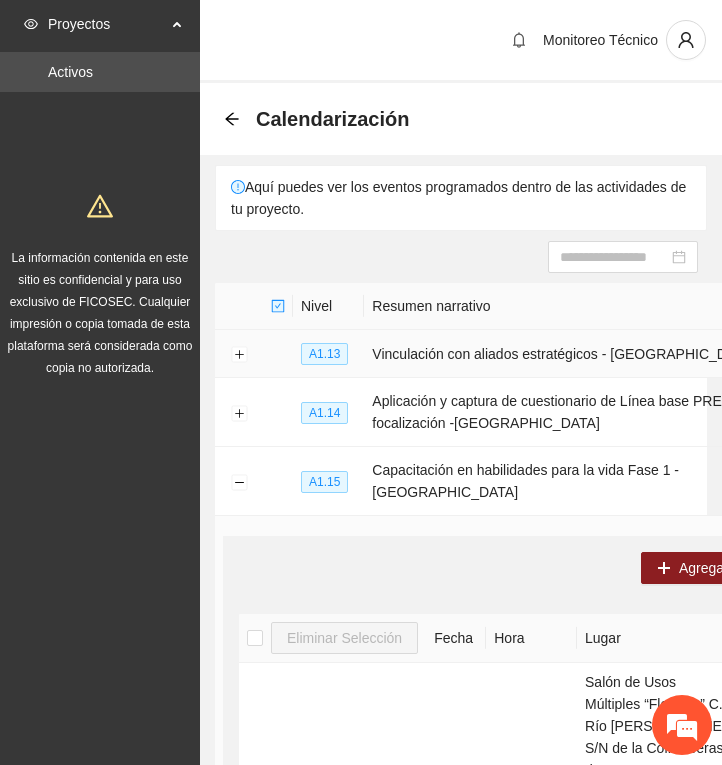scroll, scrollTop: 0, scrollLeft: 0, axis: both 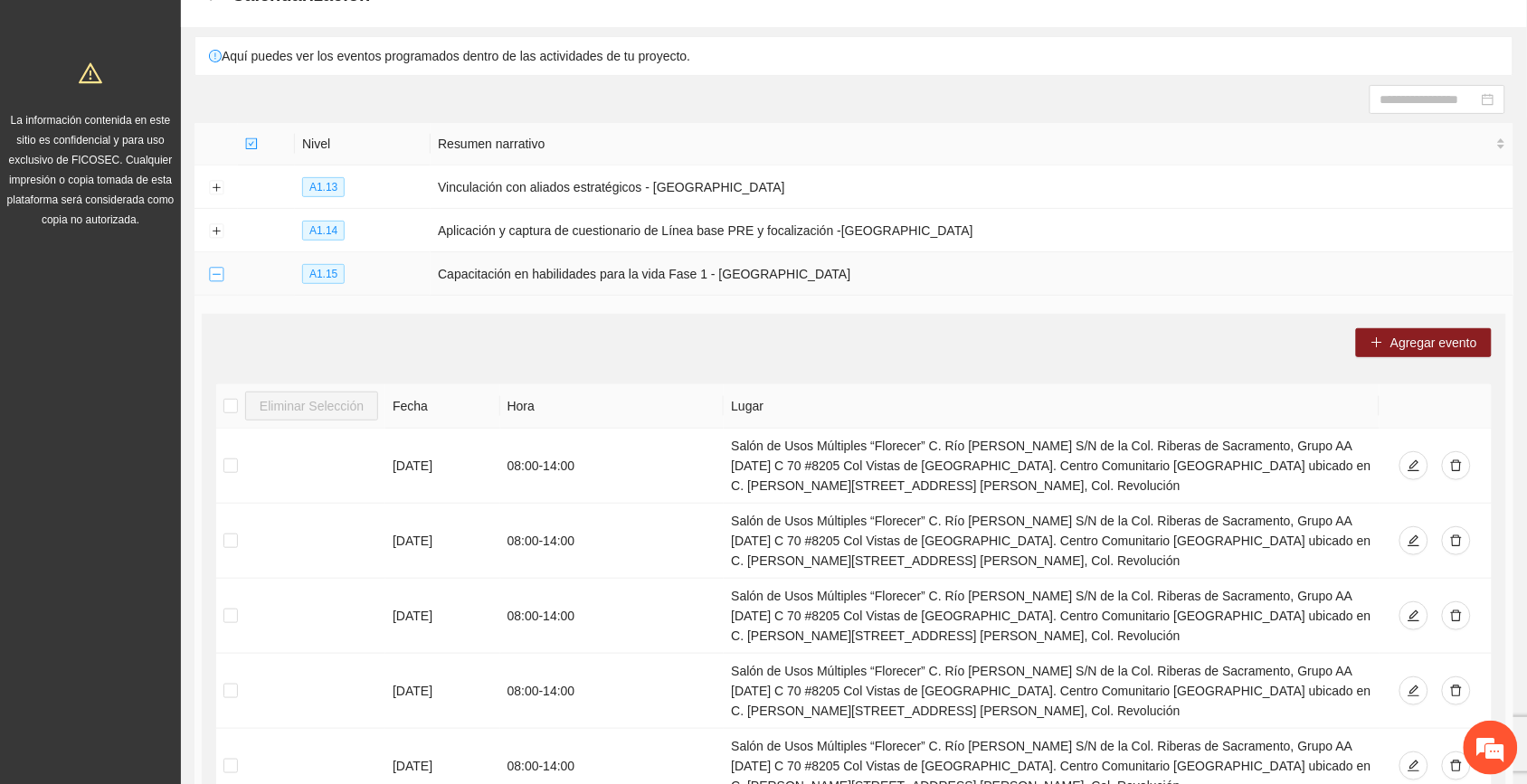 click at bounding box center (216, 275) 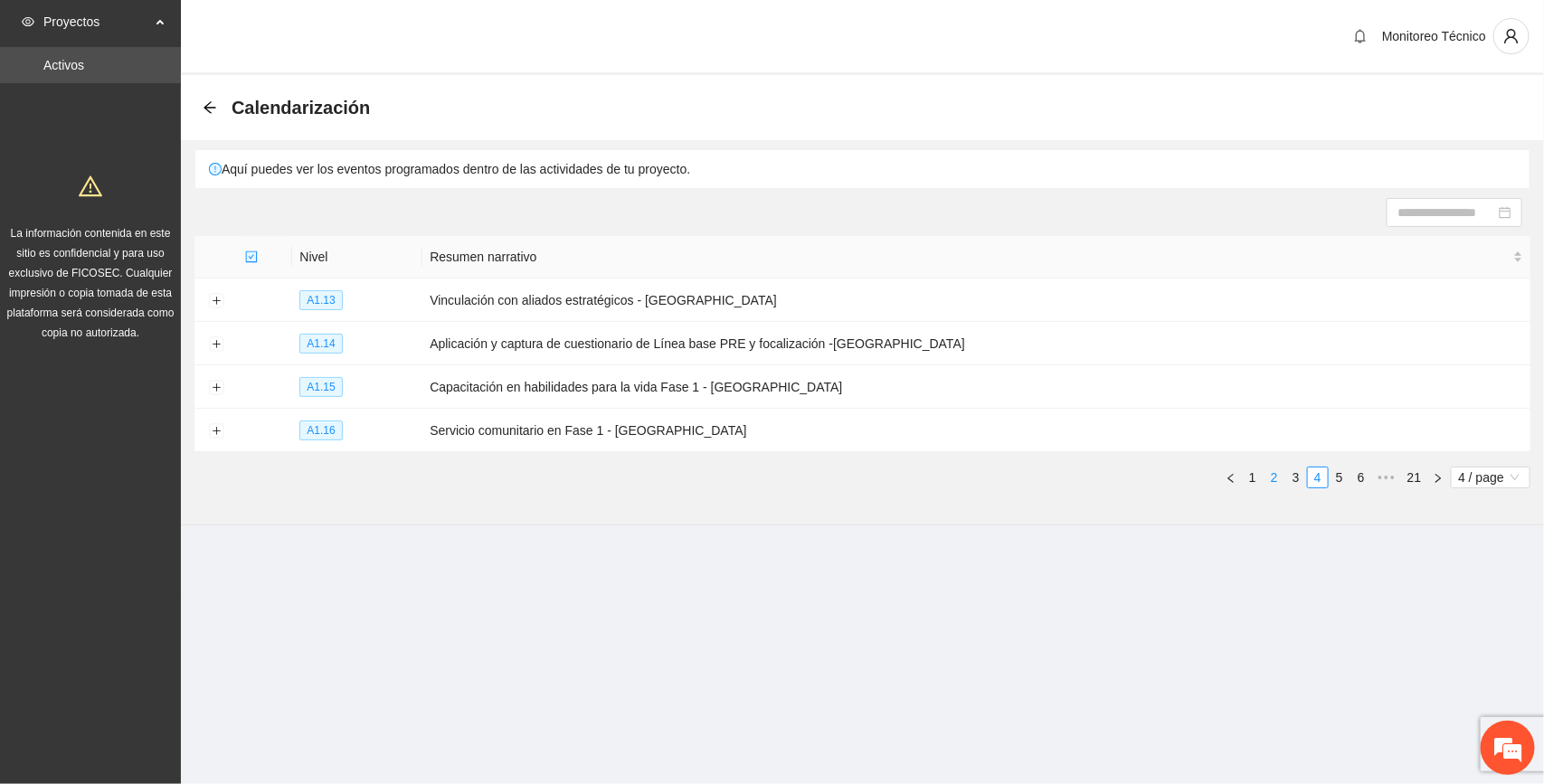 click on "2" at bounding box center (1274, 477) 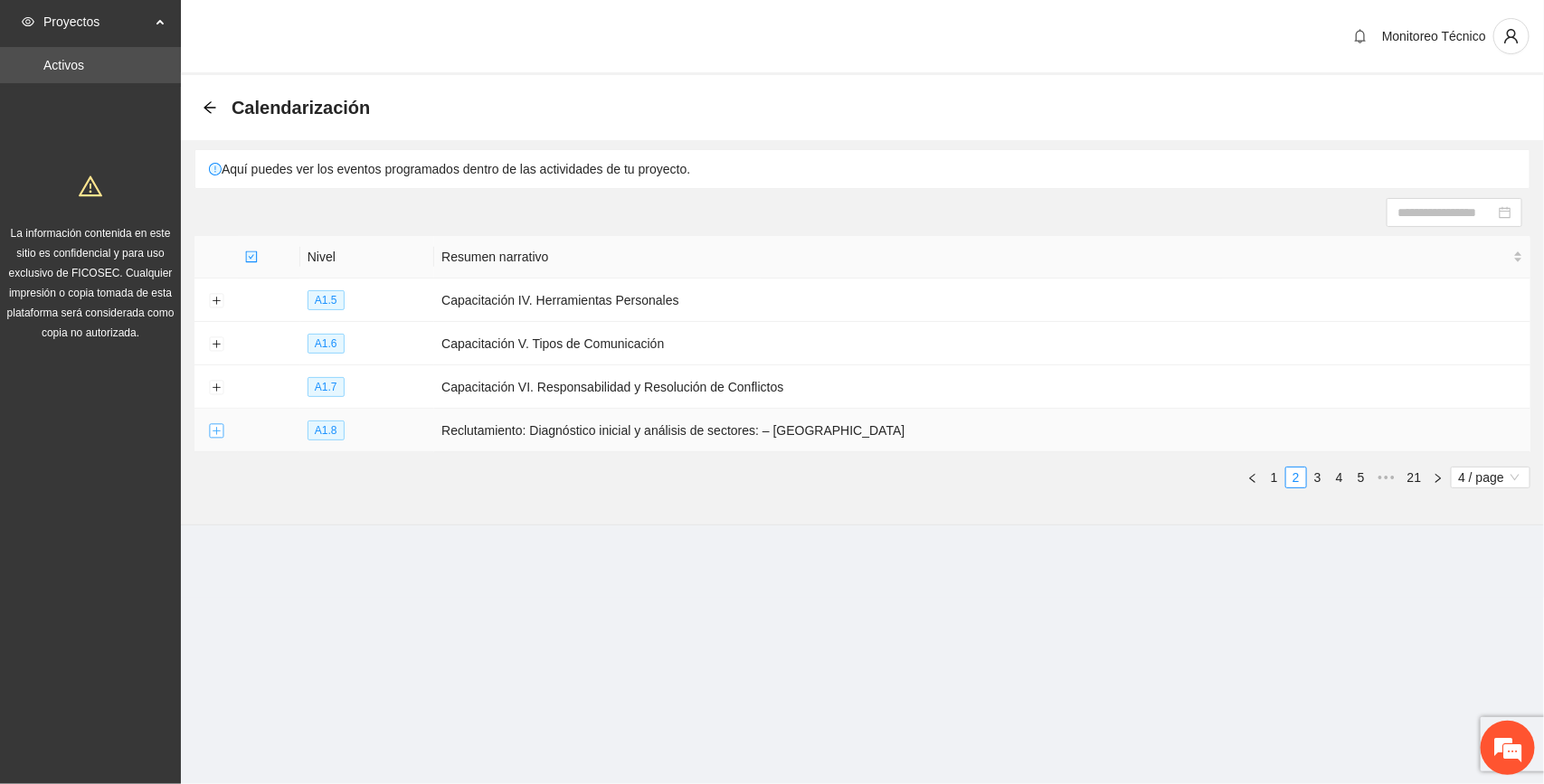 click at bounding box center [216, 431] 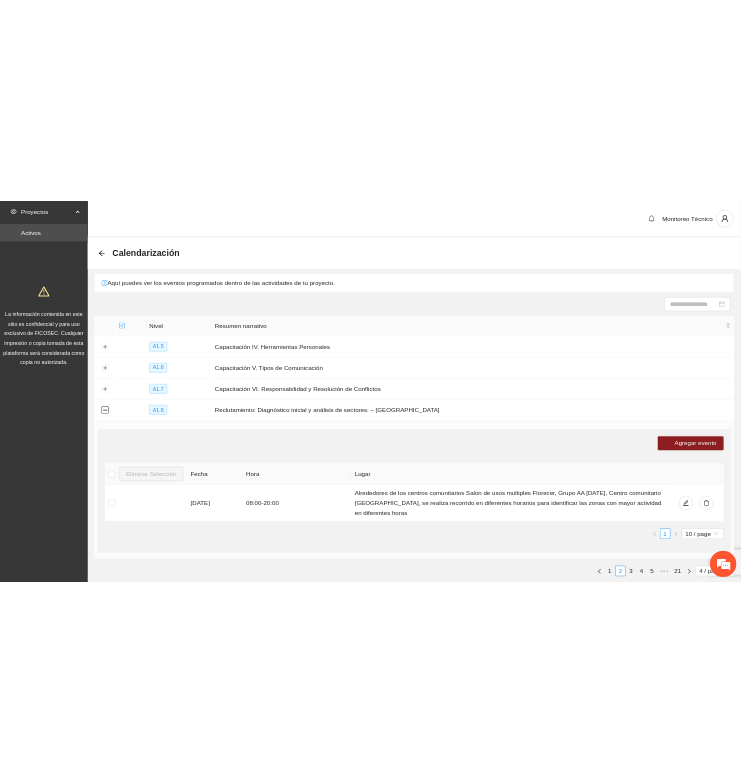 scroll, scrollTop: 108, scrollLeft: 0, axis: vertical 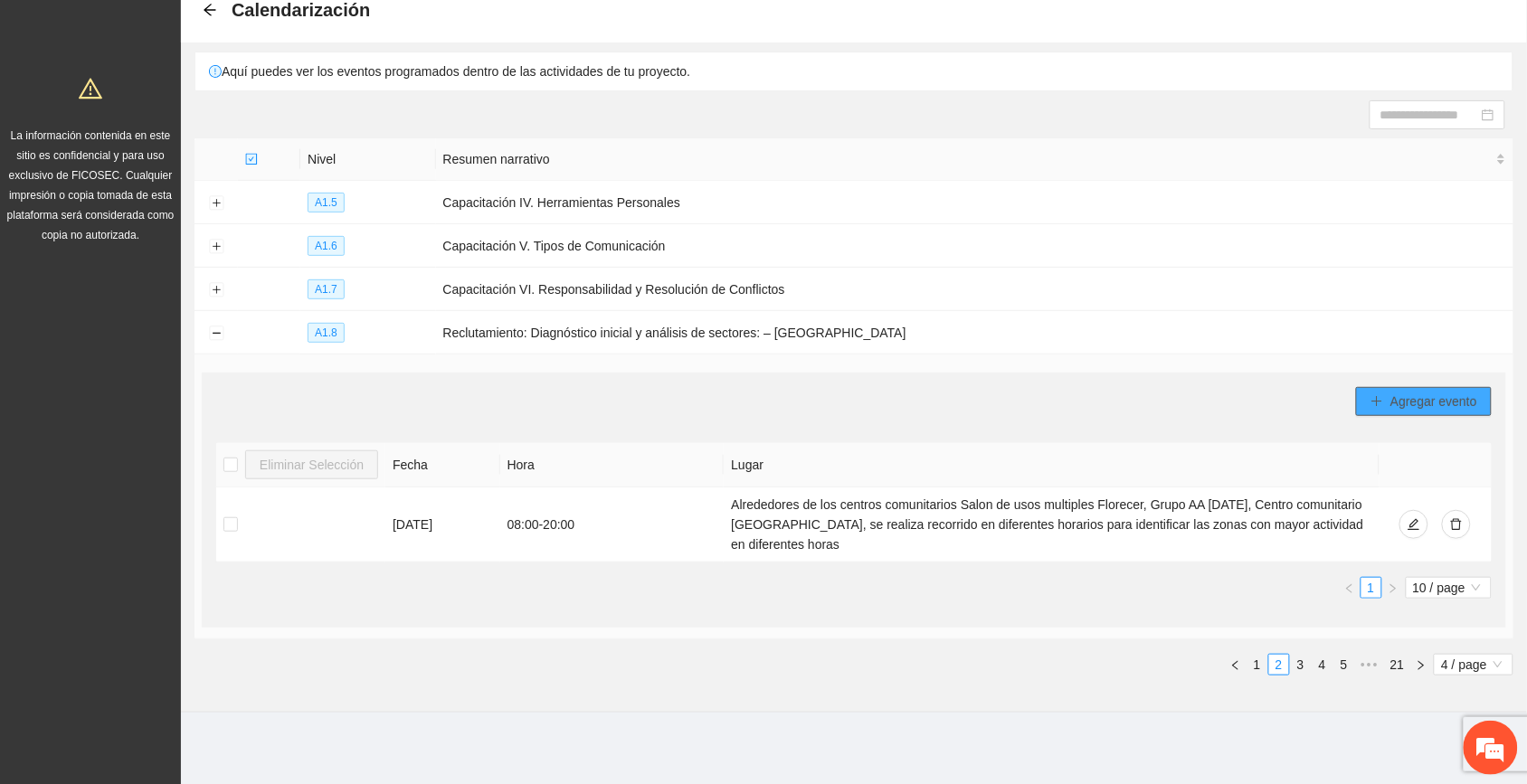 click on "Agregar evento" at bounding box center (1434, 401) 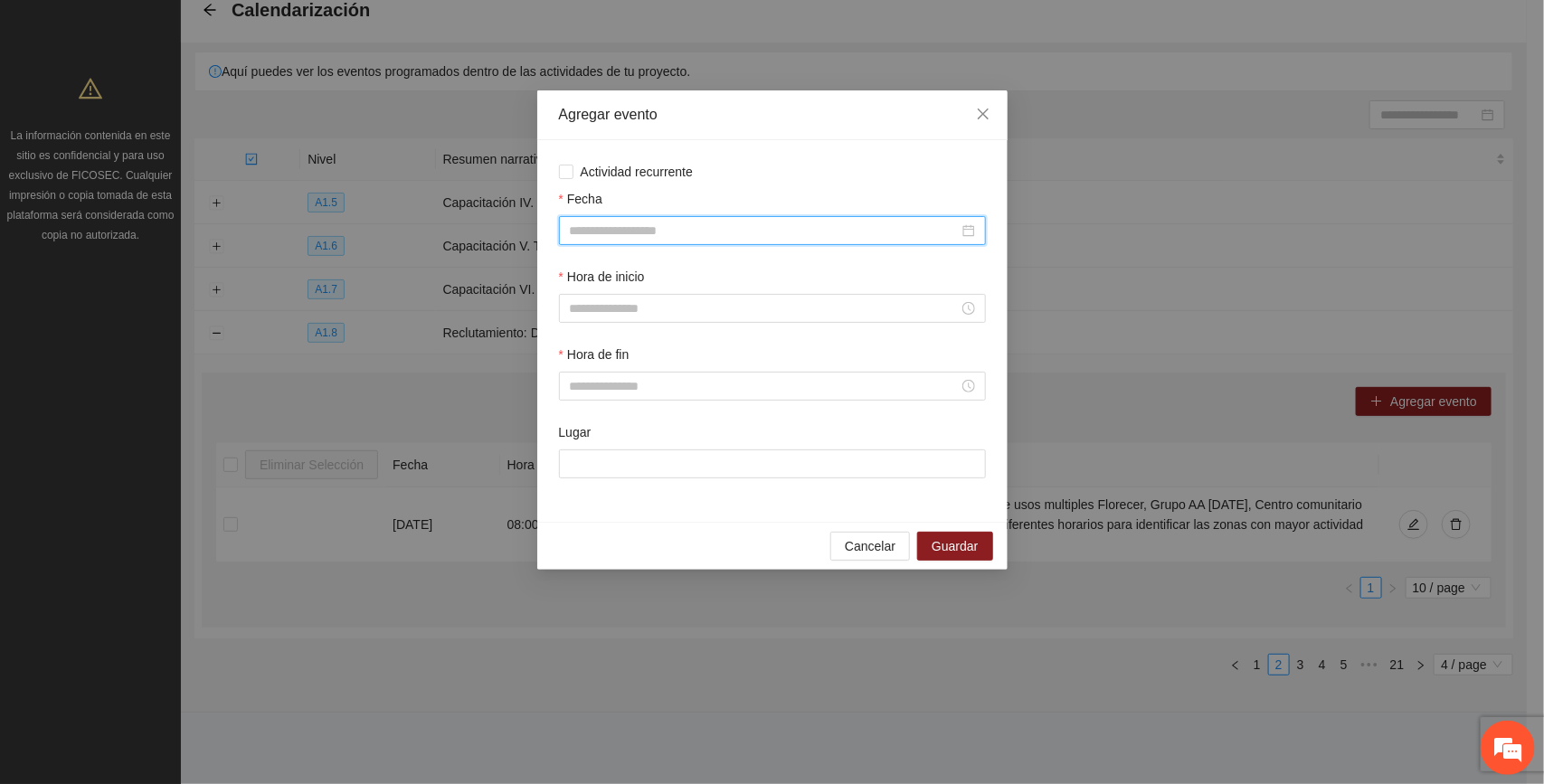 click on "Fecha" at bounding box center [764, 231] 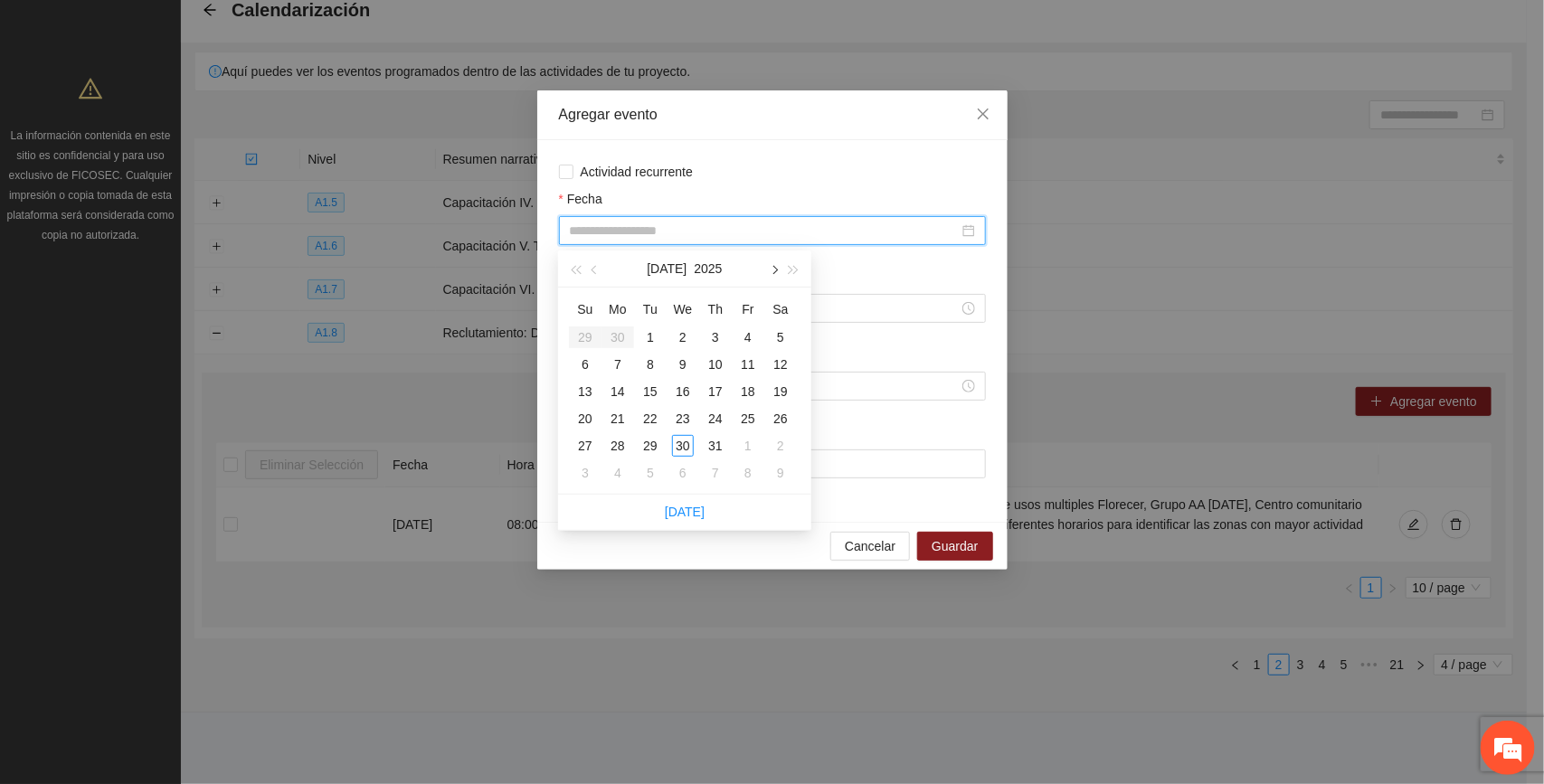 click at bounding box center (773, 269) 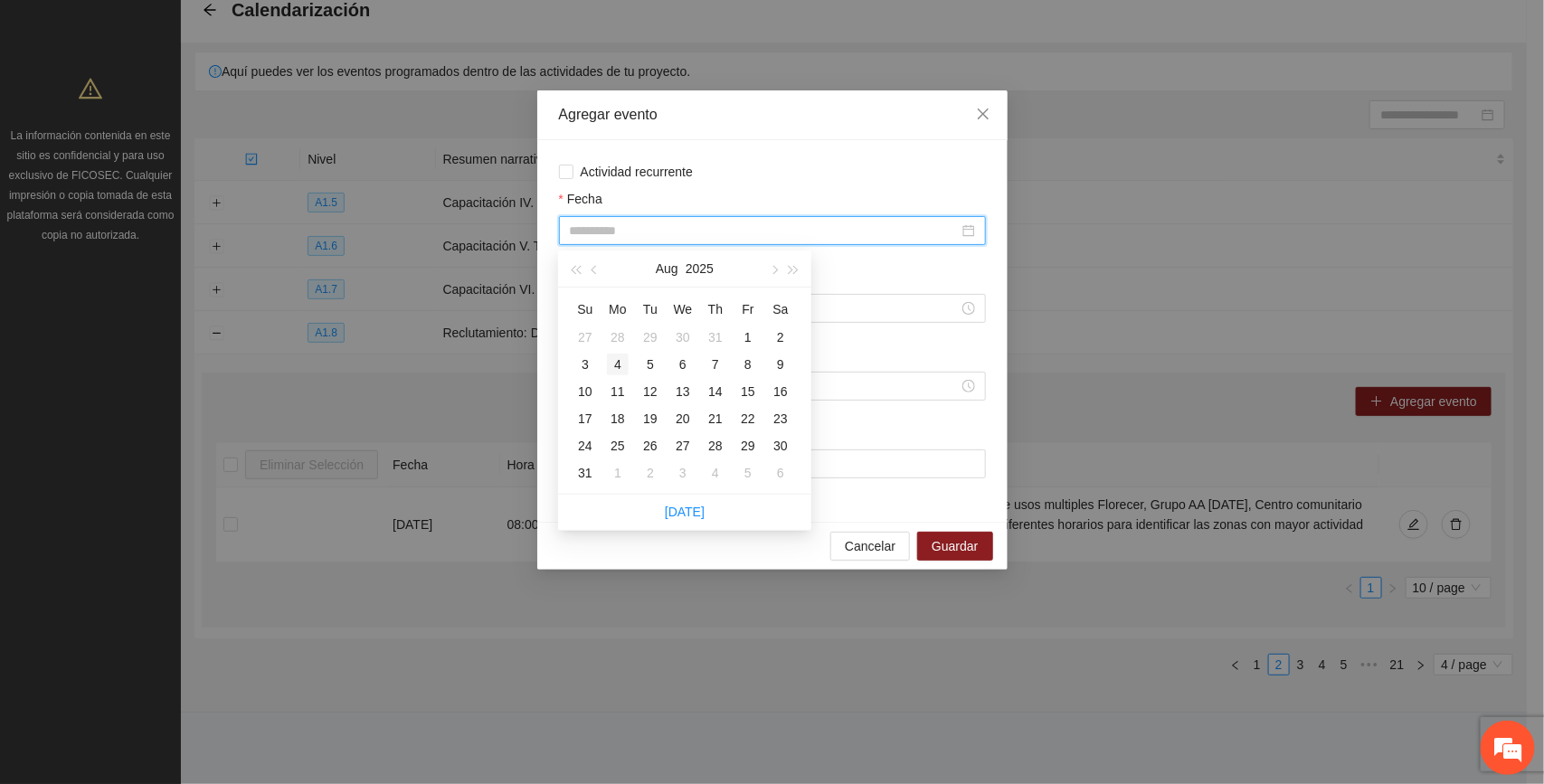 type on "**********" 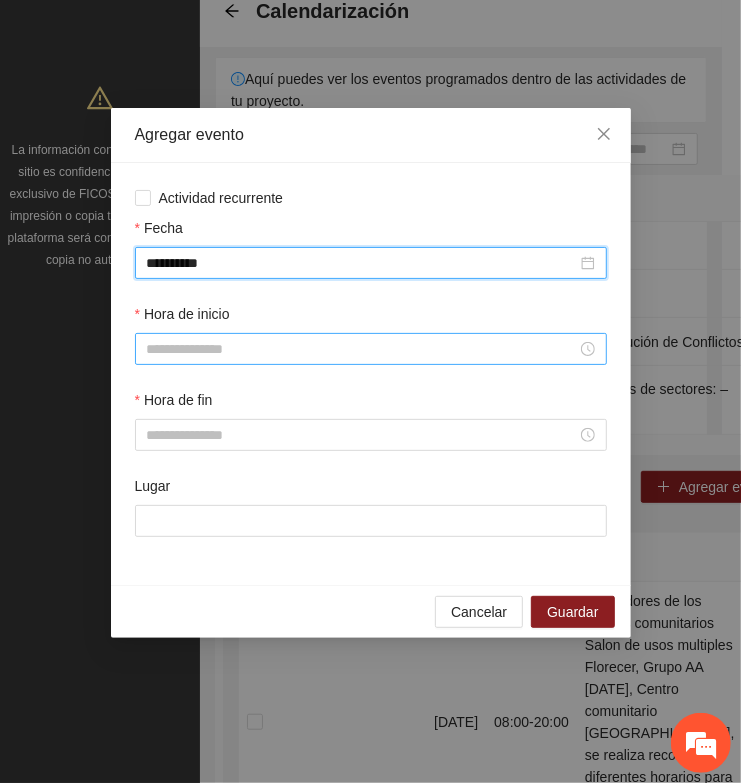 click on "Hora de inicio" at bounding box center [362, 349] 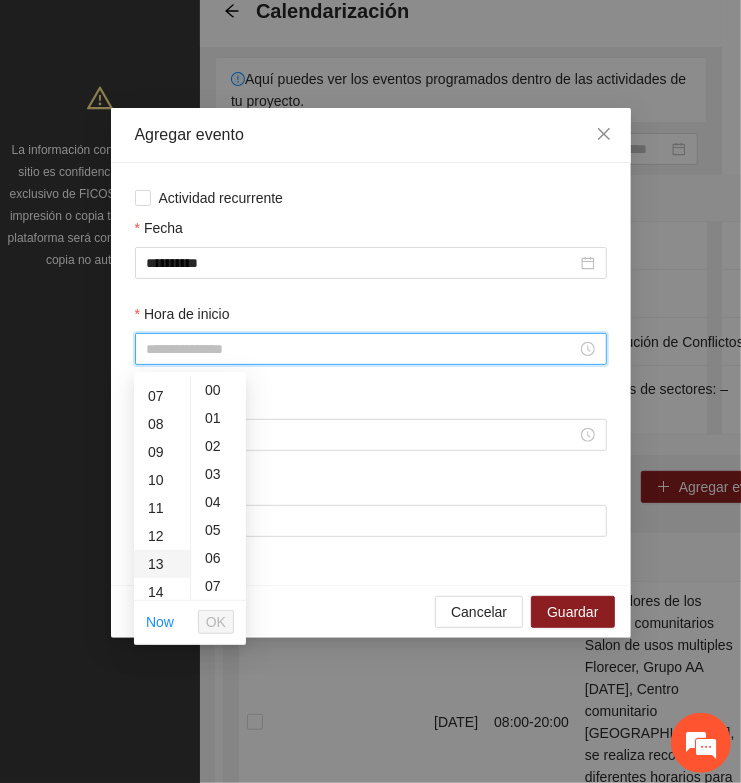 scroll, scrollTop: 250, scrollLeft: 0, axis: vertical 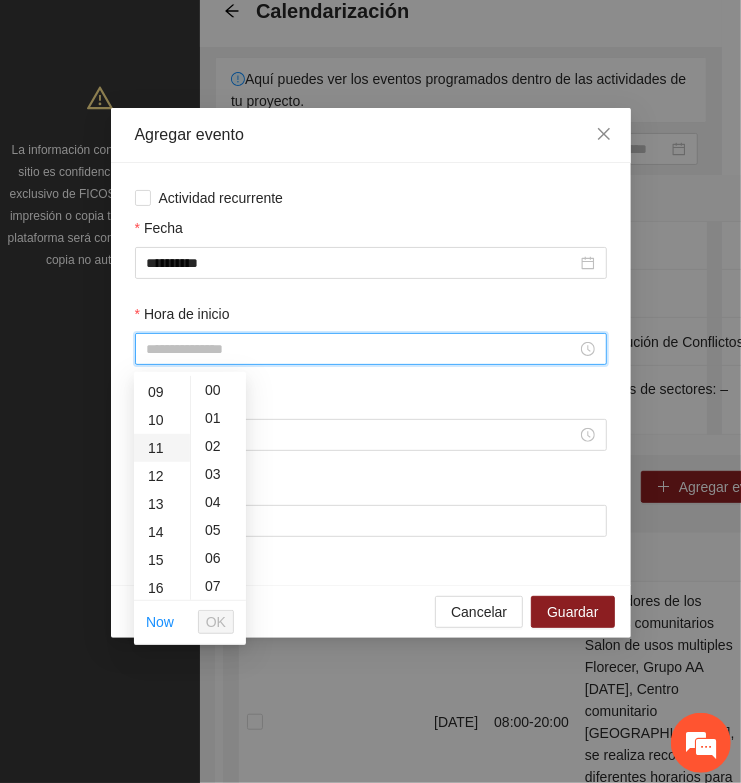 click on "11" at bounding box center [162, 448] 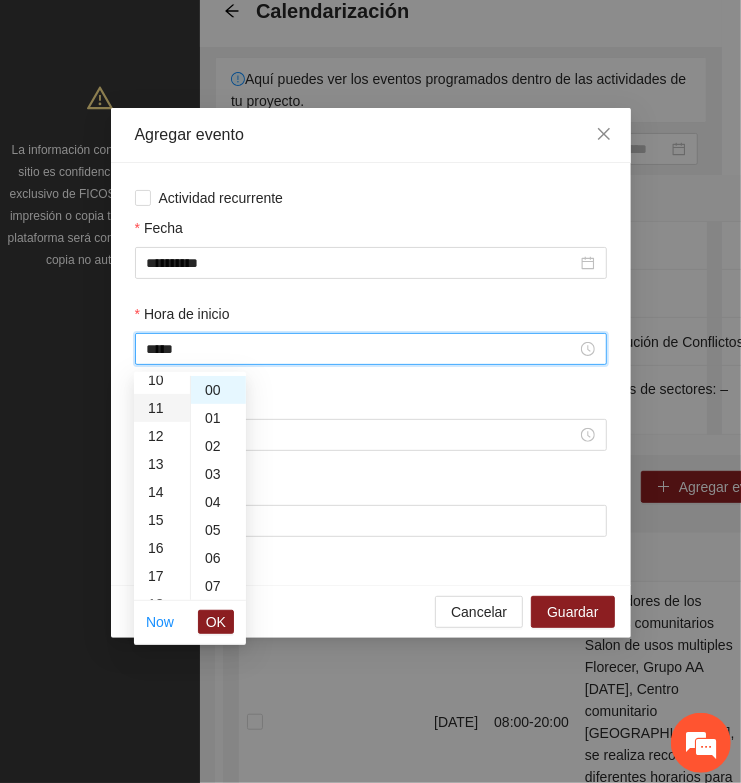 scroll, scrollTop: 307, scrollLeft: 0, axis: vertical 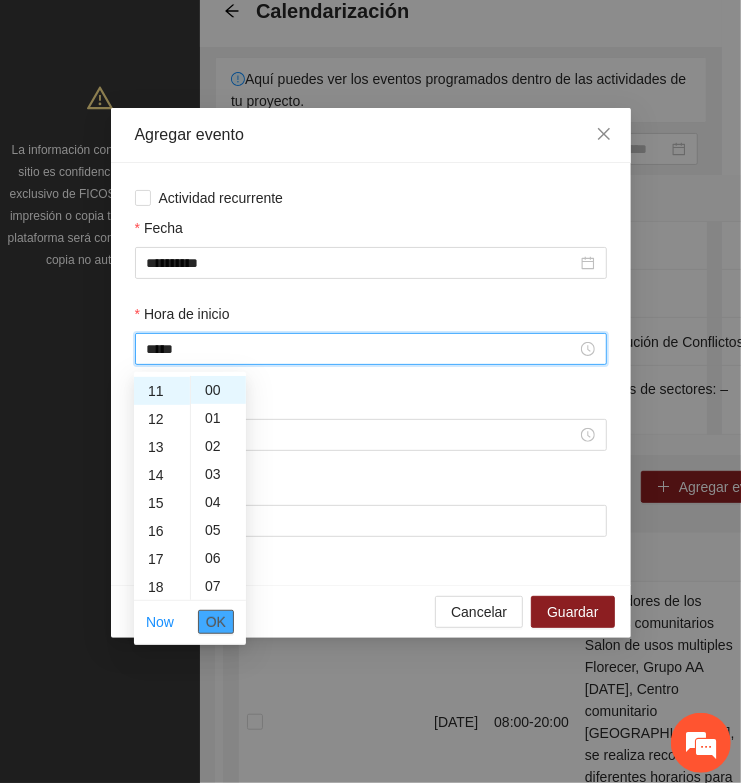 click on "OK" at bounding box center (216, 622) 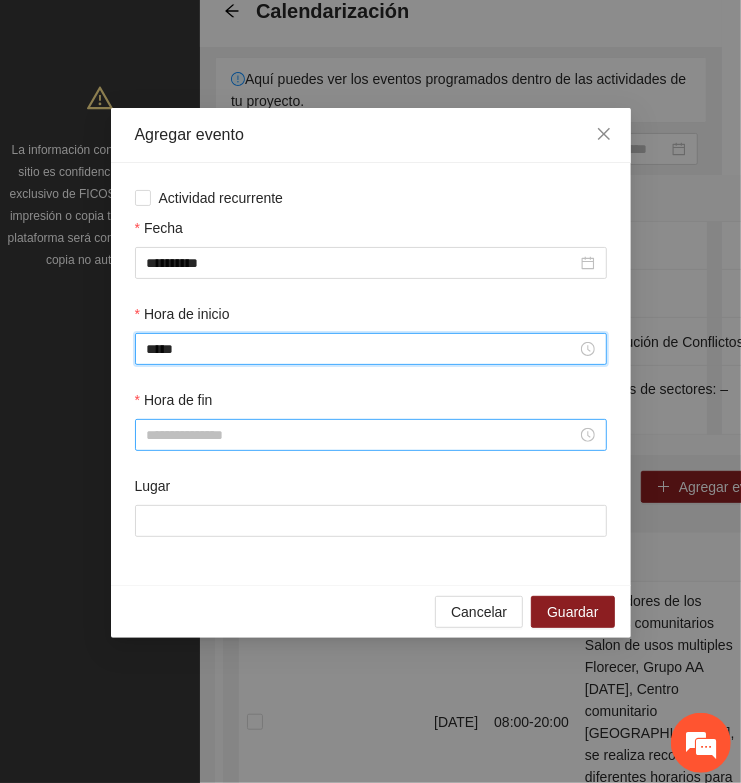 click on "Hora de fin" at bounding box center [362, 435] 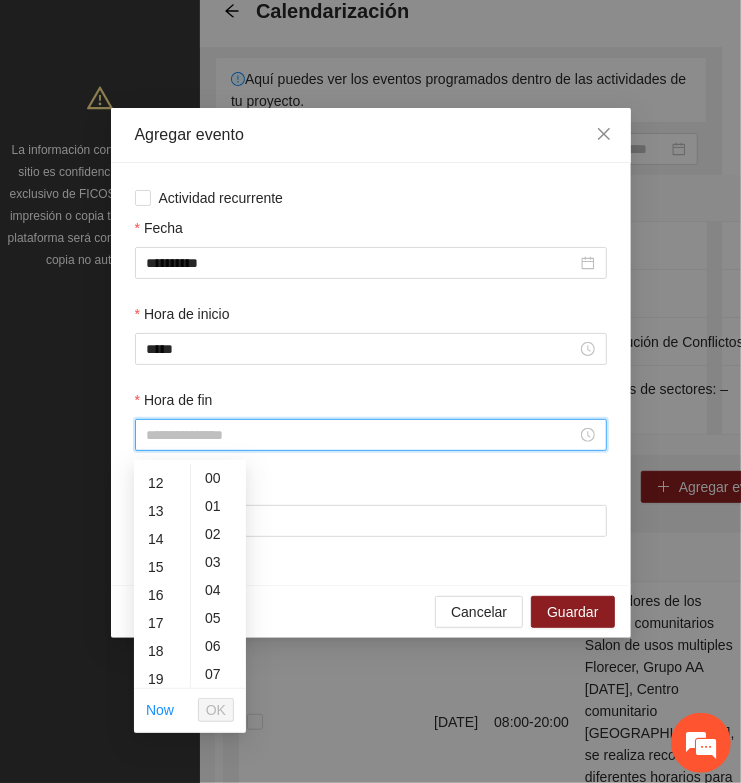 scroll, scrollTop: 375, scrollLeft: 0, axis: vertical 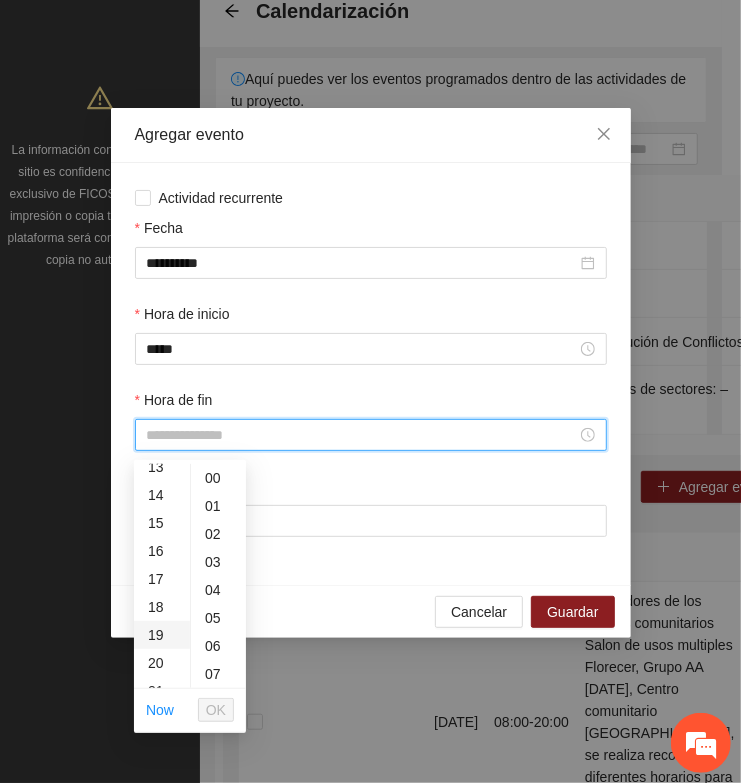 click on "19" at bounding box center (162, 635) 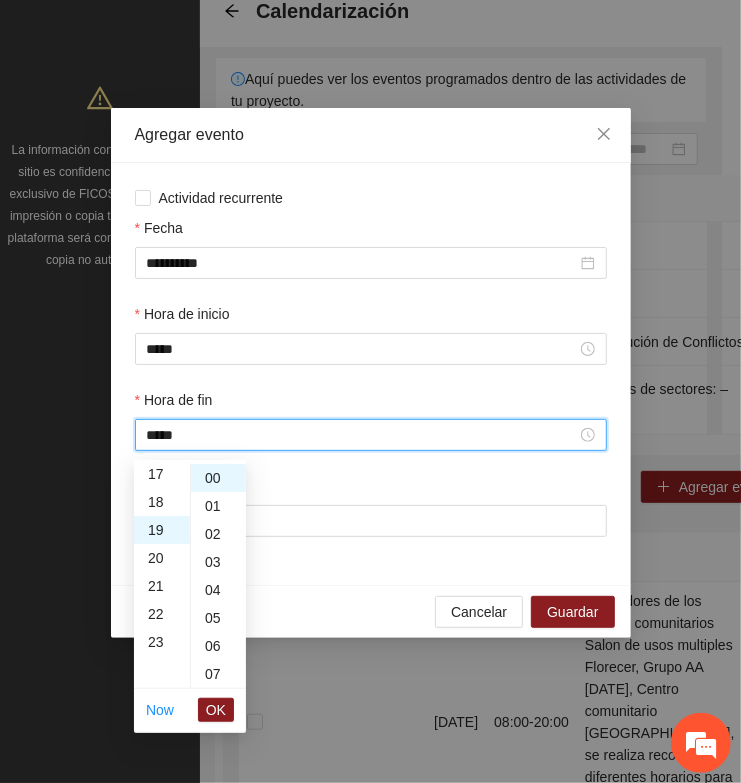 scroll, scrollTop: 532, scrollLeft: 0, axis: vertical 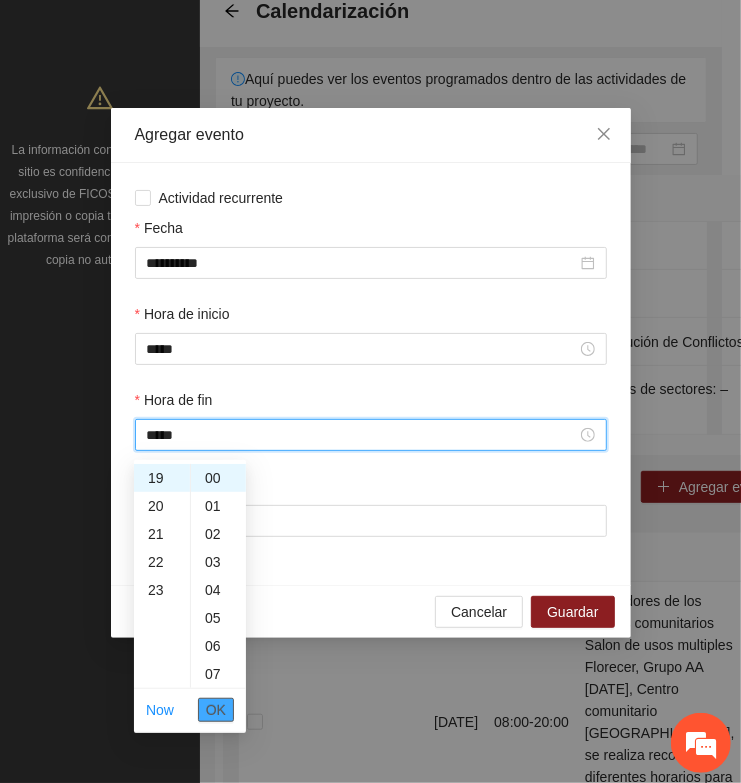 click on "OK" at bounding box center (216, 710) 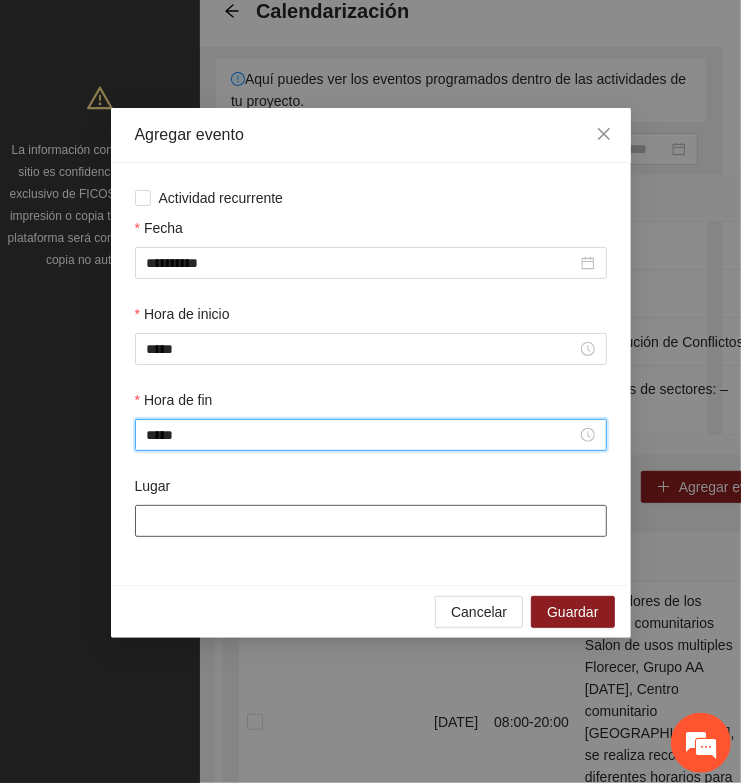 click on "Lugar" at bounding box center (371, 521) 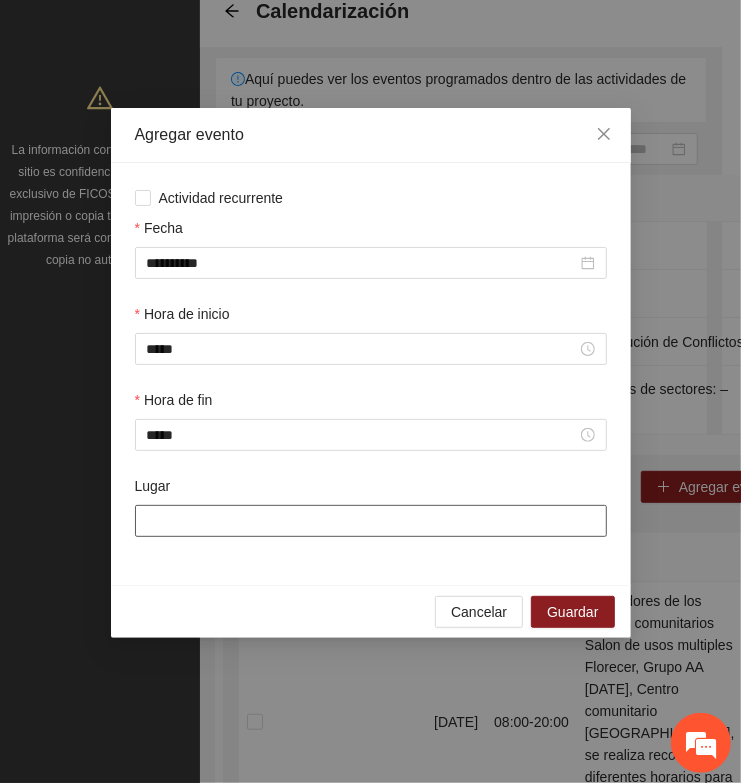 paste on "**********" 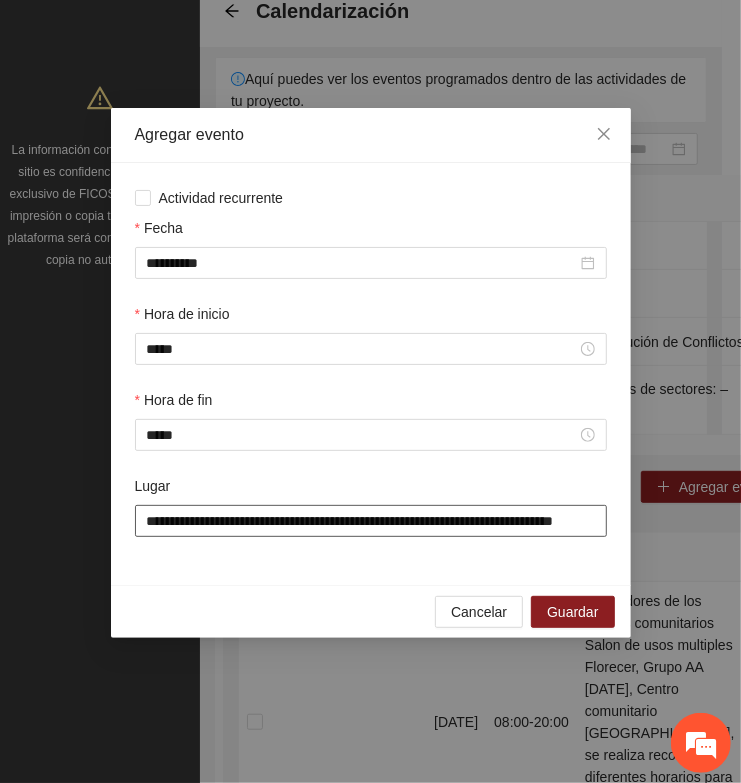 scroll, scrollTop: 0, scrollLeft: 21, axis: horizontal 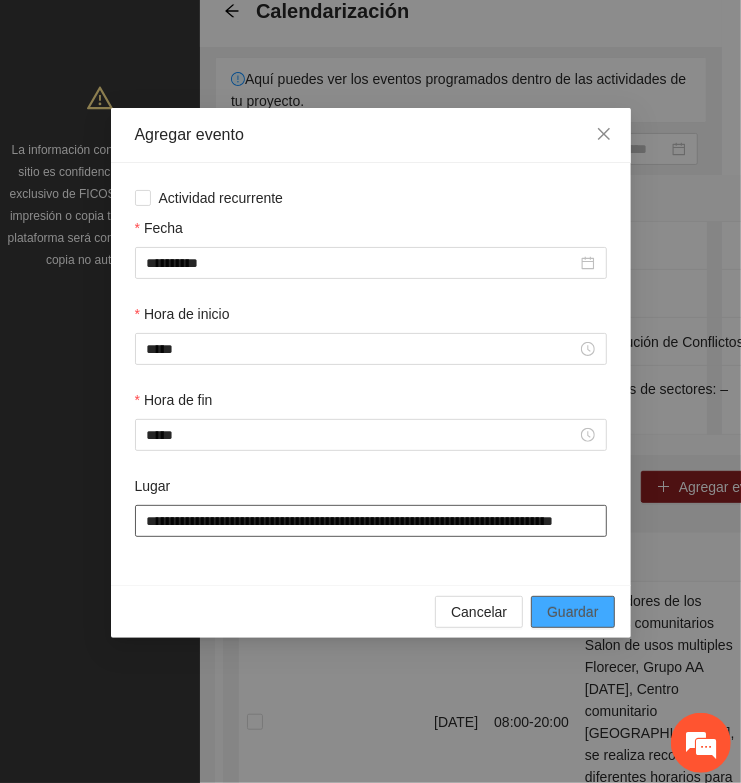 type on "**********" 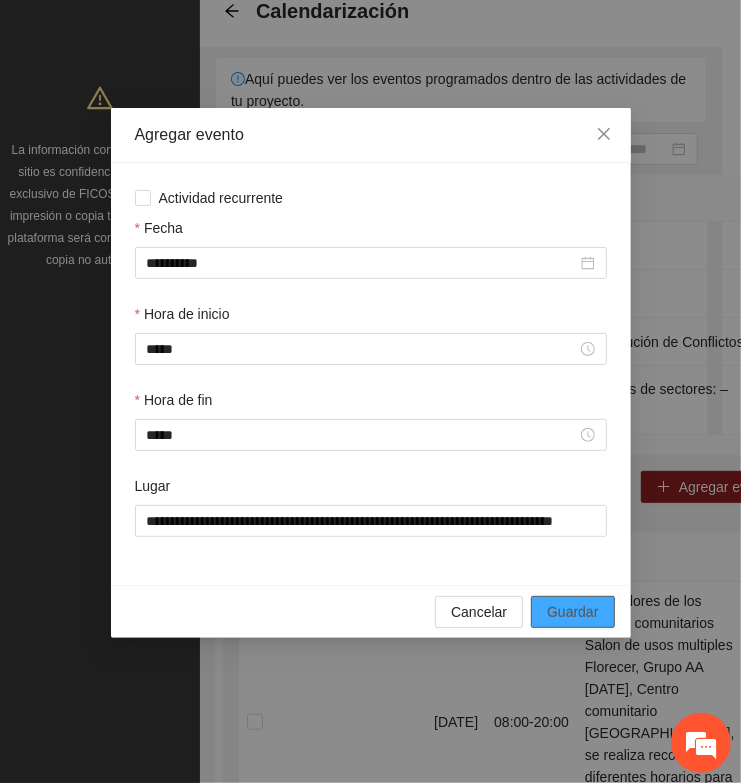 click on "Guardar" at bounding box center [572, 612] 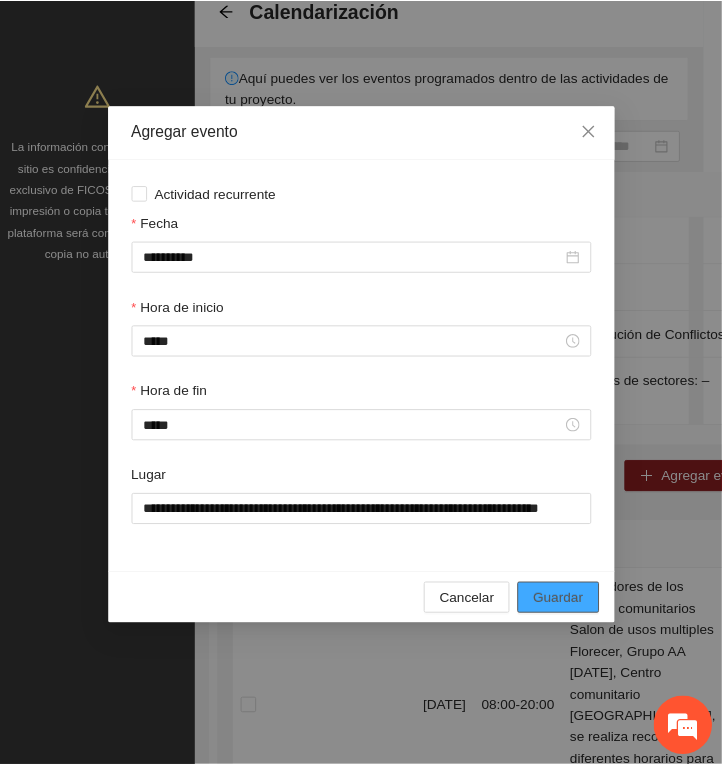 scroll, scrollTop: 0, scrollLeft: 0, axis: both 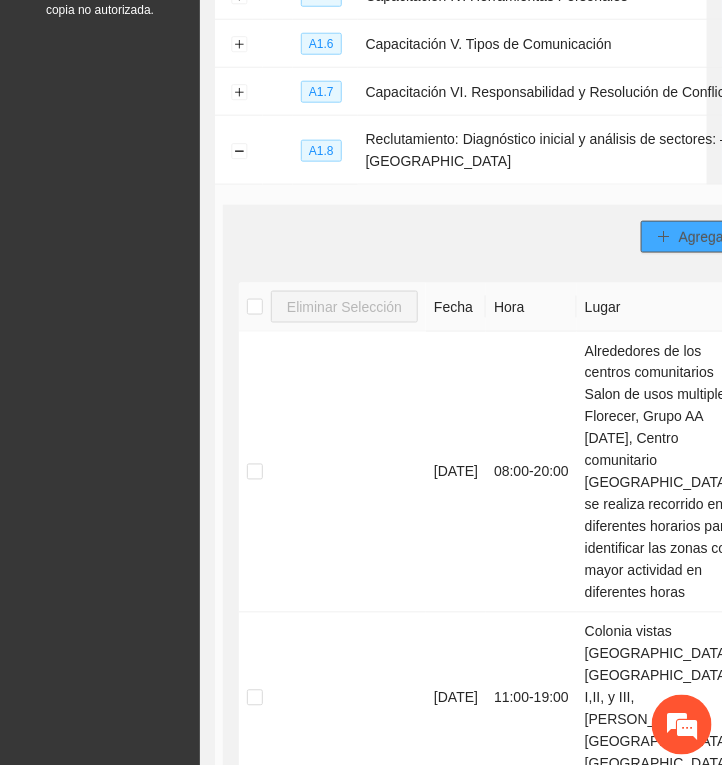 click on "Agregar evento" at bounding box center (727, 237) 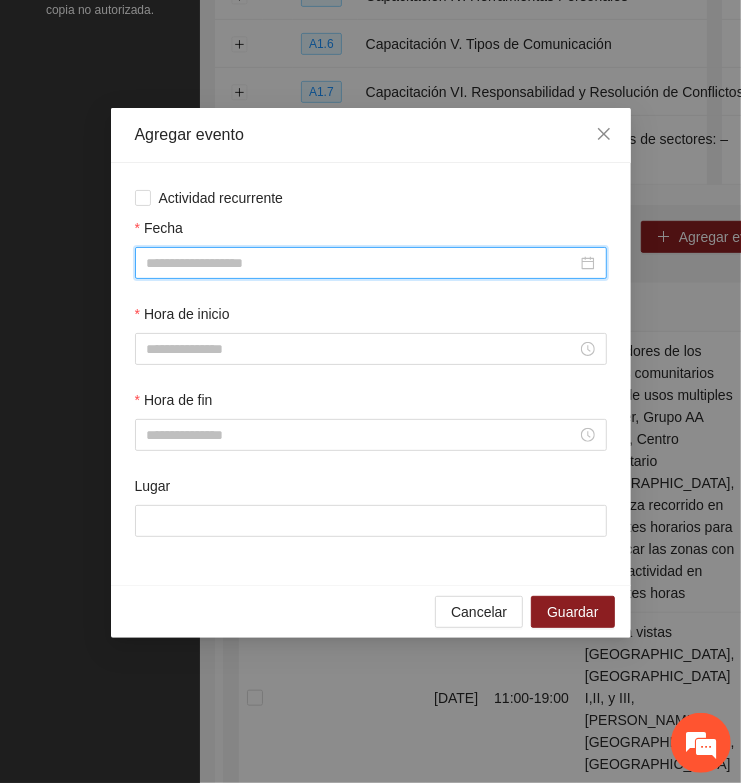click on "Fecha" at bounding box center [362, 263] 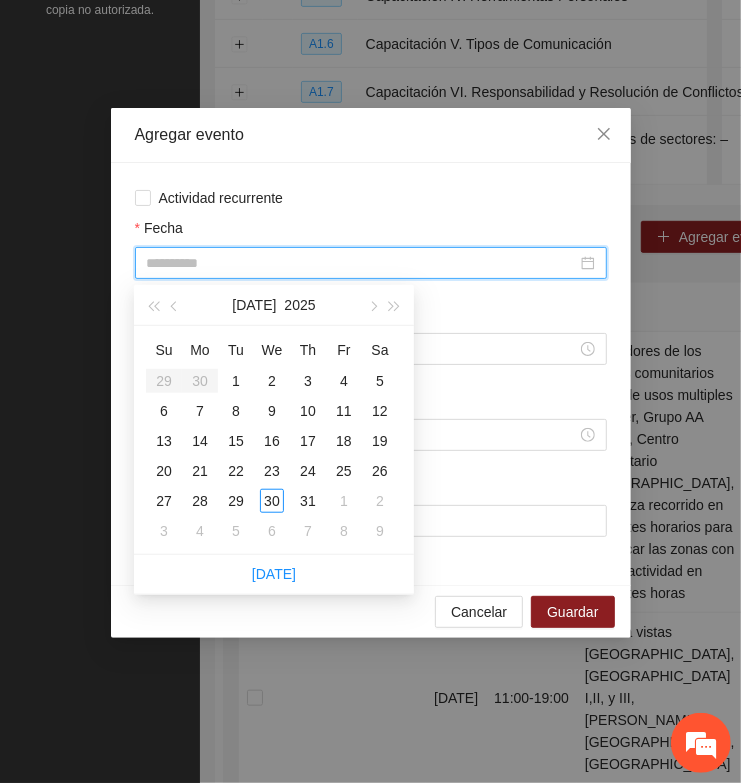 type on "**********" 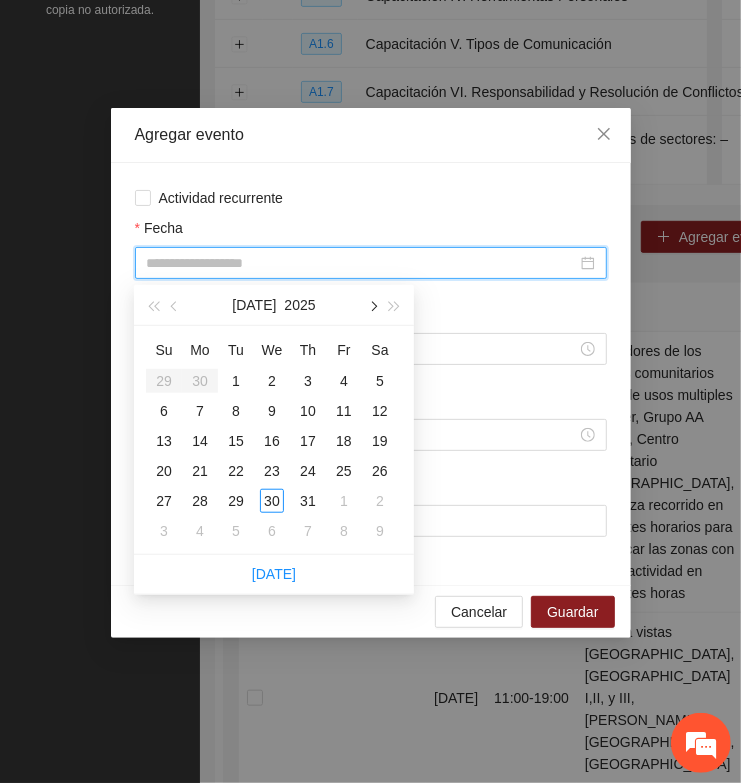 click at bounding box center (372, 307) 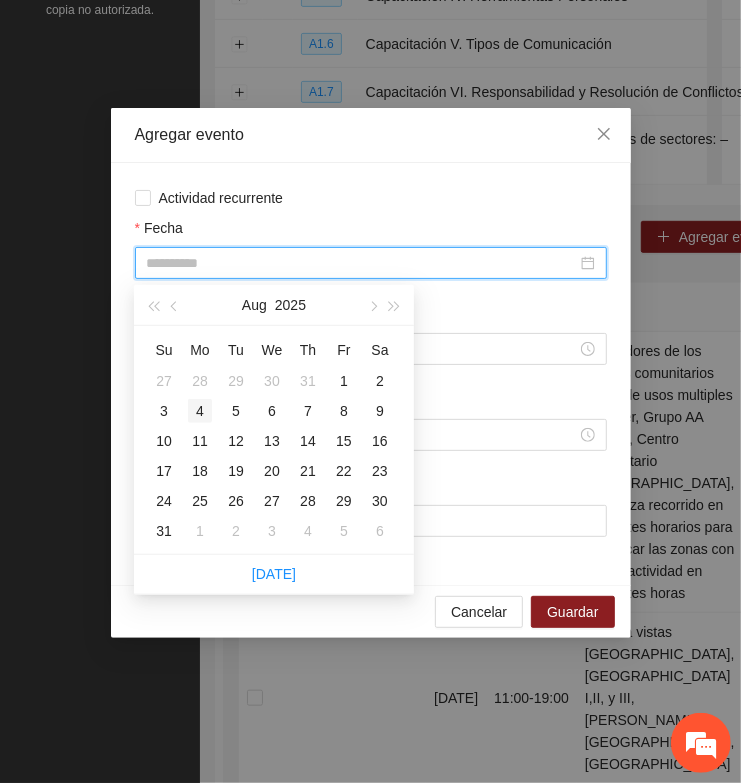 type on "**********" 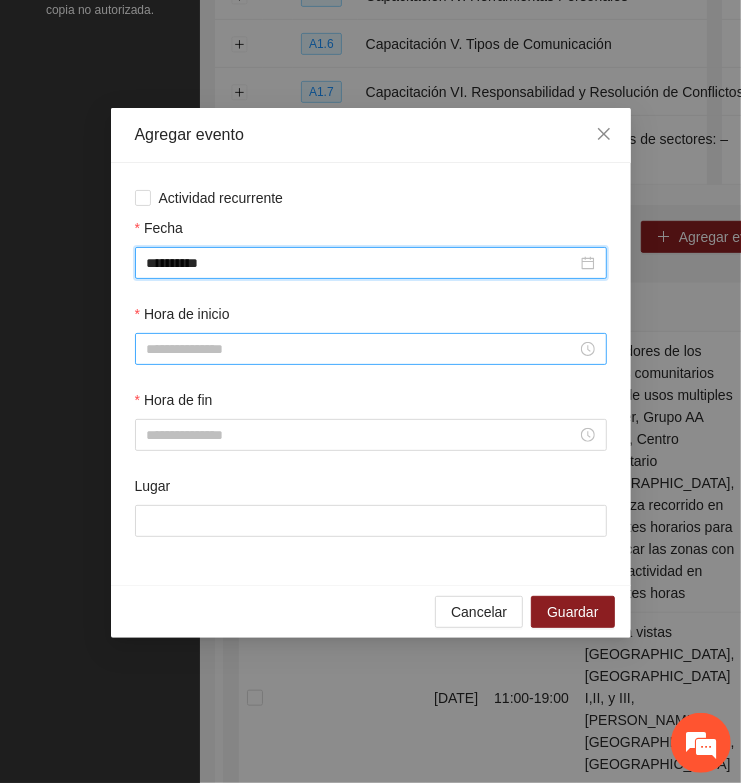 click on "Hora de inicio" at bounding box center [362, 349] 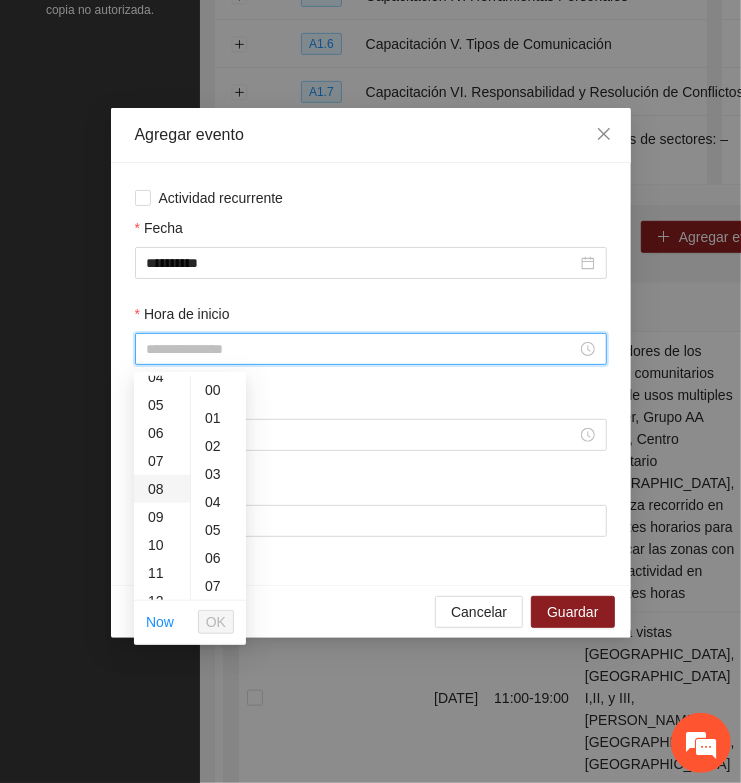 click on "08" at bounding box center (162, 489) 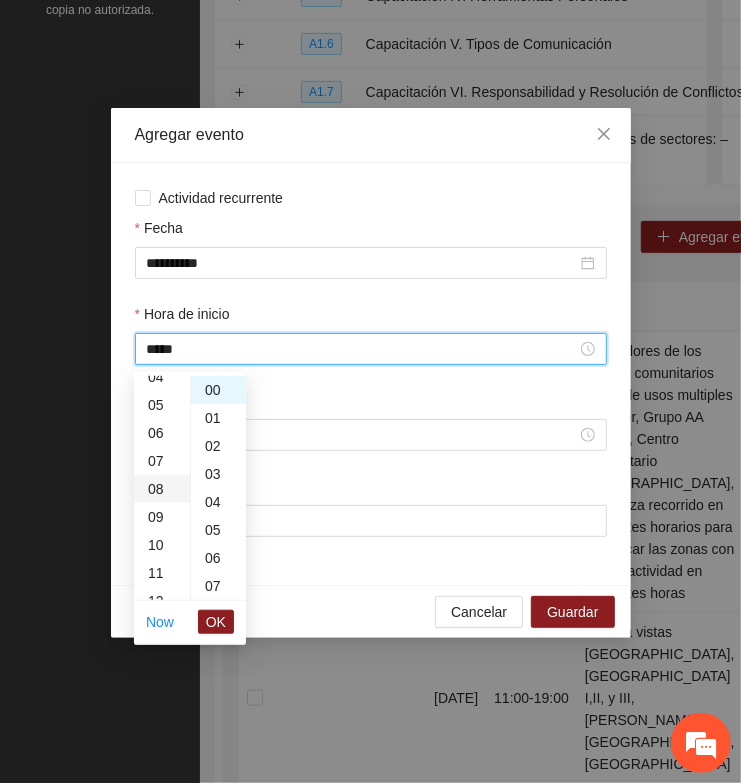 scroll, scrollTop: 223, scrollLeft: 0, axis: vertical 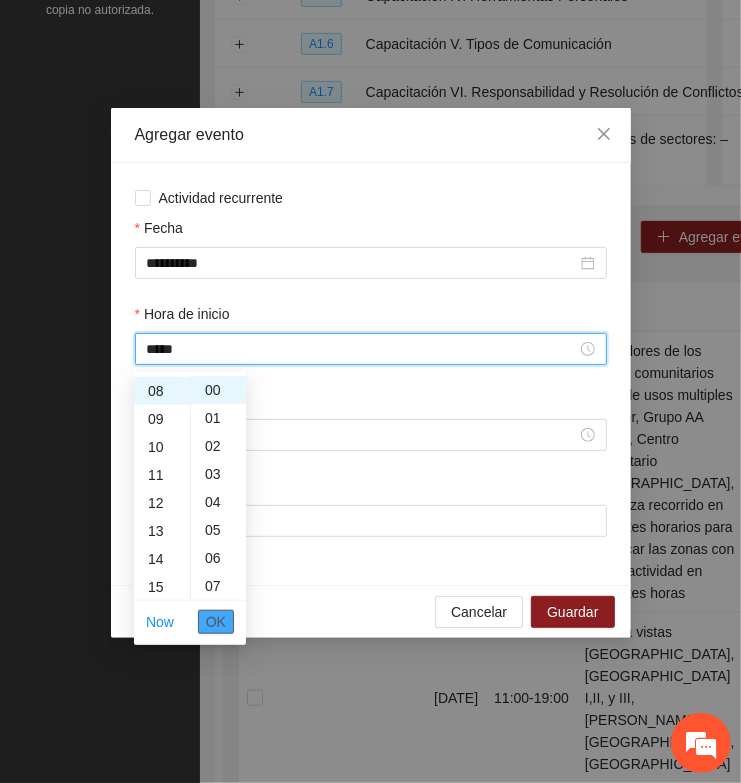 click on "OK" at bounding box center [216, 622] 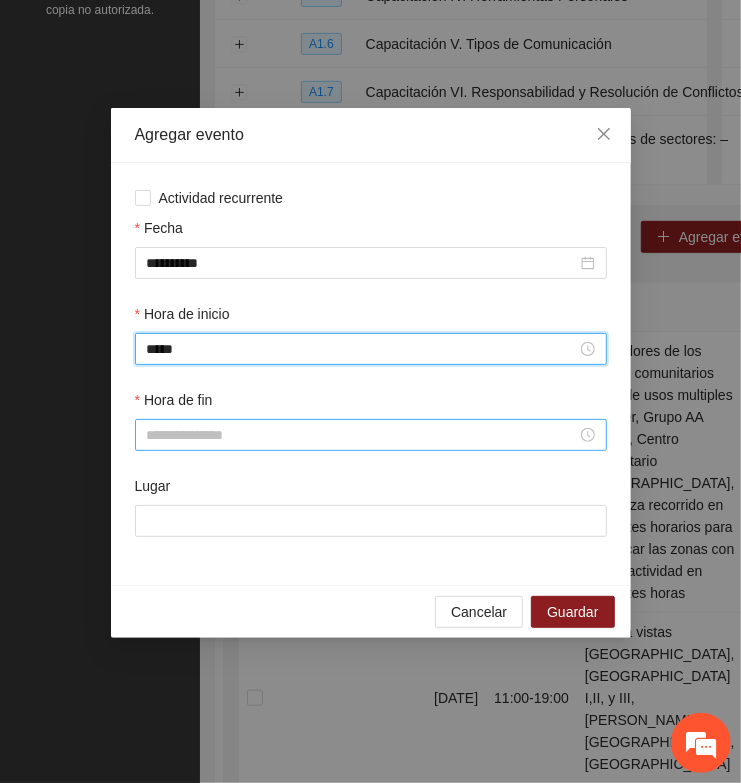 click on "Hora de fin" at bounding box center (362, 435) 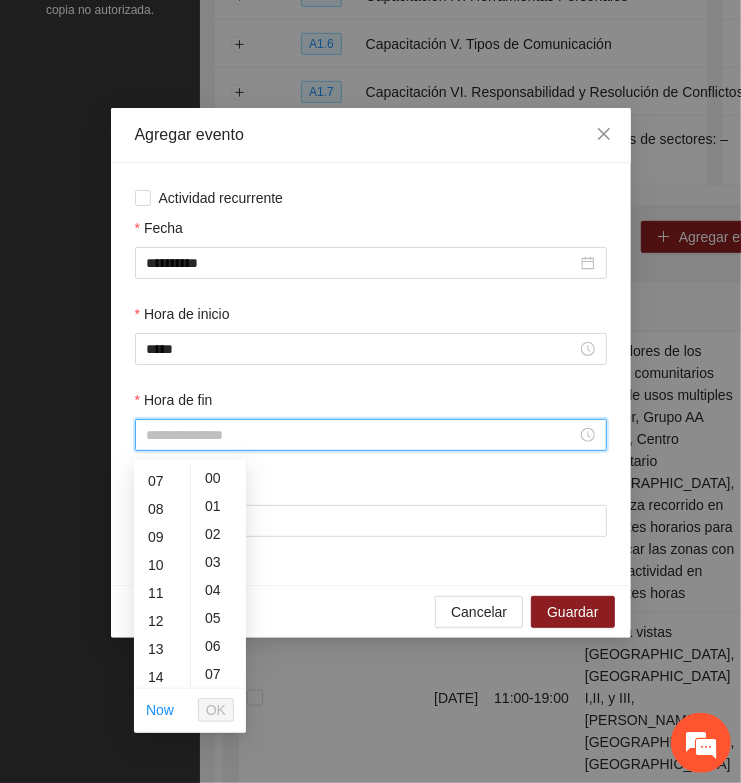 scroll, scrollTop: 250, scrollLeft: 0, axis: vertical 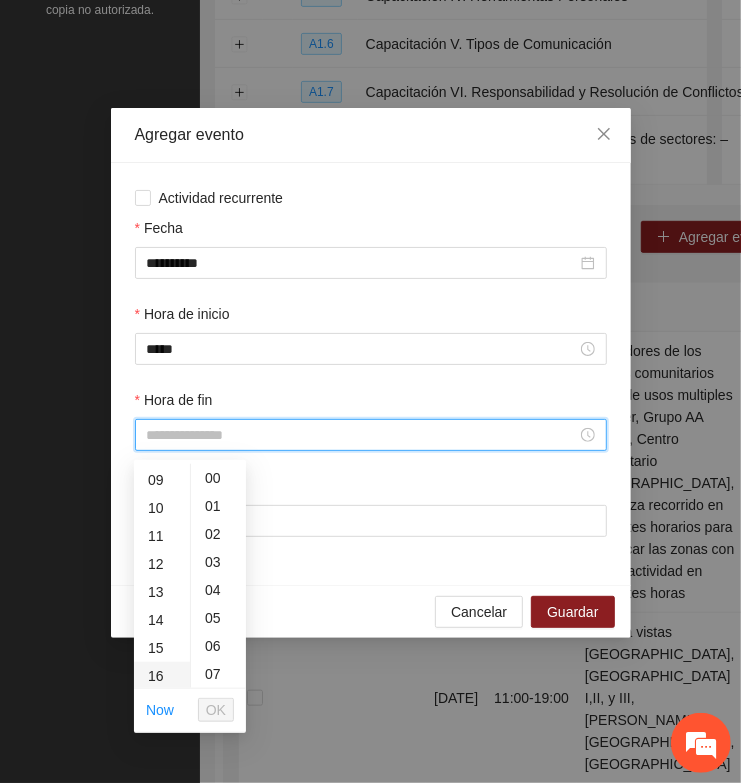 click on "16" at bounding box center (162, 676) 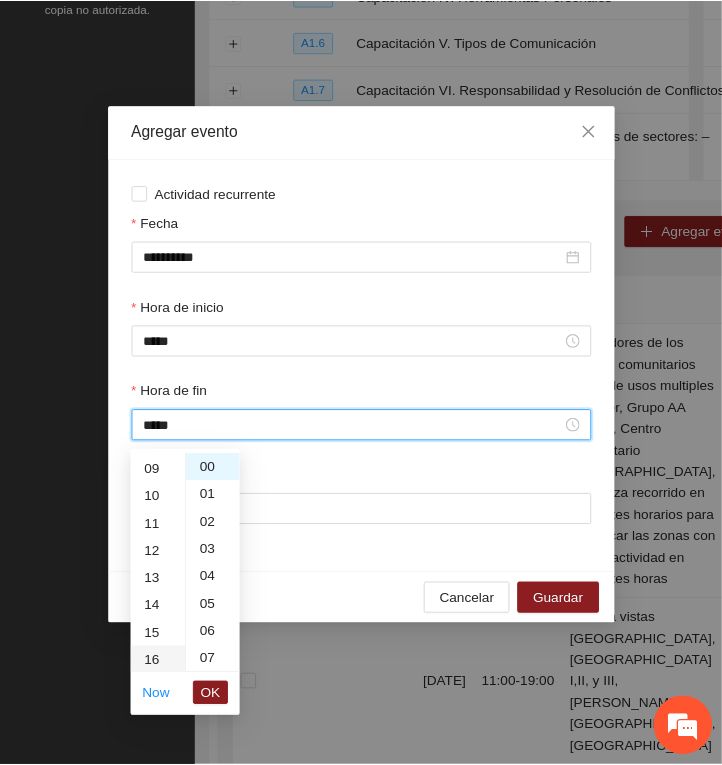 scroll, scrollTop: 447, scrollLeft: 0, axis: vertical 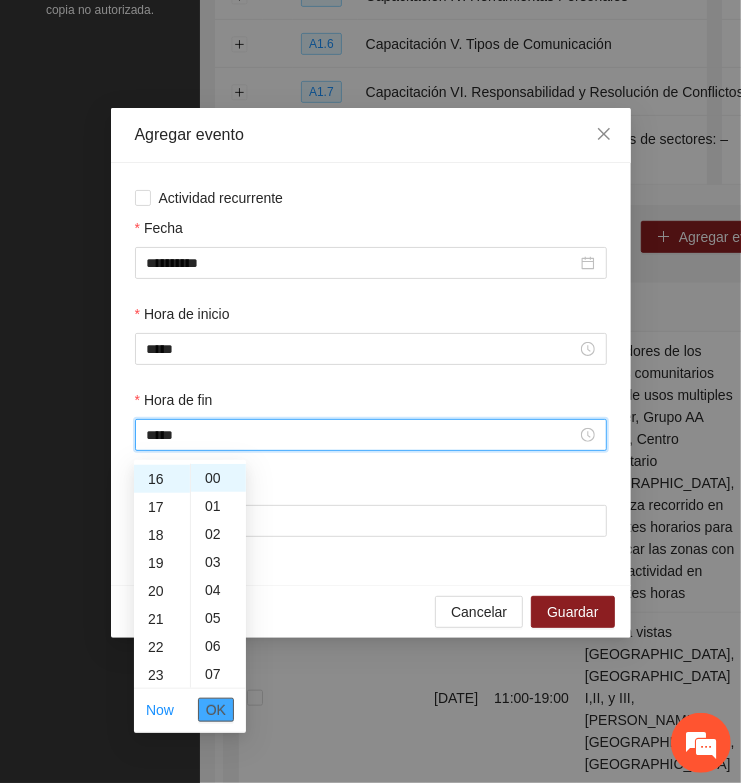 click on "OK" at bounding box center [216, 710] 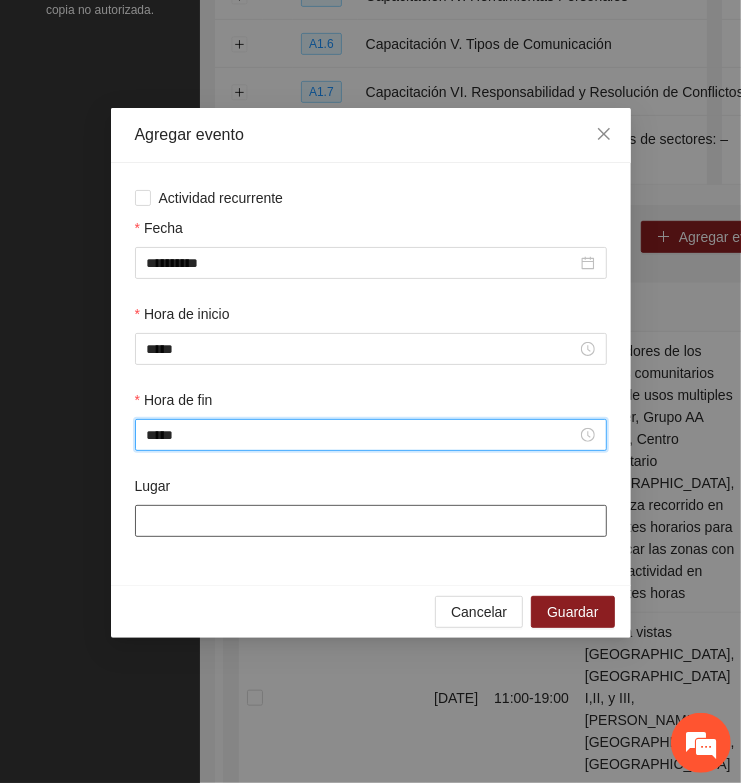 click on "Lugar" at bounding box center (371, 521) 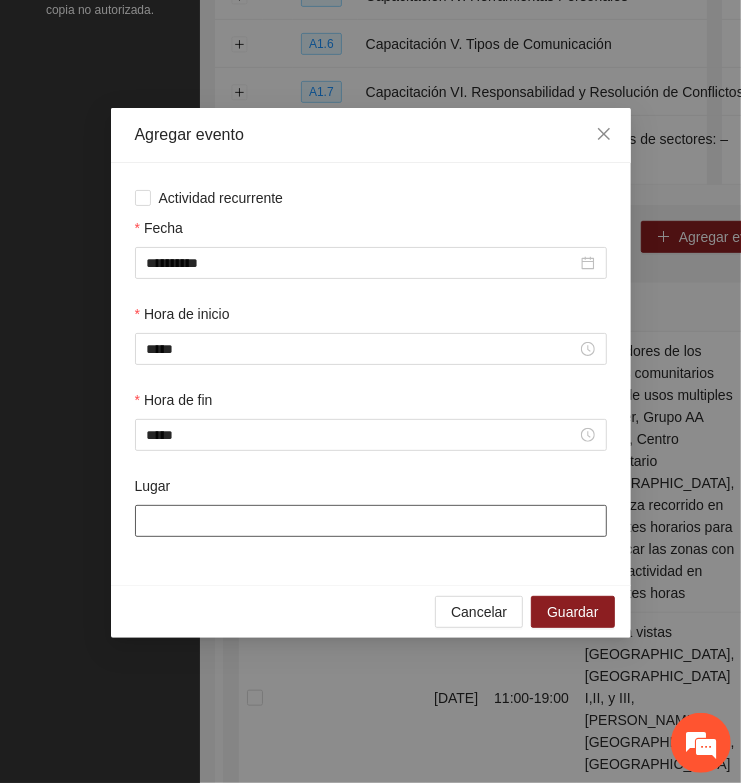 paste on "**********" 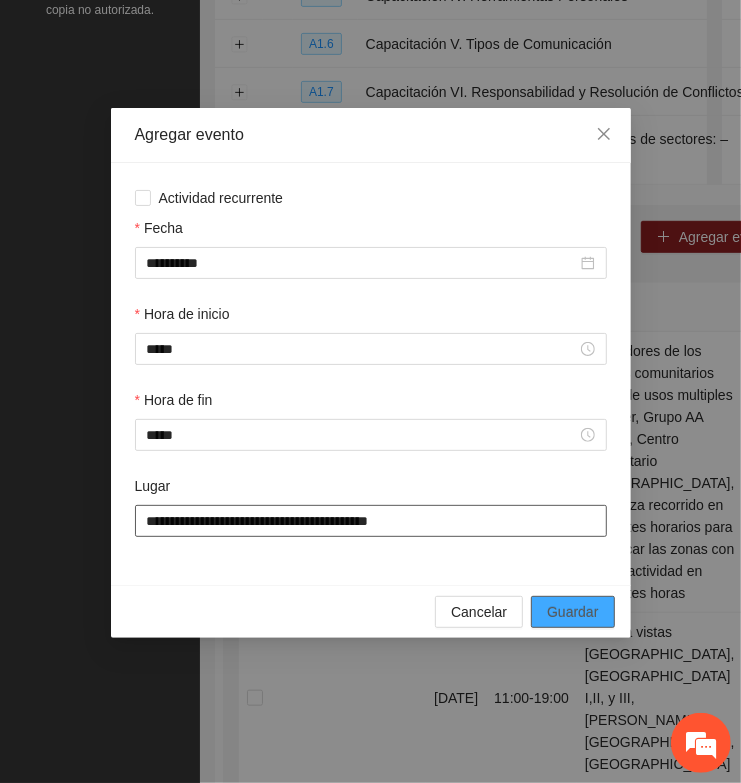 type on "**********" 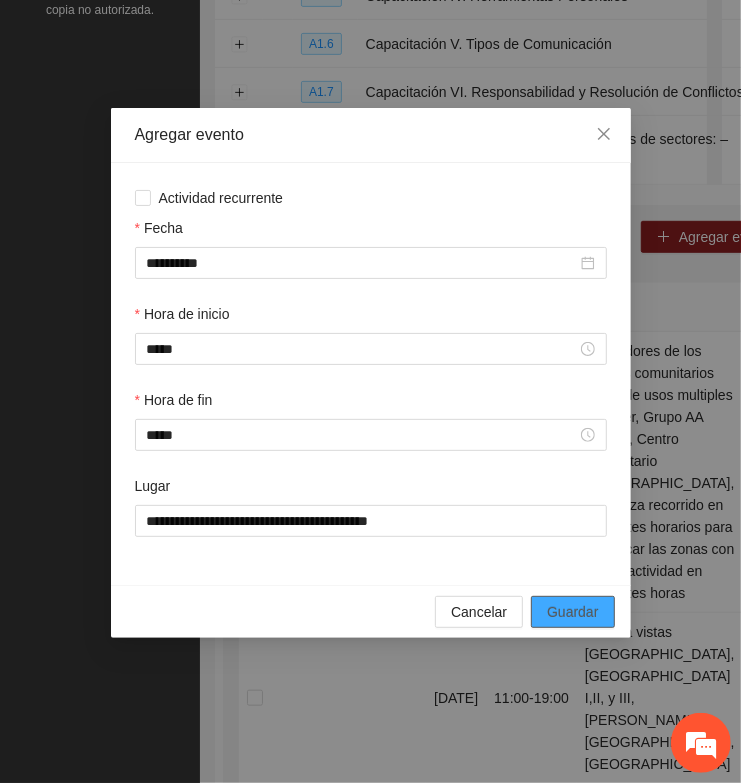click on "Guardar" at bounding box center [572, 612] 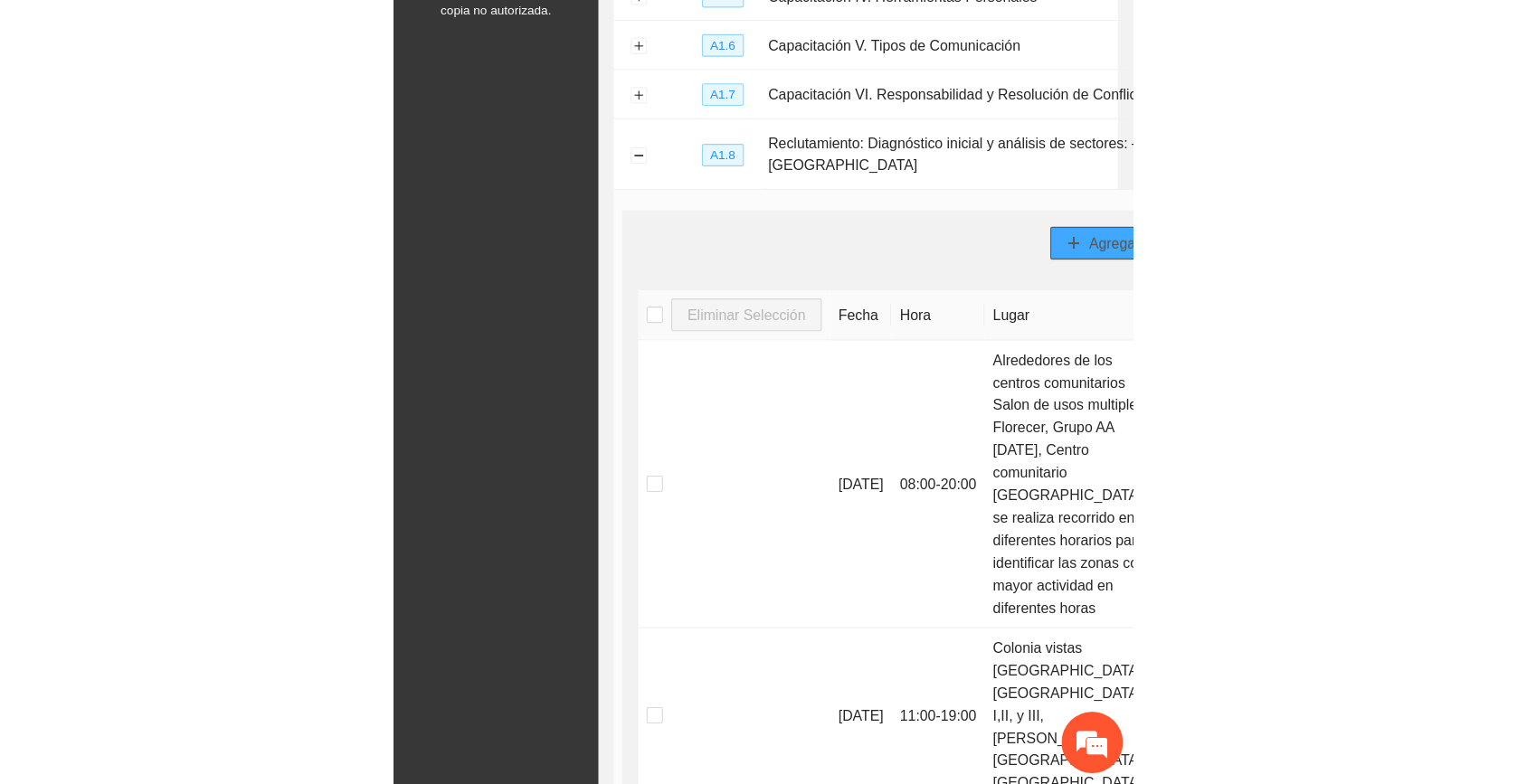 scroll, scrollTop: 187, scrollLeft: 0, axis: vertical 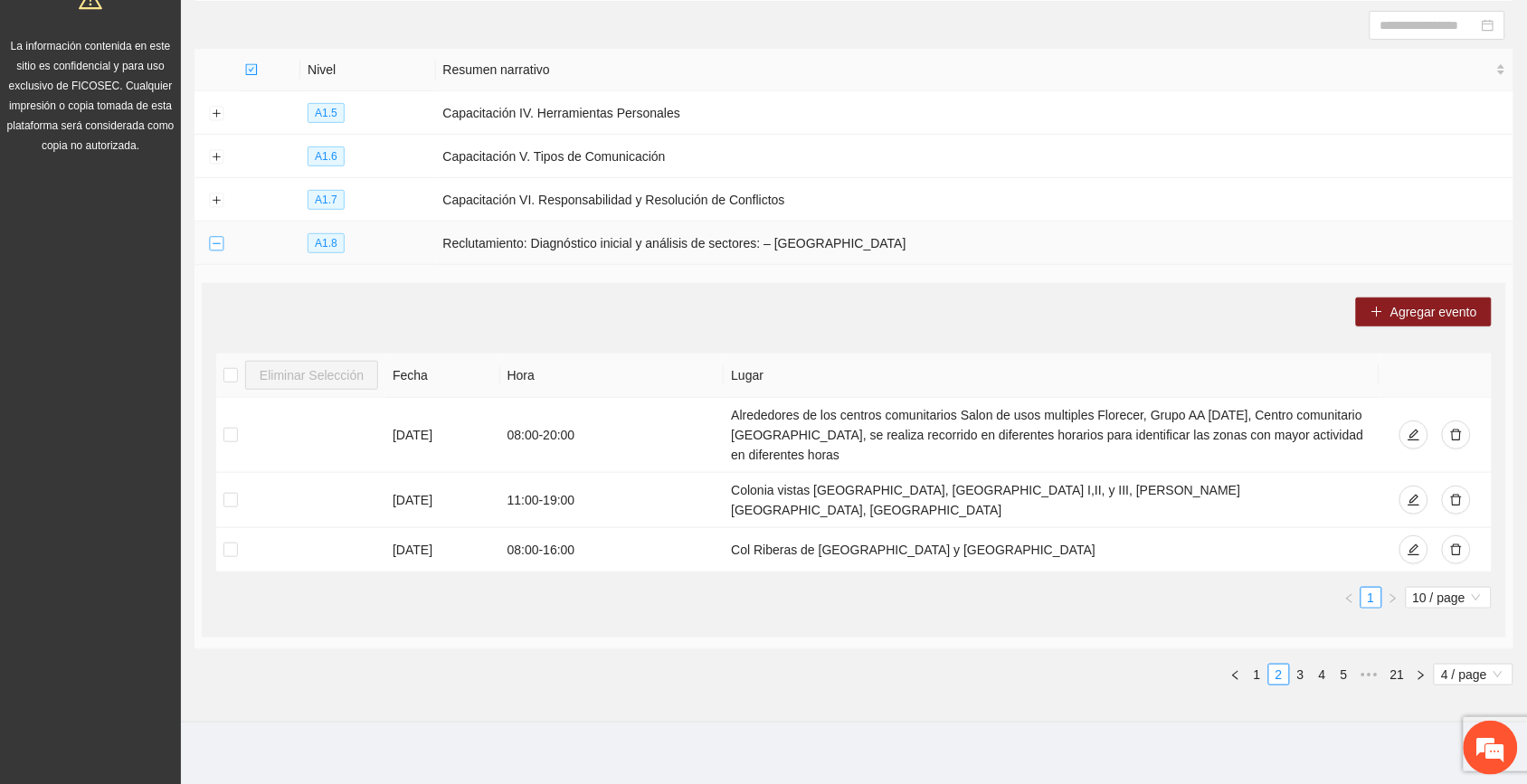 click at bounding box center [216, 244] 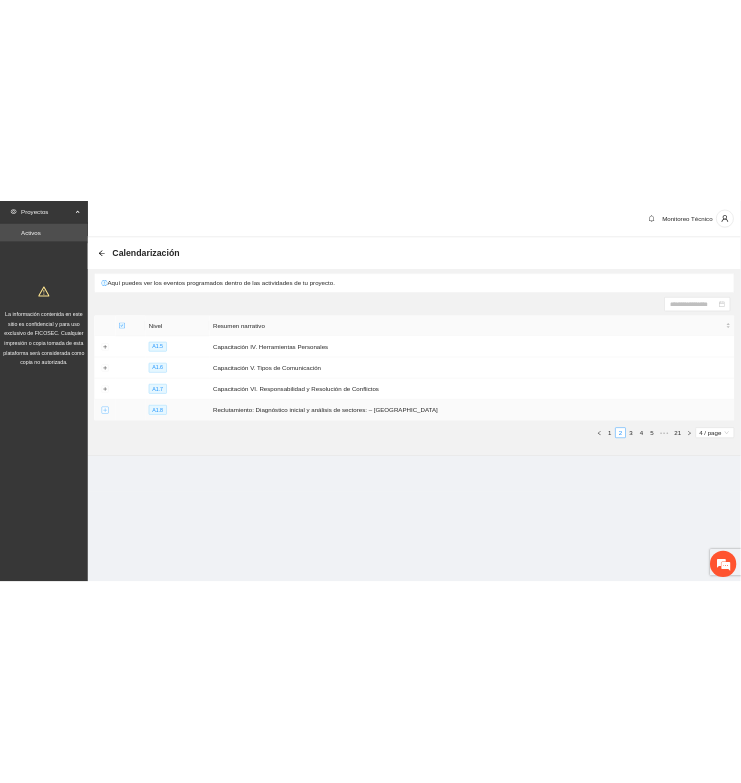 scroll, scrollTop: 0, scrollLeft: 0, axis: both 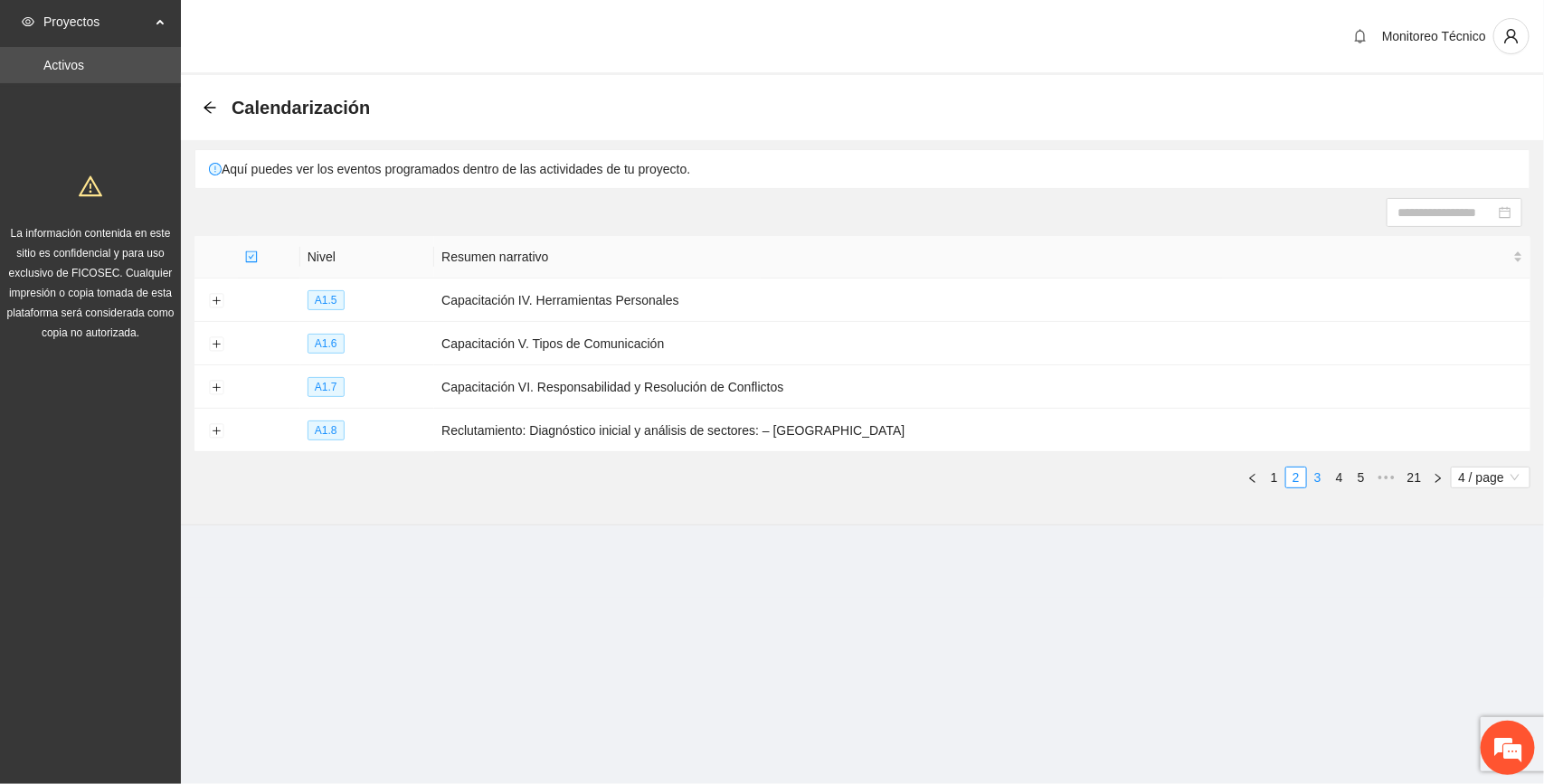 click on "3" at bounding box center (1318, 477) 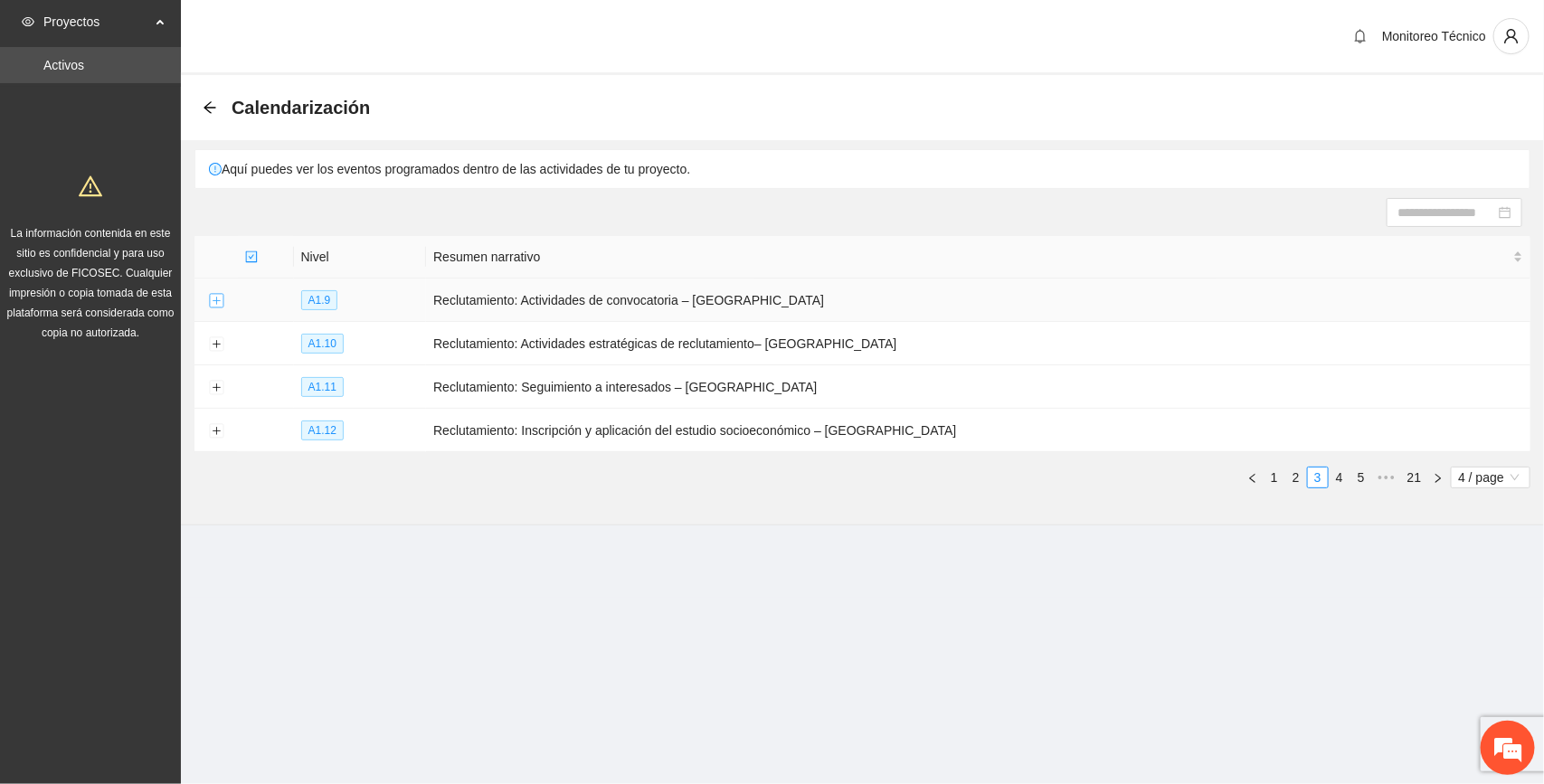 click at bounding box center (216, 301) 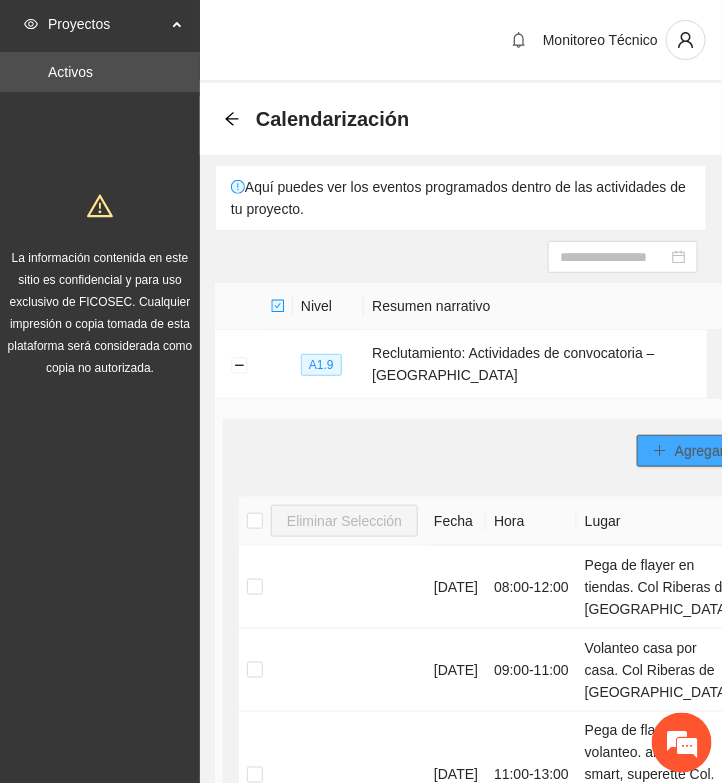 click on "Agregar evento" at bounding box center [723, 451] 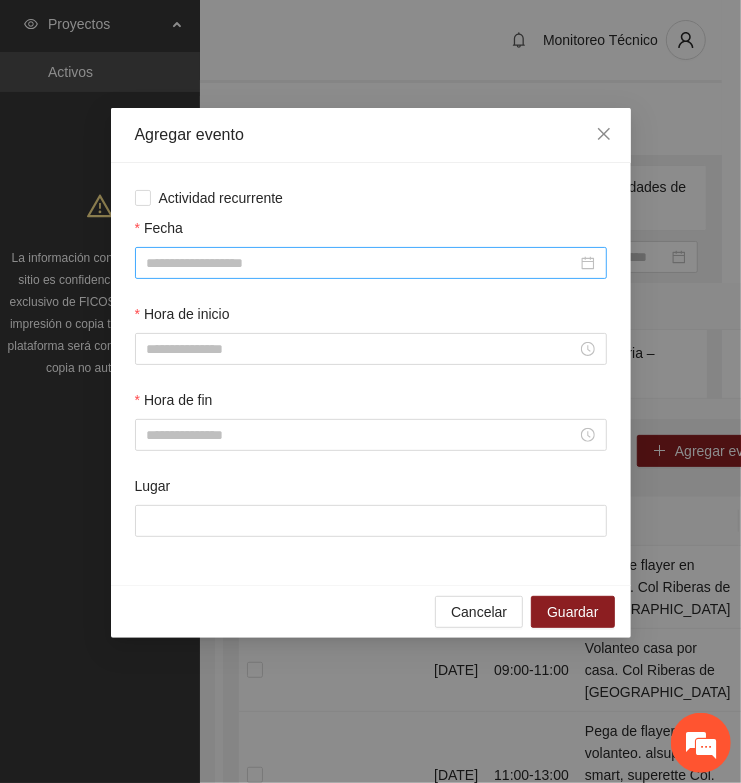 click on "Fecha" at bounding box center (362, 263) 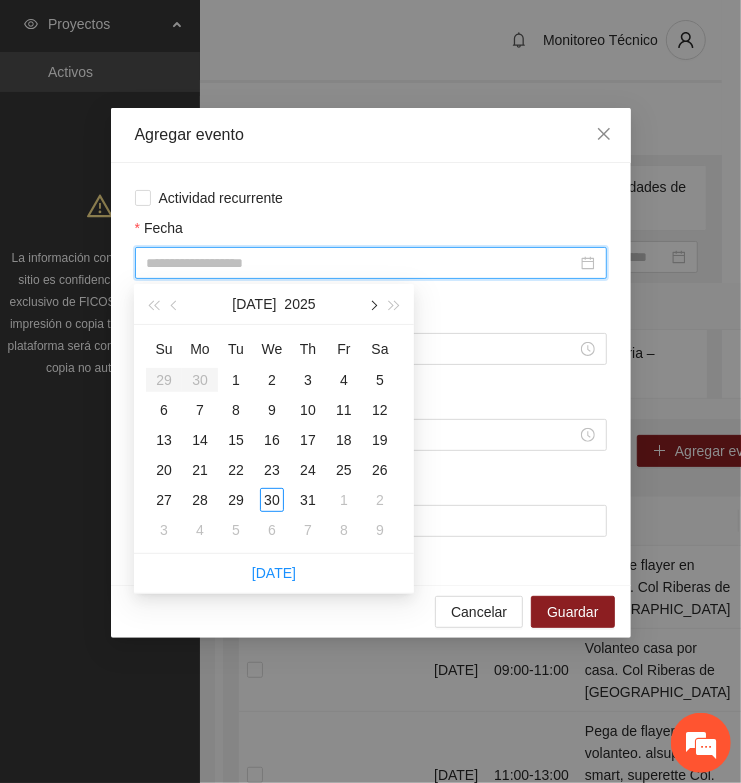 click at bounding box center (372, 304) 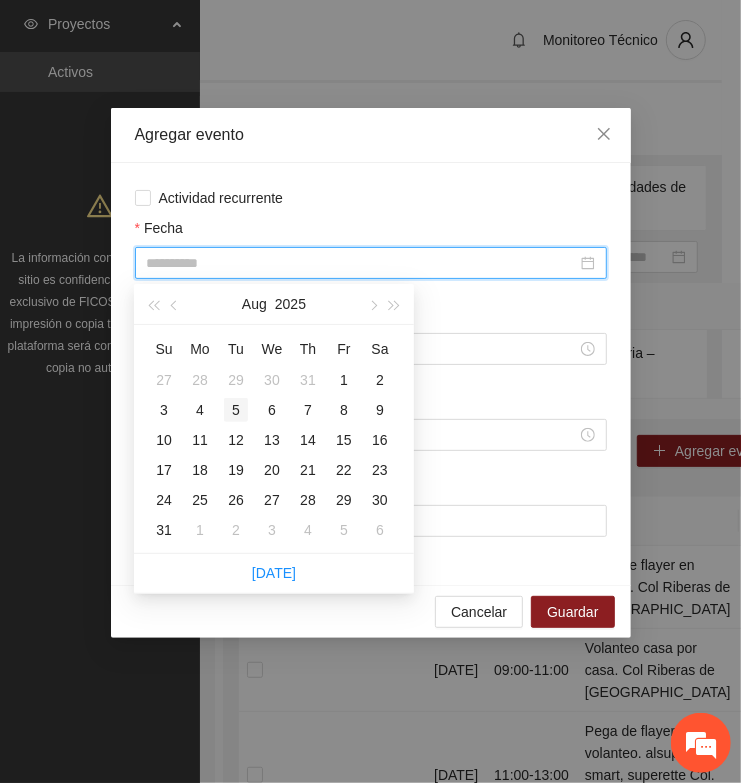 type on "**********" 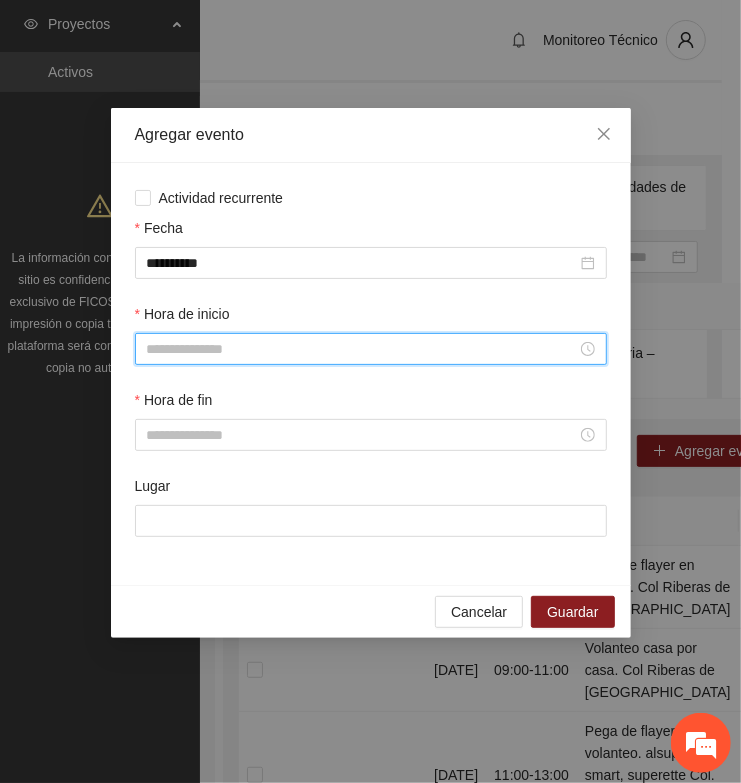 click on "Hora de inicio" at bounding box center [362, 349] 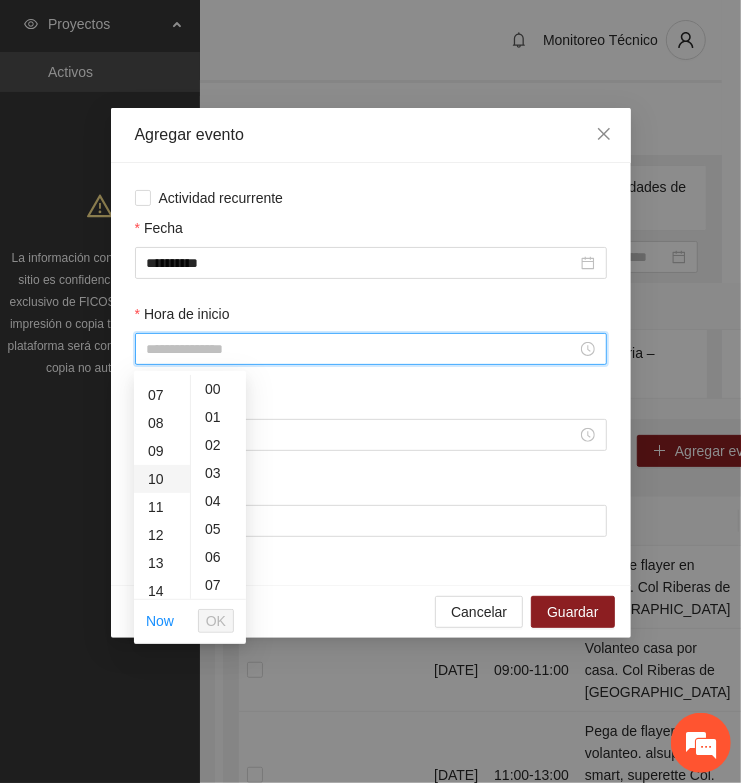 scroll, scrollTop: 250, scrollLeft: 0, axis: vertical 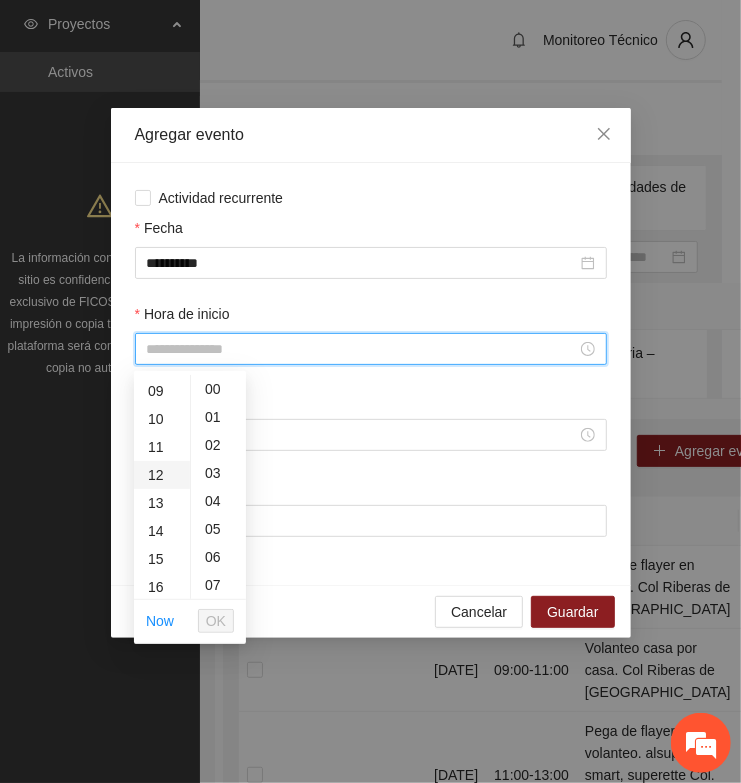 click on "12" at bounding box center (162, 475) 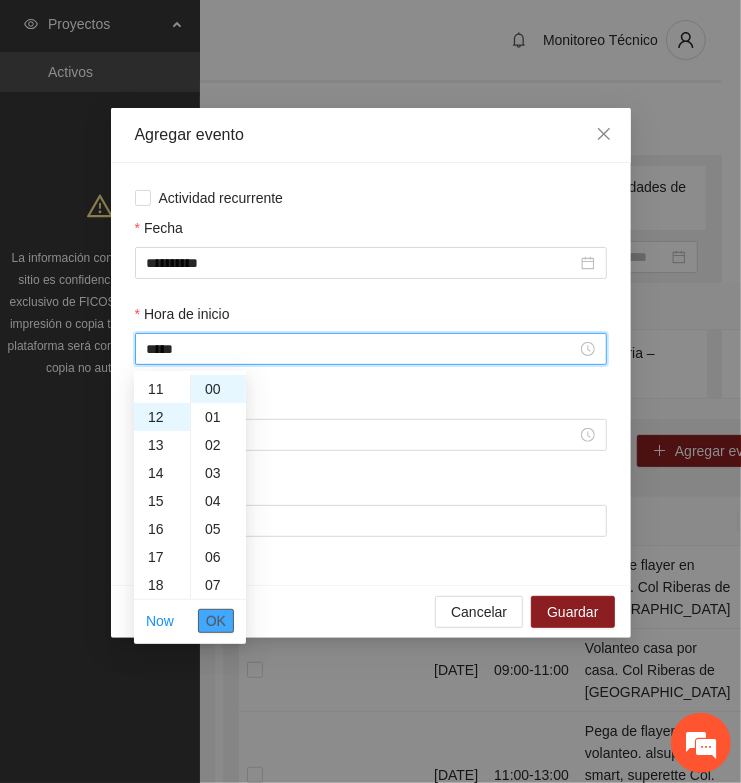 scroll, scrollTop: 336, scrollLeft: 0, axis: vertical 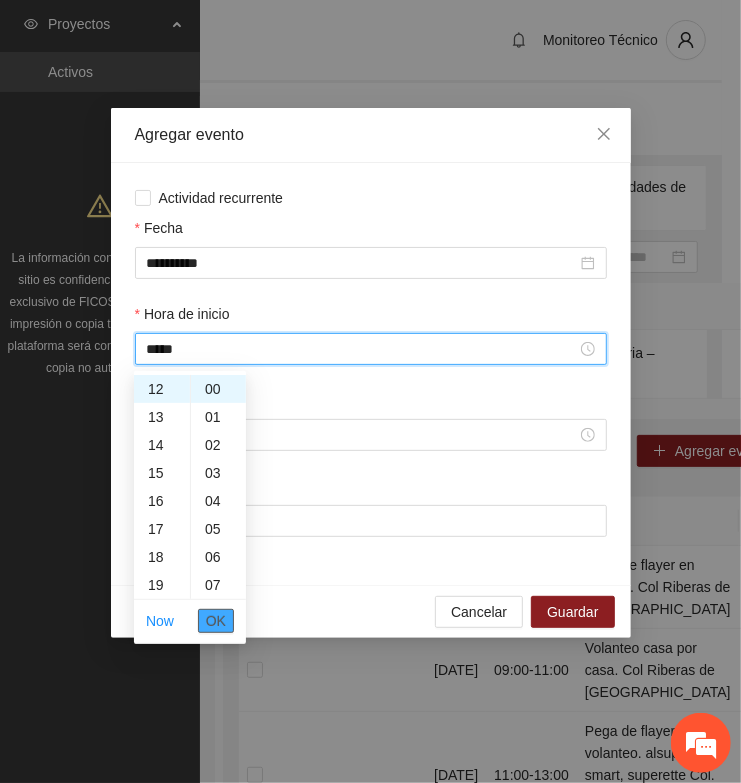 click on "OK" at bounding box center [216, 621] 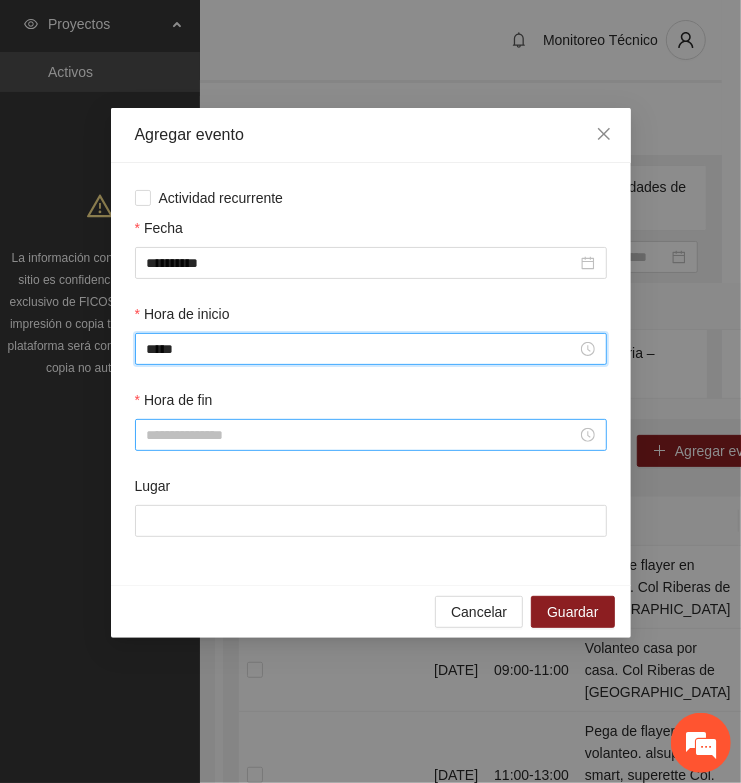 click on "Hora de fin" at bounding box center (362, 435) 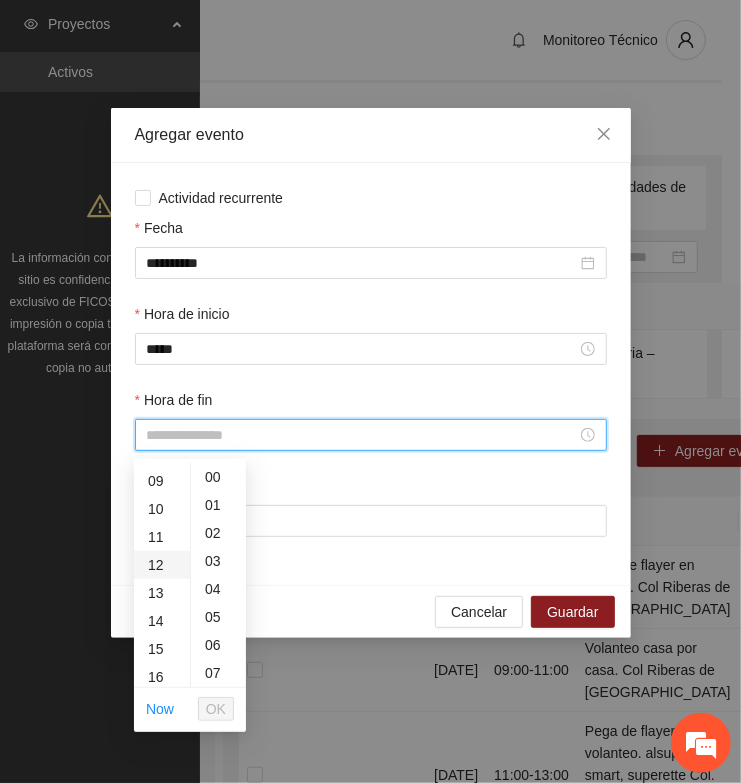 scroll, scrollTop: 250, scrollLeft: 0, axis: vertical 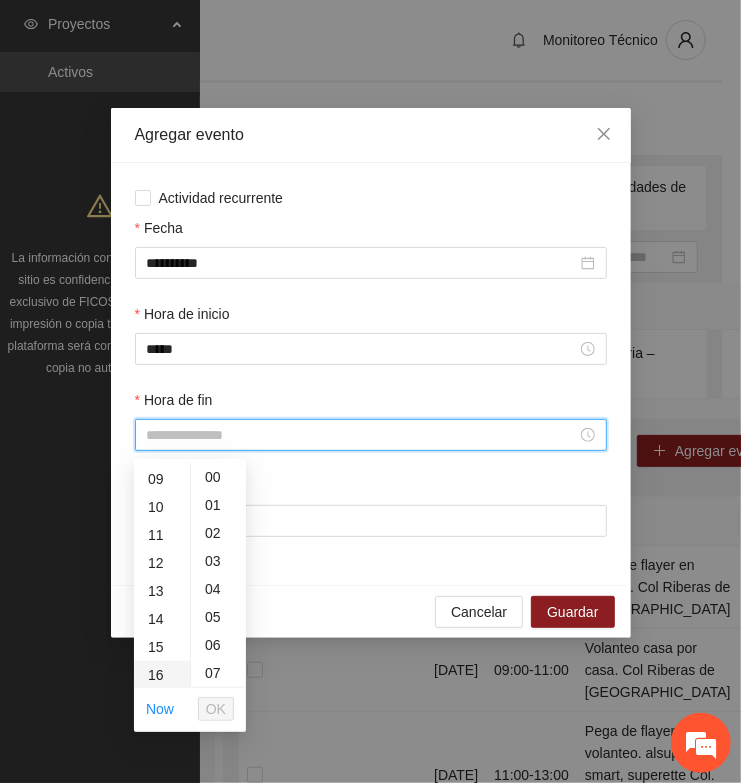 click on "16" at bounding box center [162, 675] 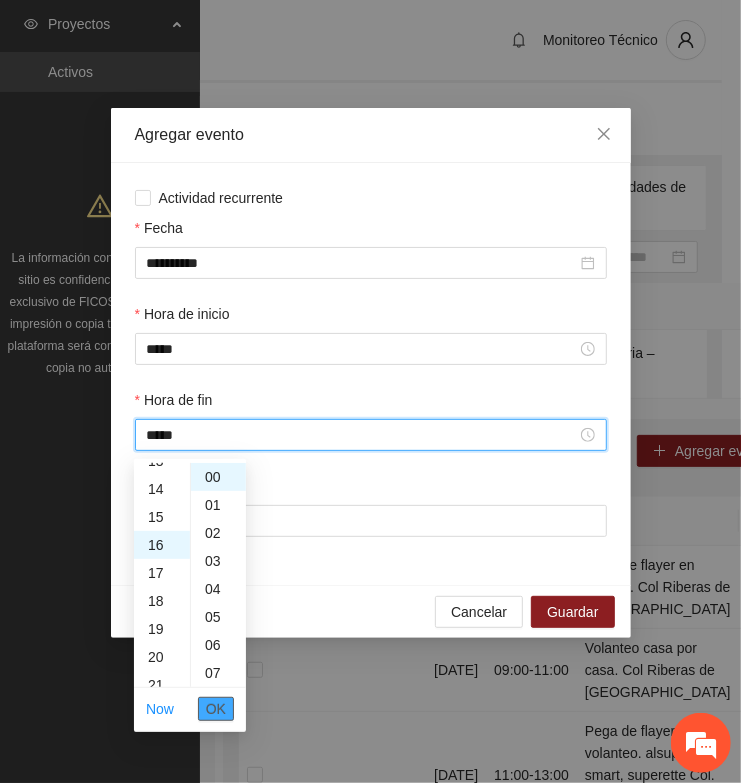 scroll, scrollTop: 447, scrollLeft: 0, axis: vertical 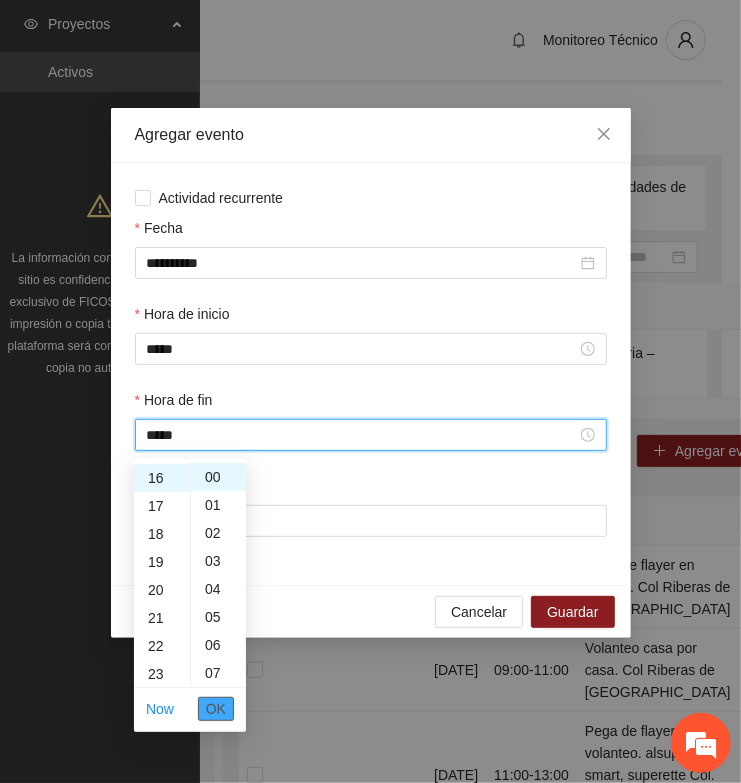 click on "OK" at bounding box center [216, 709] 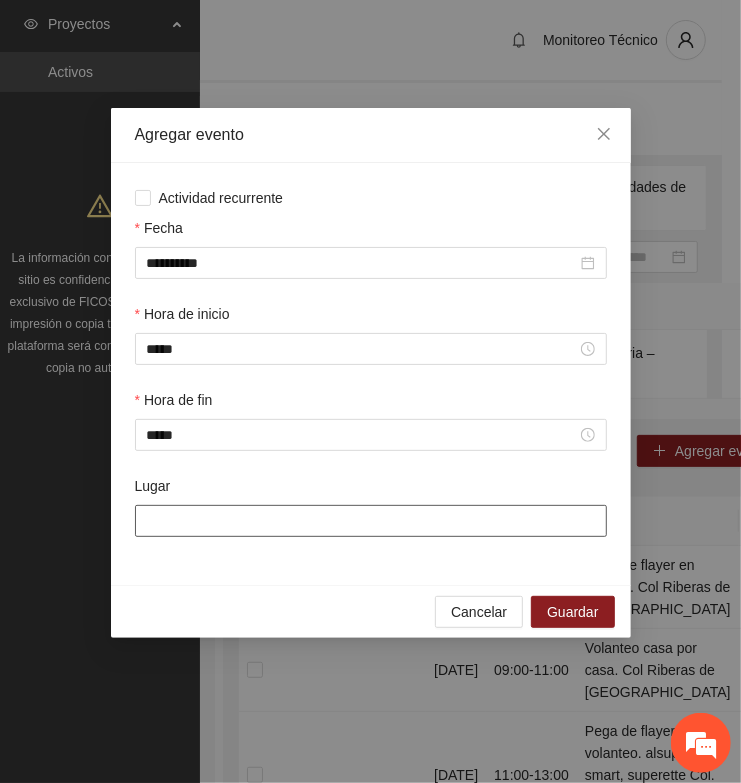 click on "Lugar" at bounding box center [371, 521] 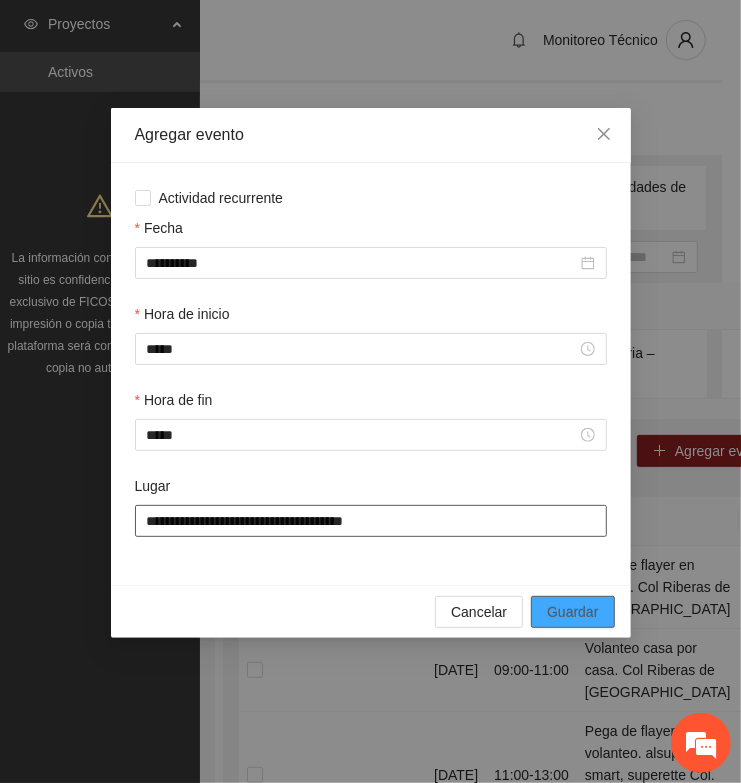 type on "**********" 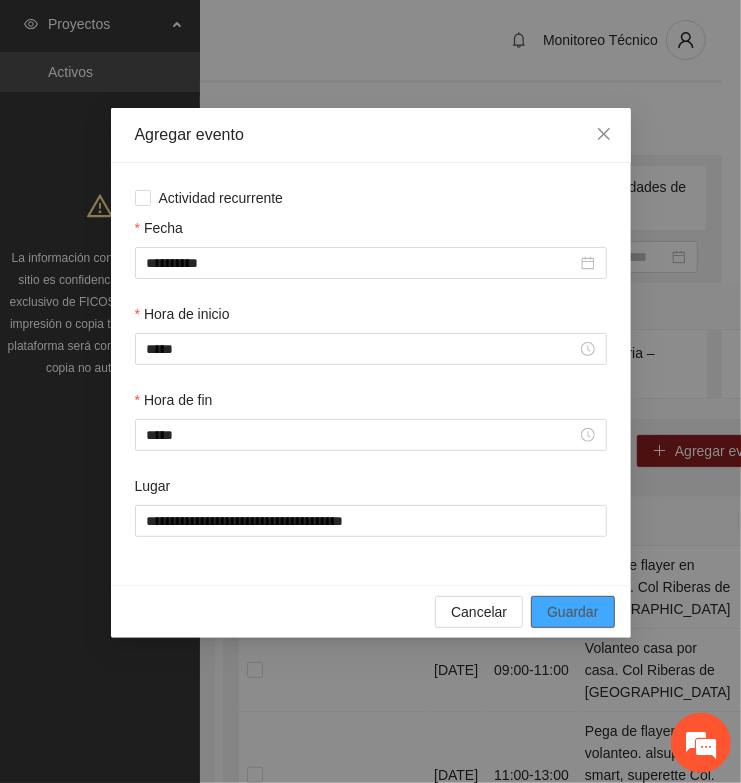 click on "Guardar" at bounding box center [572, 612] 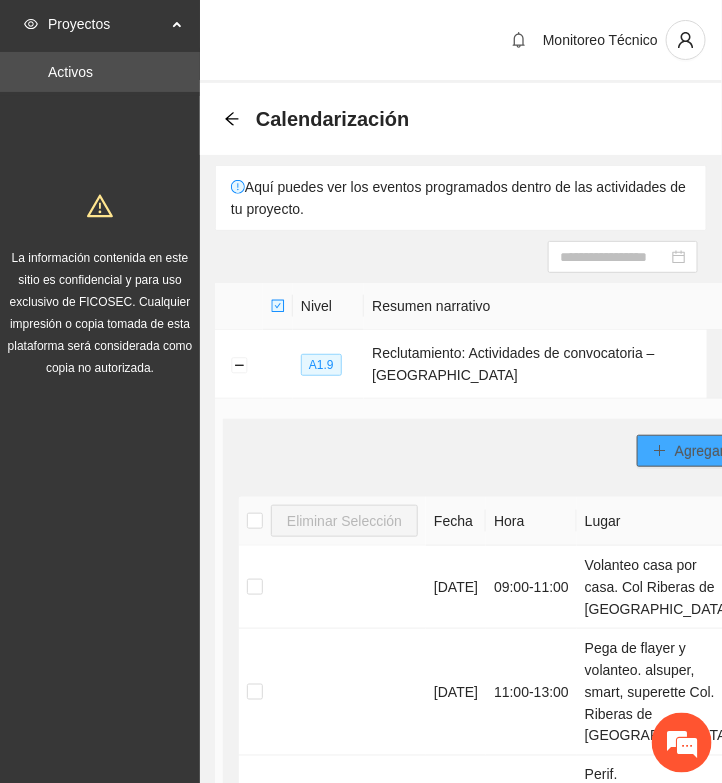 click on "Agregar evento" at bounding box center [723, 451] 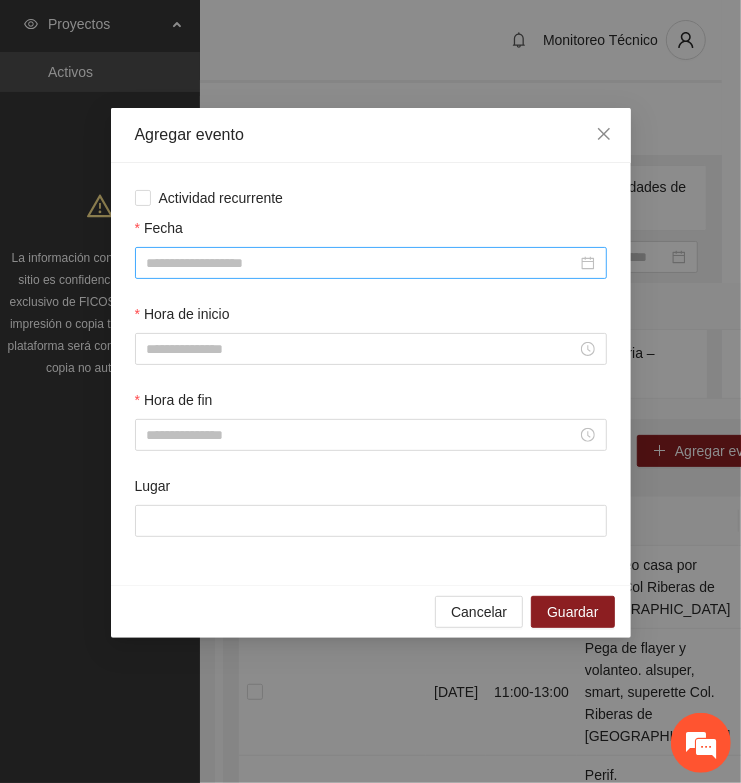 click on "Fecha" at bounding box center (362, 263) 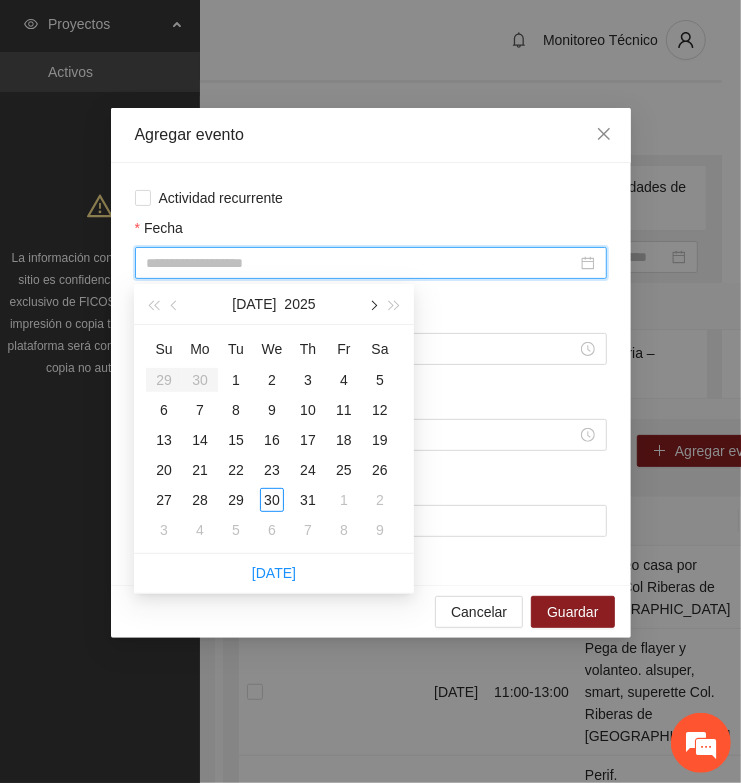 click at bounding box center (372, 306) 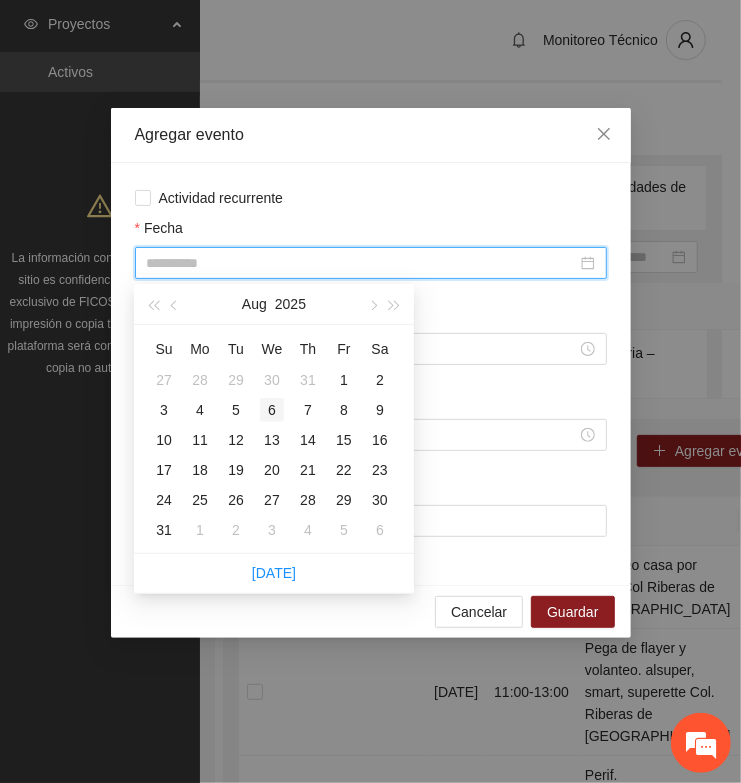 type on "**********" 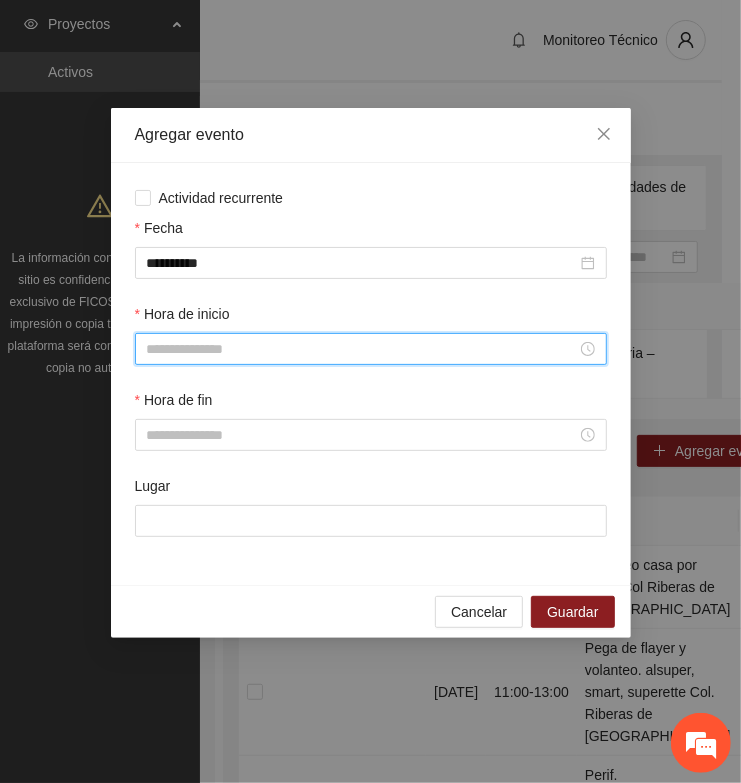 click on "Hora de inicio" at bounding box center [362, 349] 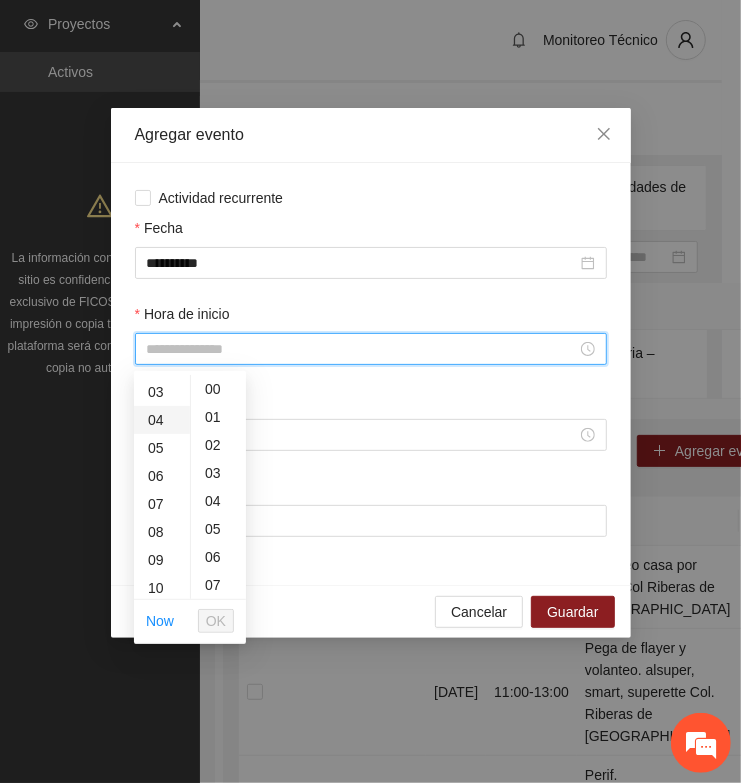 scroll, scrollTop: 125, scrollLeft: 0, axis: vertical 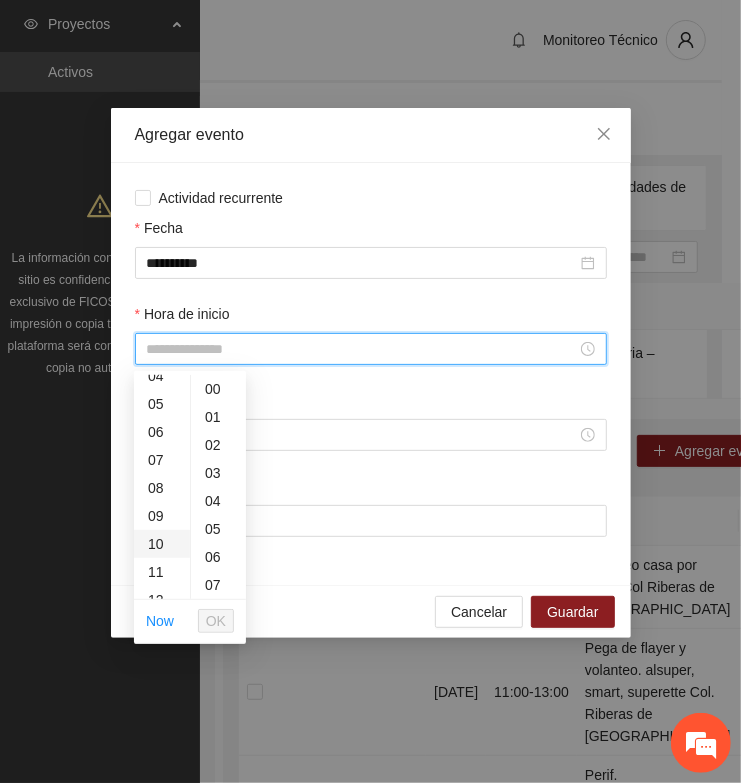 click on "10" at bounding box center [162, 544] 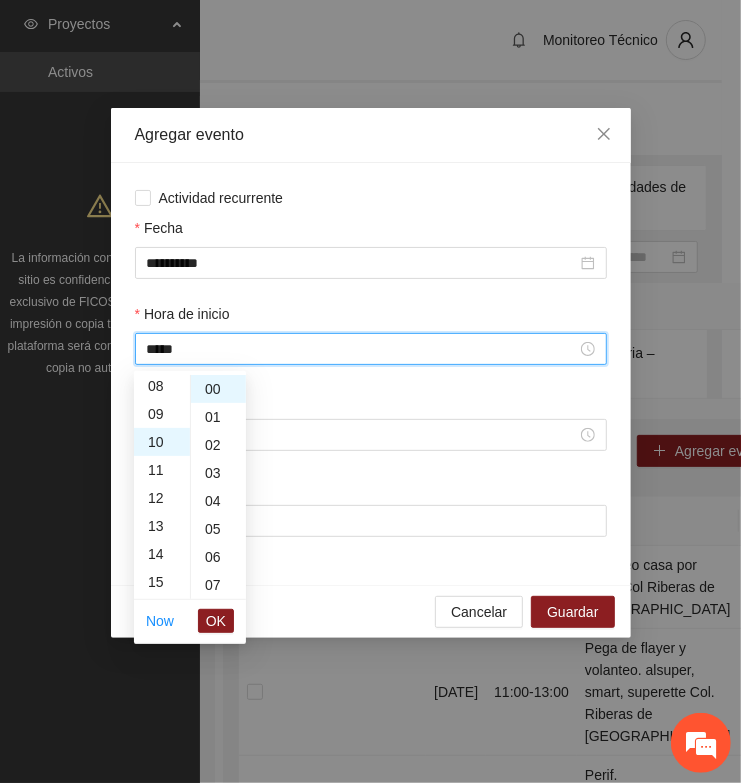 scroll, scrollTop: 280, scrollLeft: 0, axis: vertical 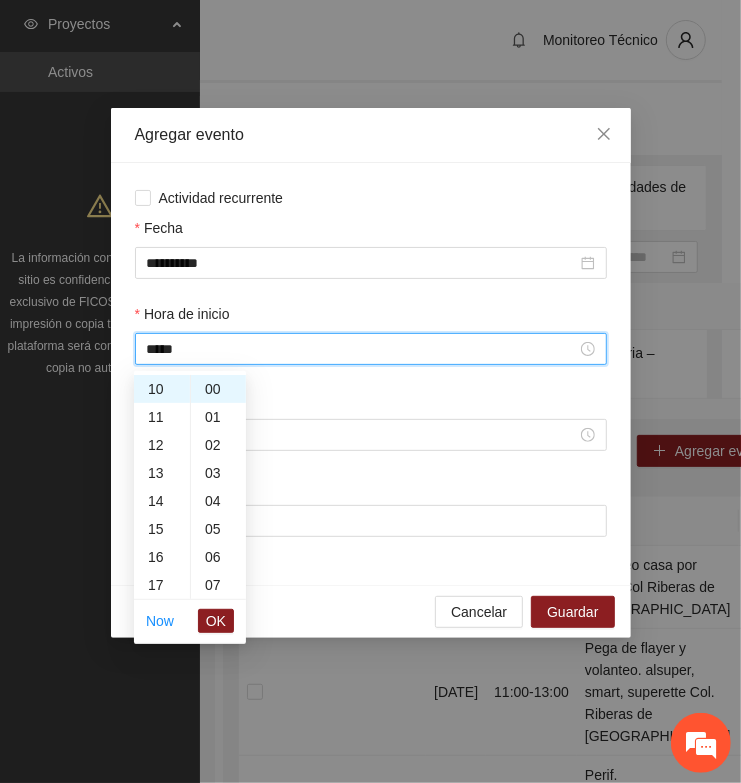 click on "OK" at bounding box center [216, 621] 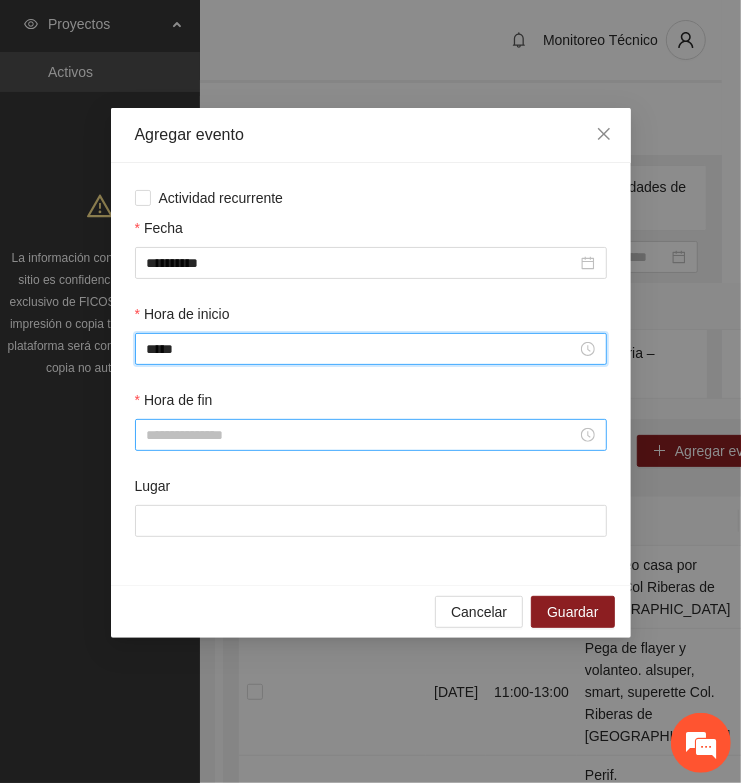 click on "Hora de fin" at bounding box center [362, 435] 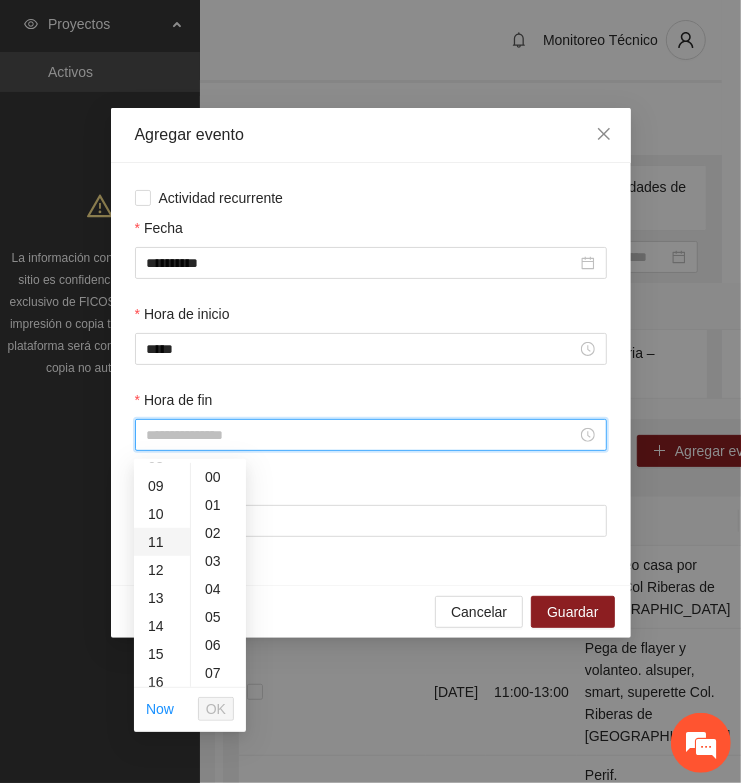 scroll, scrollTop: 250, scrollLeft: 0, axis: vertical 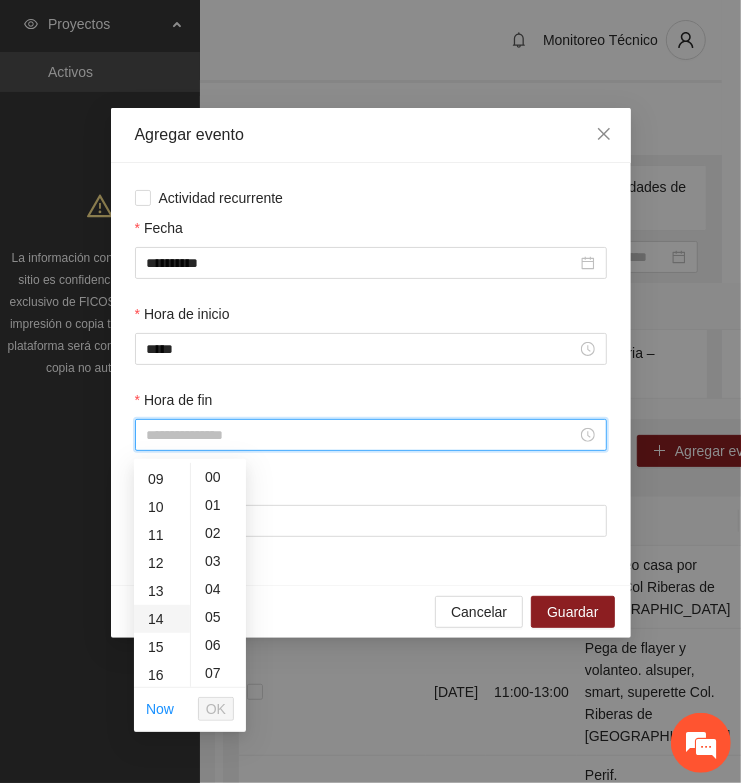 click on "14" at bounding box center (162, 619) 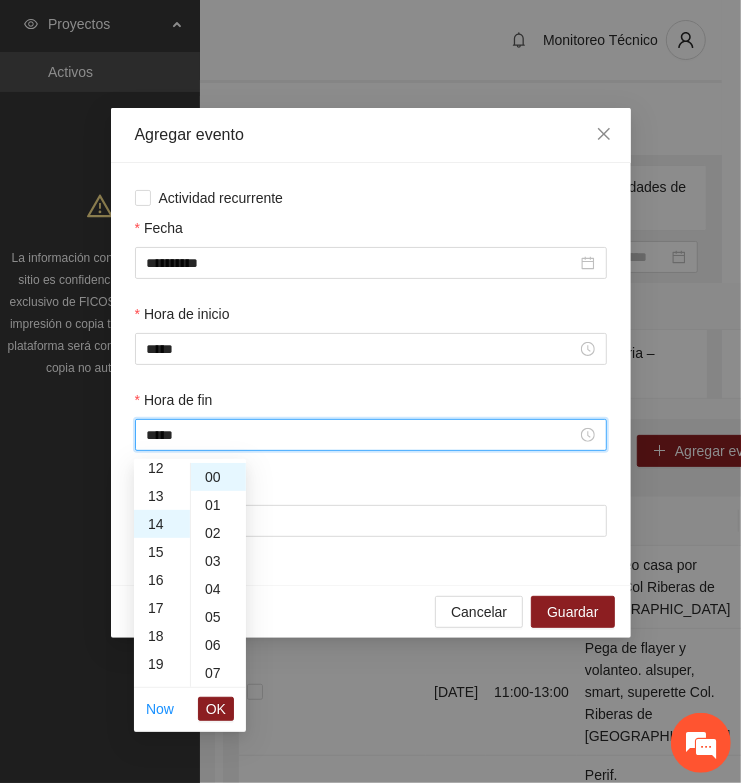 scroll, scrollTop: 392, scrollLeft: 0, axis: vertical 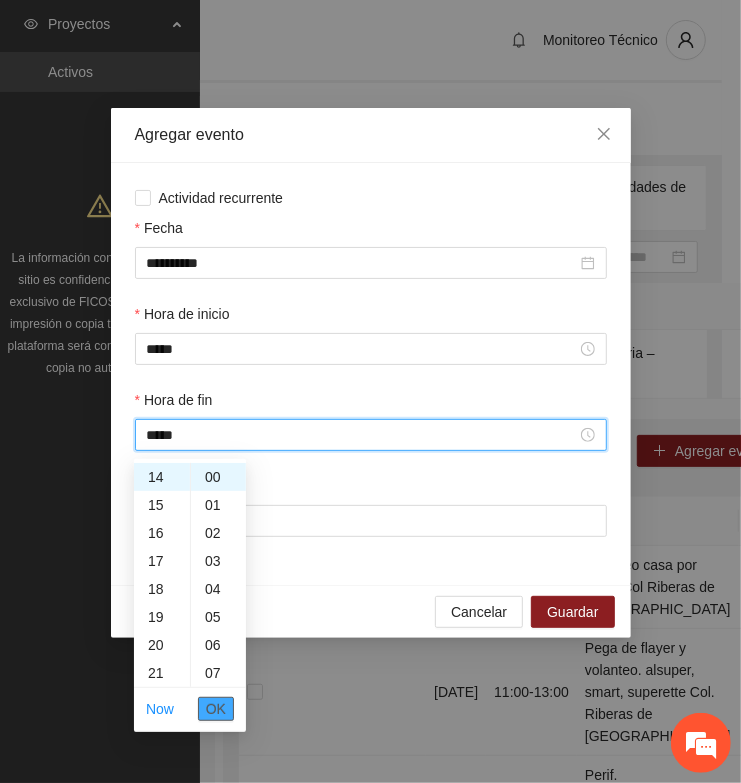 click on "OK" at bounding box center [216, 709] 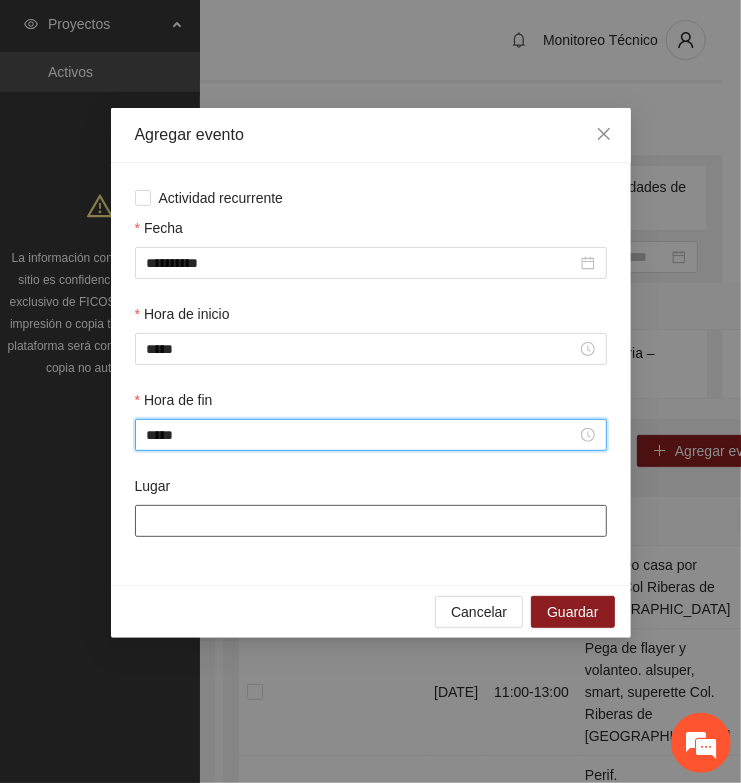 click on "Lugar" at bounding box center [371, 521] 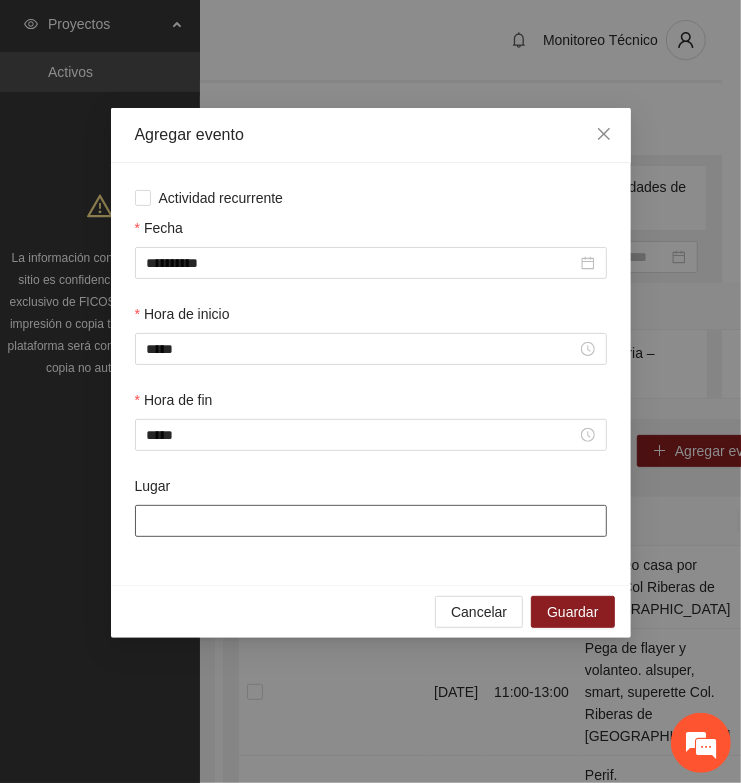 paste on "**********" 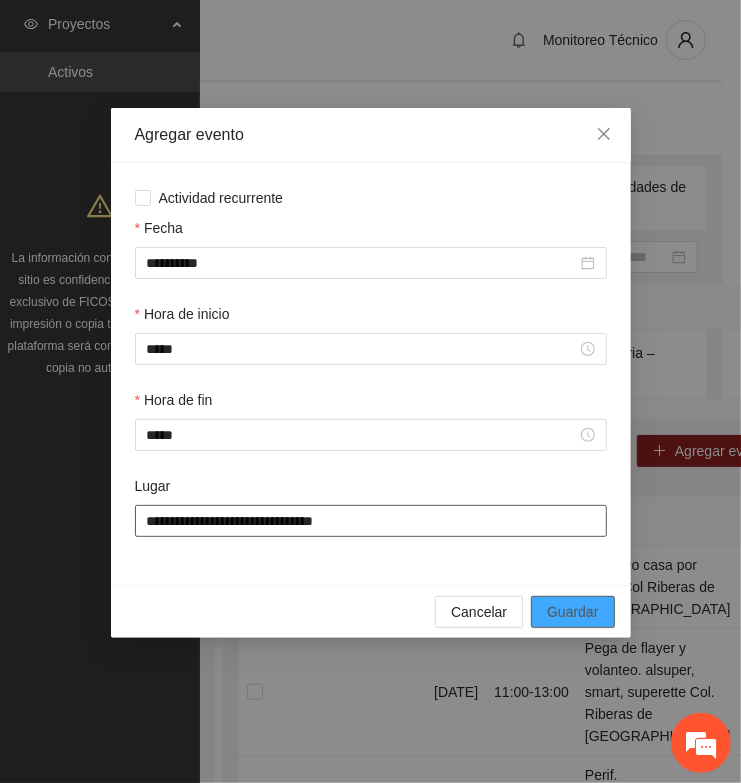 type on "**********" 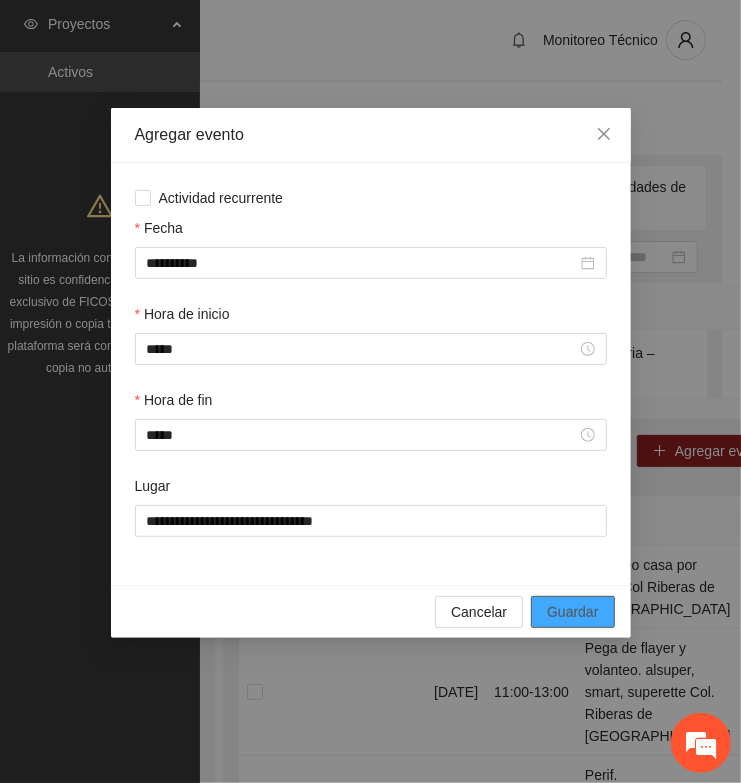 click on "Guardar" at bounding box center [572, 612] 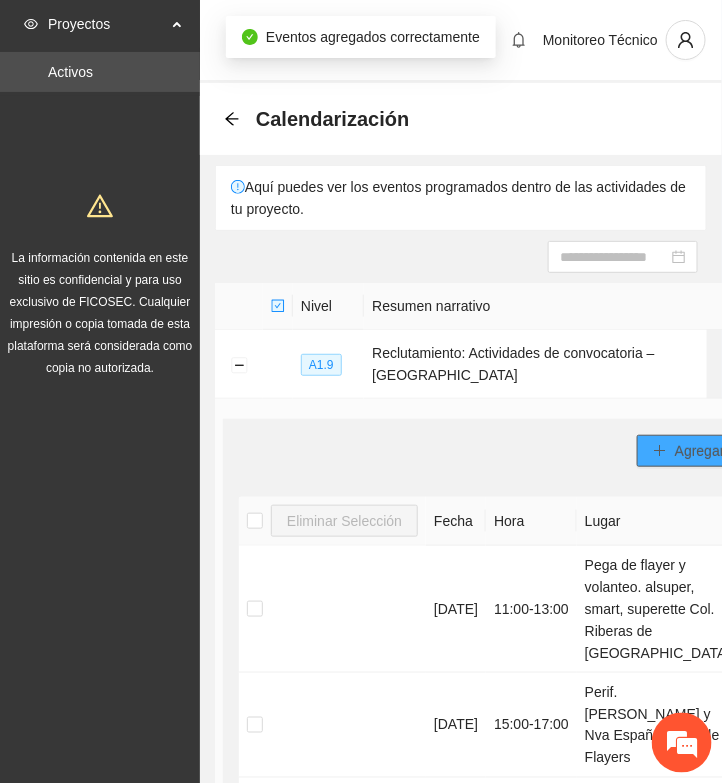 click on "Agregar evento" at bounding box center [723, 451] 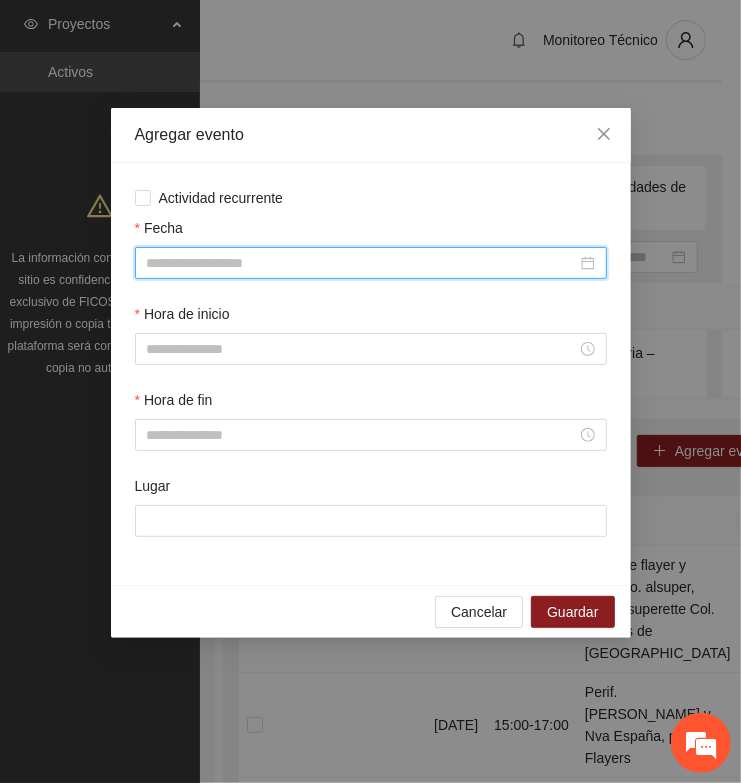 click on "Fecha" at bounding box center (362, 263) 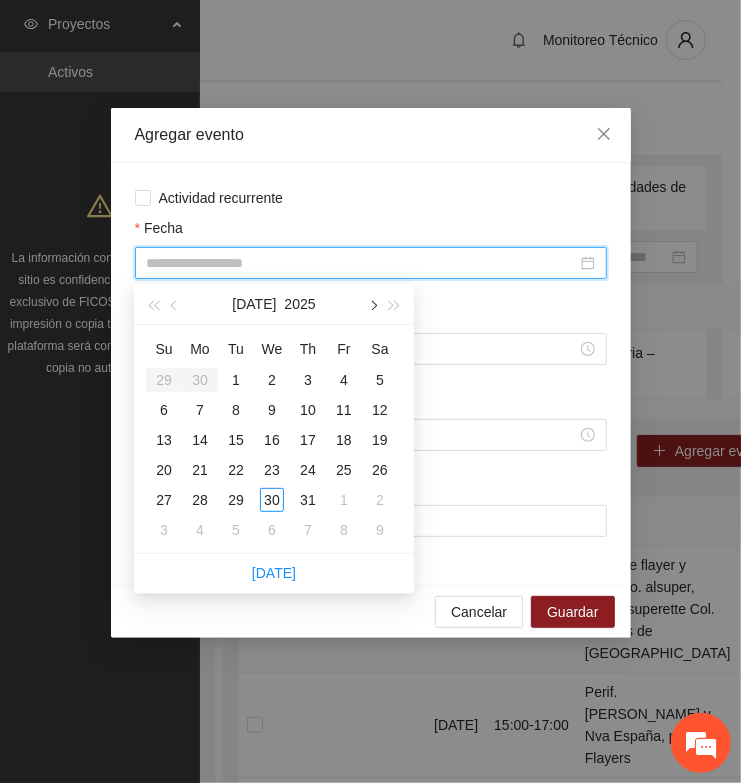 click at bounding box center [372, 306] 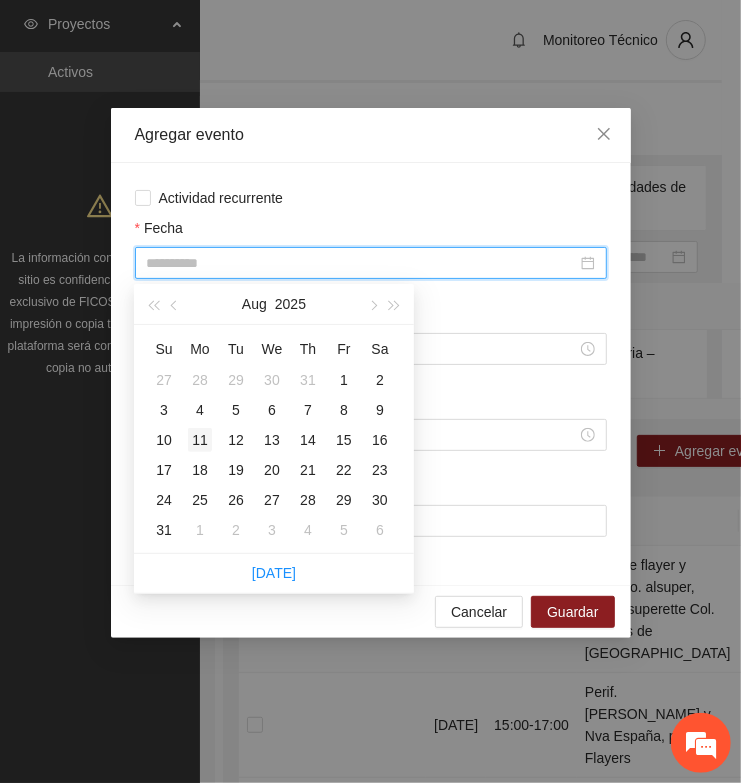 type on "**********" 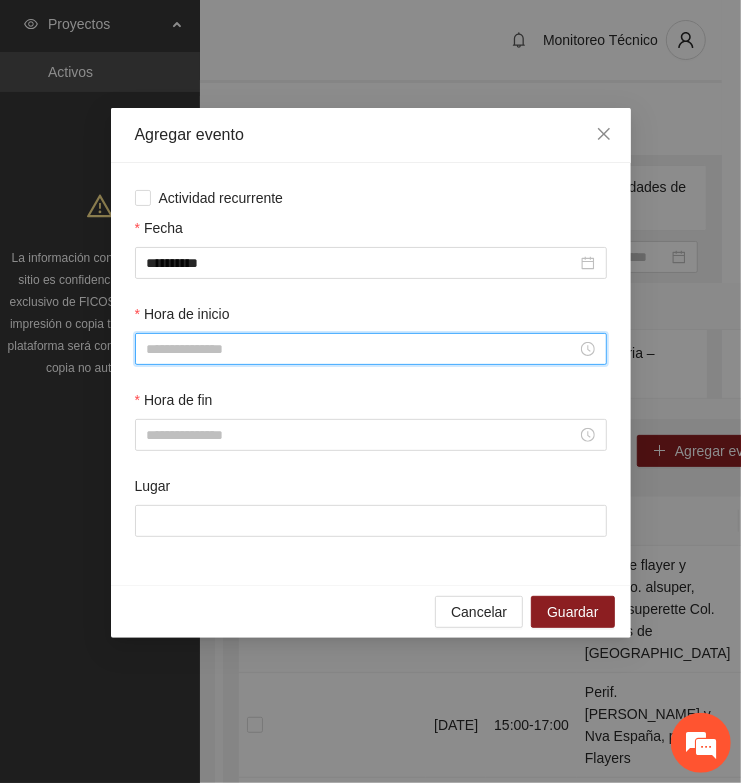 click on "Hora de inicio" at bounding box center (362, 349) 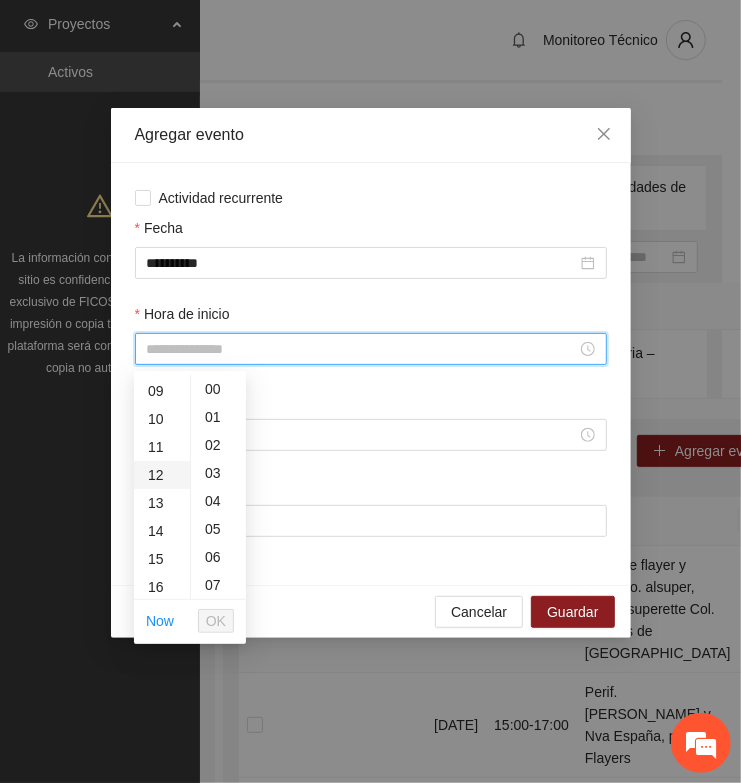 click on "12" at bounding box center [162, 475] 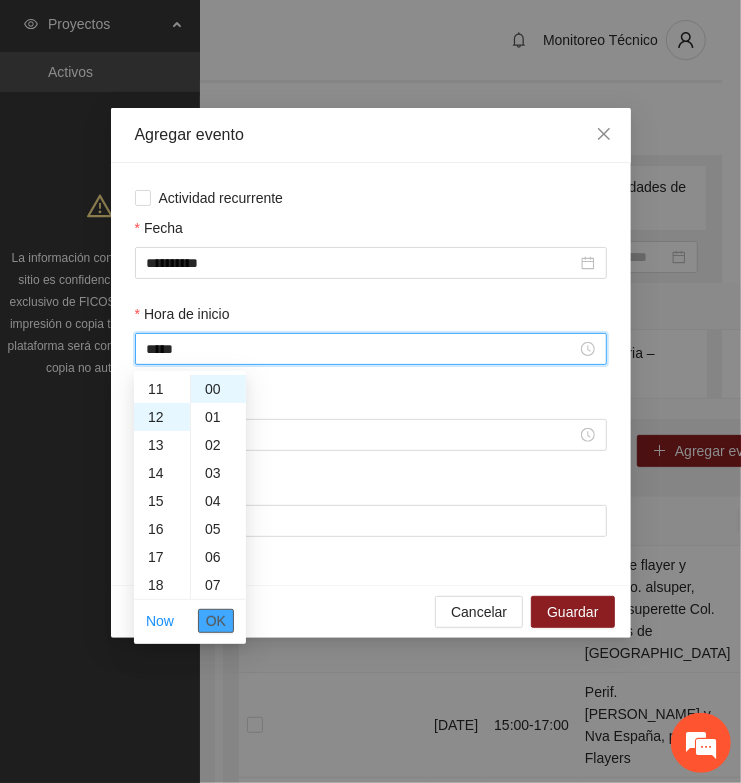 scroll, scrollTop: 336, scrollLeft: 0, axis: vertical 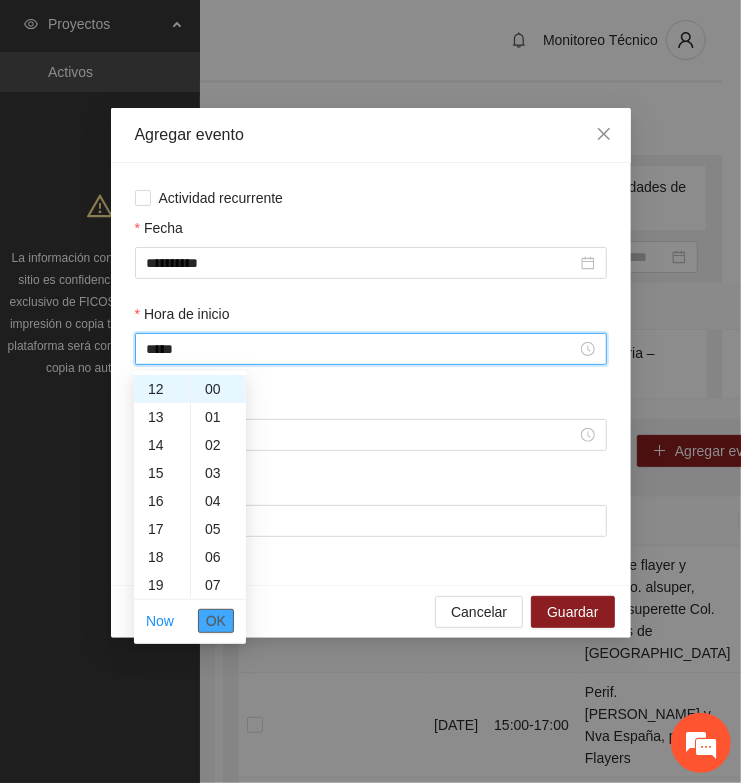 click on "OK" at bounding box center (216, 621) 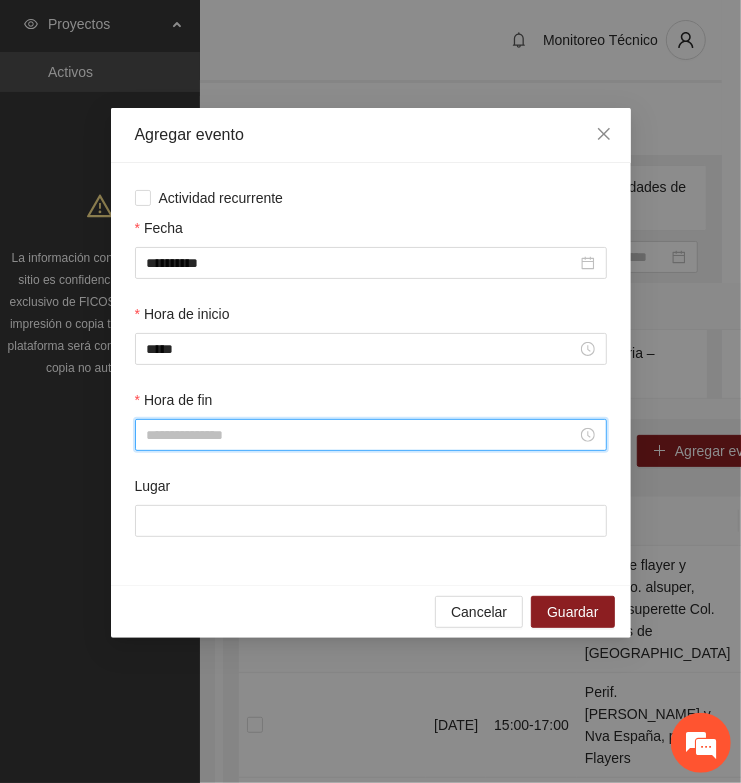 click on "Hora de fin" at bounding box center [362, 435] 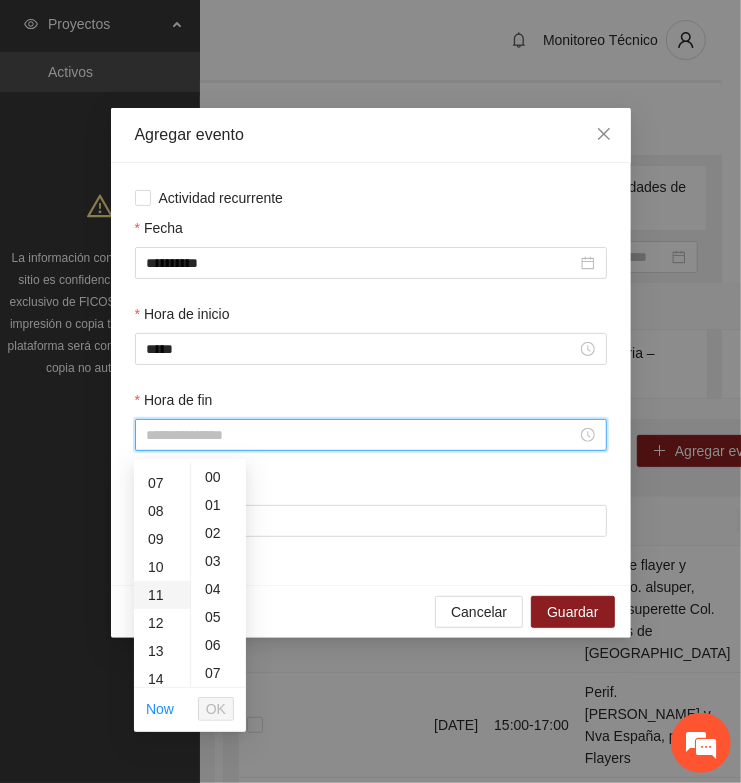 scroll, scrollTop: 250, scrollLeft: 0, axis: vertical 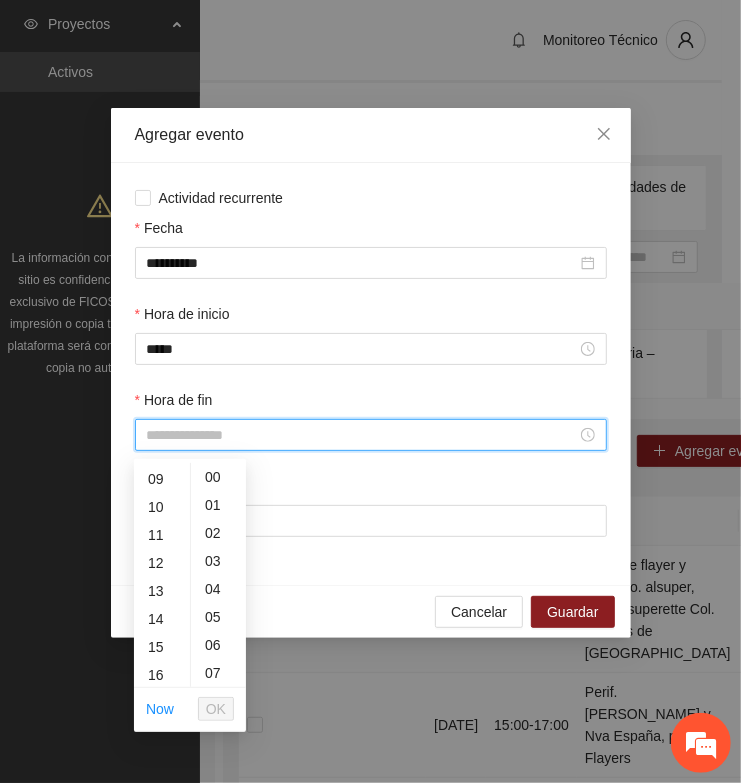 click on "16" at bounding box center (162, 675) 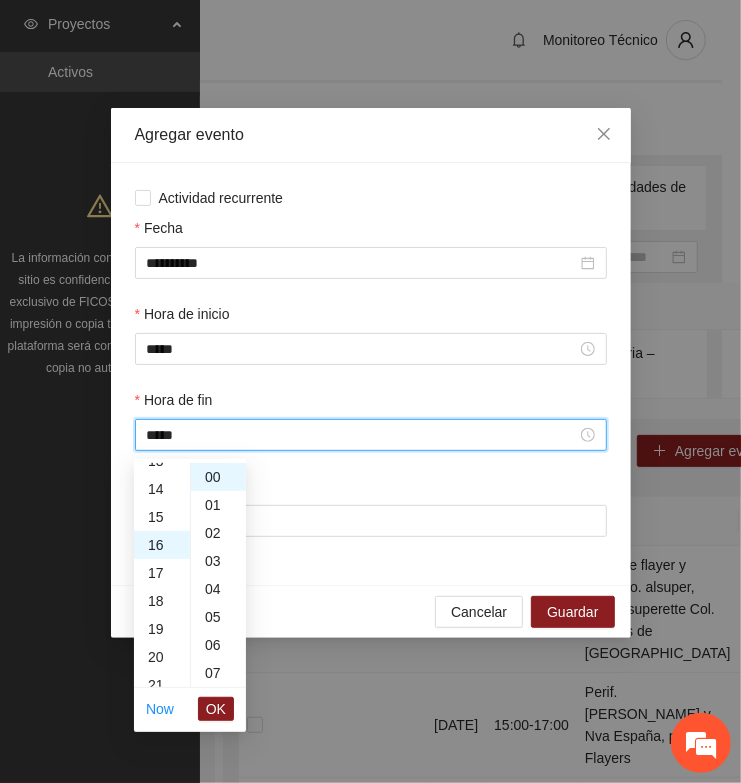 scroll, scrollTop: 447, scrollLeft: 0, axis: vertical 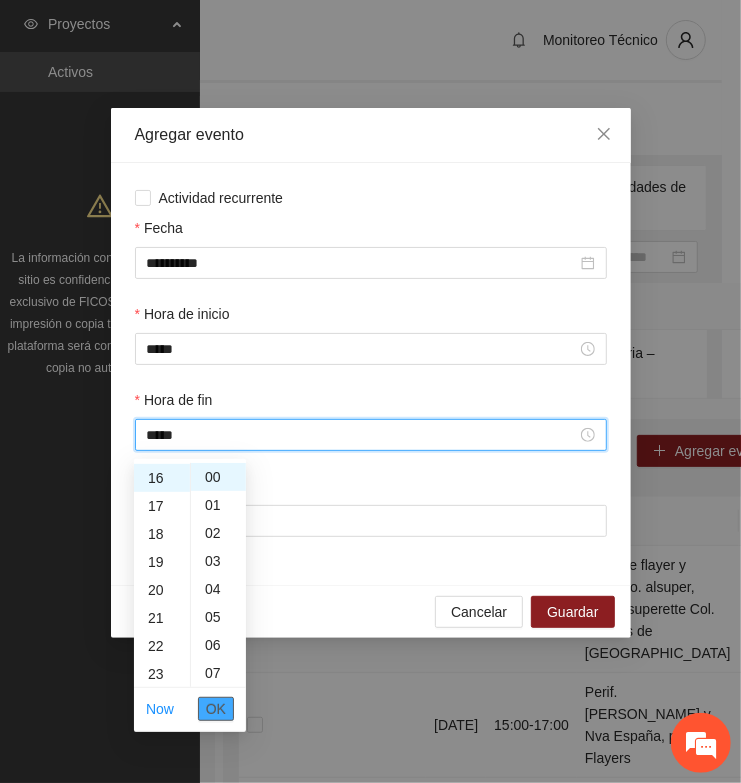 click on "OK" at bounding box center [216, 709] 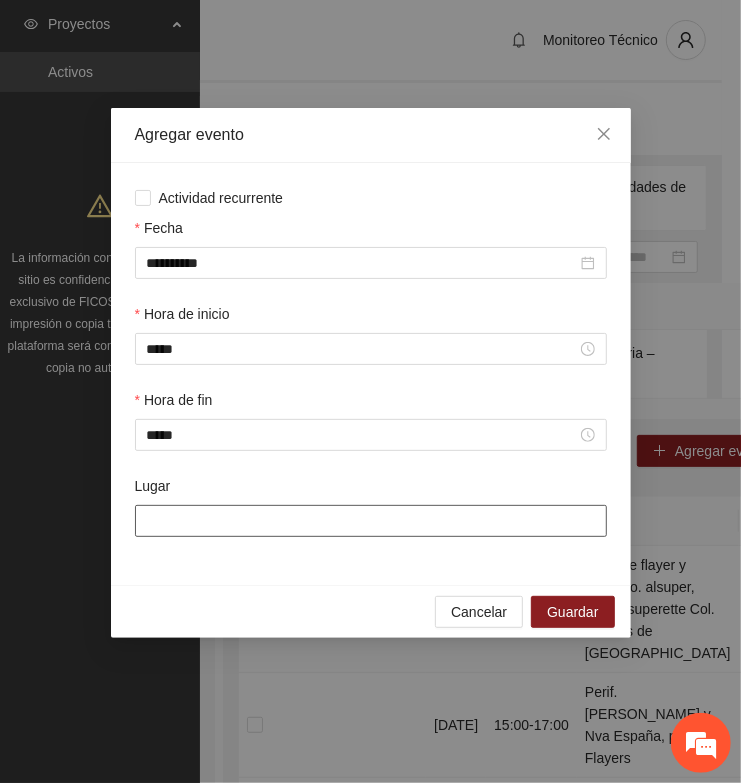 click on "Lugar" at bounding box center [371, 521] 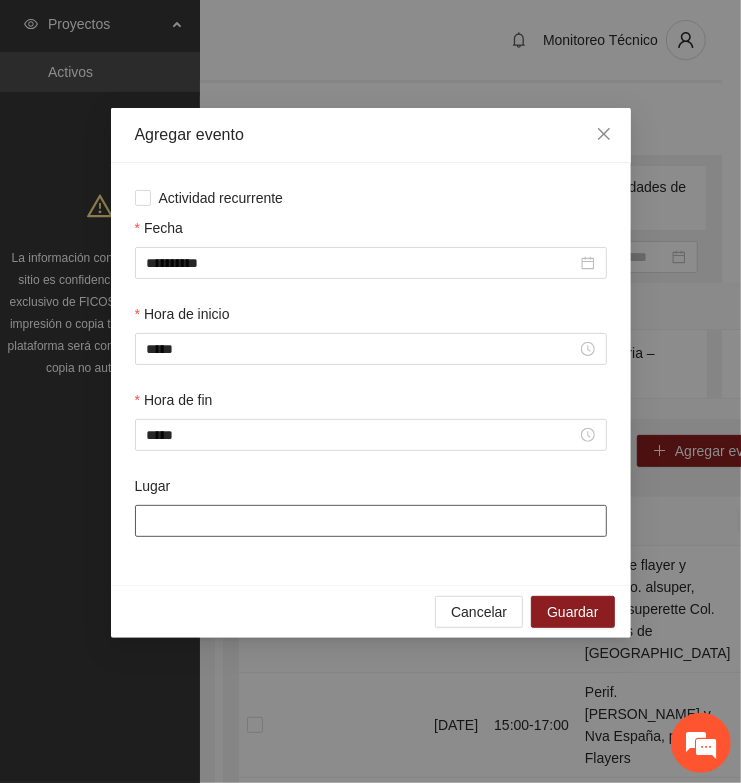 paste on "**********" 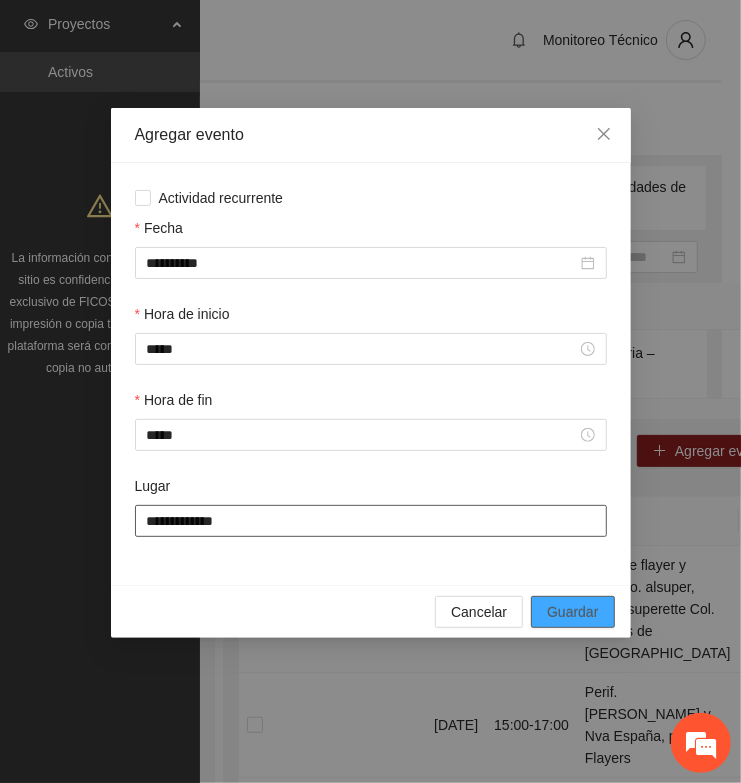 type on "**********" 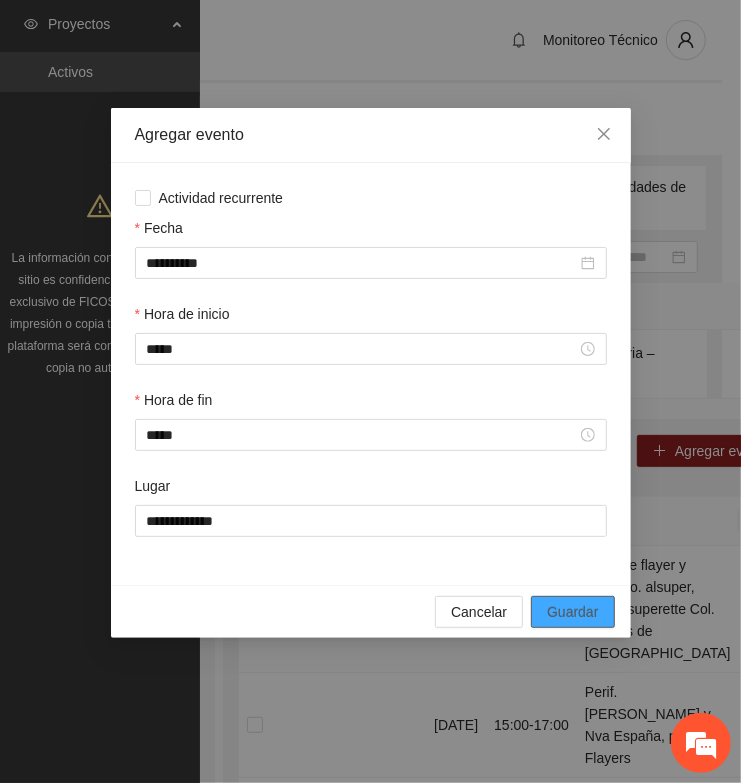 click on "Guardar" at bounding box center (572, 612) 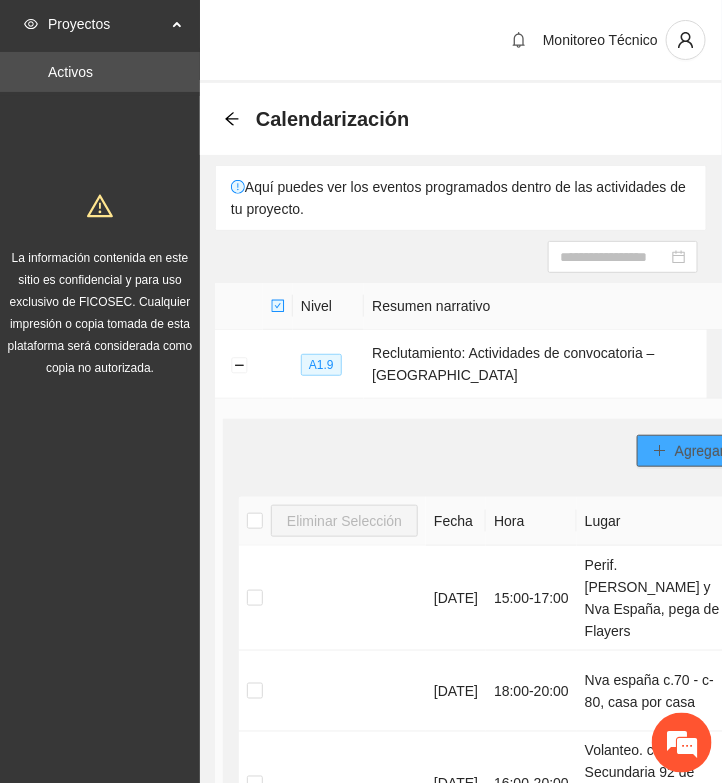click on "Agregar evento" at bounding box center [723, 451] 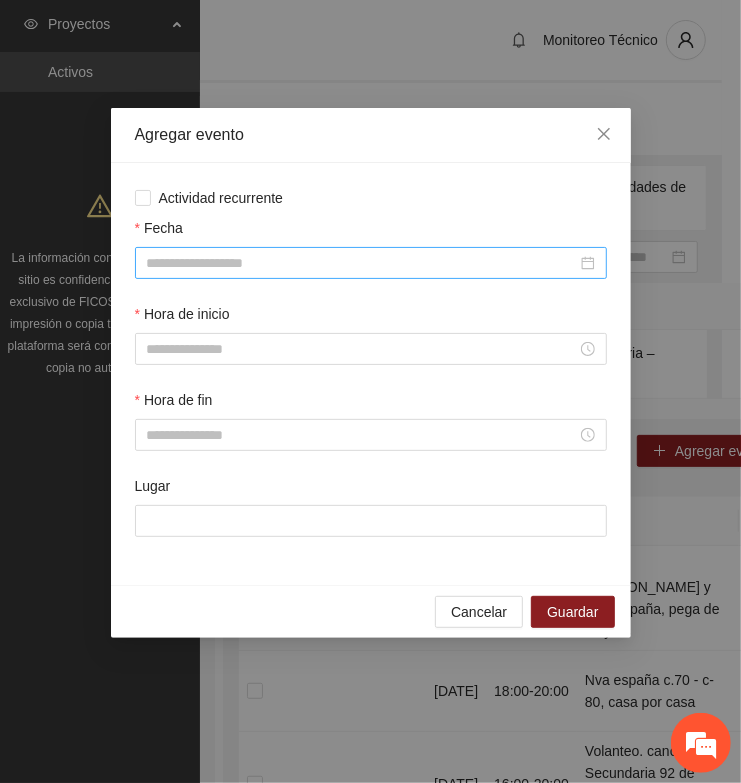 click on "Fecha" at bounding box center (362, 263) 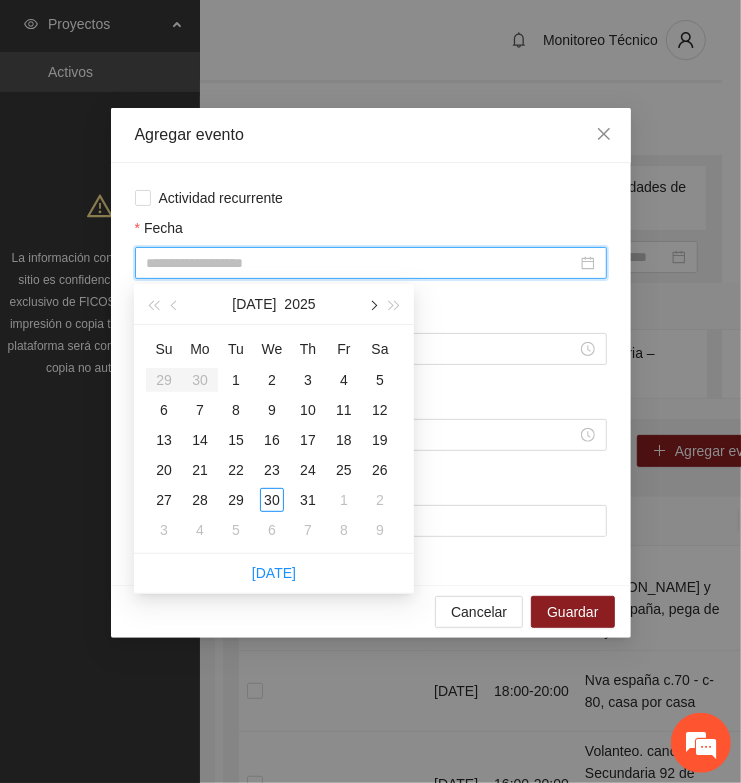 click at bounding box center [372, 304] 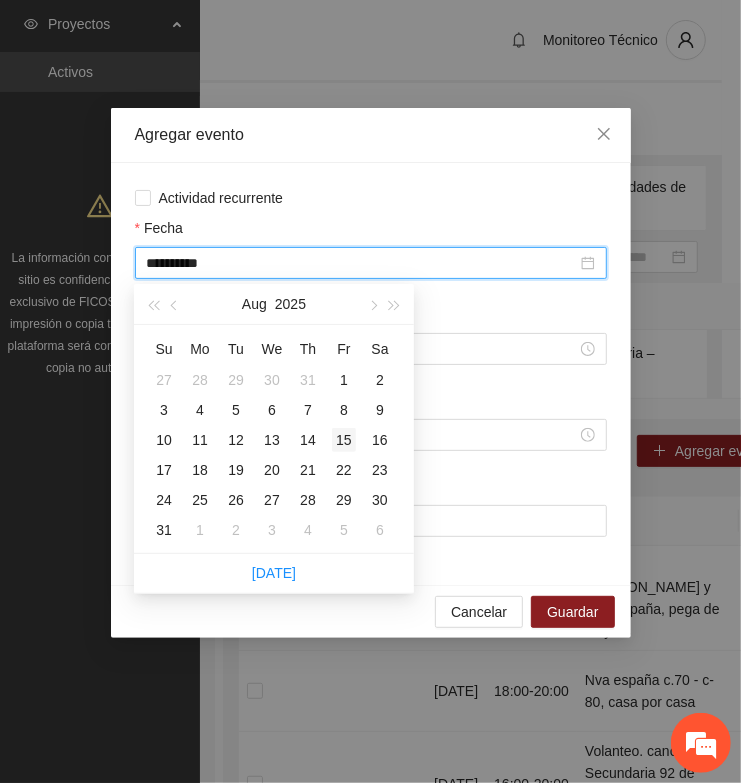 type on "**********" 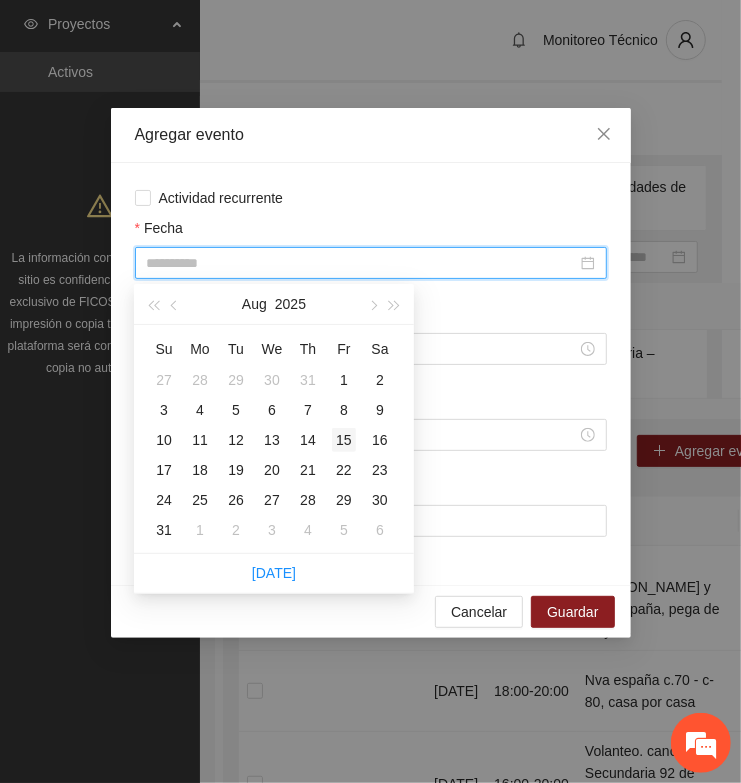 click on "15" at bounding box center (344, 440) 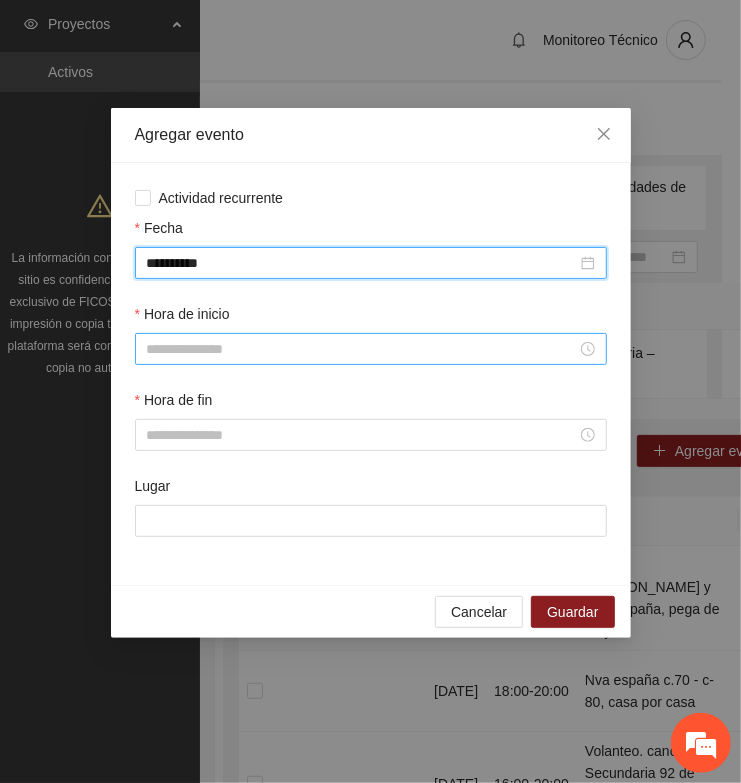 click on "Hora de inicio" at bounding box center (362, 349) 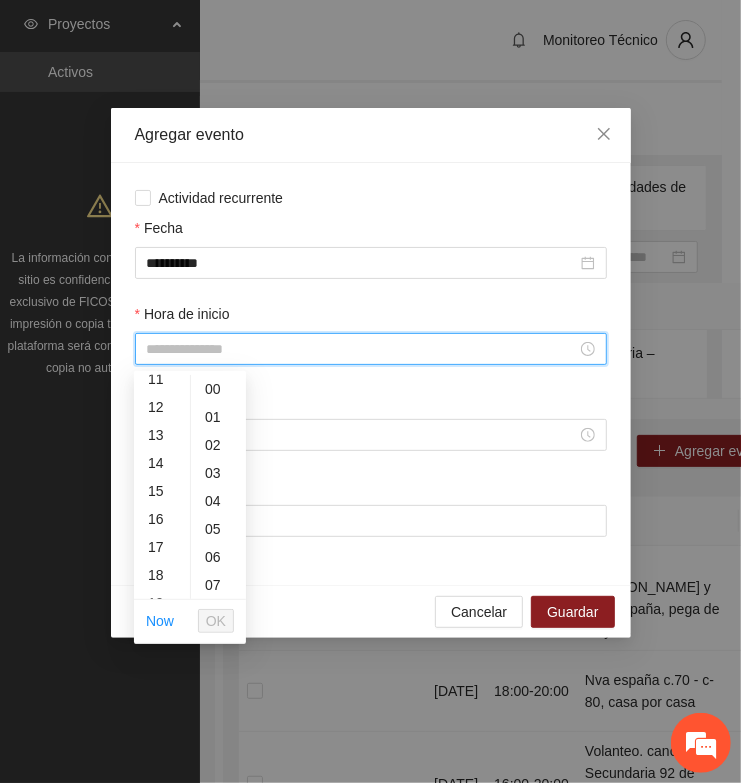 scroll, scrollTop: 375, scrollLeft: 0, axis: vertical 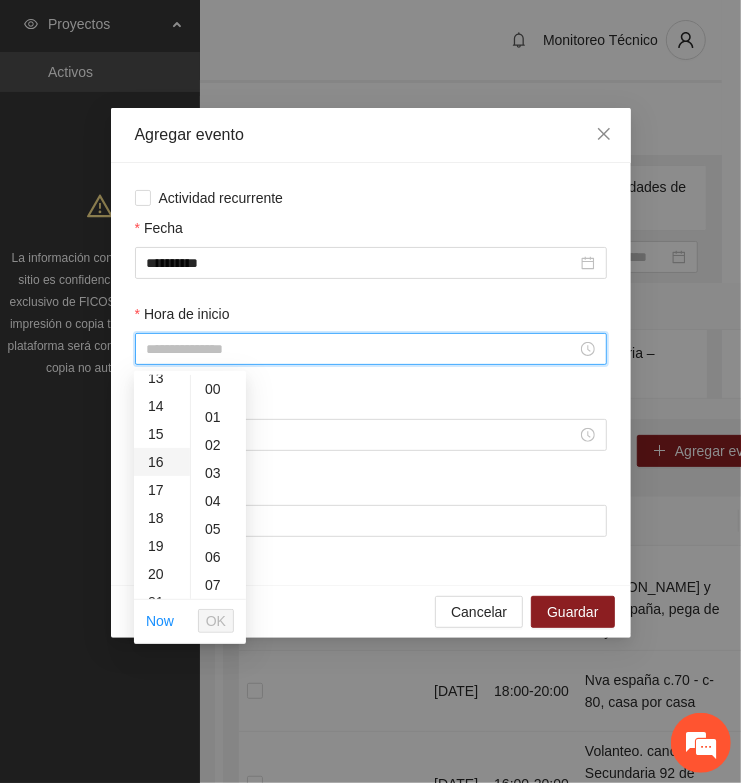 click on "16" at bounding box center (162, 462) 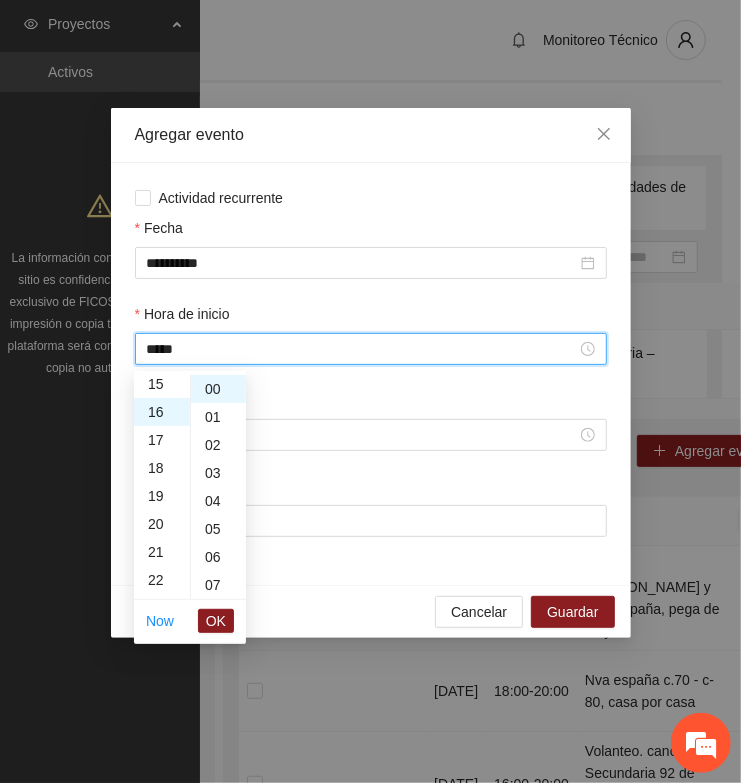 scroll, scrollTop: 447, scrollLeft: 0, axis: vertical 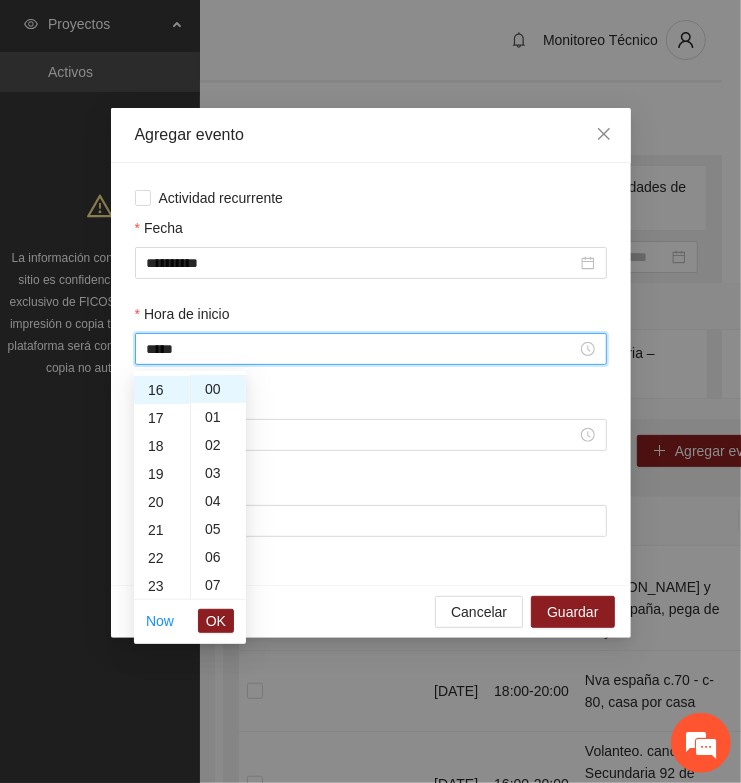 click on "OK" at bounding box center [216, 621] 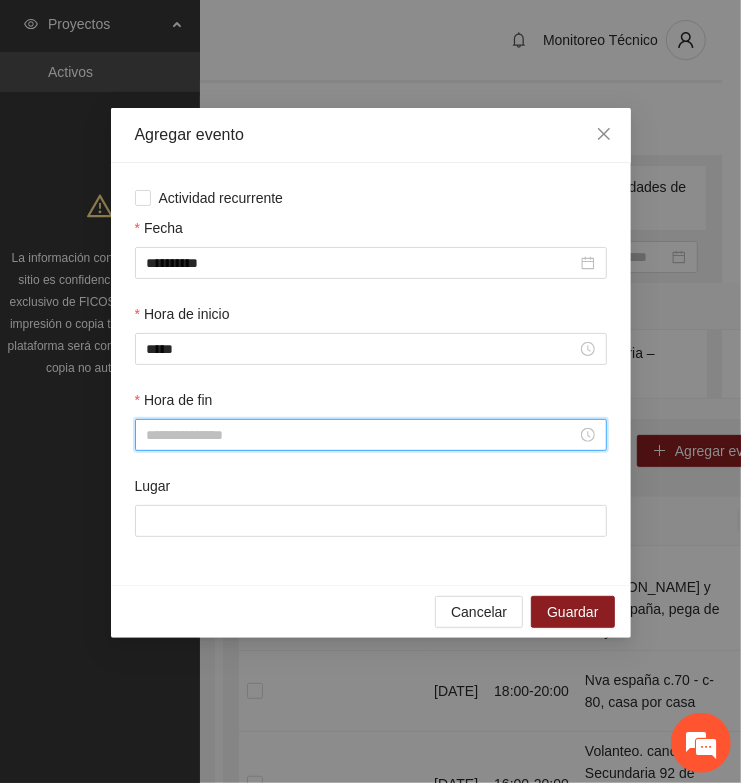 click on "Hora de fin" at bounding box center [362, 435] 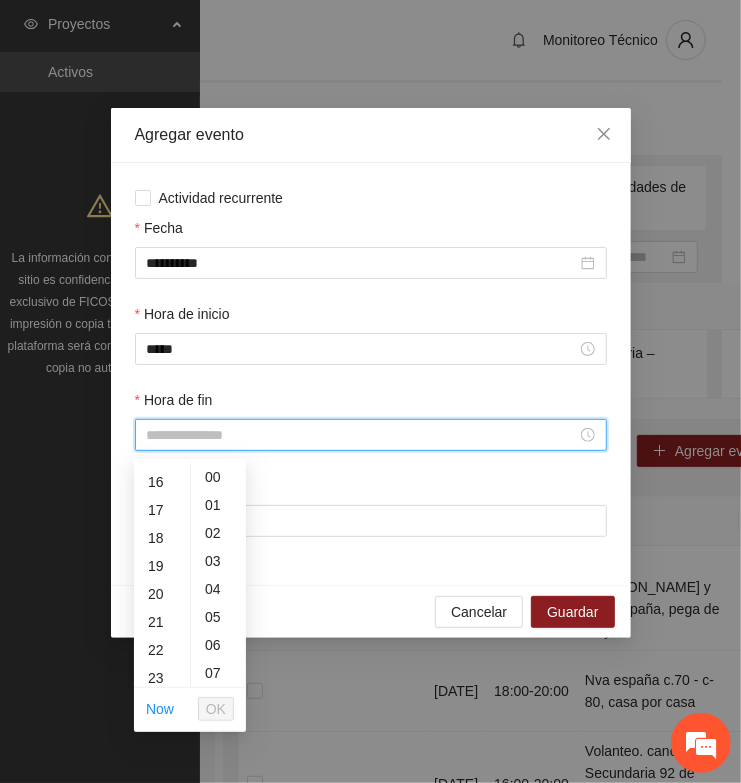 scroll, scrollTop: 500, scrollLeft: 0, axis: vertical 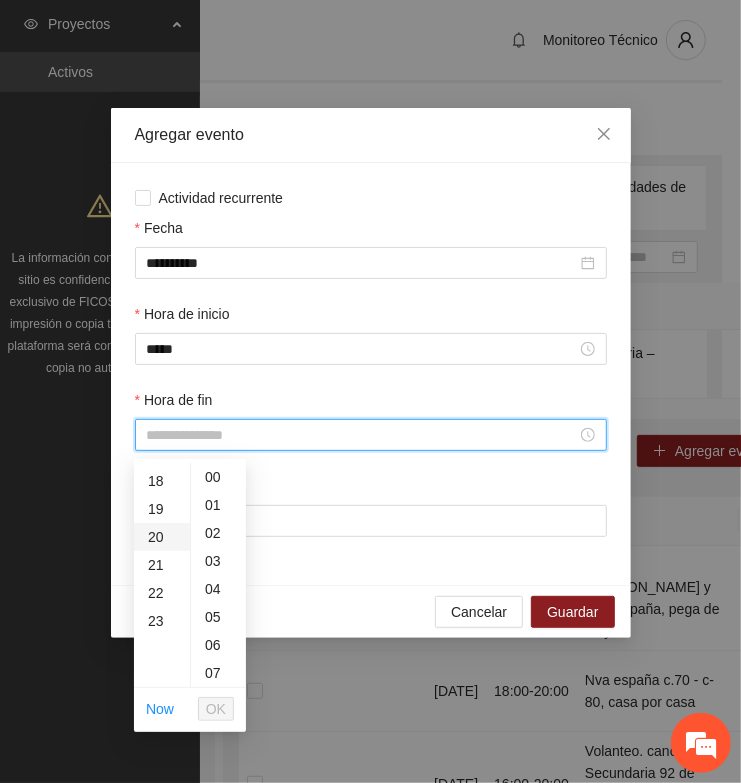 click on "20" at bounding box center (162, 537) 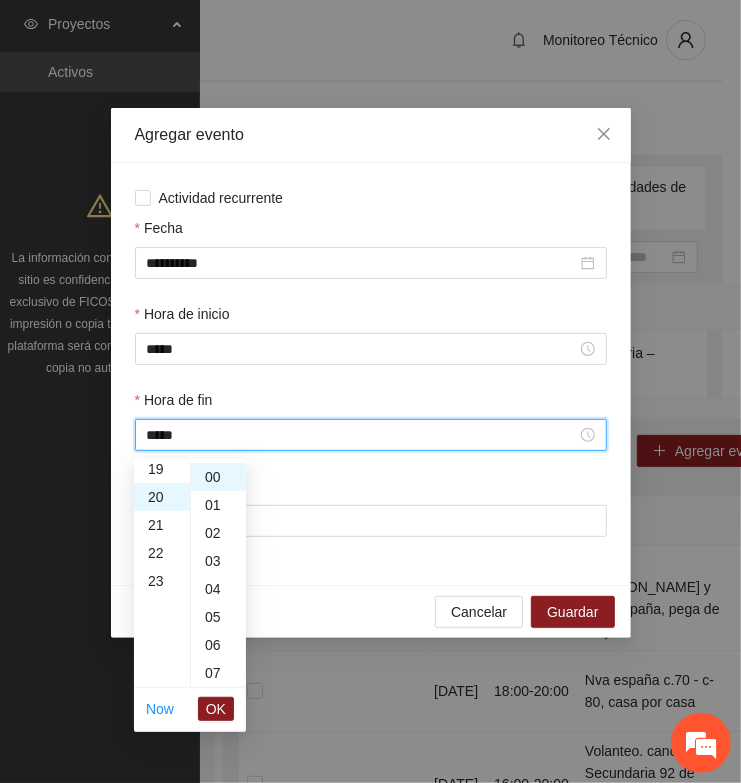 scroll, scrollTop: 560, scrollLeft: 0, axis: vertical 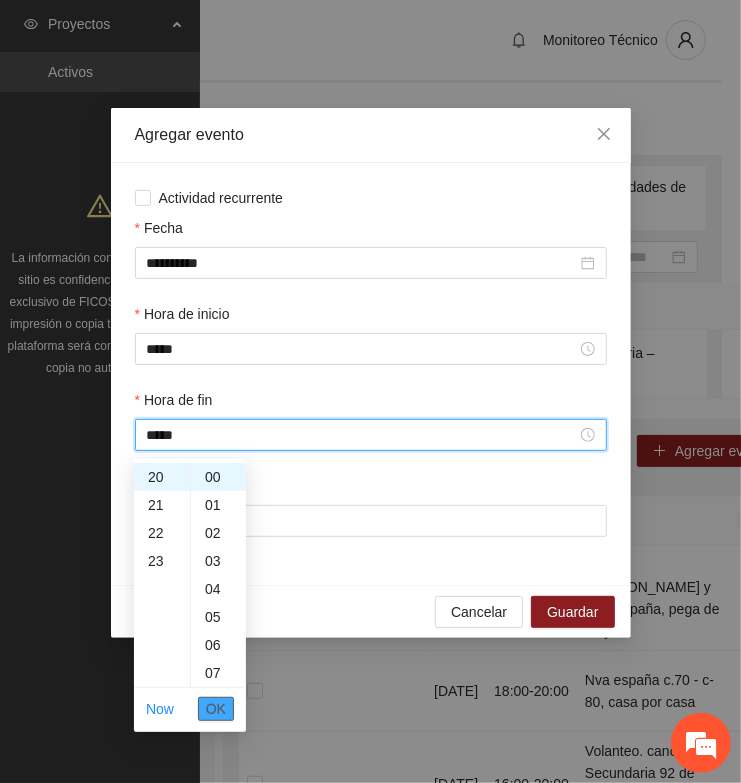 click on "OK" at bounding box center (216, 709) 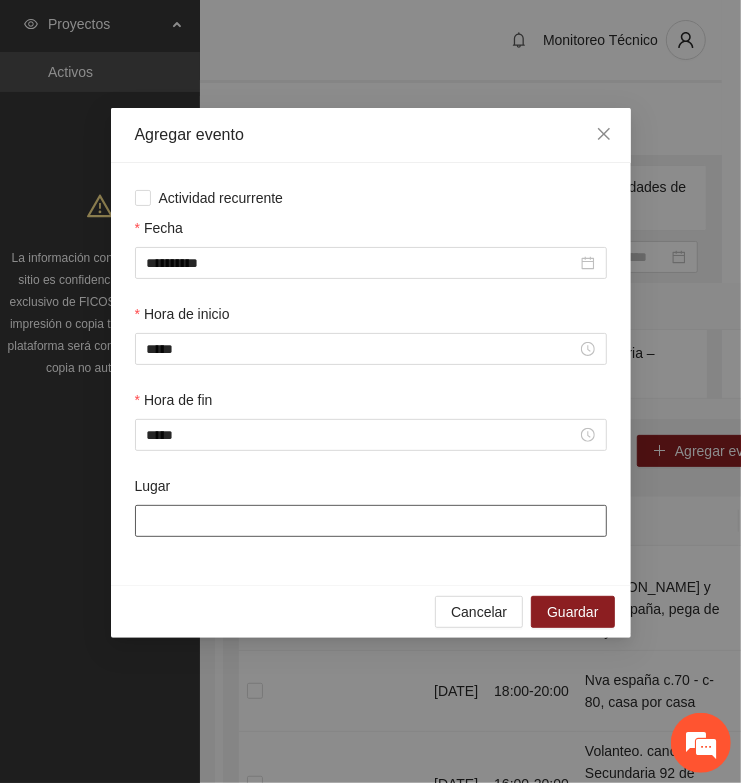 click on "Lugar" at bounding box center [371, 521] 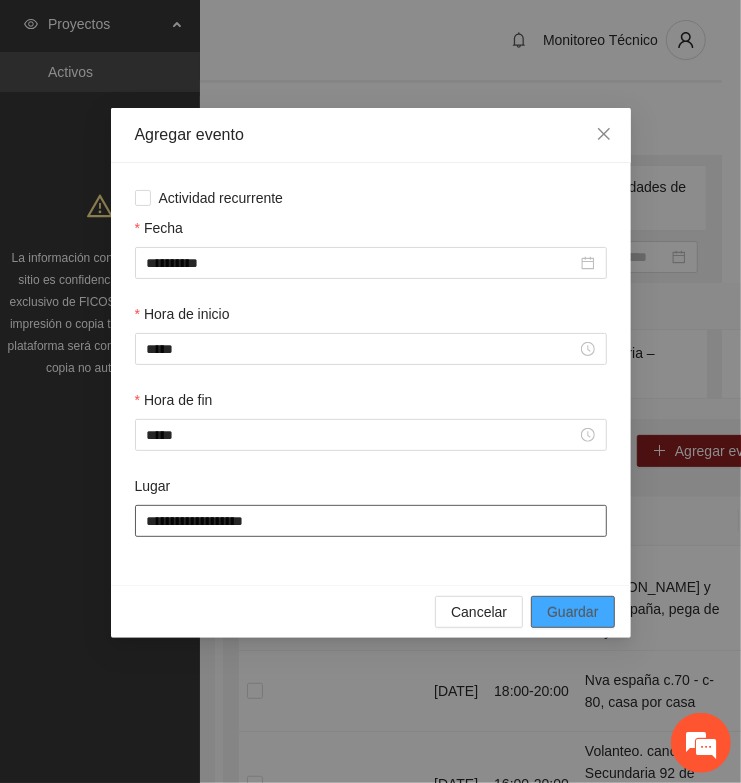 type on "**********" 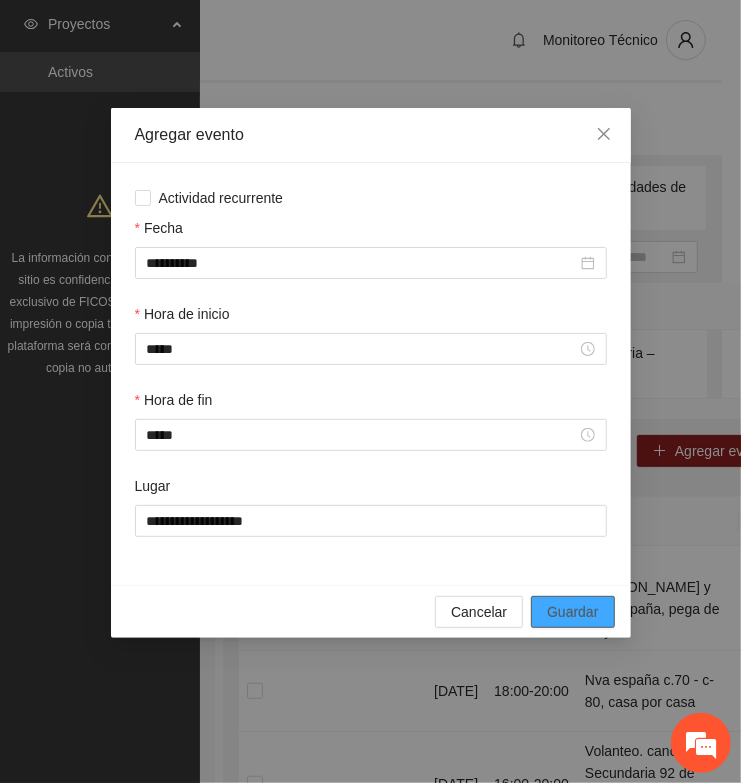 click on "Guardar" at bounding box center [572, 612] 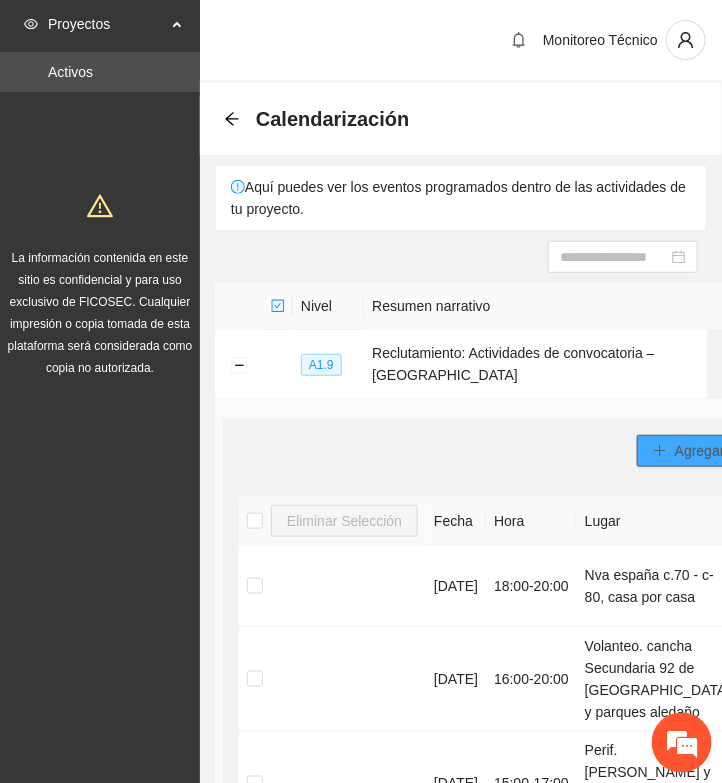 click on "Agregar evento" at bounding box center [723, 451] 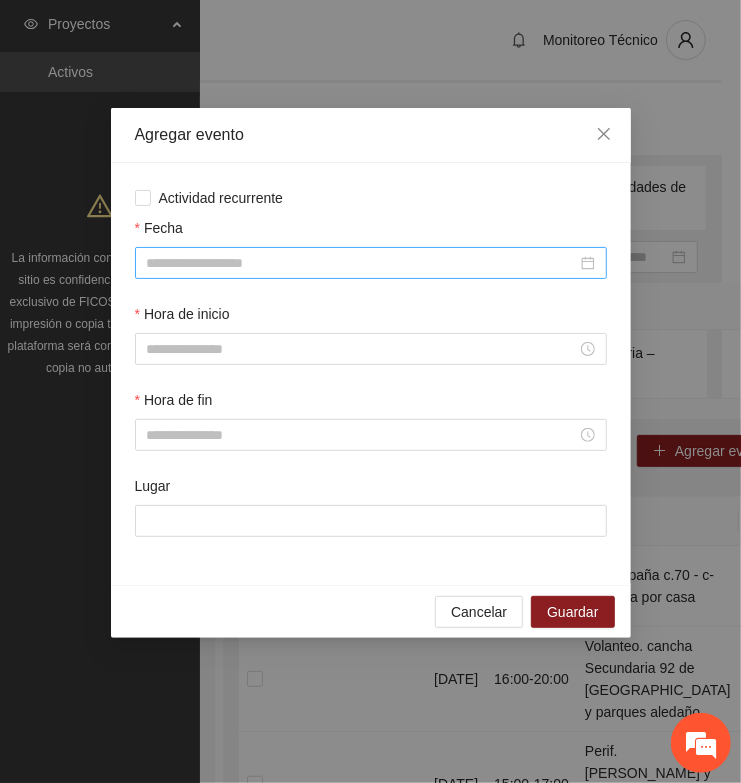 click on "Fecha" at bounding box center (362, 263) 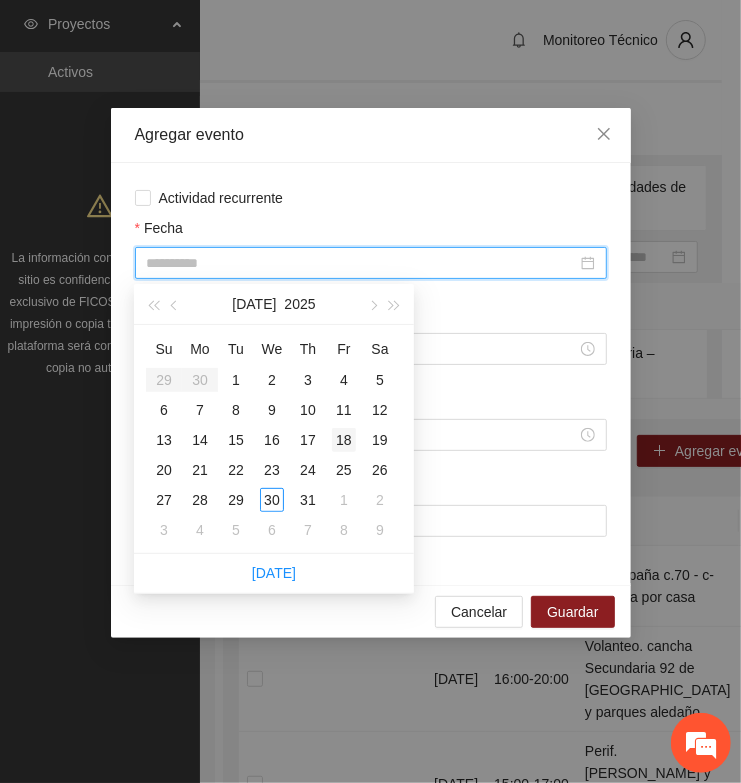 type on "**********" 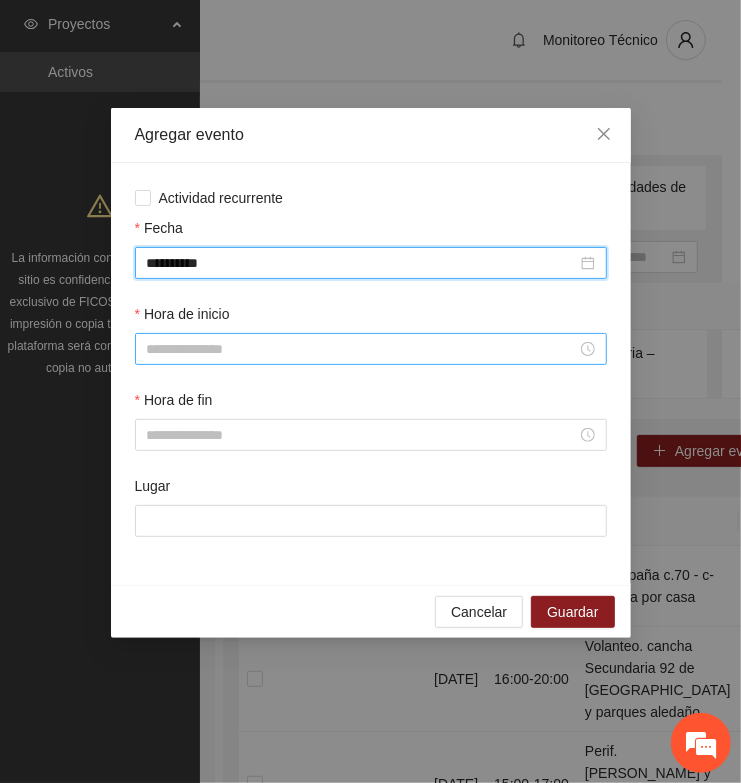 click on "Hora de inicio" at bounding box center (362, 349) 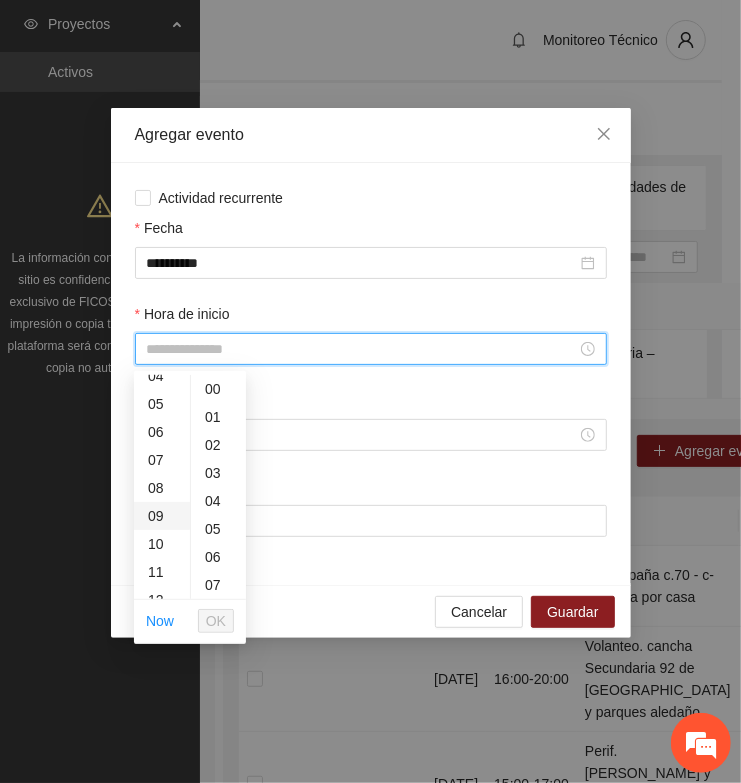 scroll, scrollTop: 250, scrollLeft: 0, axis: vertical 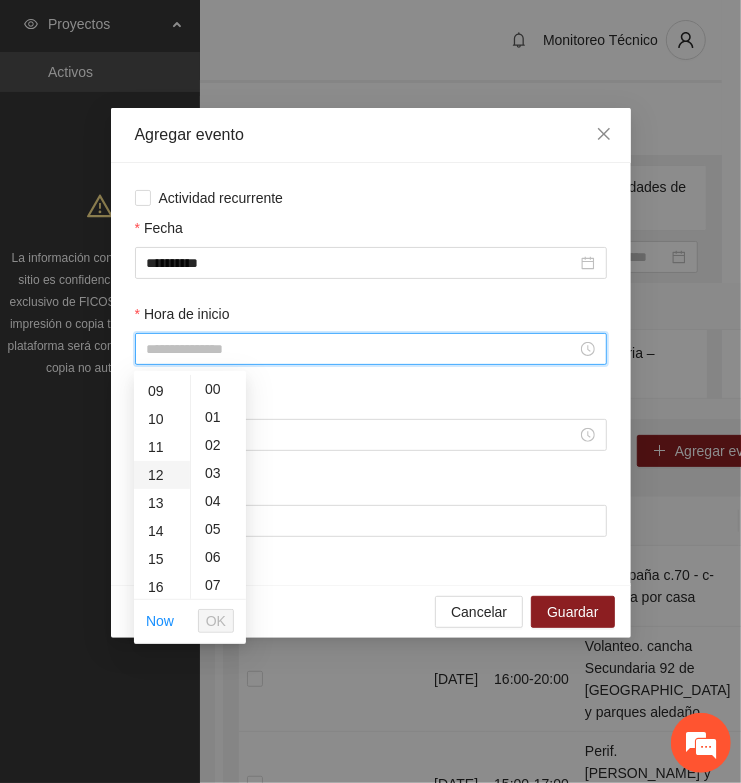 click on "12" at bounding box center [162, 475] 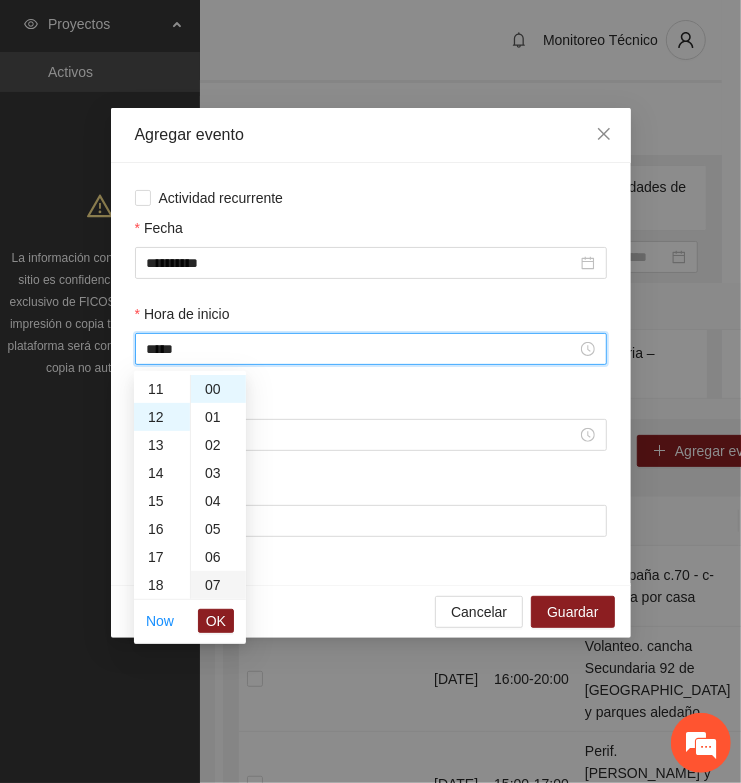 scroll, scrollTop: 336, scrollLeft: 0, axis: vertical 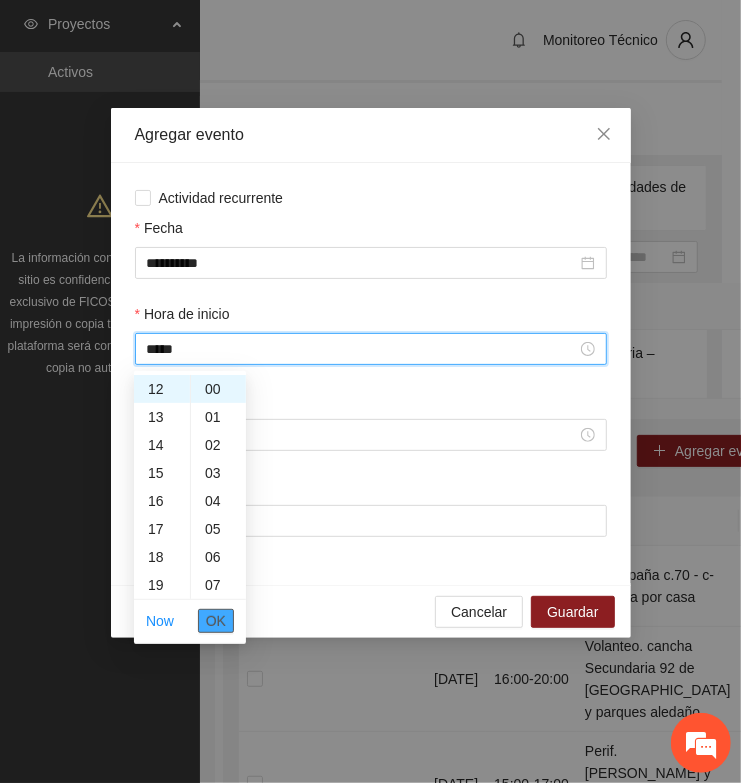 click on "OK" at bounding box center (216, 621) 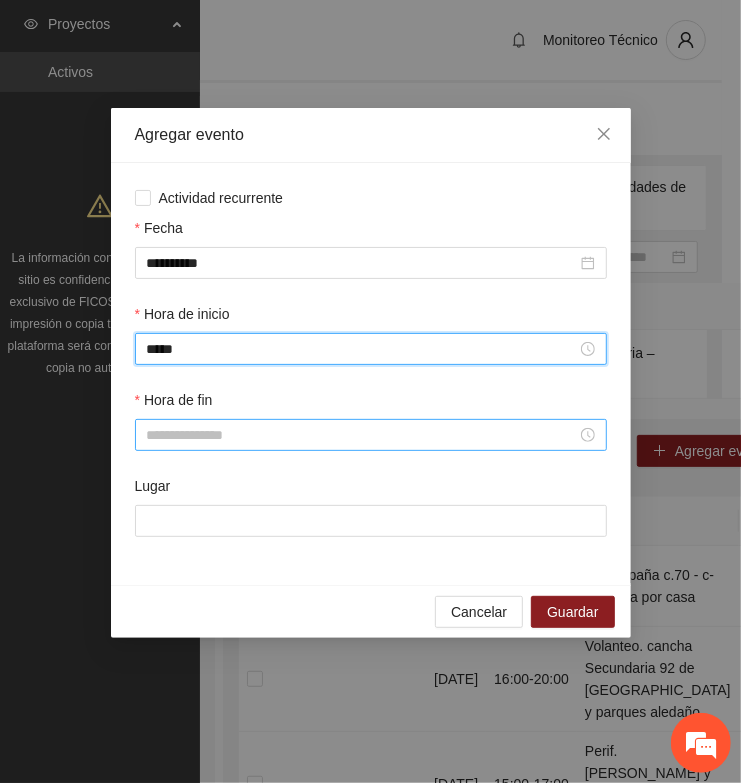 click on "Hora de fin" at bounding box center (362, 435) 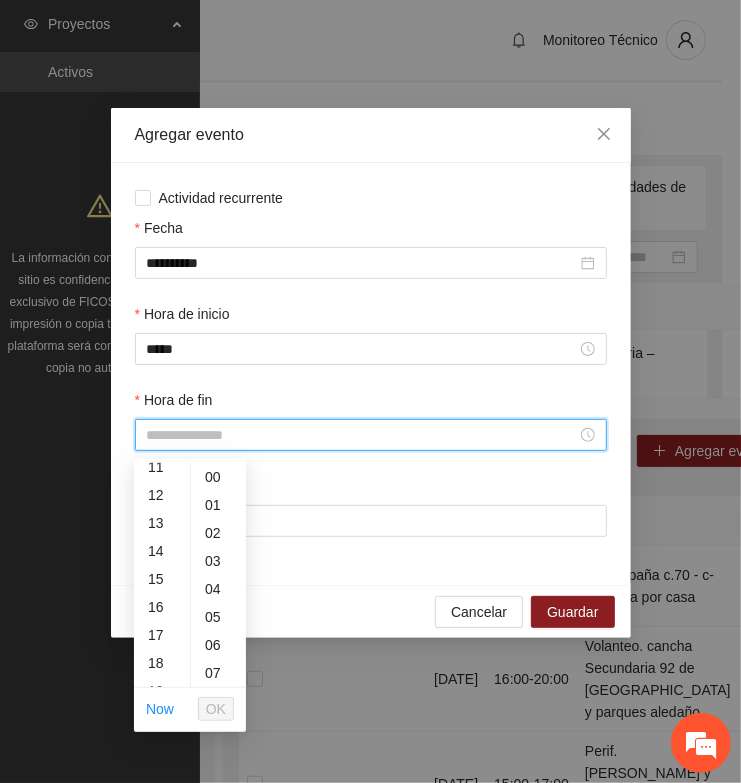 scroll, scrollTop: 375, scrollLeft: 0, axis: vertical 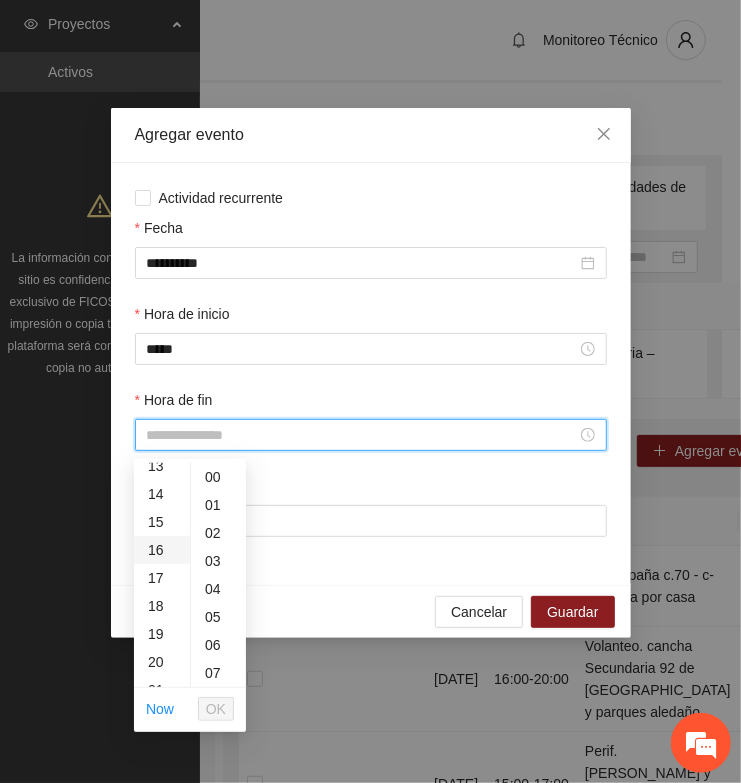 click on "16" at bounding box center [162, 550] 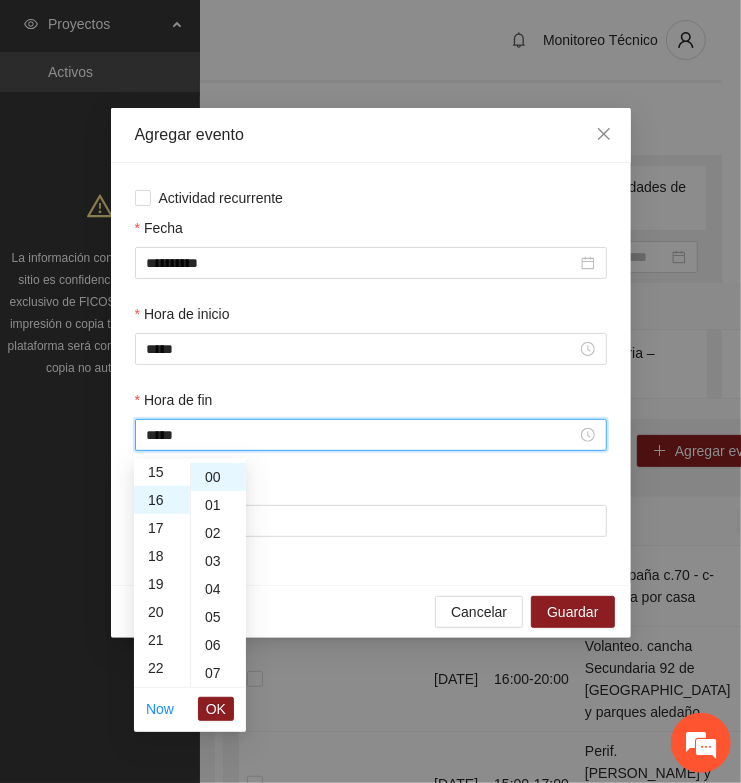 scroll, scrollTop: 447, scrollLeft: 0, axis: vertical 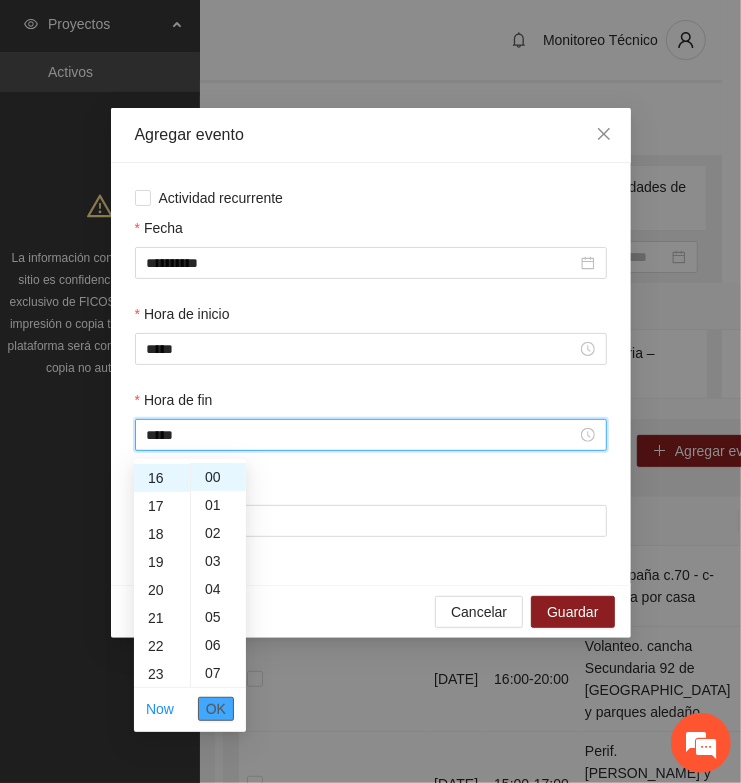 click on "OK" at bounding box center [216, 709] 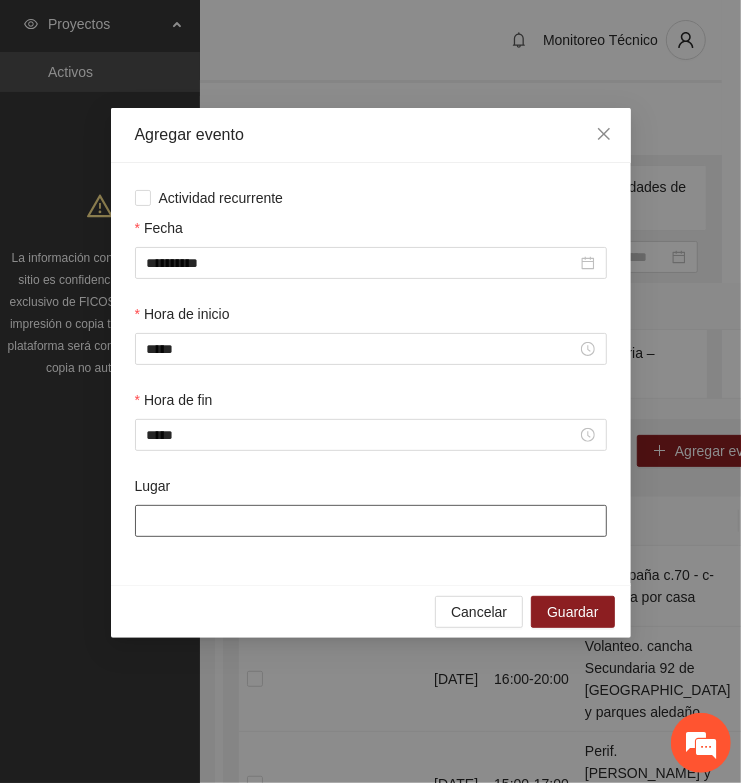 click on "Lugar" at bounding box center (371, 521) 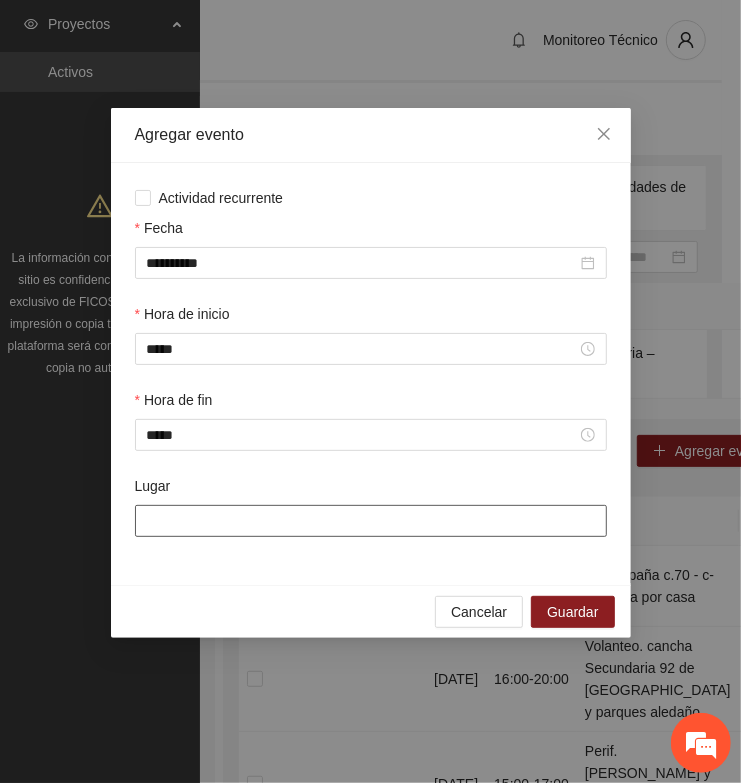 click on "Lugar" at bounding box center (371, 521) 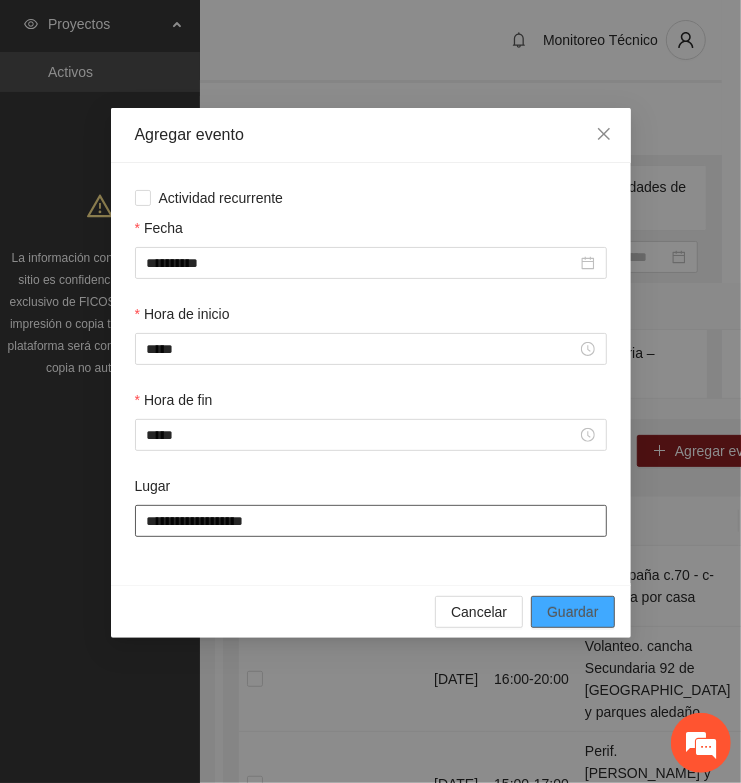 type on "**********" 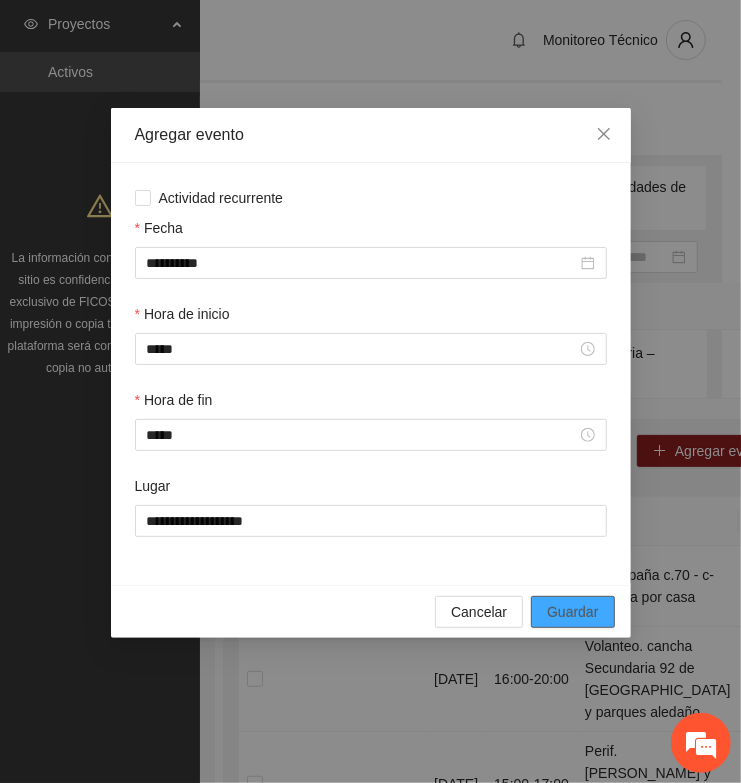 click on "Guardar" at bounding box center (572, 612) 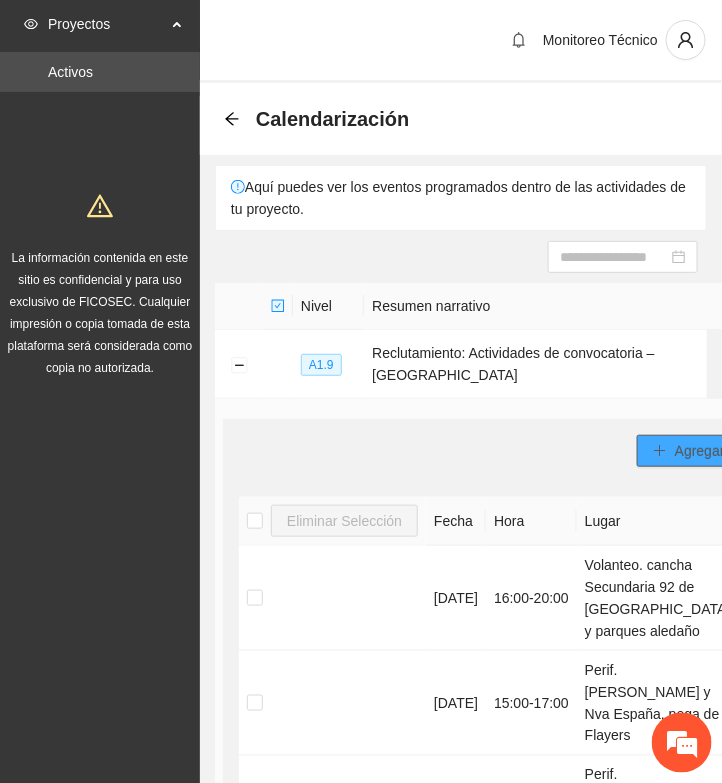 click on "Agregar evento" at bounding box center [723, 451] 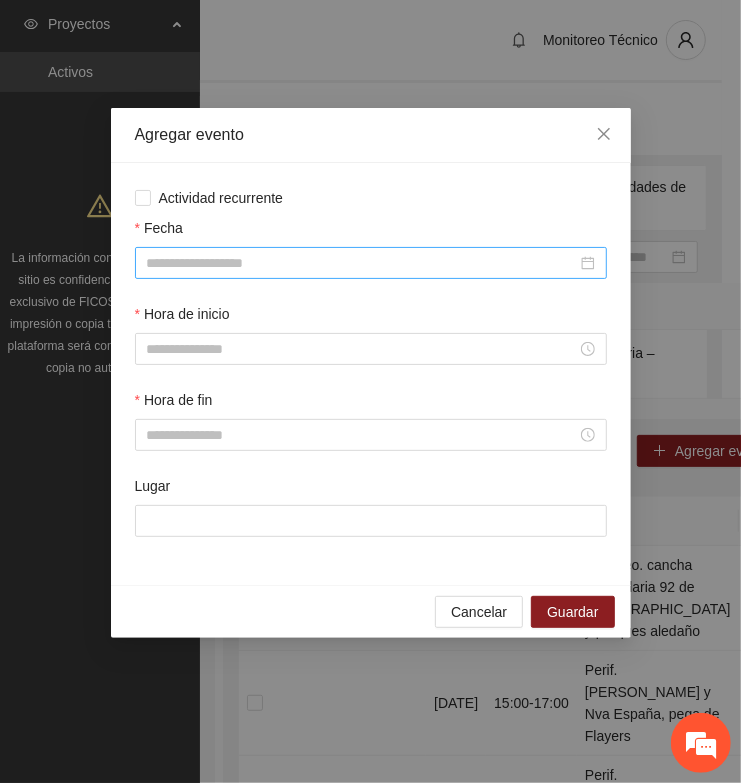 click on "Fecha" at bounding box center [362, 263] 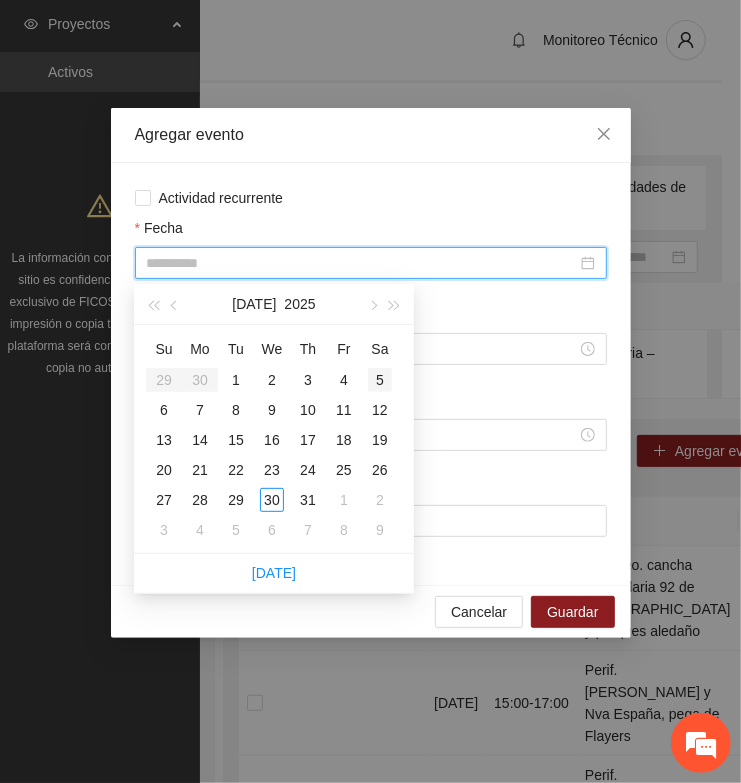 click on "5" at bounding box center (380, 380) 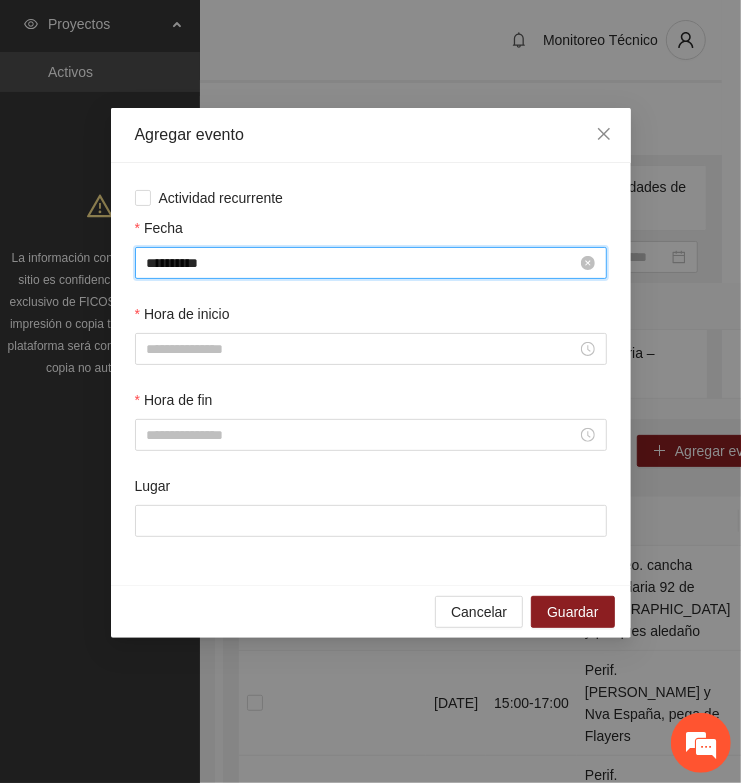 click on "**********" at bounding box center (362, 263) 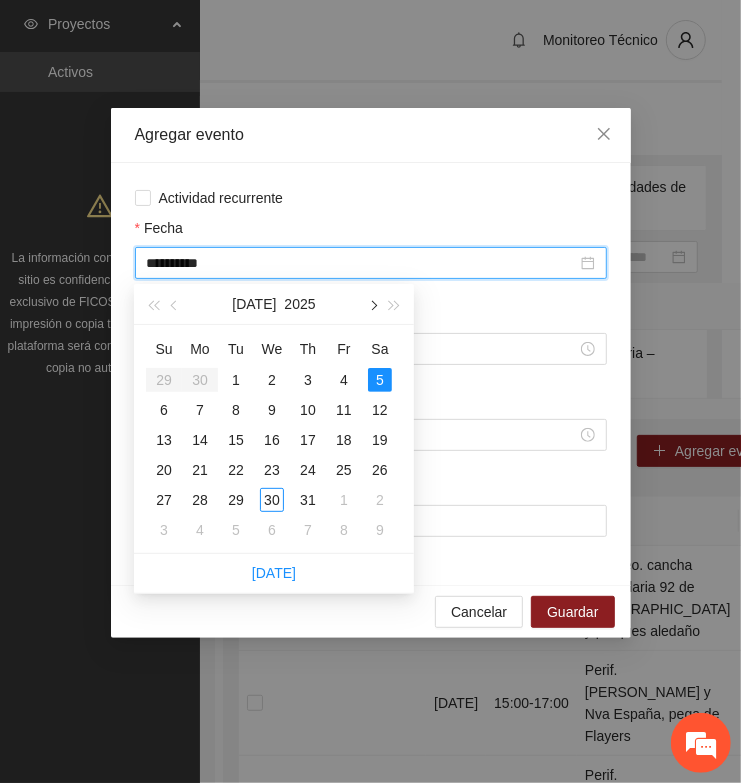 click at bounding box center (372, 306) 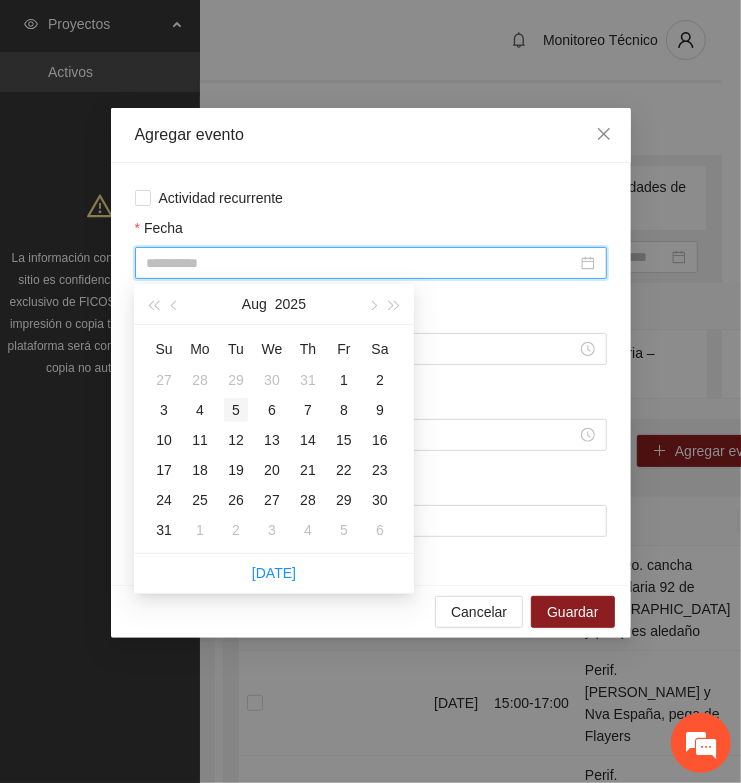 type on "**********" 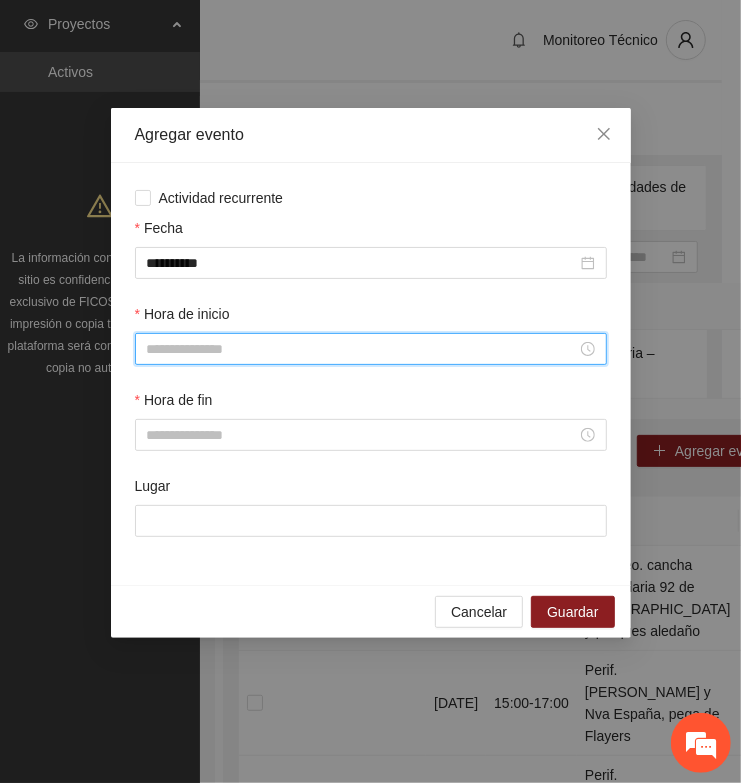 click on "Hora de inicio" at bounding box center [362, 349] 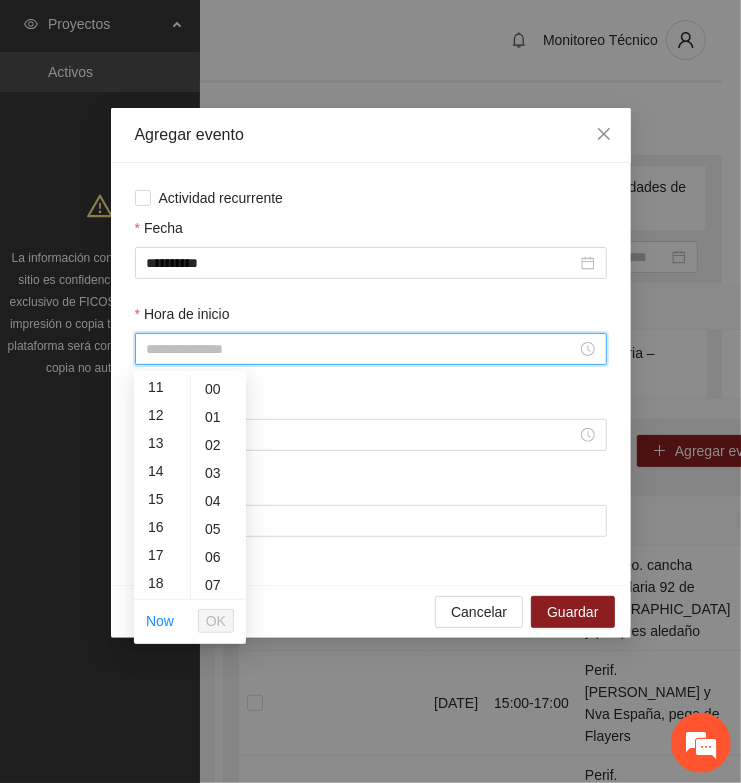 scroll, scrollTop: 375, scrollLeft: 0, axis: vertical 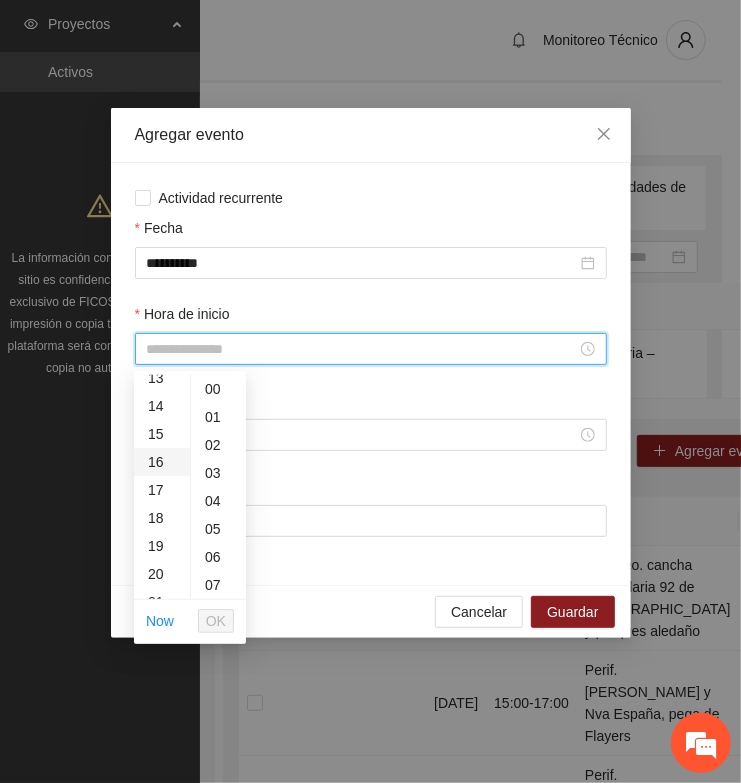 click on "16" at bounding box center [162, 462] 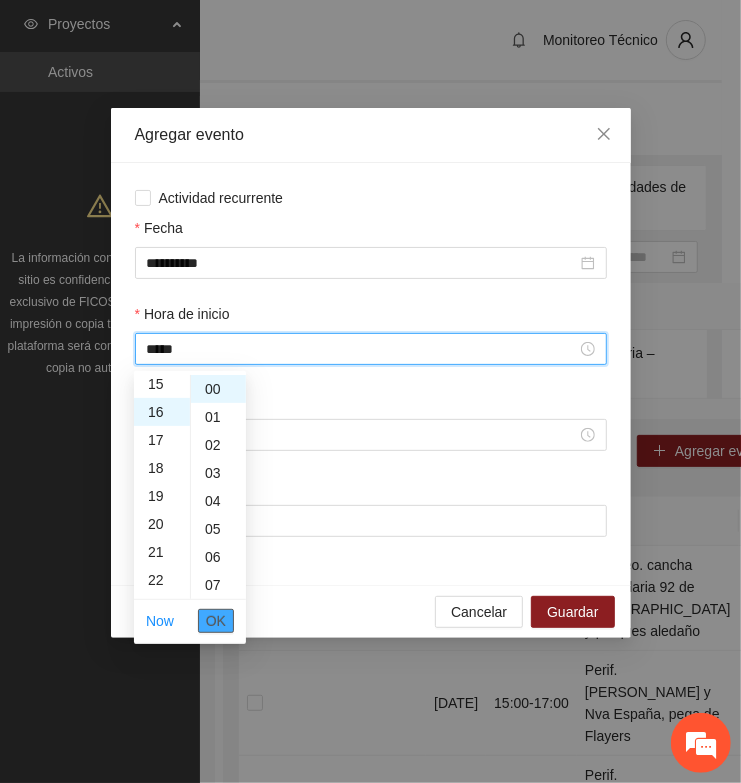 scroll, scrollTop: 447, scrollLeft: 0, axis: vertical 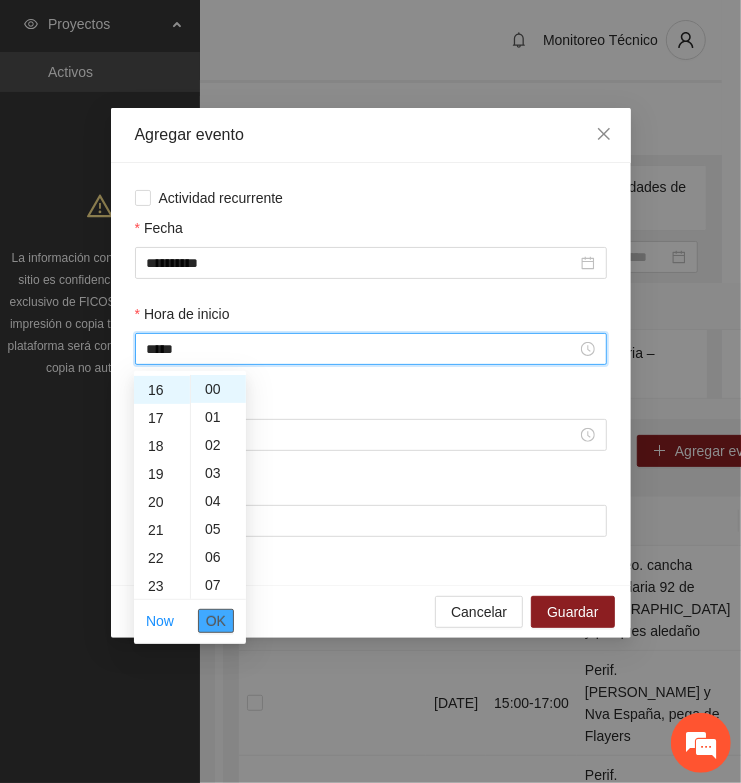 click on "OK" at bounding box center (216, 621) 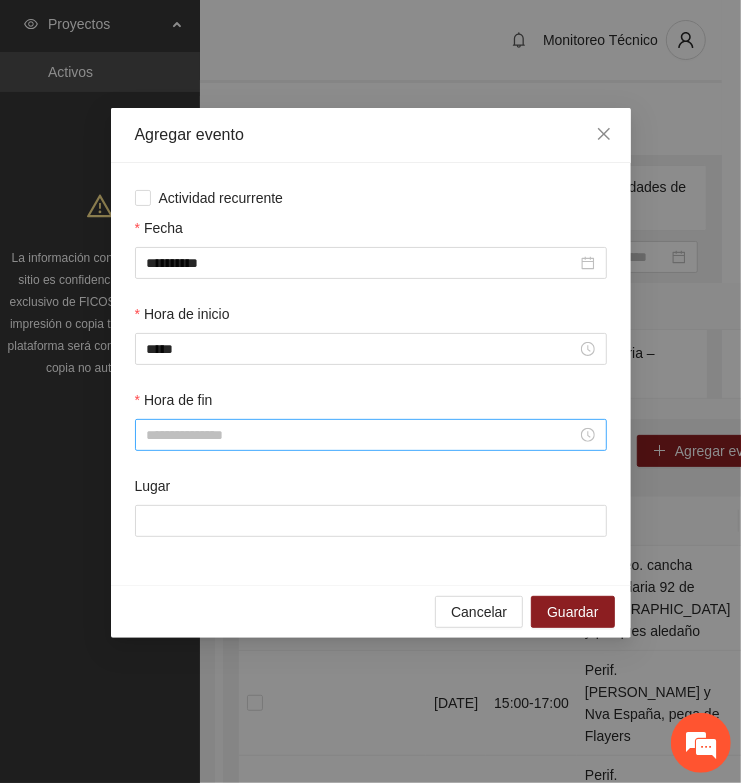 click at bounding box center (371, 435) 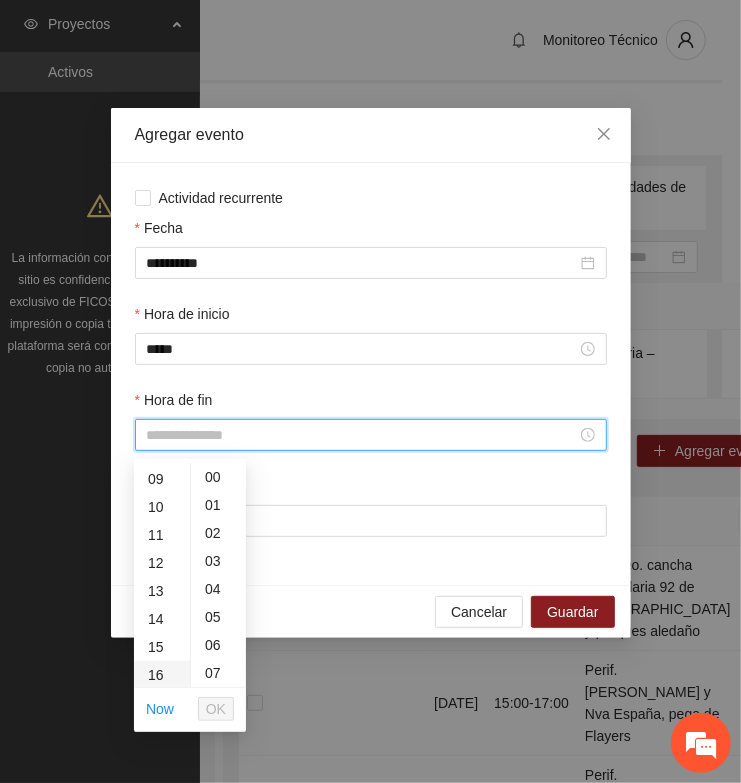scroll, scrollTop: 375, scrollLeft: 0, axis: vertical 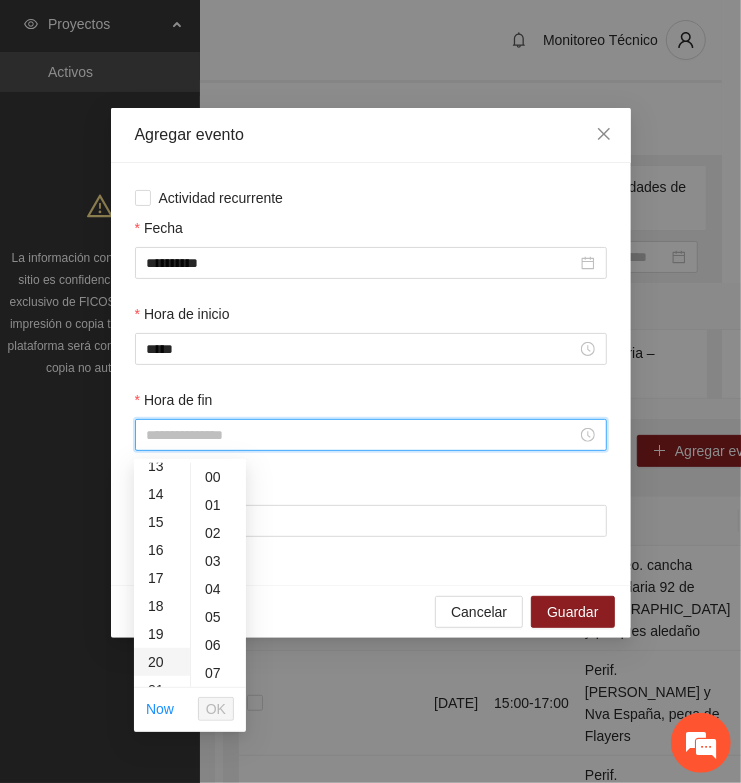 click on "20" at bounding box center [162, 662] 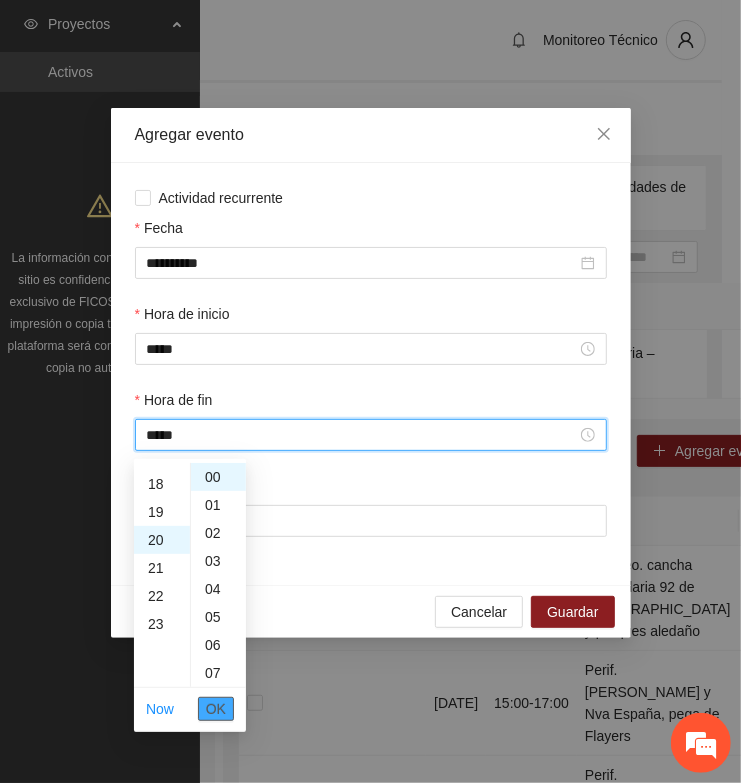 scroll, scrollTop: 560, scrollLeft: 0, axis: vertical 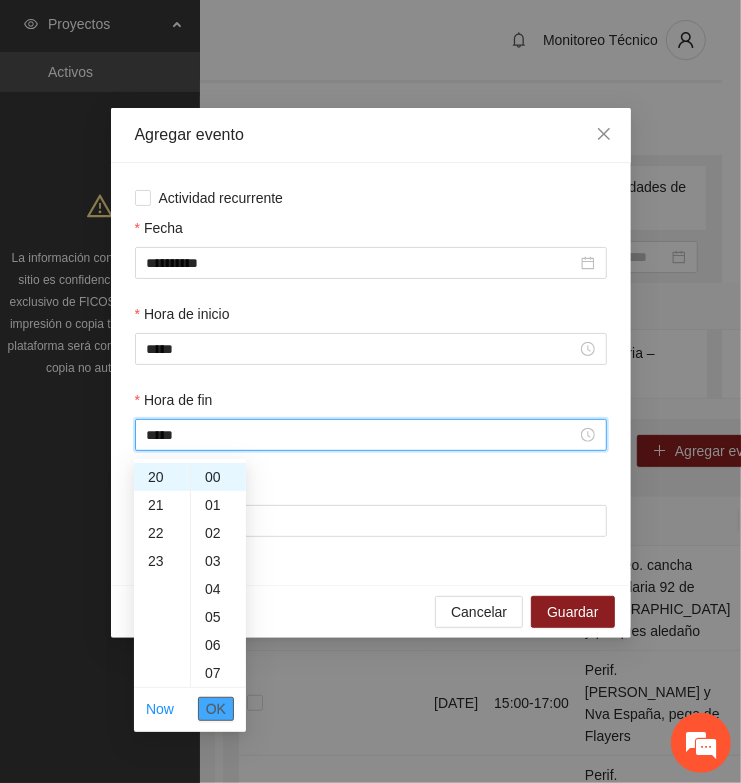 click on "OK" at bounding box center (216, 709) 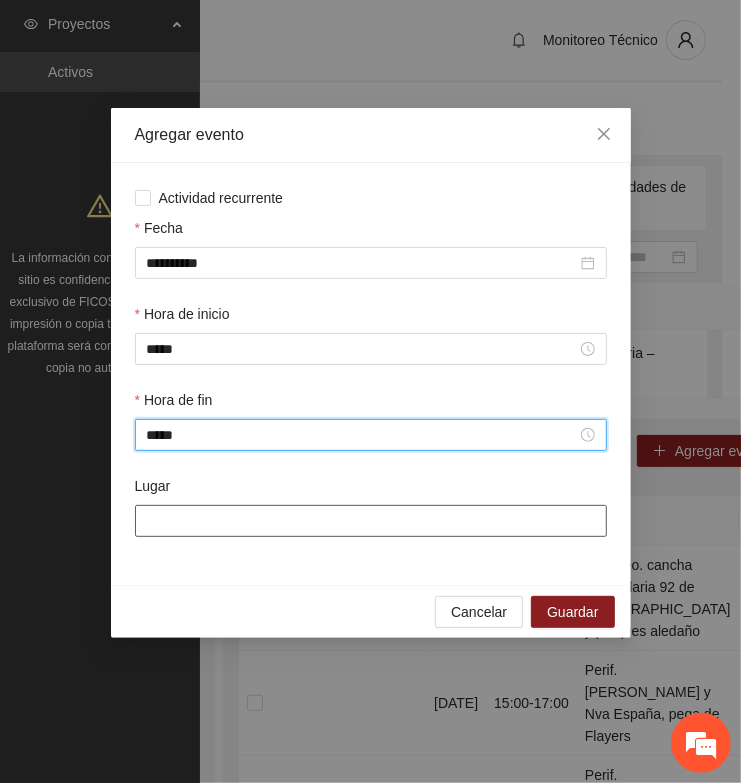 click on "Lugar" at bounding box center [371, 521] 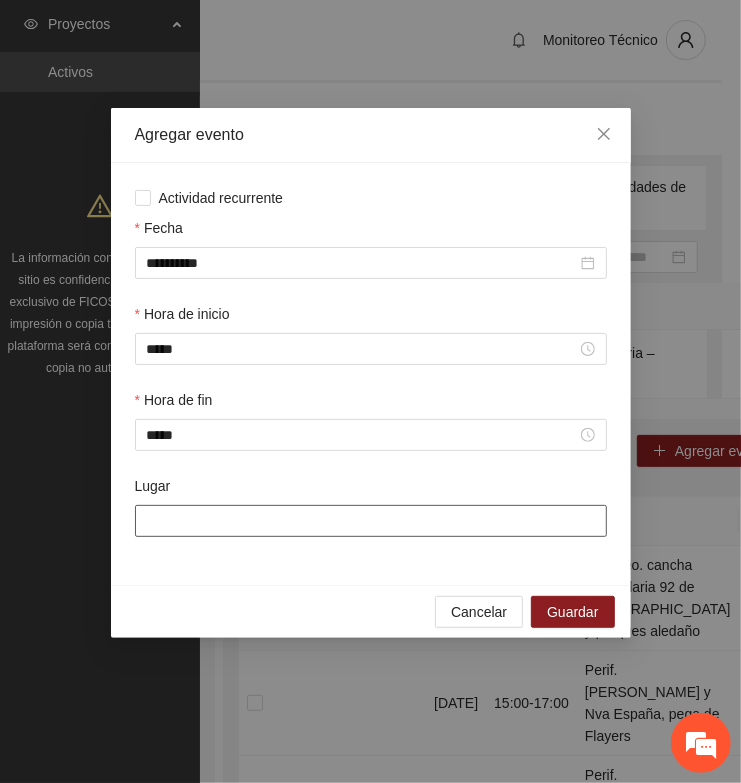 paste on "**********" 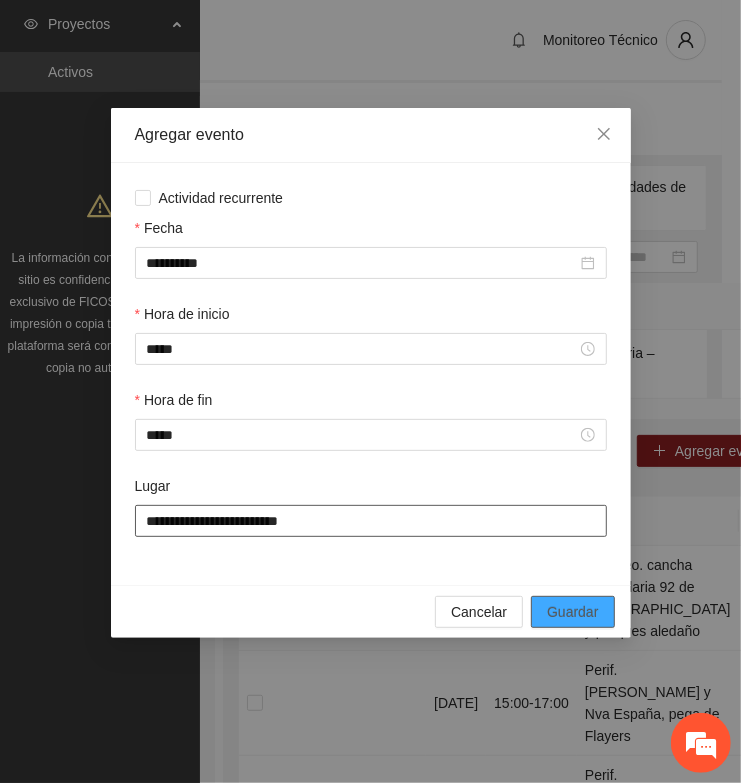 type on "**********" 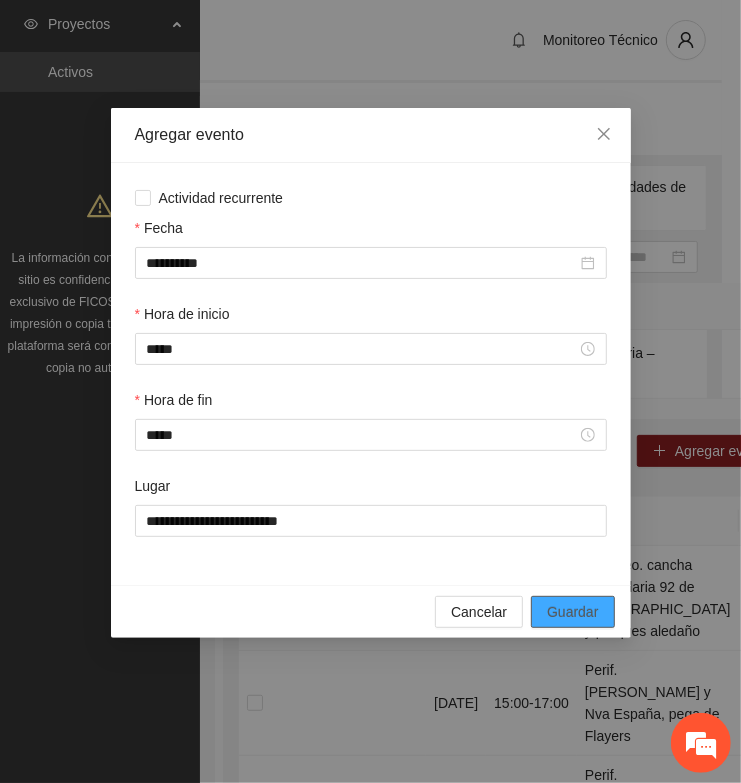 click on "Guardar" at bounding box center [572, 612] 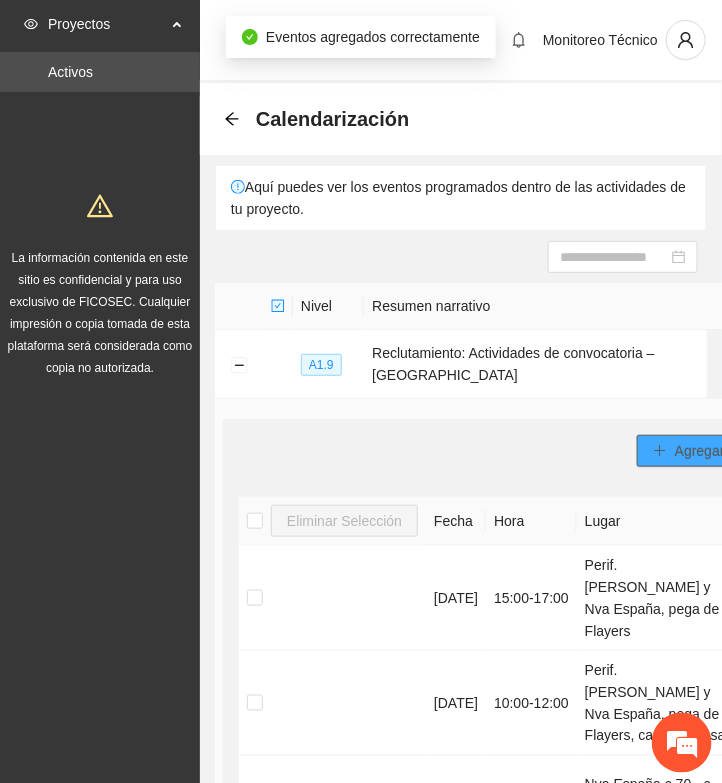 click on "Agregar evento" at bounding box center [723, 451] 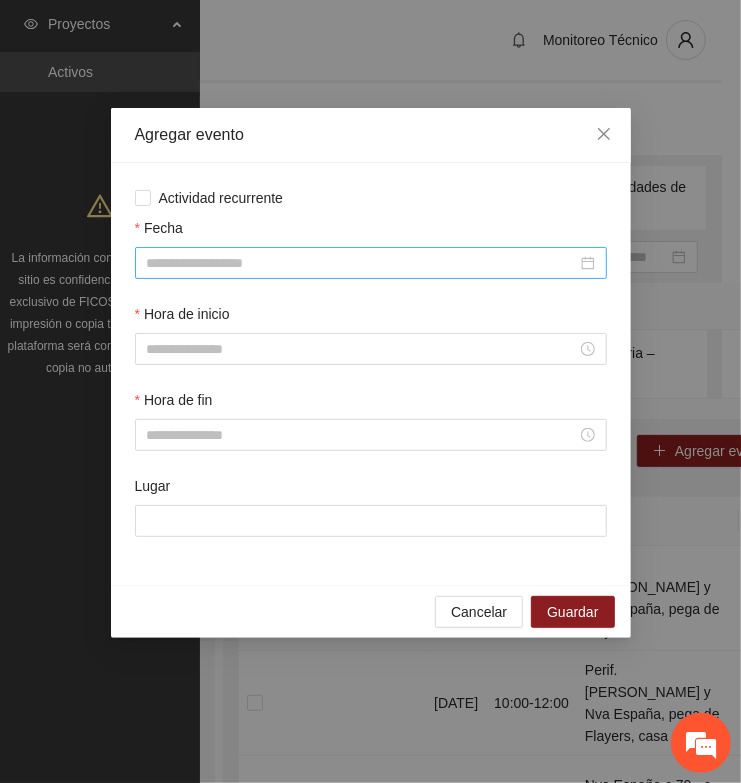 click on "Fecha" at bounding box center [362, 263] 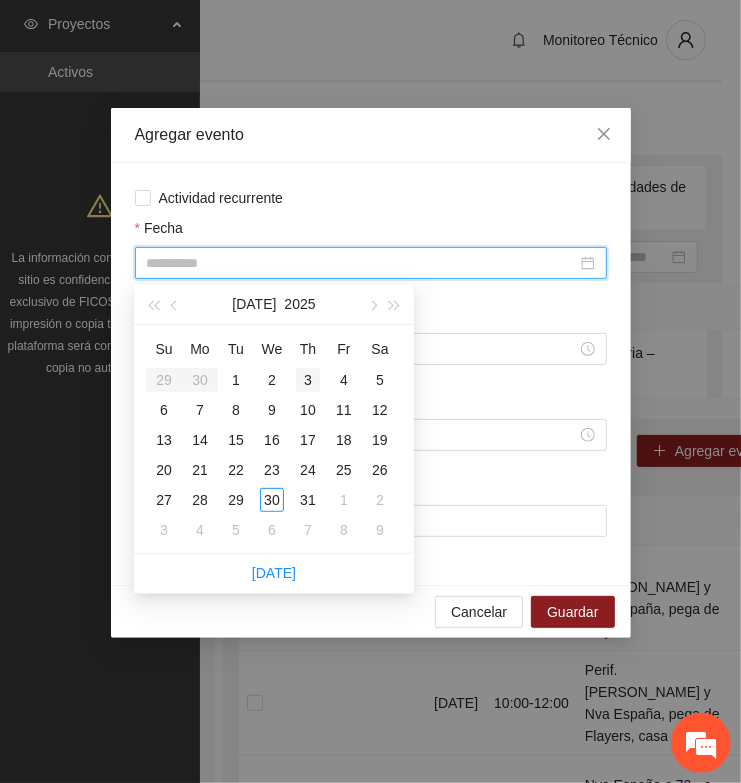 type on "**********" 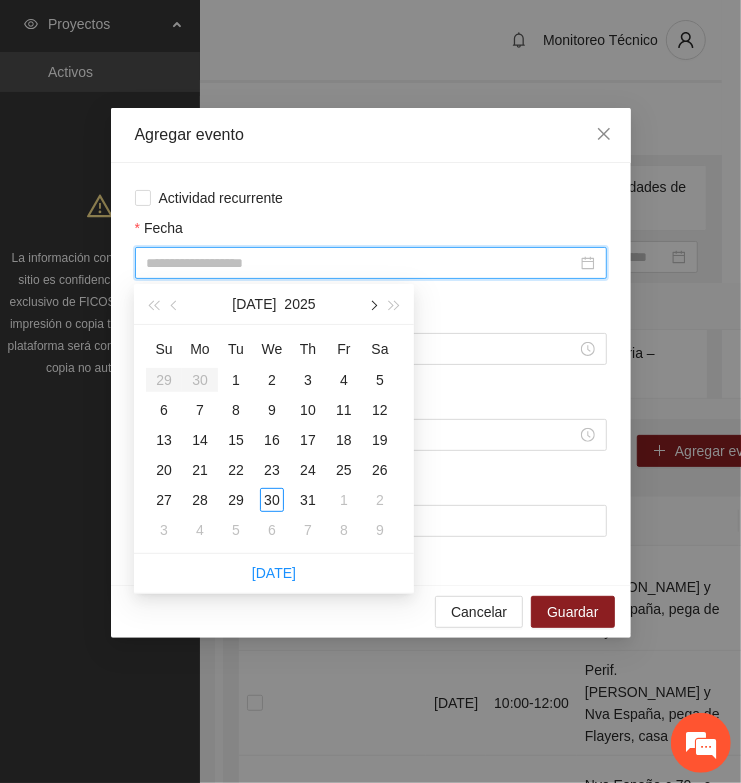 click at bounding box center [372, 306] 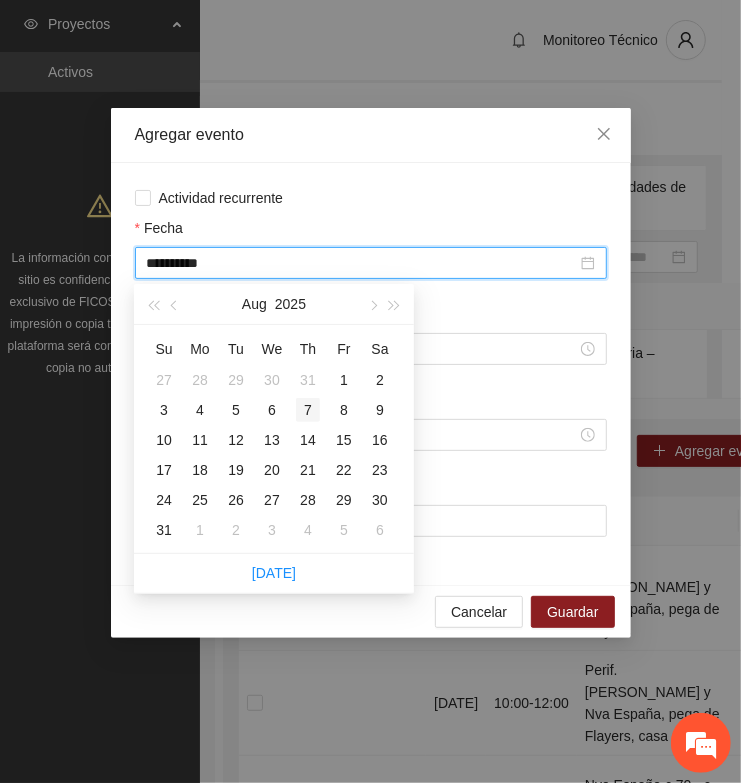 type on "**********" 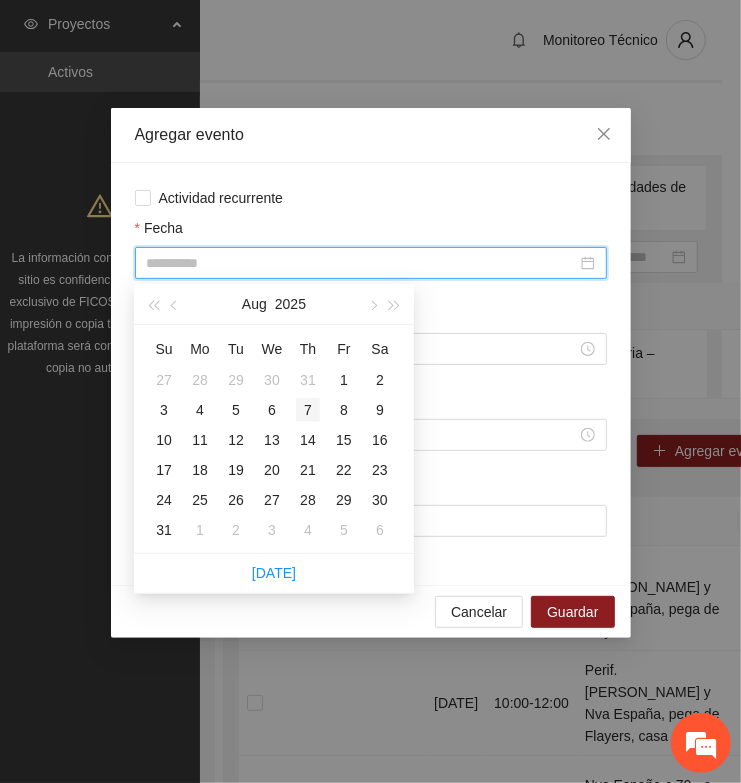 click on "7" at bounding box center (308, 410) 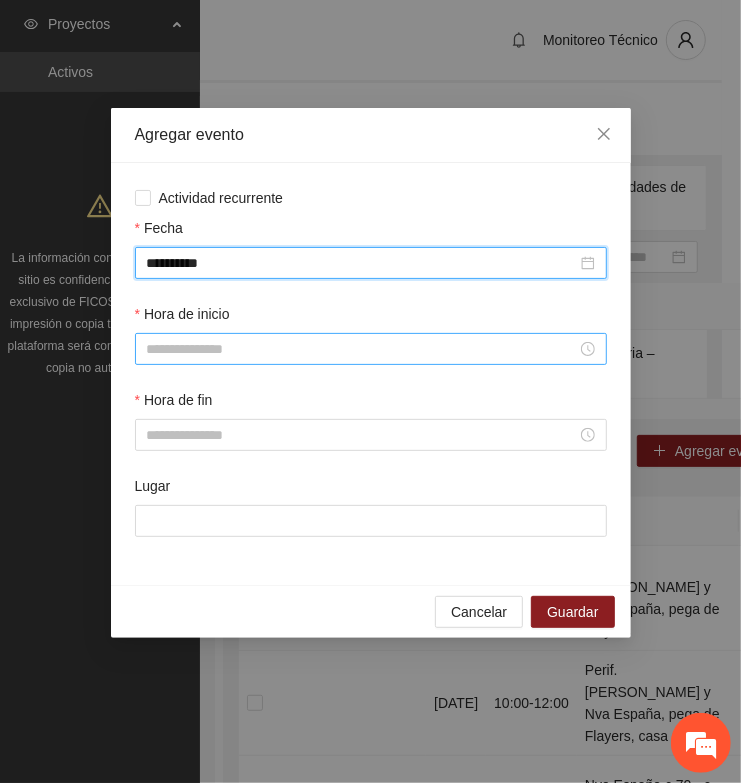 click on "Hora de inicio" at bounding box center [362, 349] 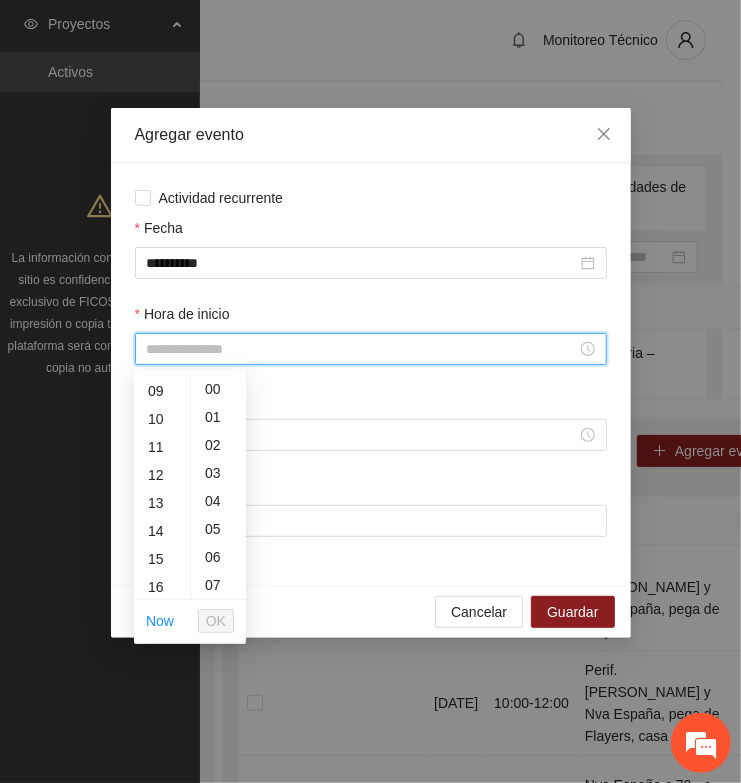 scroll, scrollTop: 375, scrollLeft: 0, axis: vertical 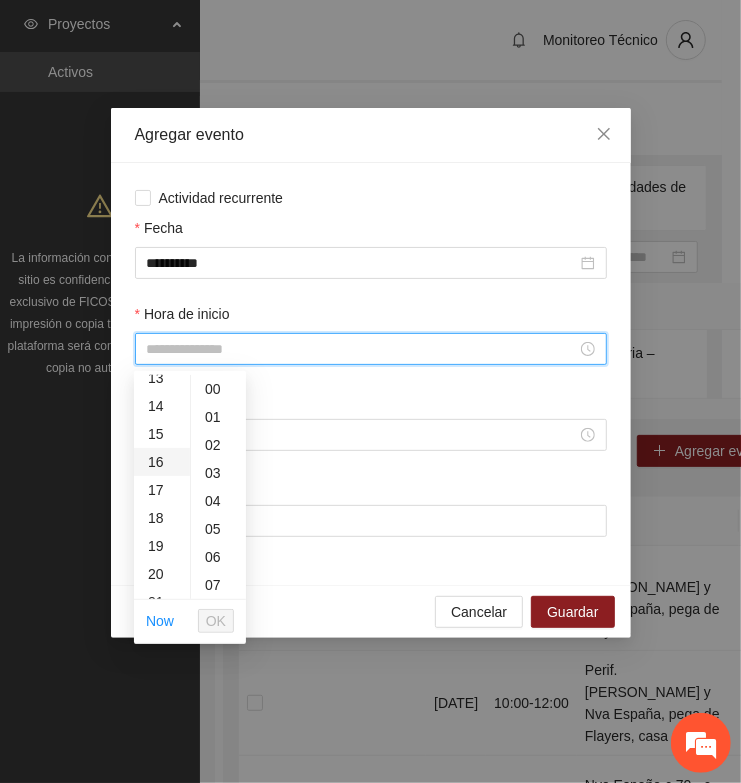 click on "16" at bounding box center [162, 462] 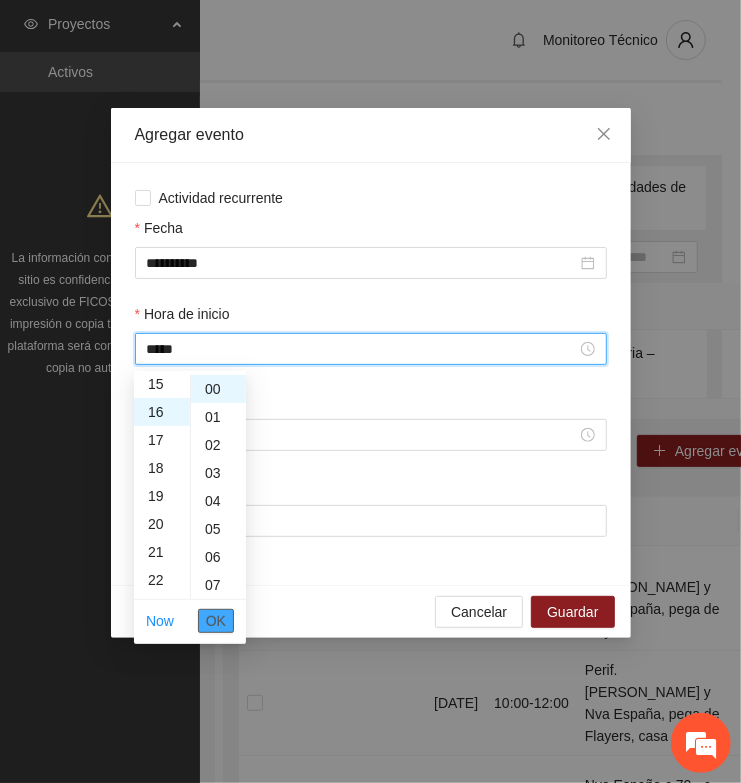 scroll, scrollTop: 447, scrollLeft: 0, axis: vertical 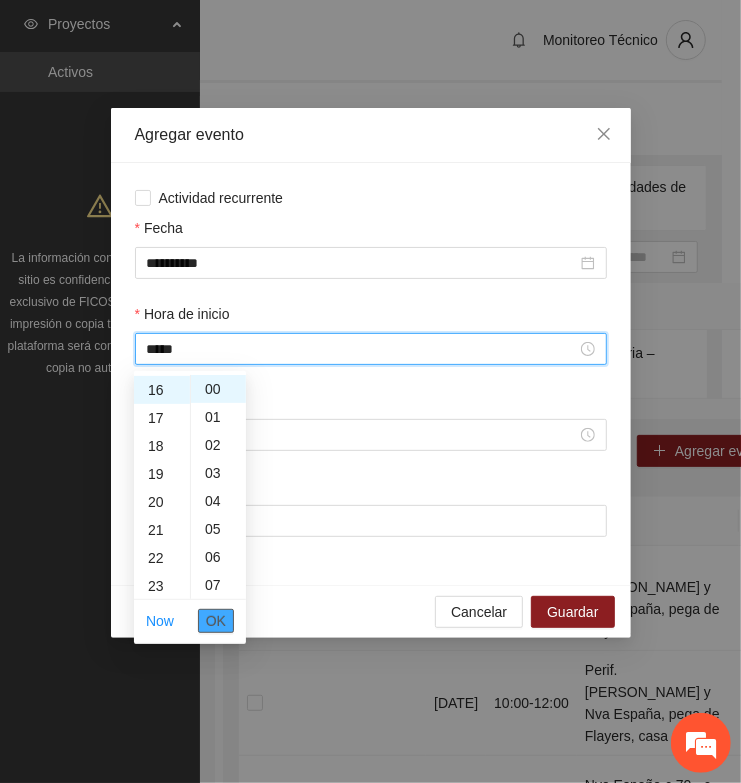 click on "OK" at bounding box center [216, 621] 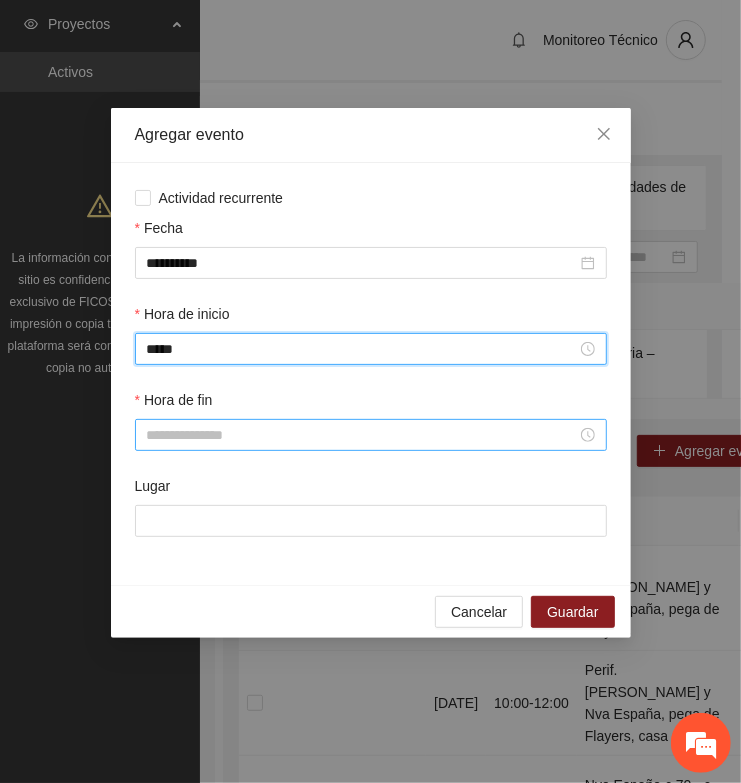 click on "Hora de fin" at bounding box center (362, 435) 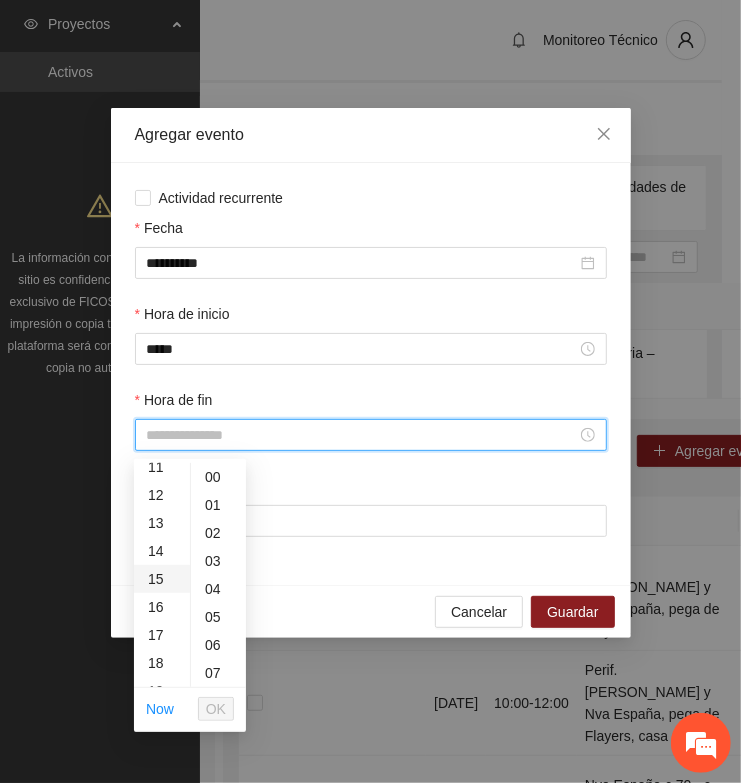 scroll, scrollTop: 375, scrollLeft: 0, axis: vertical 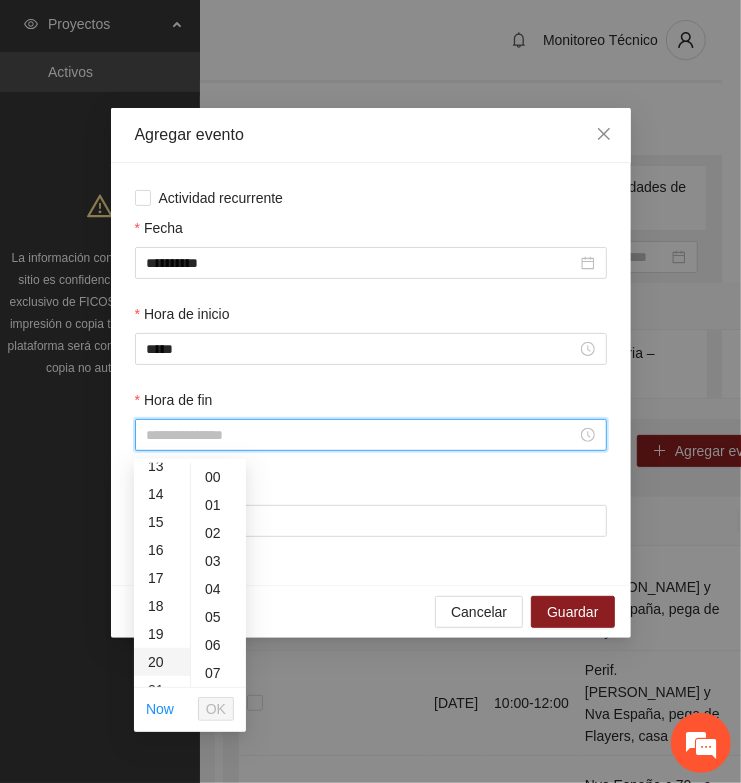 click on "20" at bounding box center [162, 662] 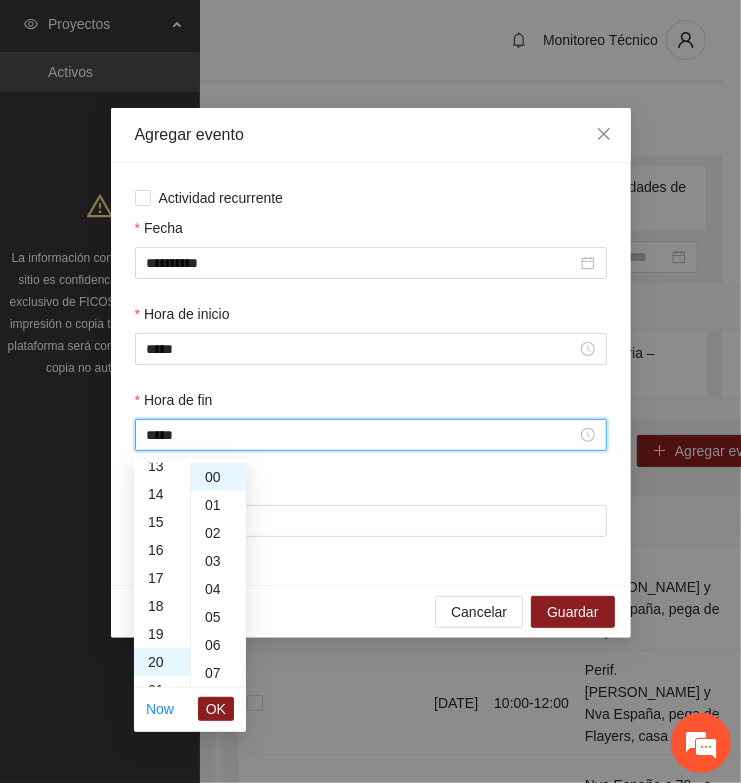 scroll, scrollTop: 560, scrollLeft: 0, axis: vertical 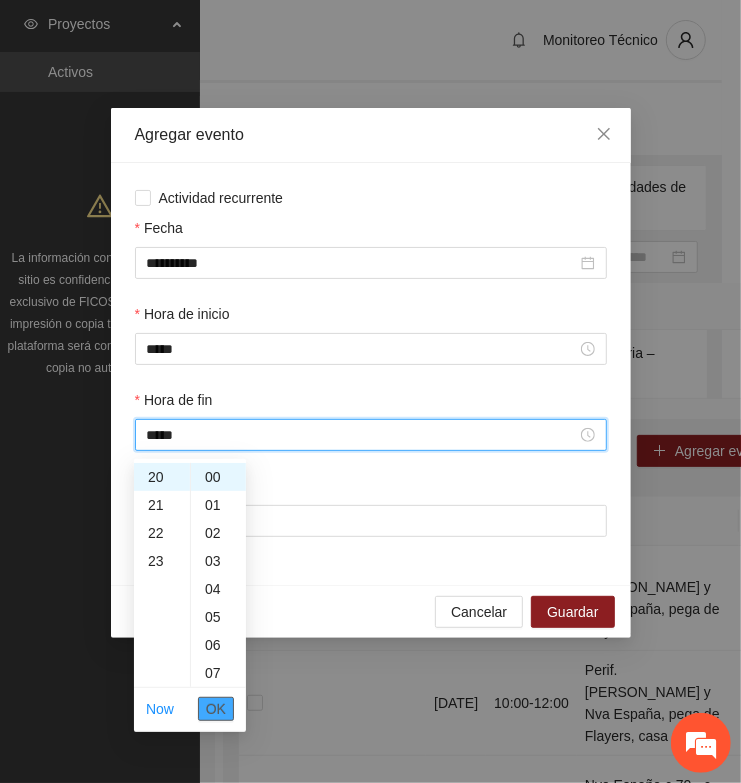 click on "OK" at bounding box center (216, 709) 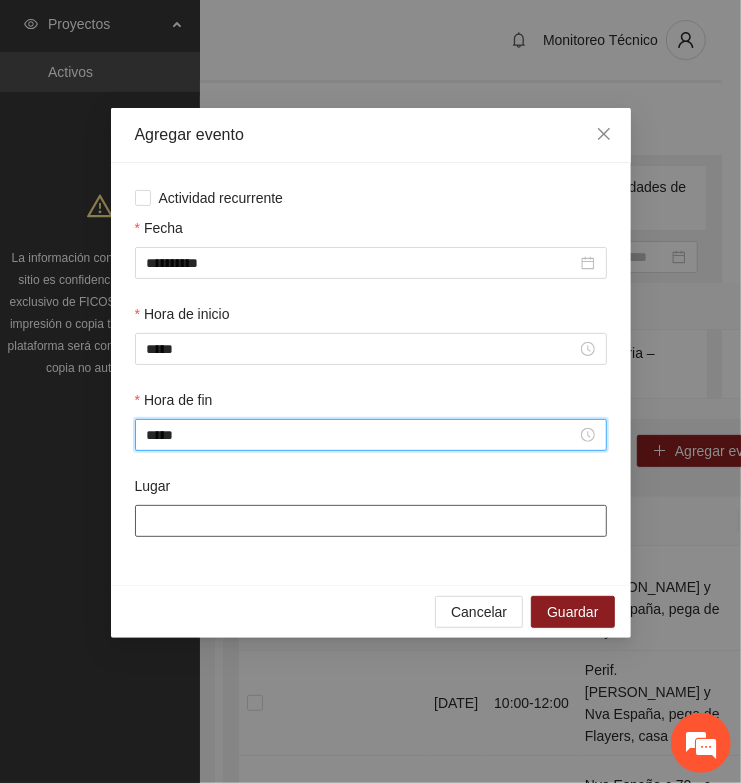 click on "Lugar" at bounding box center (371, 521) 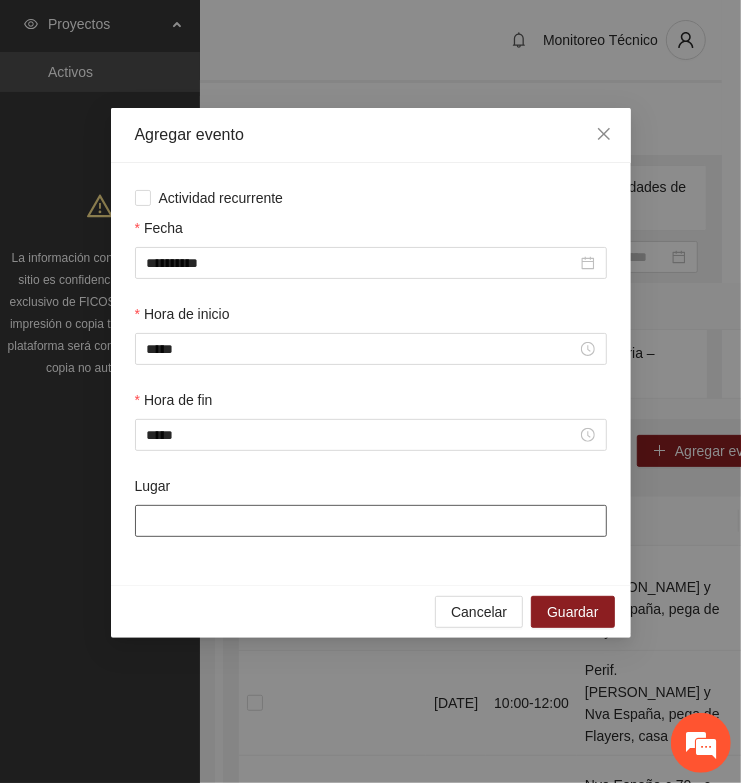 paste on "**********" 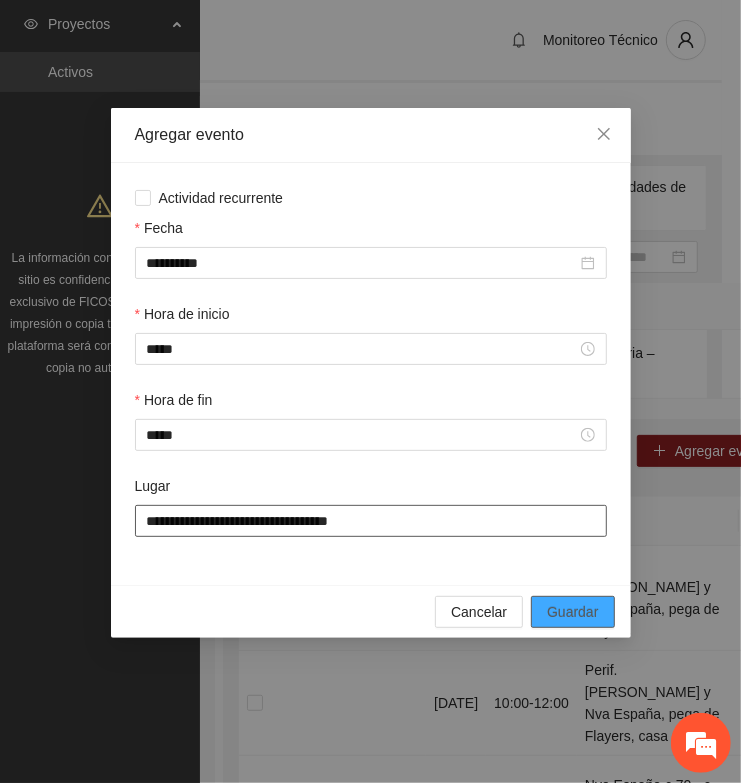 type on "**********" 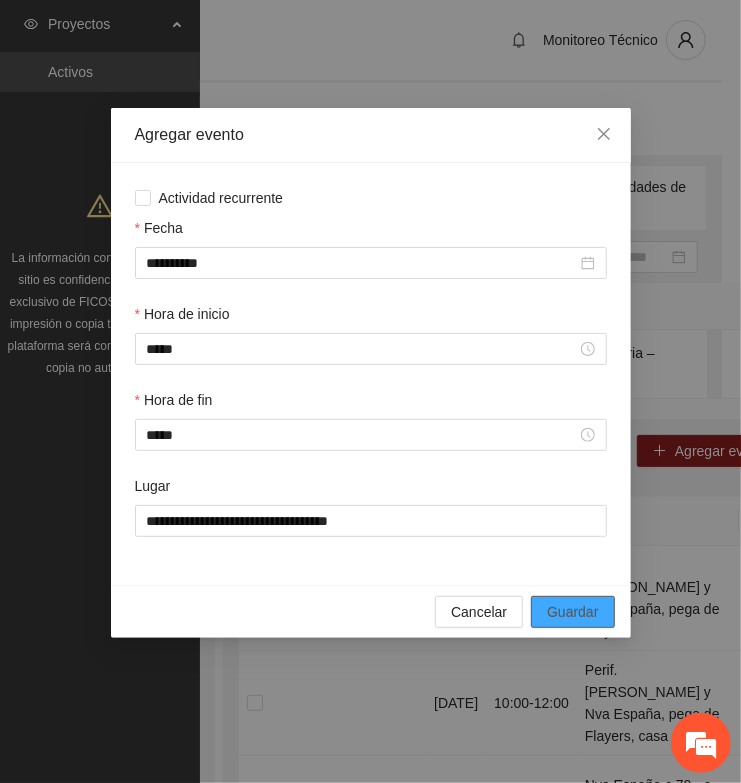 click on "Guardar" at bounding box center (572, 612) 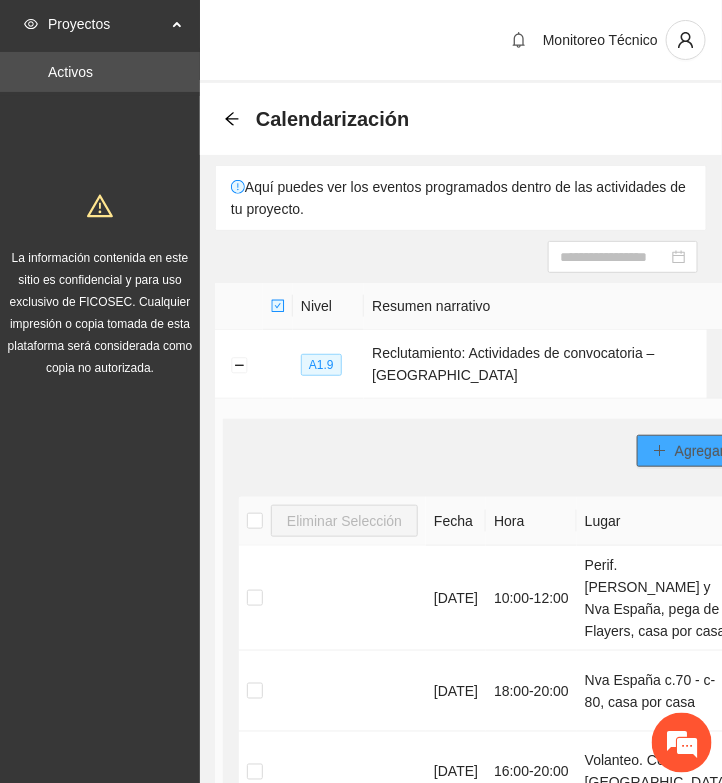 click on "Agregar evento" at bounding box center (723, 451) 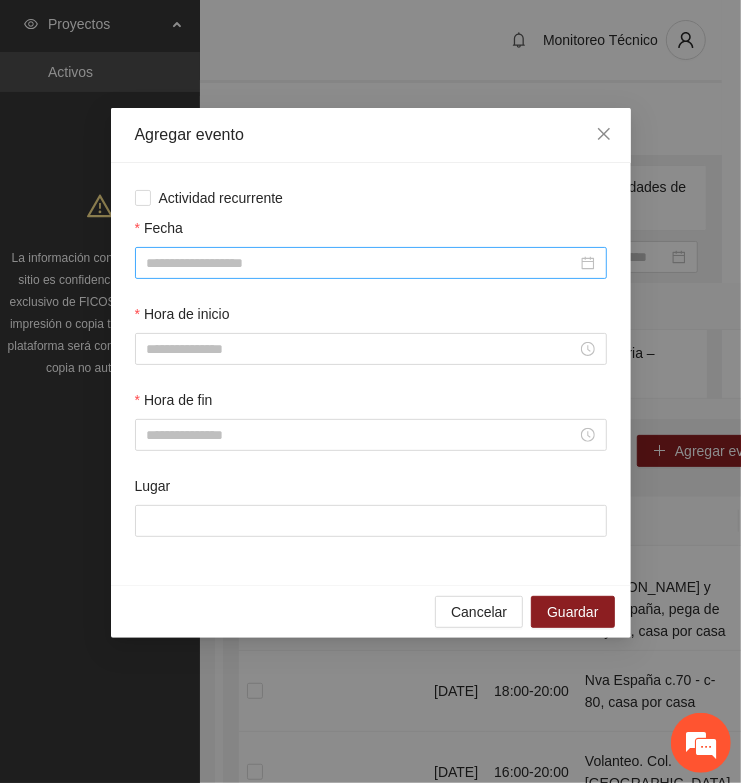click on "Fecha" at bounding box center [362, 263] 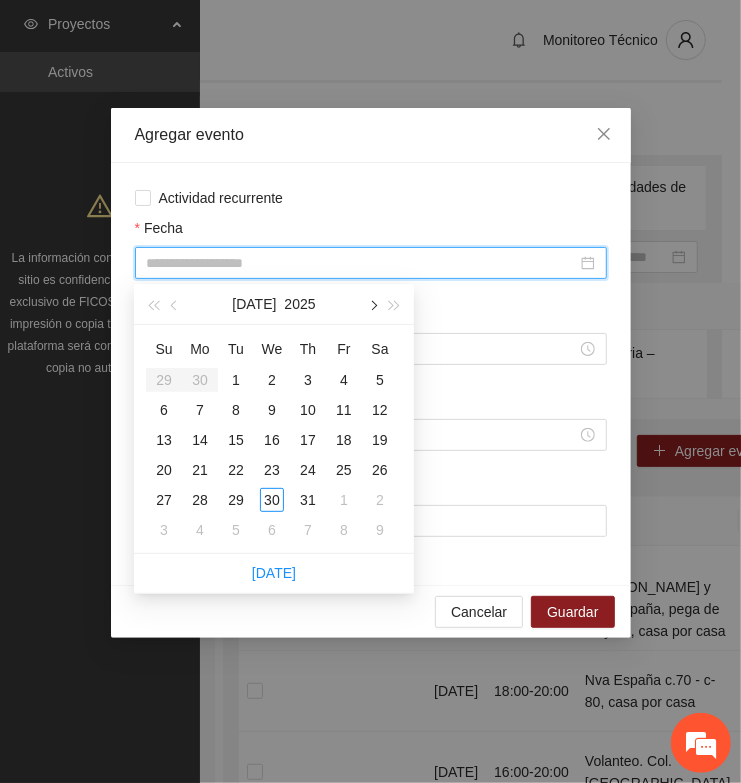 click at bounding box center [372, 304] 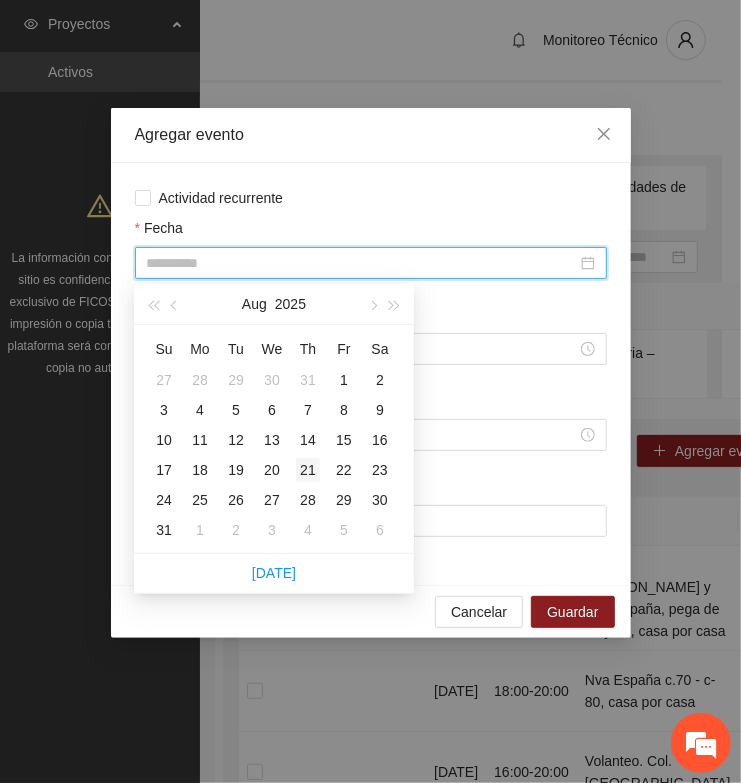 type on "**********" 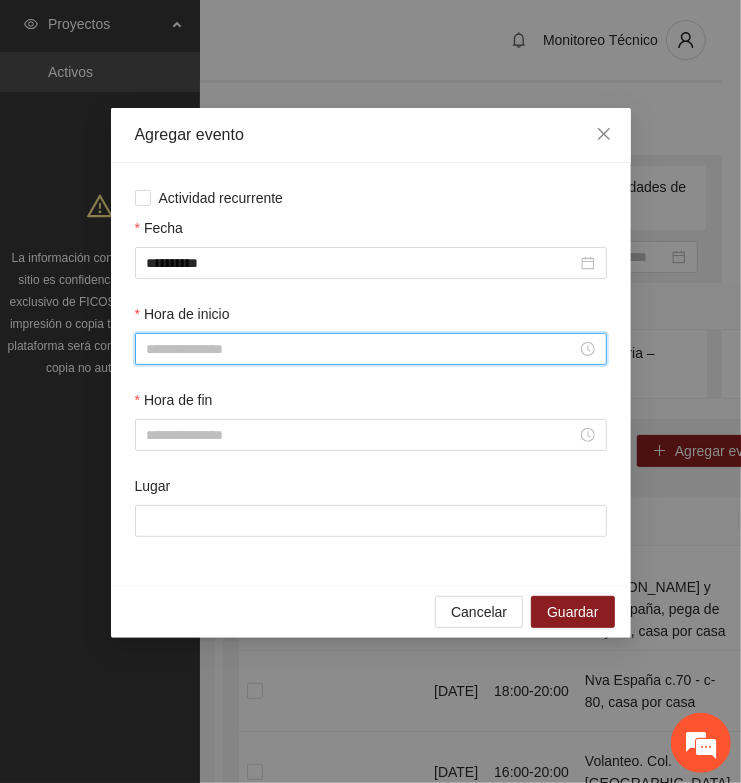 click on "Hora de inicio" at bounding box center (362, 349) 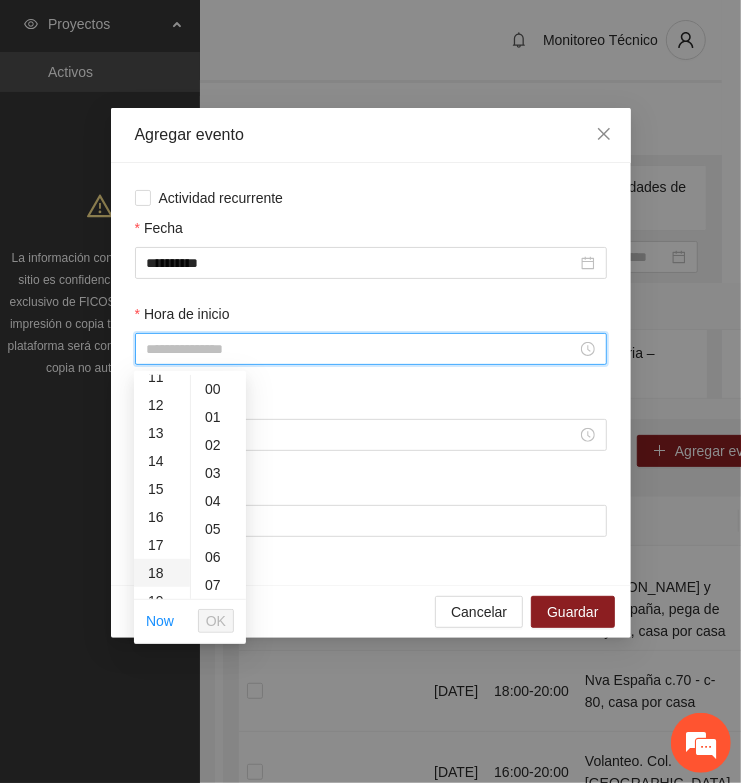 scroll, scrollTop: 375, scrollLeft: 0, axis: vertical 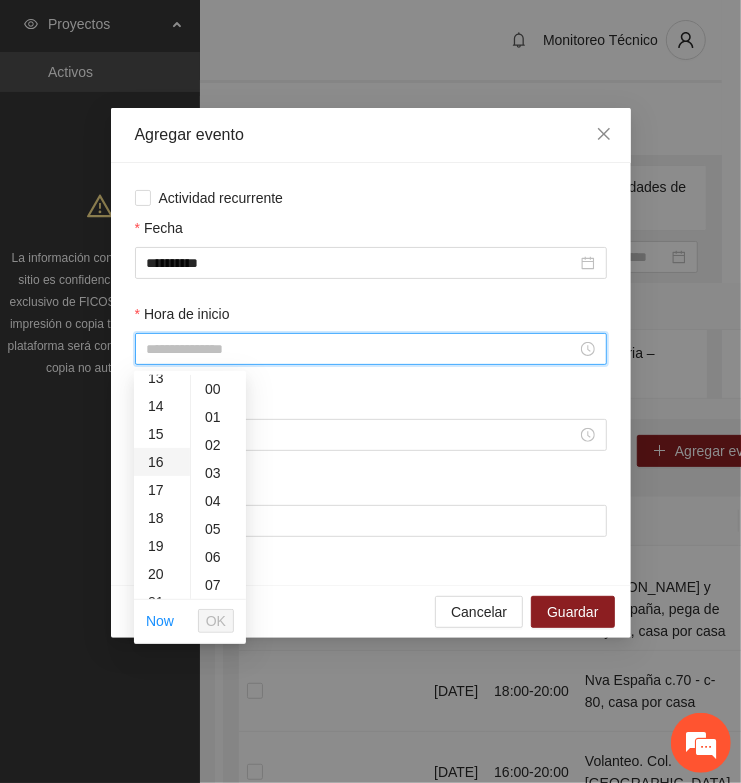 click on "16" at bounding box center [162, 462] 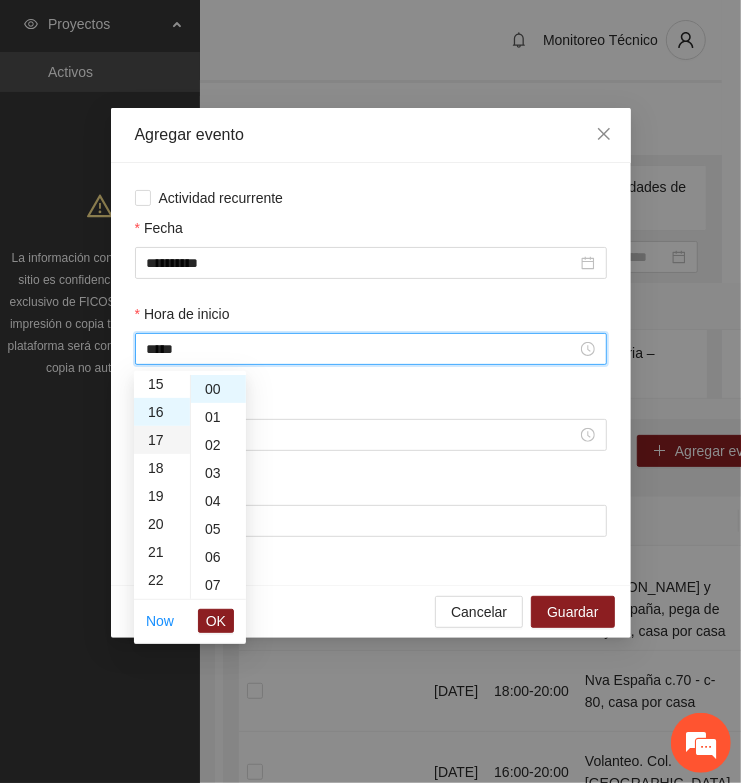 scroll, scrollTop: 447, scrollLeft: 0, axis: vertical 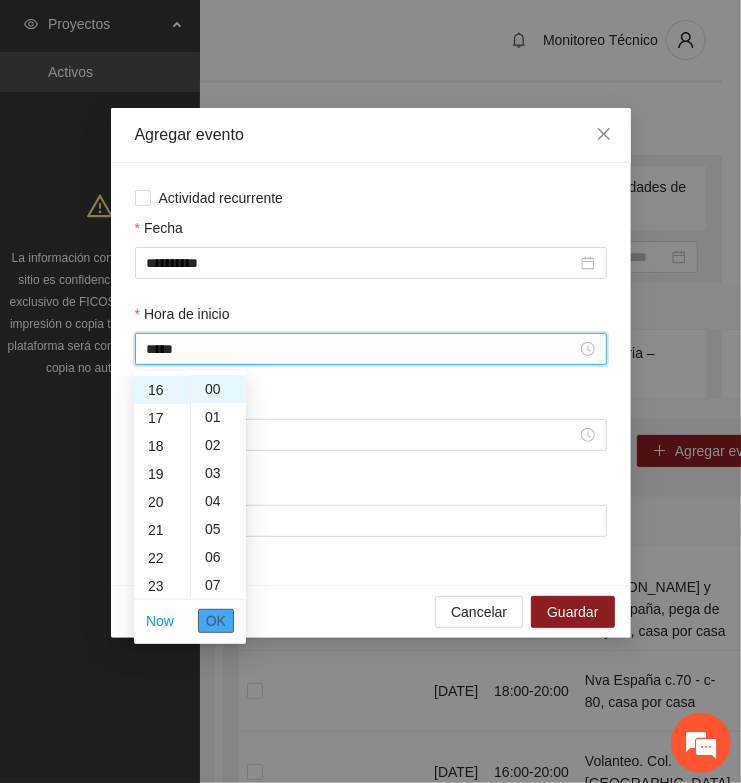 click on "OK" at bounding box center [216, 621] 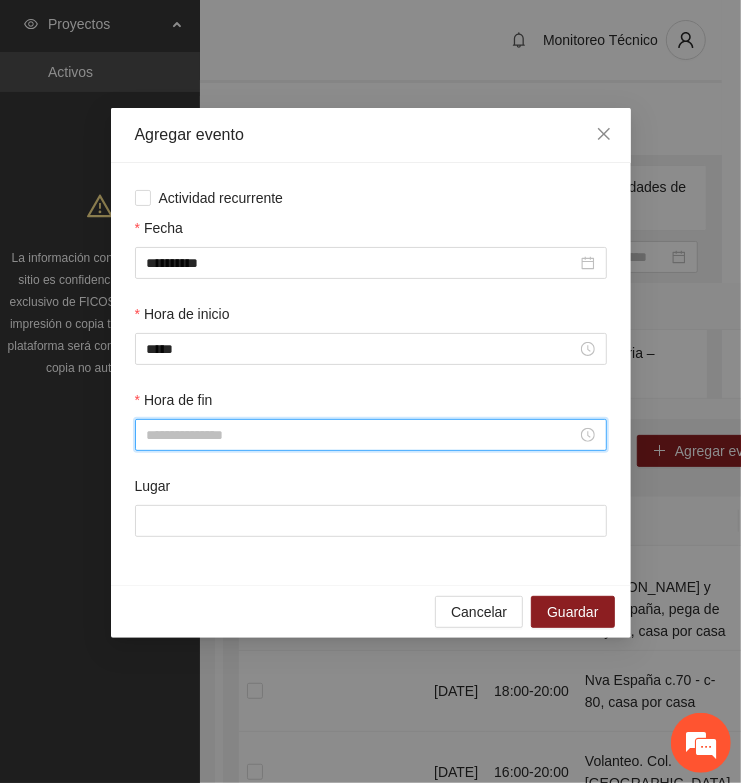 click on "Hora de fin" at bounding box center [362, 435] 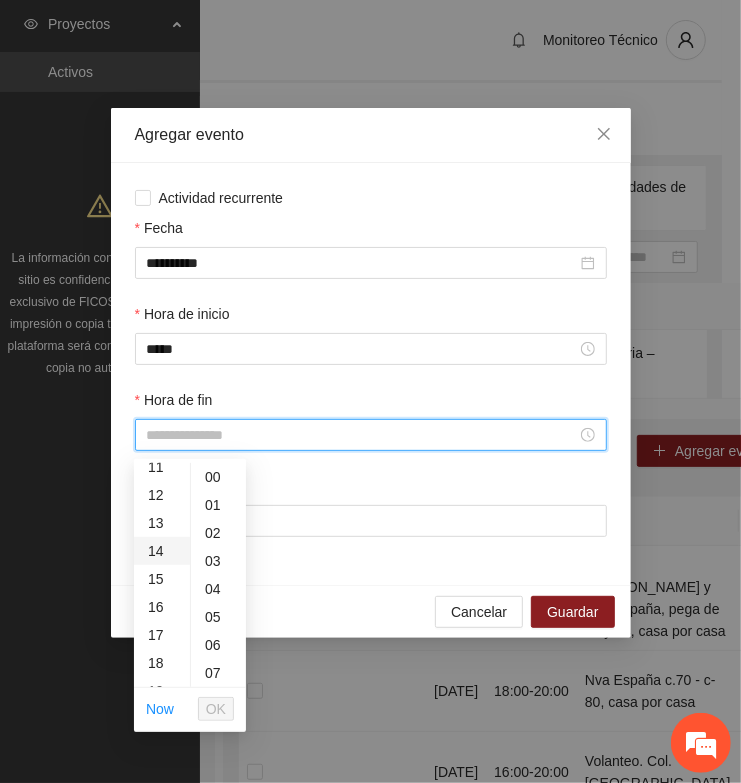 scroll, scrollTop: 375, scrollLeft: 0, axis: vertical 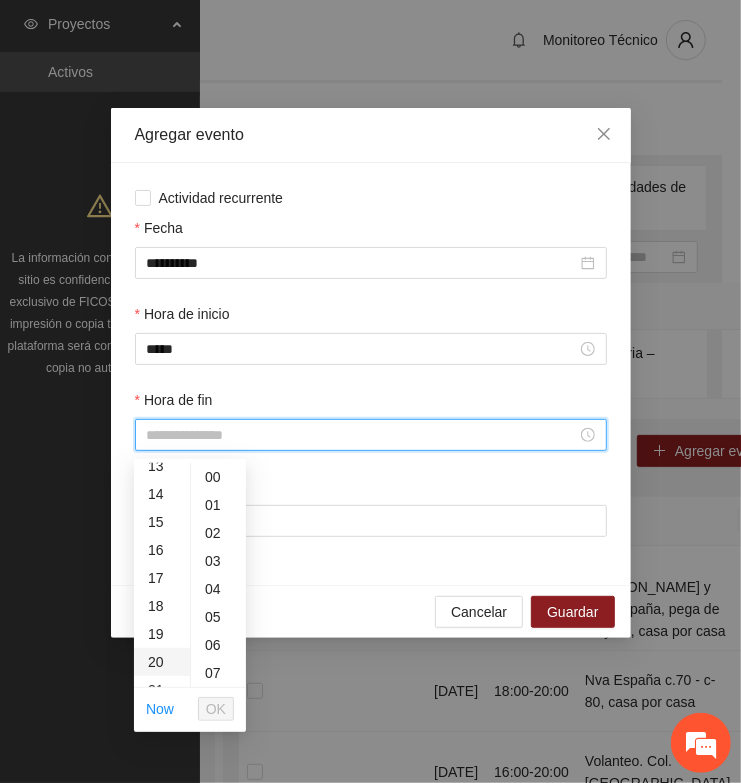 click on "20" at bounding box center (162, 662) 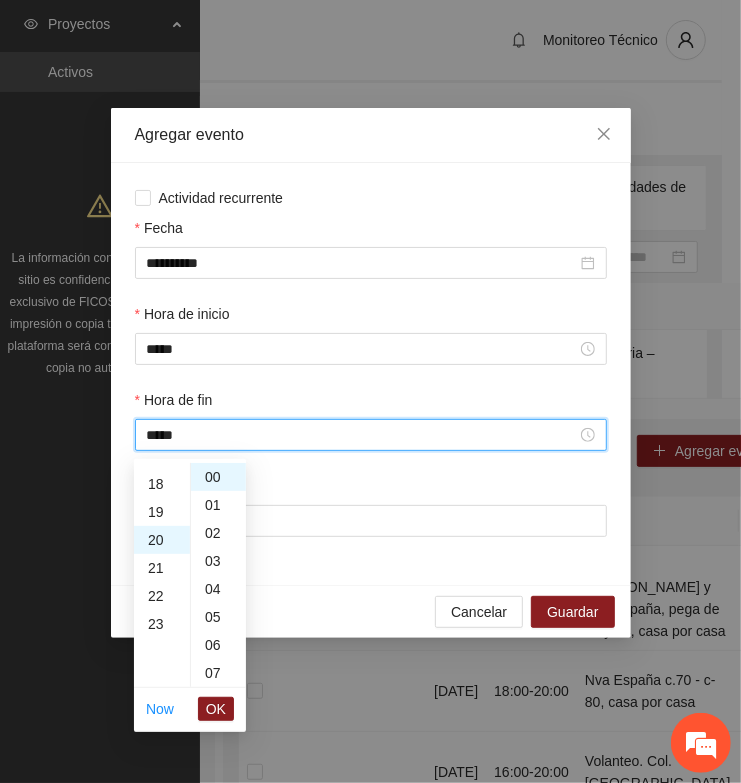 scroll, scrollTop: 560, scrollLeft: 0, axis: vertical 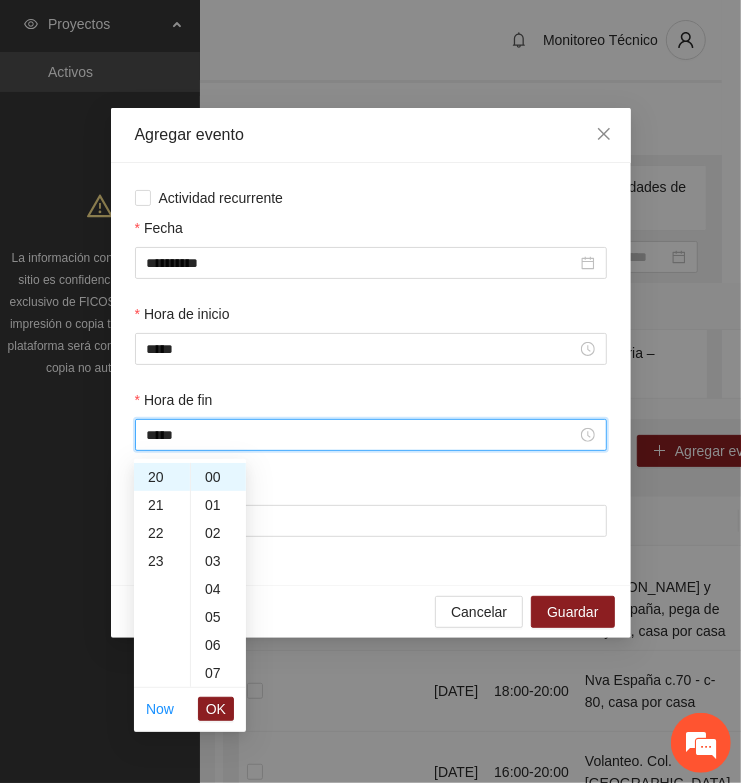 click on "OK" at bounding box center [216, 709] 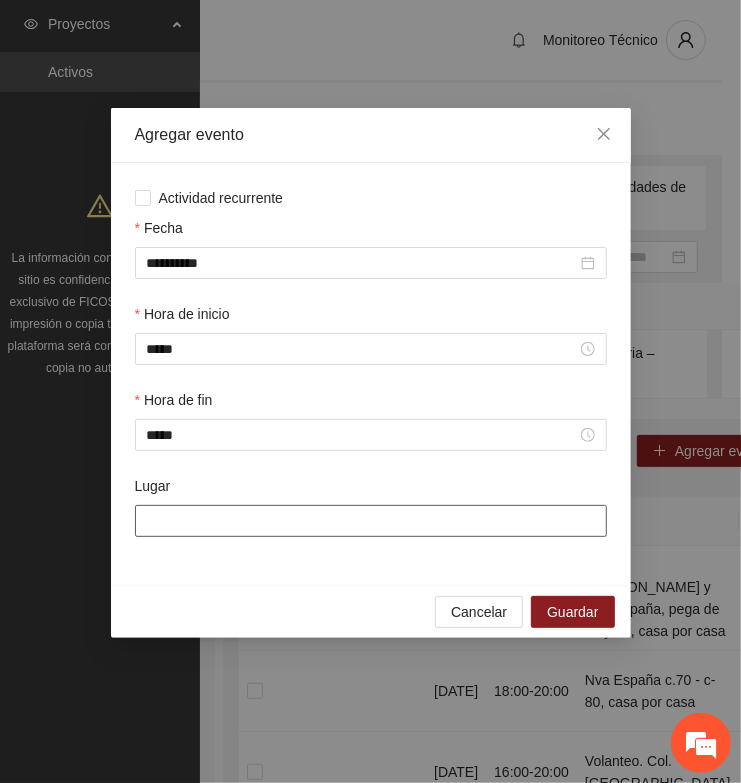 click on "Lugar" at bounding box center (371, 521) 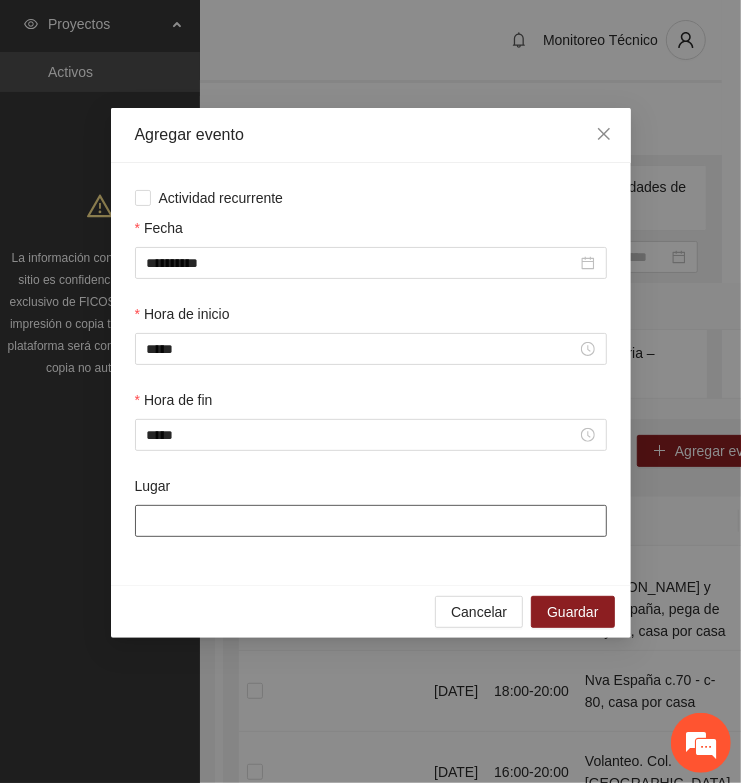 paste on "**********" 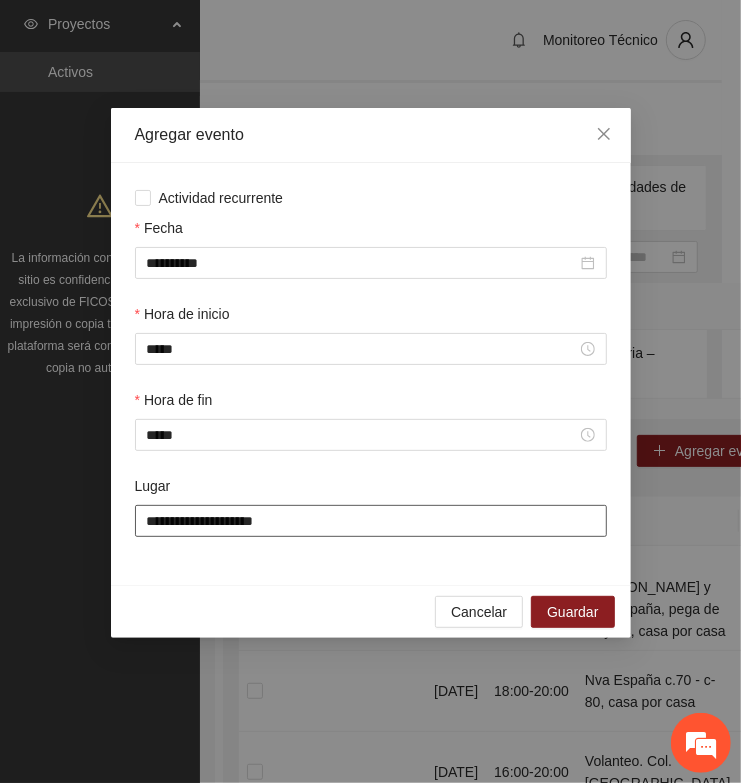 click on "**********" at bounding box center (371, 521) 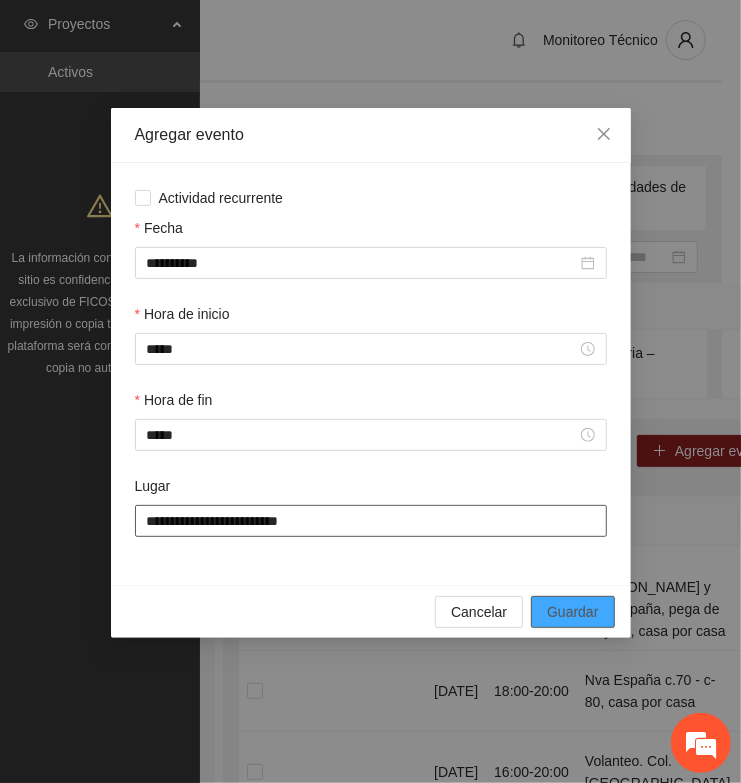 type on "**********" 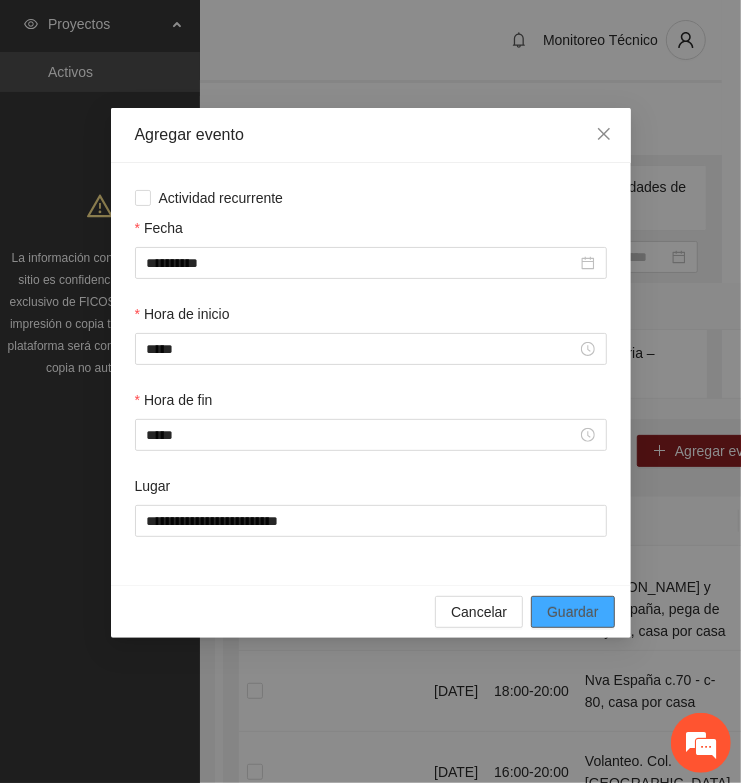 click on "Guardar" at bounding box center [572, 612] 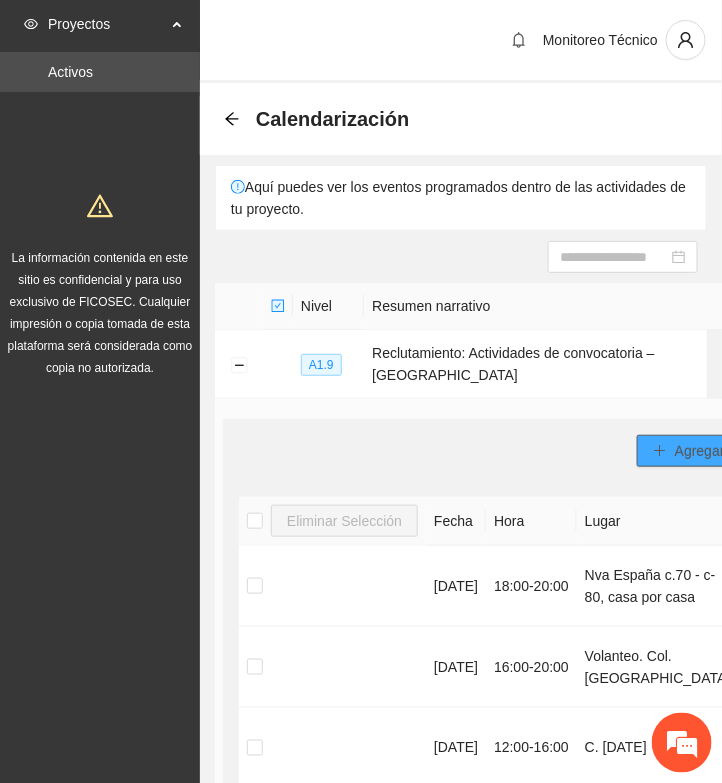 click on "Agregar evento" at bounding box center (723, 451) 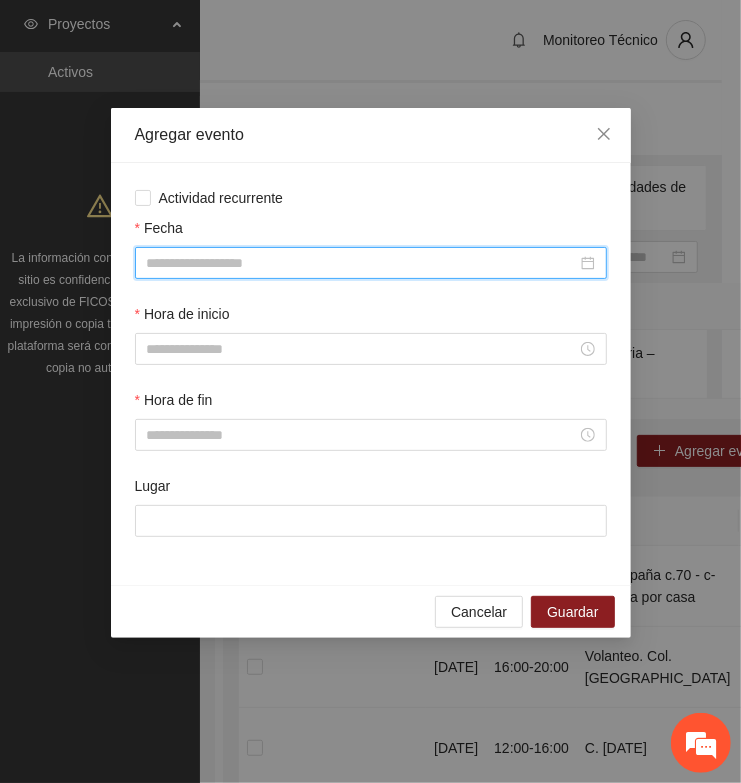 click on "Fecha" at bounding box center [362, 263] 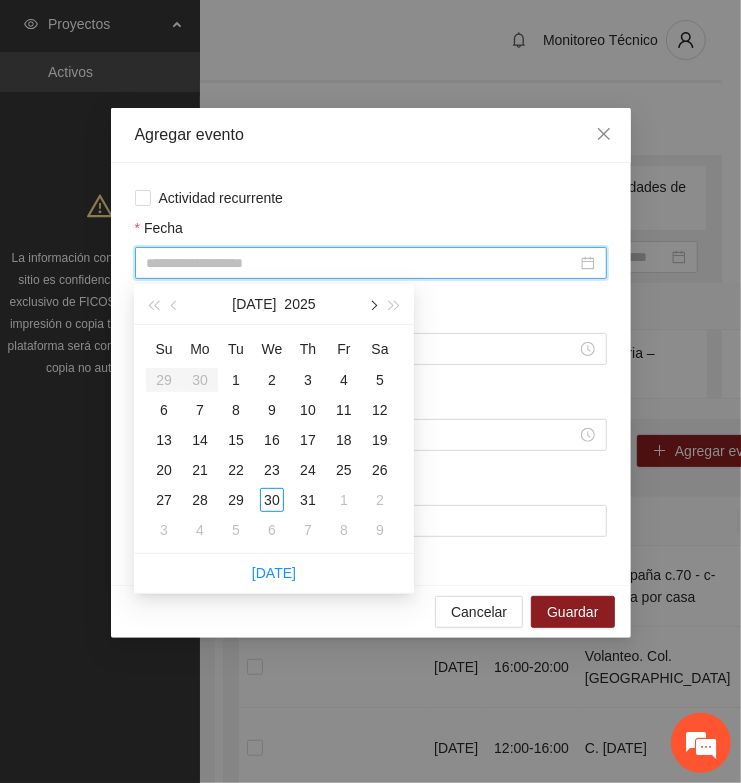 click at bounding box center [372, 306] 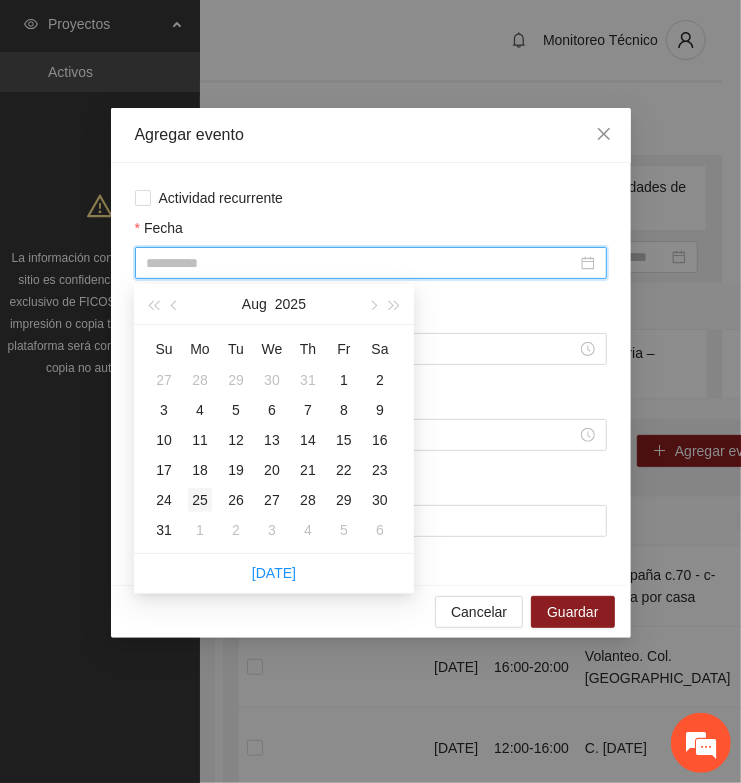 type on "**********" 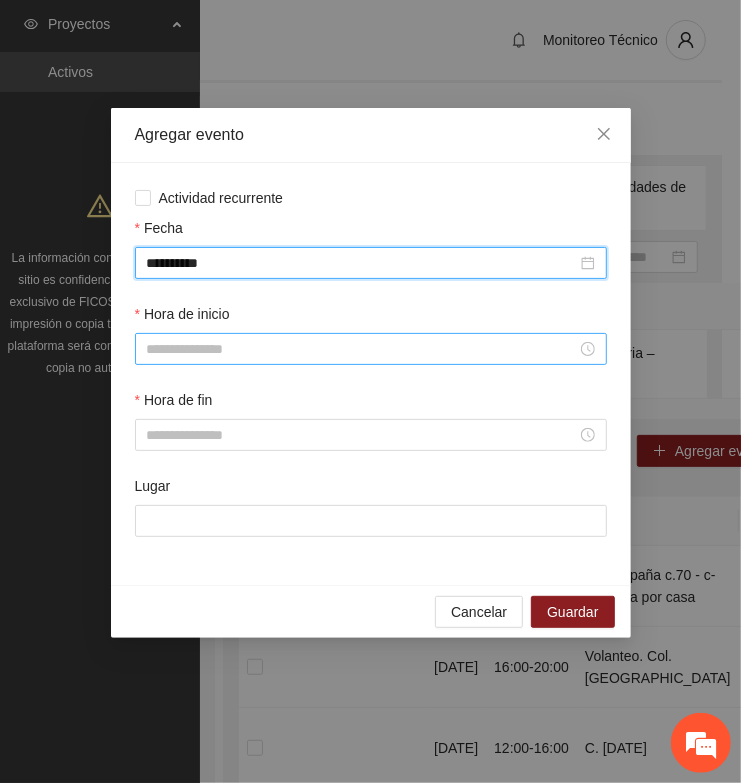 click on "Hora de inicio" at bounding box center (362, 349) 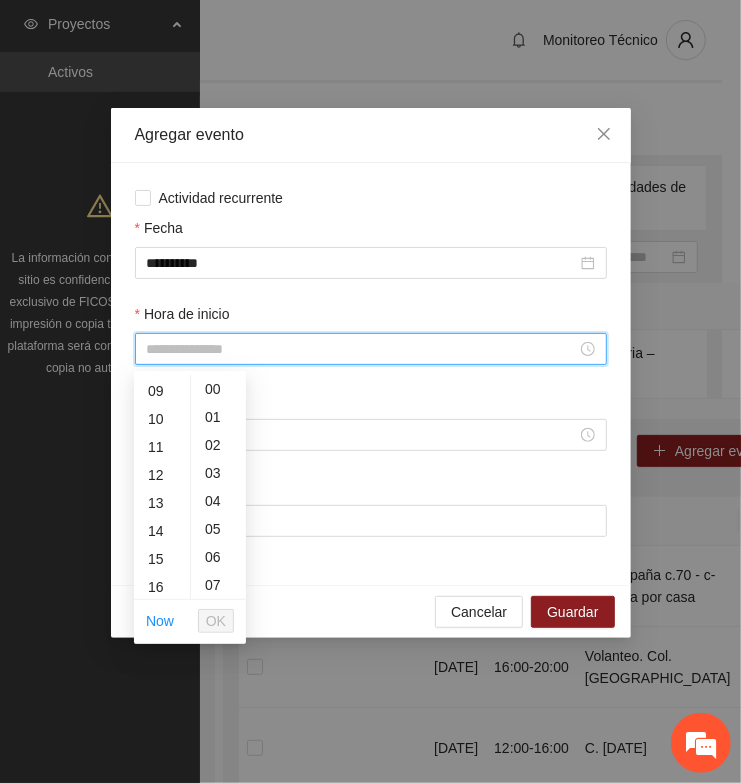 scroll, scrollTop: 375, scrollLeft: 0, axis: vertical 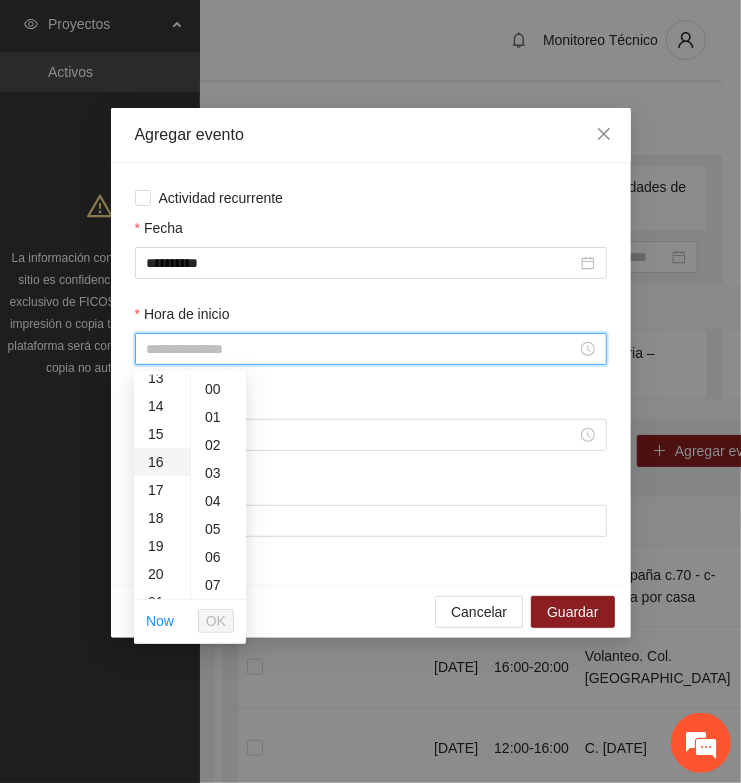 click on "16" at bounding box center [162, 462] 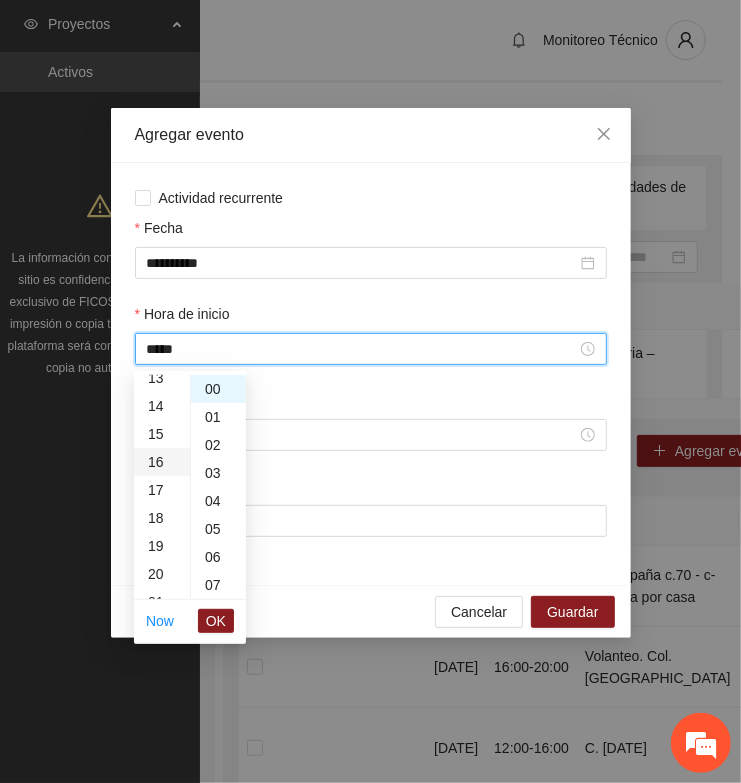 scroll, scrollTop: 447, scrollLeft: 0, axis: vertical 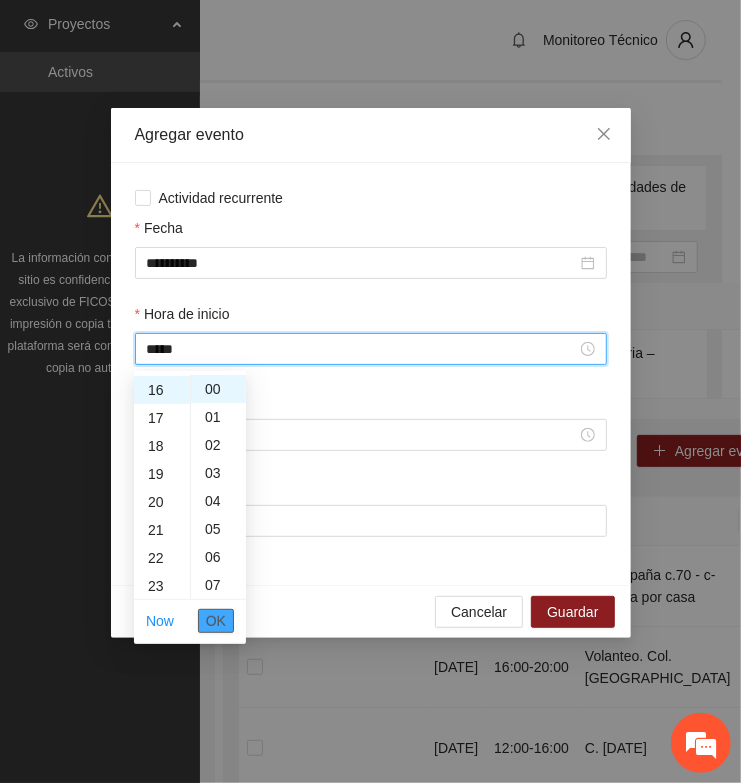 click on "OK" at bounding box center [216, 621] 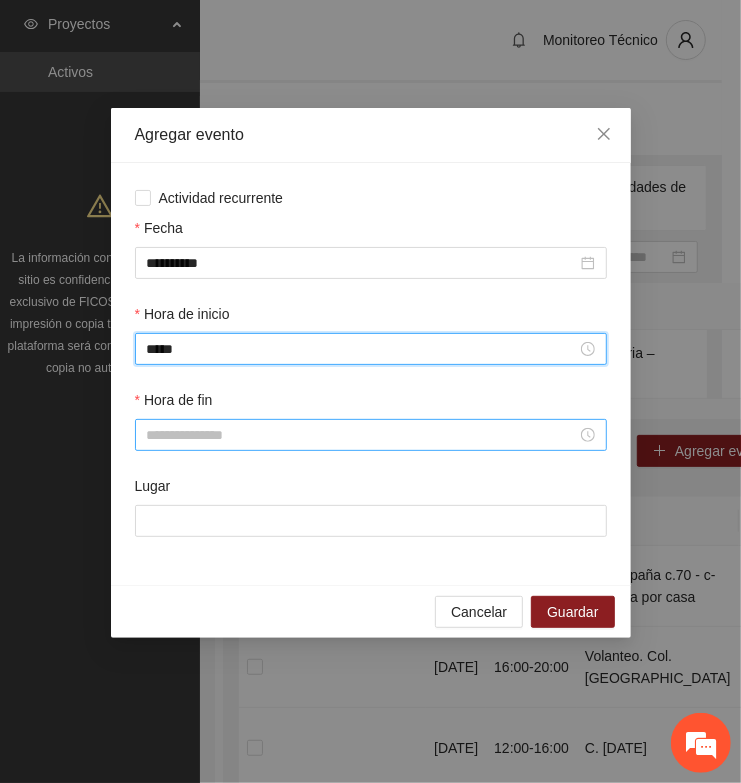 click on "Hora de fin" at bounding box center (362, 435) 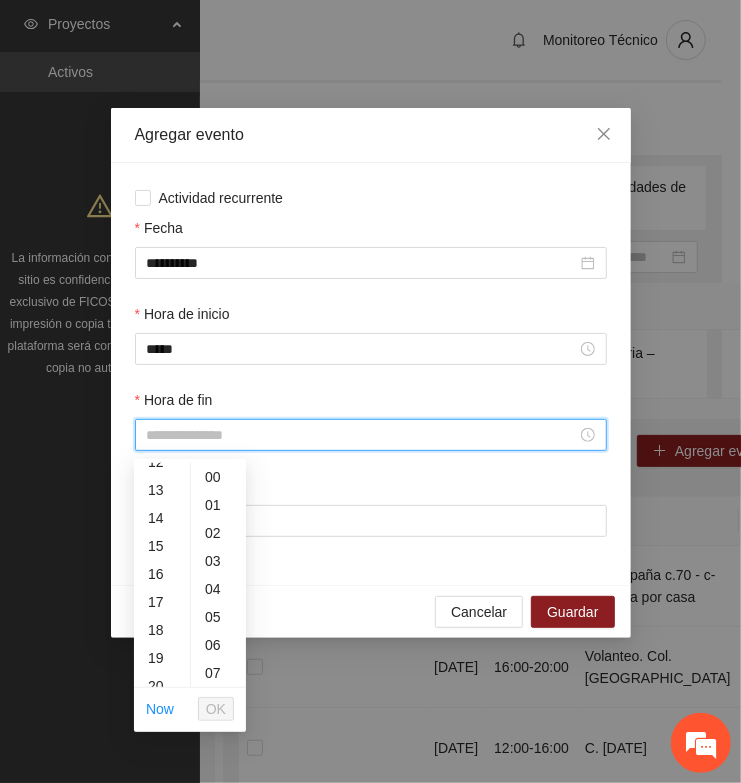 scroll, scrollTop: 375, scrollLeft: 0, axis: vertical 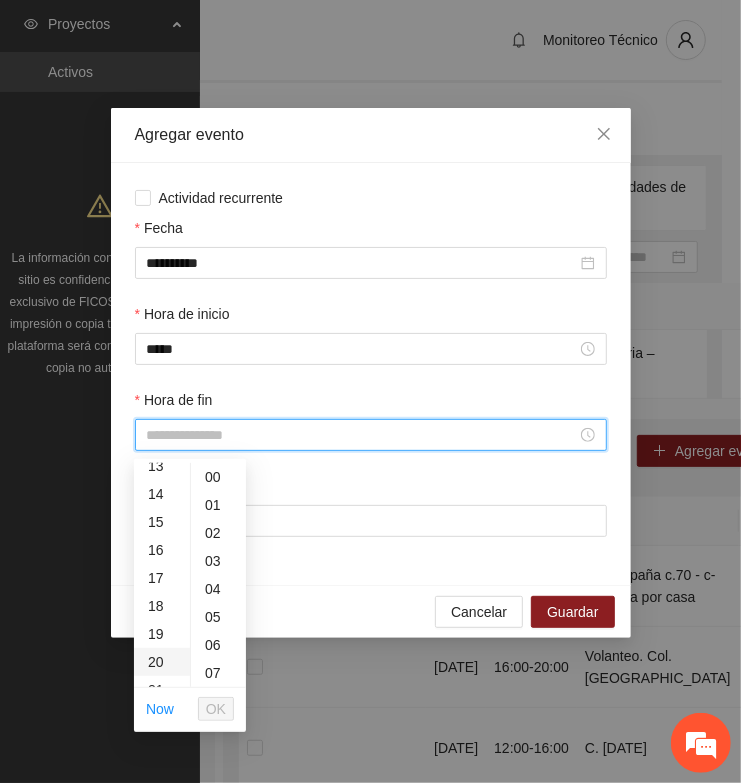 click on "20" at bounding box center (162, 662) 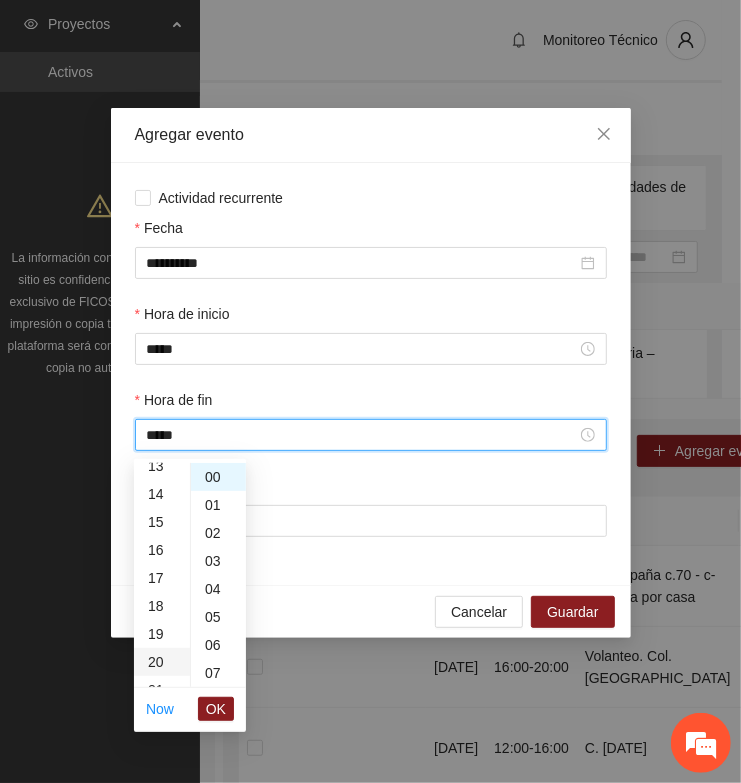 scroll, scrollTop: 560, scrollLeft: 0, axis: vertical 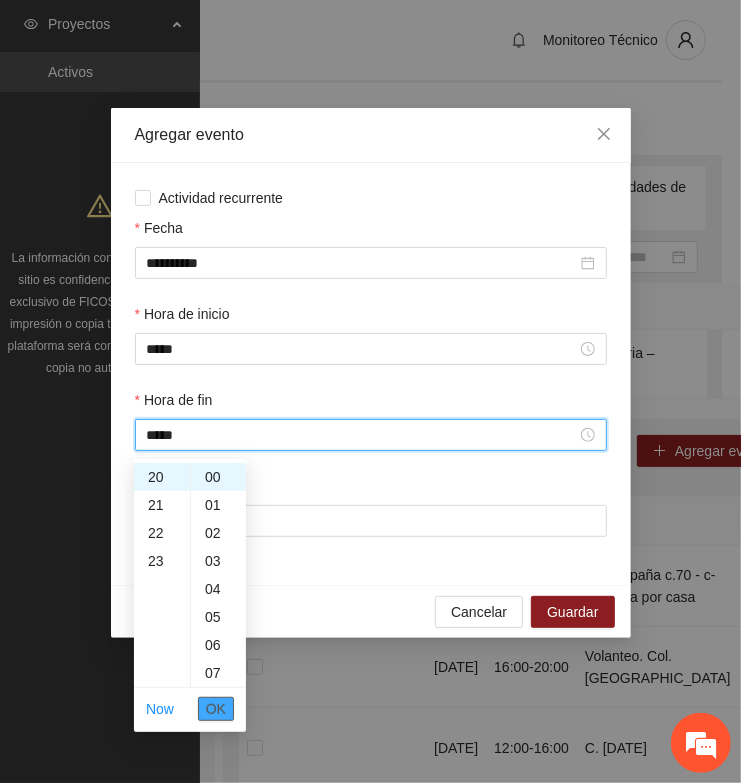 click on "OK" at bounding box center (216, 709) 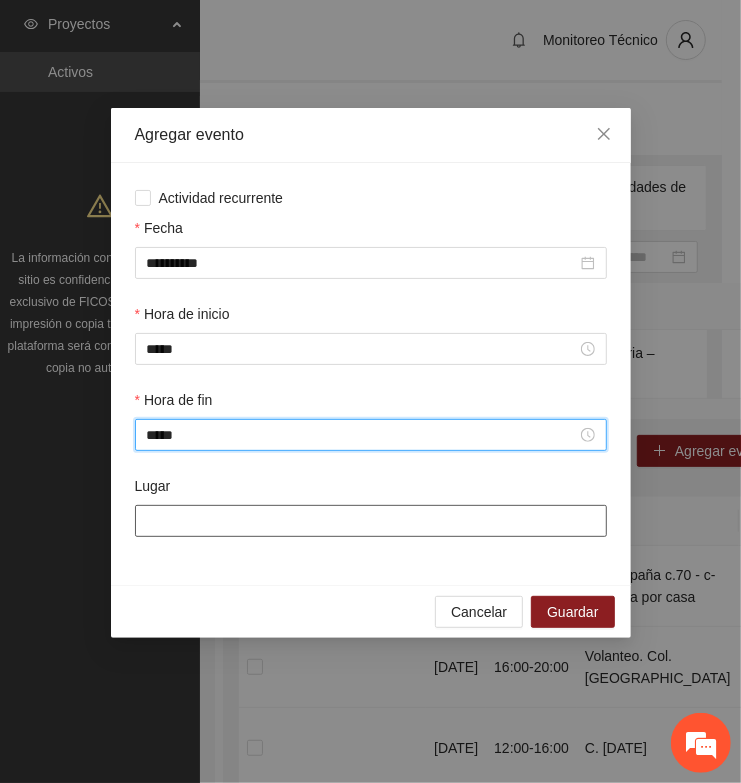 click on "Lugar" at bounding box center (371, 521) 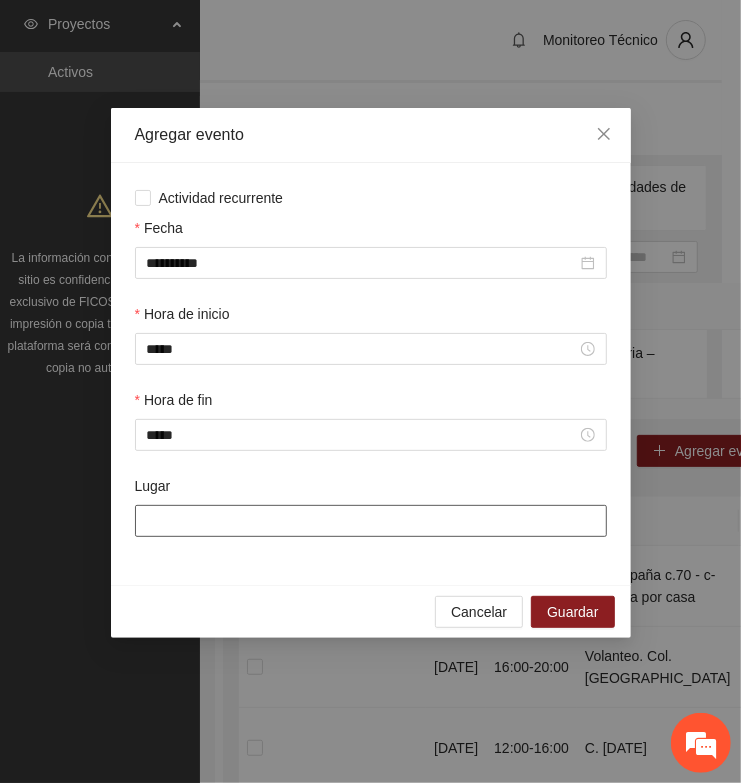 paste on "**********" 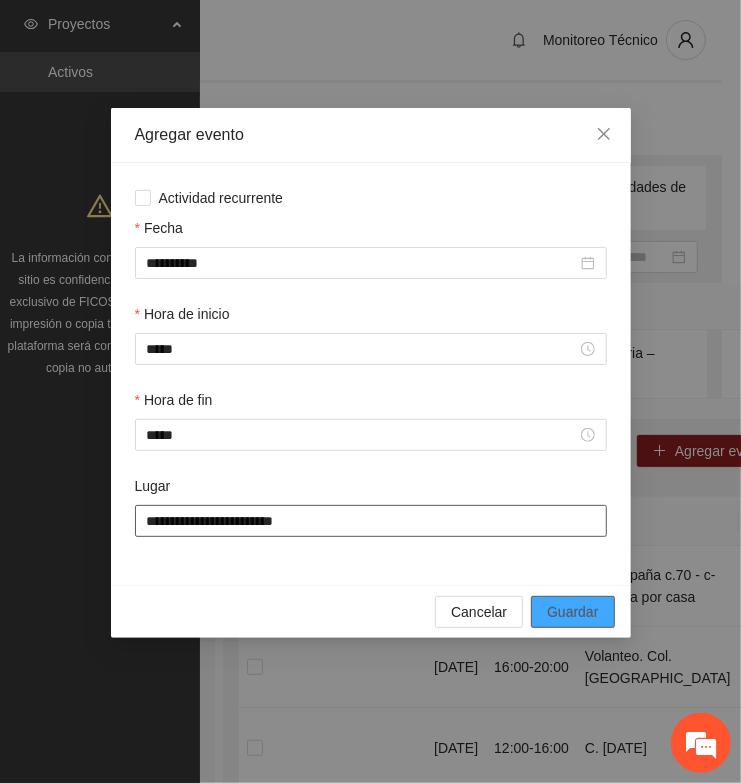 type on "**********" 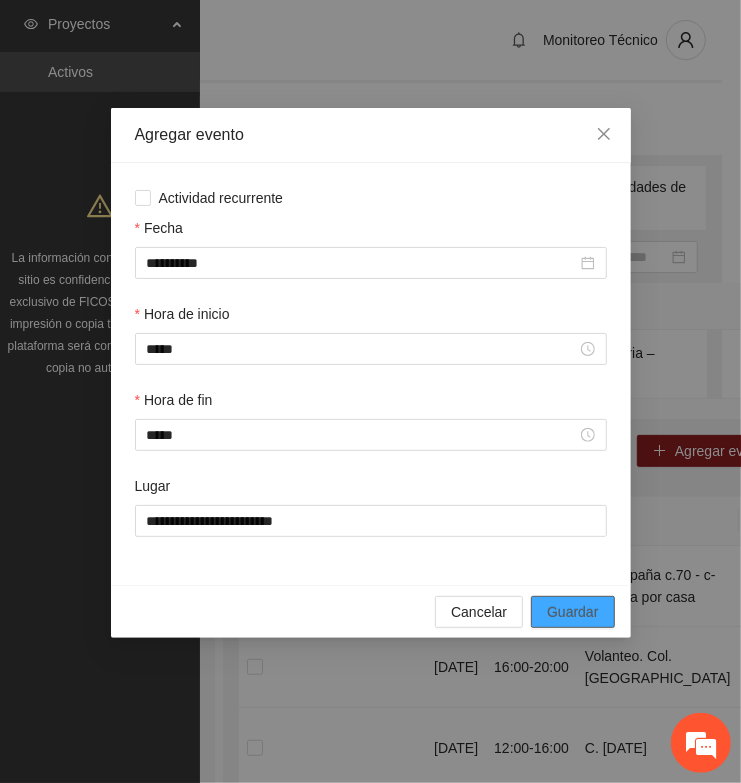 click on "Guardar" at bounding box center [572, 612] 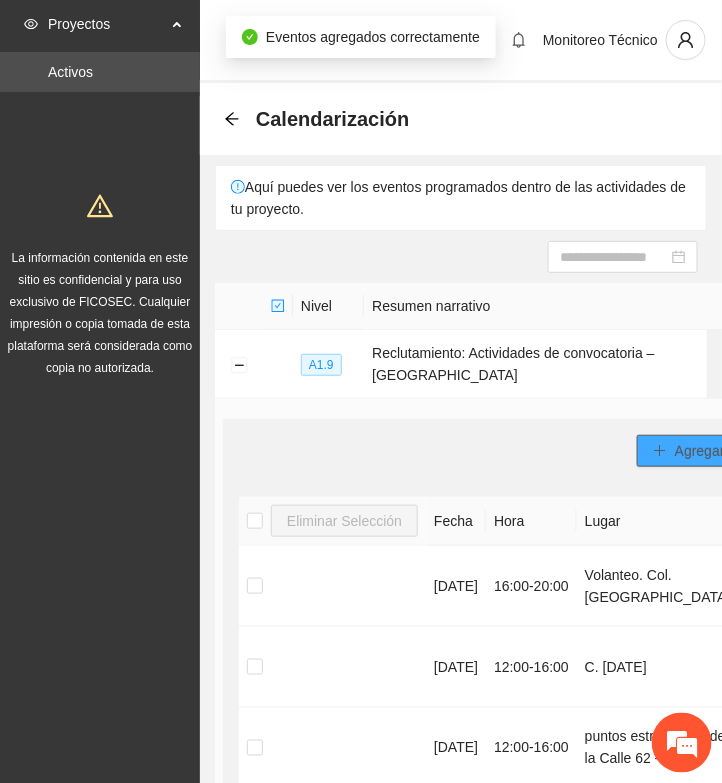 click on "Agregar evento" at bounding box center [723, 451] 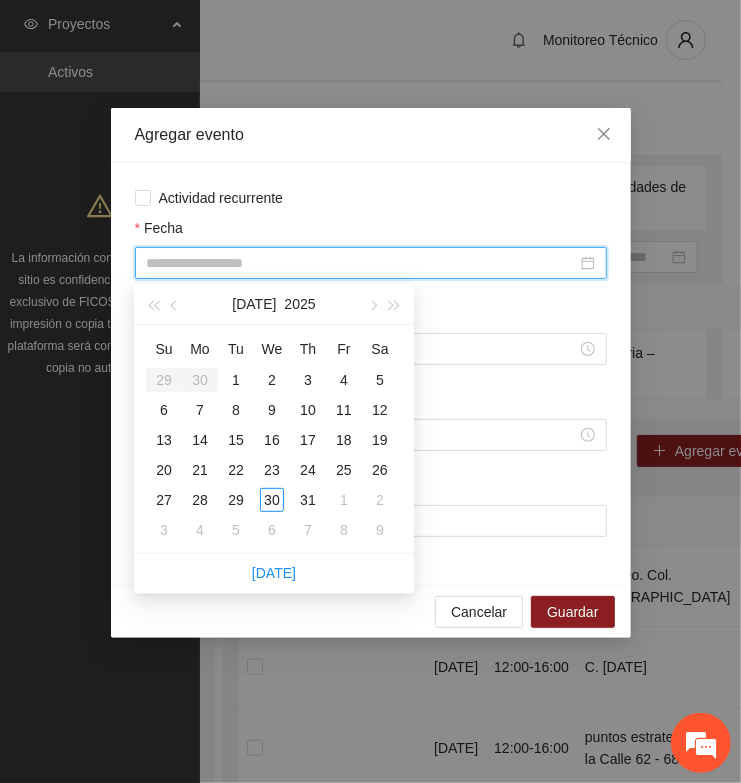 click on "Fecha" at bounding box center [362, 263] 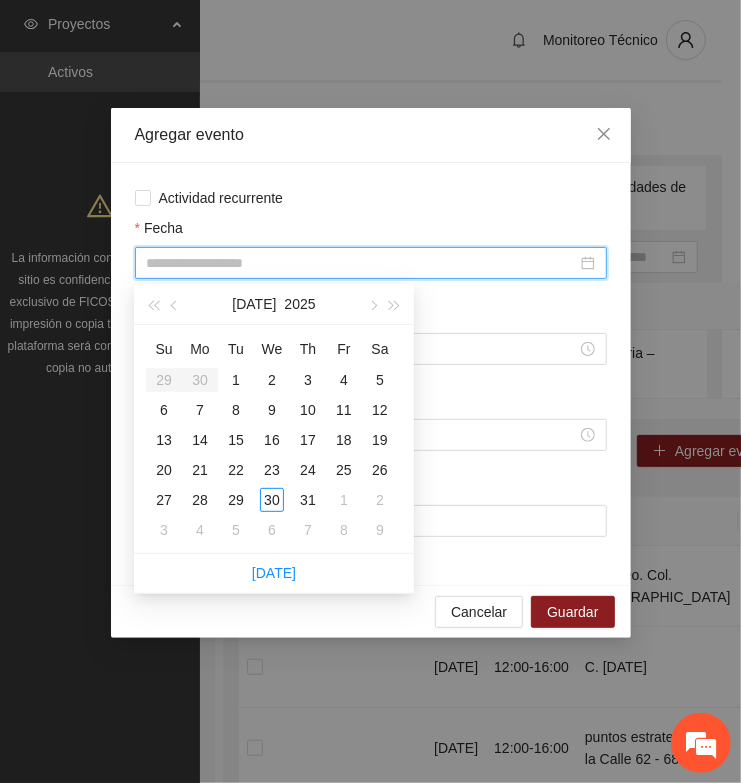 type on "**********" 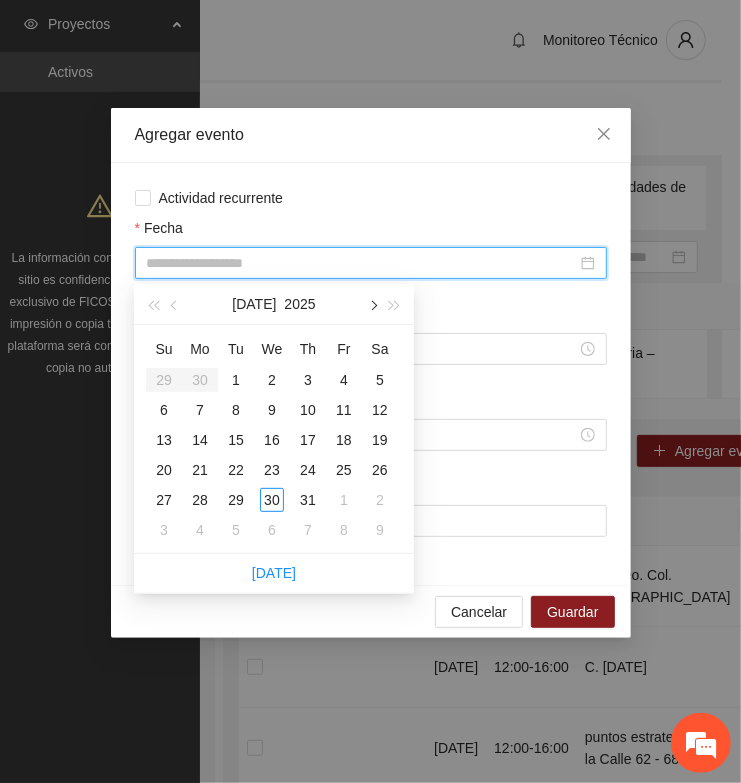 click at bounding box center (372, 306) 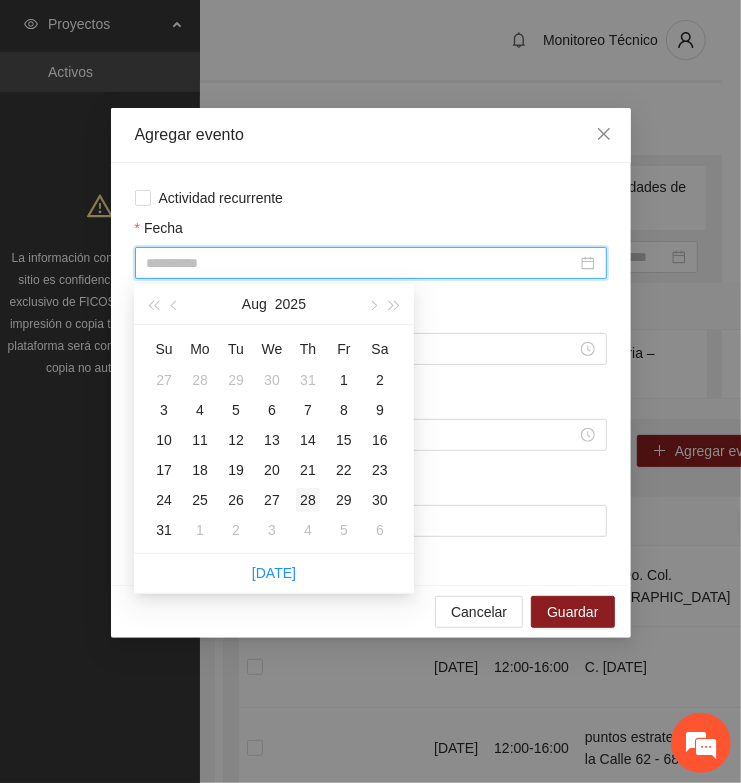 type on "**********" 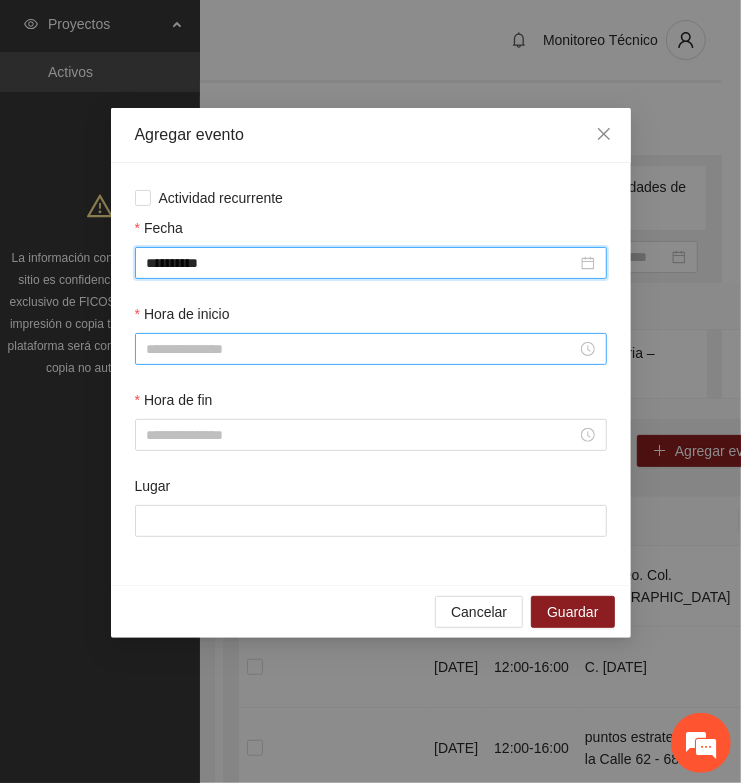 click on "Hora de inicio" at bounding box center (362, 349) 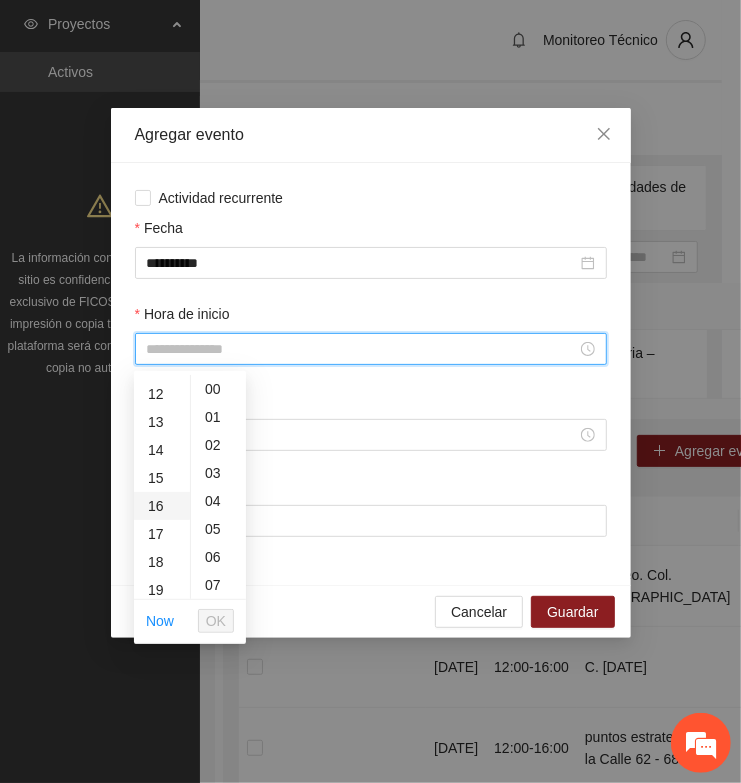 scroll, scrollTop: 375, scrollLeft: 0, axis: vertical 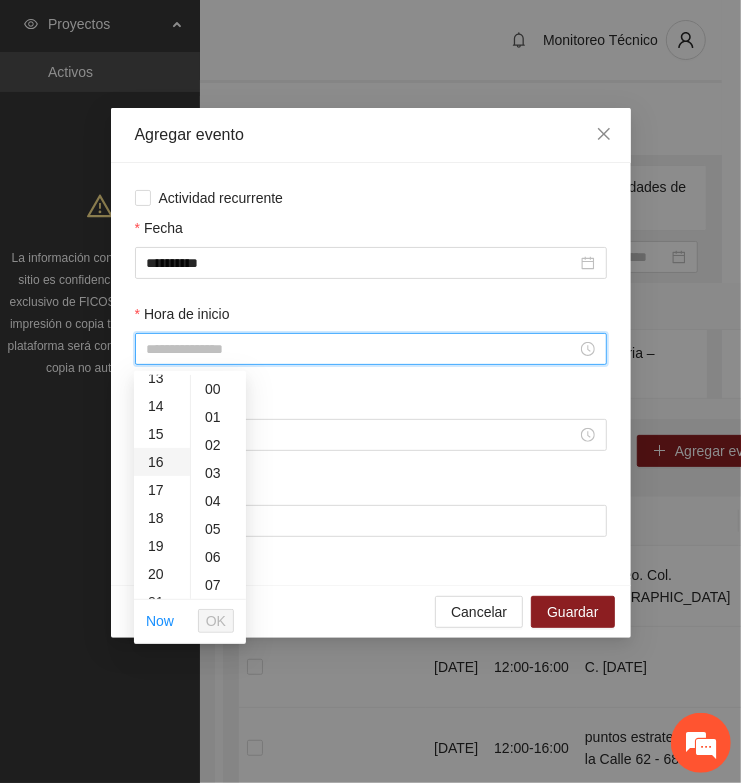 click on "16" at bounding box center [162, 462] 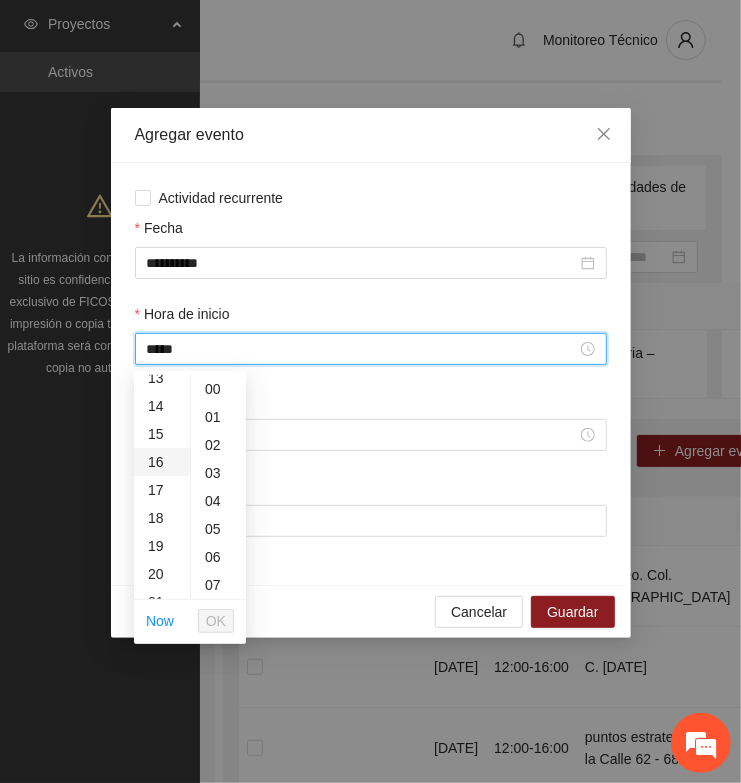 scroll, scrollTop: 447, scrollLeft: 0, axis: vertical 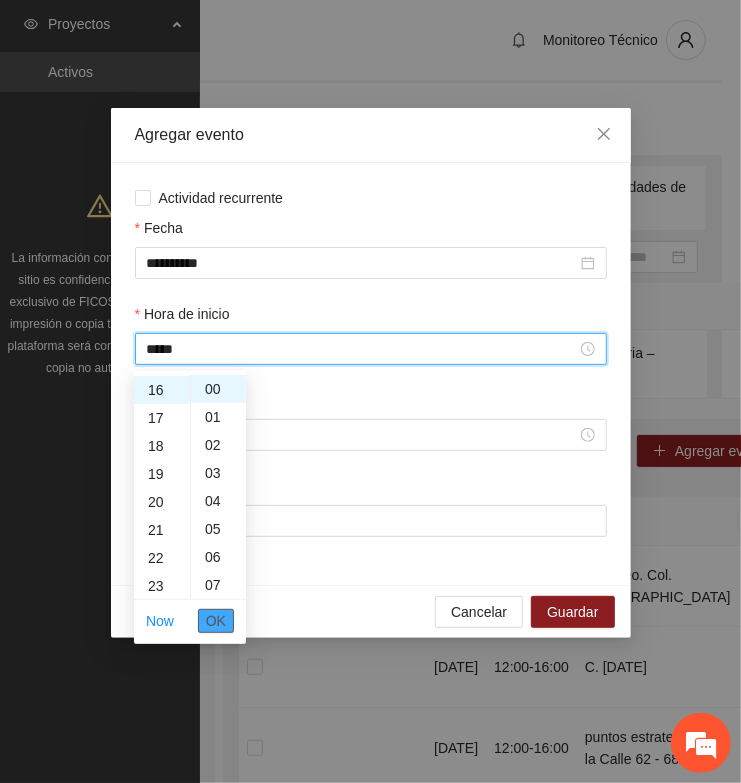 click on "OK" at bounding box center [216, 621] 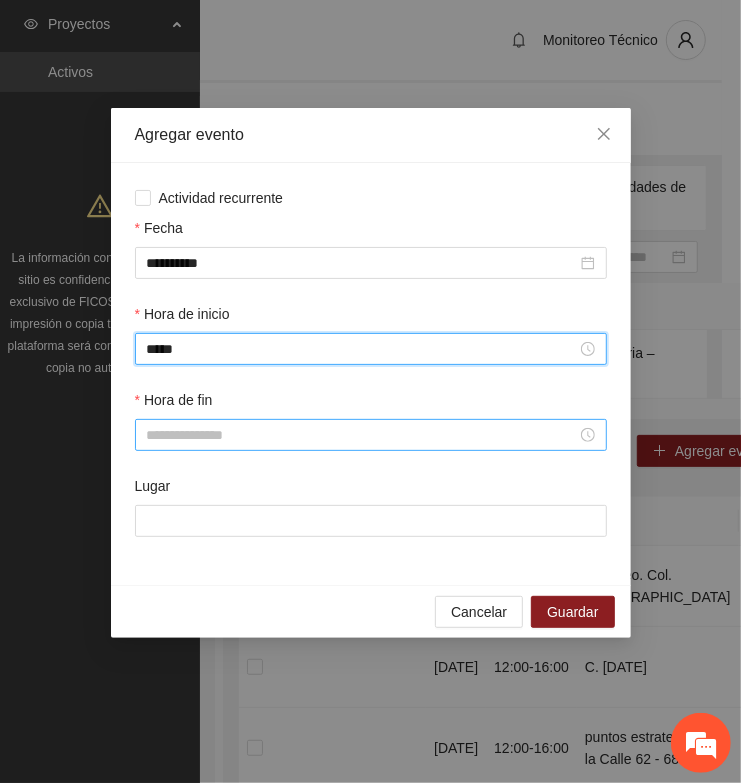 click on "Hora de fin" at bounding box center (362, 435) 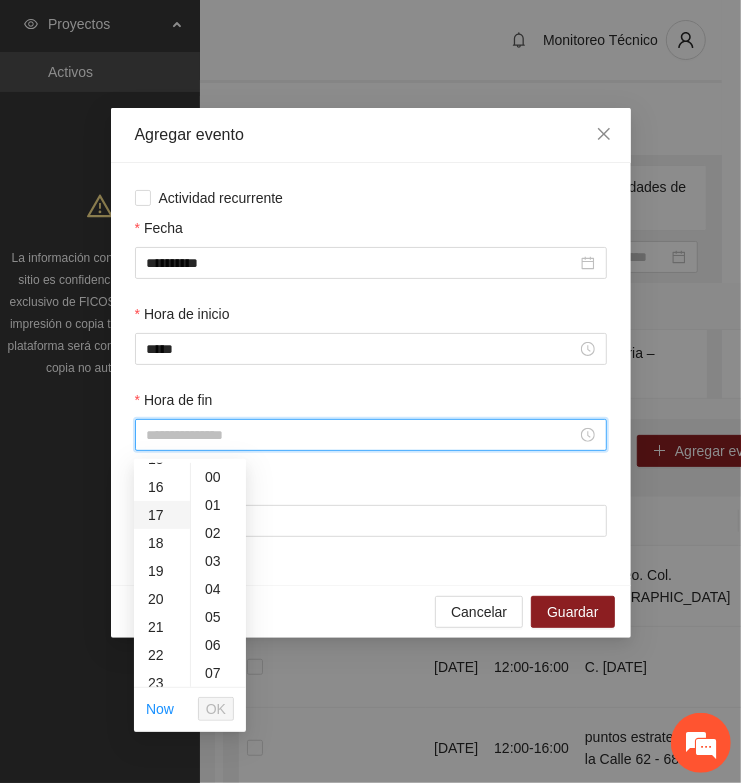 scroll, scrollTop: 500, scrollLeft: 0, axis: vertical 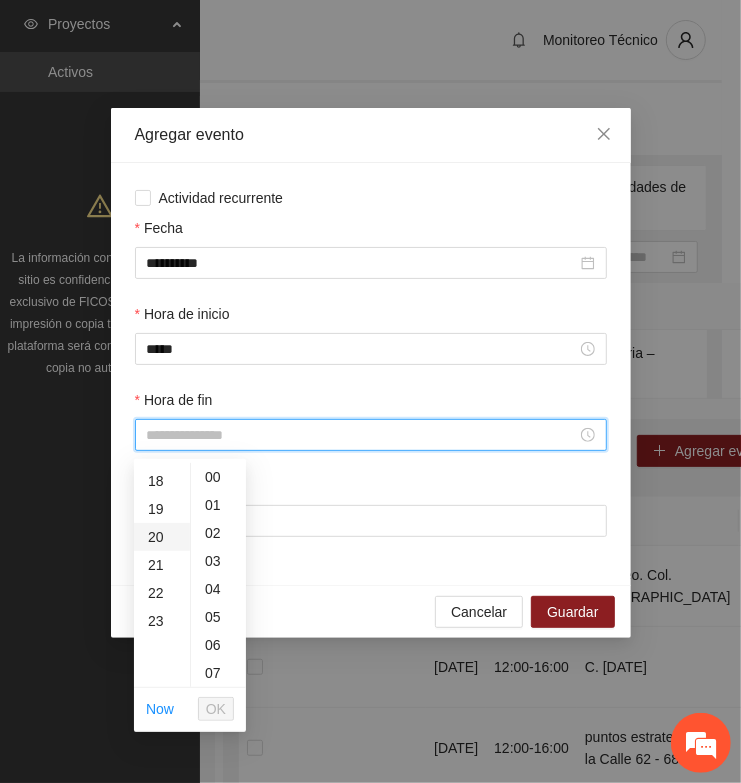 click on "20" at bounding box center (162, 537) 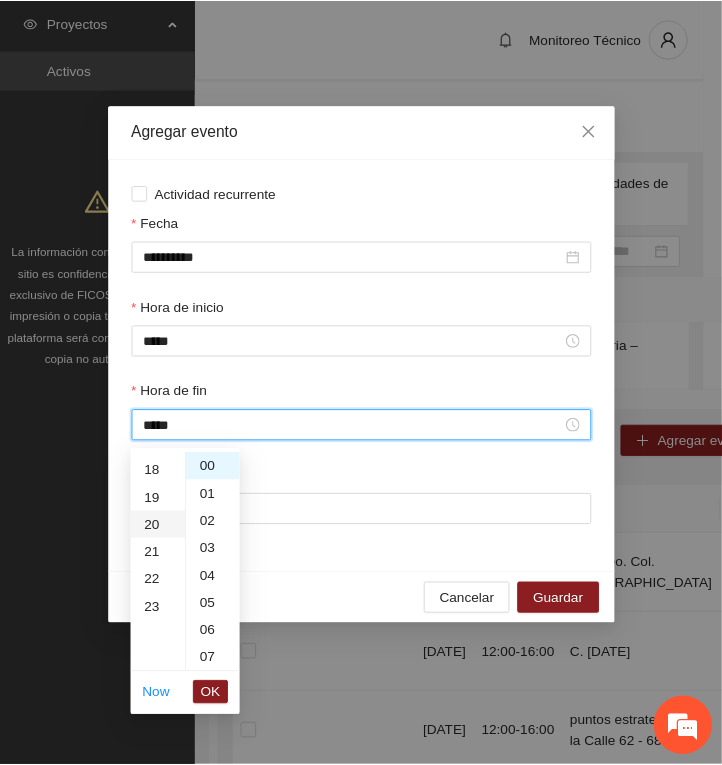 scroll, scrollTop: 560, scrollLeft: 0, axis: vertical 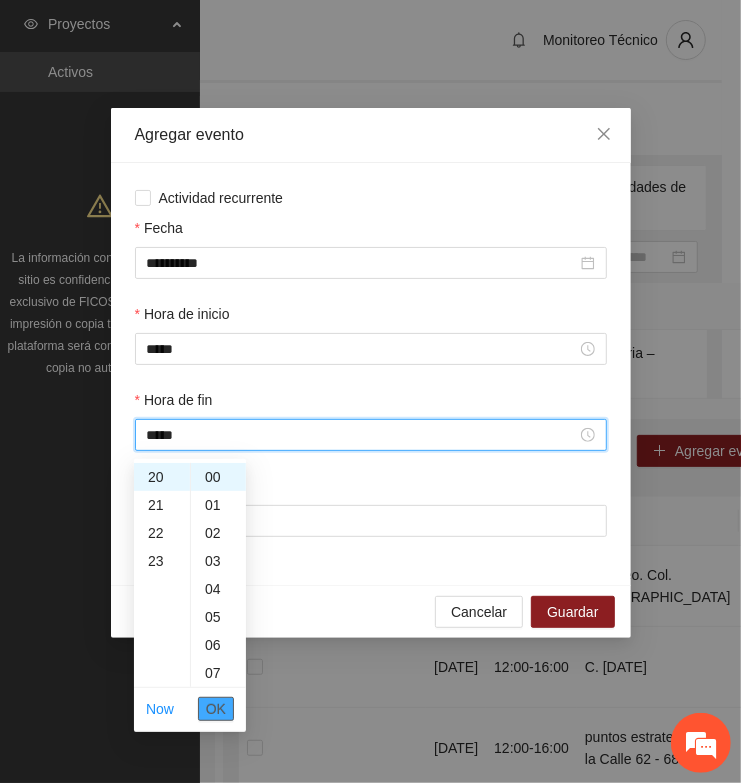 click on "OK" at bounding box center (216, 709) 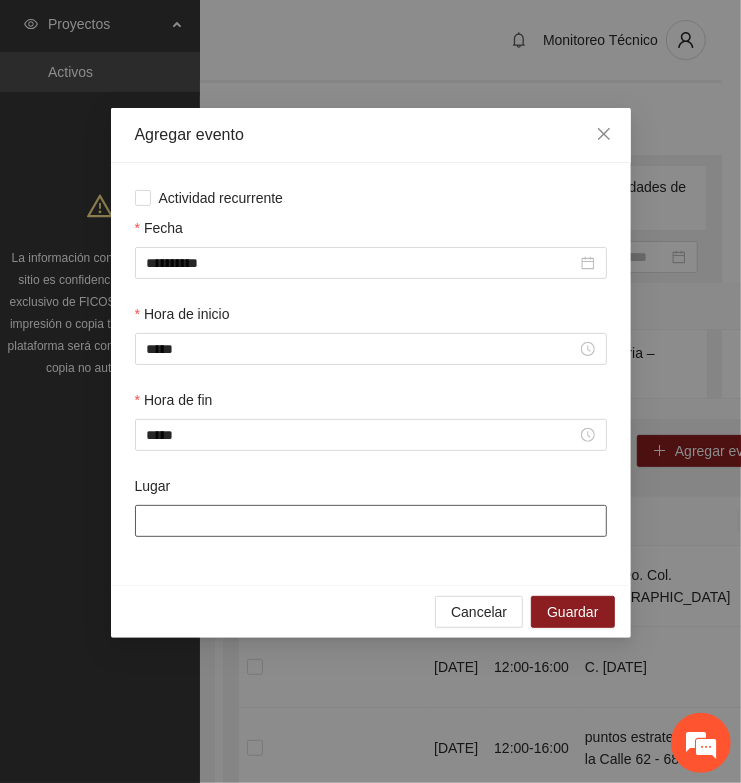 click on "Lugar" at bounding box center (371, 521) 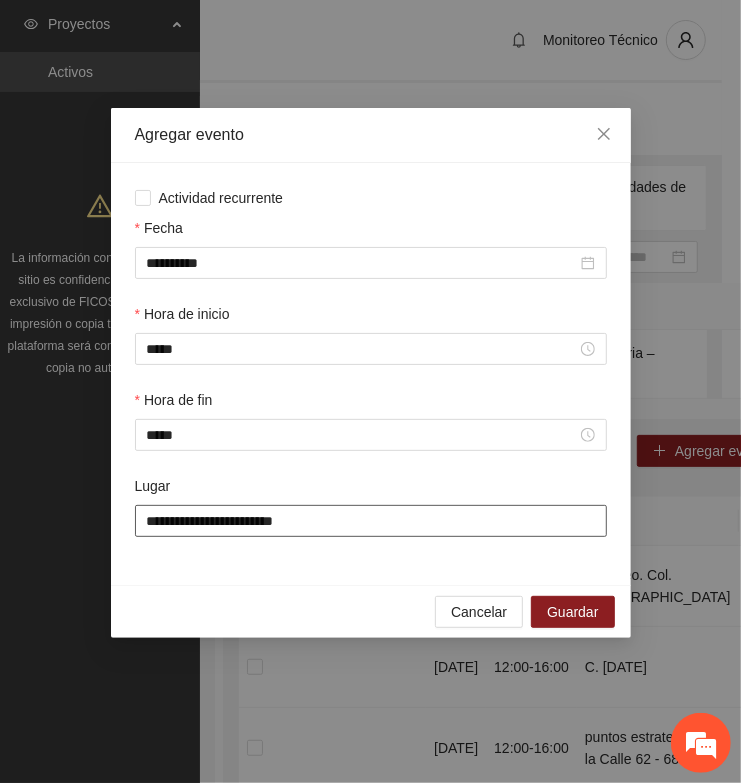 type on "**********" 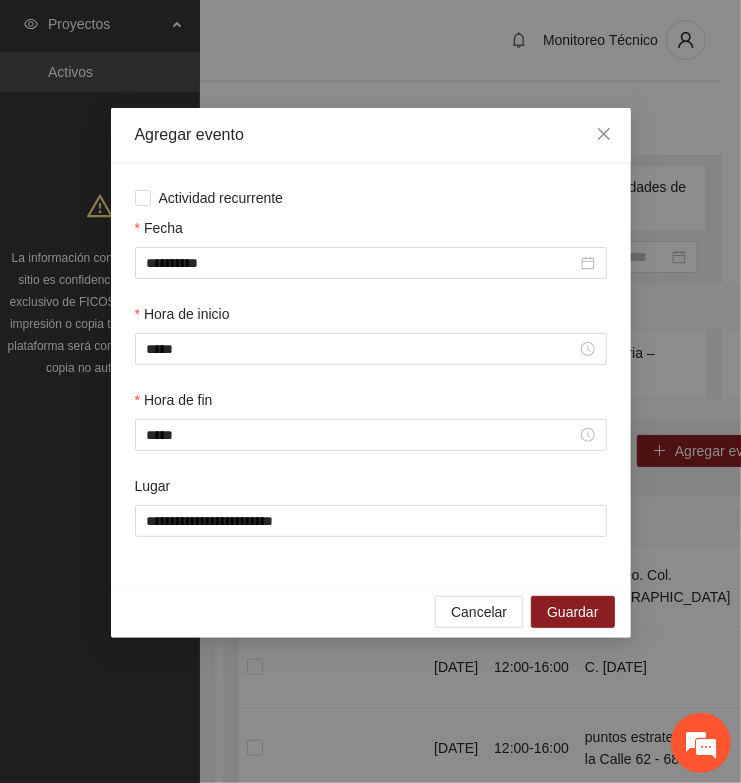click on "Lugar" at bounding box center [371, 490] 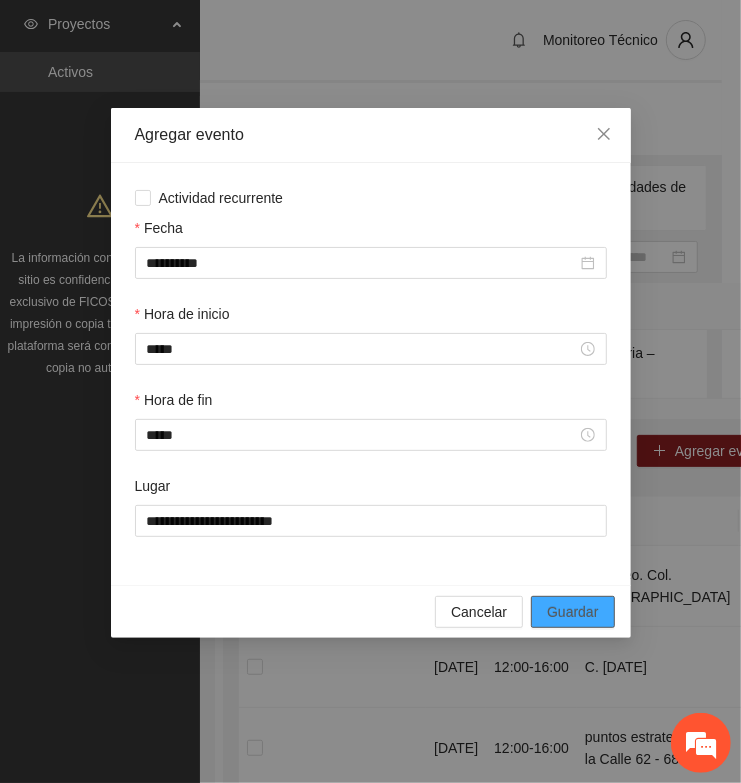 click on "Guardar" at bounding box center (572, 612) 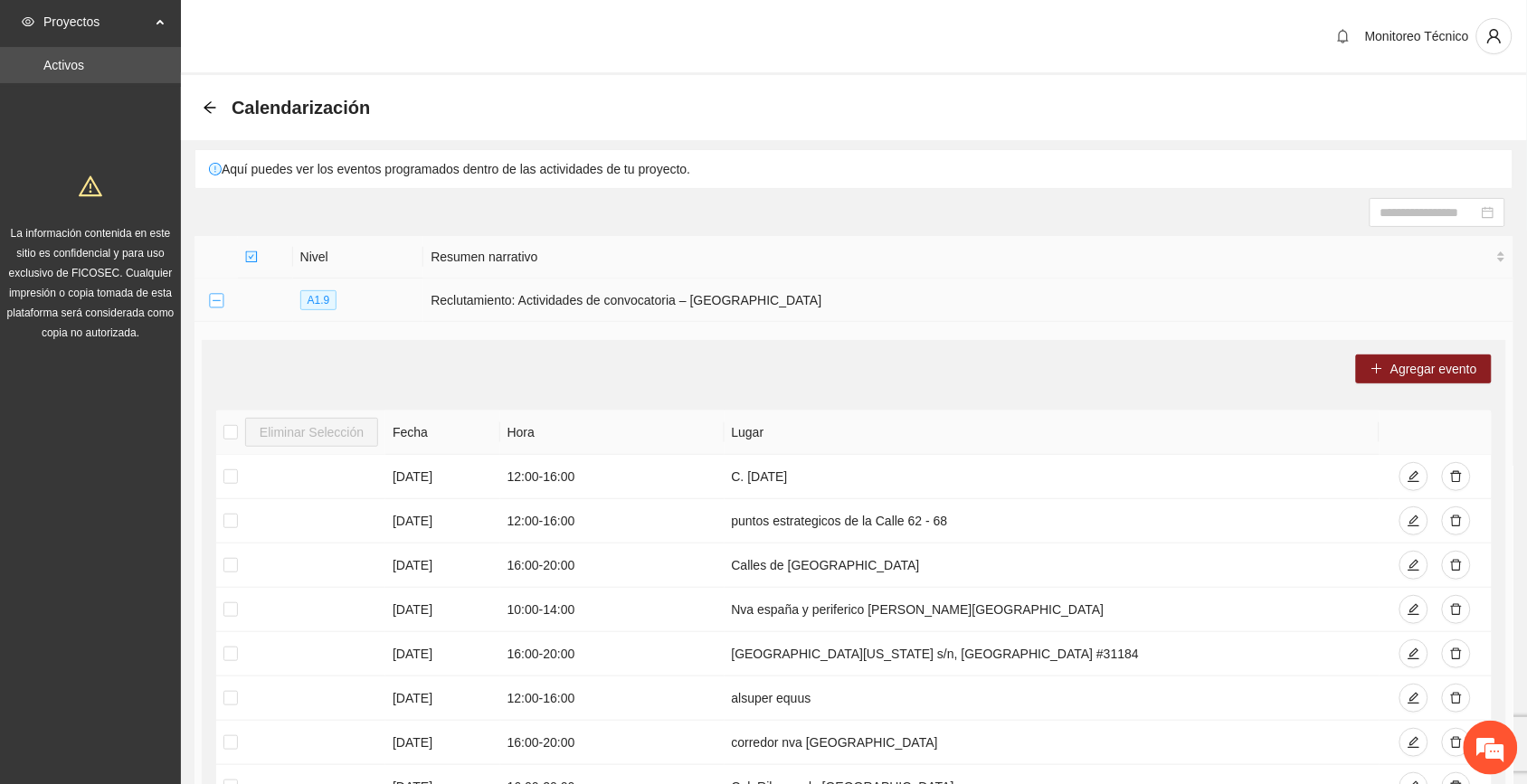 click at bounding box center [216, 301] 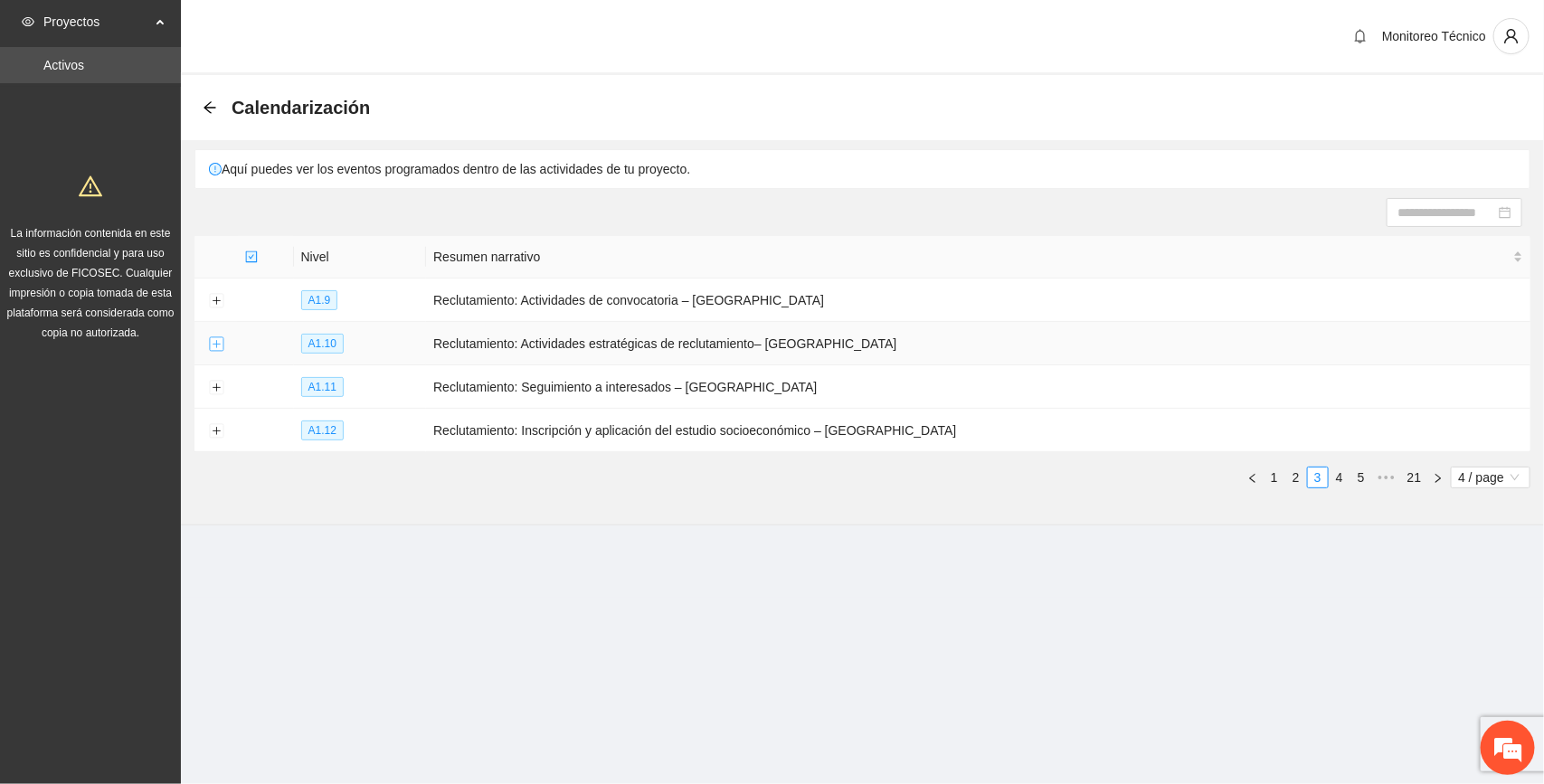 click at bounding box center [216, 345] 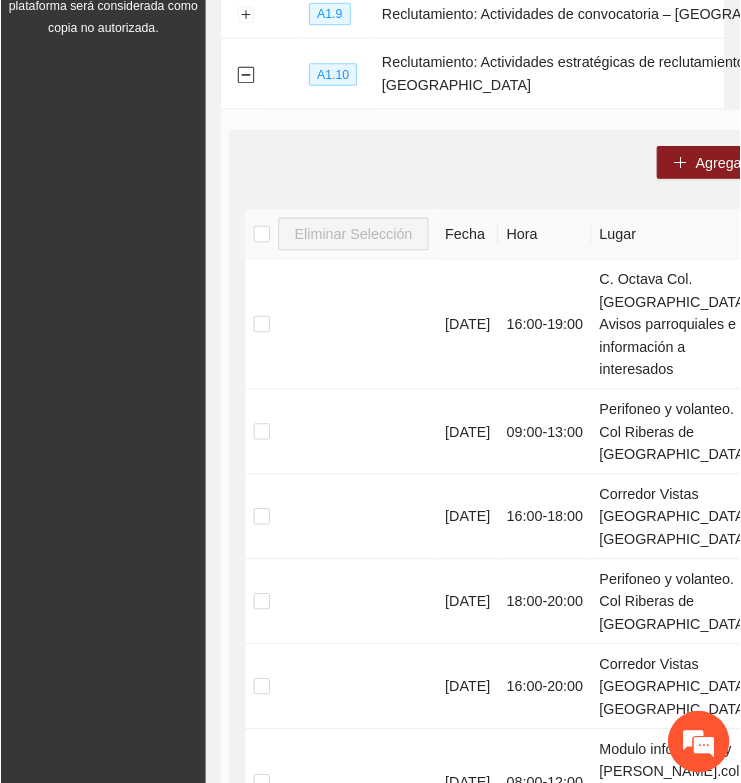 scroll, scrollTop: 375, scrollLeft: 0, axis: vertical 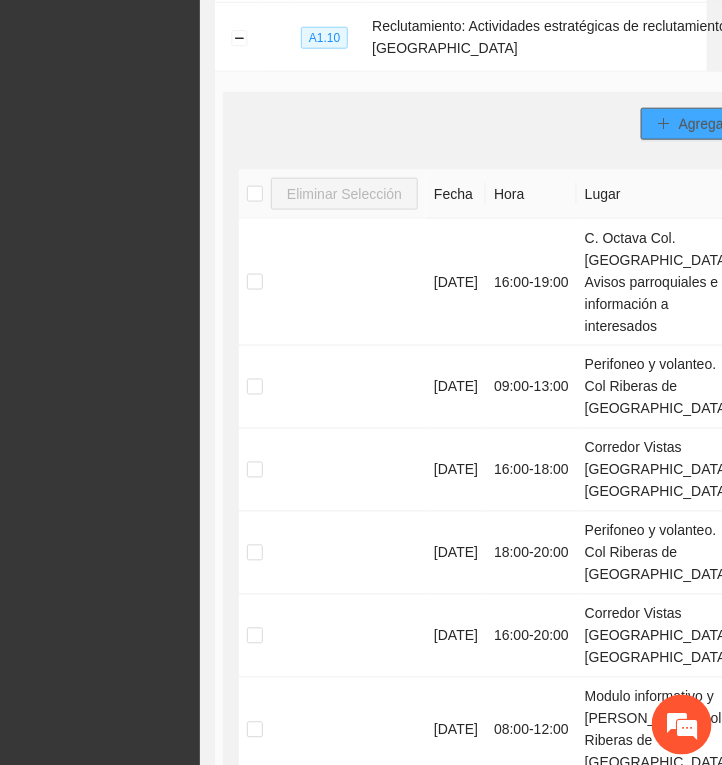 click on "Agregar evento" at bounding box center [727, 124] 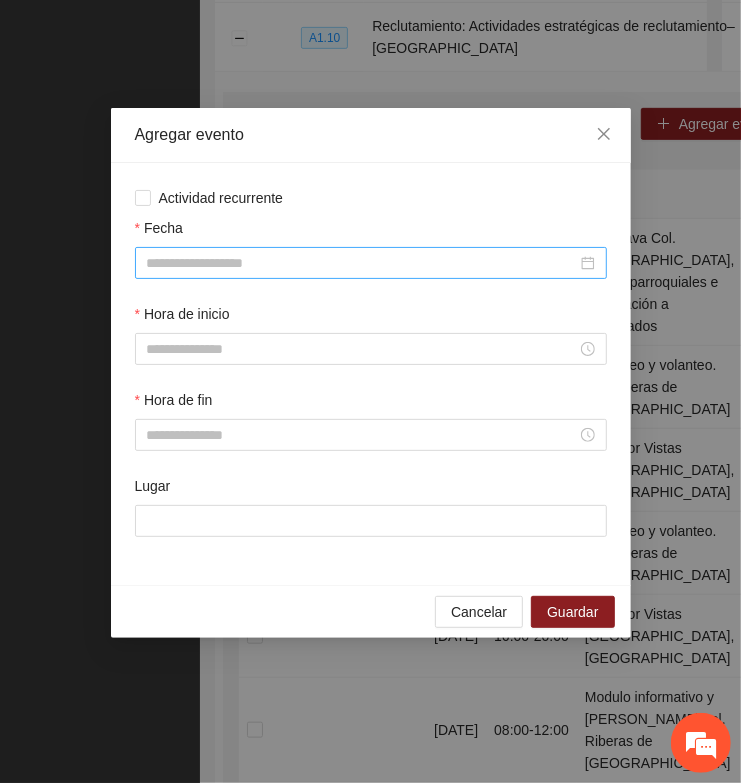 click at bounding box center [371, 263] 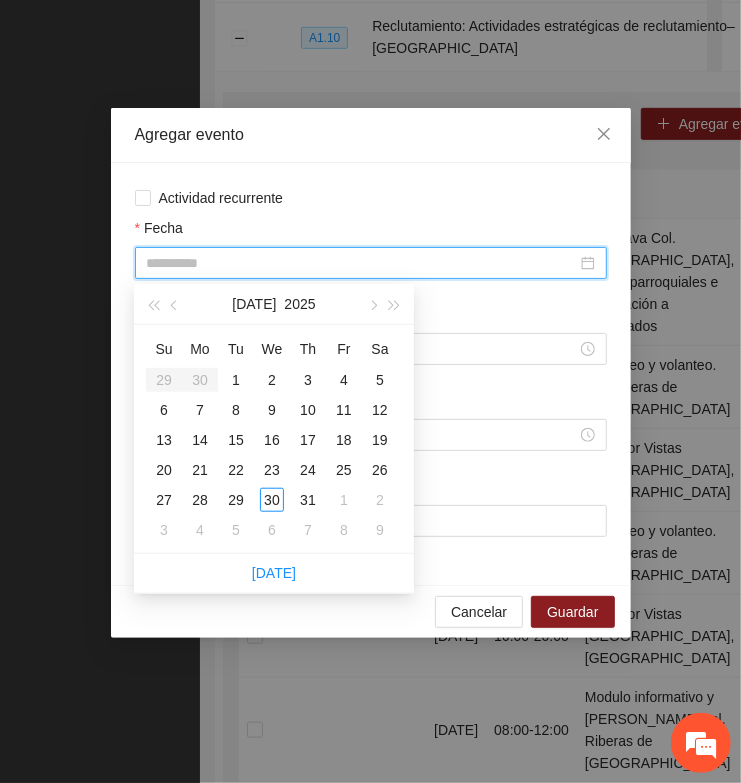 type on "**********" 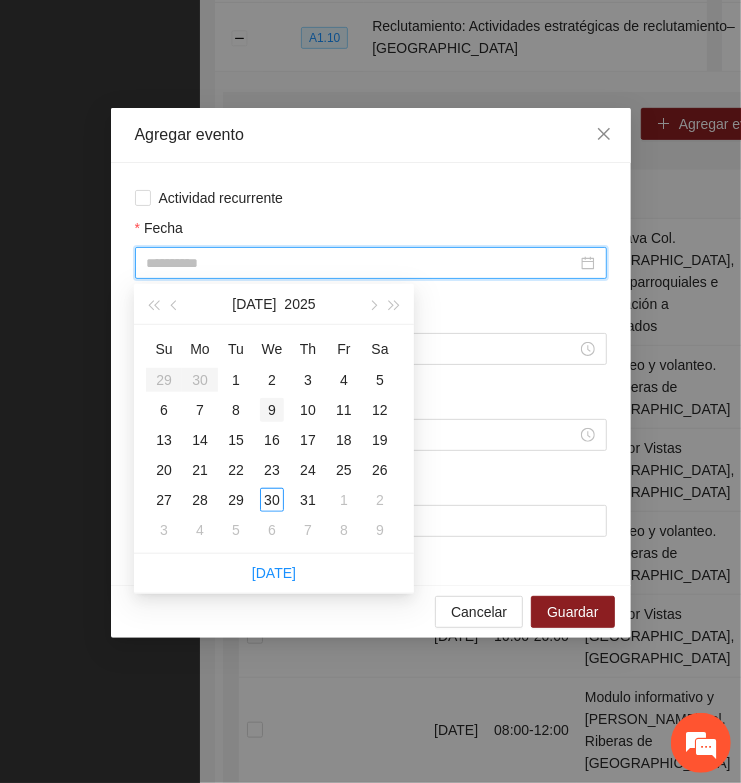 click on "9" at bounding box center [272, 410] 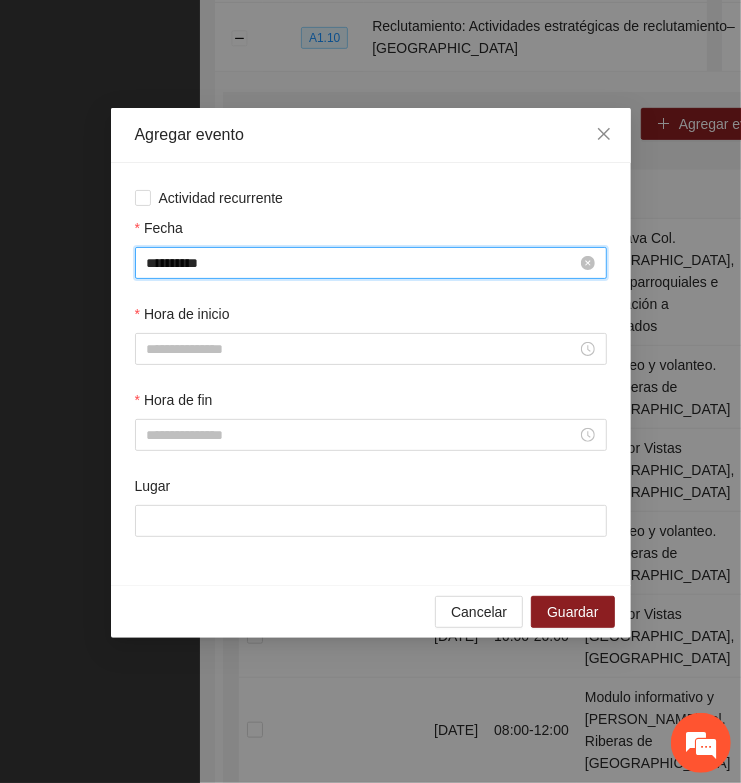 click on "**********" at bounding box center (362, 263) 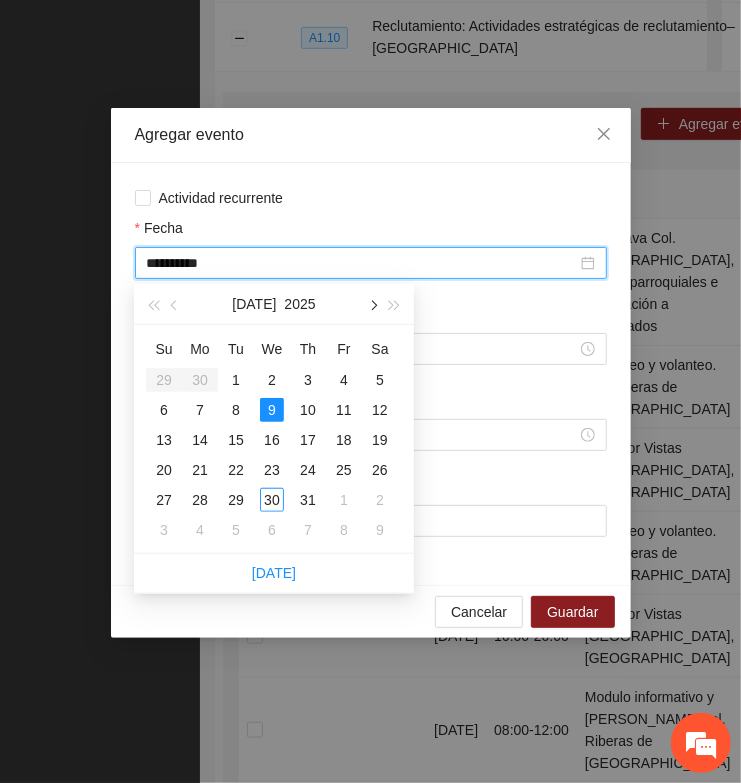 click at bounding box center (372, 304) 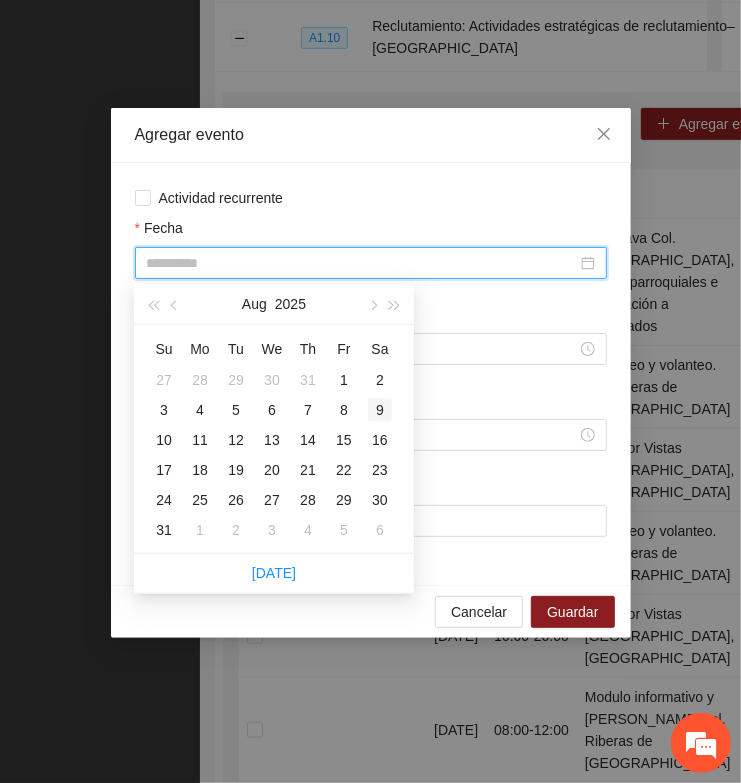 type on "**********" 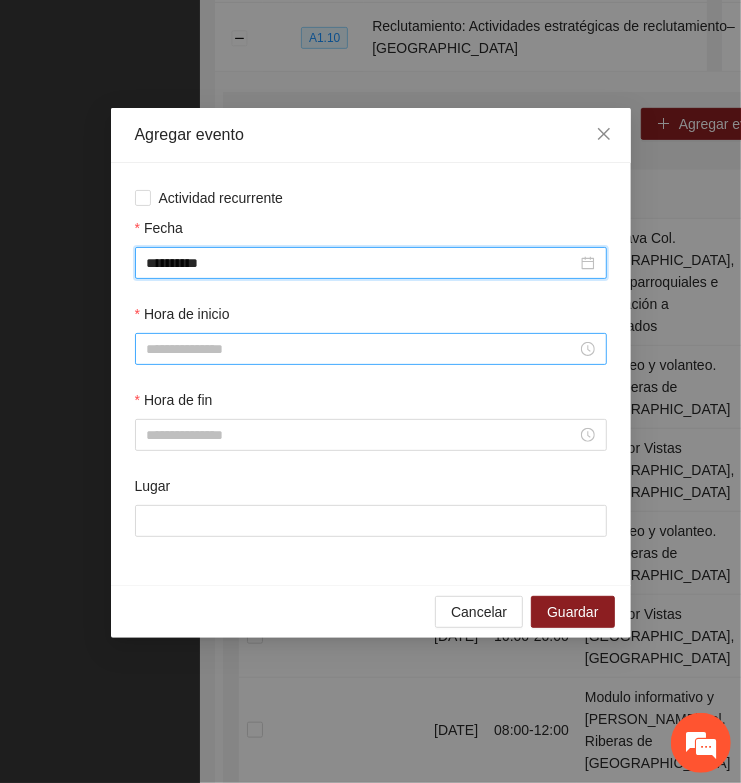 click on "Hora de inicio" at bounding box center (362, 349) 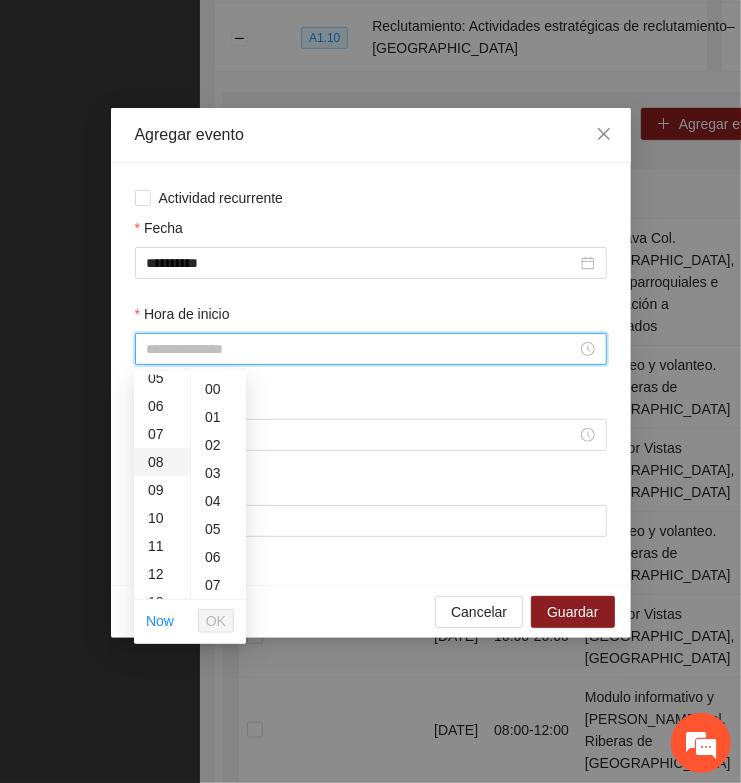 scroll, scrollTop: 125, scrollLeft: 0, axis: vertical 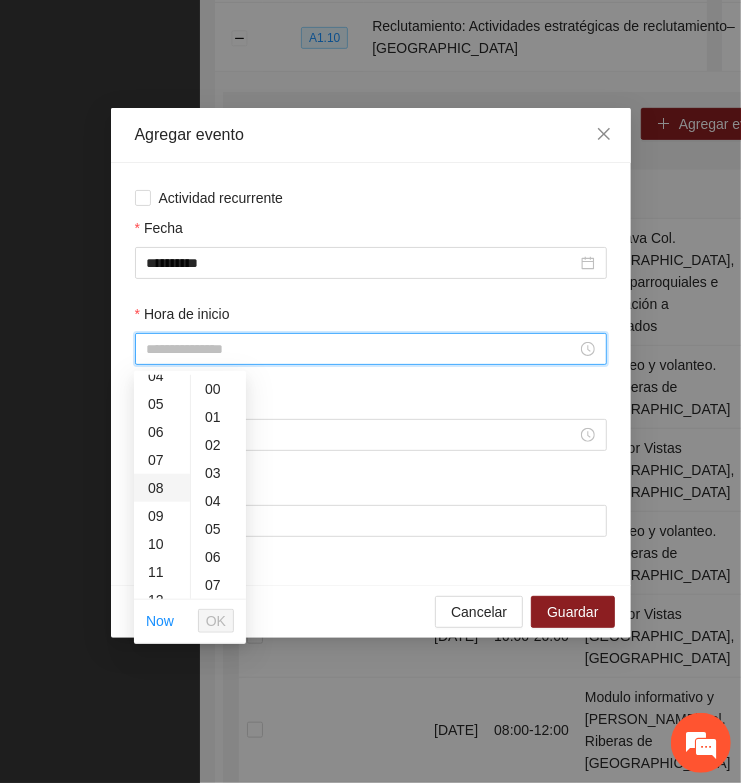 click on "08" at bounding box center [162, 488] 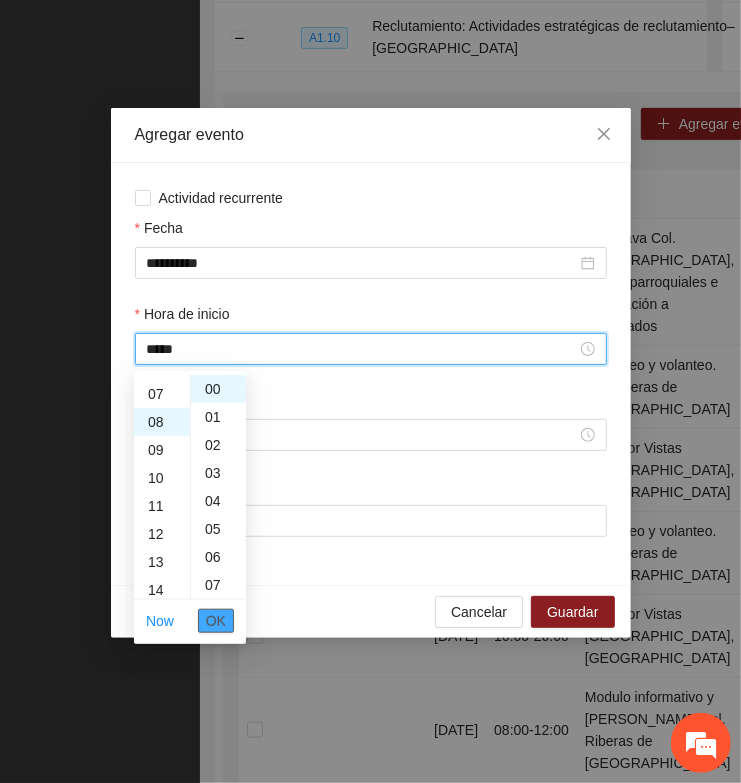 scroll, scrollTop: 223, scrollLeft: 0, axis: vertical 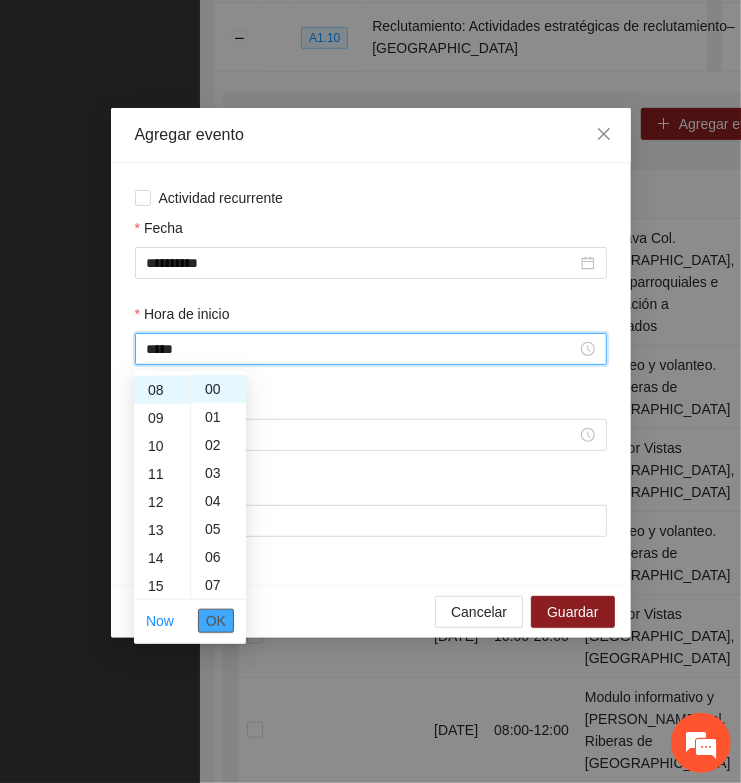 click on "OK" at bounding box center [216, 621] 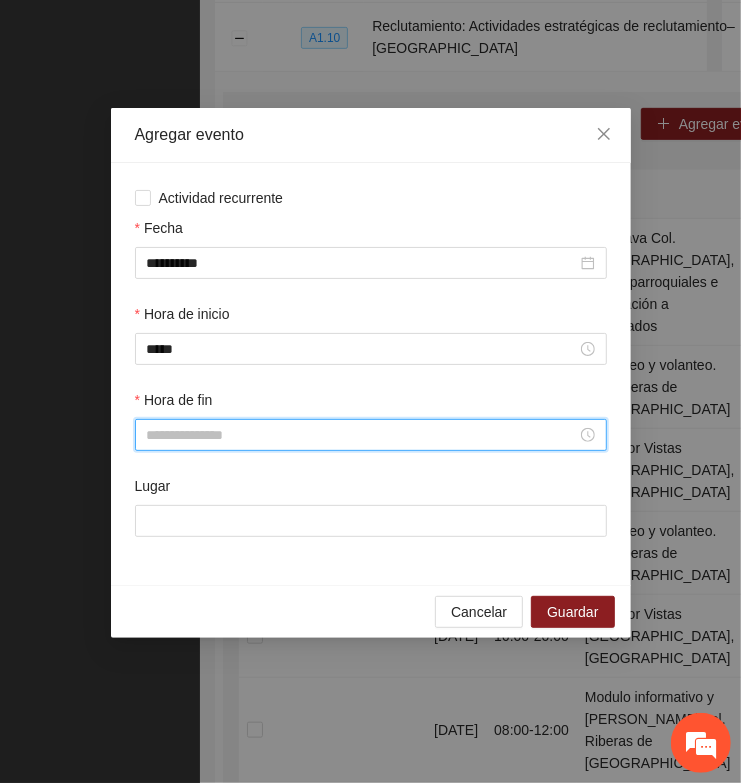 click on "Hora de fin" at bounding box center (362, 435) 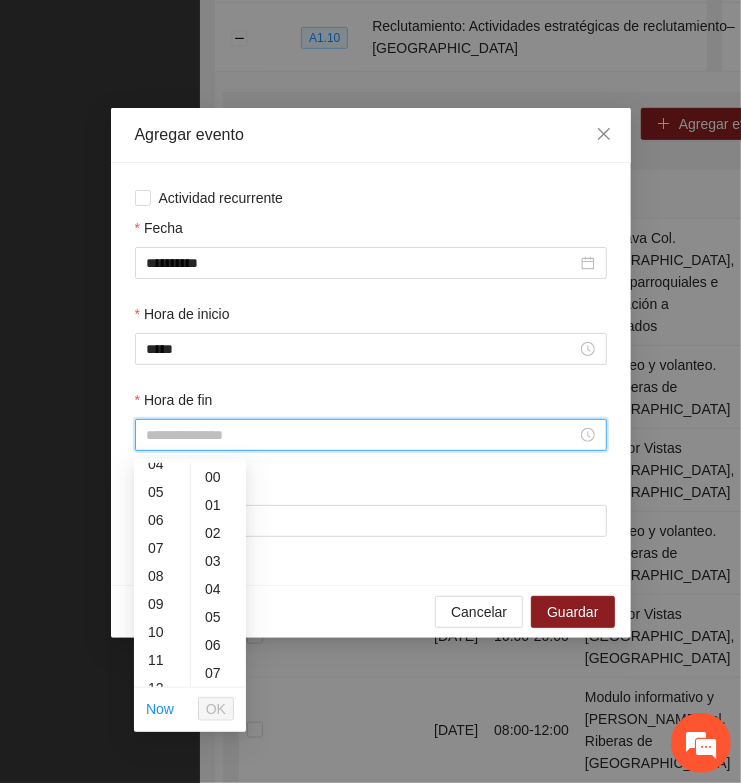 scroll, scrollTop: 250, scrollLeft: 0, axis: vertical 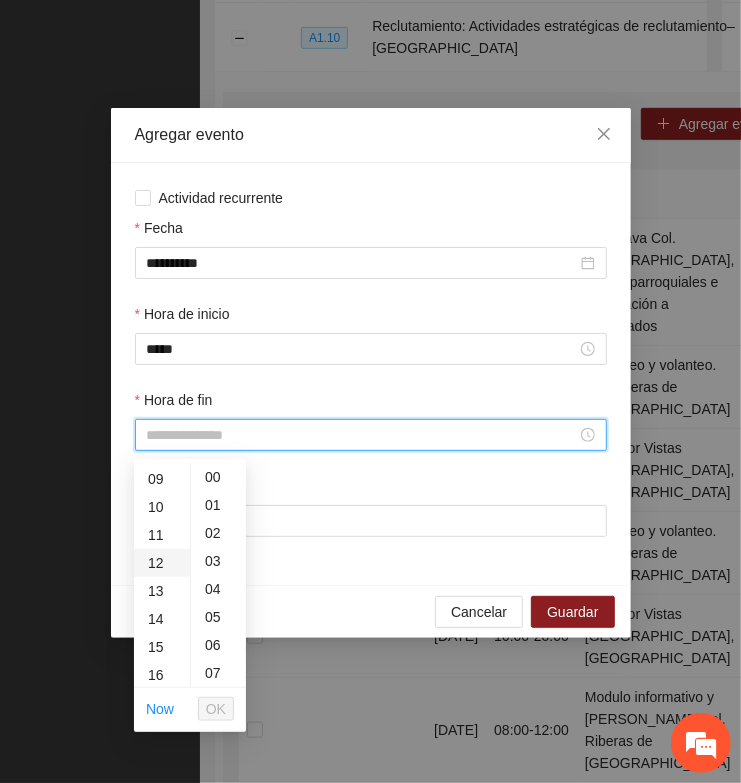 click on "12" at bounding box center (162, 563) 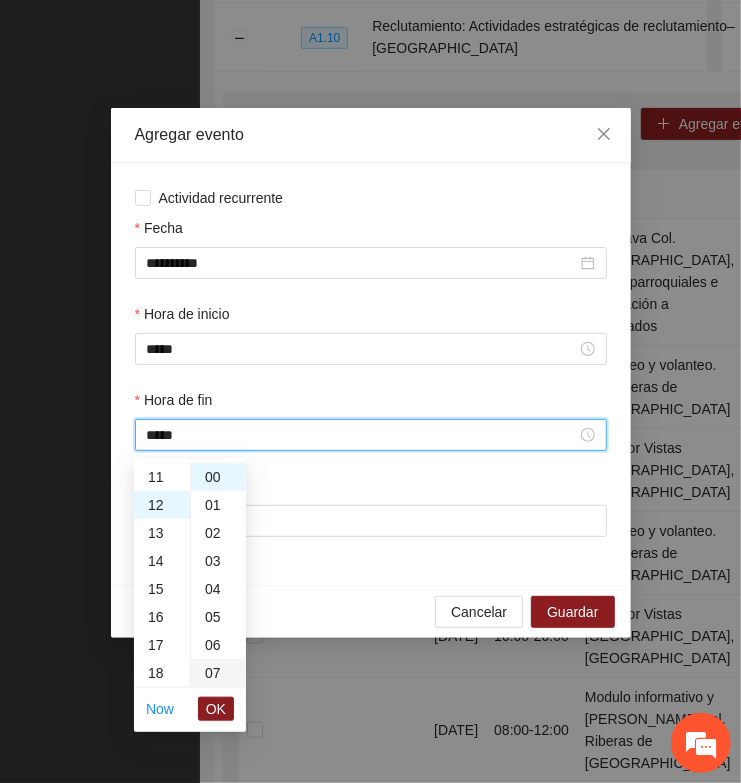scroll, scrollTop: 336, scrollLeft: 0, axis: vertical 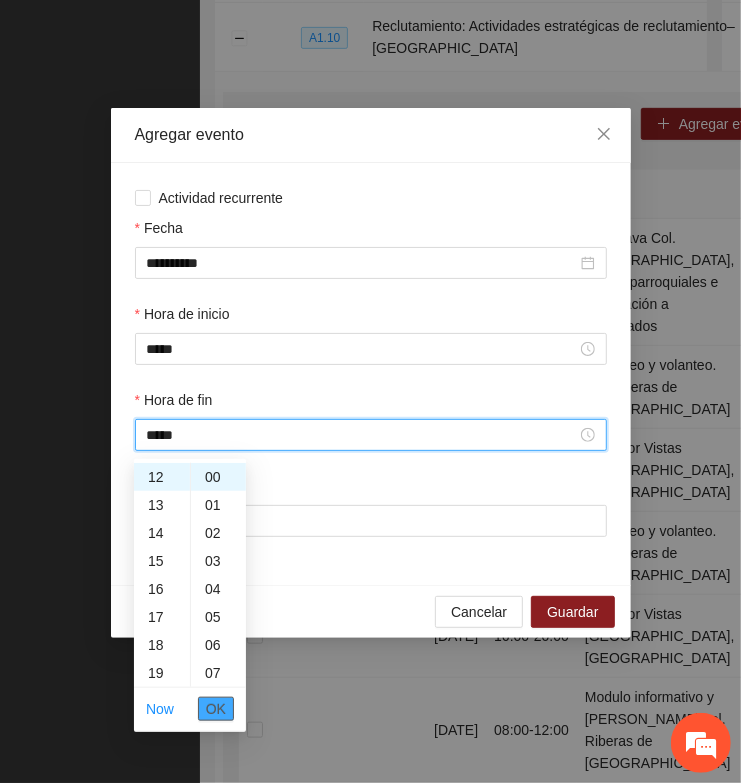 click on "OK" at bounding box center (216, 709) 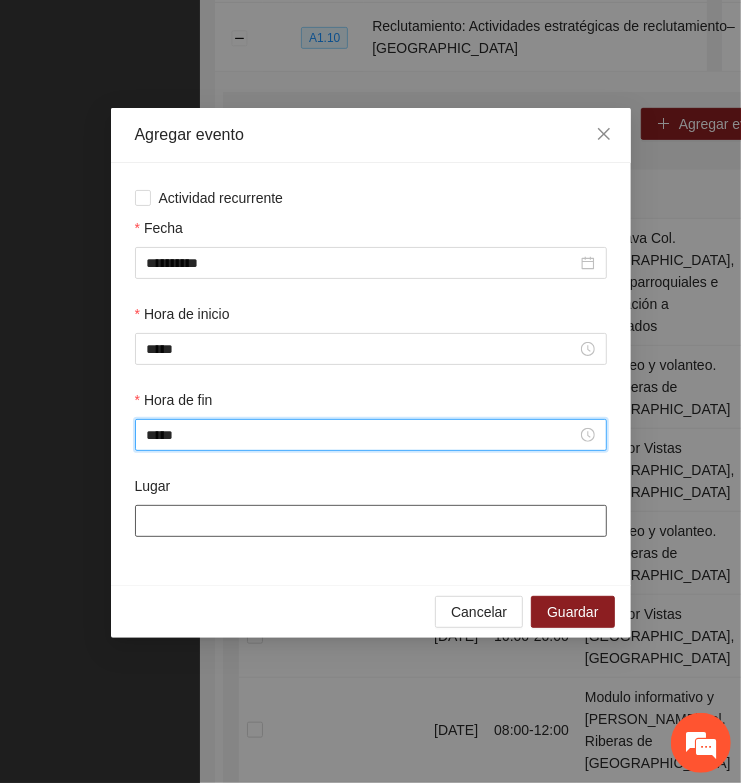 click on "Lugar" at bounding box center (371, 521) 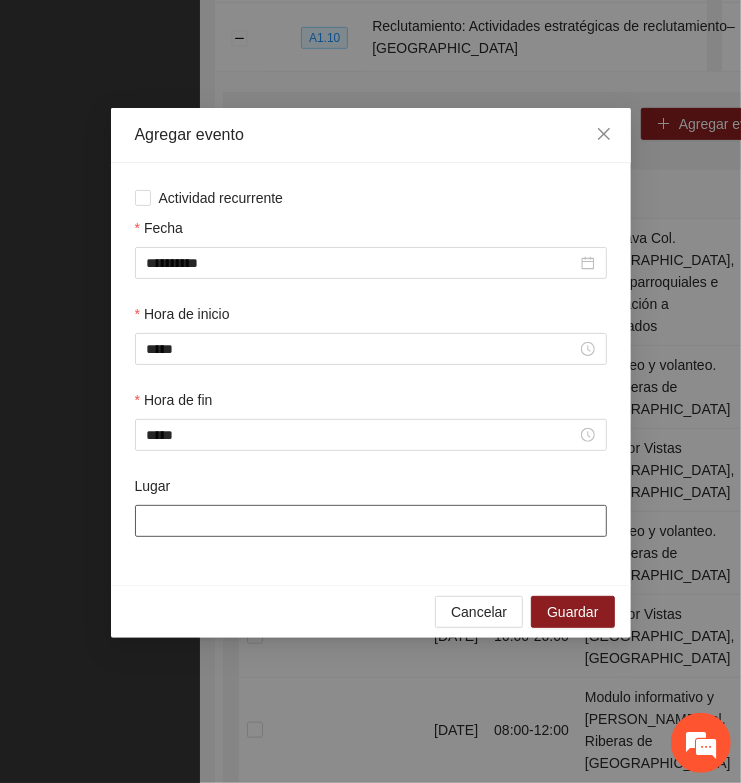 paste on "**********" 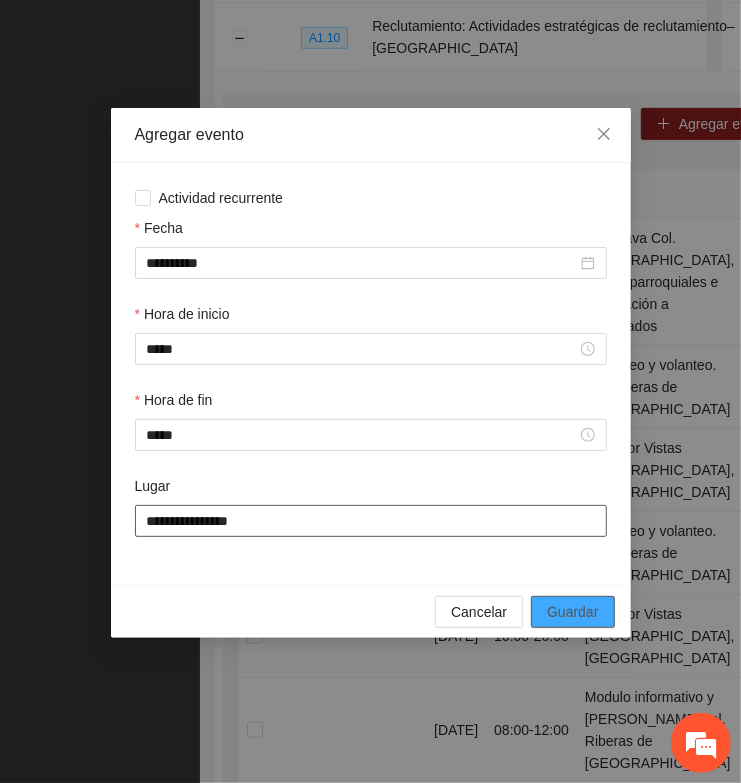 type on "**********" 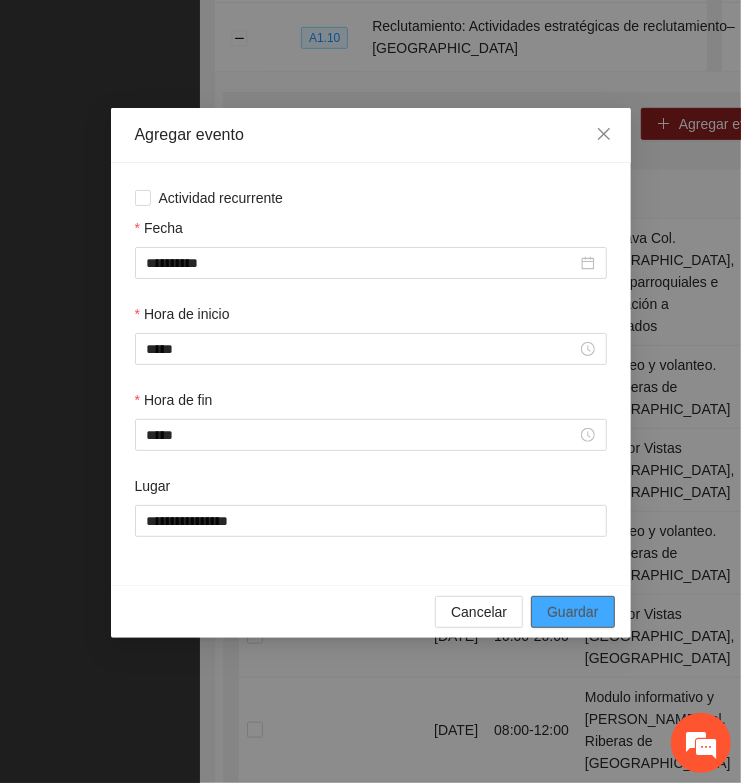 click on "Guardar" at bounding box center [572, 612] 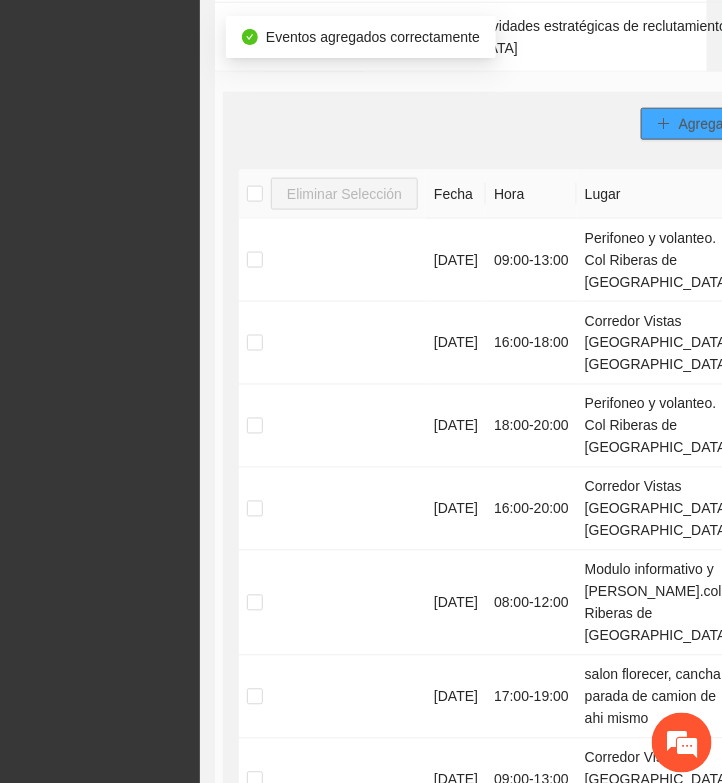 click on "Agregar evento" at bounding box center (727, 124) 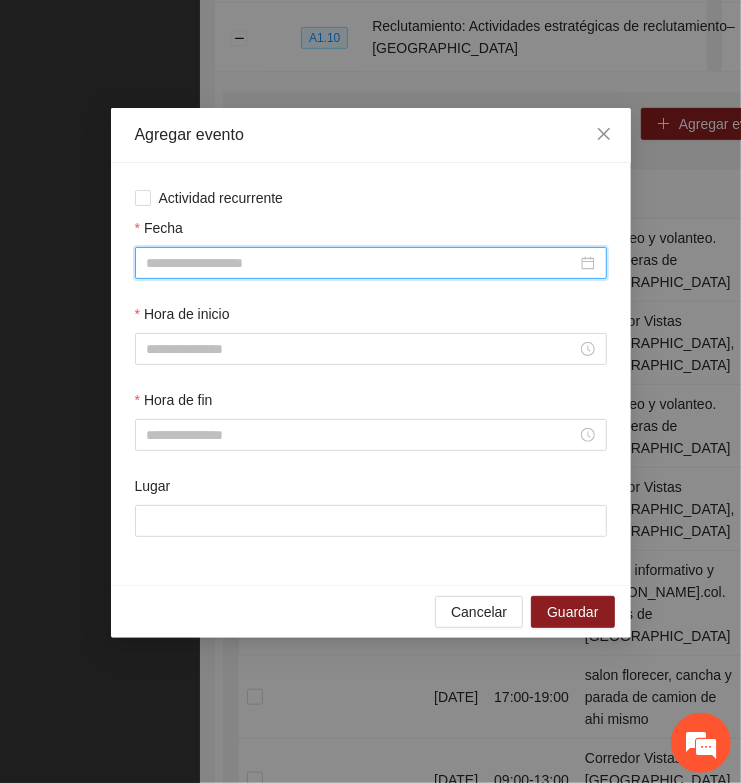 click on "Fecha" at bounding box center (362, 263) 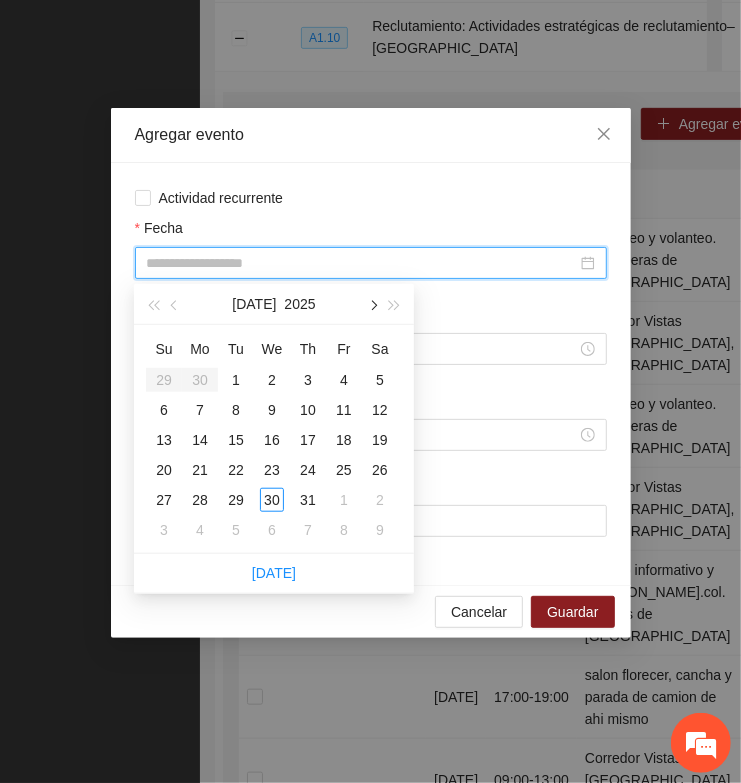 click at bounding box center (372, 306) 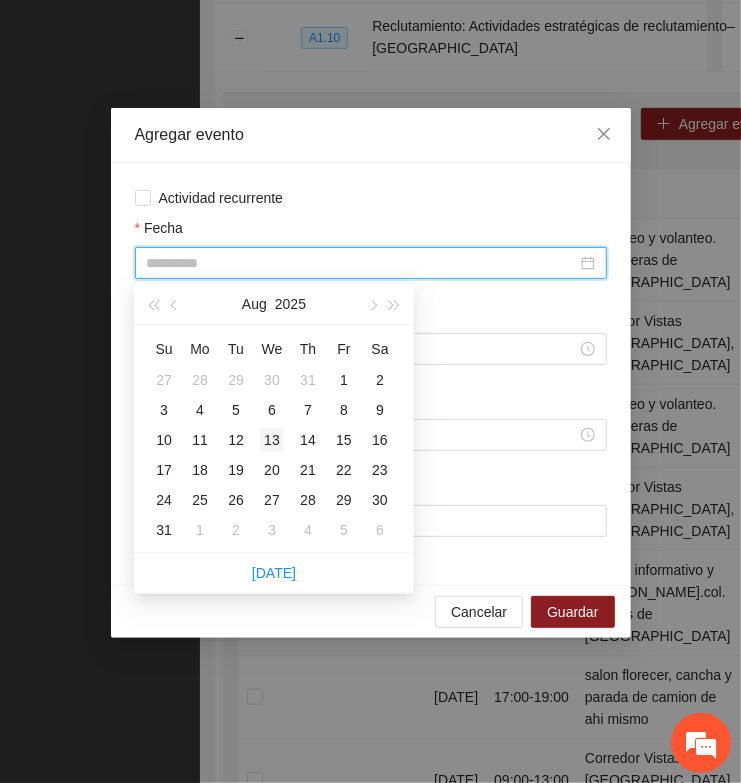 type on "**********" 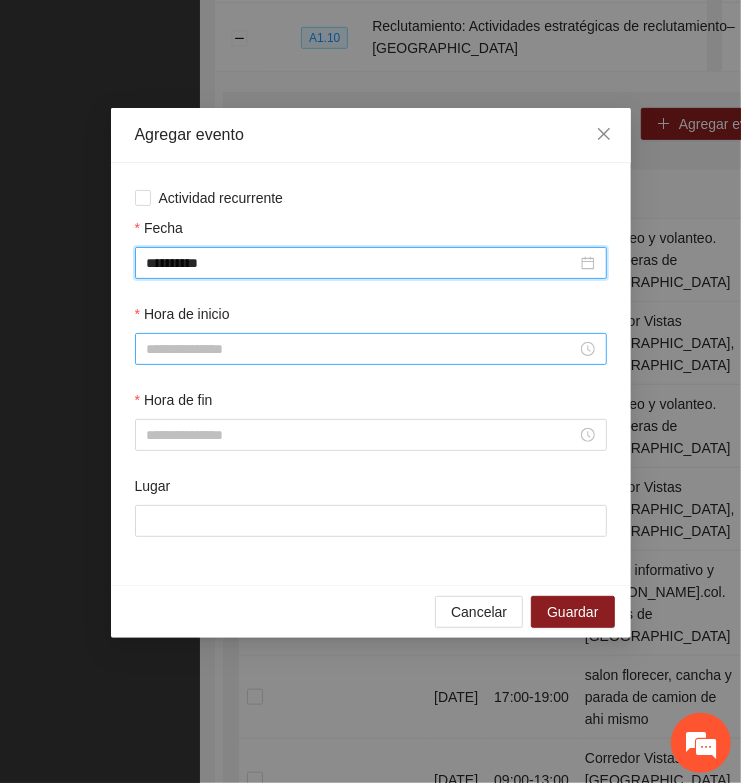 click on "Hora de inicio" at bounding box center (362, 349) 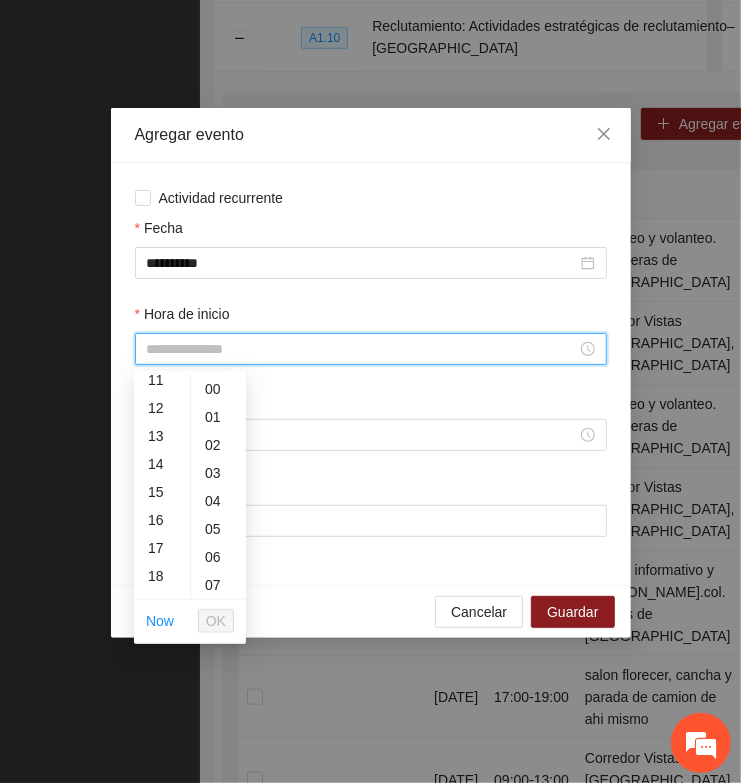 scroll, scrollTop: 375, scrollLeft: 0, axis: vertical 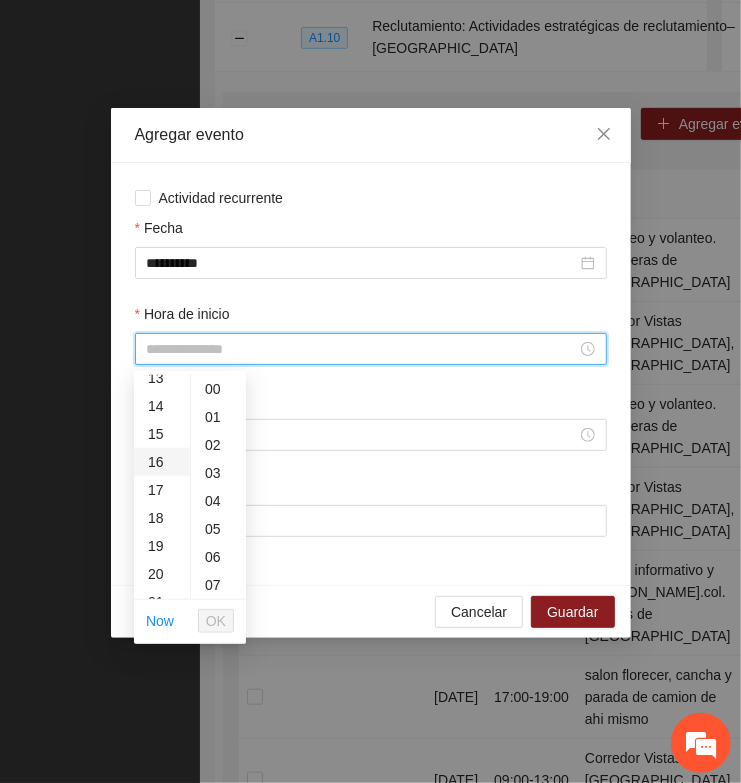 click on "16" at bounding box center (162, 462) 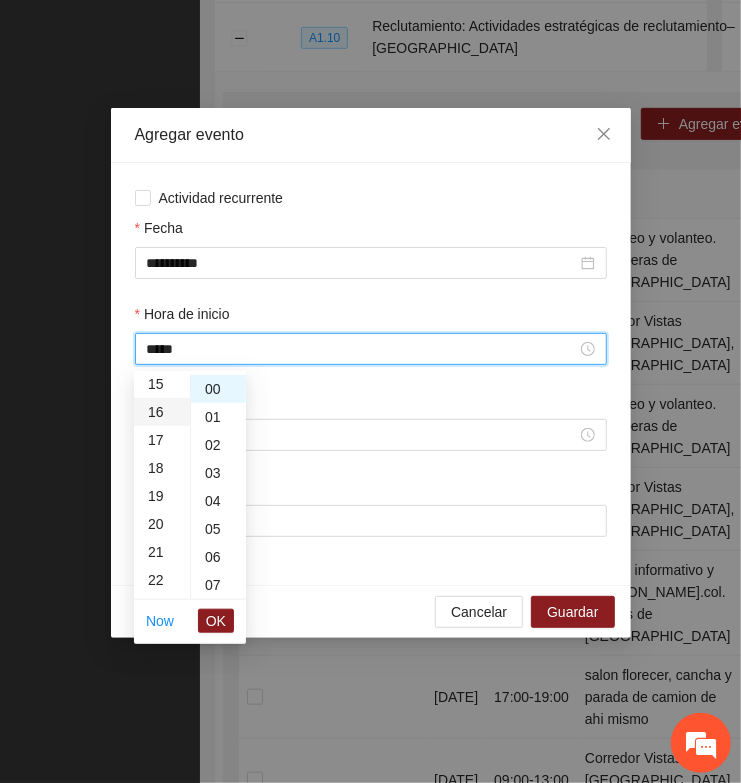 scroll, scrollTop: 447, scrollLeft: 0, axis: vertical 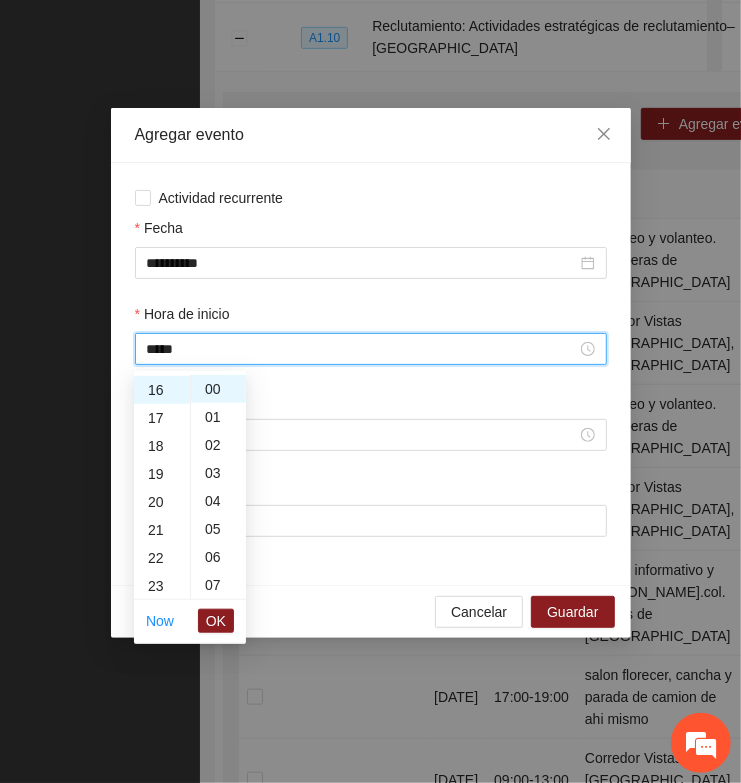 click on "OK" at bounding box center (216, 621) 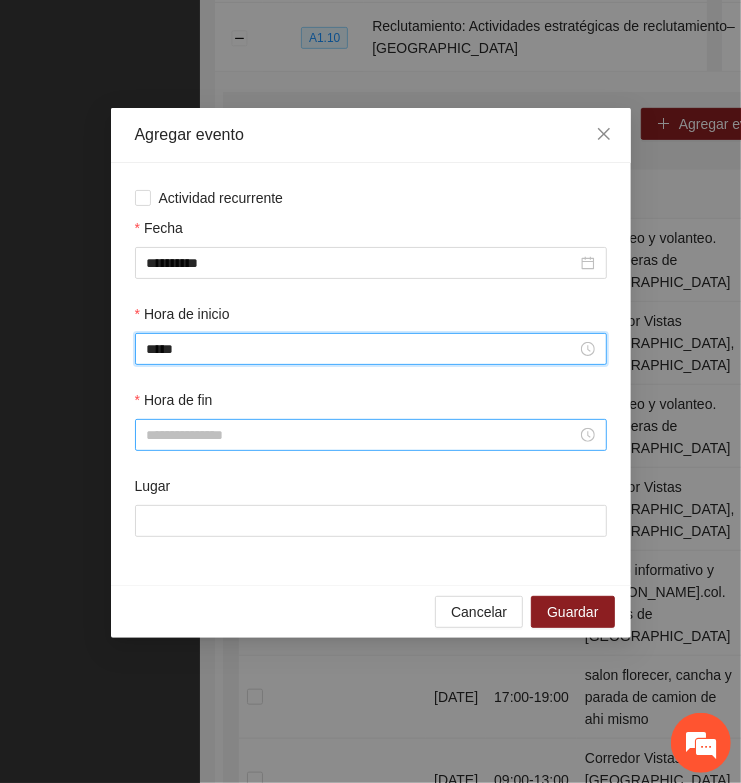 click on "Hora de fin" at bounding box center [362, 435] 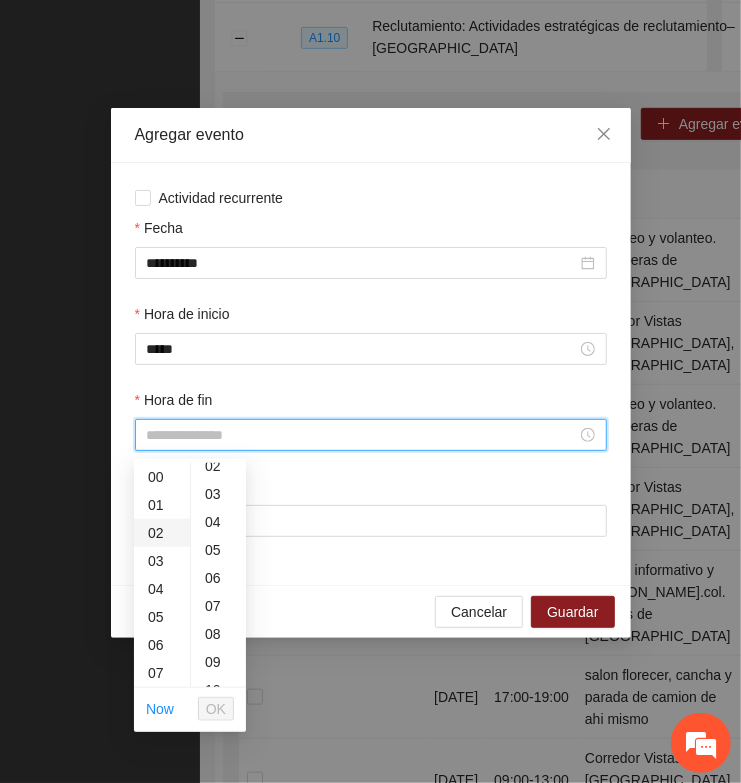 scroll, scrollTop: 125, scrollLeft: 0, axis: vertical 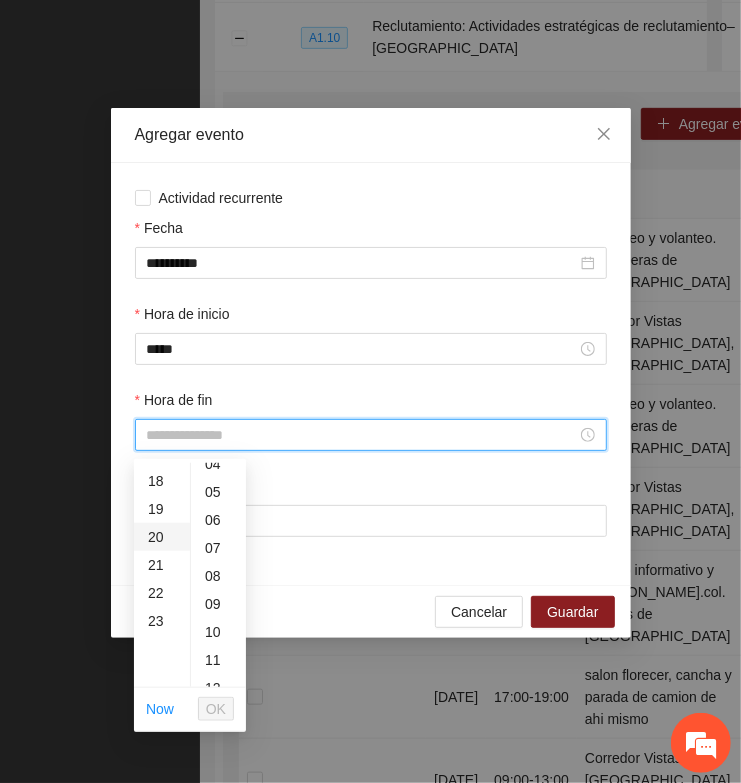 click on "20" at bounding box center (162, 537) 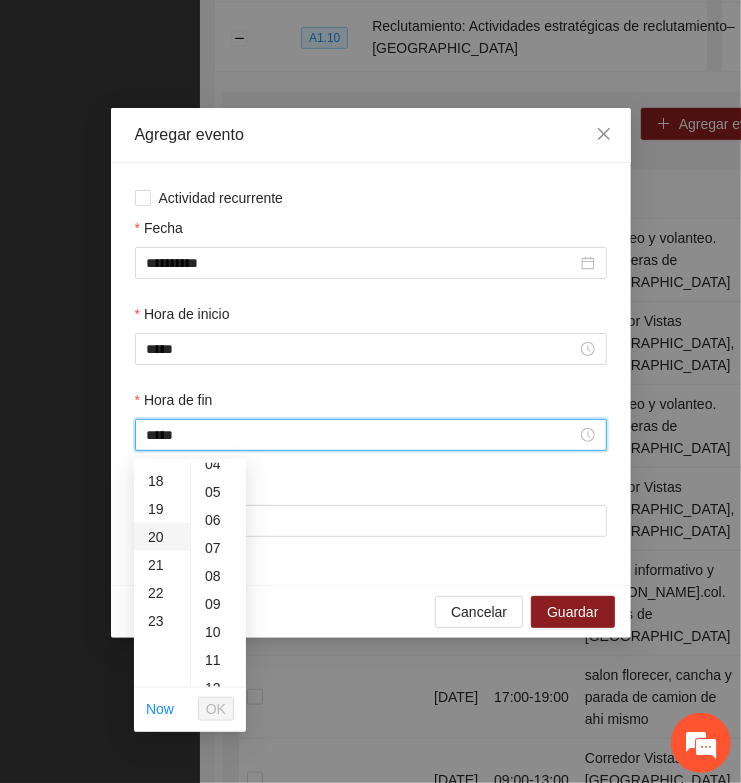scroll, scrollTop: 540, scrollLeft: 0, axis: vertical 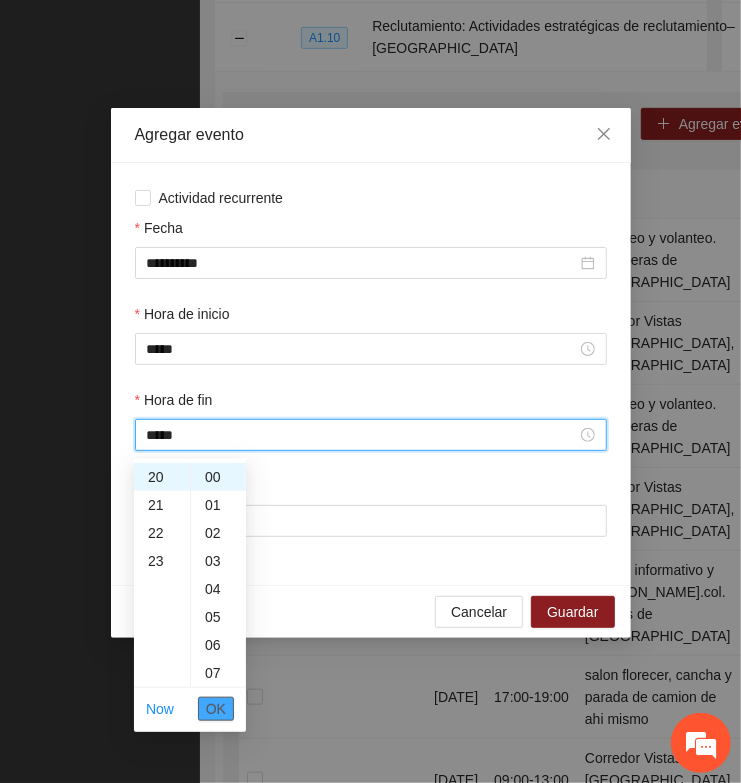 click on "OK" at bounding box center (216, 709) 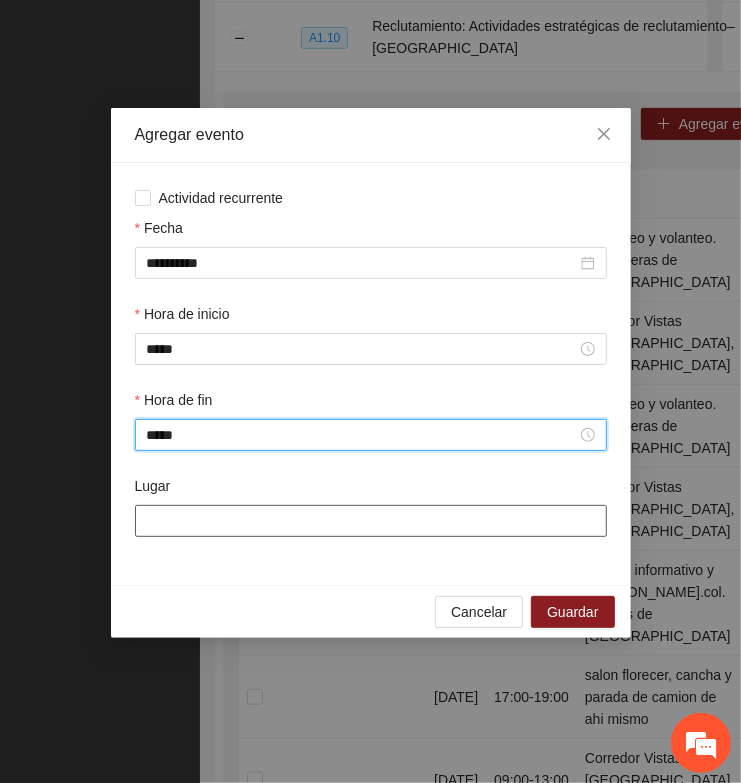 click on "Lugar" at bounding box center [371, 521] 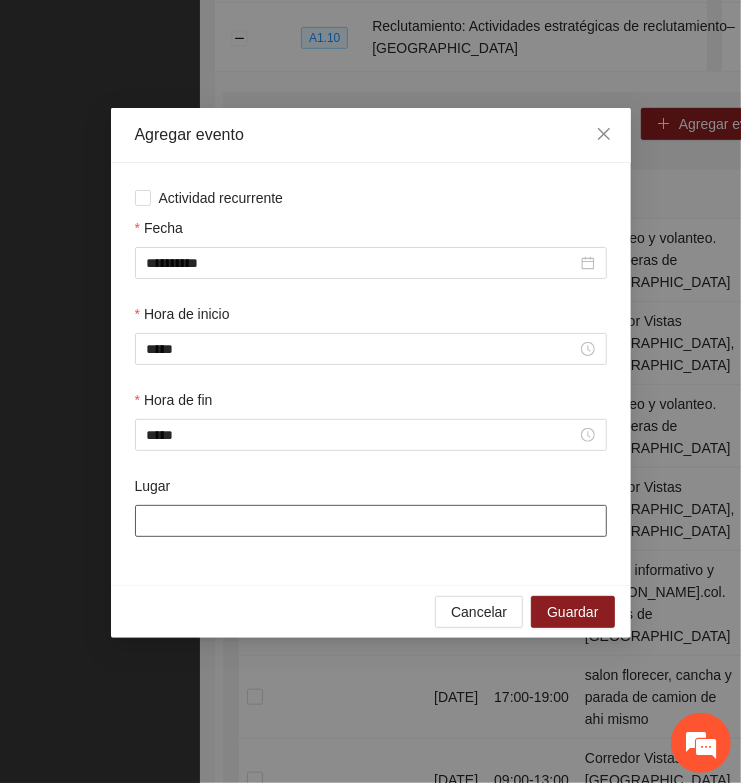 paste on "**********" 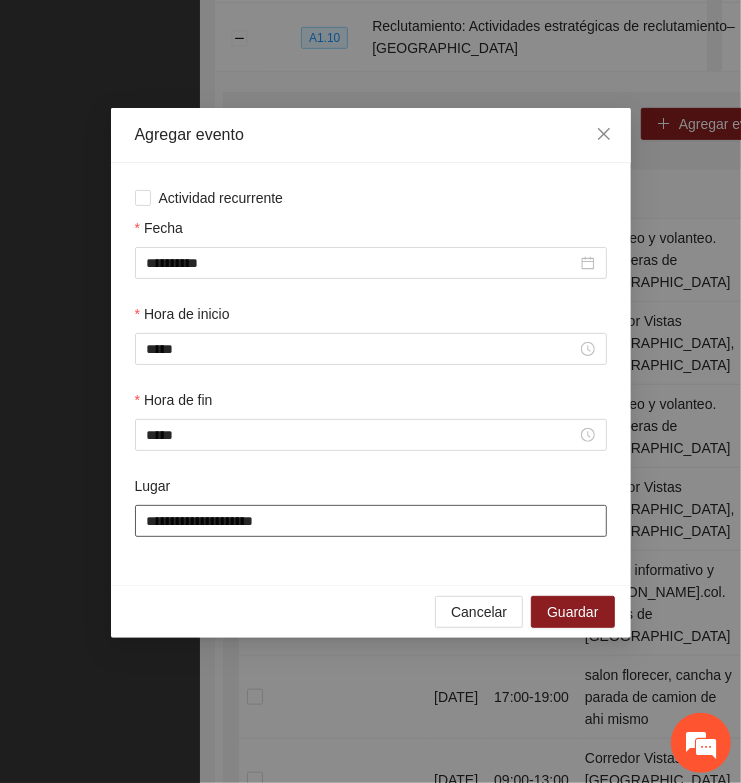 click on "**********" at bounding box center [371, 521] 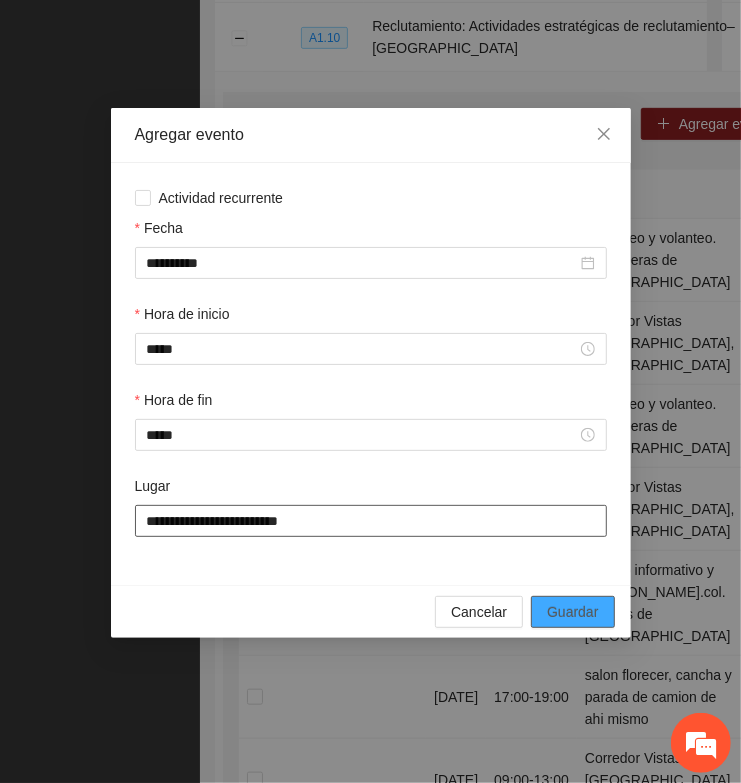 type on "**********" 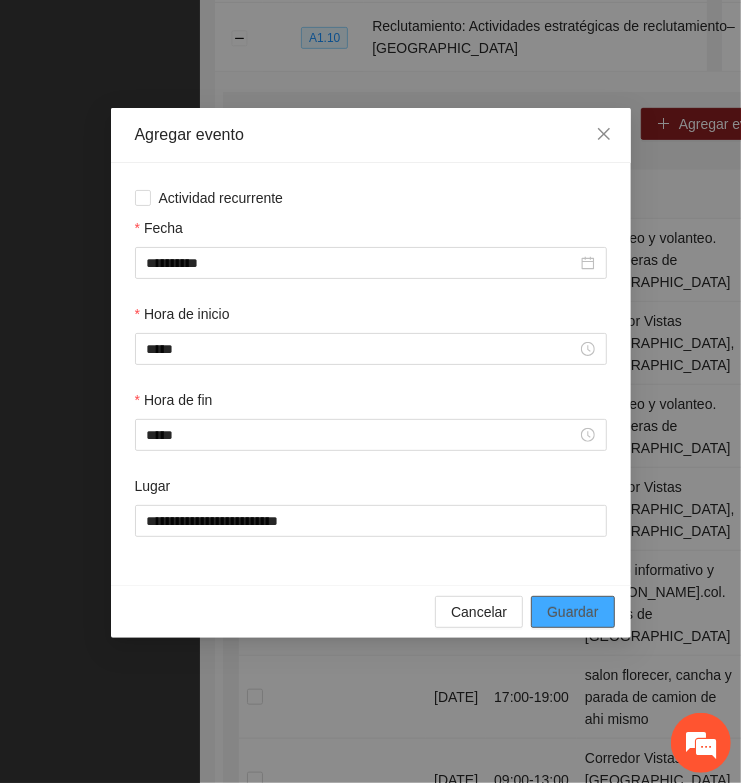 click on "Guardar" at bounding box center [572, 612] 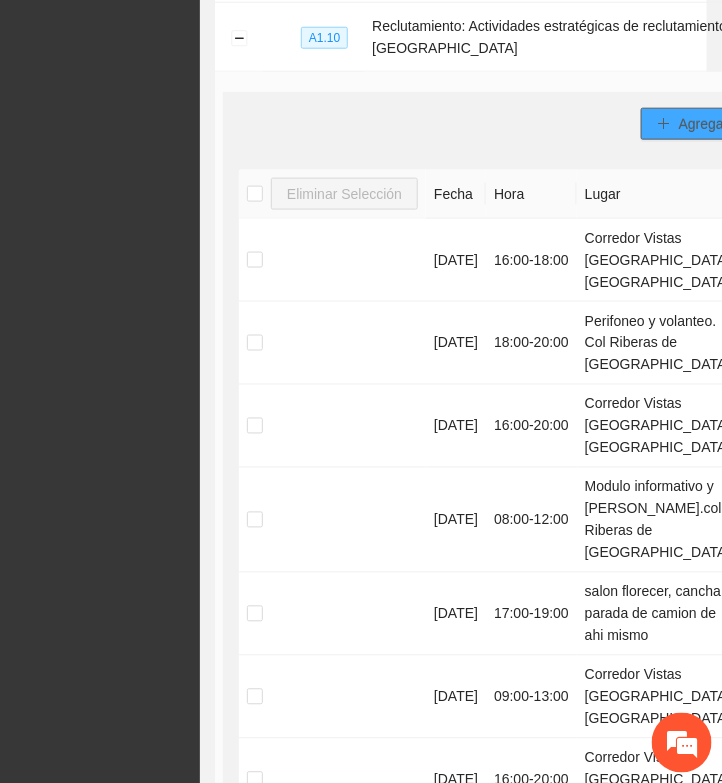 click on "Agregar evento" at bounding box center (727, 124) 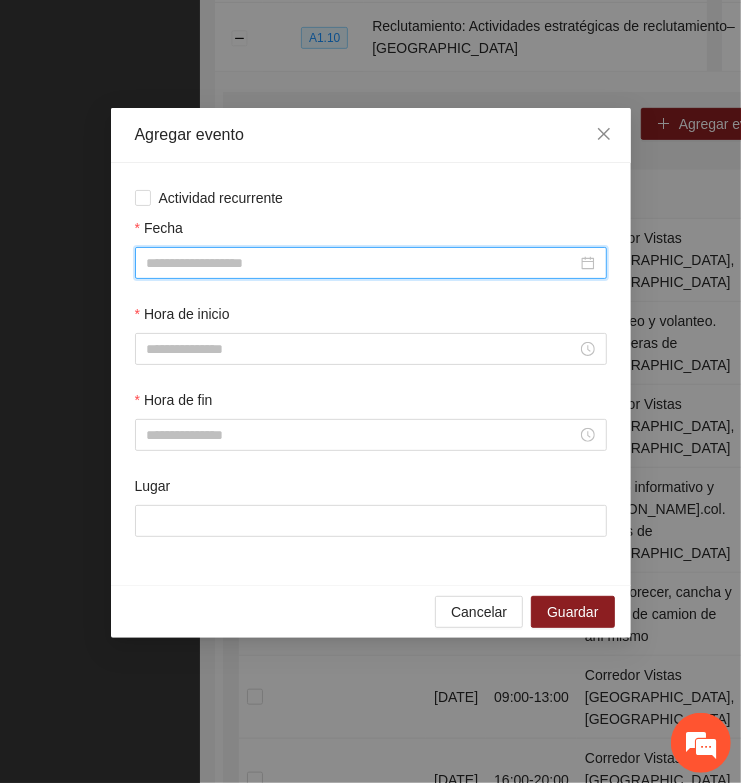 click on "Fecha" at bounding box center (362, 263) 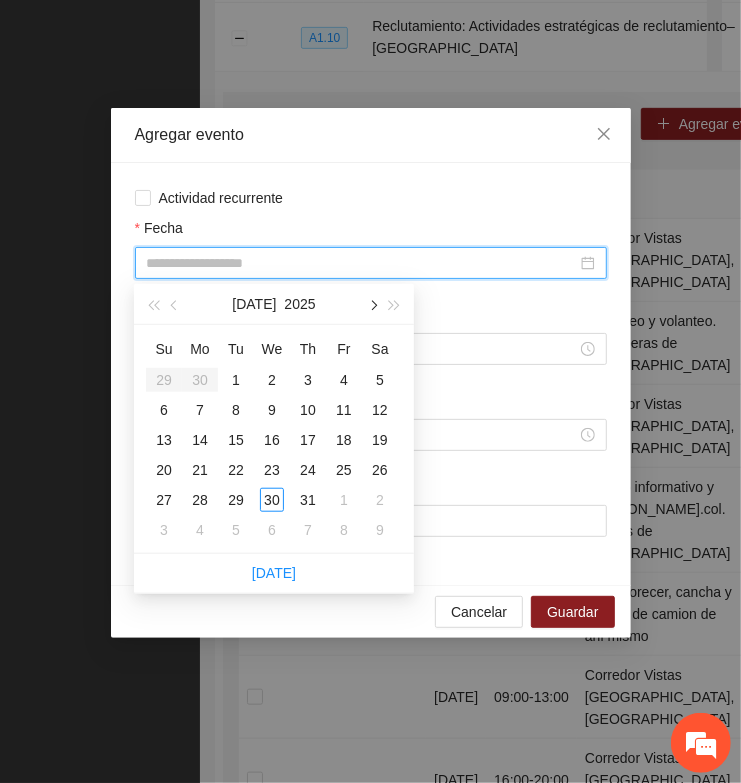 click at bounding box center (372, 306) 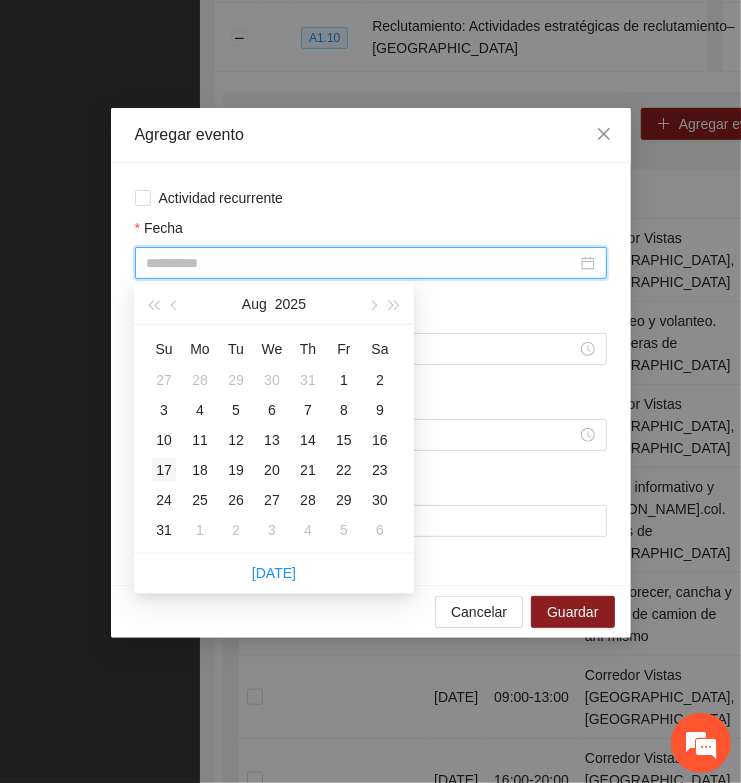 type on "**********" 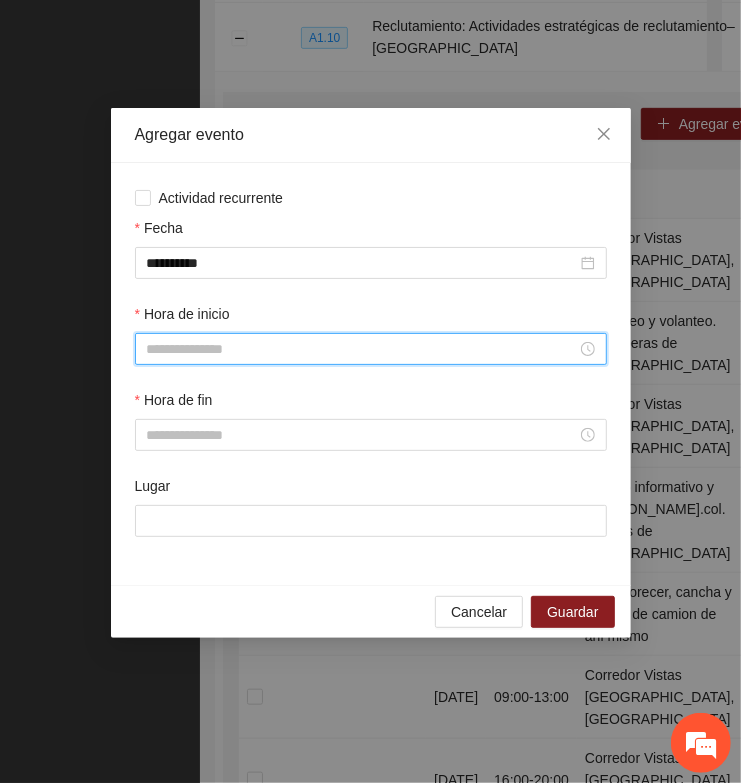 click on "Hora de inicio" at bounding box center (362, 349) 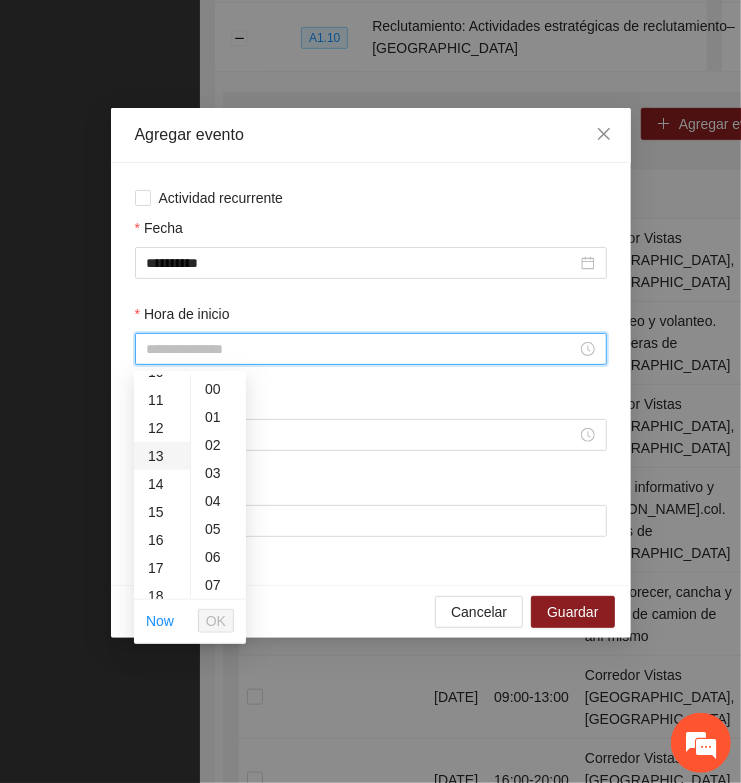 scroll, scrollTop: 375, scrollLeft: 0, axis: vertical 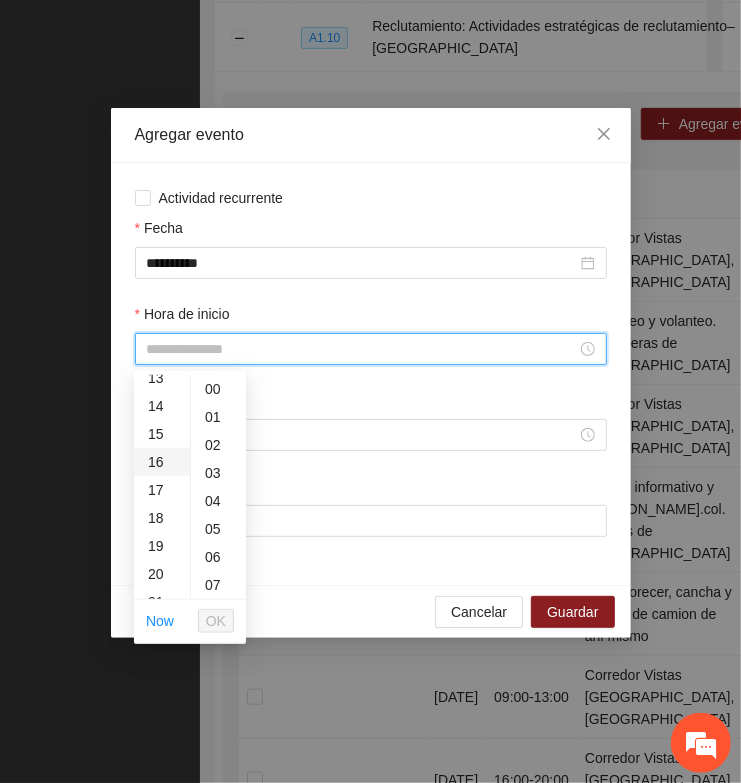 click on "16" at bounding box center [162, 462] 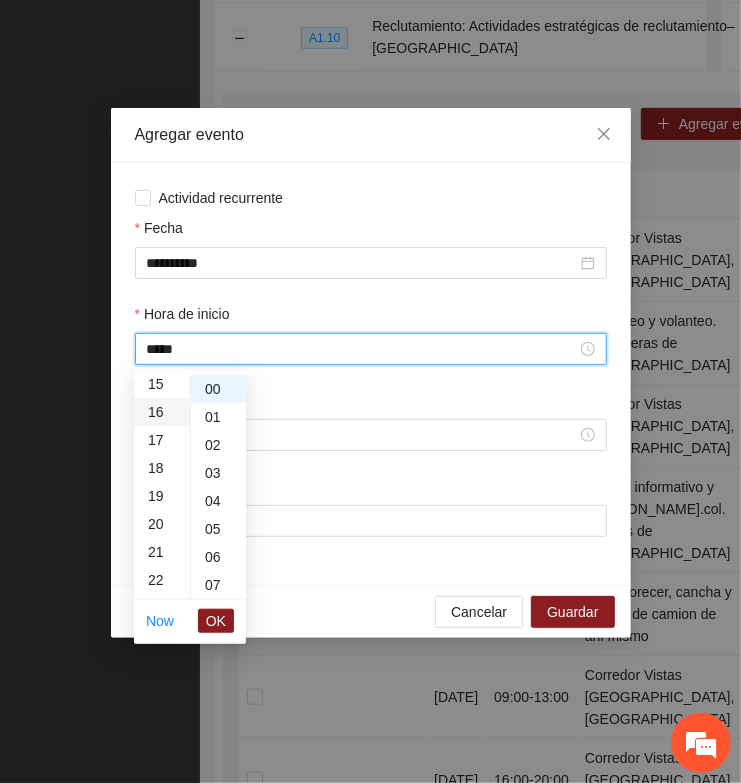 scroll, scrollTop: 447, scrollLeft: 0, axis: vertical 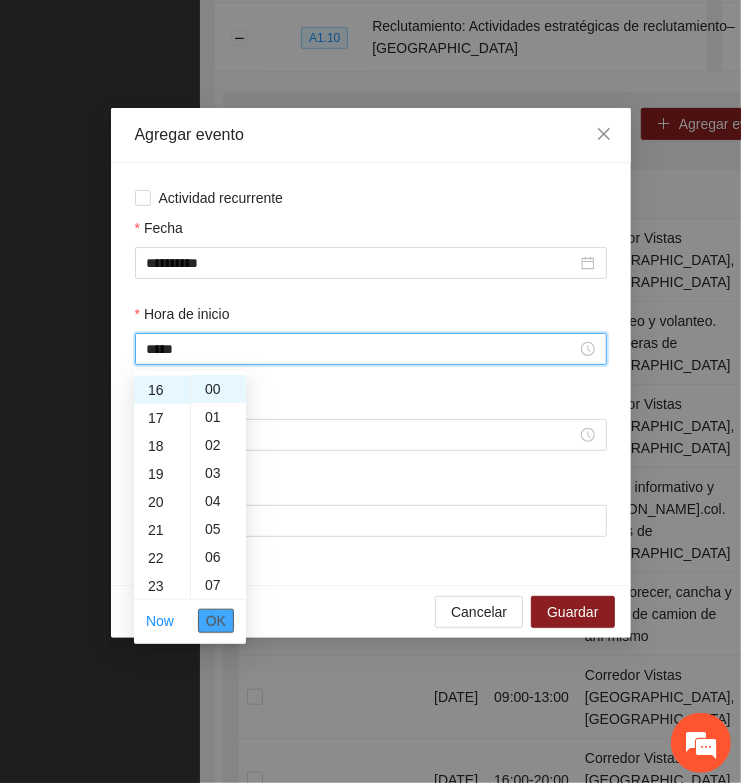 click on "OK" at bounding box center [216, 621] 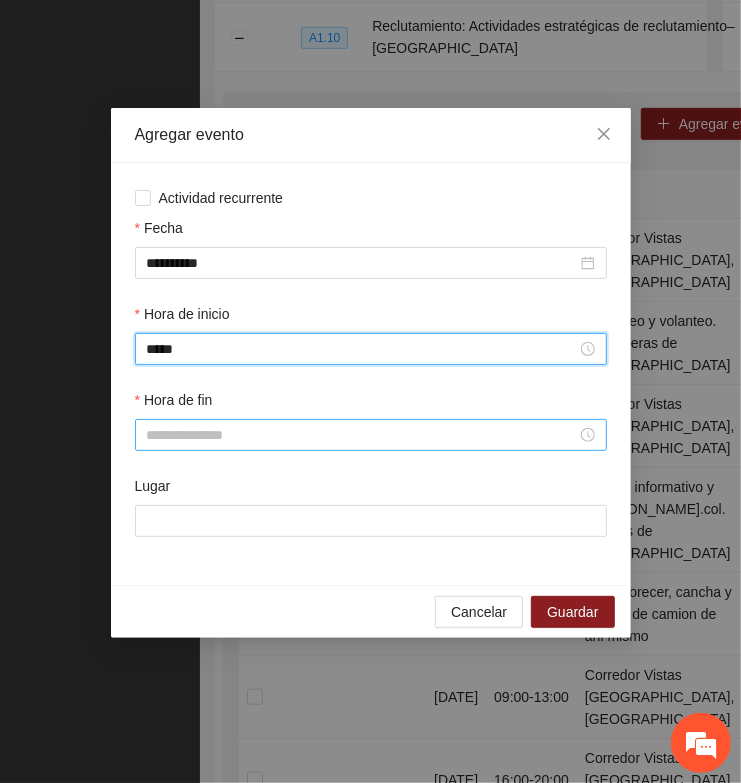 click on "Hora de fin" at bounding box center (362, 435) 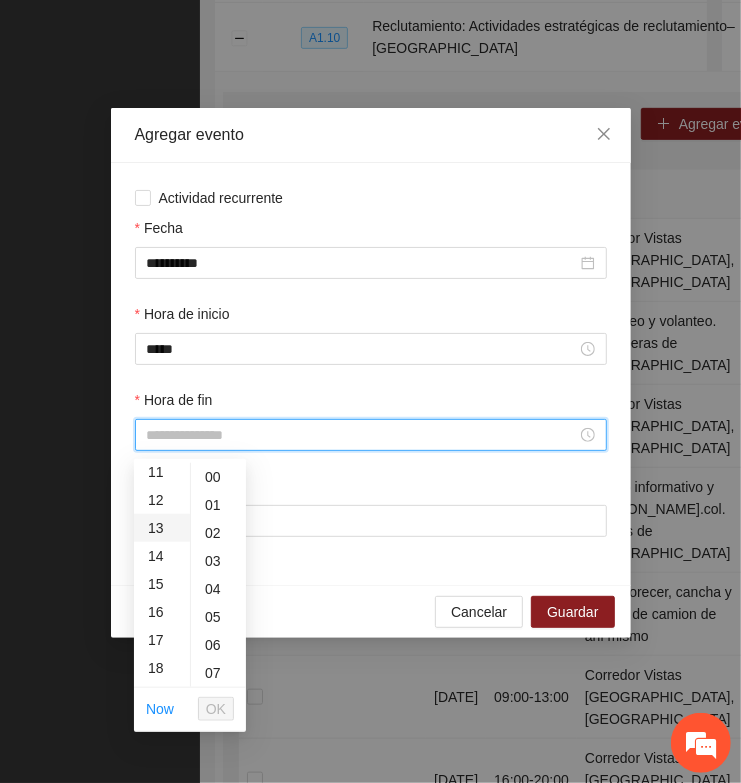 scroll, scrollTop: 375, scrollLeft: 0, axis: vertical 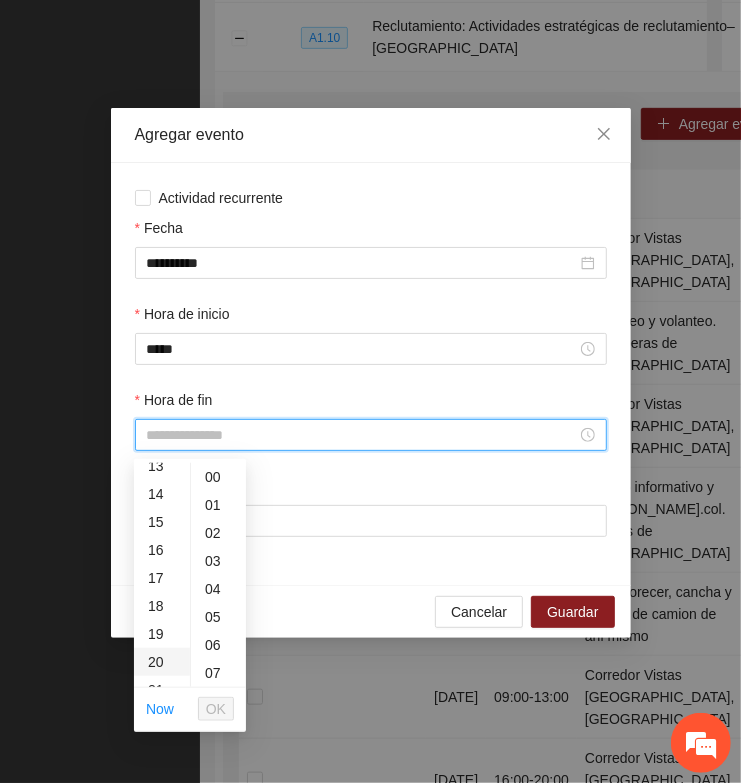 click on "20" at bounding box center (162, 662) 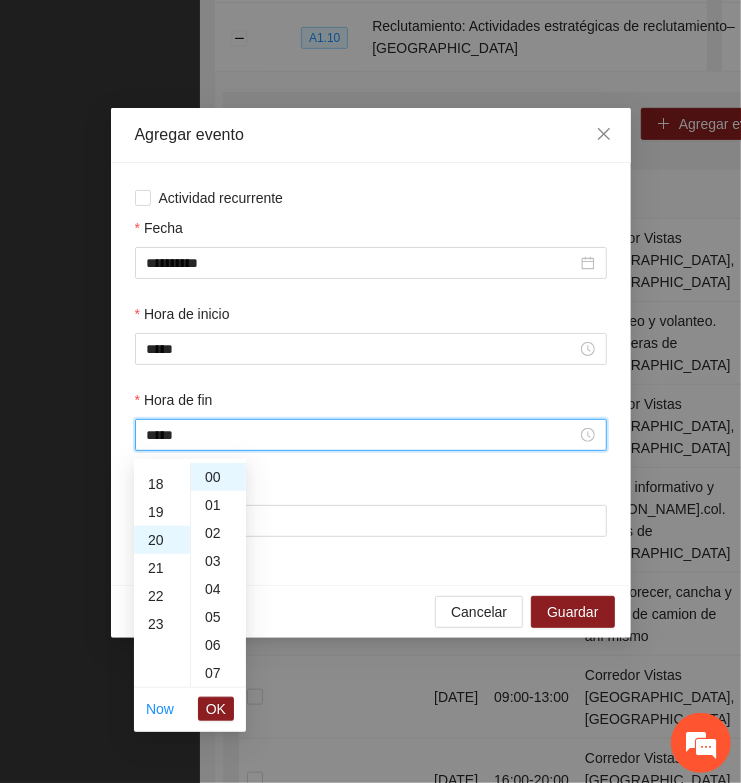 scroll, scrollTop: 560, scrollLeft: 0, axis: vertical 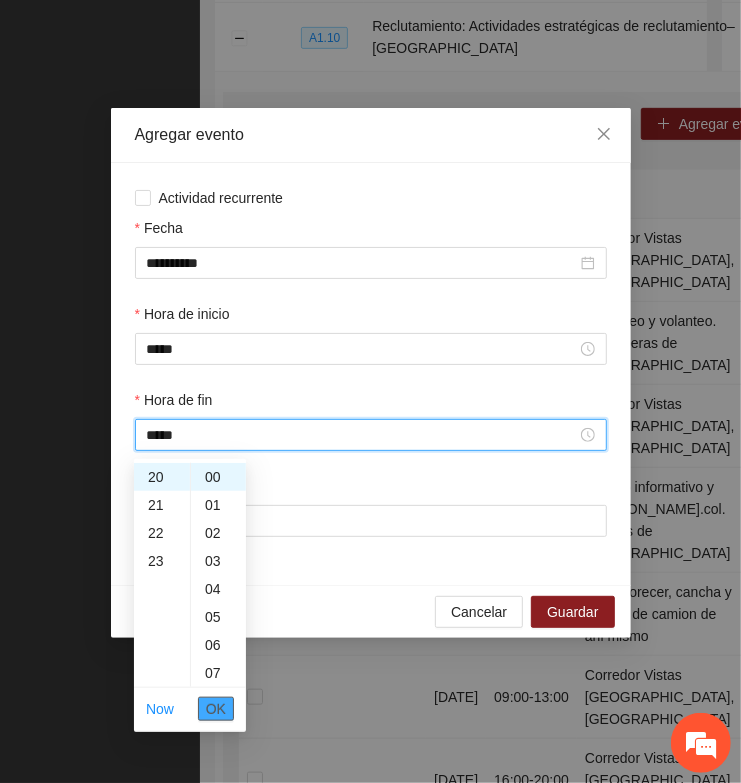 click on "OK" at bounding box center (216, 709) 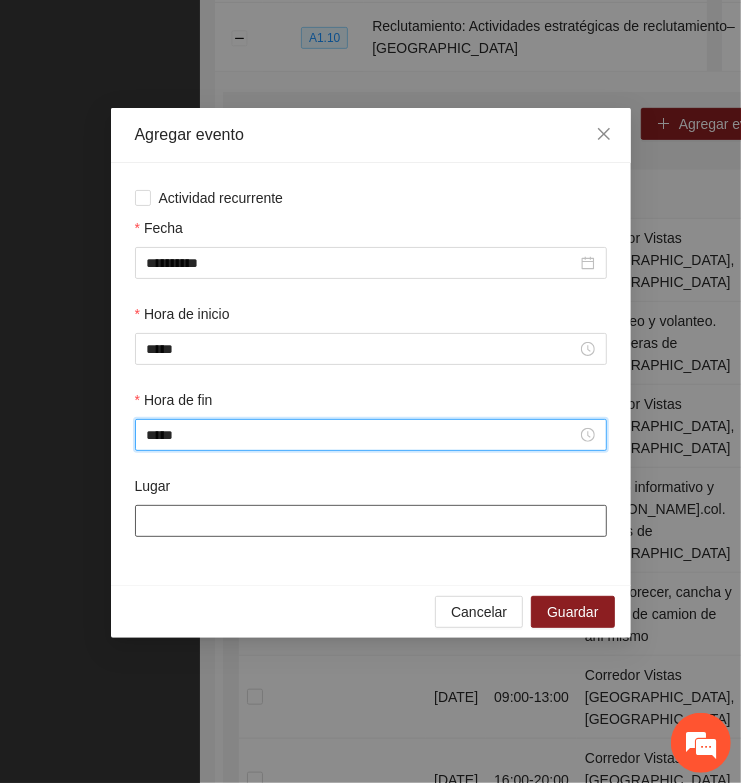 click on "Lugar" at bounding box center (371, 521) 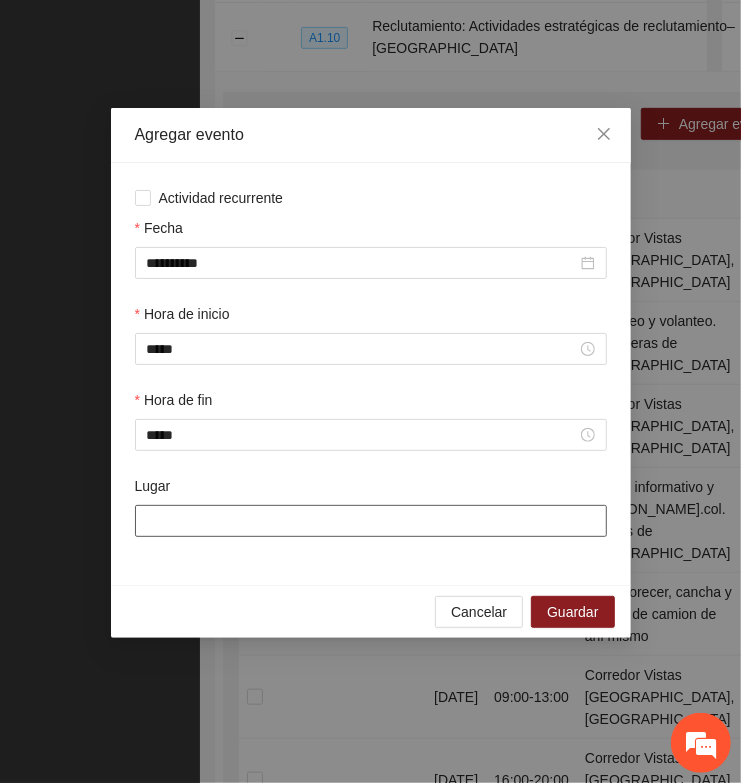 paste on "**********" 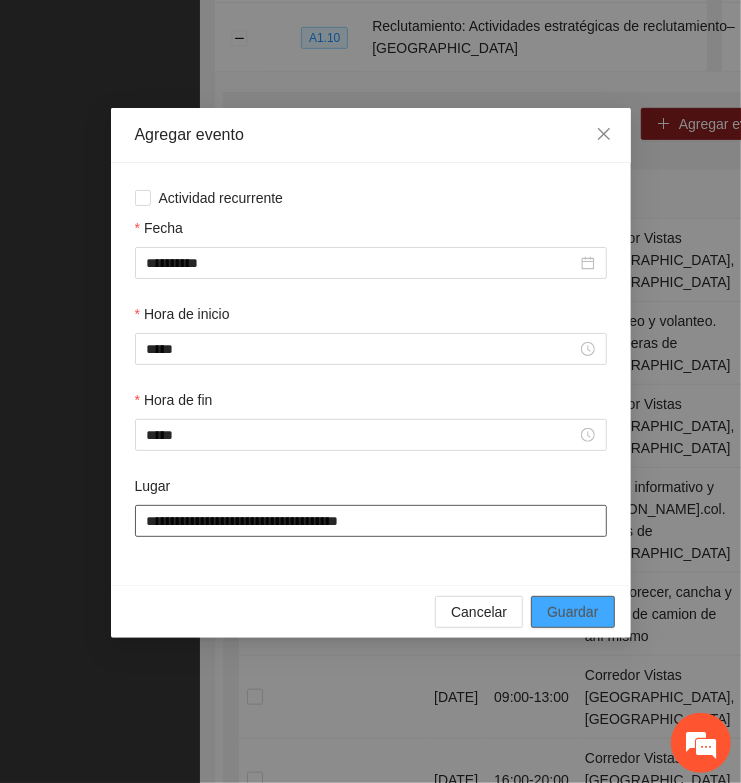 type on "**********" 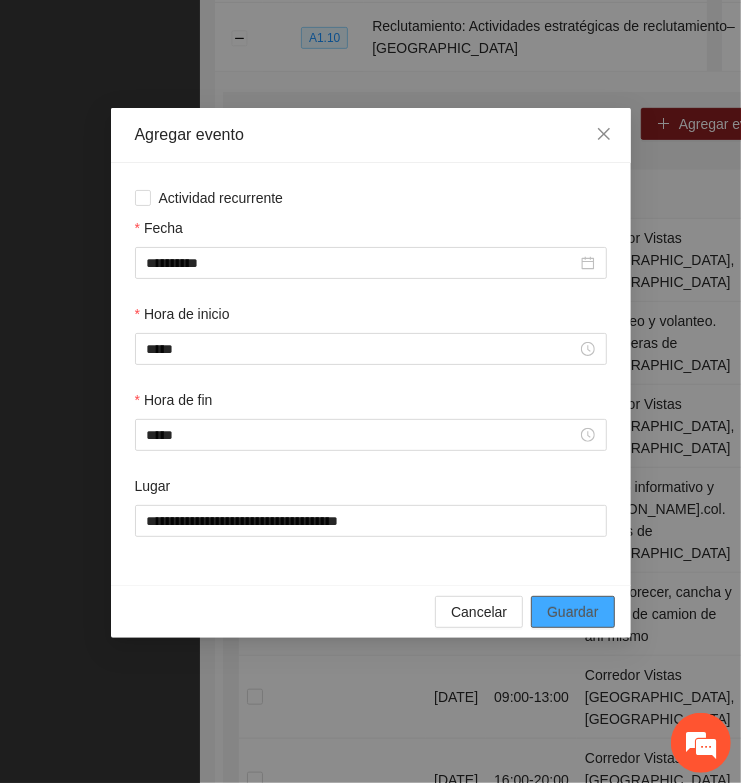 click on "Guardar" at bounding box center [572, 612] 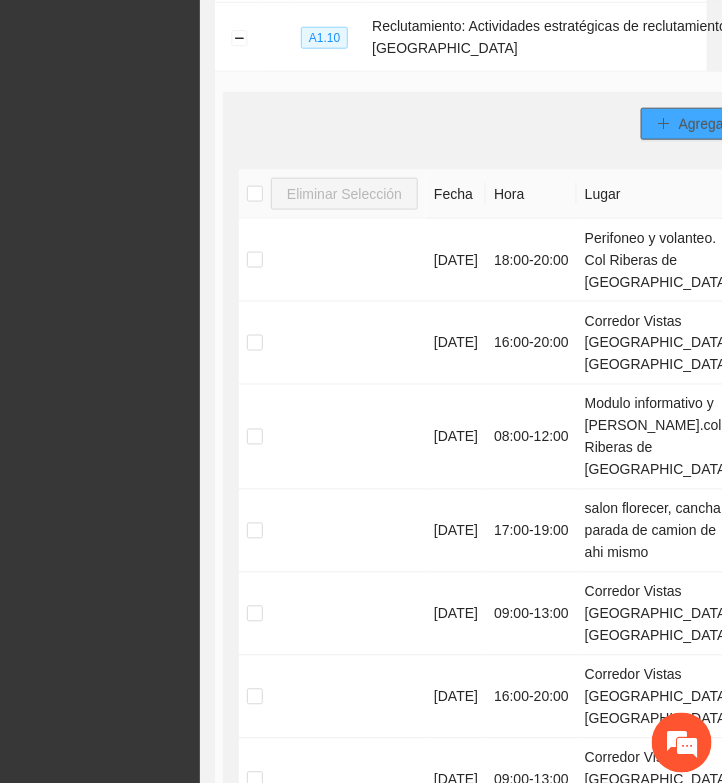 click on "Agregar evento" at bounding box center (727, 124) 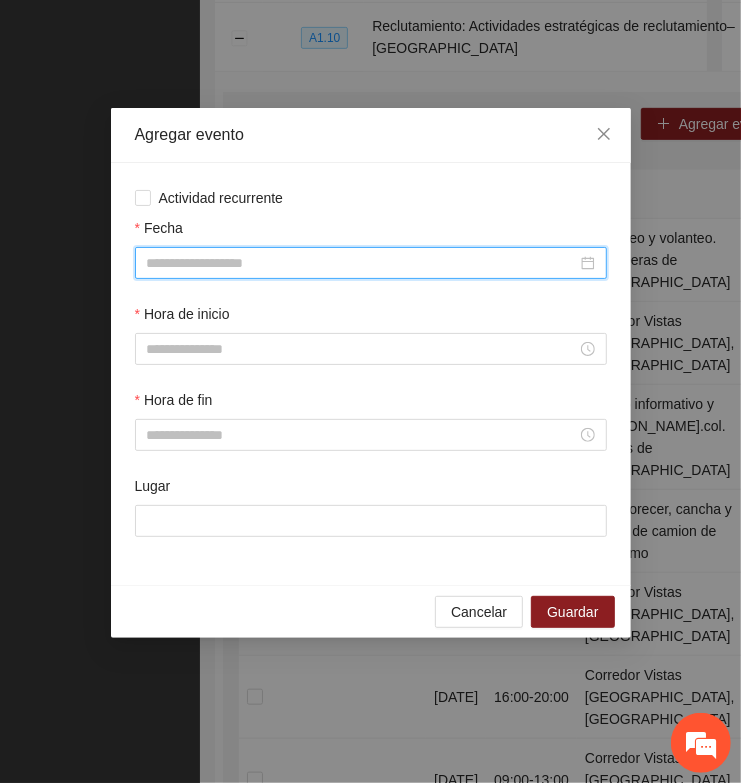 click on "Fecha" at bounding box center [362, 263] 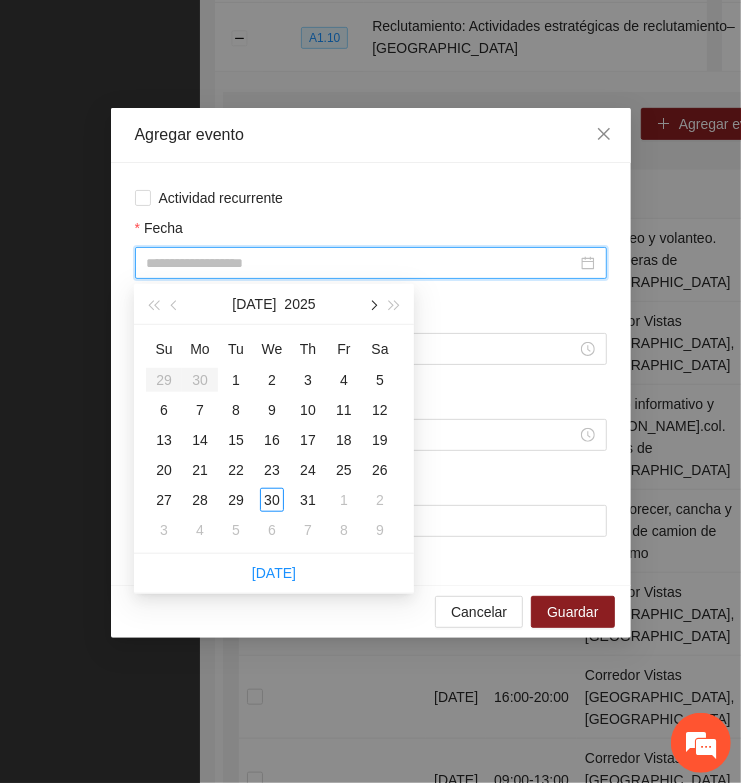 click at bounding box center (372, 306) 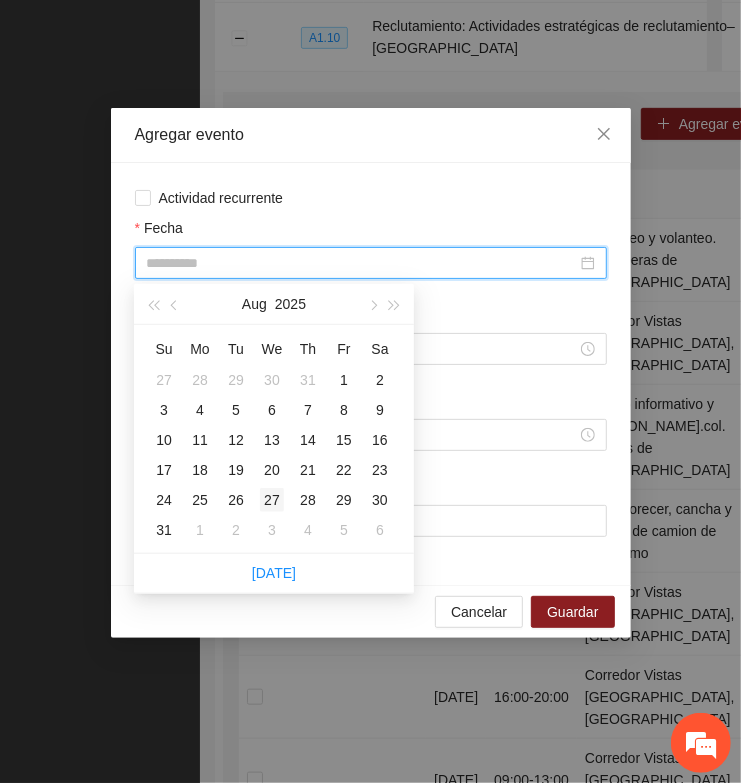 type on "**********" 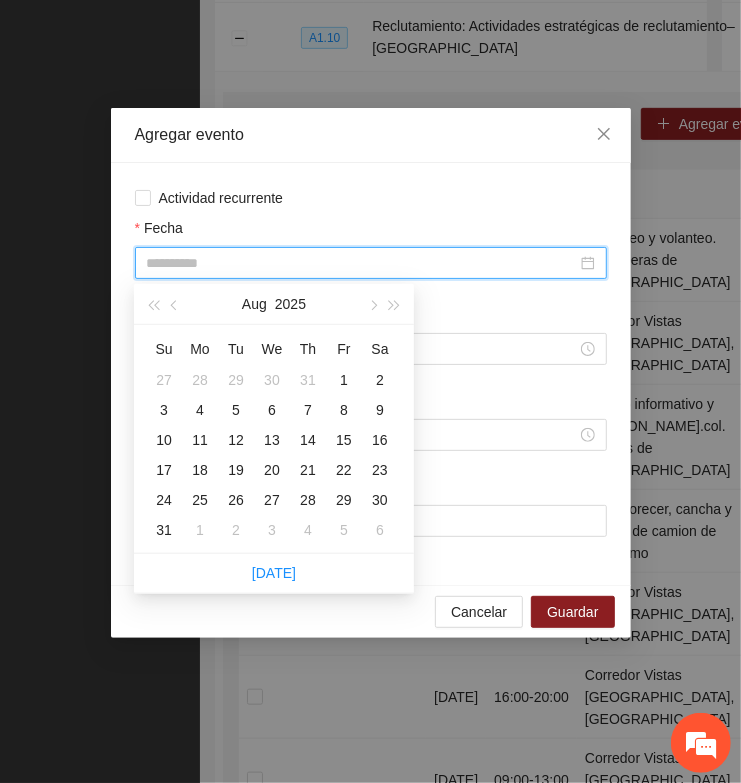 click on "27" at bounding box center (272, 500) 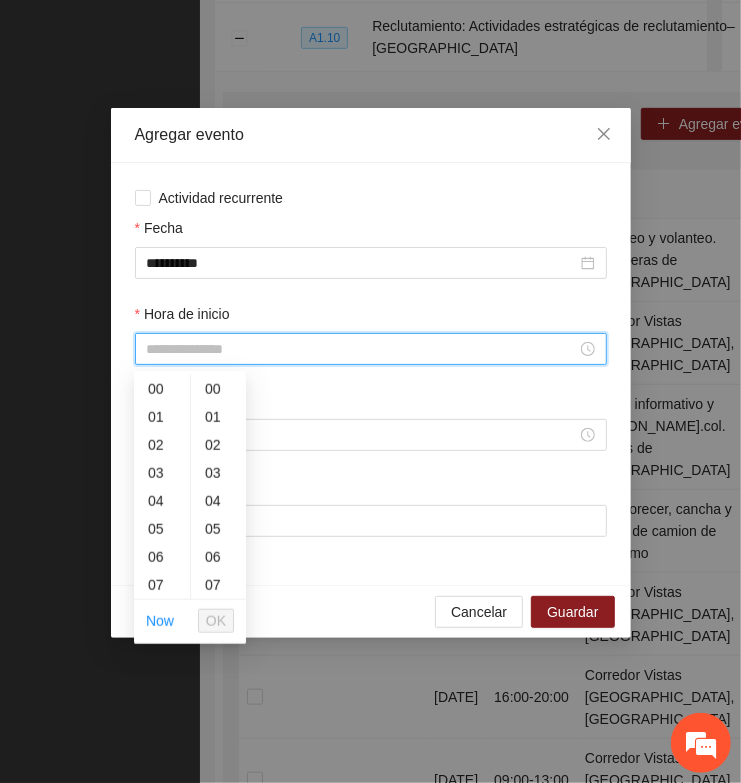 click on "Hora de inicio" at bounding box center (362, 349) 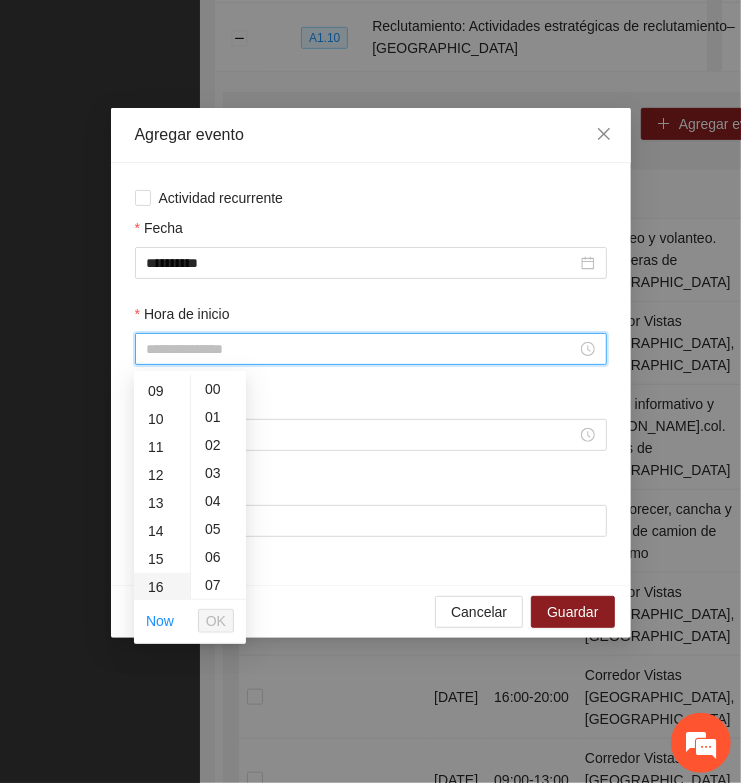 click on "15" at bounding box center [162, 559] 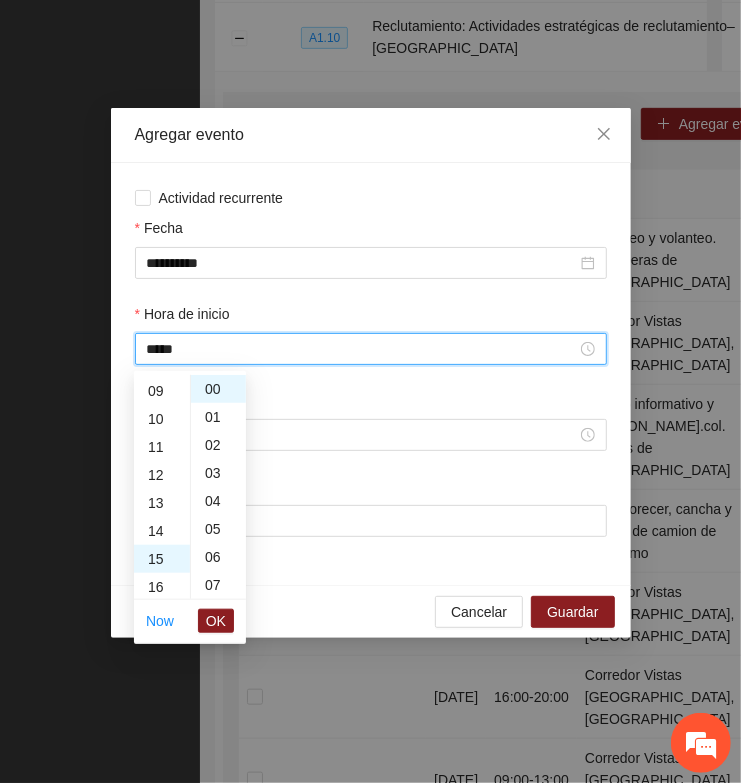 scroll, scrollTop: 420, scrollLeft: 0, axis: vertical 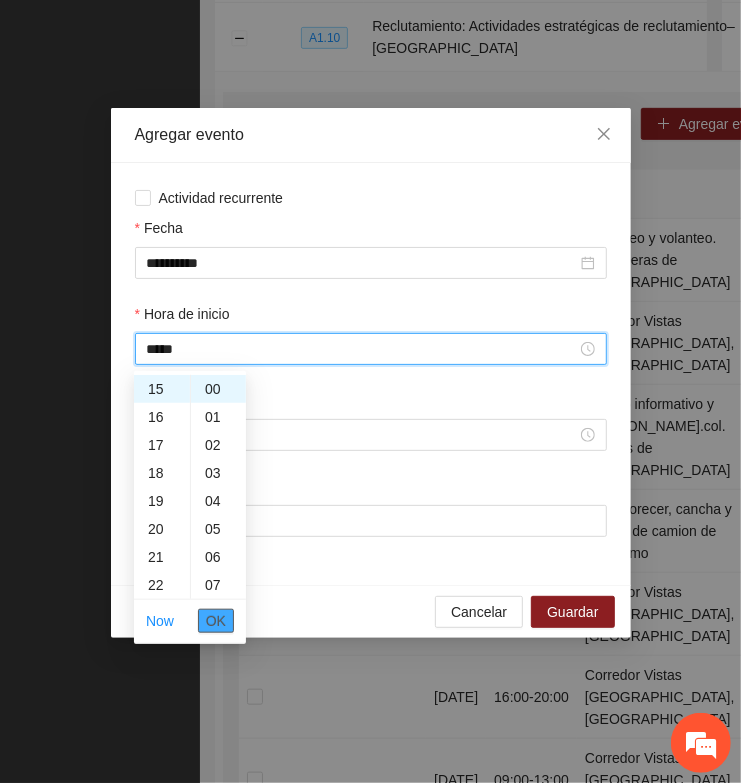 click on "OK" at bounding box center [216, 621] 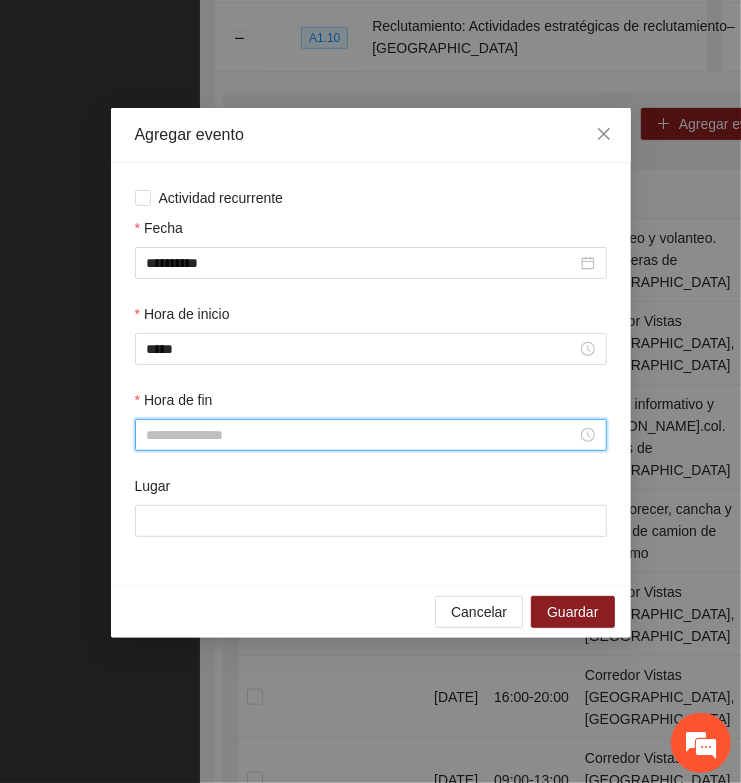 click on "Hora de fin" at bounding box center (362, 435) 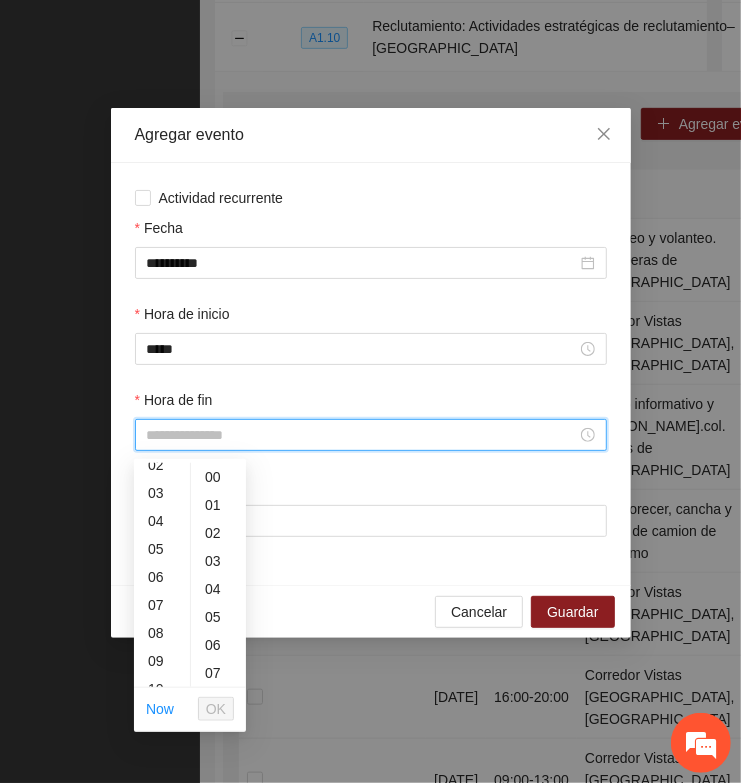 scroll, scrollTop: 375, scrollLeft: 0, axis: vertical 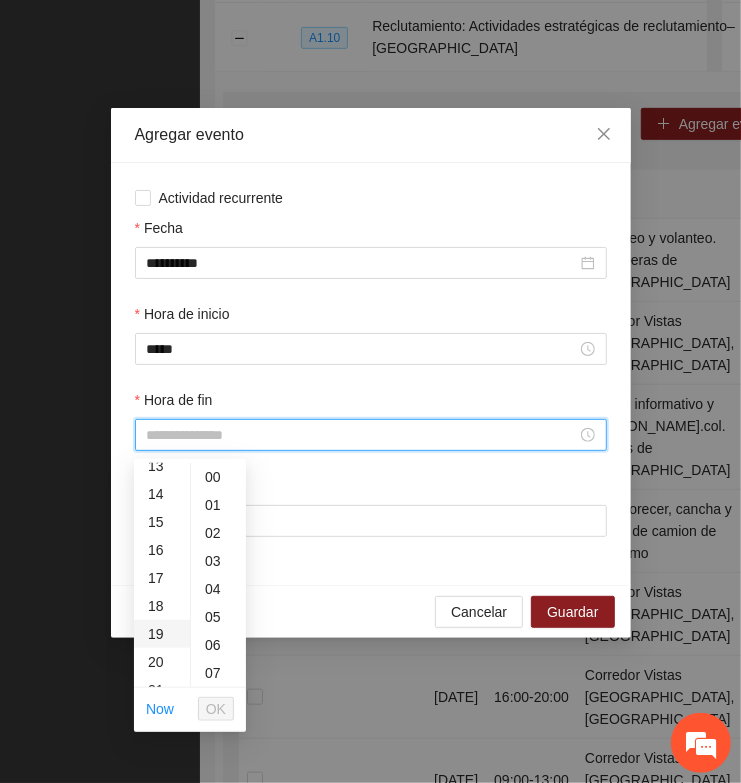click on "19" at bounding box center [162, 634] 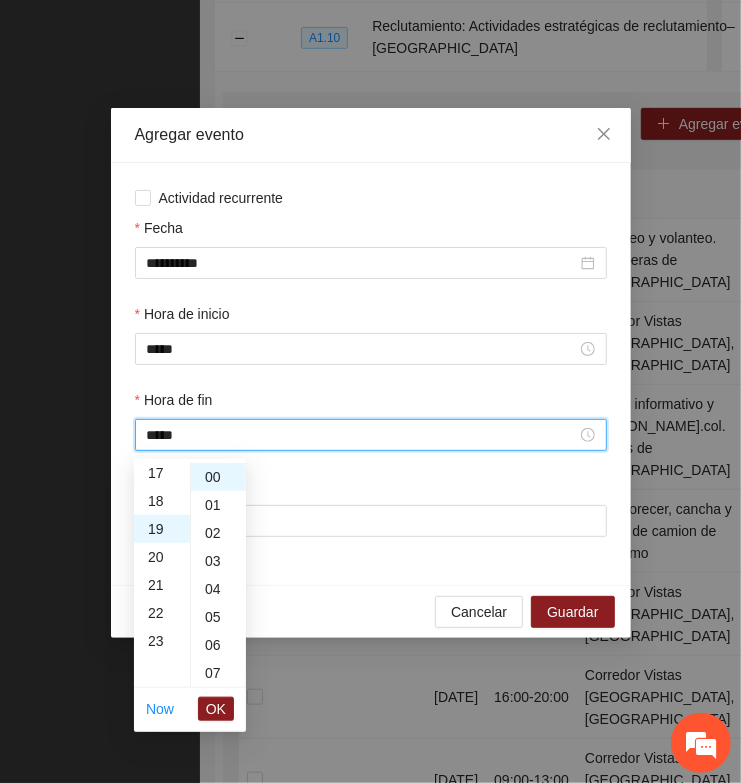 scroll, scrollTop: 532, scrollLeft: 0, axis: vertical 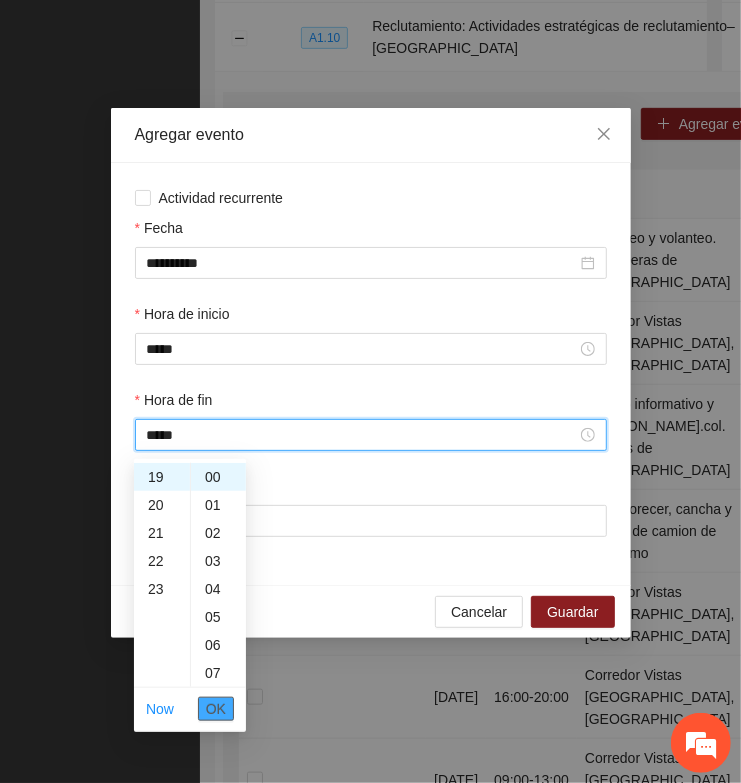 click on "OK" at bounding box center (216, 709) 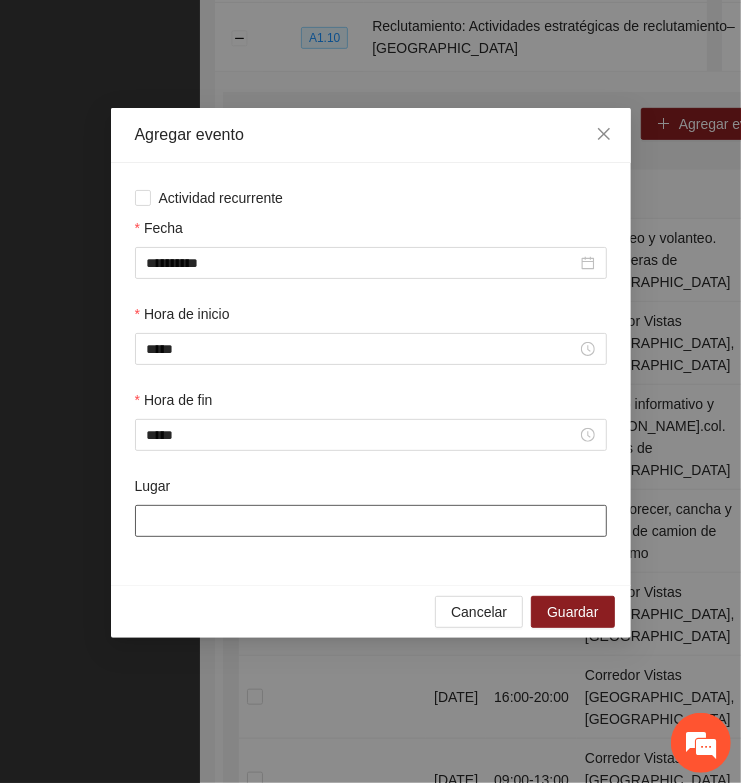 click on "Lugar" at bounding box center [371, 521] 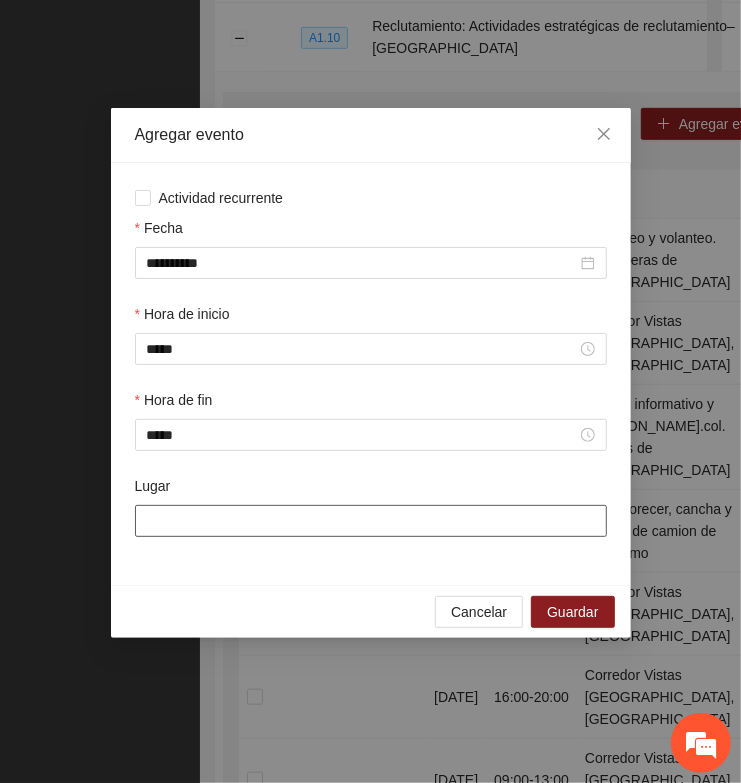 paste on "**********" 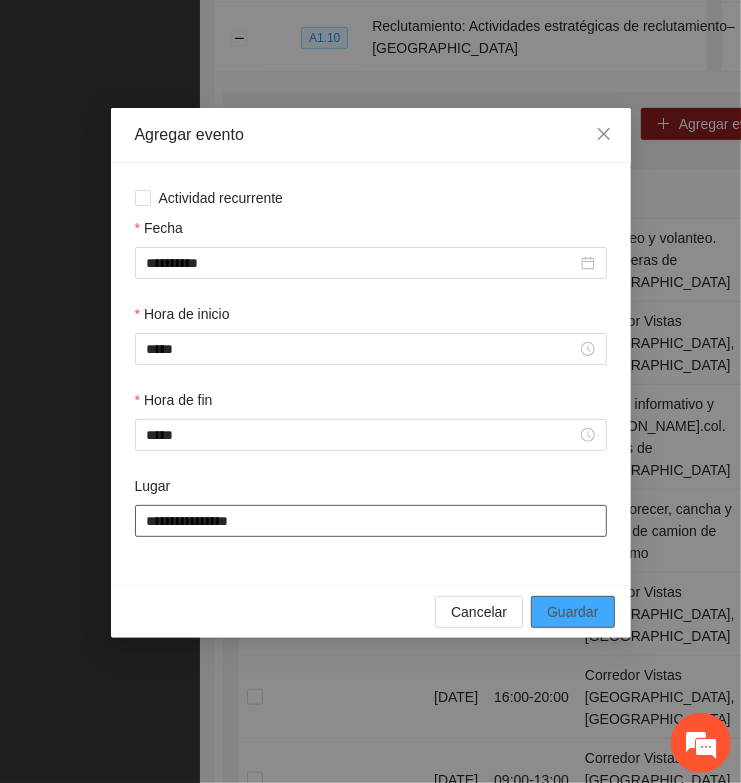 type on "**********" 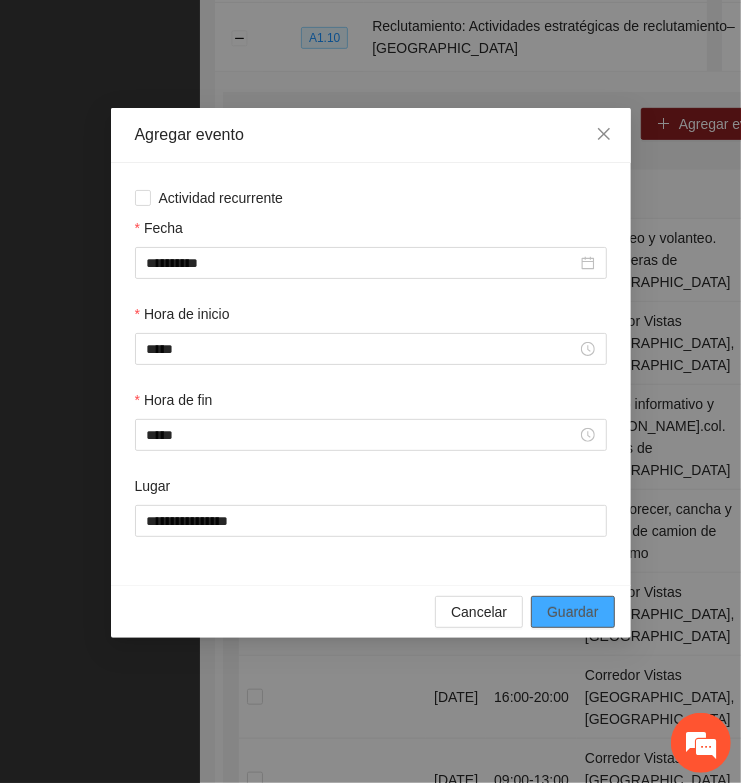 click on "Guardar" at bounding box center [572, 612] 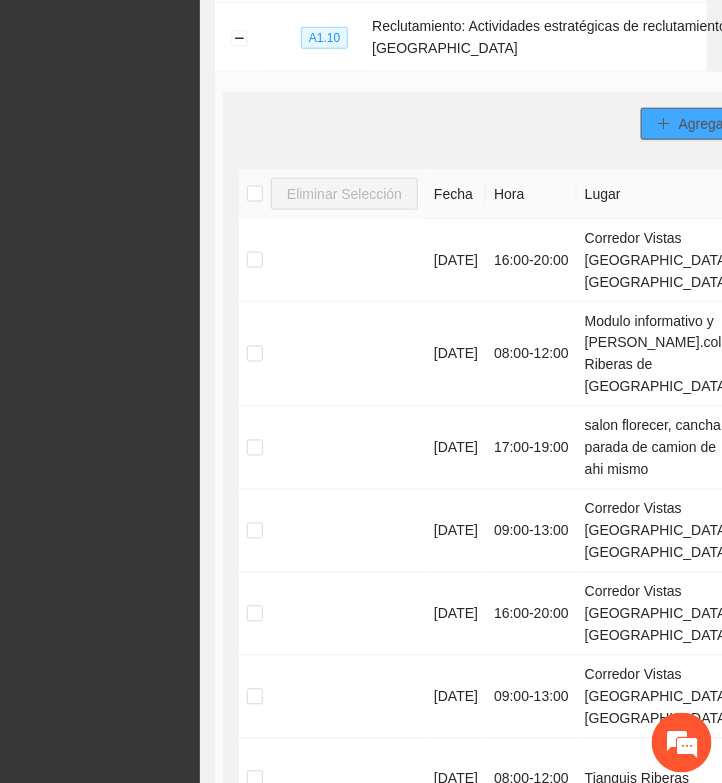 click on "Agregar evento" at bounding box center [727, 124] 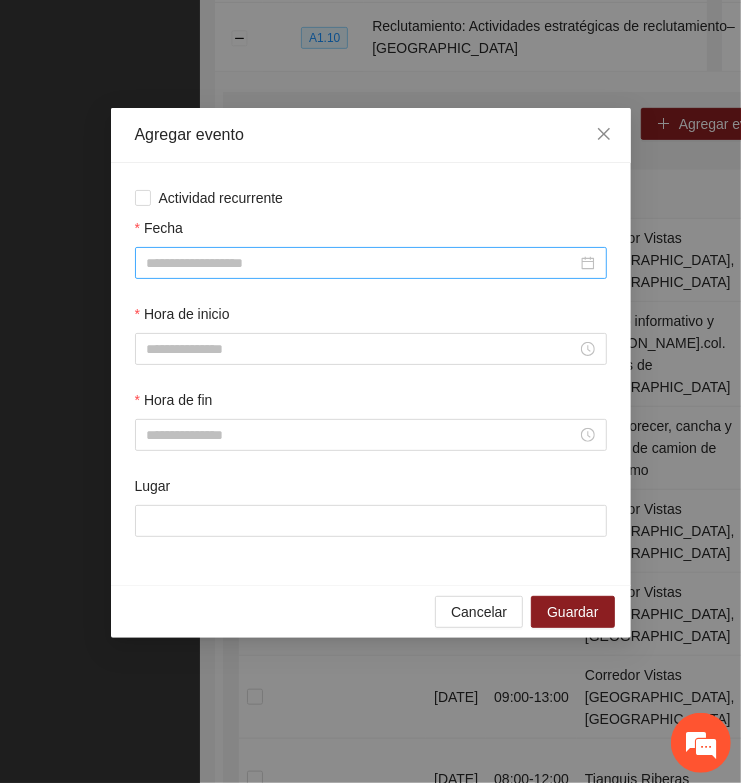 click on "Fecha" at bounding box center [362, 263] 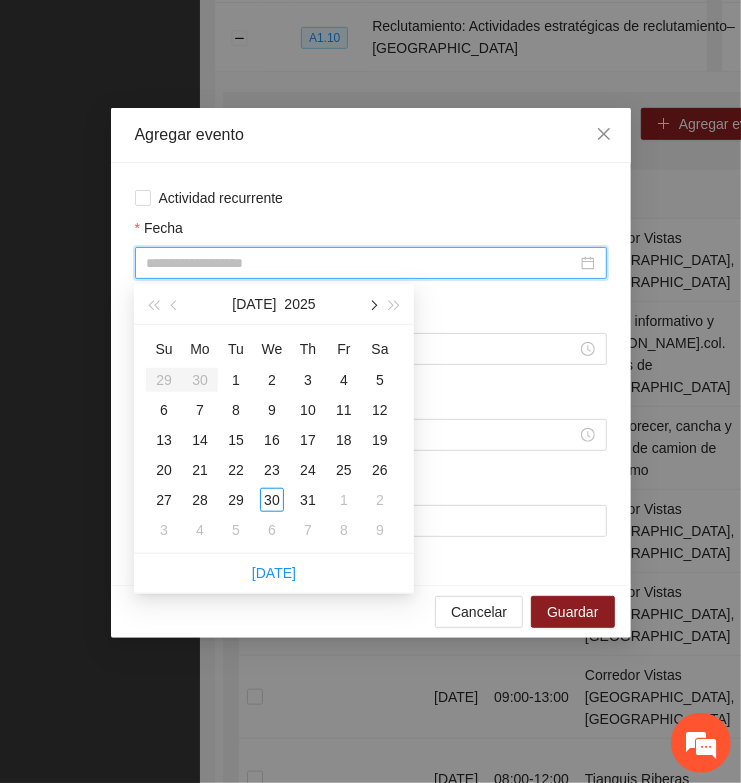 click at bounding box center (372, 306) 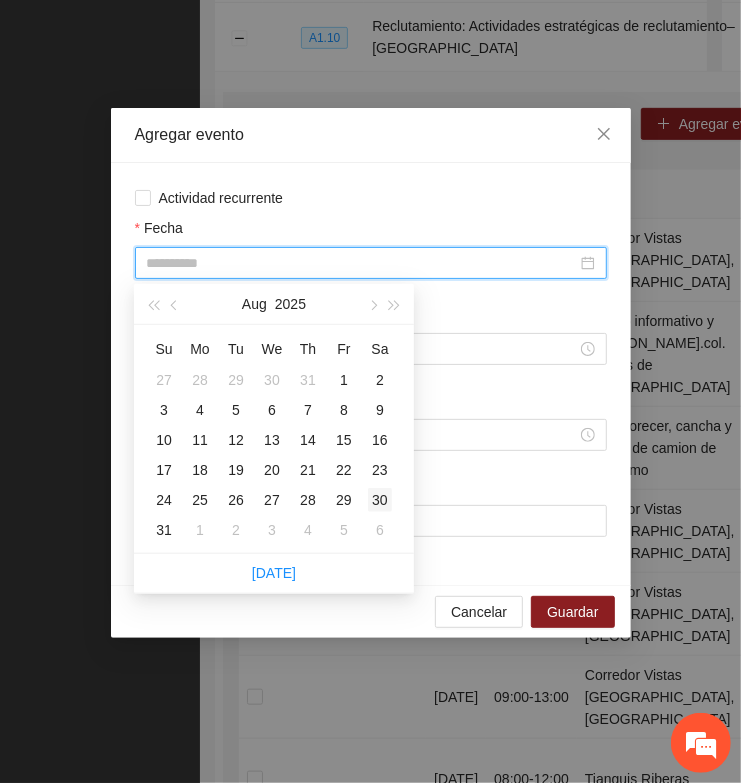 type on "**********" 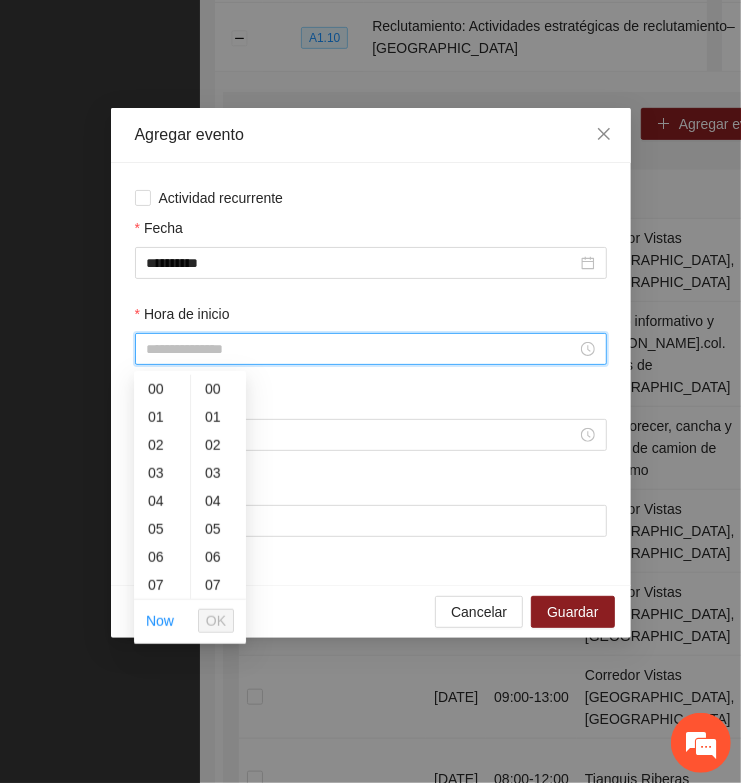 click on "Hora de inicio" at bounding box center [362, 349] 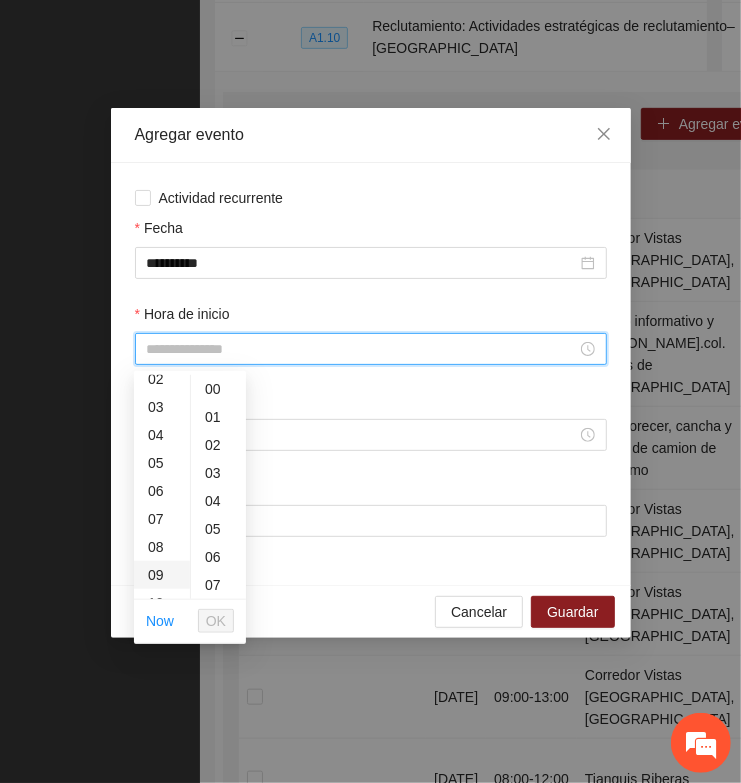 scroll, scrollTop: 125, scrollLeft: 0, axis: vertical 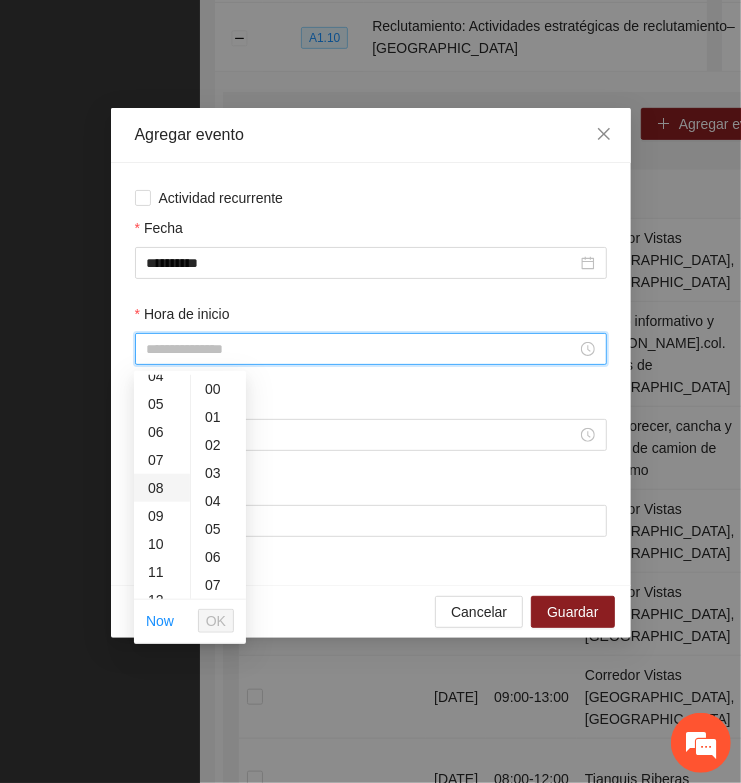 click on "08" at bounding box center (162, 488) 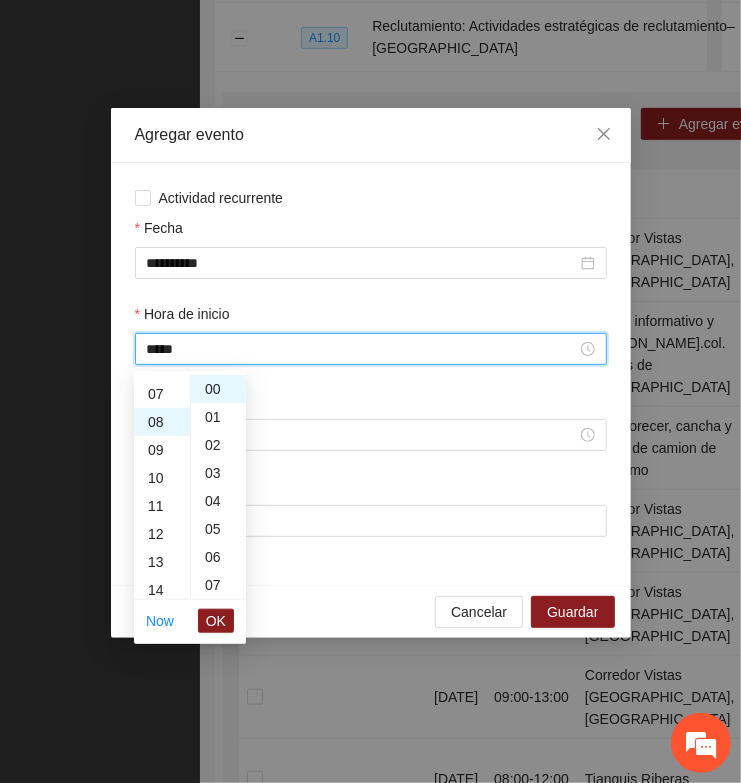 scroll, scrollTop: 223, scrollLeft: 0, axis: vertical 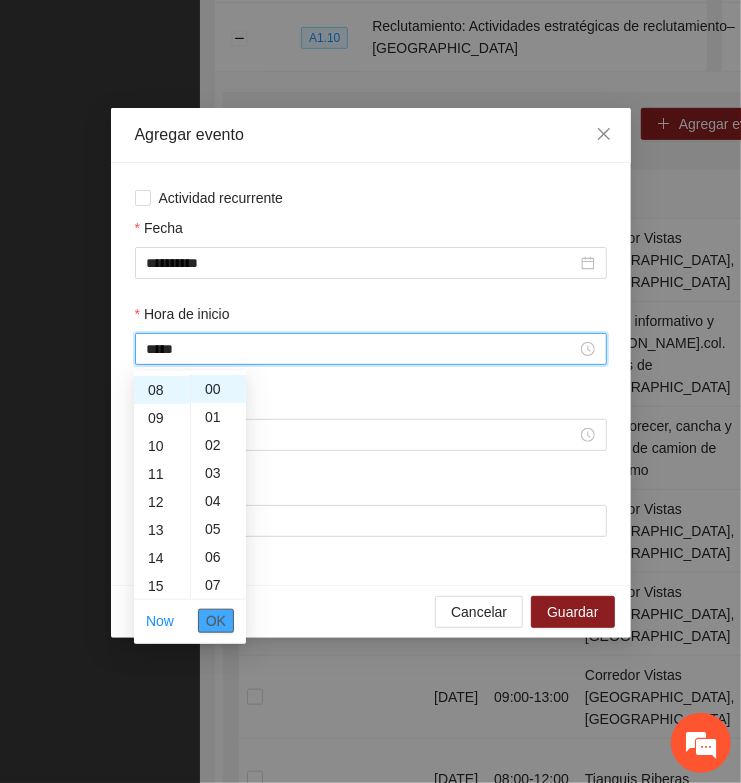 click on "OK" at bounding box center [216, 621] 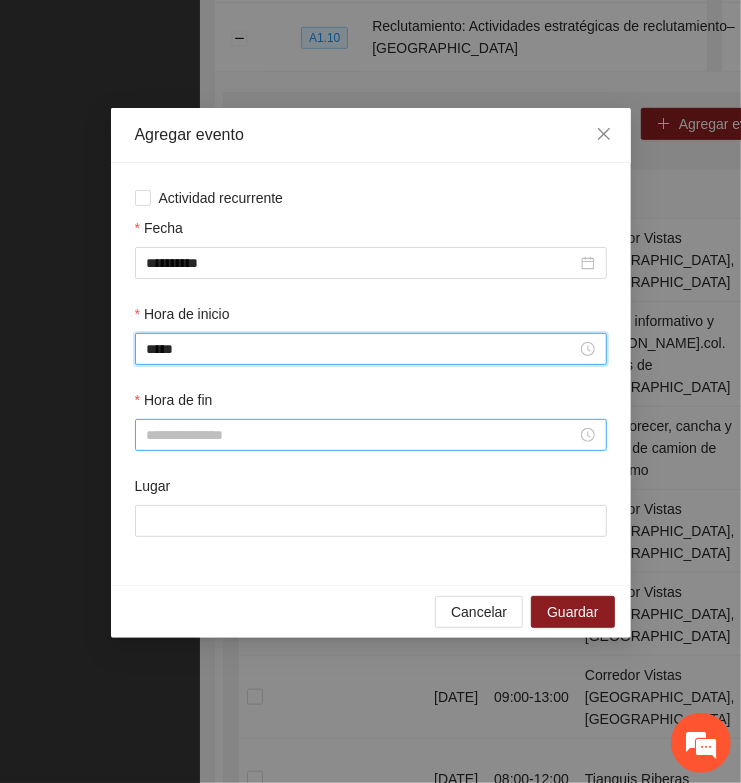 click on "Hora de fin" at bounding box center [362, 435] 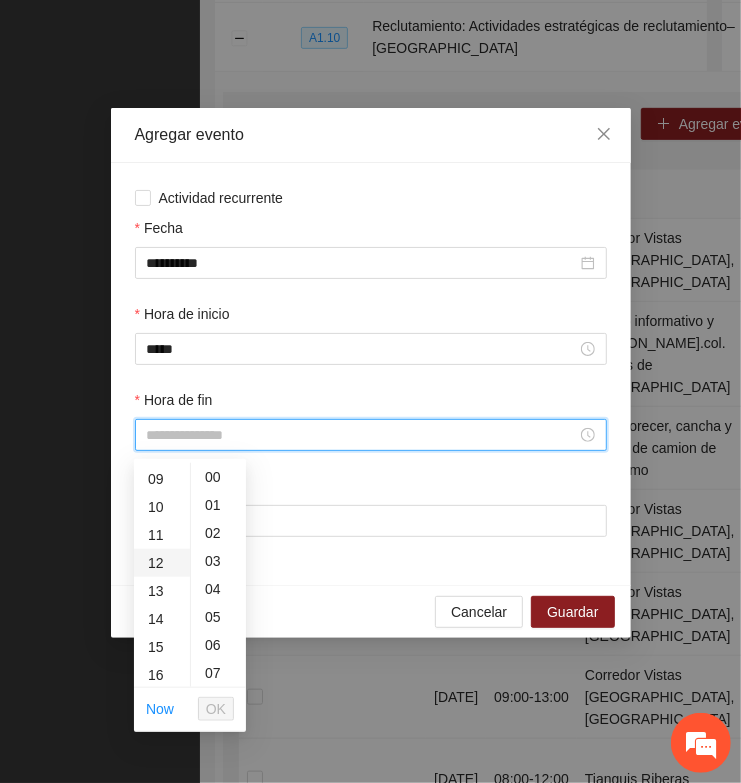 click on "12" at bounding box center (162, 563) 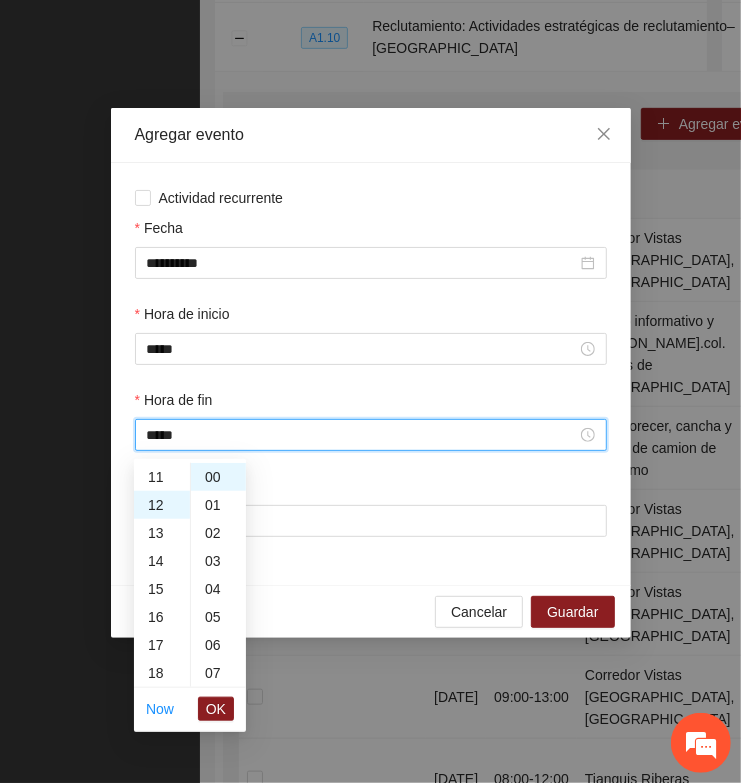 scroll, scrollTop: 336, scrollLeft: 0, axis: vertical 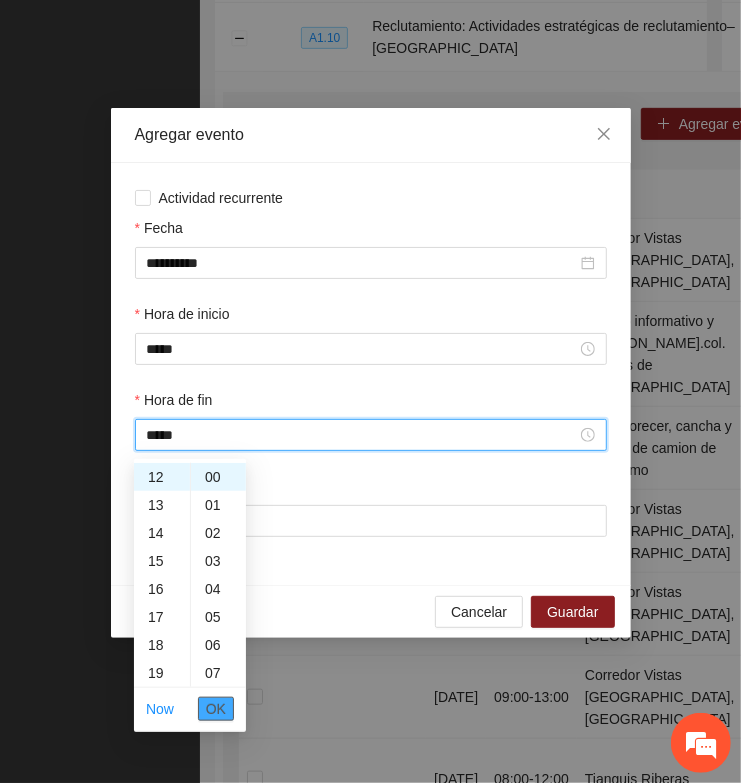 click on "OK" at bounding box center [216, 709] 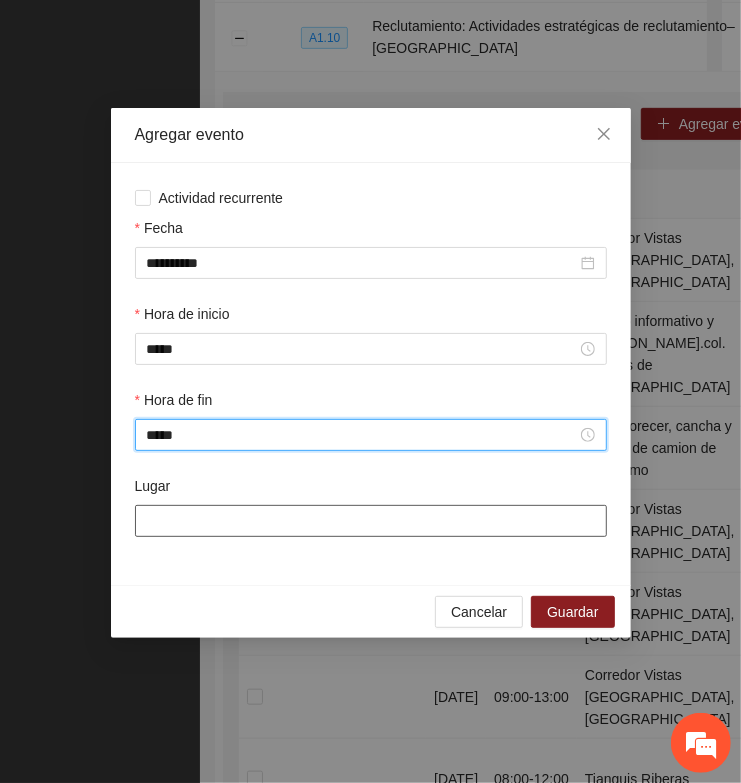 click on "Lugar" at bounding box center [371, 521] 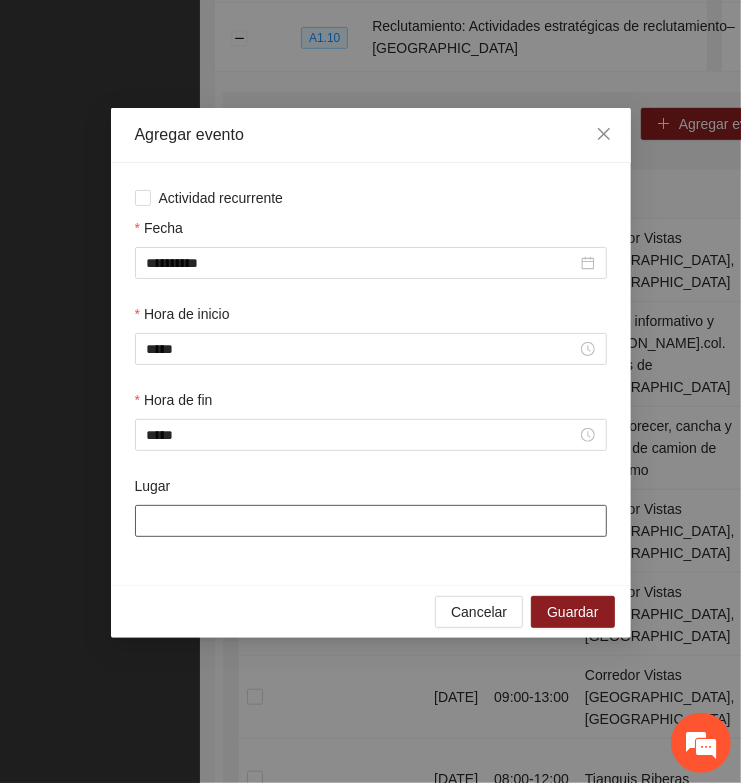 paste on "**********" 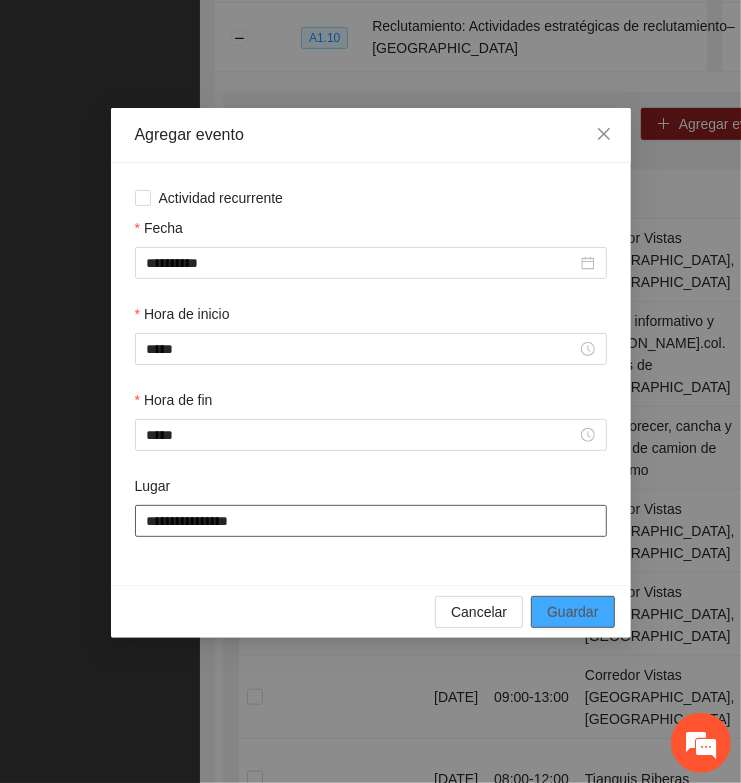 type on "**********" 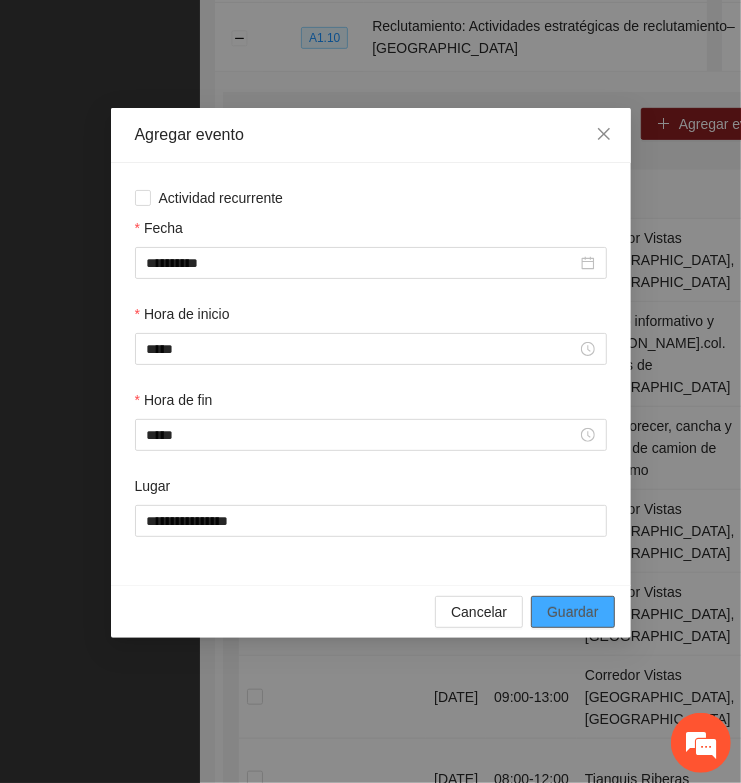 click on "Guardar" at bounding box center [572, 612] 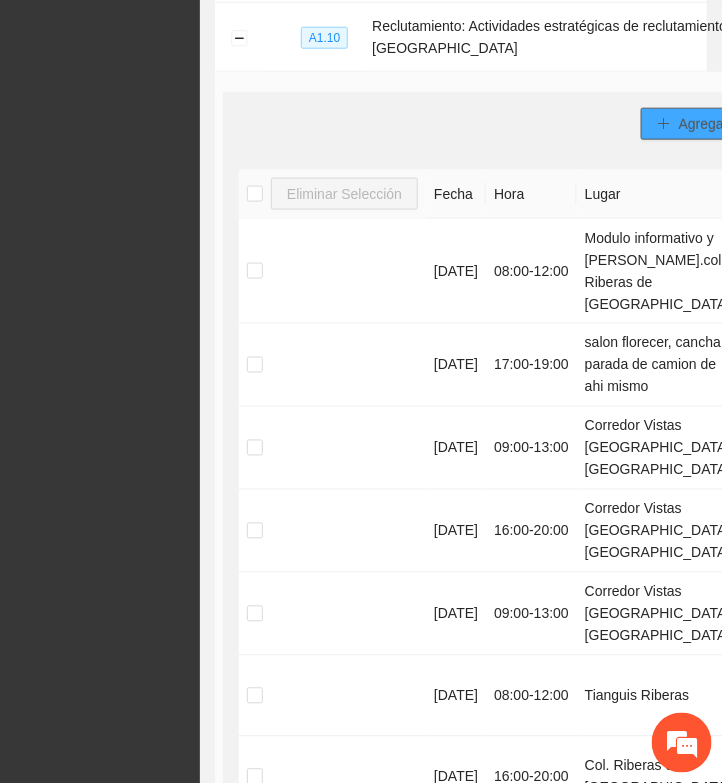 click on "Agregar evento" at bounding box center [727, 124] 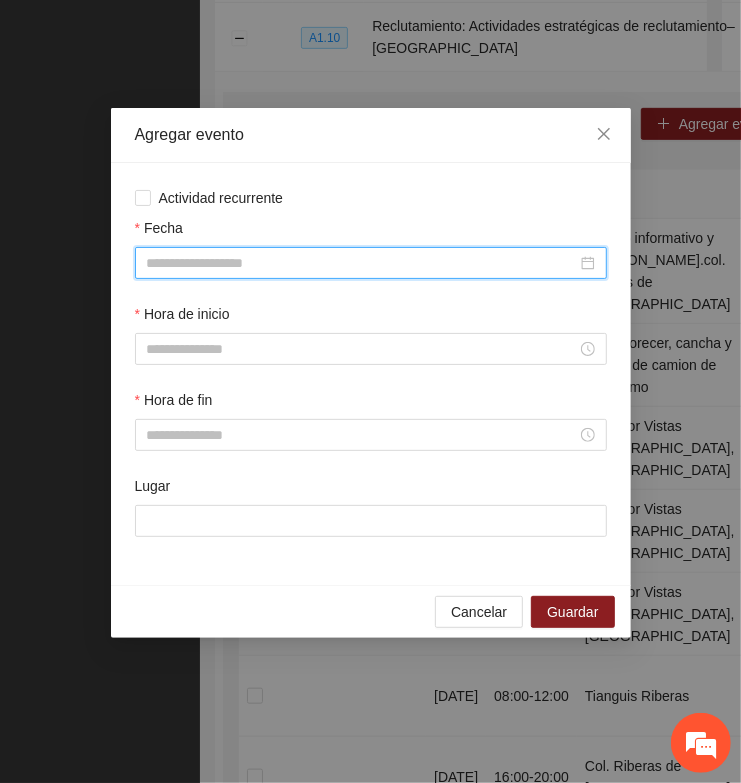 click on "Fecha" at bounding box center (362, 263) 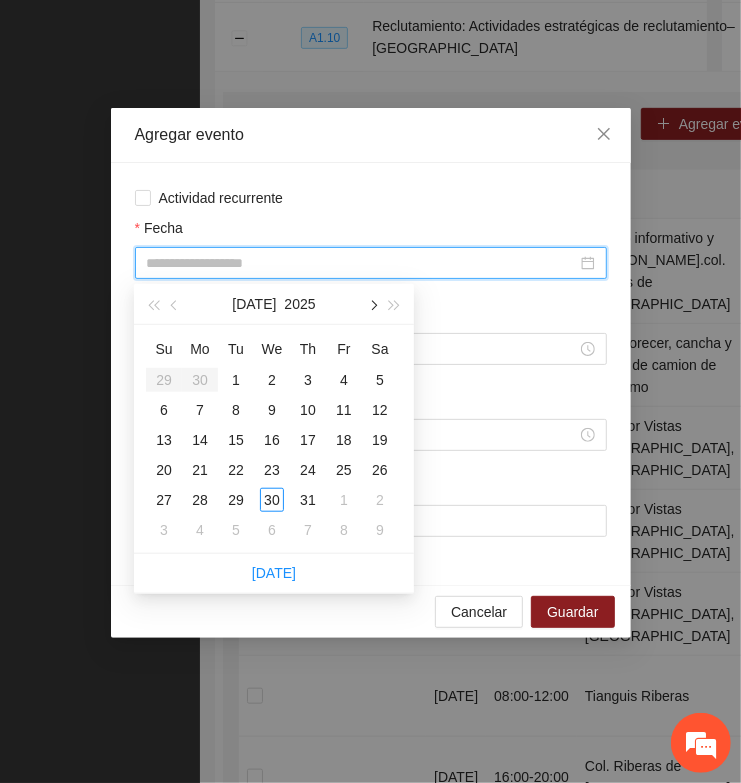 click at bounding box center [372, 304] 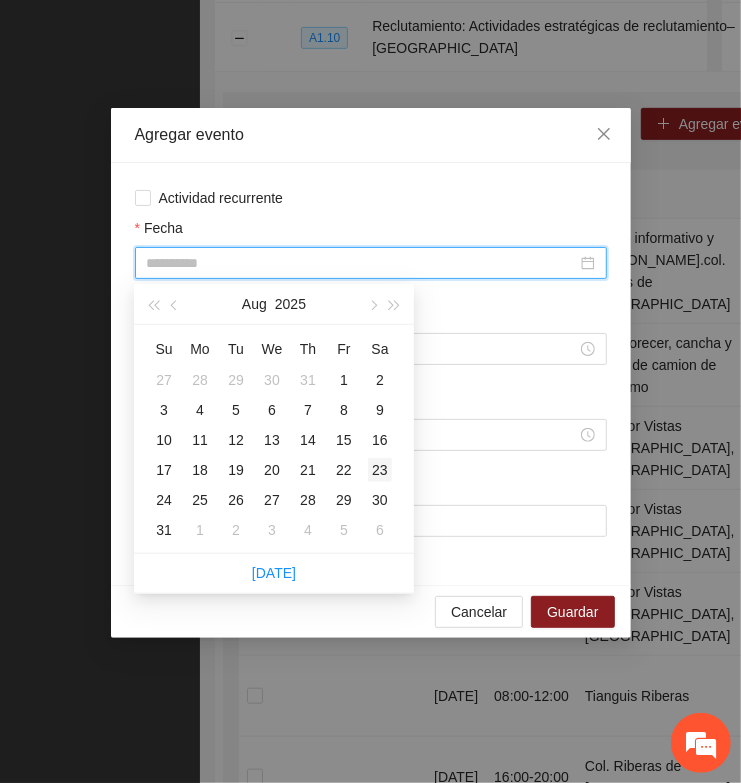 type on "**********" 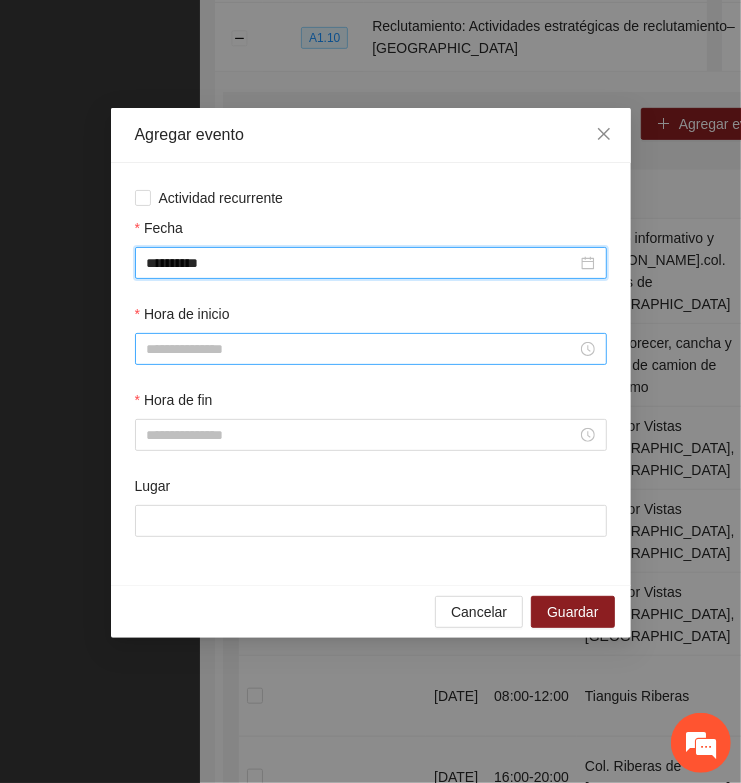 click on "Hora de inicio" at bounding box center [362, 349] 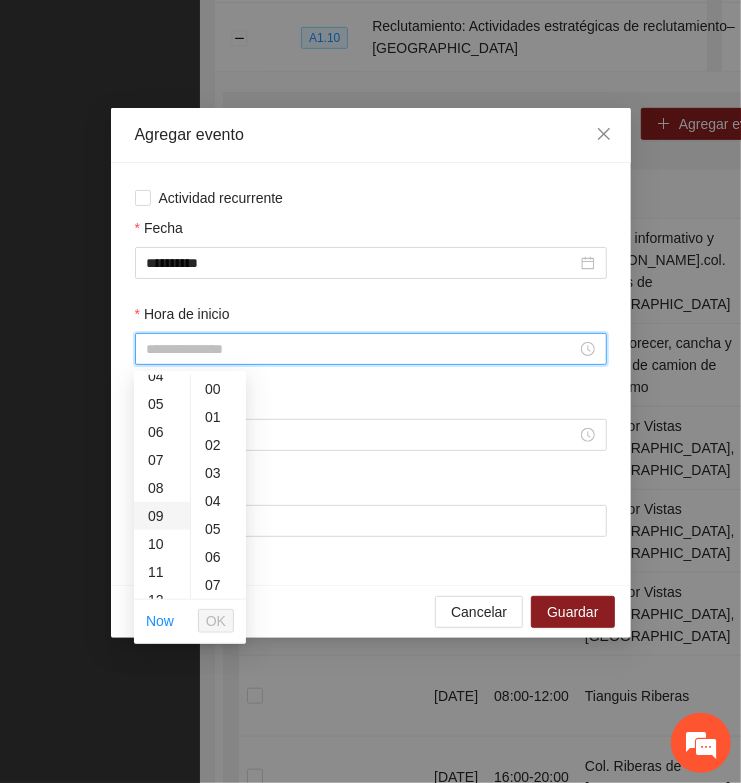 click on "09" at bounding box center [162, 516] 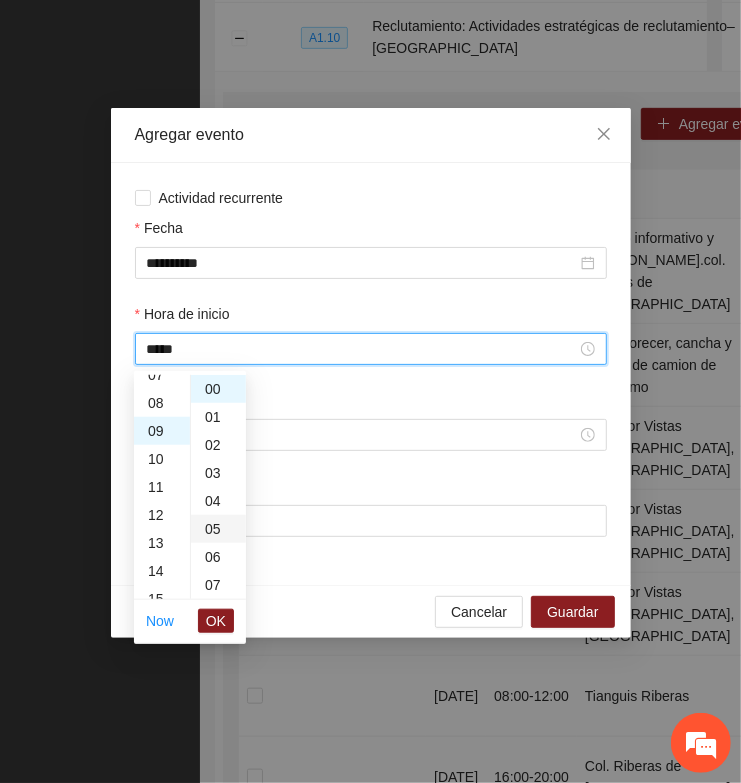 scroll, scrollTop: 252, scrollLeft: 0, axis: vertical 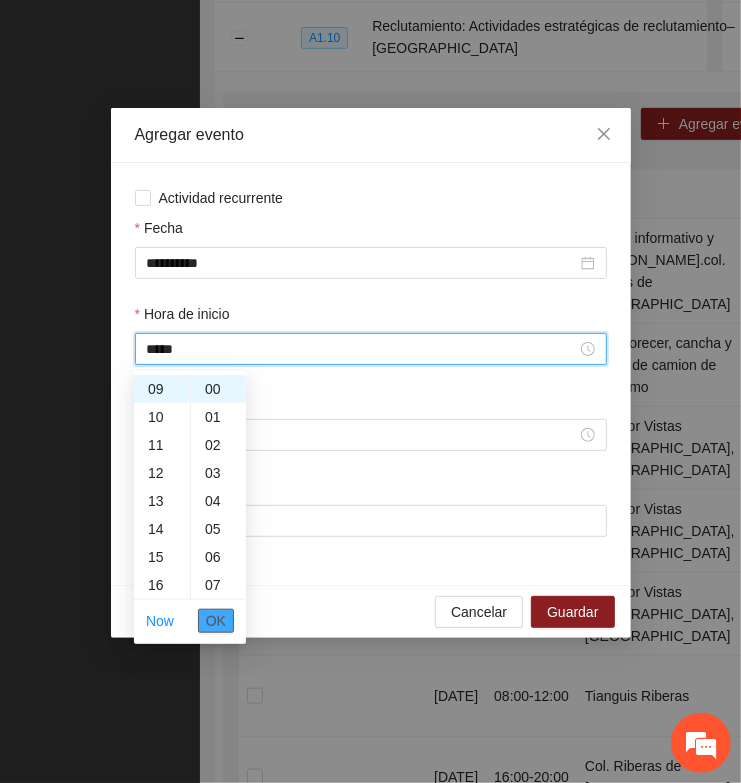 click on "OK" at bounding box center [216, 621] 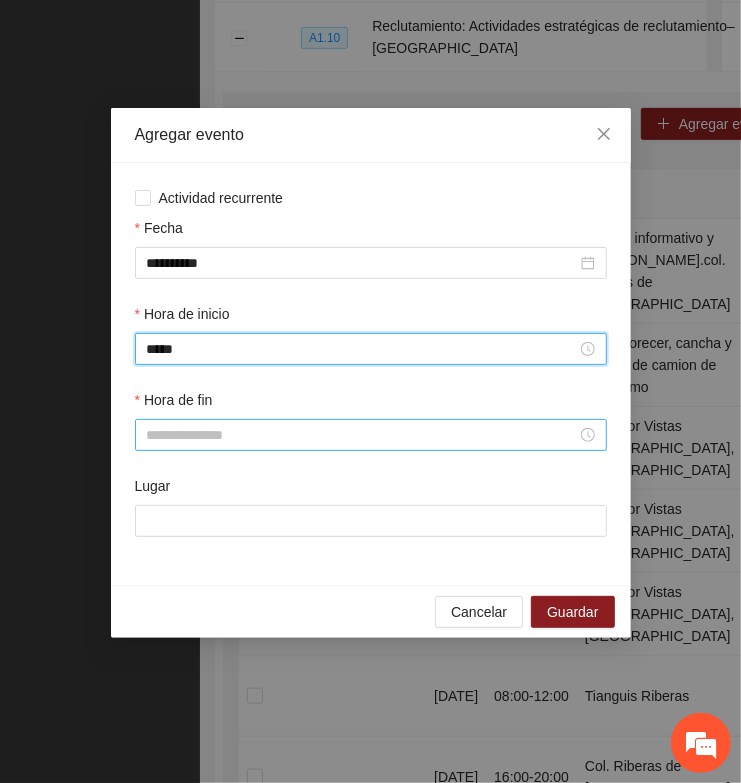 click on "Hora de fin" at bounding box center [362, 435] 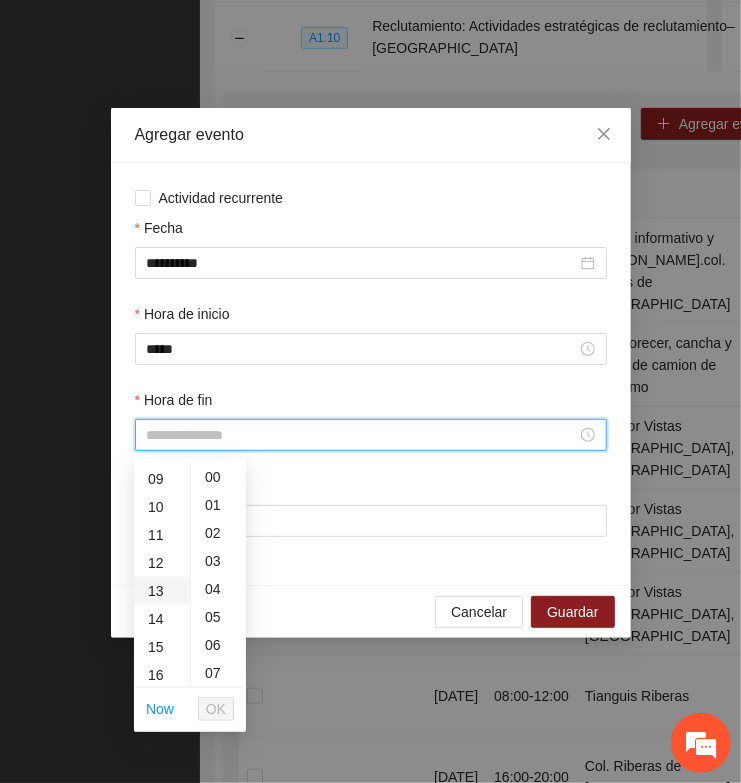 click on "13" at bounding box center (162, 591) 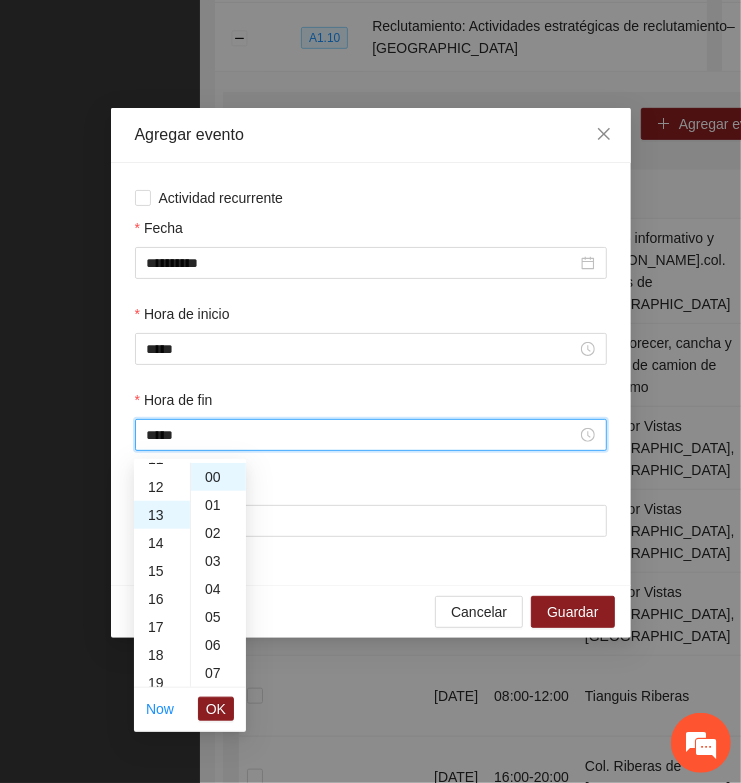 scroll, scrollTop: 363, scrollLeft: 0, axis: vertical 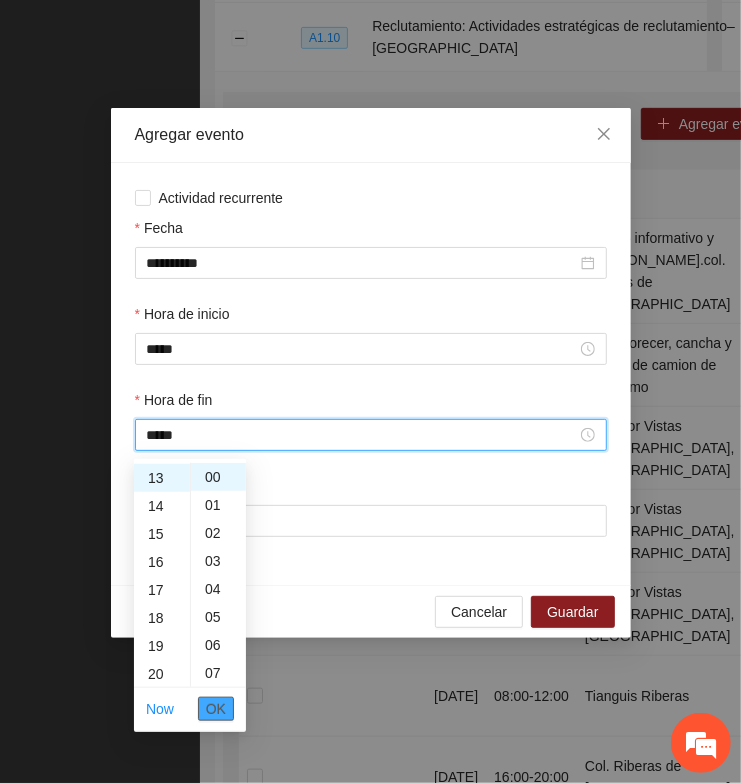 click on "OK" at bounding box center (216, 709) 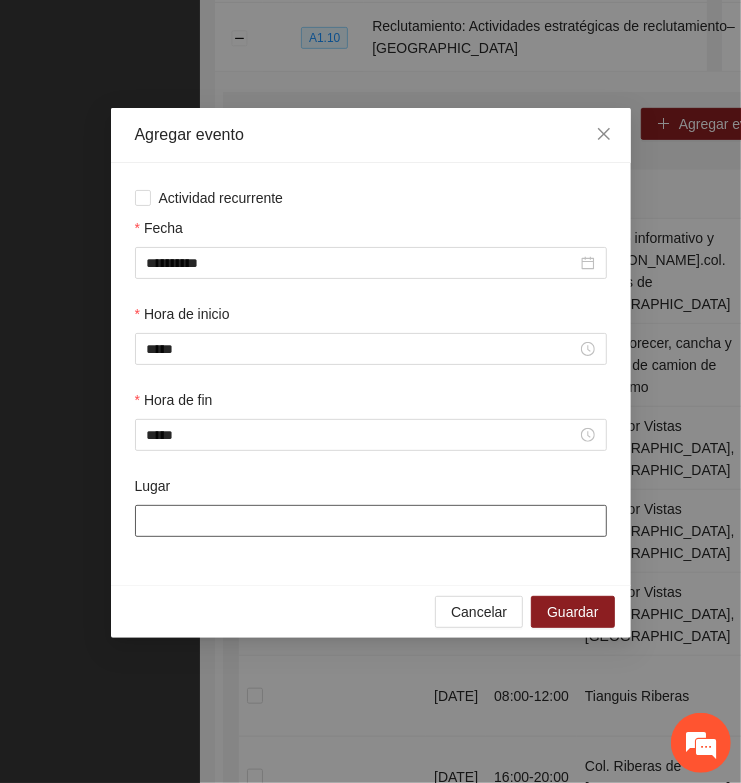click on "Lugar" at bounding box center [371, 521] 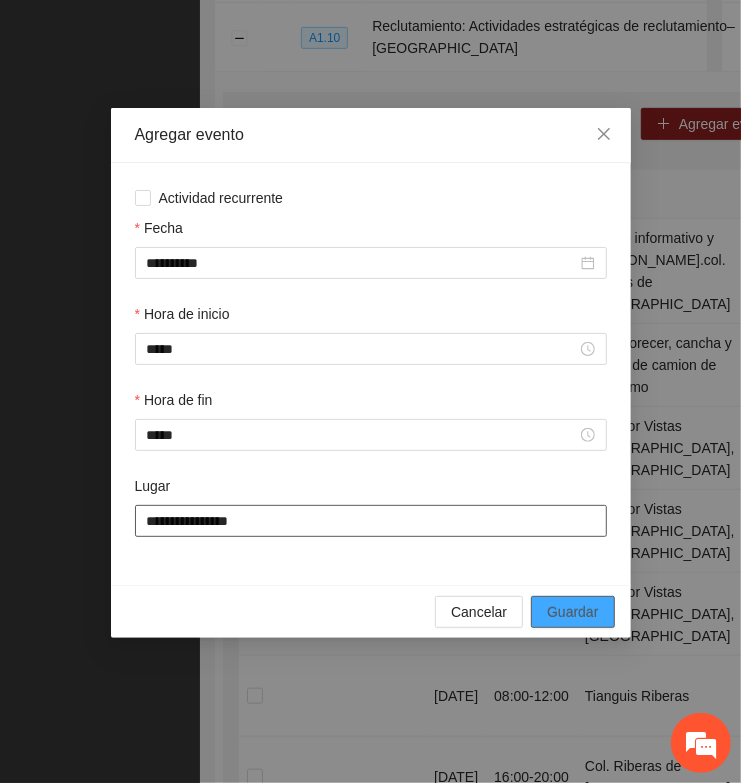 type on "**********" 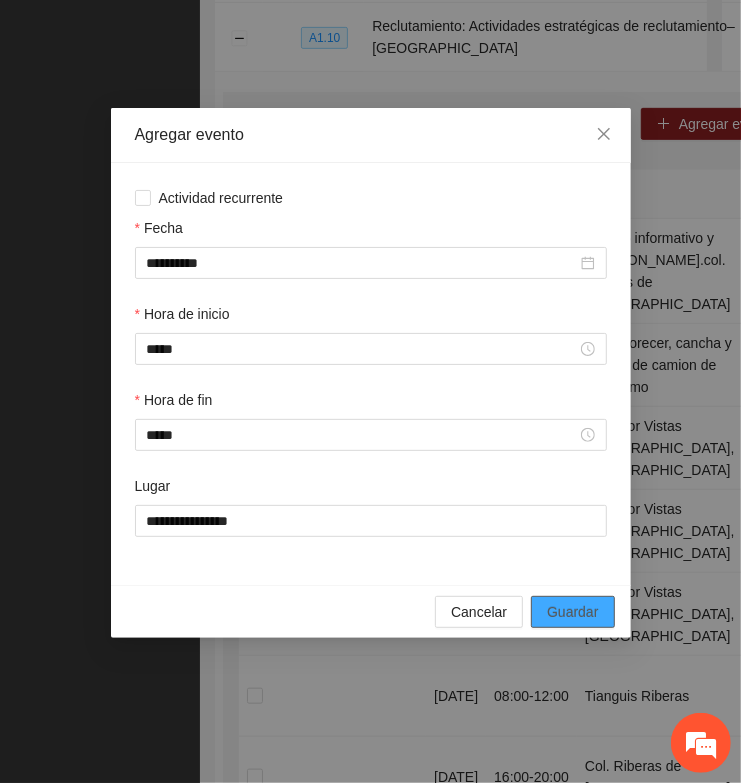 click on "Guardar" at bounding box center (572, 612) 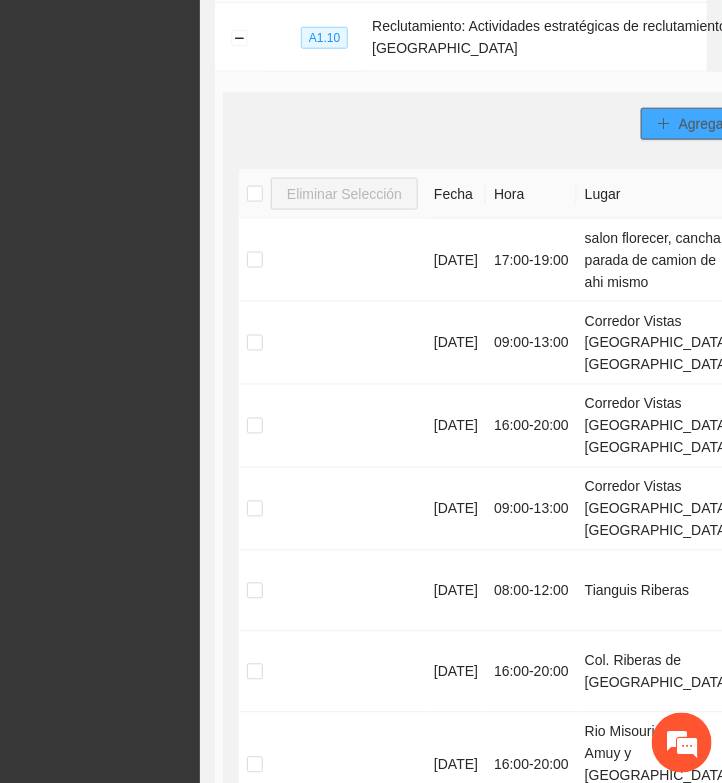 click on "Agregar evento" at bounding box center (727, 124) 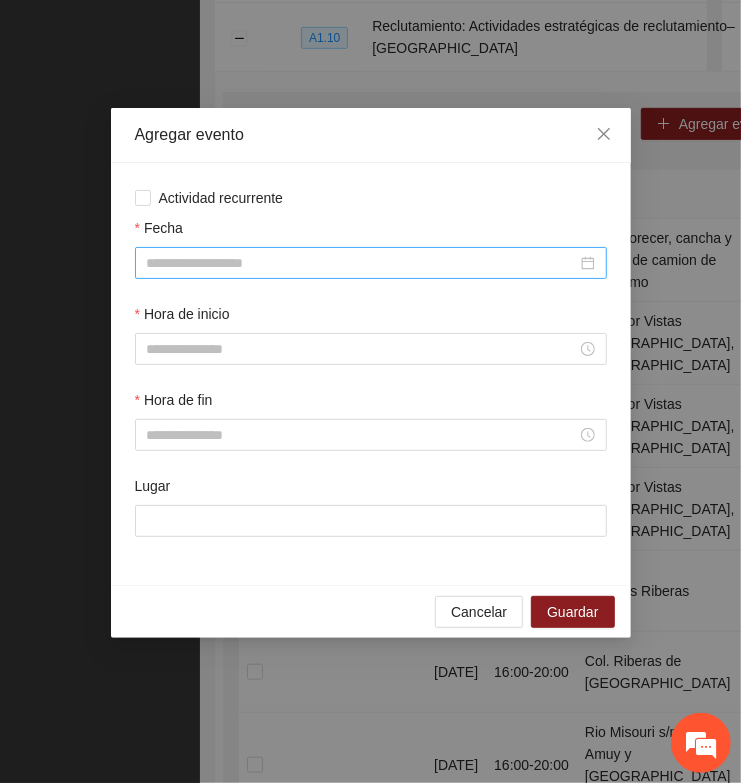 click on "Fecha" at bounding box center (362, 263) 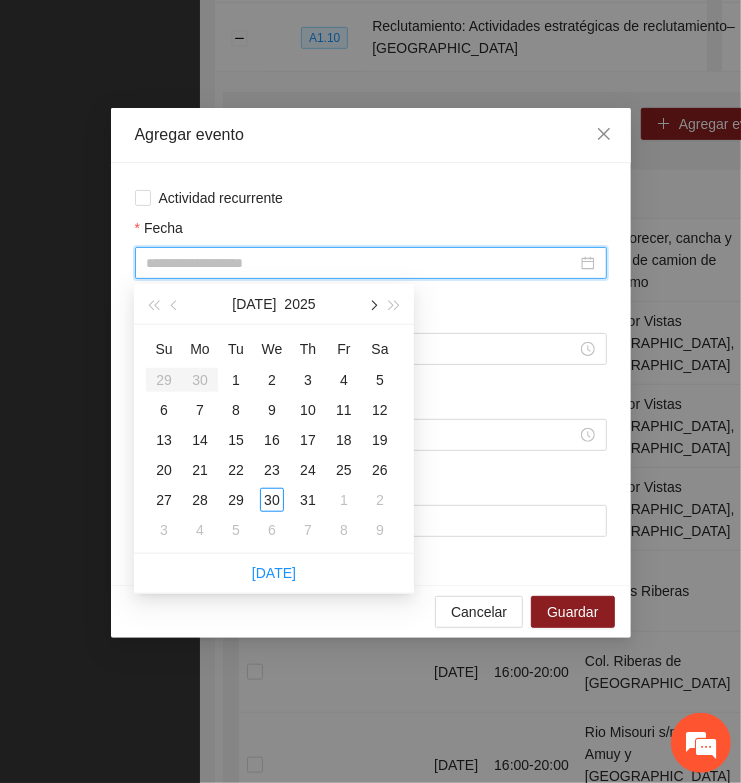 click at bounding box center (372, 306) 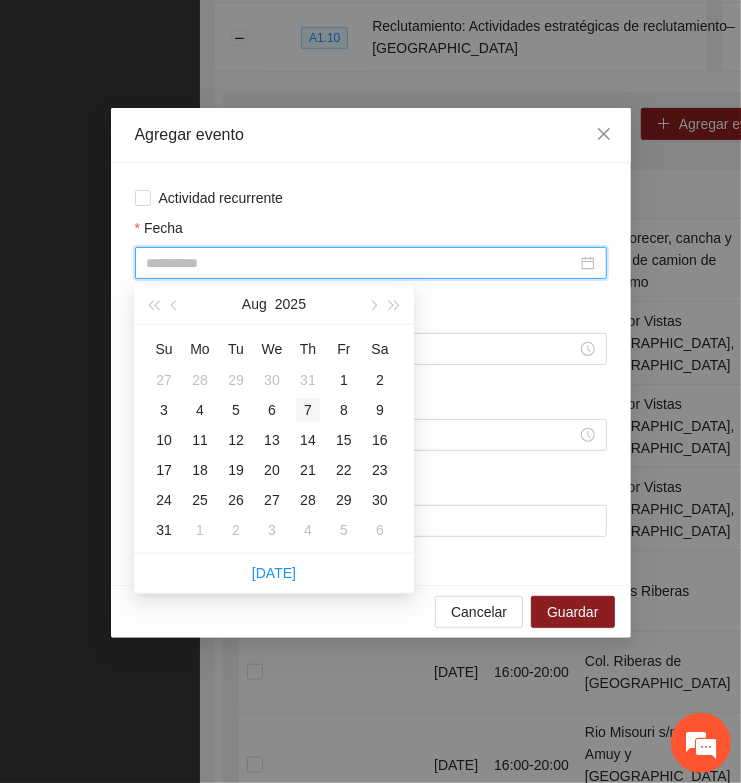 type on "**********" 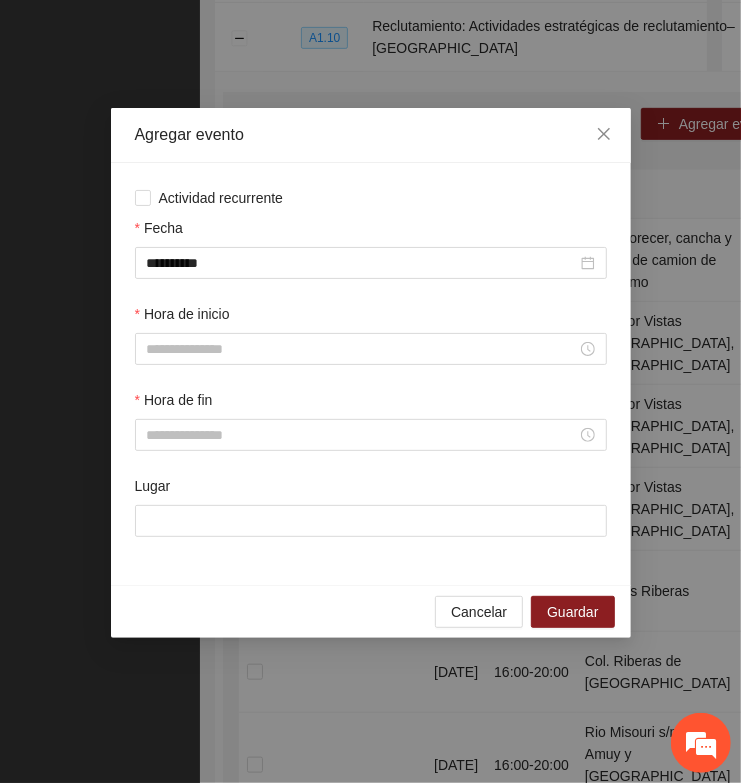 click on "Fecha" at bounding box center [371, 232] 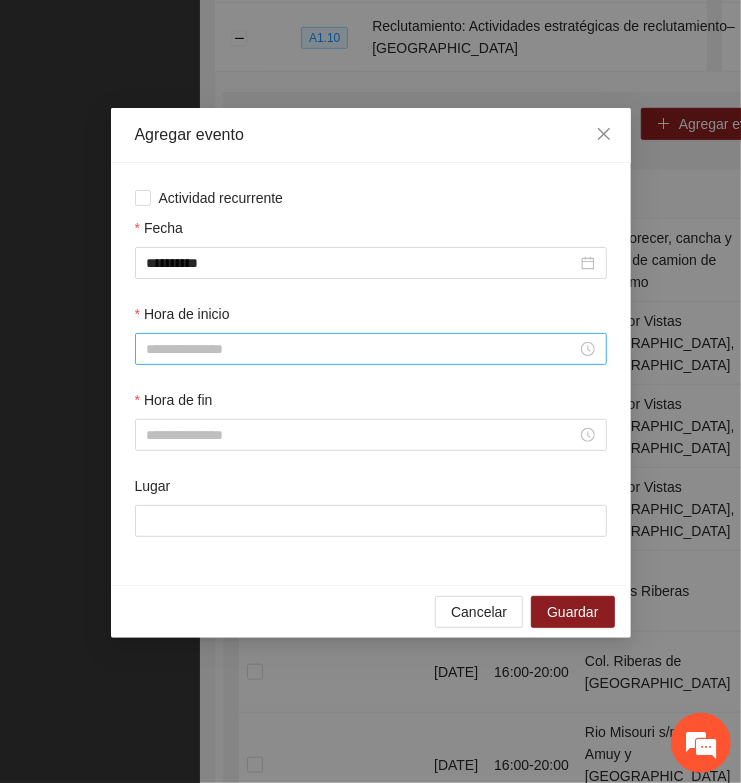 click on "Hora de inicio" at bounding box center [362, 349] 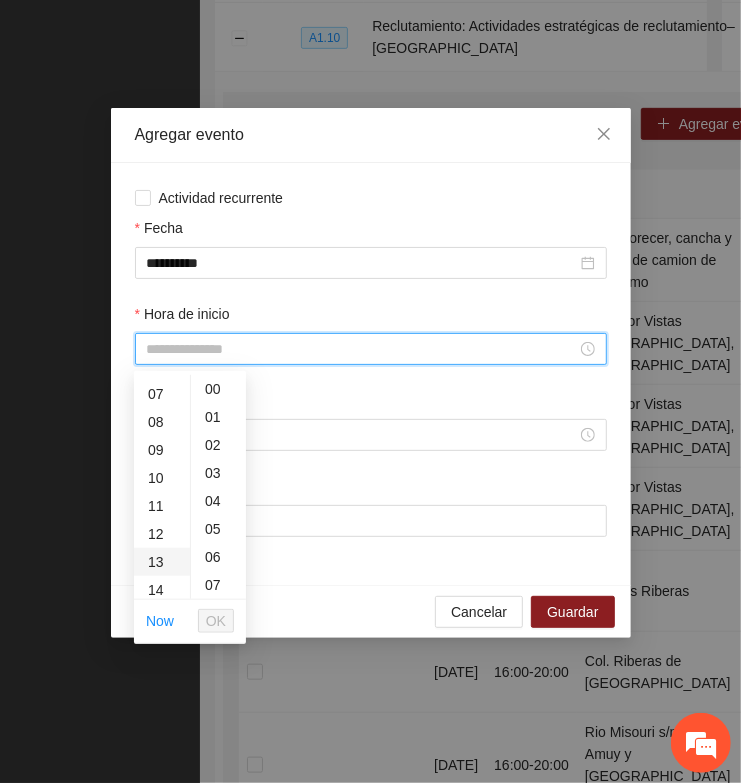 scroll, scrollTop: 250, scrollLeft: 0, axis: vertical 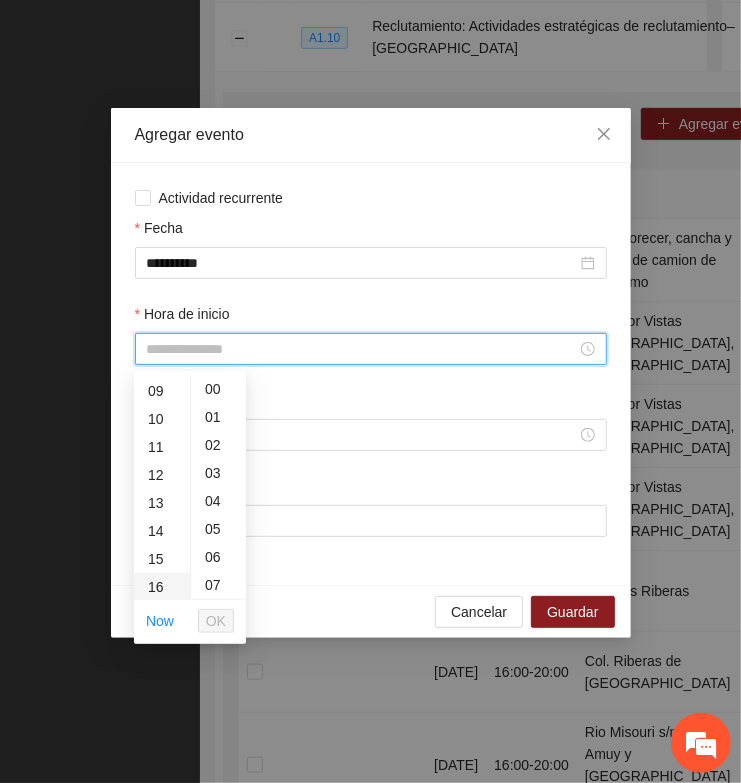 click on "16" at bounding box center [162, 587] 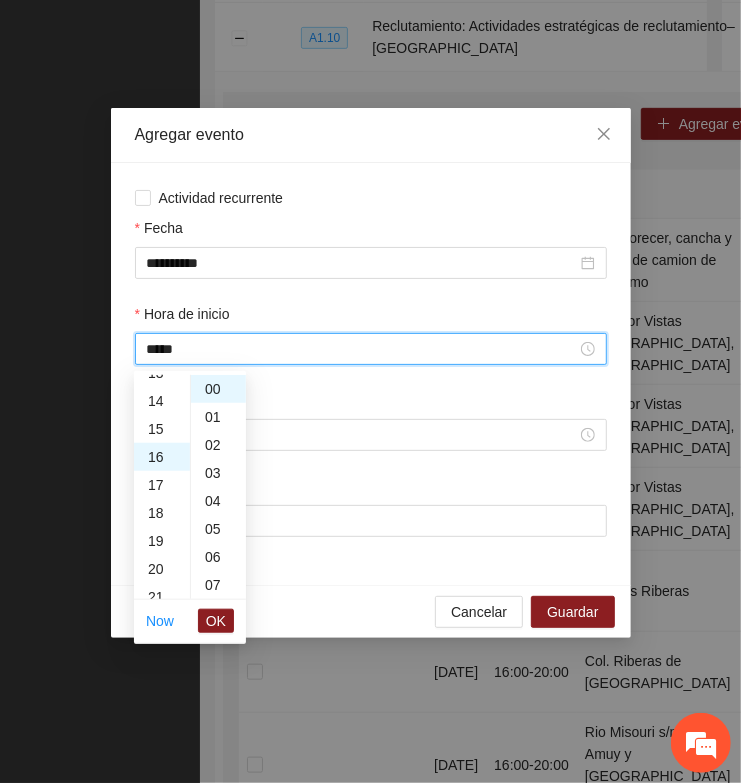 scroll, scrollTop: 447, scrollLeft: 0, axis: vertical 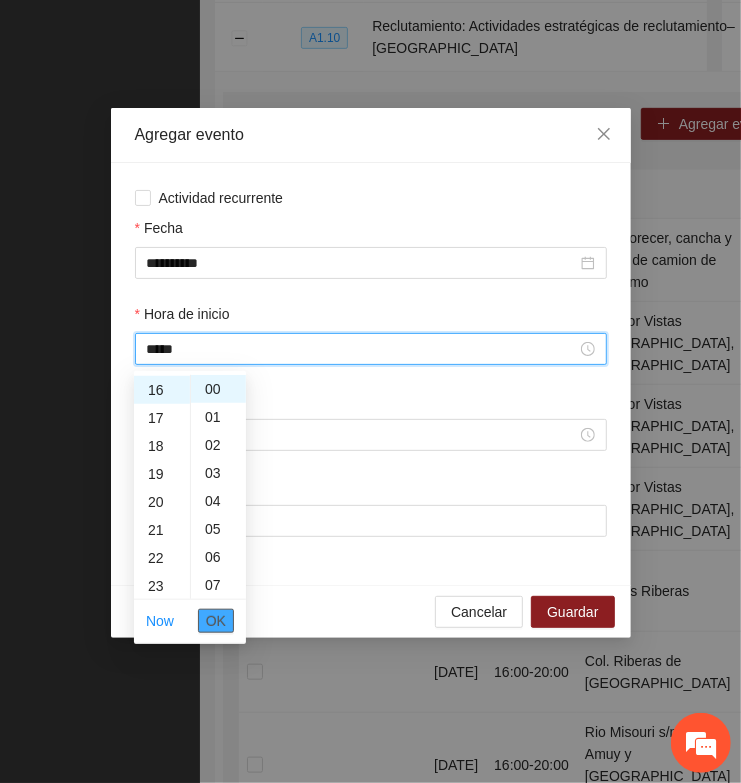 click on "OK" at bounding box center [216, 621] 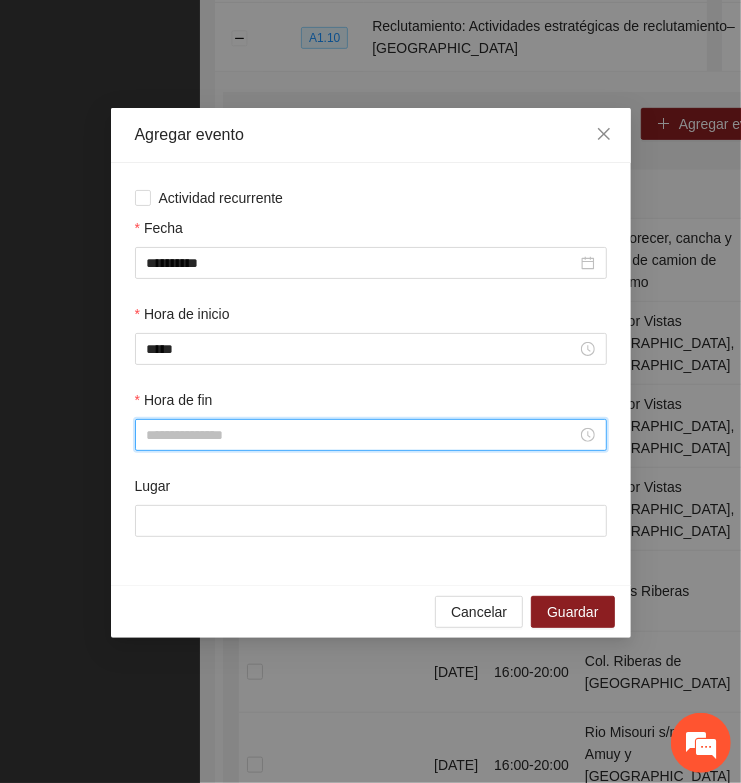 click on "Hora de fin" at bounding box center (362, 435) 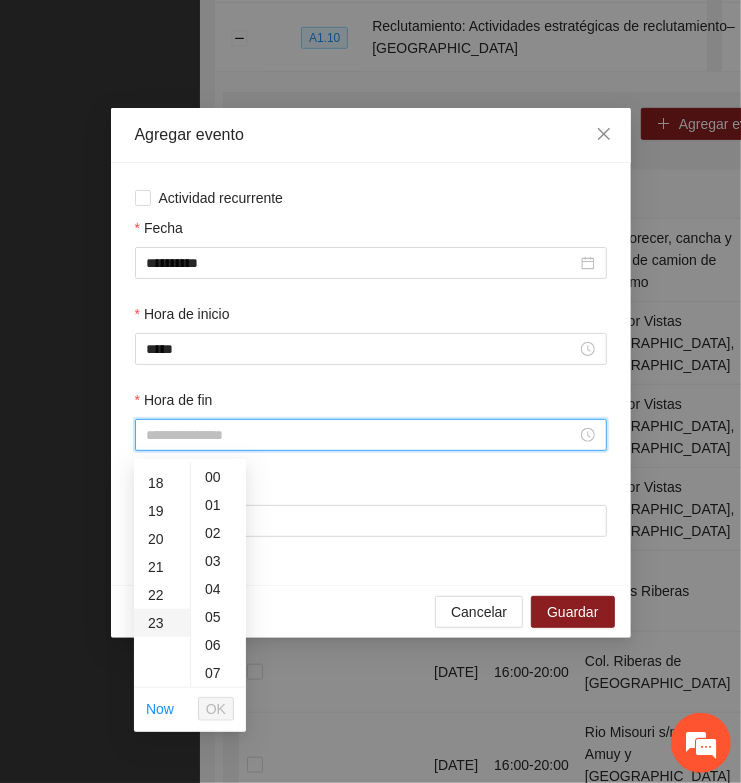 scroll, scrollTop: 500, scrollLeft: 0, axis: vertical 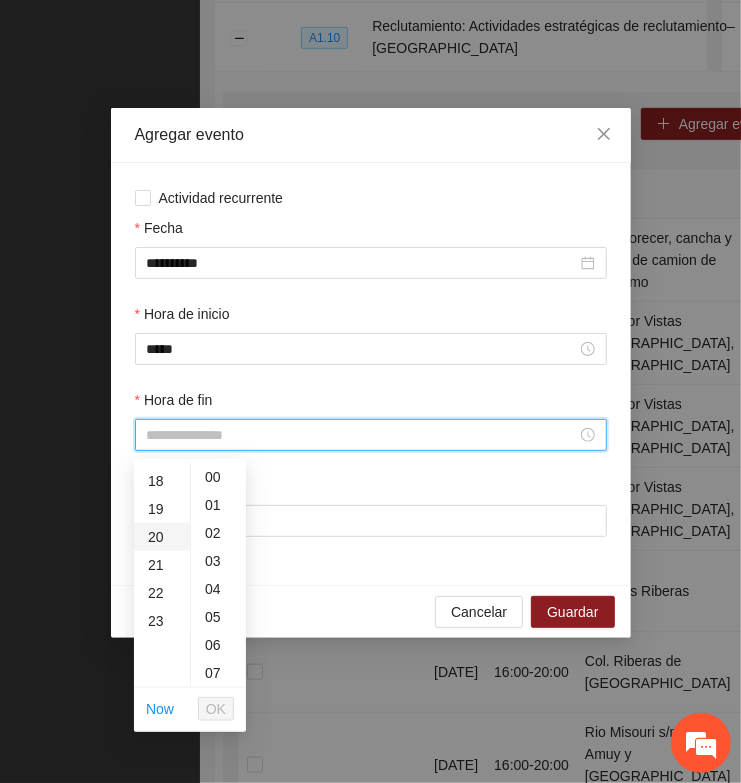 click on "20" at bounding box center [162, 537] 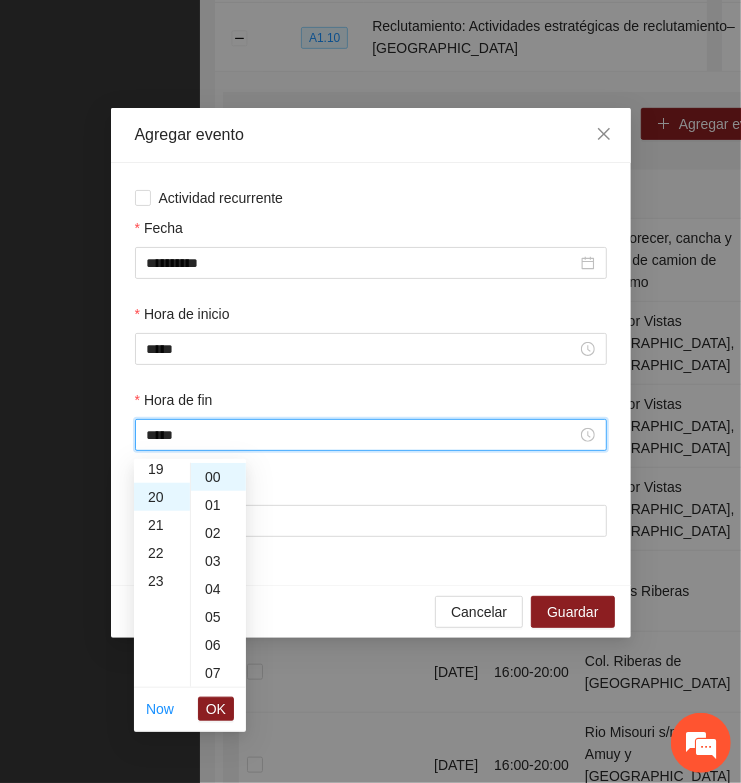 scroll, scrollTop: 560, scrollLeft: 0, axis: vertical 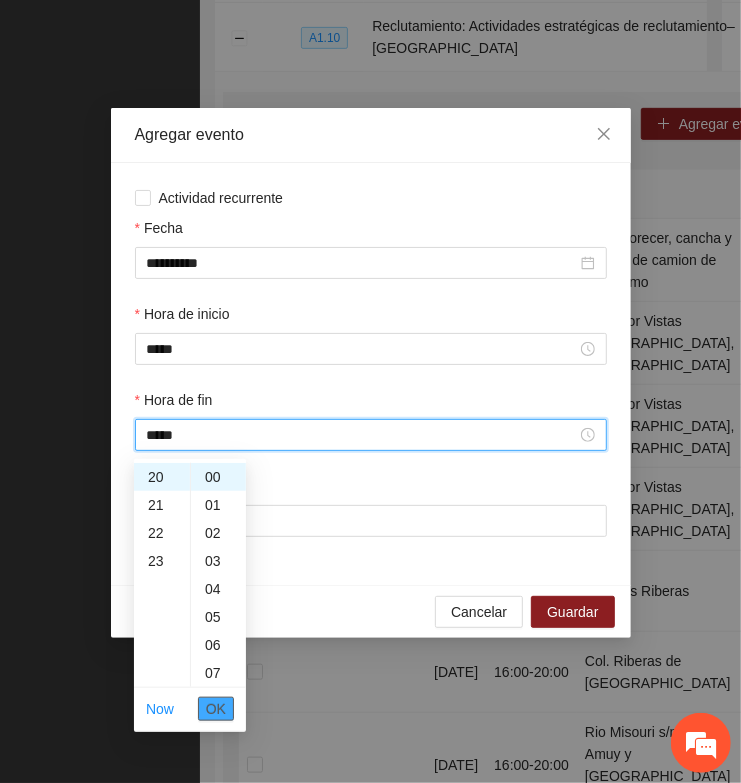 click on "OK" at bounding box center (216, 709) 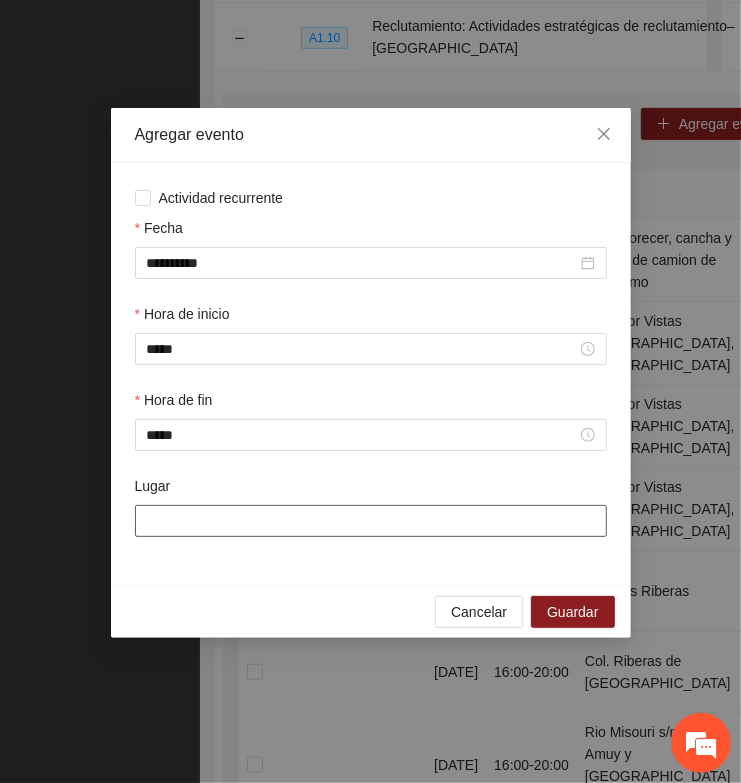 click on "Lugar" at bounding box center [371, 521] 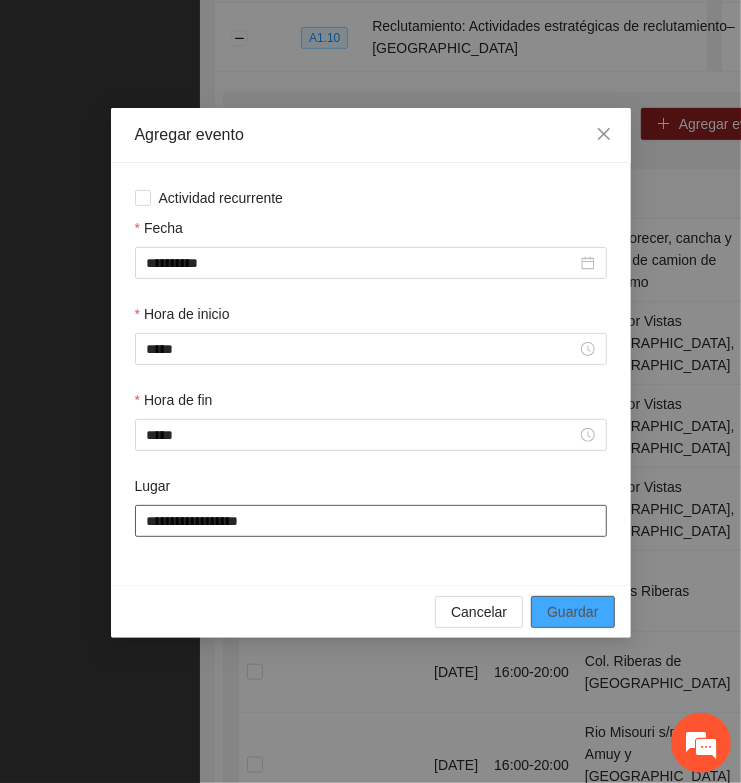 type on "**********" 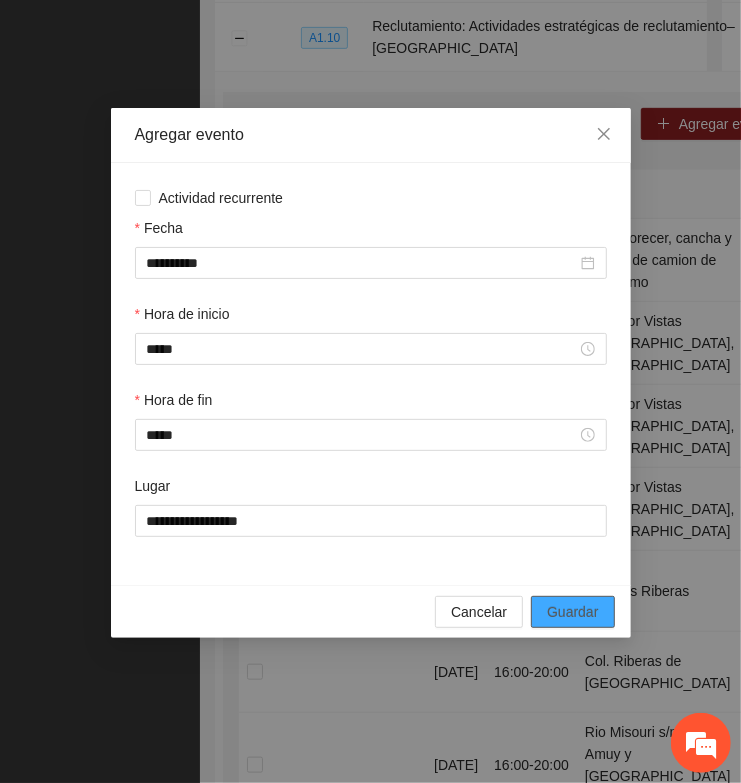 click on "Guardar" at bounding box center [572, 612] 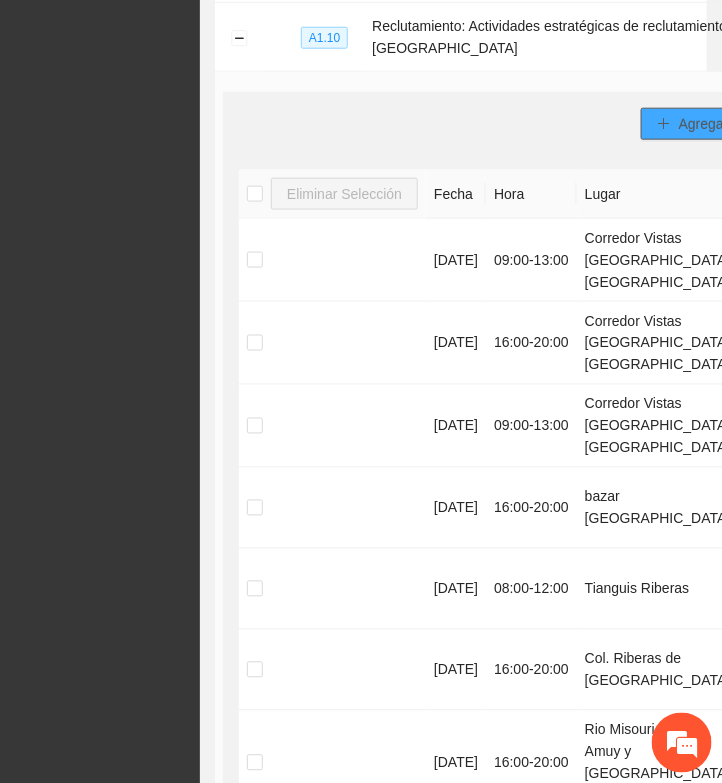 click on "Agregar evento" at bounding box center [727, 124] 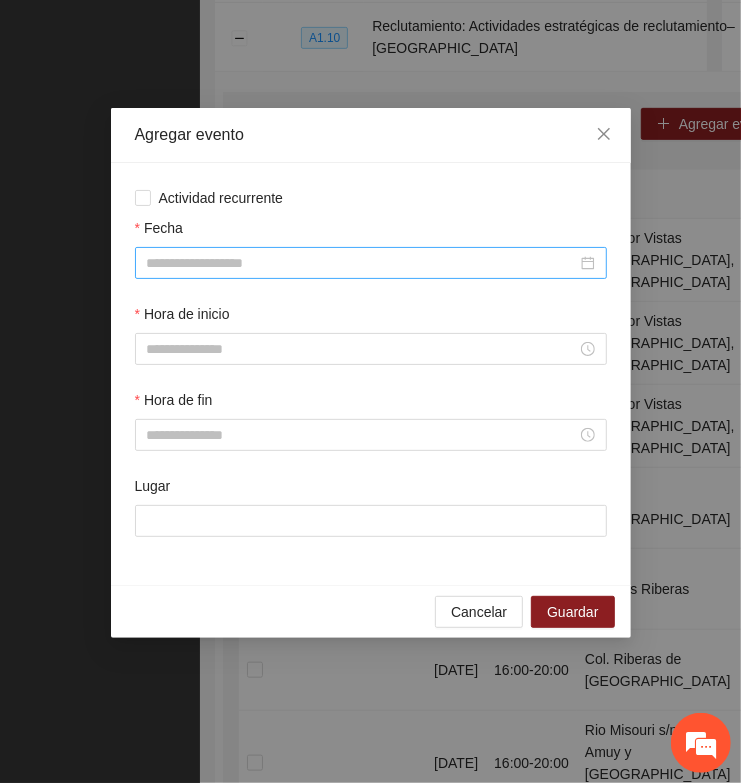 click on "Fecha" at bounding box center (362, 263) 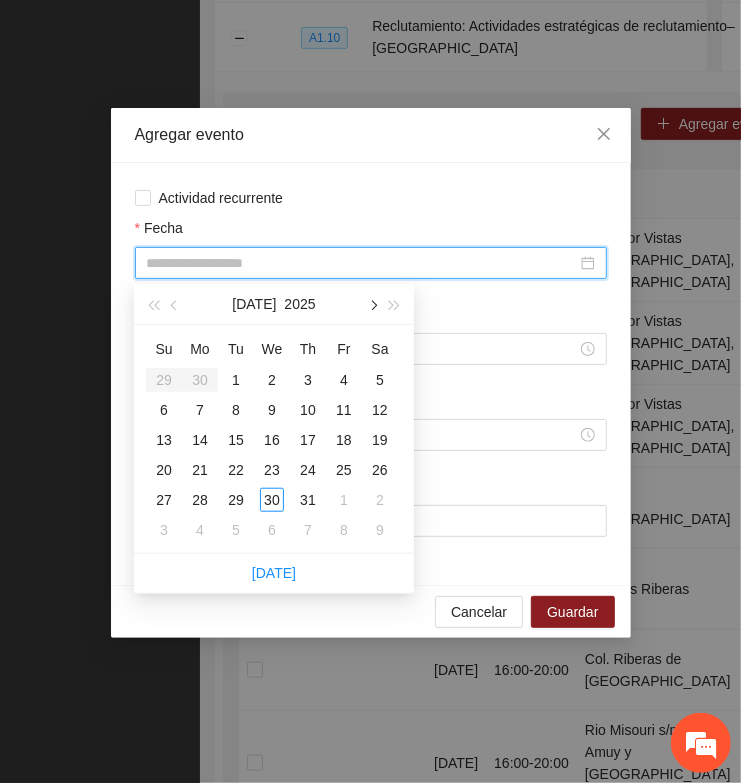 click at bounding box center (372, 304) 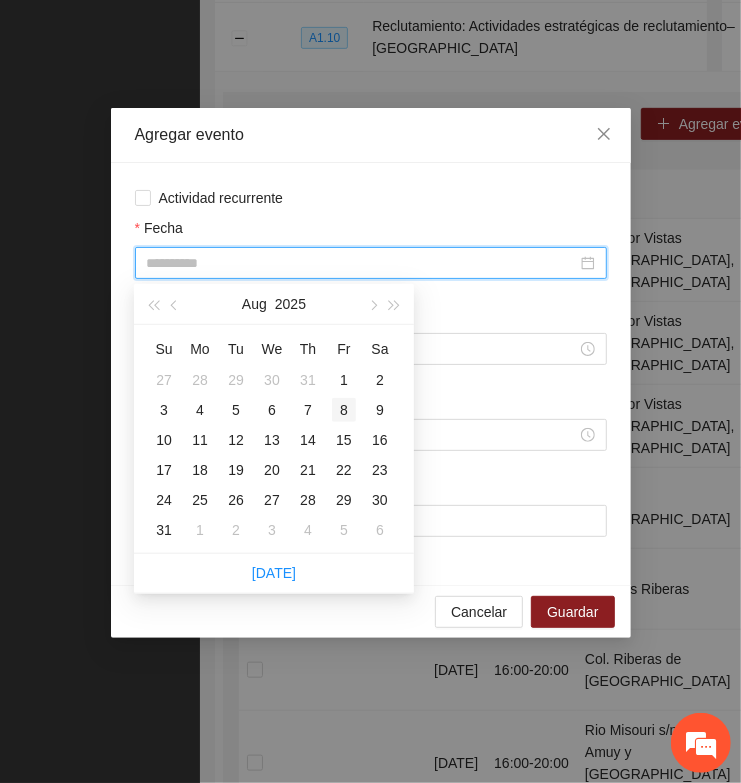 type on "**********" 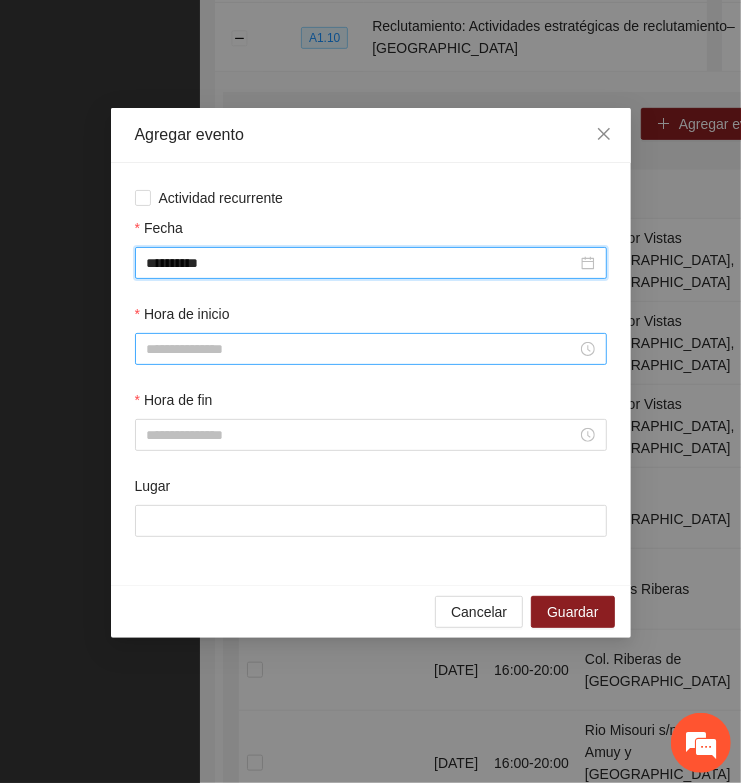 click on "Hora de inicio" at bounding box center [362, 349] 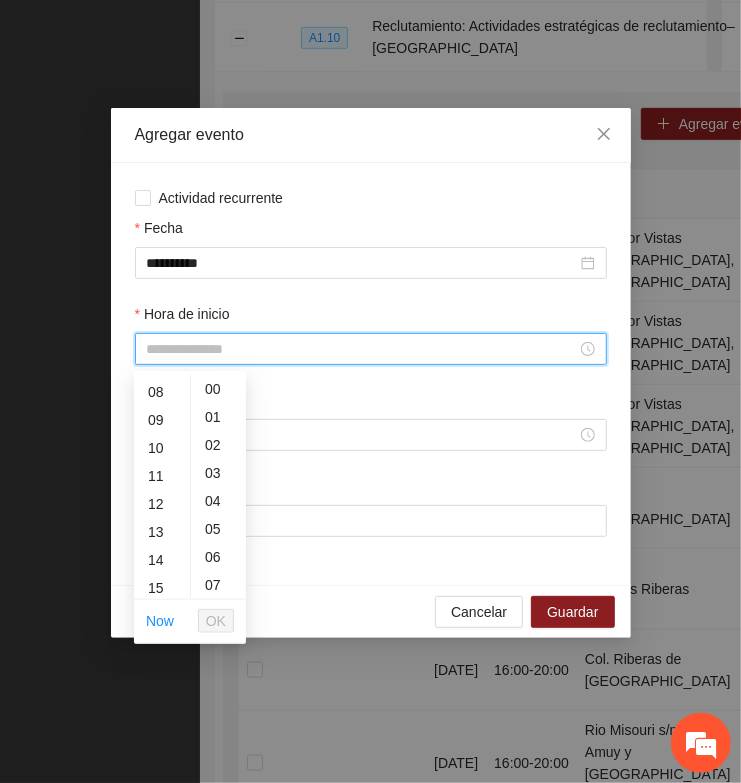 scroll, scrollTop: 250, scrollLeft: 0, axis: vertical 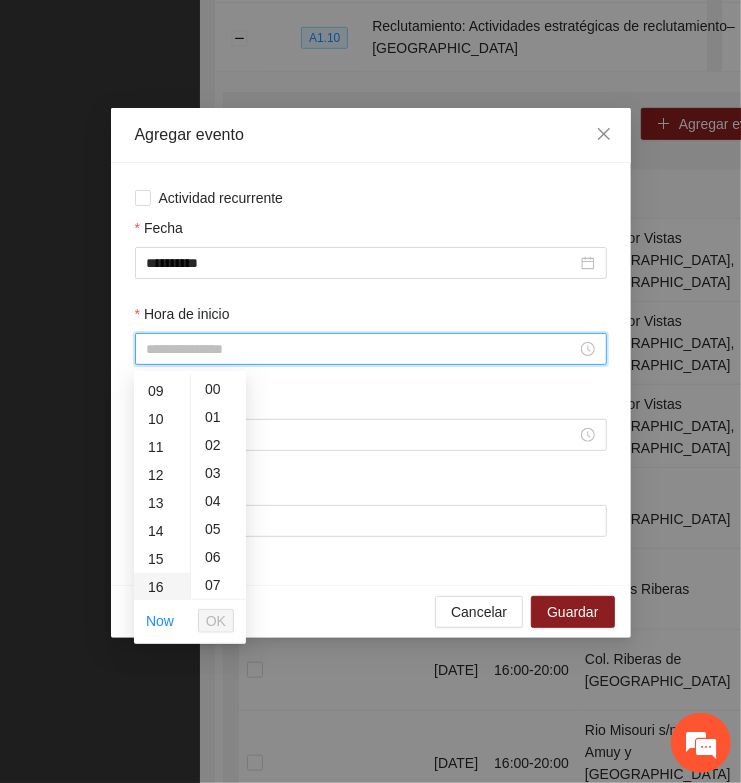 click on "16" at bounding box center [162, 587] 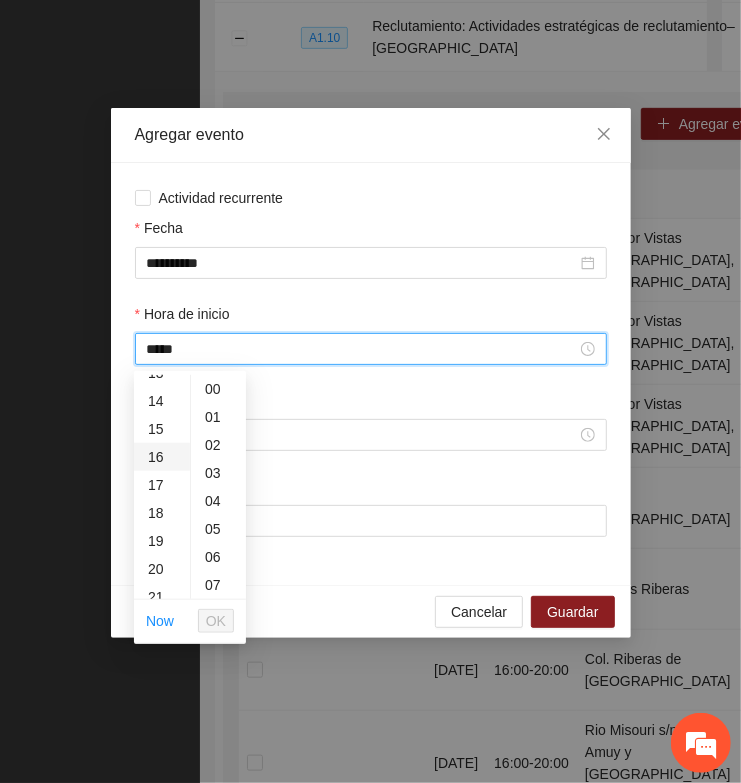 scroll, scrollTop: 447, scrollLeft: 0, axis: vertical 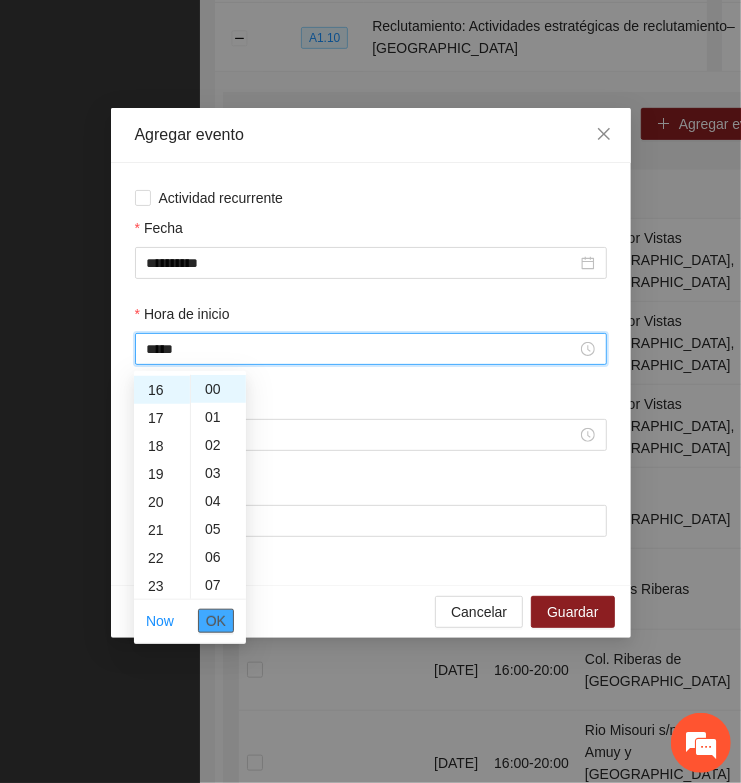 click on "OK" at bounding box center (216, 621) 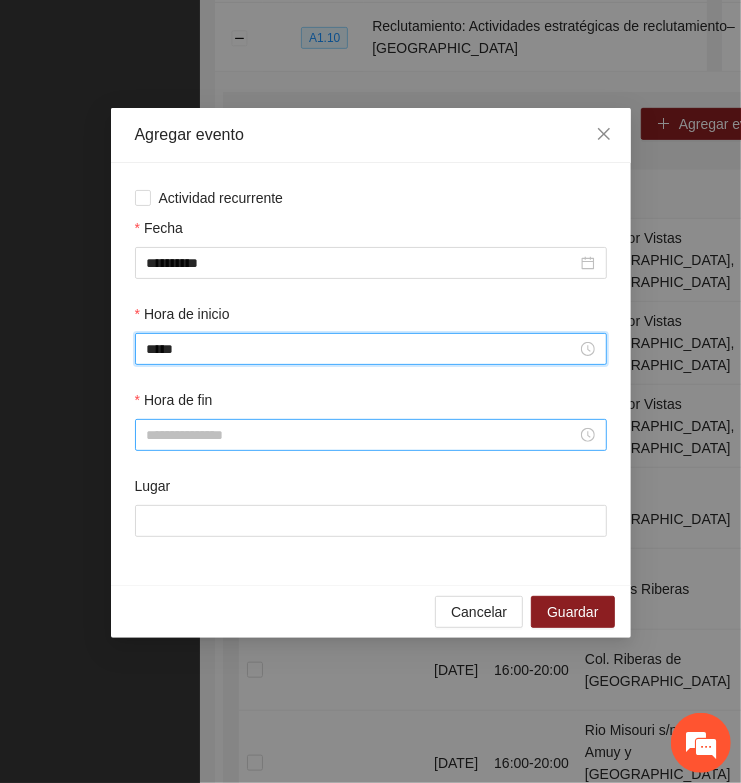 click on "Hora de fin" at bounding box center [362, 435] 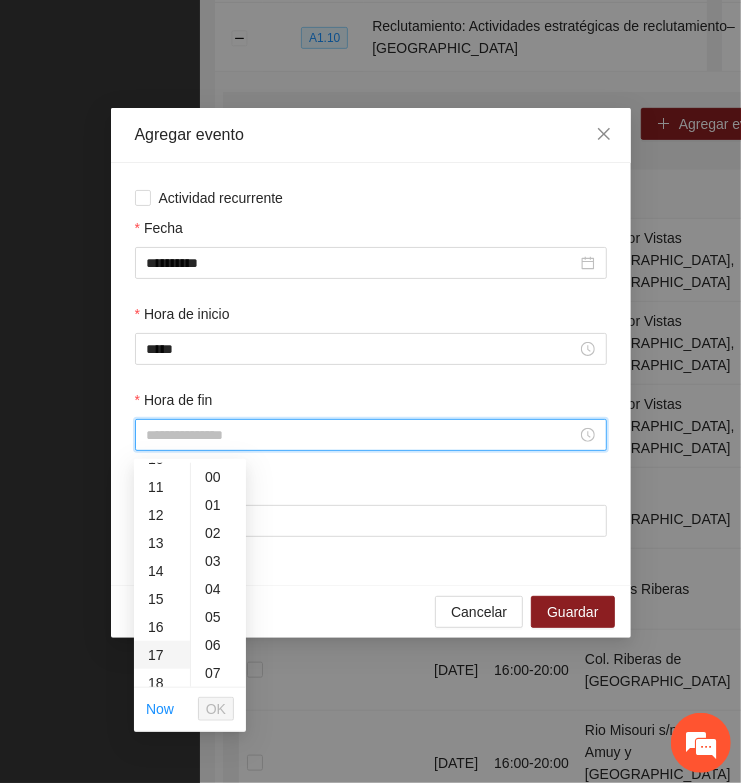 scroll, scrollTop: 375, scrollLeft: 0, axis: vertical 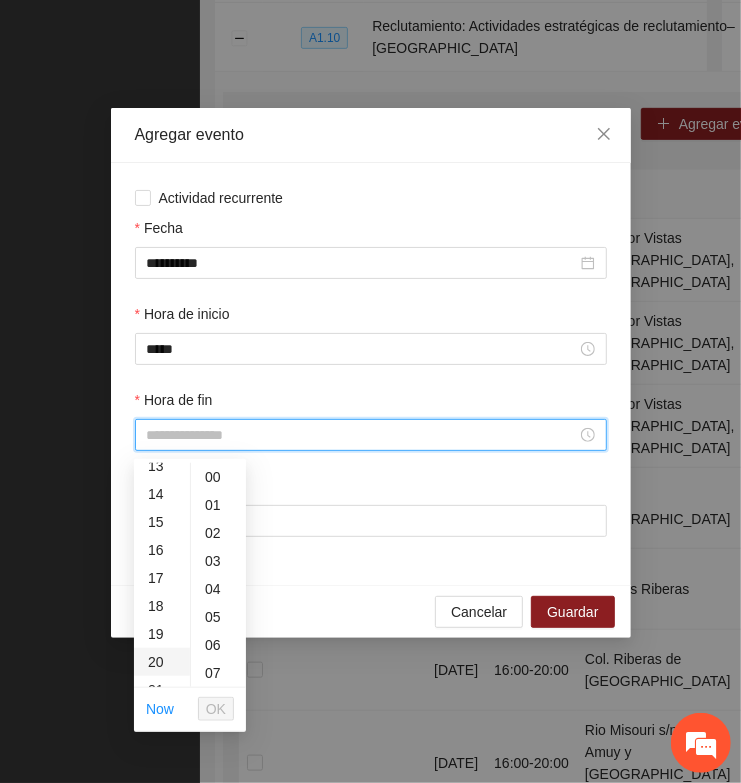 click on "20" at bounding box center [162, 662] 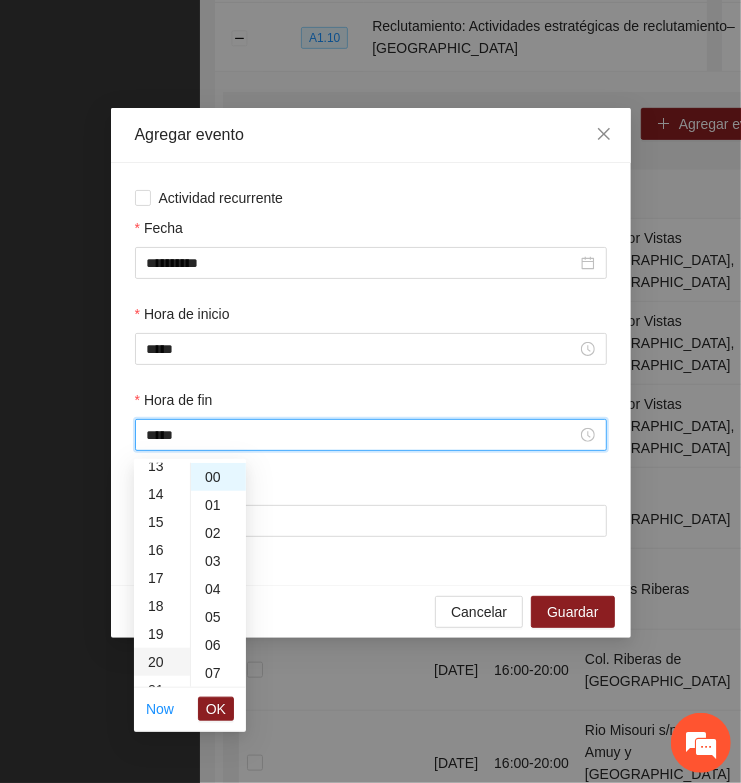 scroll, scrollTop: 560, scrollLeft: 0, axis: vertical 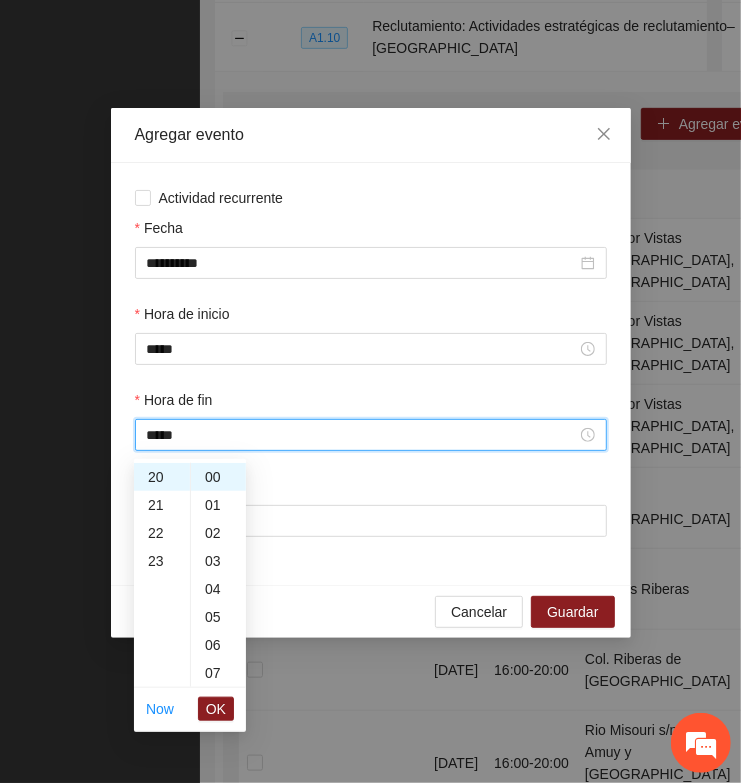 drag, startPoint x: 220, startPoint y: 712, endPoint x: 146, endPoint y: 671, distance: 84.59905 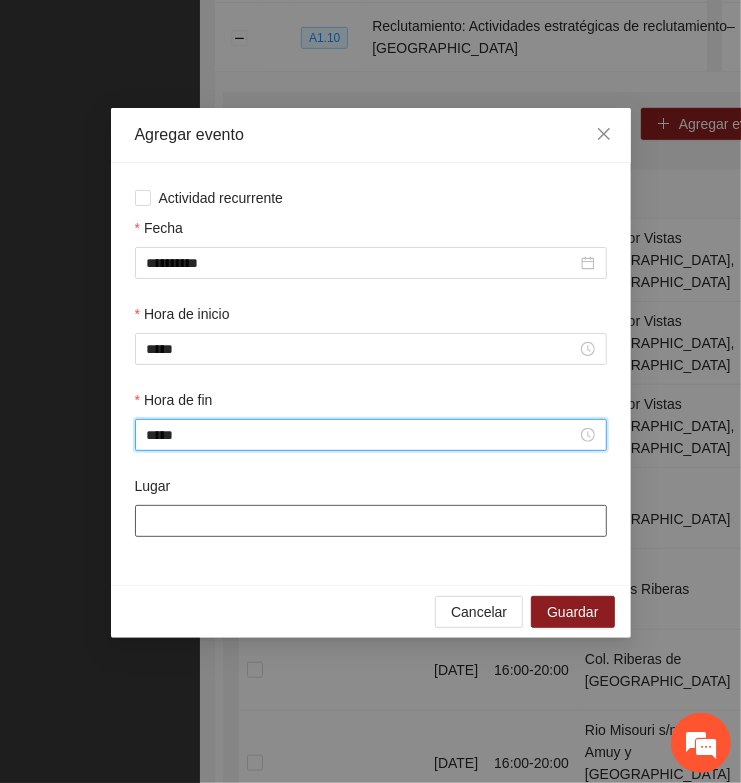 click on "Lugar" at bounding box center [371, 521] 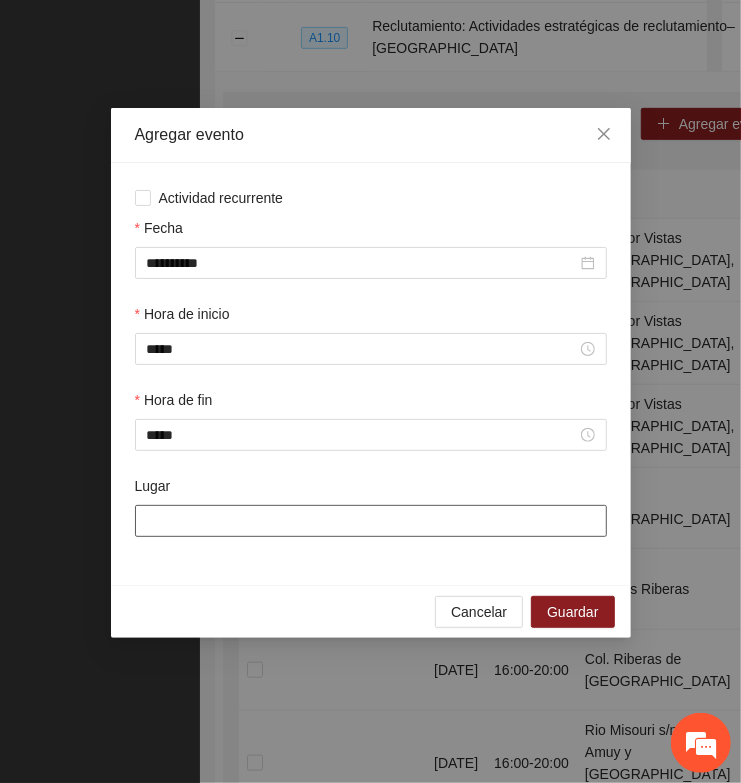 paste on "**********" 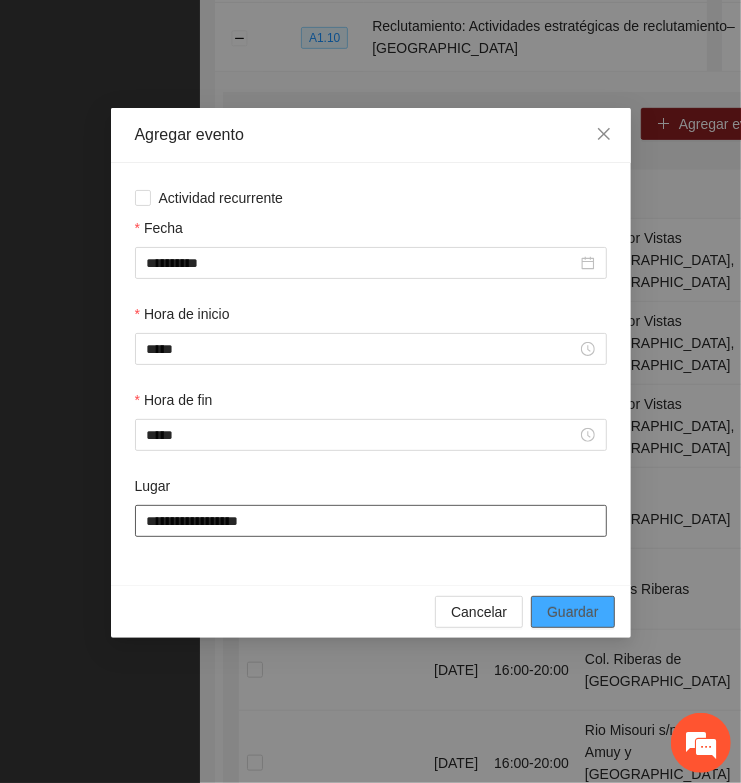type on "**********" 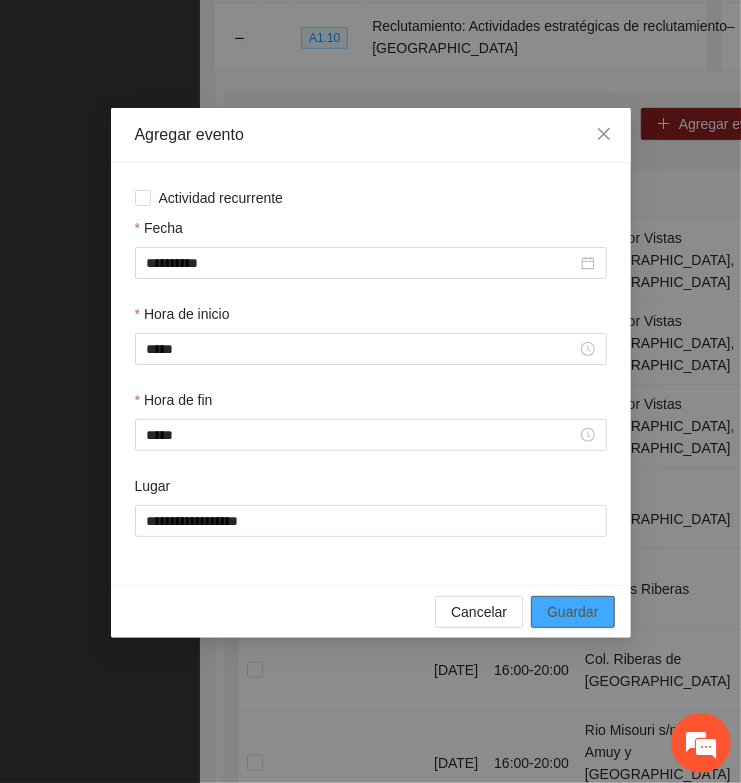 click on "Guardar" at bounding box center [572, 612] 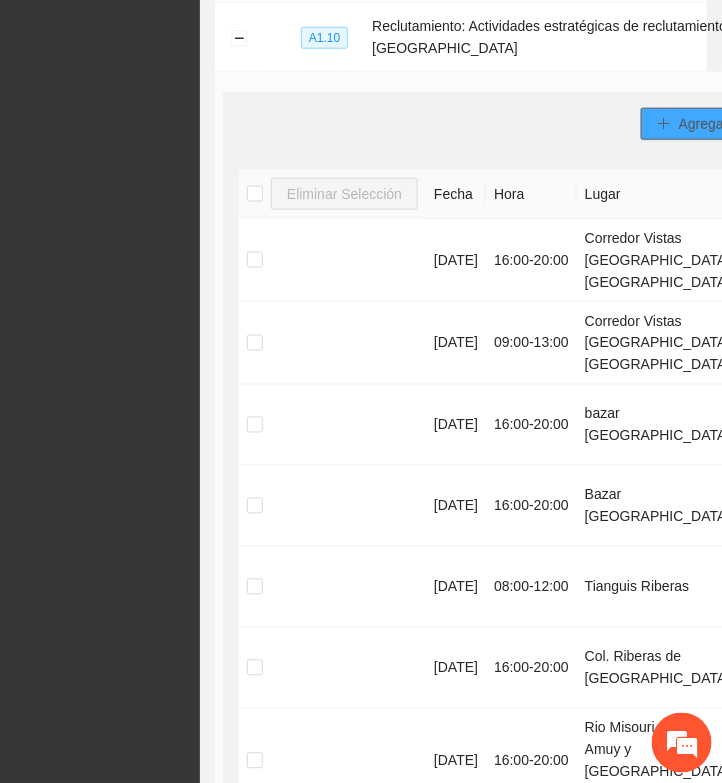 click on "Agregar evento" at bounding box center [727, 124] 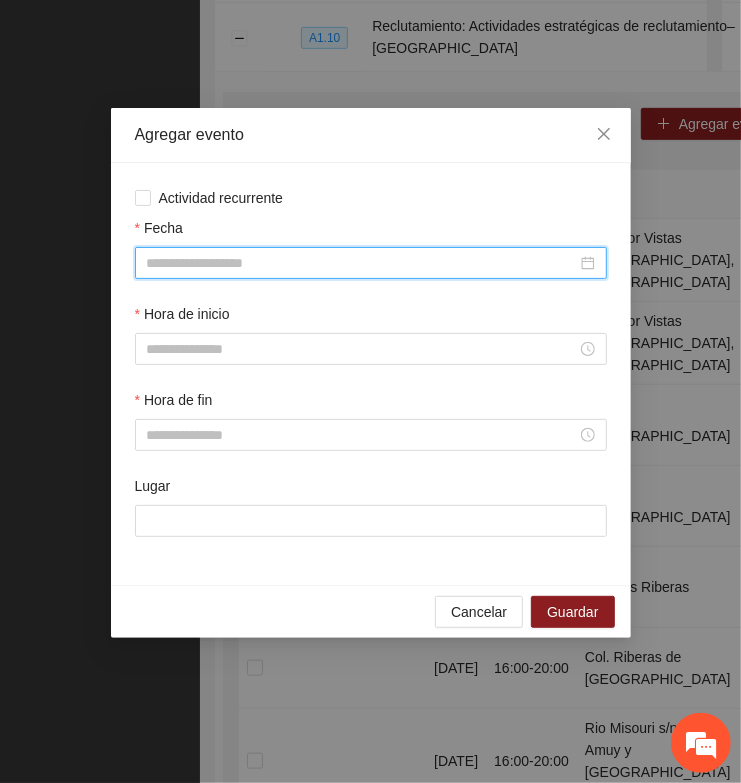 click on "Fecha" at bounding box center (362, 263) 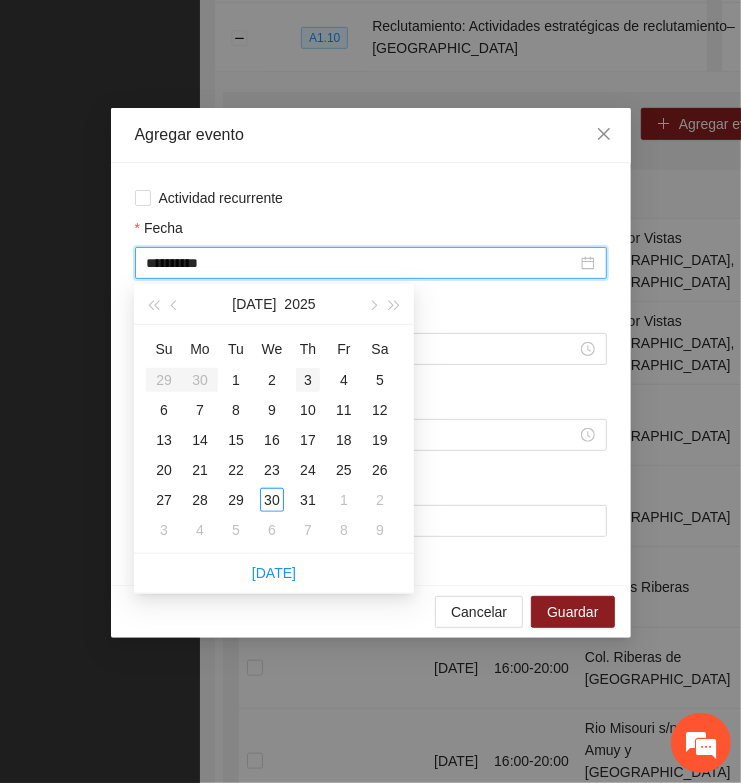 type on "**********" 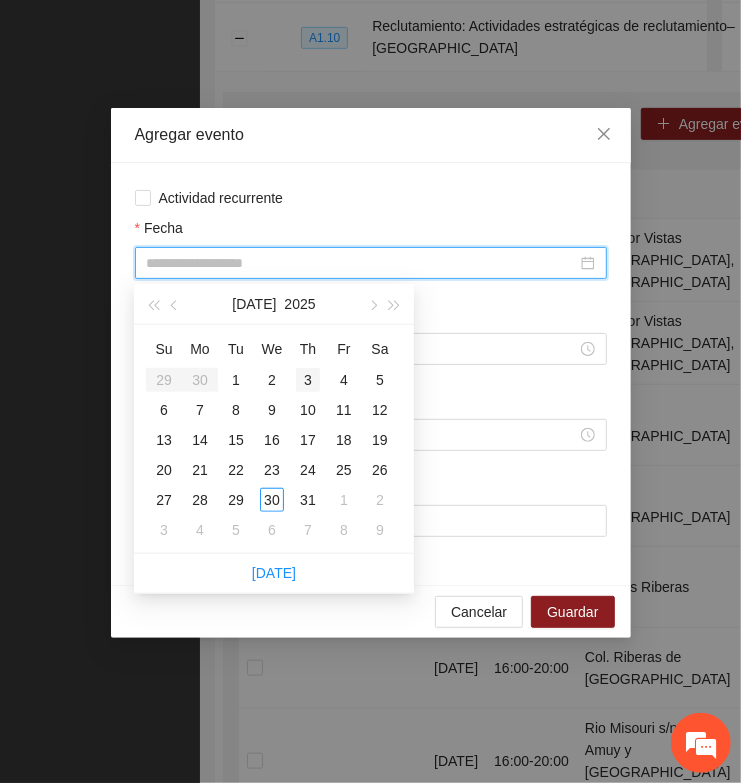 type on "**********" 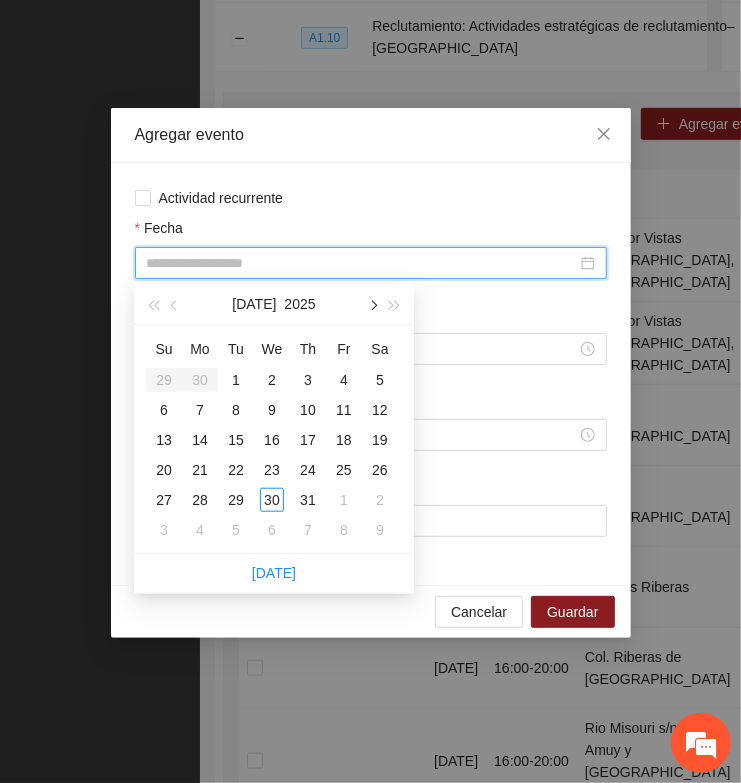 click at bounding box center [372, 306] 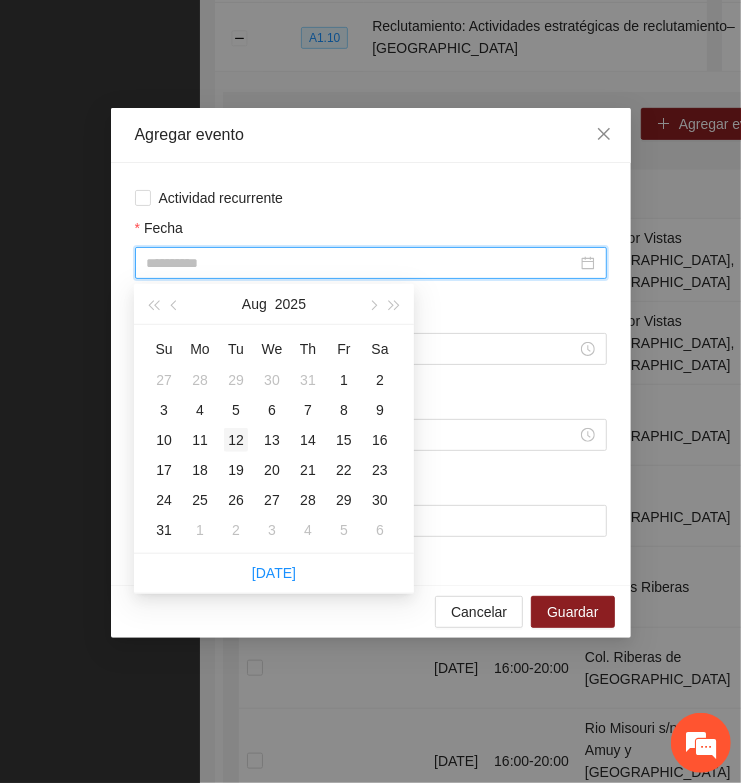 type on "**********" 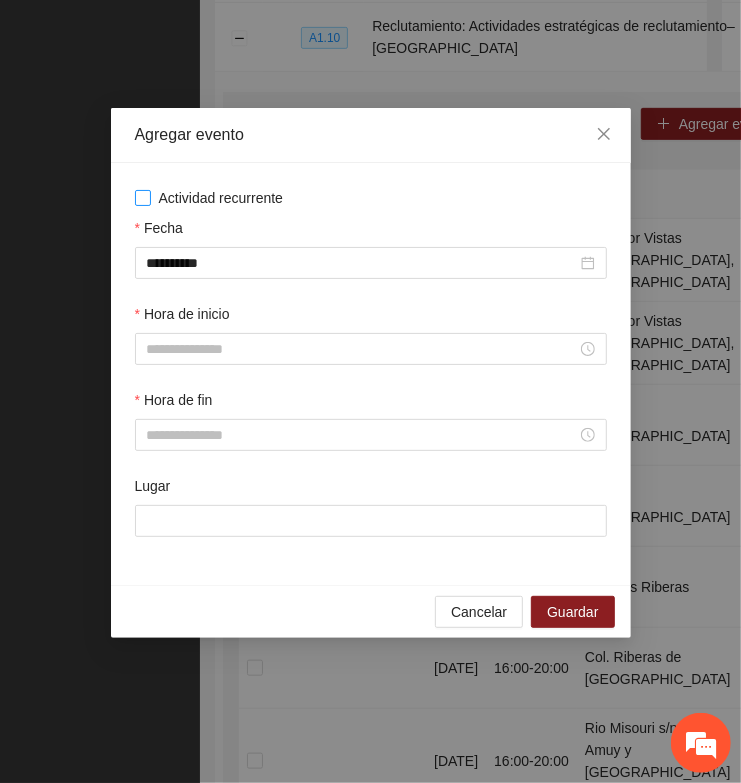 click on "Actividad recurrente" at bounding box center (371, 198) 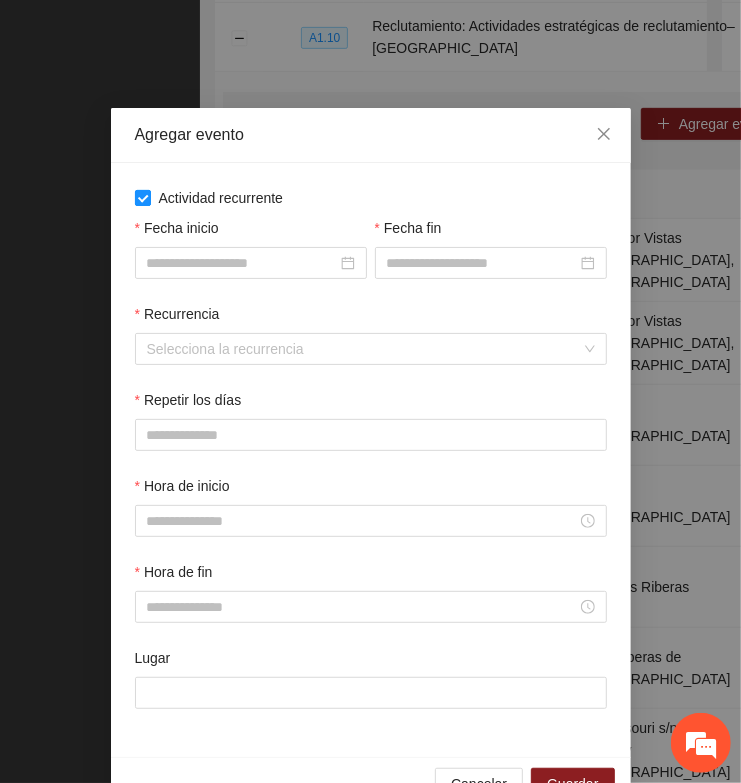 click on "Actividad recurrente" at bounding box center (221, 198) 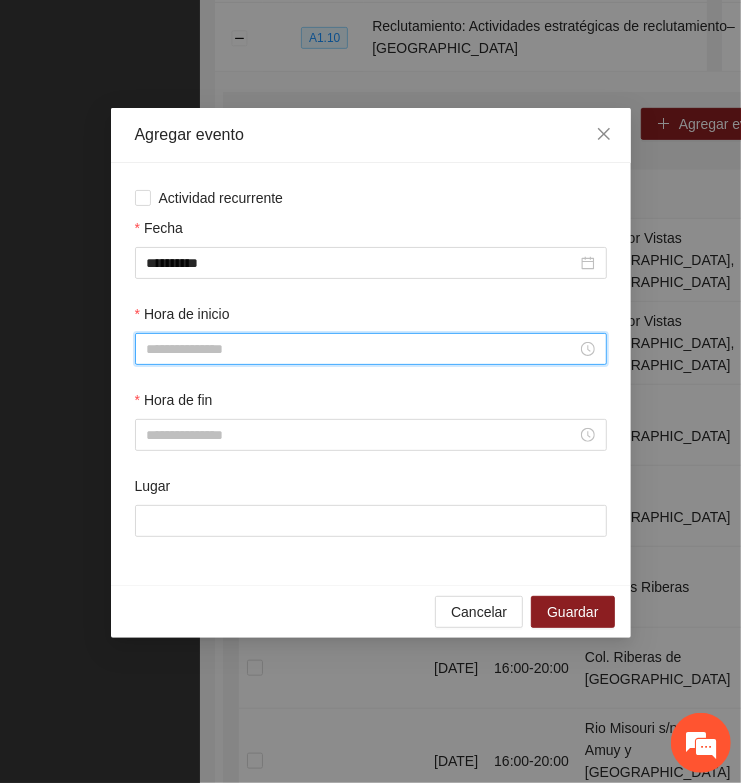 click on "Hora de inicio" at bounding box center [362, 349] 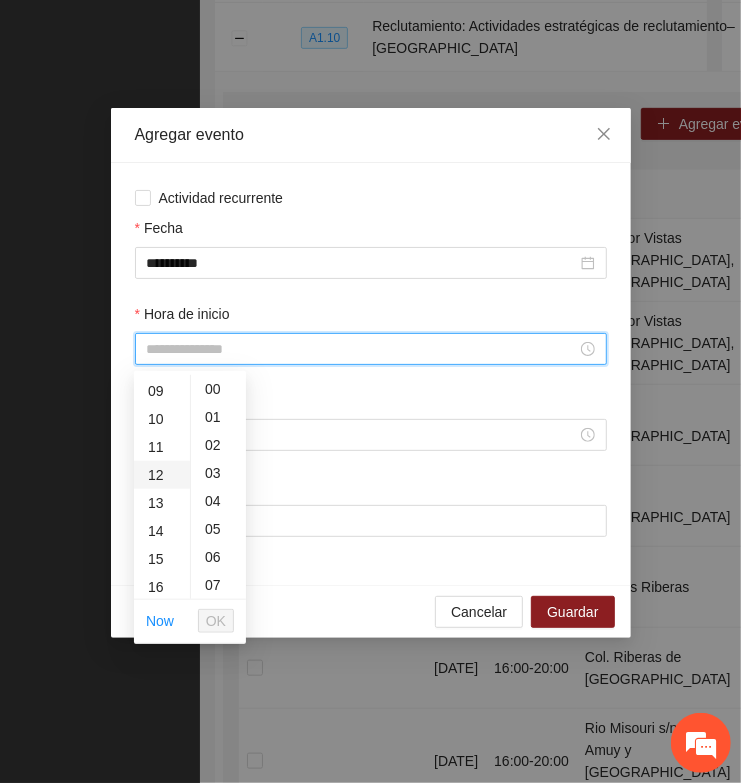 click on "12" at bounding box center [162, 475] 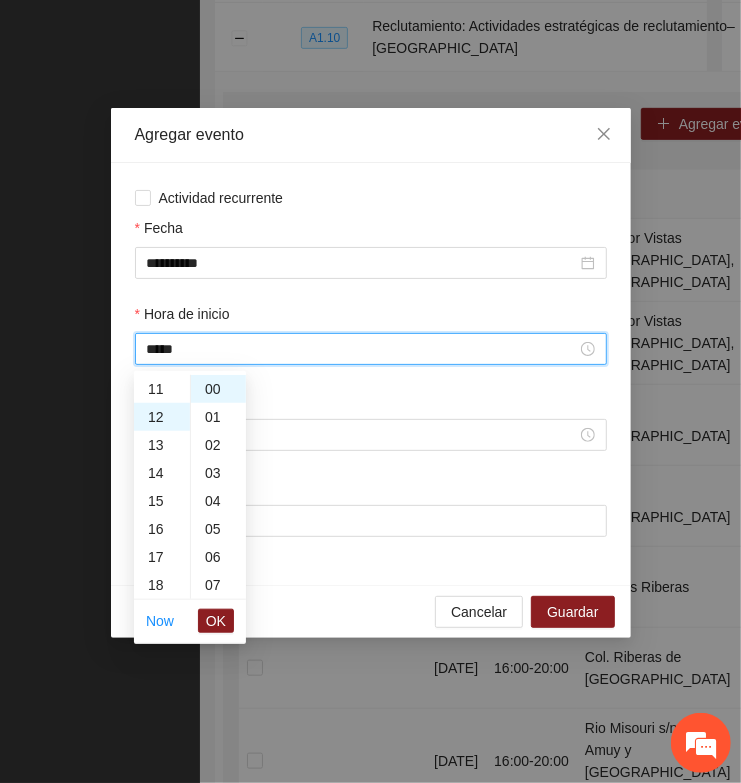 scroll, scrollTop: 336, scrollLeft: 0, axis: vertical 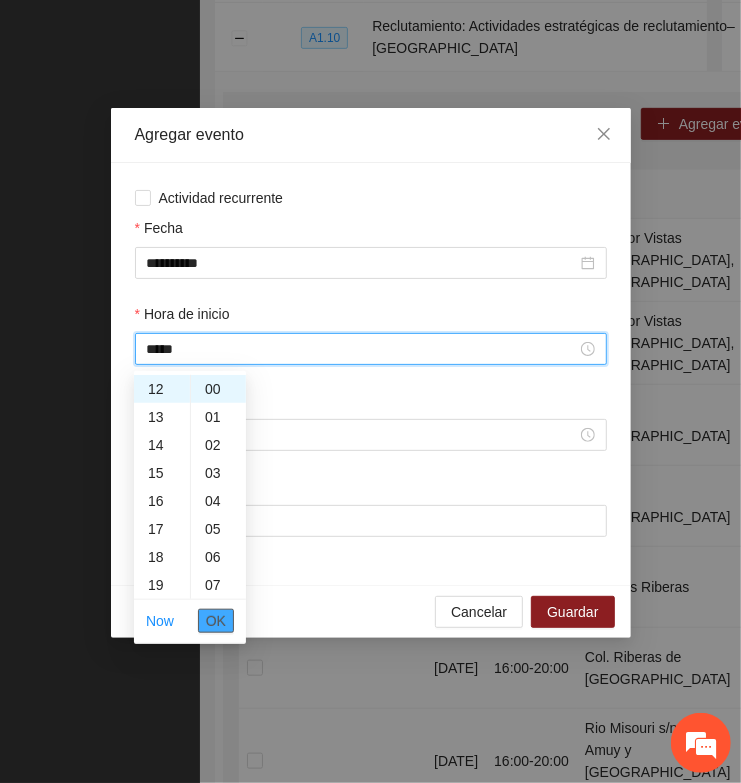 click on "OK" at bounding box center (216, 621) 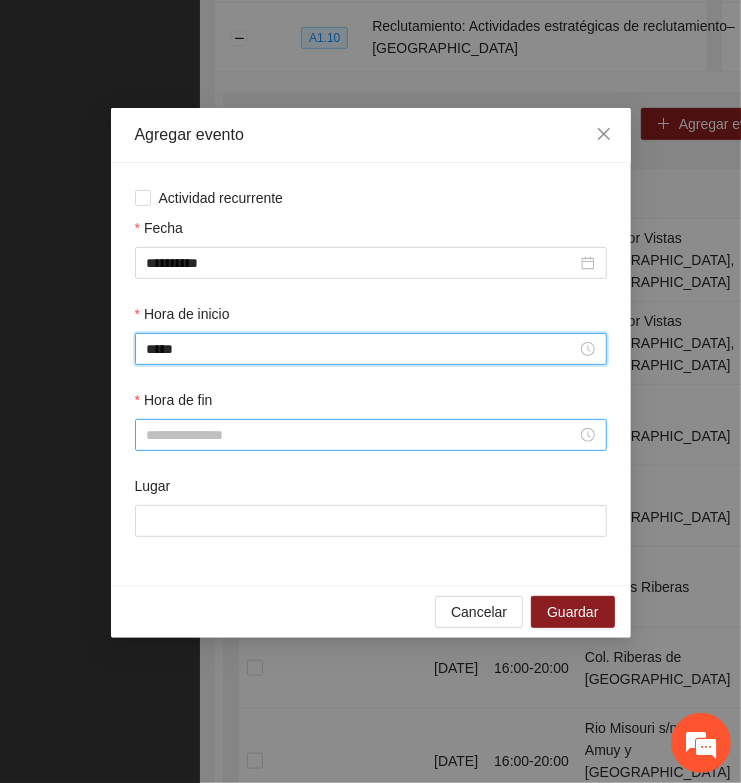 click on "Hora de fin" at bounding box center [362, 435] 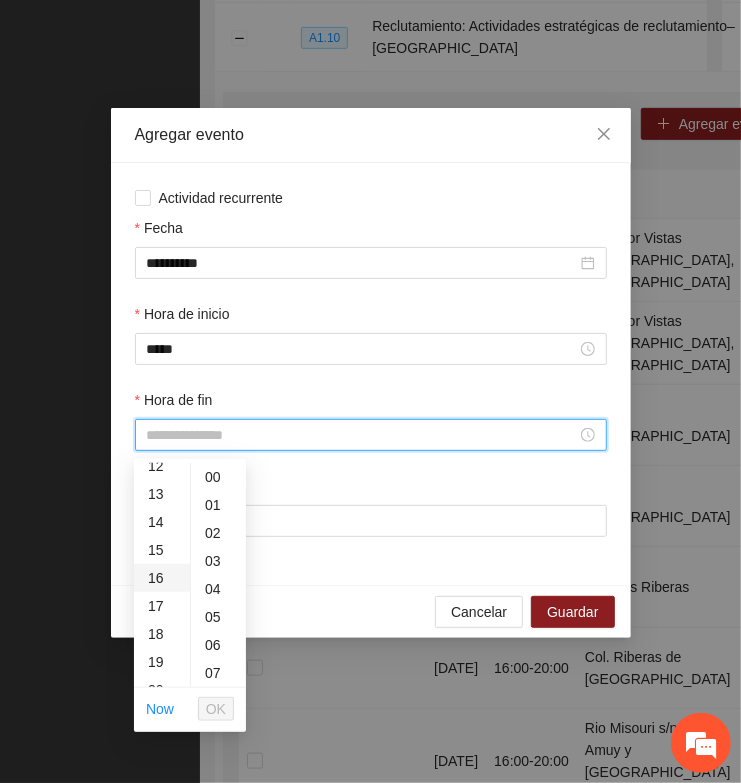 scroll, scrollTop: 375, scrollLeft: 0, axis: vertical 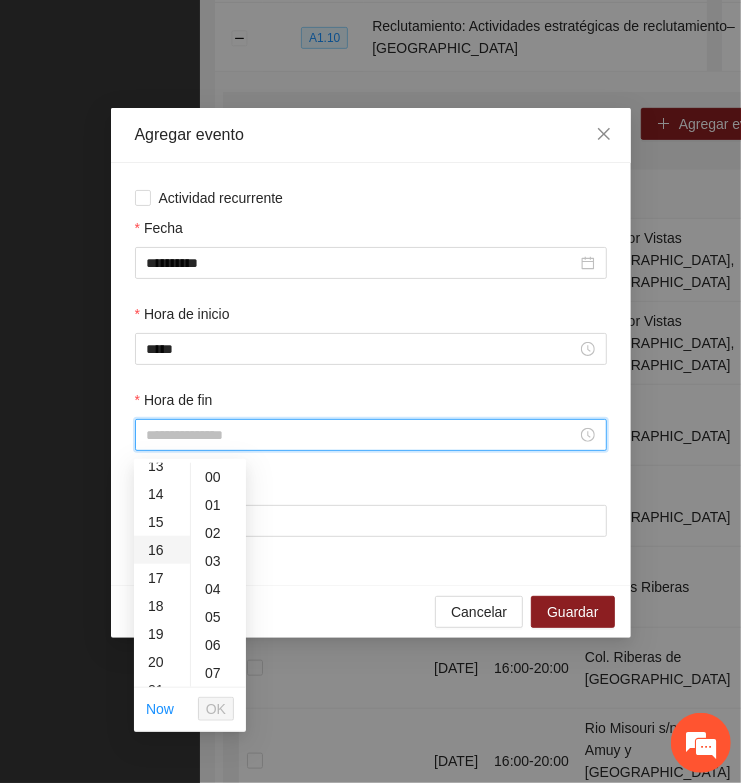 click on "16" at bounding box center [162, 550] 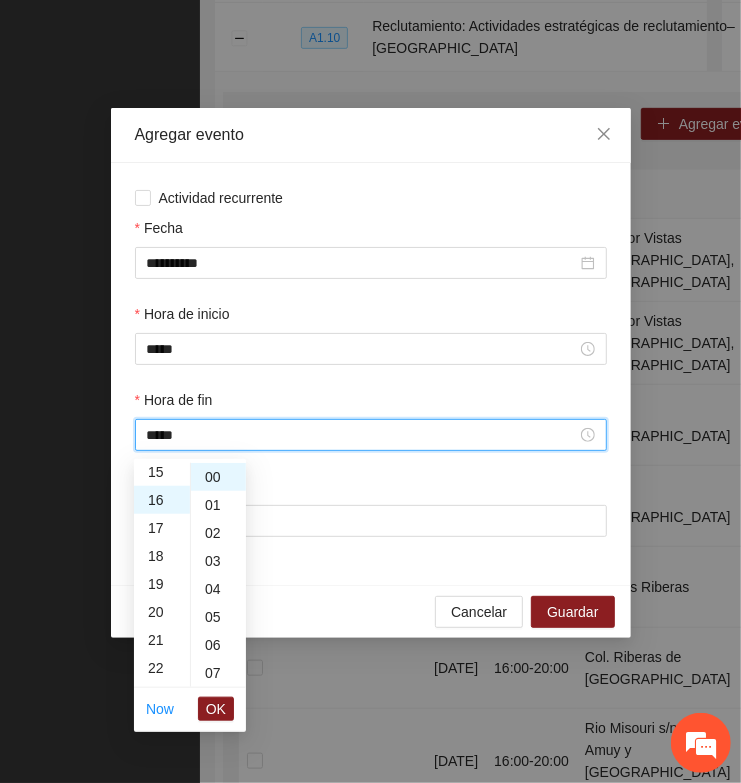 scroll, scrollTop: 447, scrollLeft: 0, axis: vertical 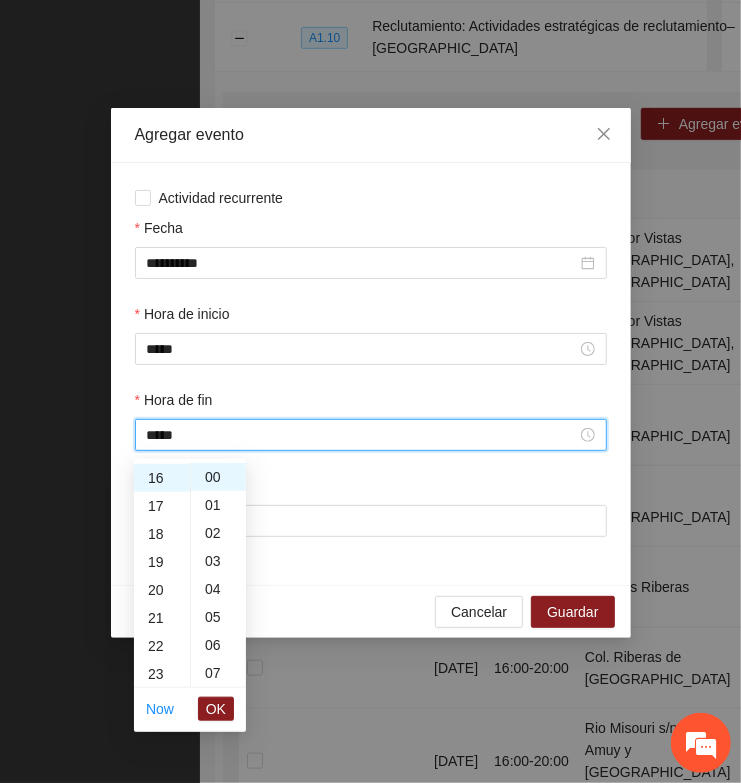 drag, startPoint x: 215, startPoint y: 700, endPoint x: 118, endPoint y: 632, distance: 118.46096 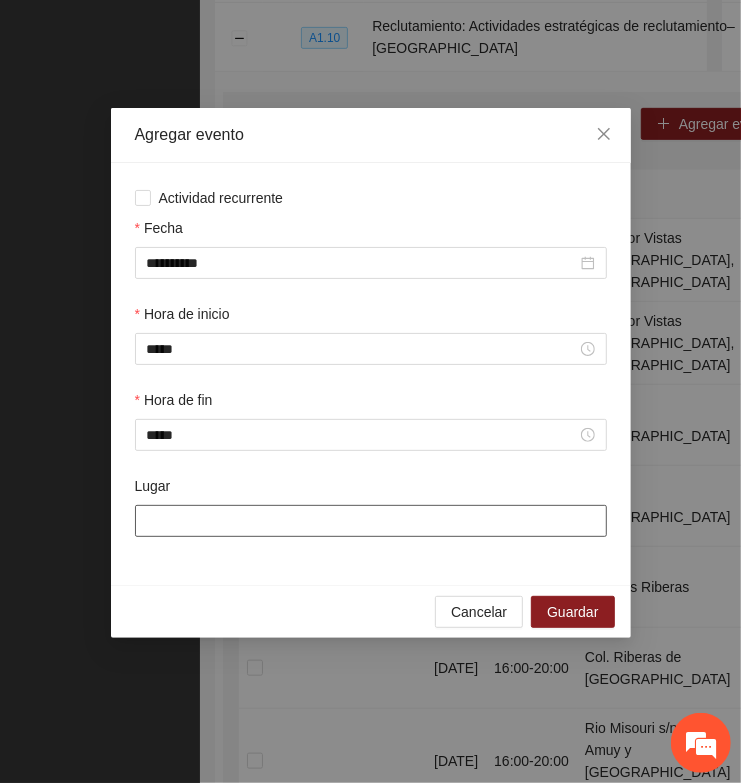 click on "Lugar" at bounding box center [371, 521] 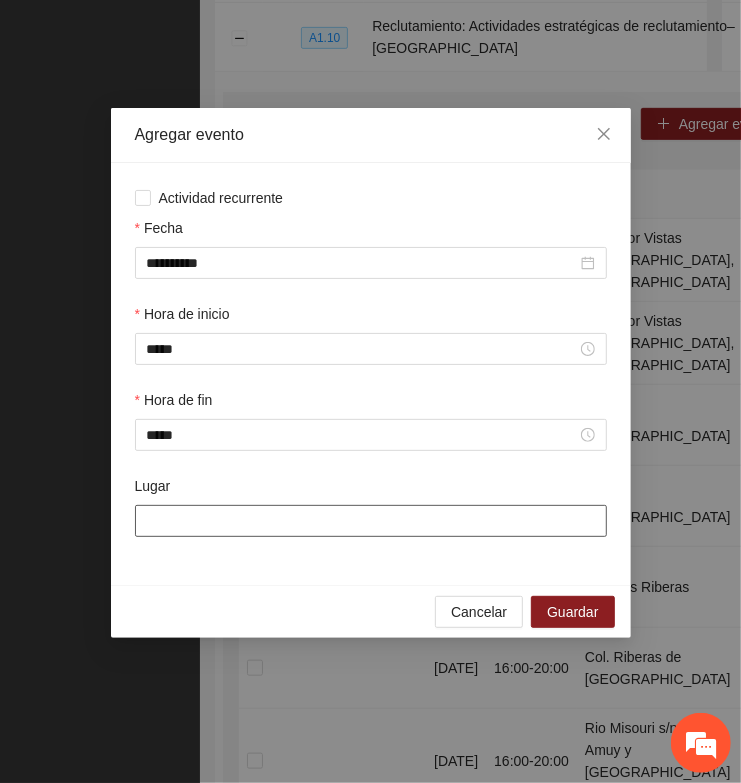 paste on "**********" 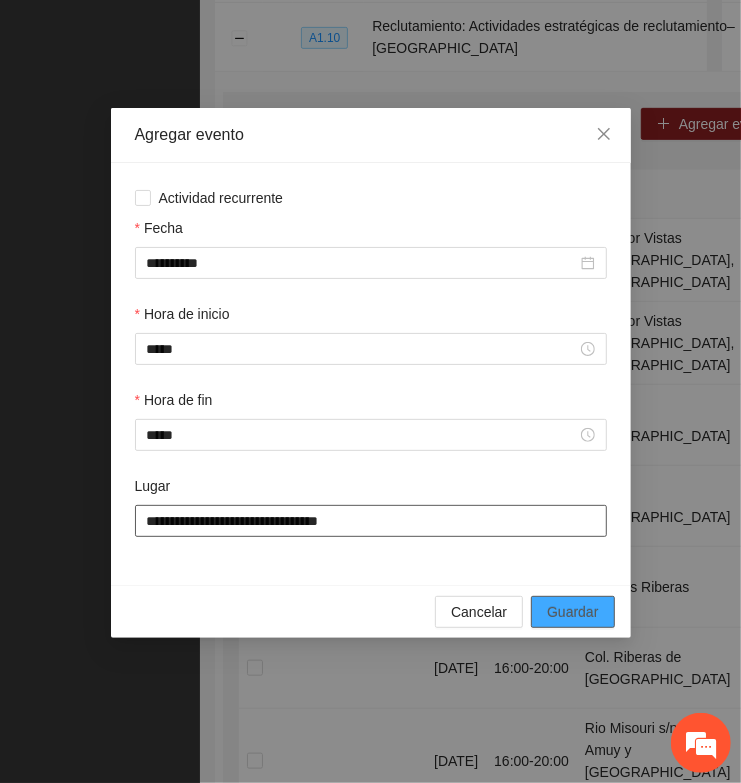 type on "**********" 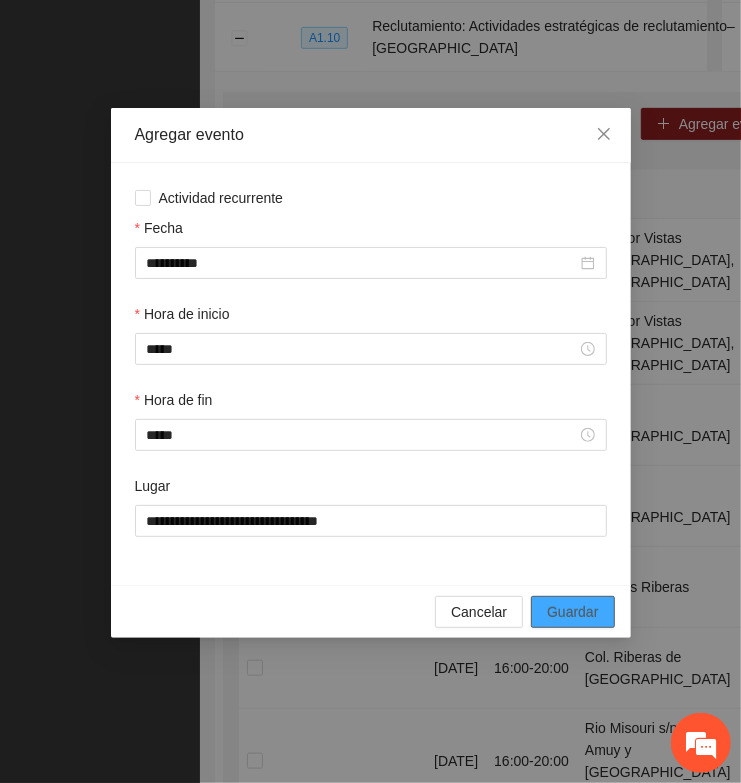 click on "Guardar" at bounding box center [572, 612] 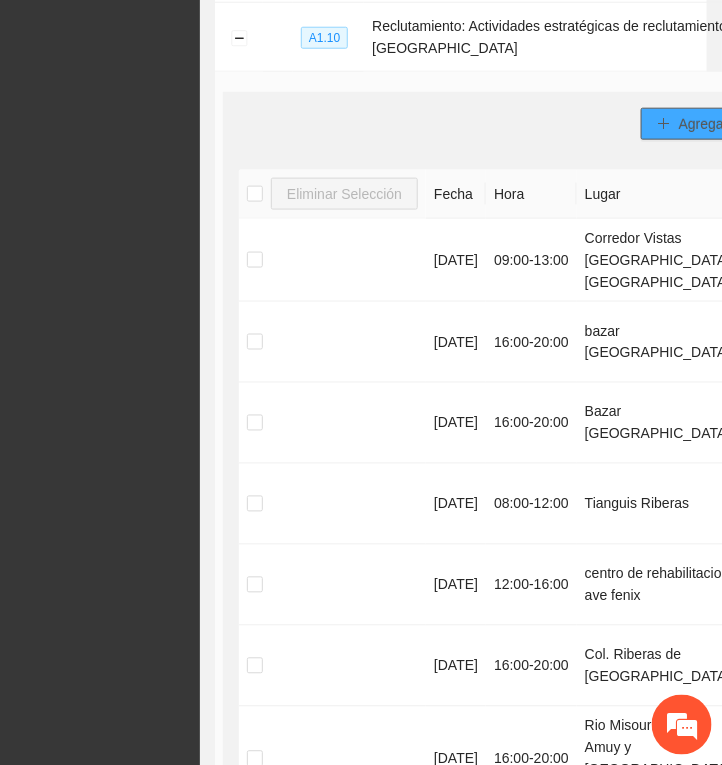 click on "Agregar evento" at bounding box center (727, 124) 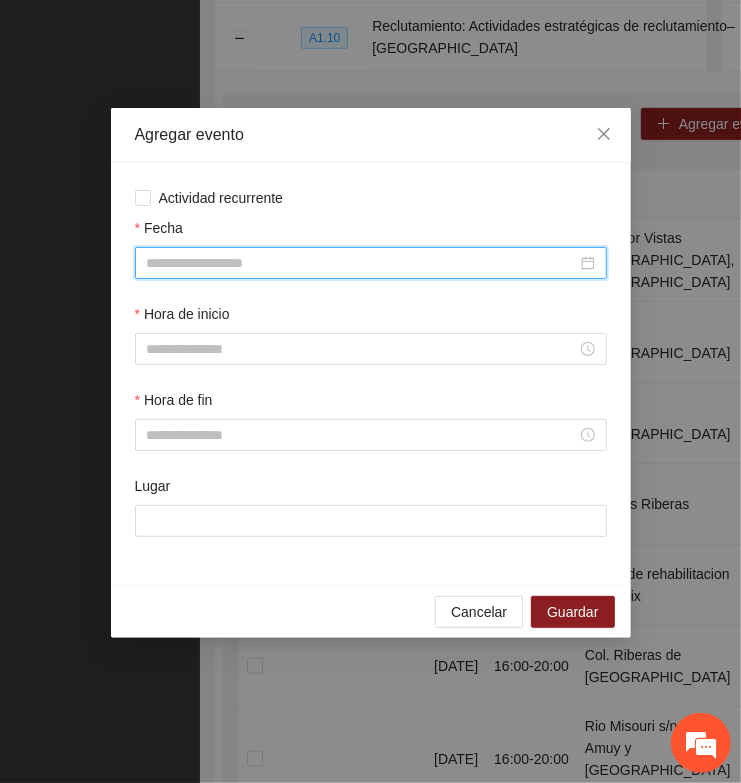 click on "Fecha" at bounding box center (362, 263) 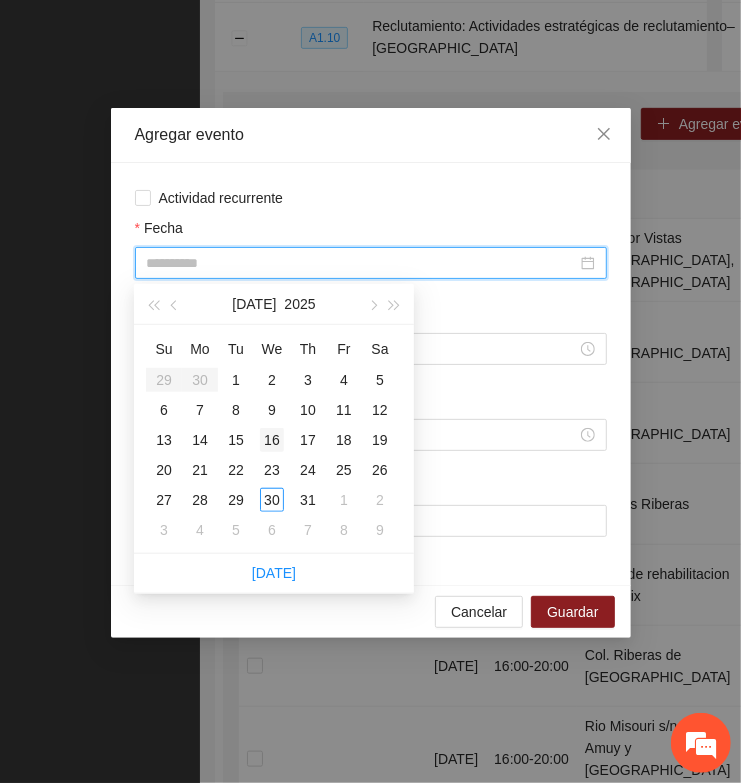 type on "**********" 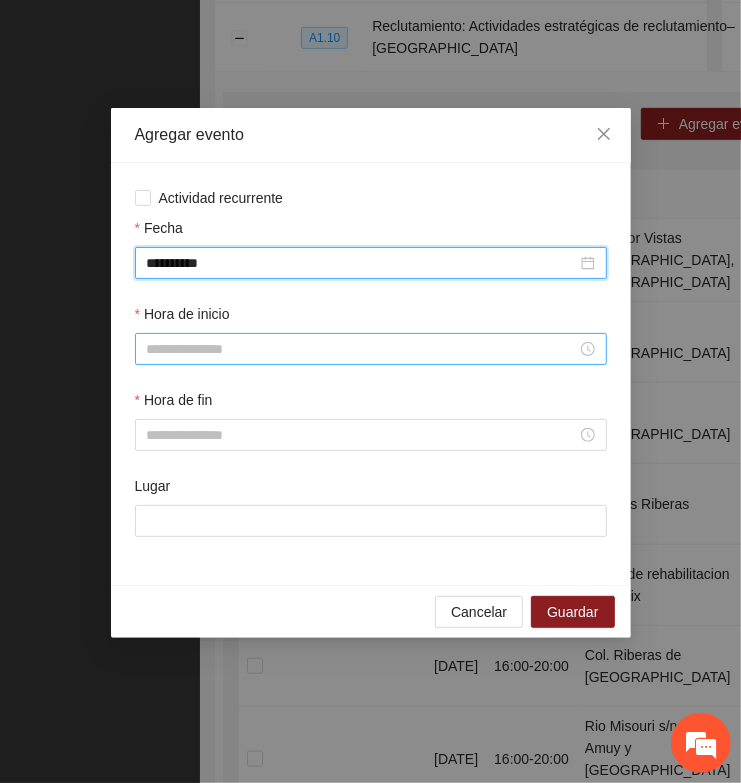 click on "Hora de inicio" at bounding box center (362, 349) 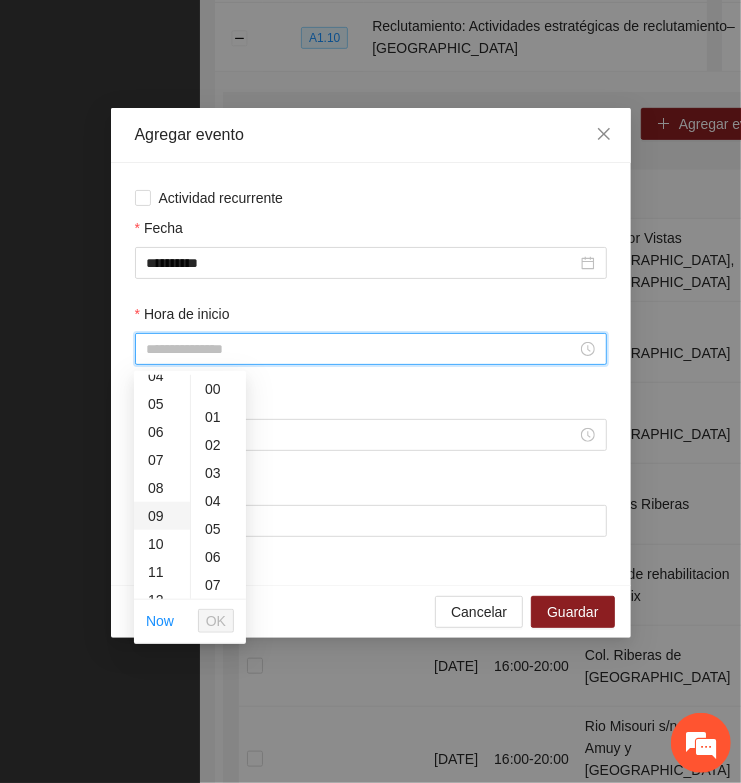 click on "09" at bounding box center (162, 516) 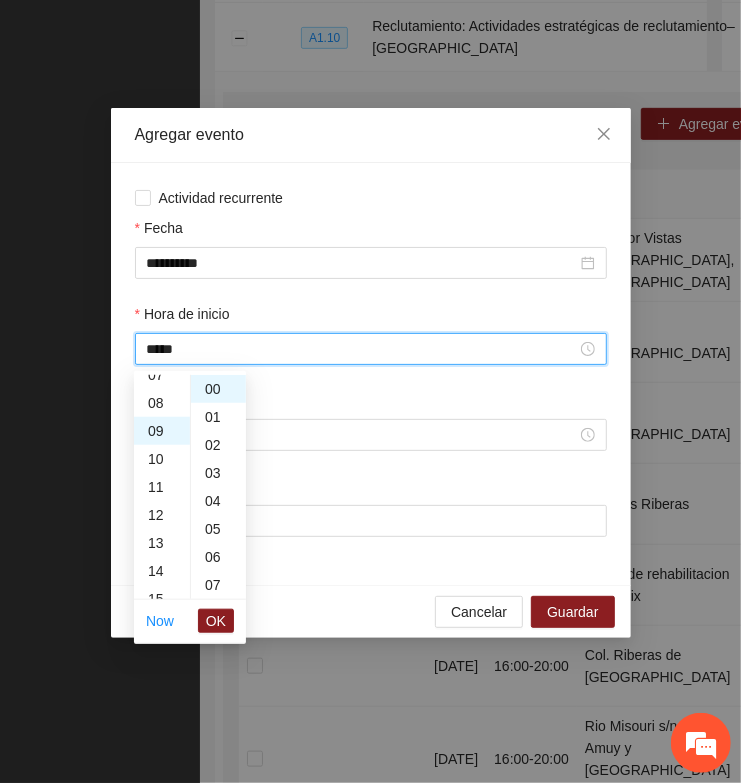scroll, scrollTop: 252, scrollLeft: 0, axis: vertical 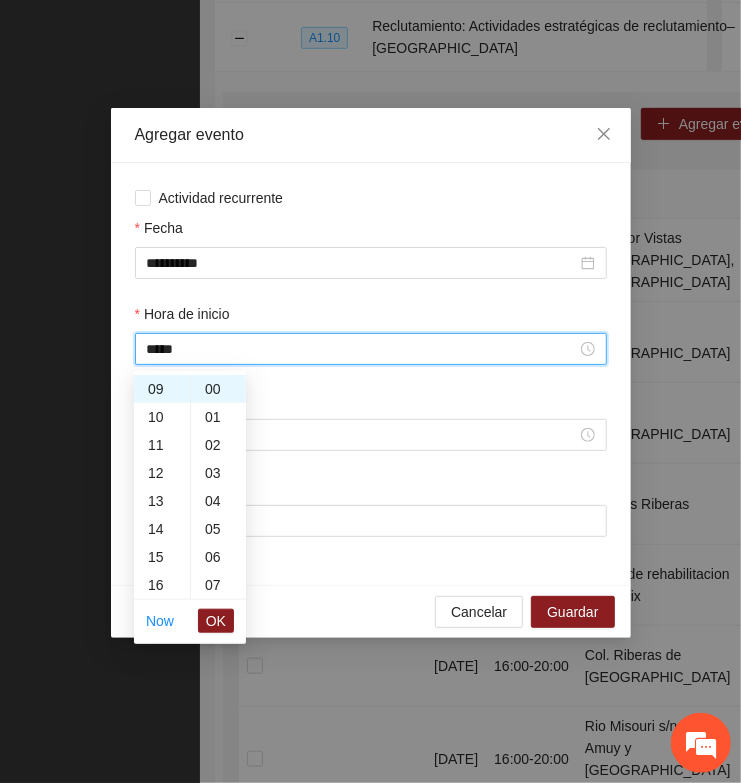 click on "OK" at bounding box center [216, 621] 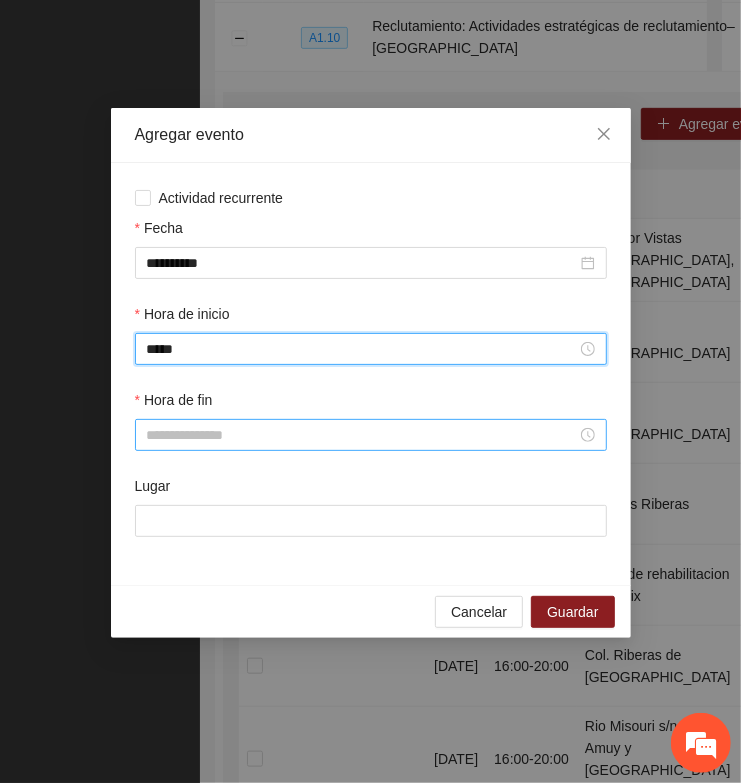 click on "Hora de fin" at bounding box center [362, 435] 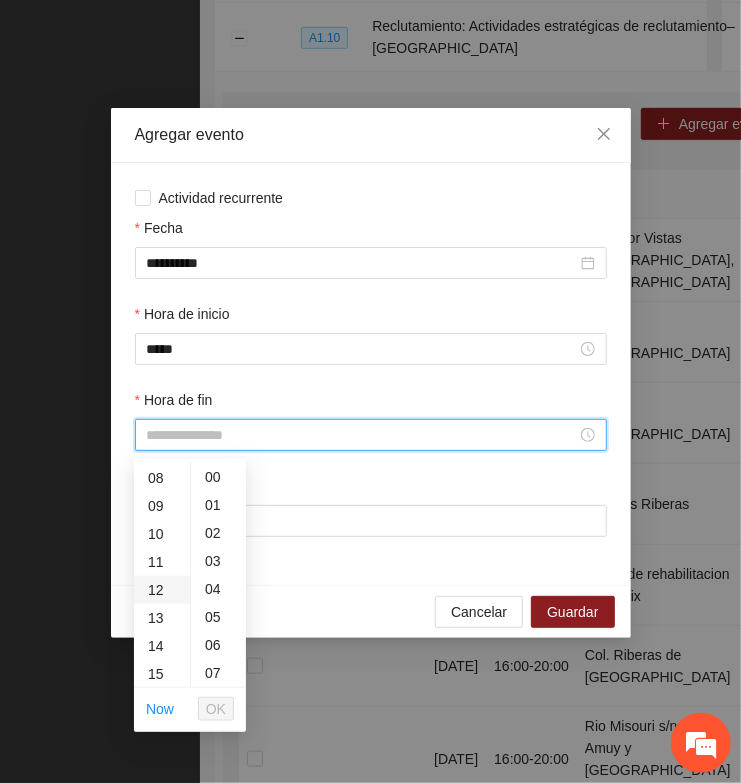 scroll, scrollTop: 250, scrollLeft: 0, axis: vertical 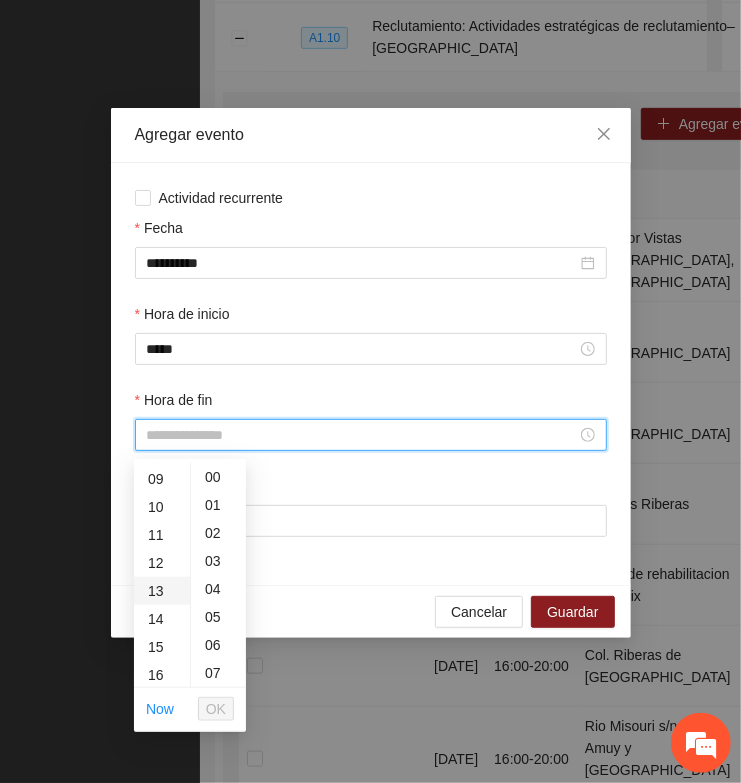 click on "13" at bounding box center (162, 591) 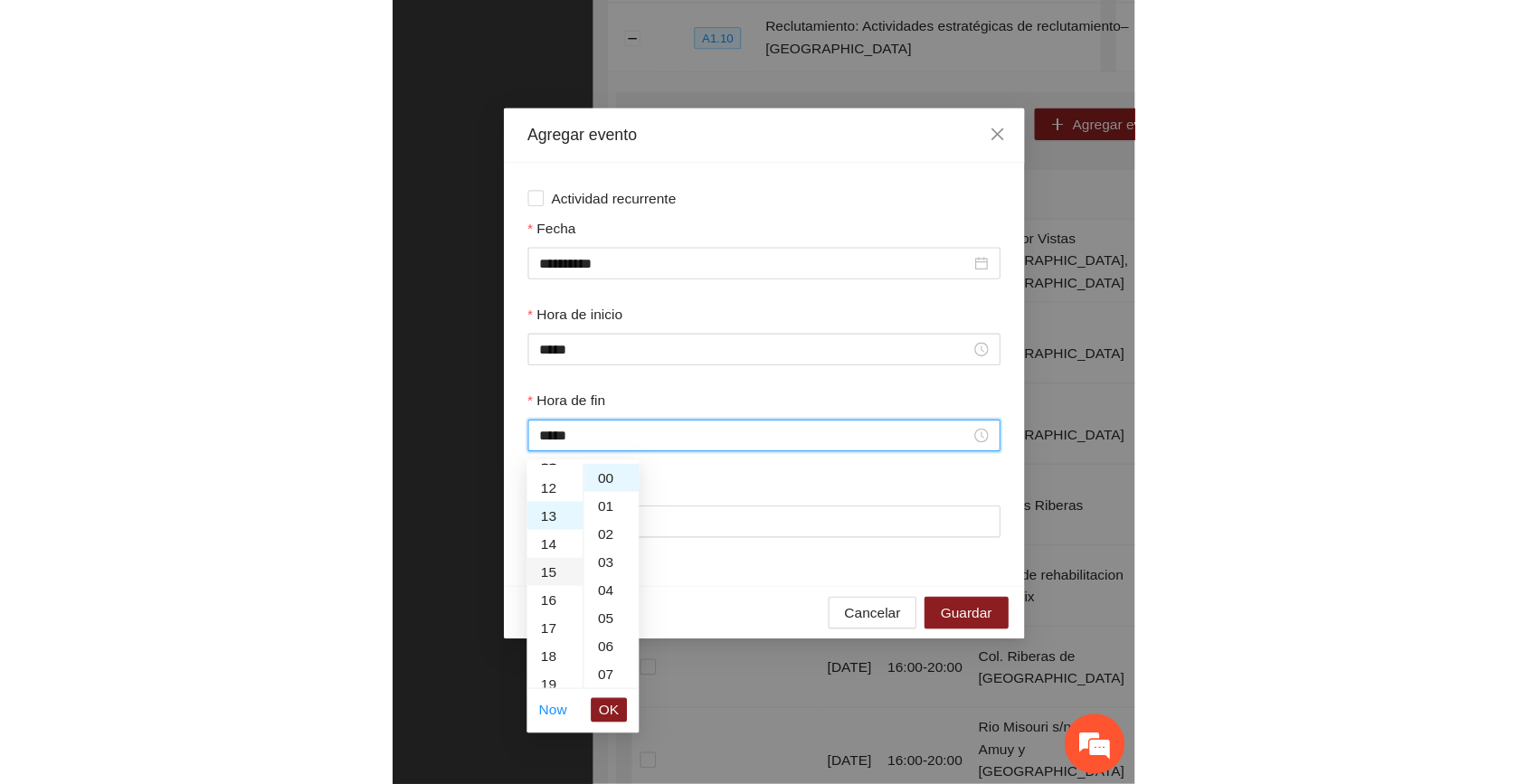 scroll, scrollTop: 328, scrollLeft: 0, axis: vertical 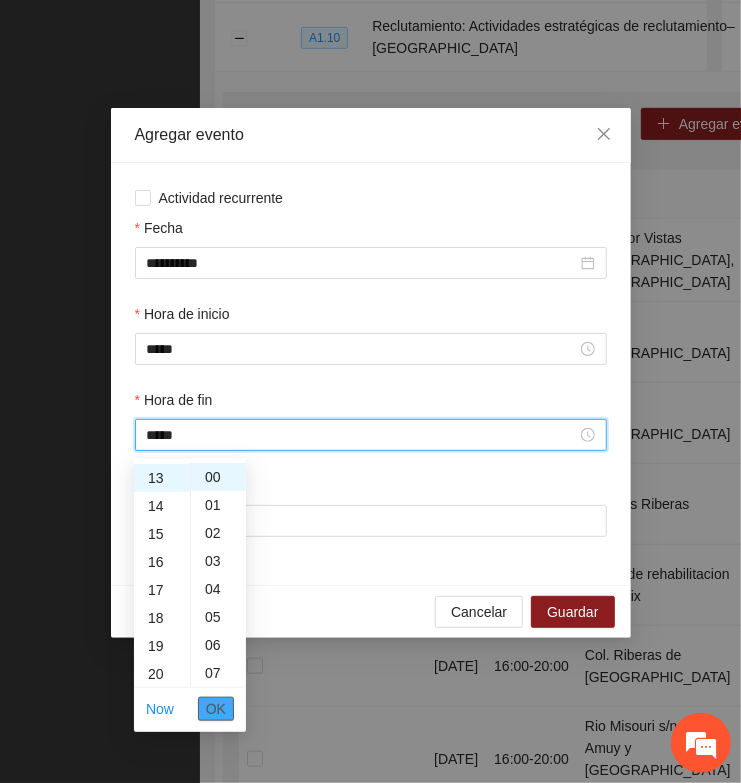 click on "OK" at bounding box center (216, 709) 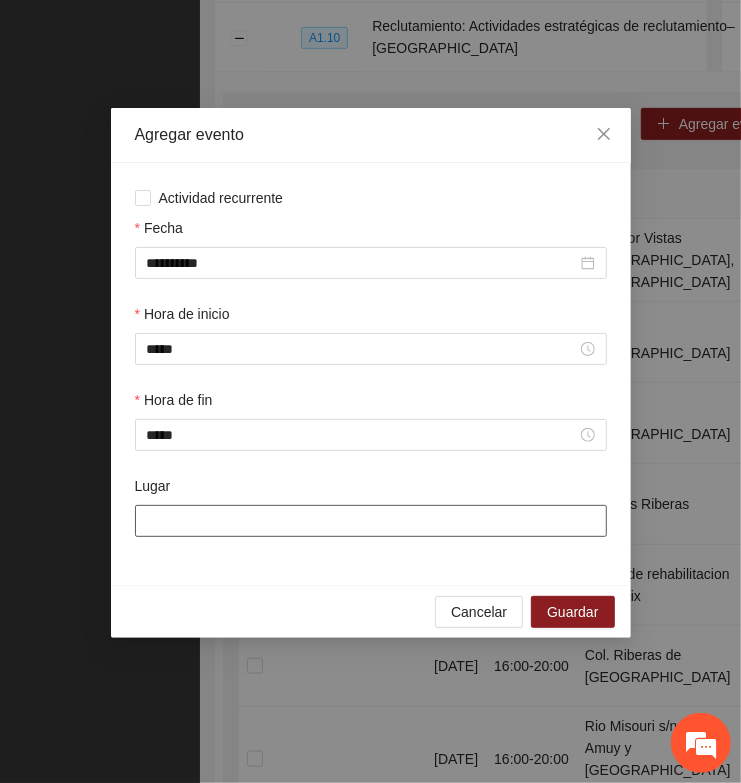click on "Lugar" at bounding box center [371, 521] 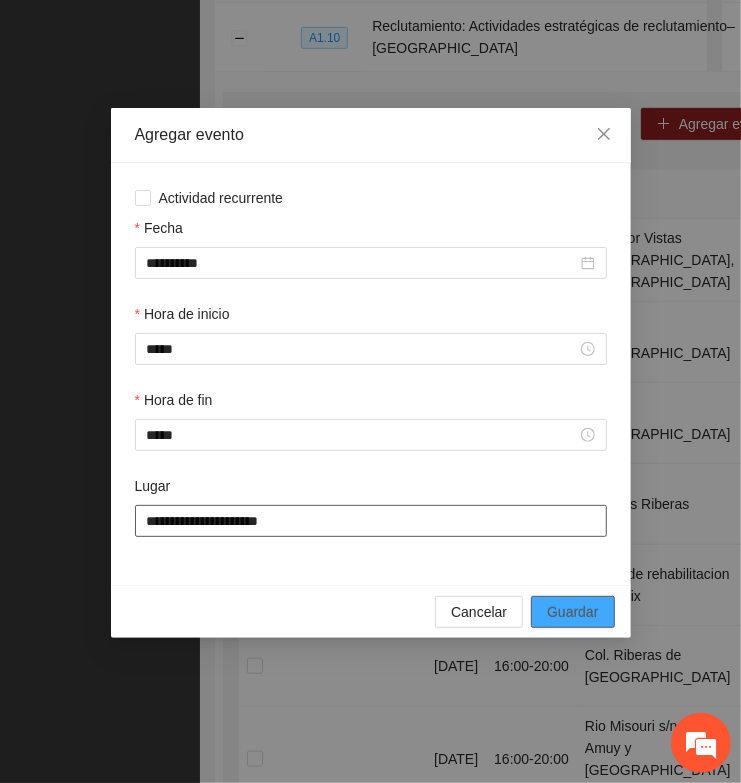 type on "**********" 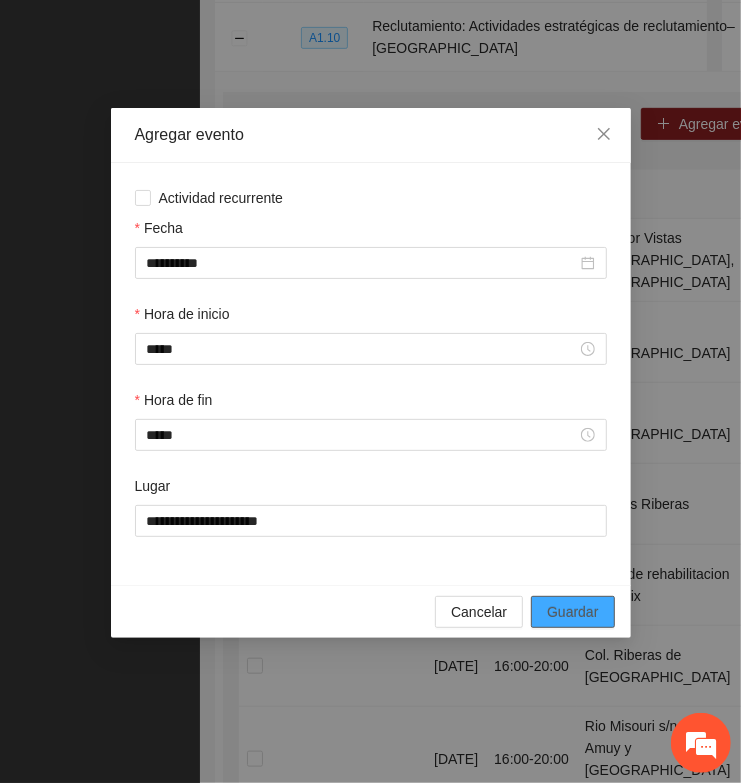click on "Guardar" at bounding box center (572, 612) 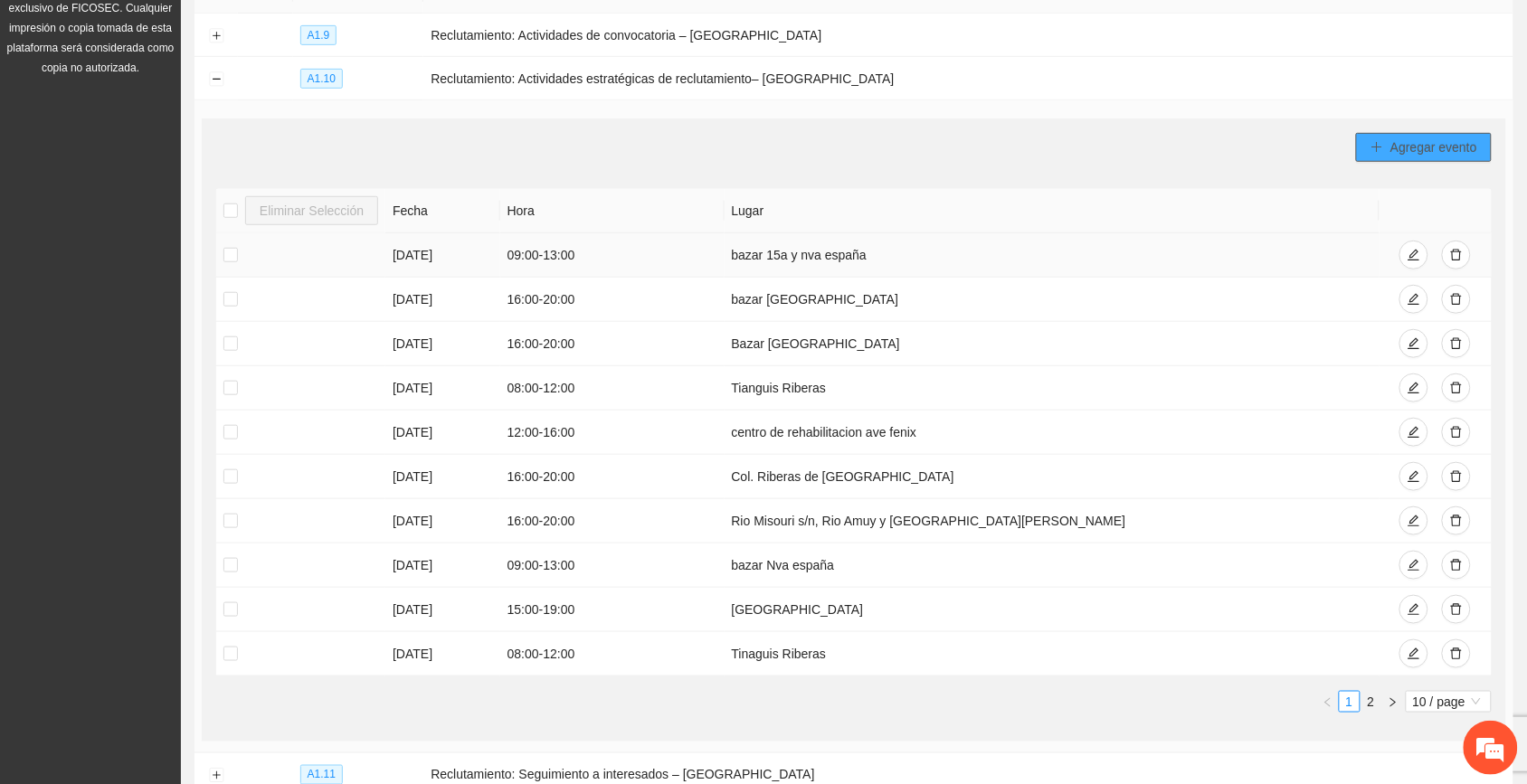 scroll, scrollTop: 226, scrollLeft: 0, axis: vertical 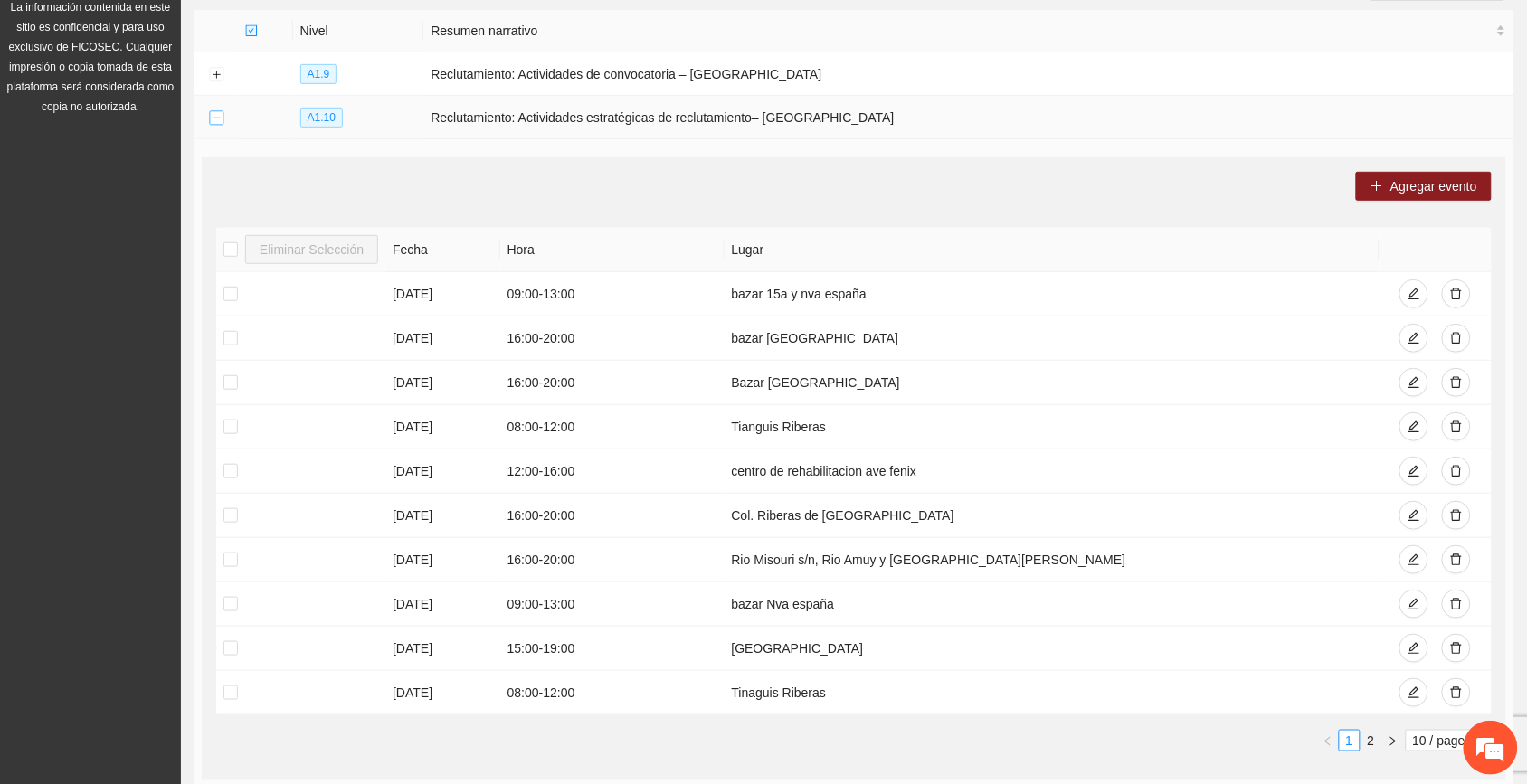 click at bounding box center [216, 118] 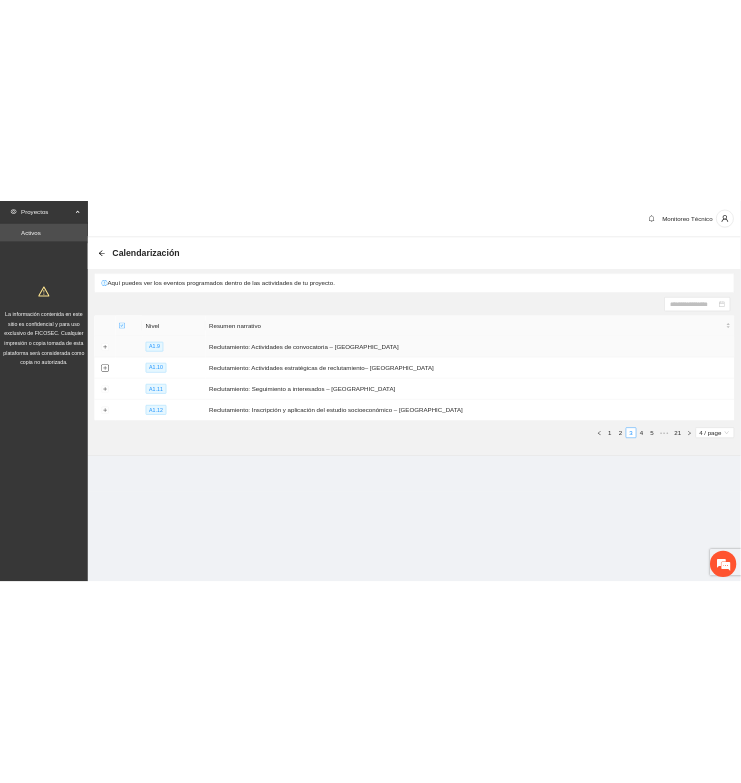 scroll, scrollTop: 0, scrollLeft: 0, axis: both 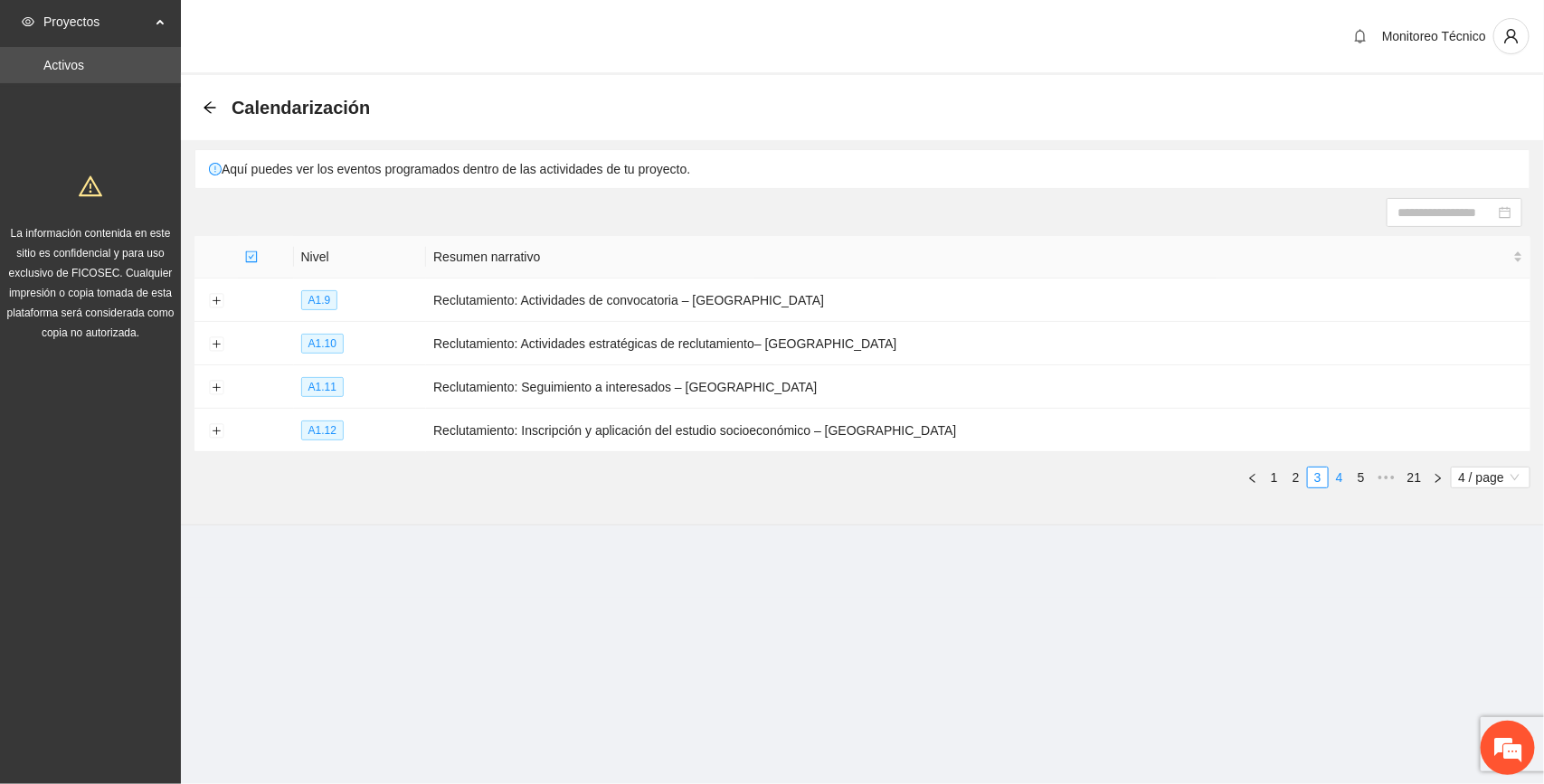 click on "4" at bounding box center [1340, 477] 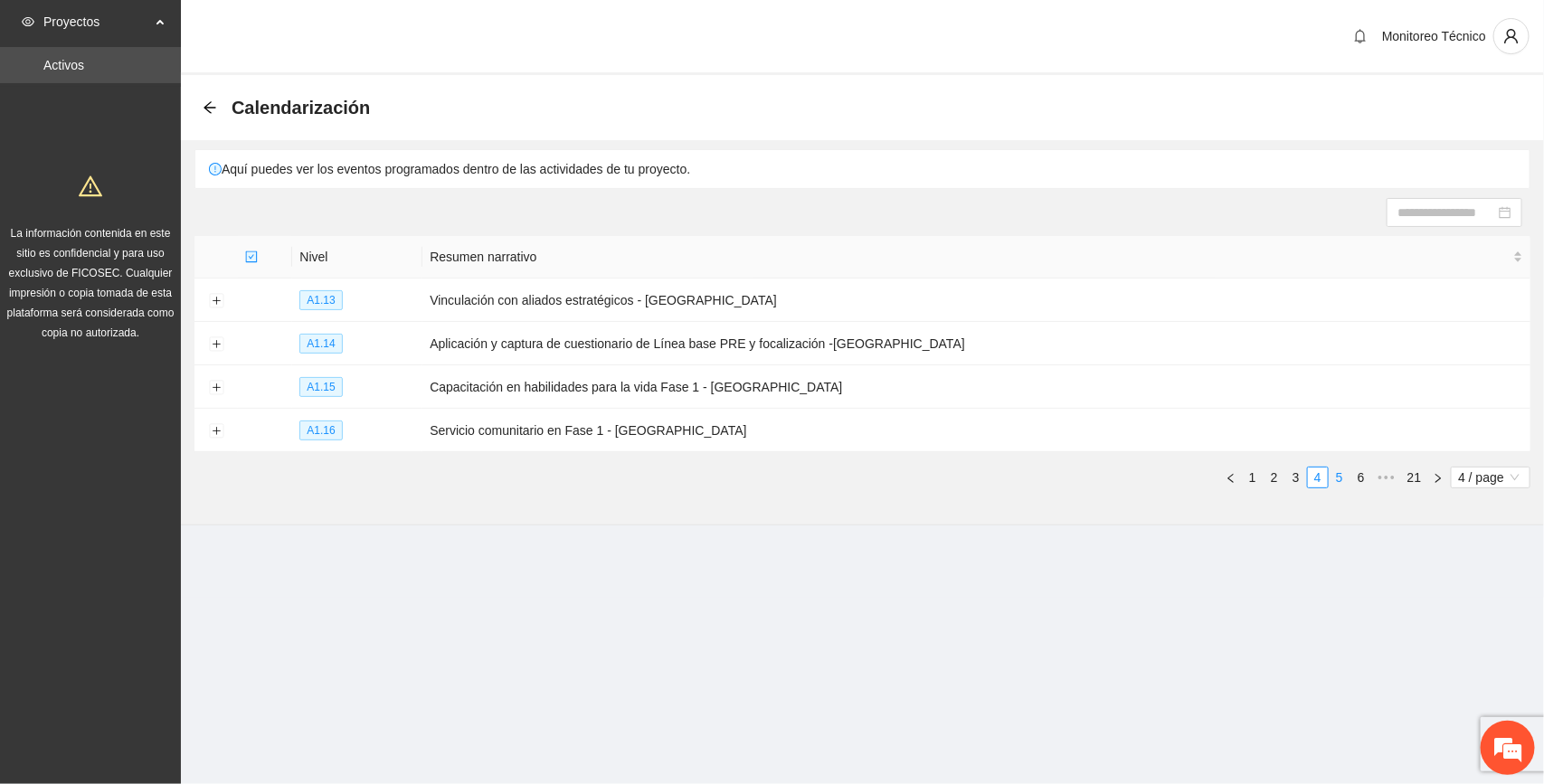 click on "5" at bounding box center [1340, 477] 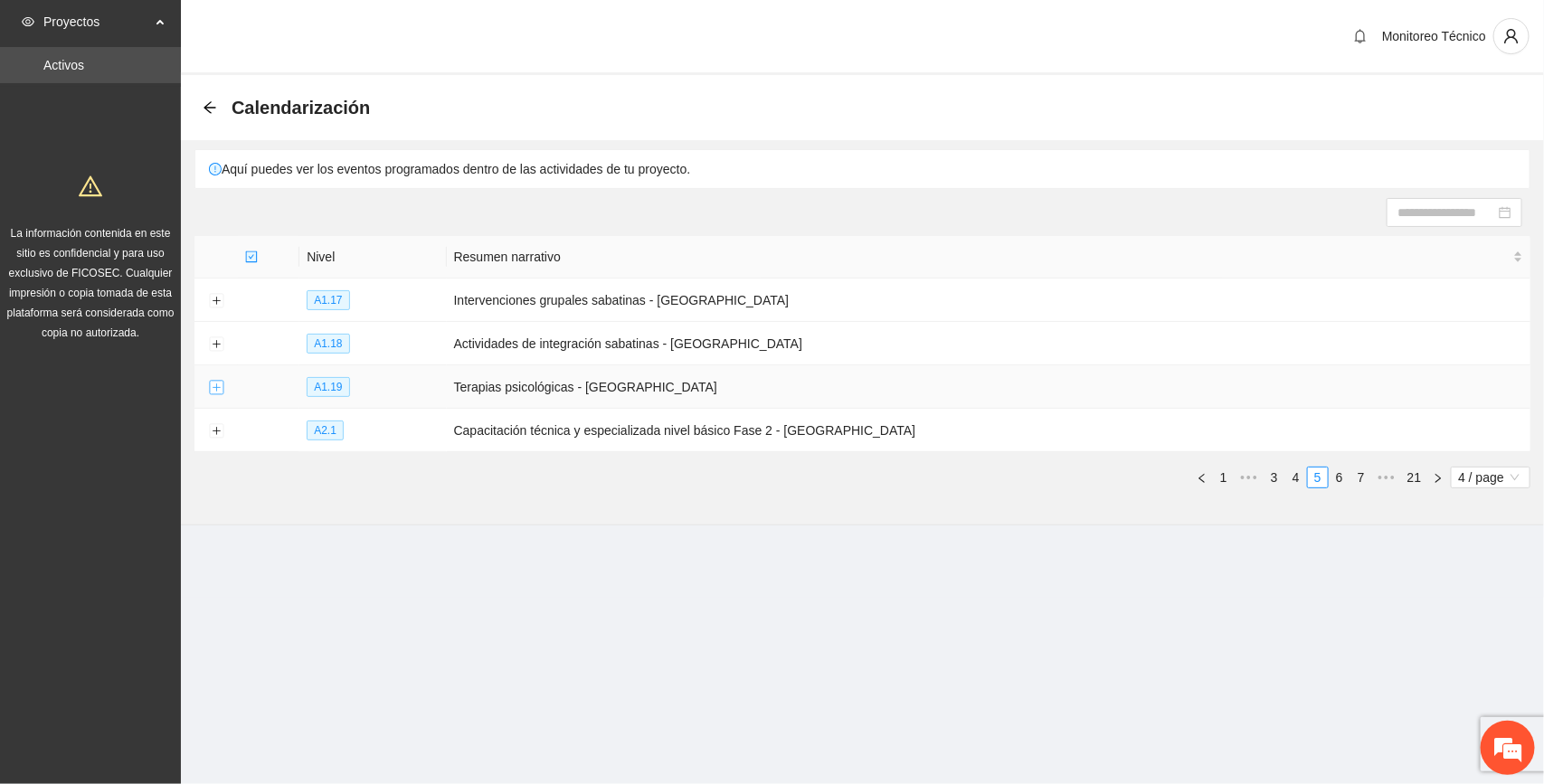 click at bounding box center [216, 388] 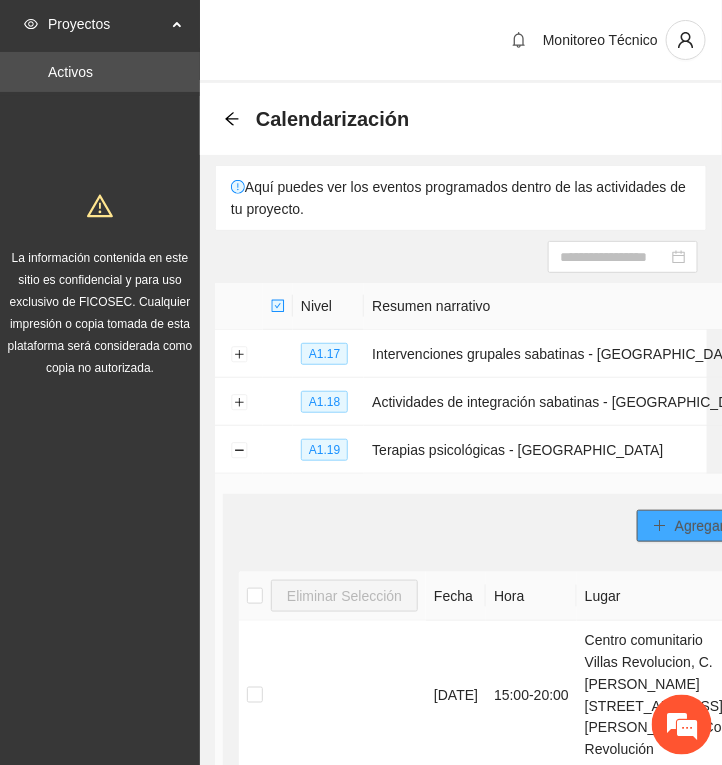 click on "Agregar evento" at bounding box center (723, 526) 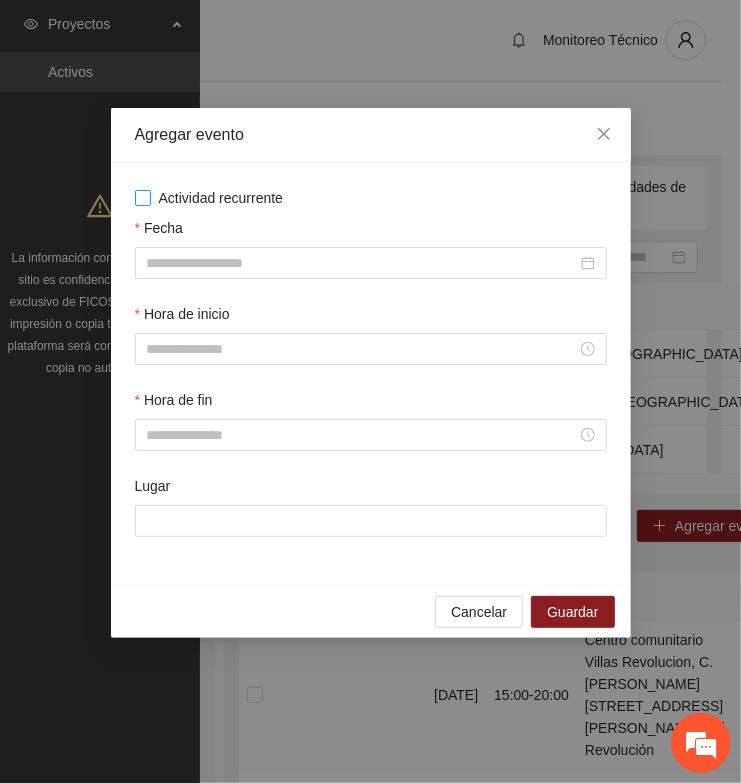 click on "Actividad recurrente" at bounding box center [221, 198] 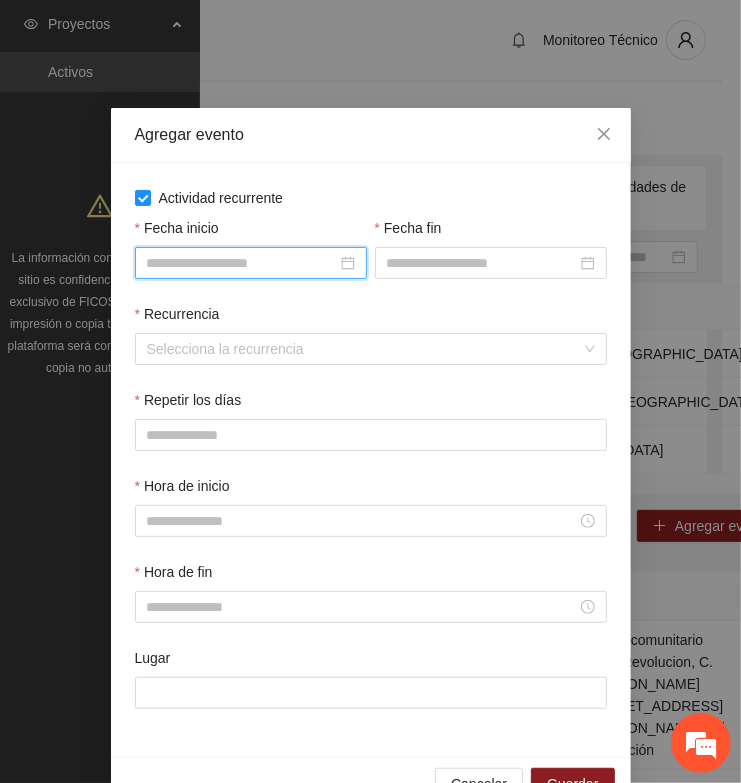 click on "Fecha inicio" at bounding box center (242, 263) 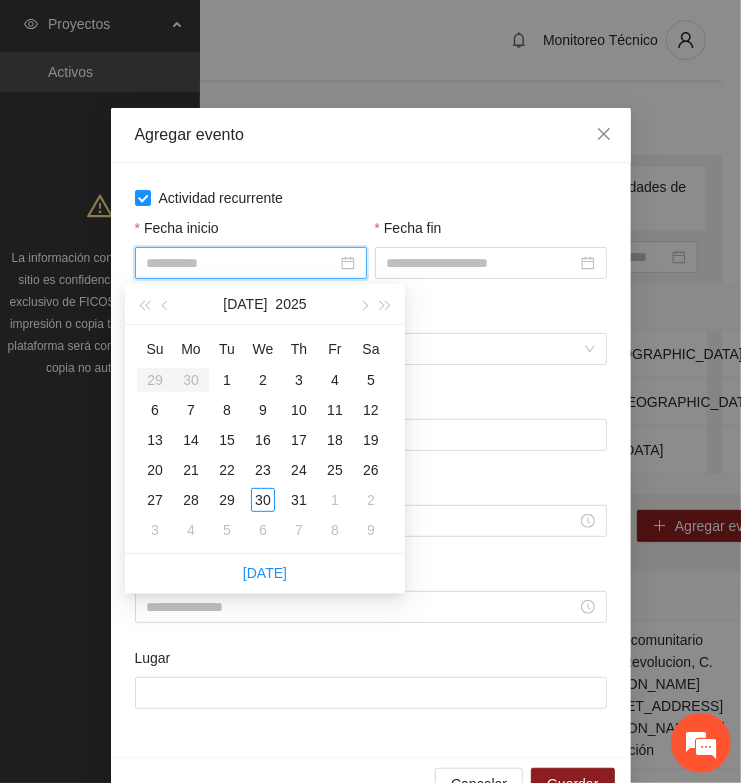 type on "**********" 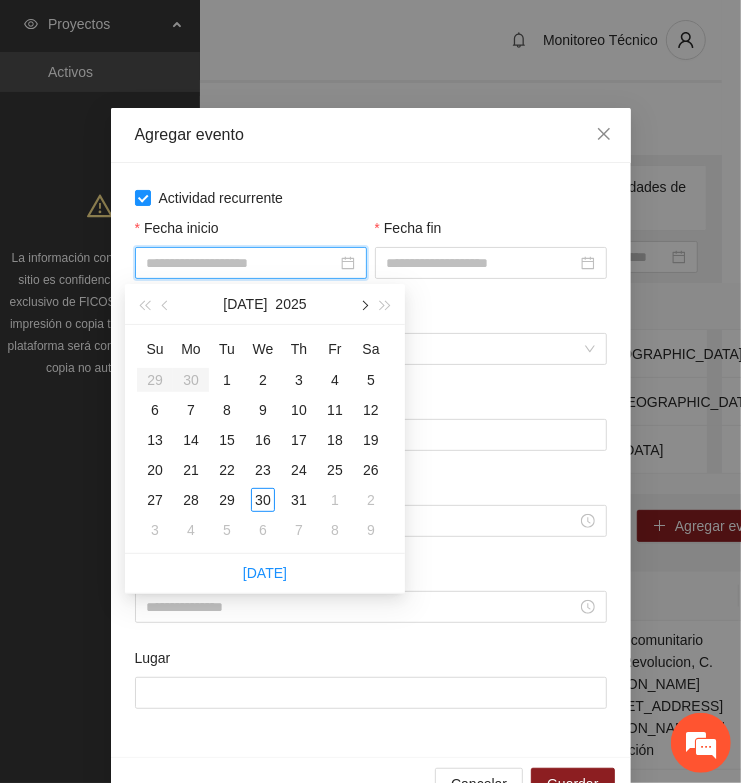 click at bounding box center [363, 306] 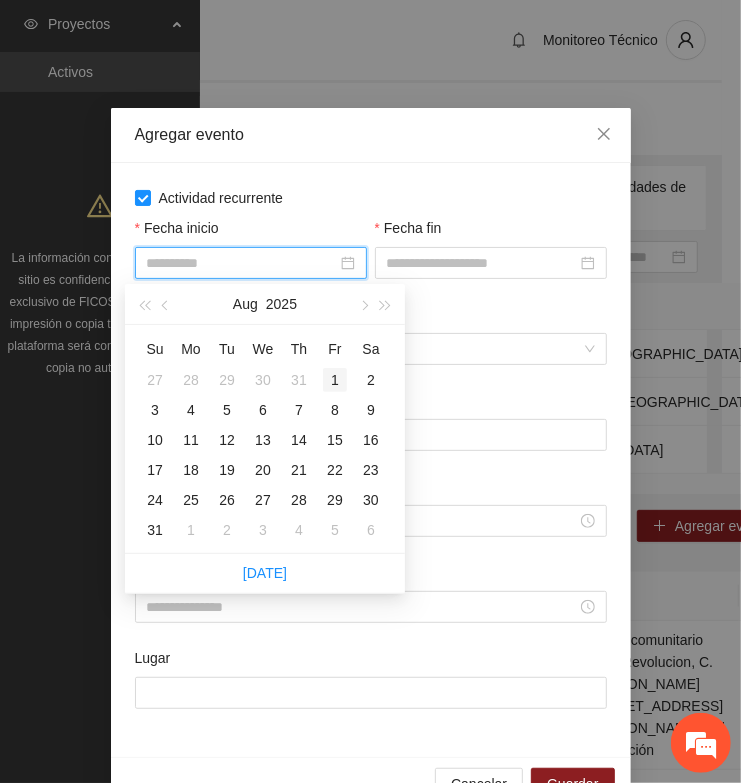 type on "**********" 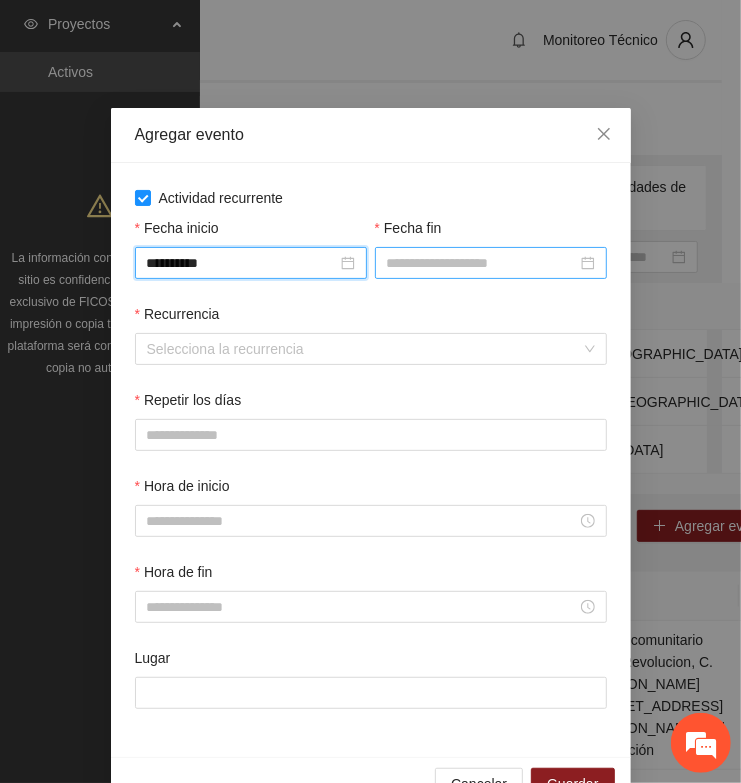 click on "Fecha fin" at bounding box center (482, 263) 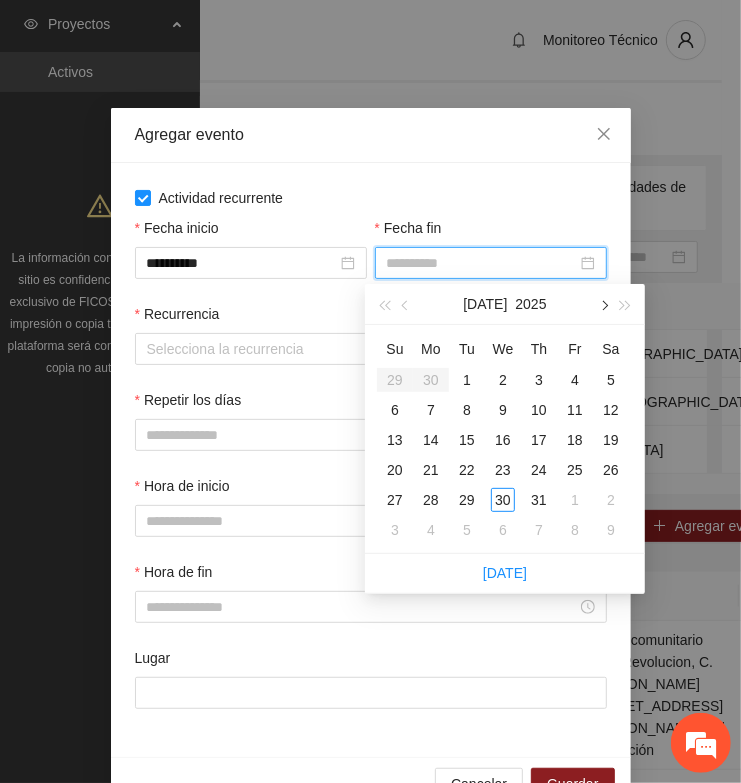 type on "**********" 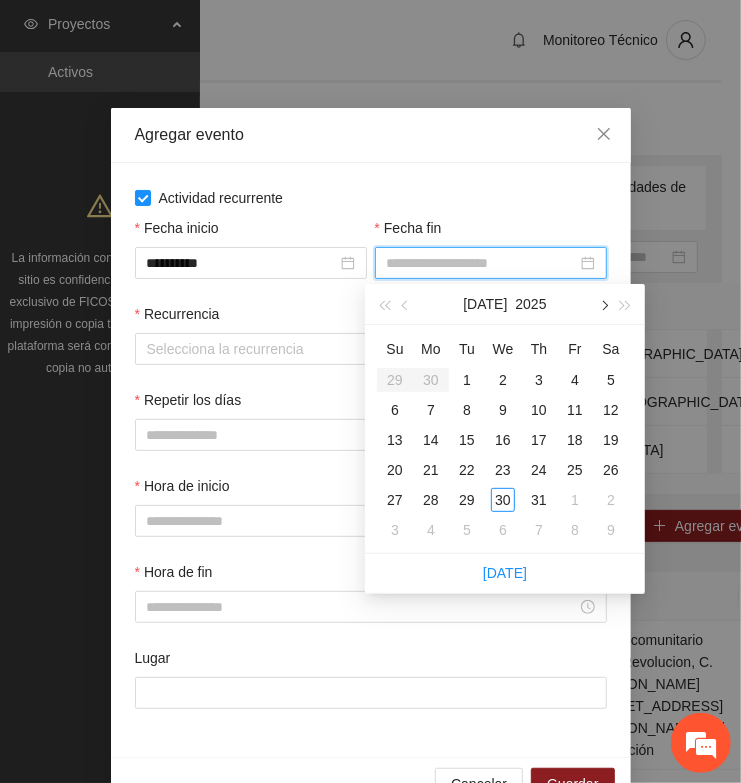 click at bounding box center [603, 306] 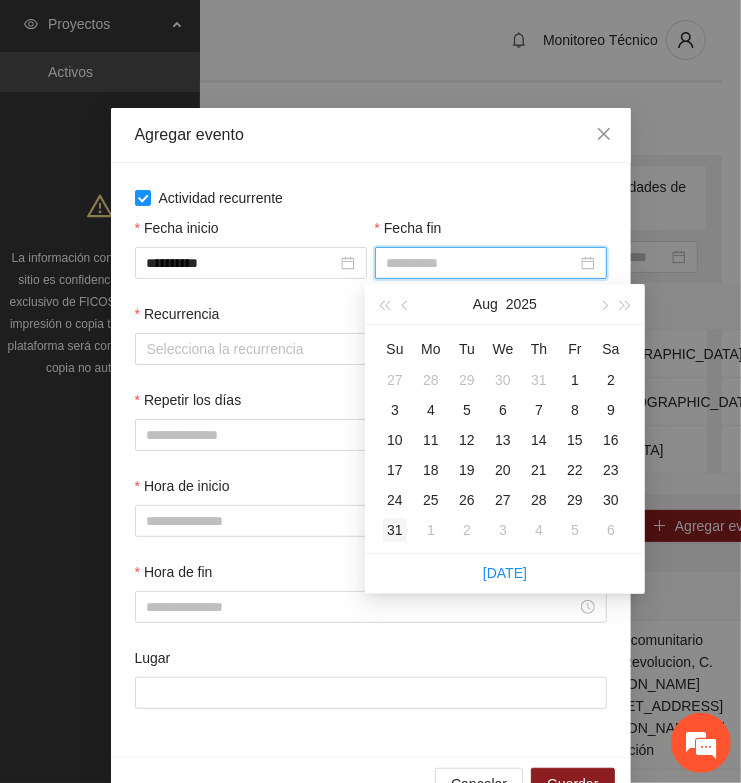 type on "**********" 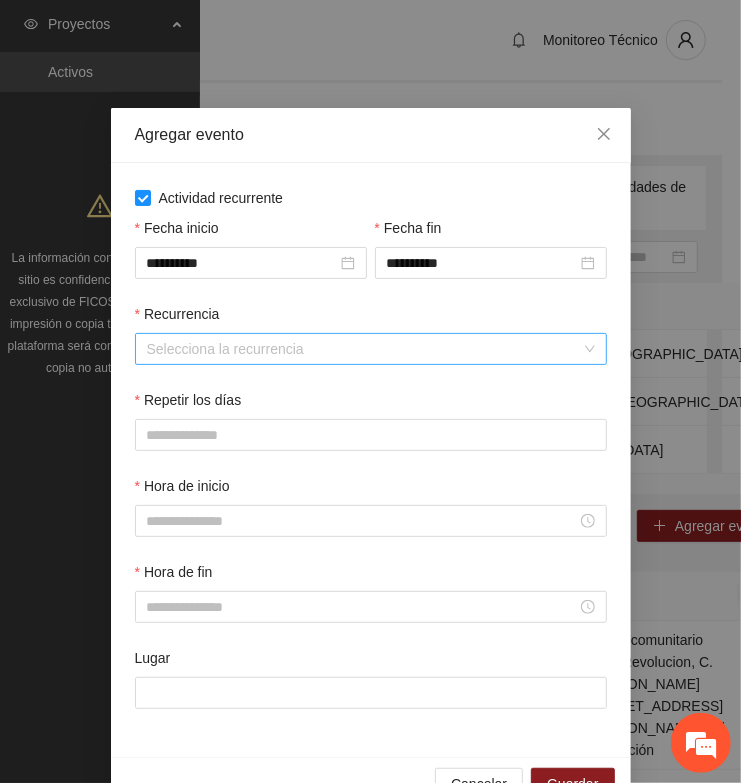 click on "Recurrencia" at bounding box center (364, 349) 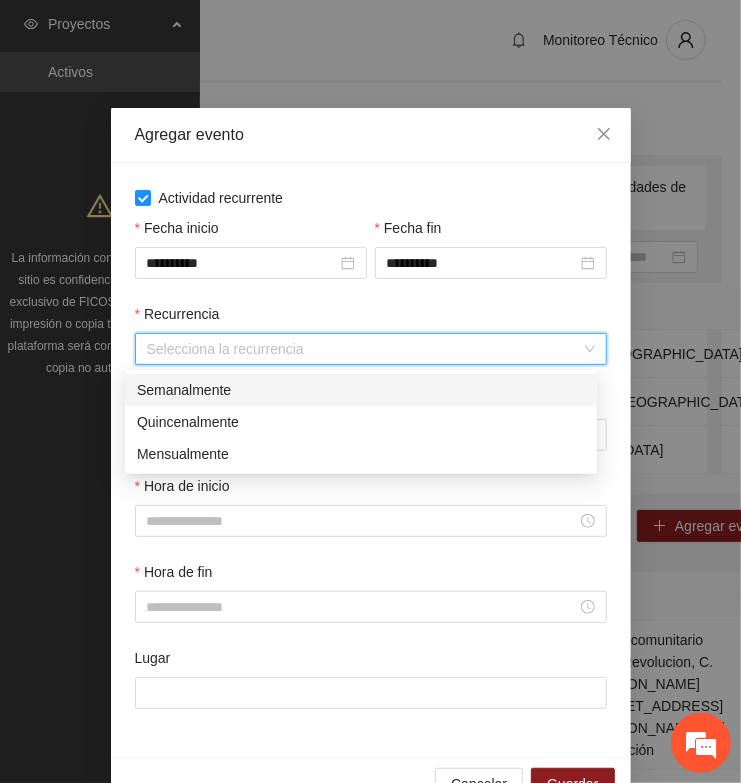 click on "Semanalmente" at bounding box center [361, 390] 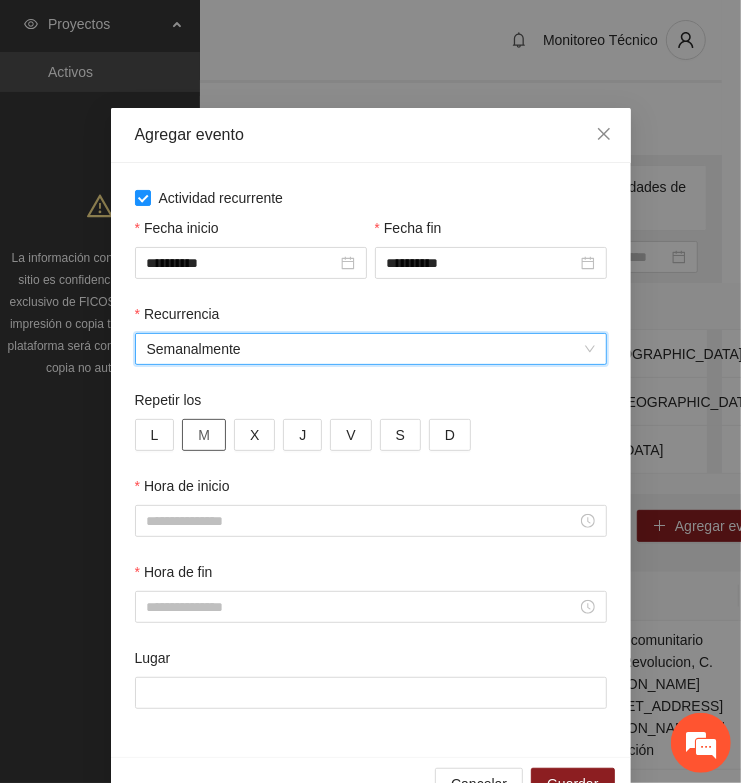 click on "M" at bounding box center [204, 435] 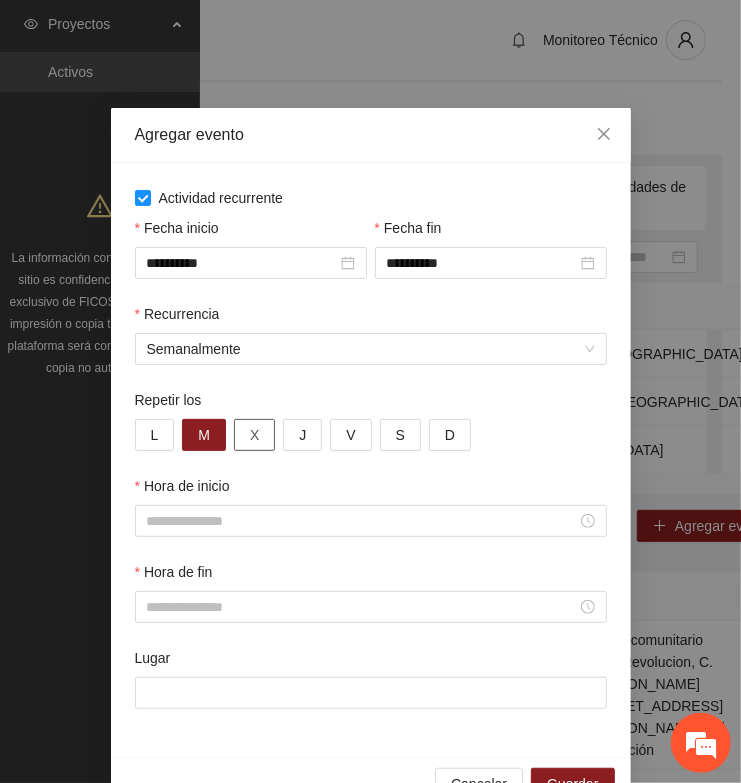 click on "X" at bounding box center (254, 435) 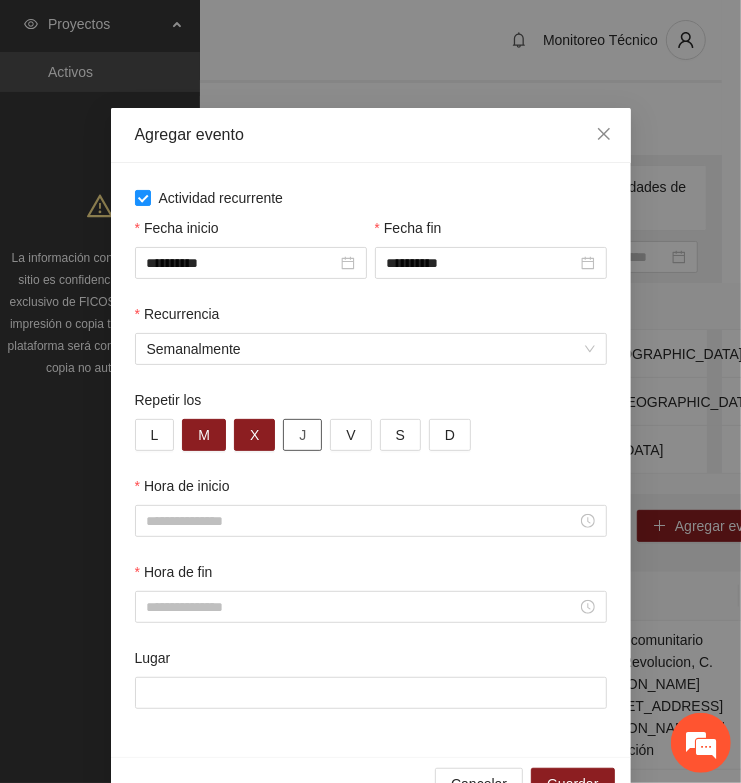 click on "J" at bounding box center [302, 435] 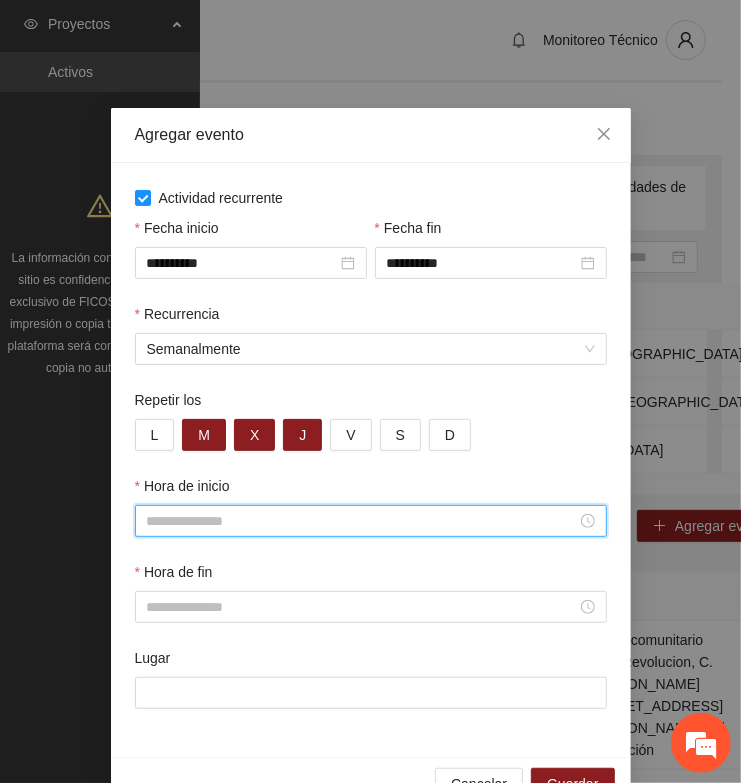 click on "Hora de inicio" at bounding box center (362, 521) 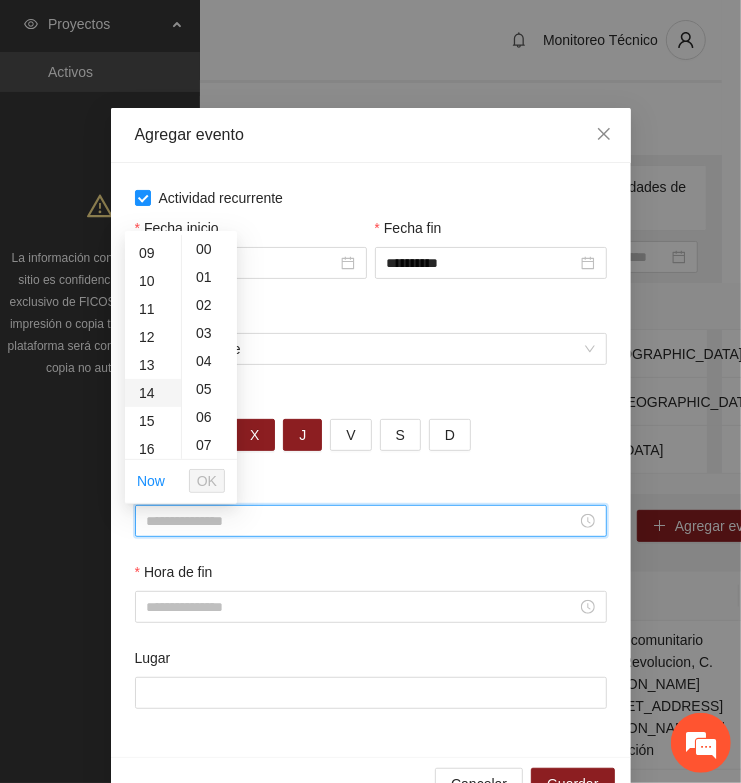 scroll, scrollTop: 250, scrollLeft: 0, axis: vertical 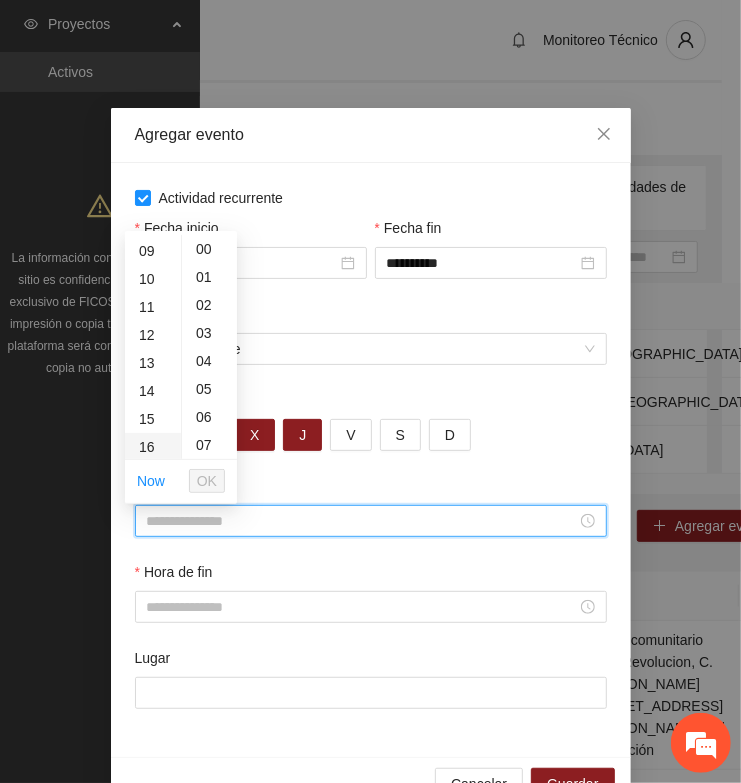 click on "16" at bounding box center (153, 447) 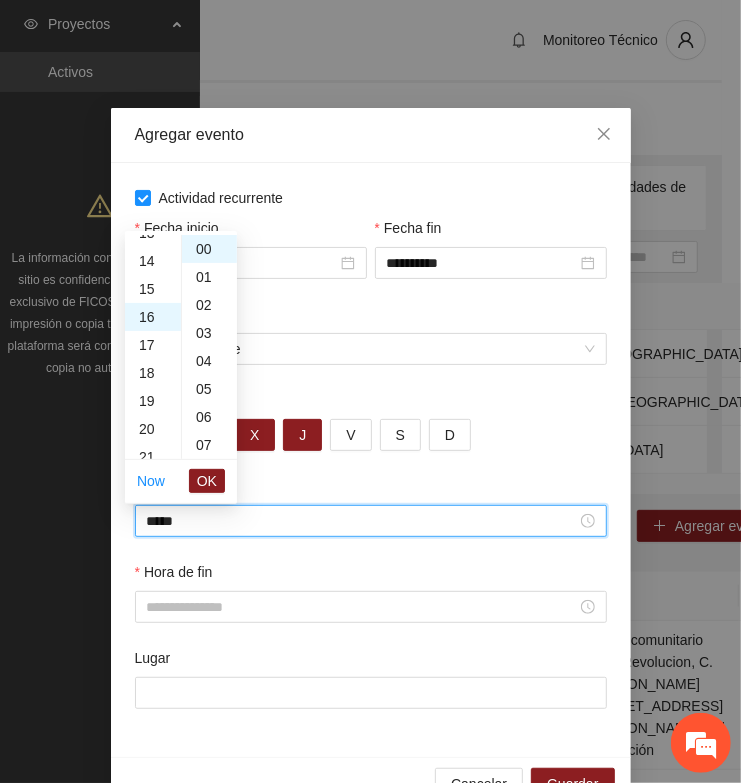 scroll, scrollTop: 447, scrollLeft: 0, axis: vertical 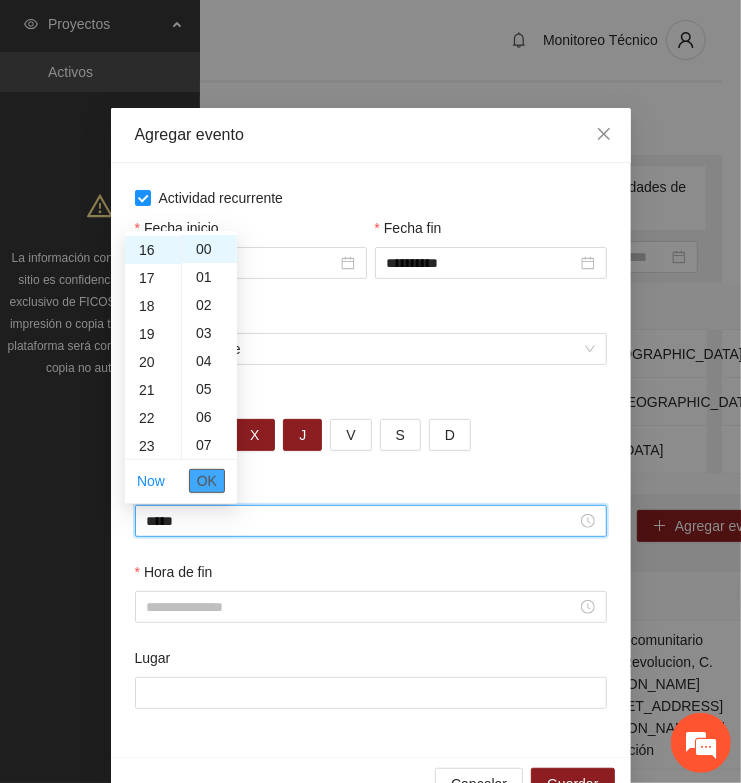 click on "OK" at bounding box center (207, 481) 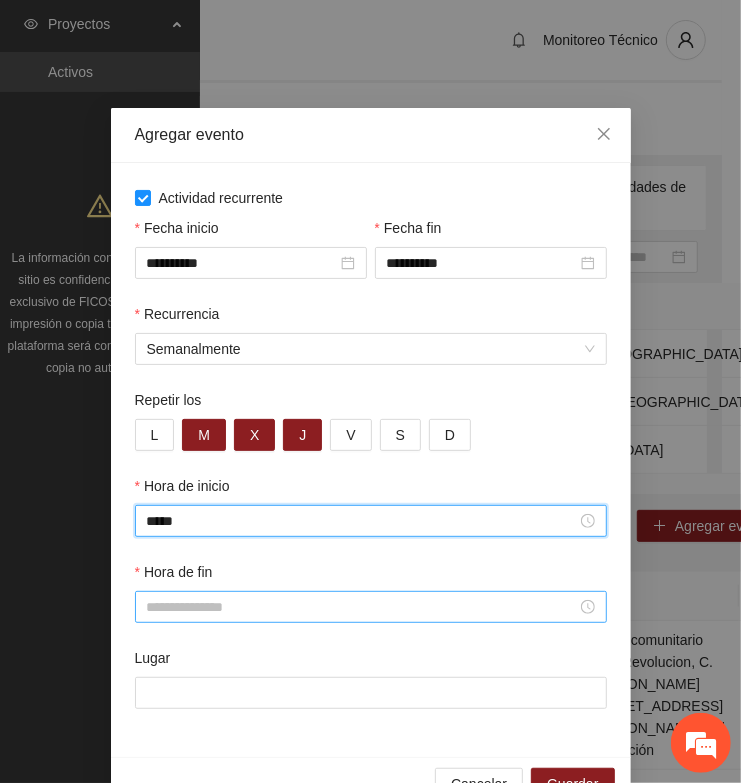 click on "Hora de fin" at bounding box center [362, 607] 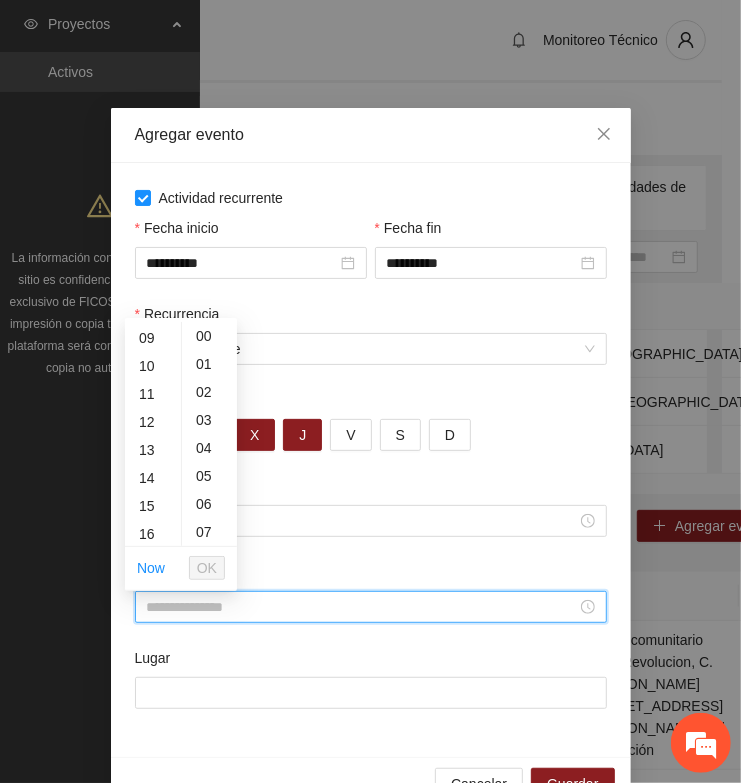 scroll, scrollTop: 375, scrollLeft: 0, axis: vertical 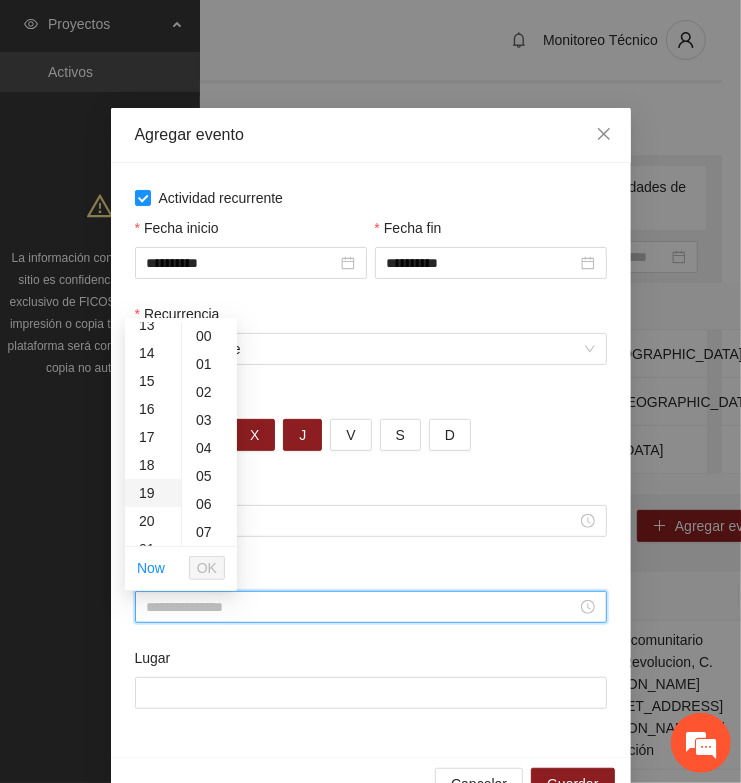 click on "19" at bounding box center (153, 493) 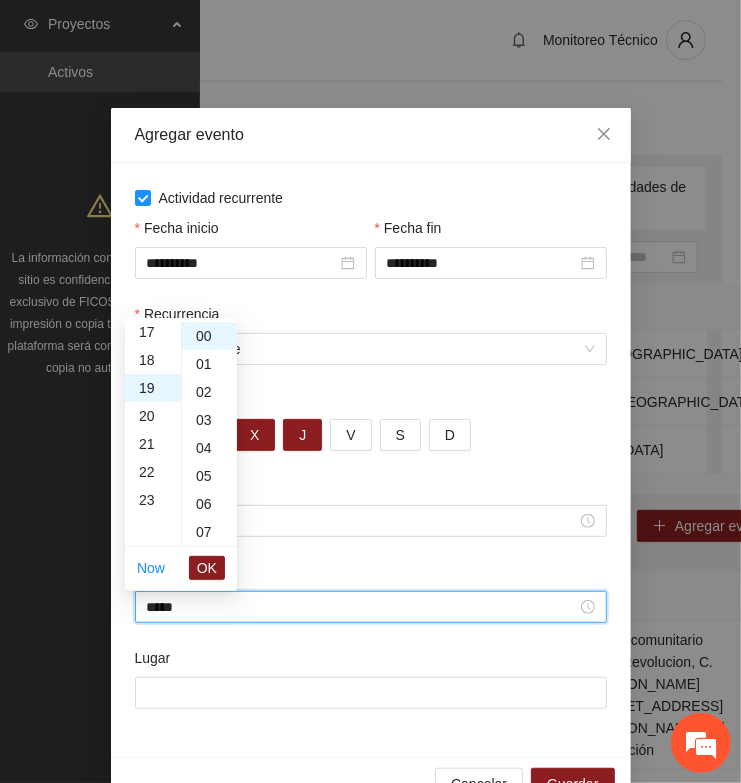 scroll, scrollTop: 532, scrollLeft: 0, axis: vertical 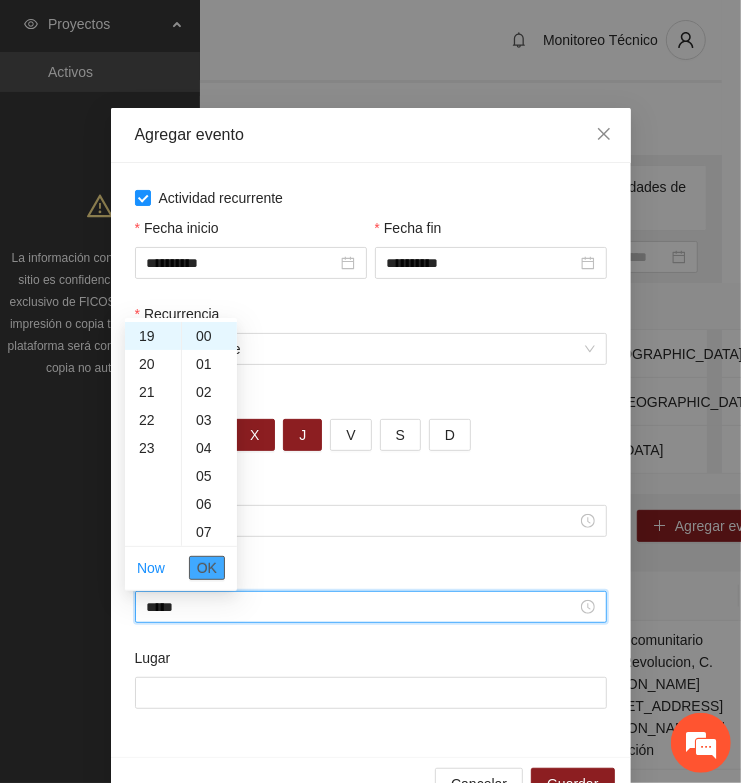 click on "OK" at bounding box center (207, 568) 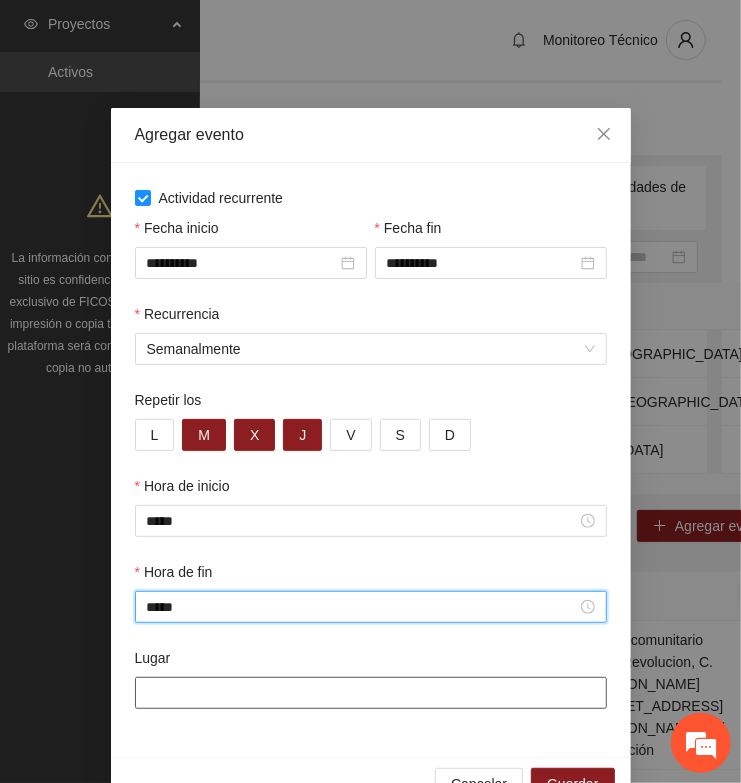 click on "Lugar" at bounding box center [371, 693] 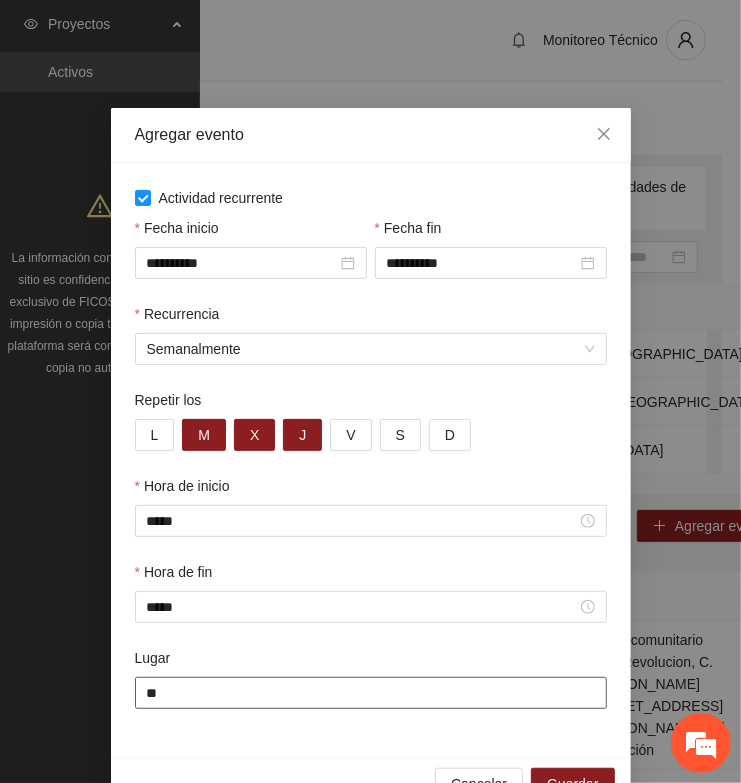 type on "**********" 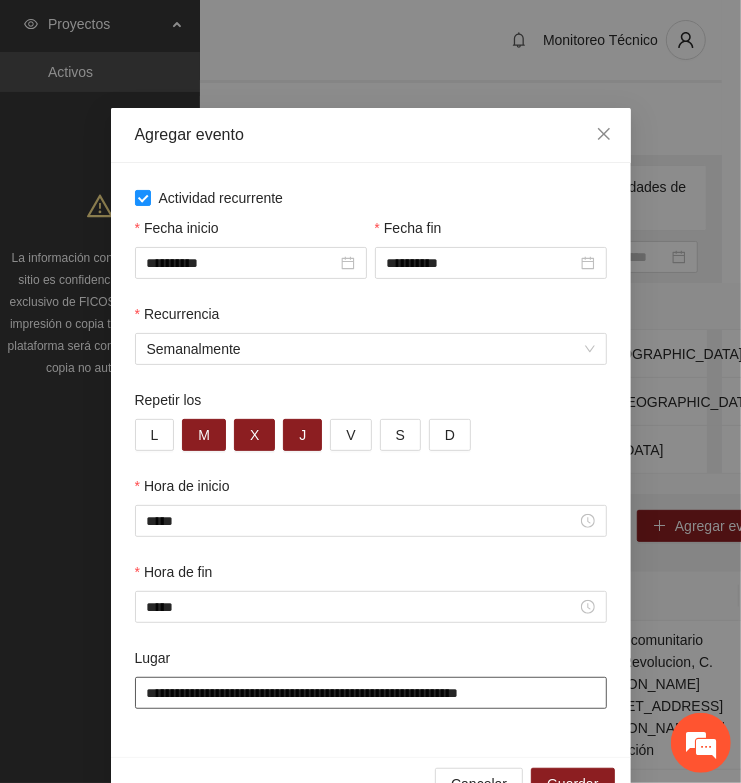 scroll, scrollTop: 56, scrollLeft: 0, axis: vertical 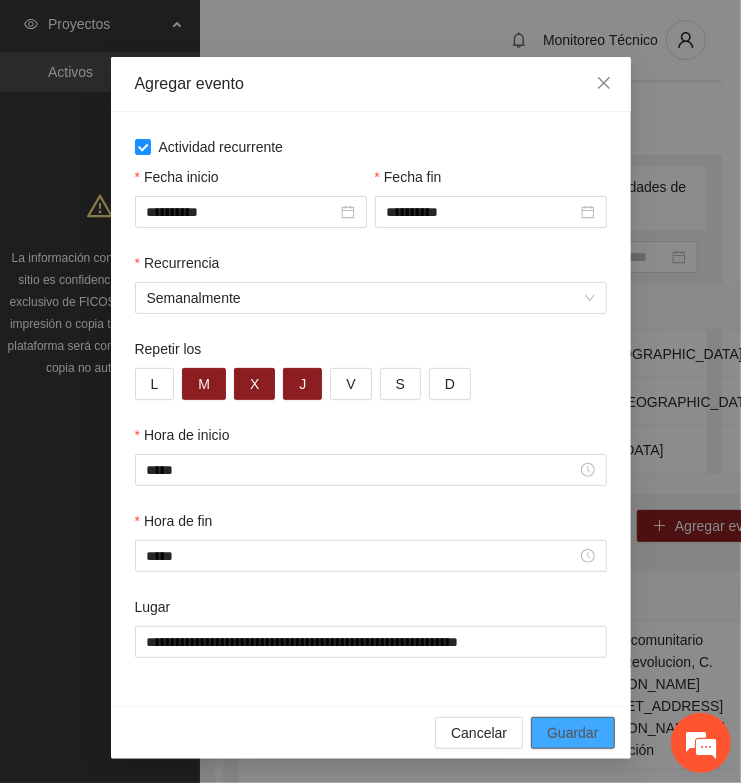 click on "Guardar" at bounding box center [572, 733] 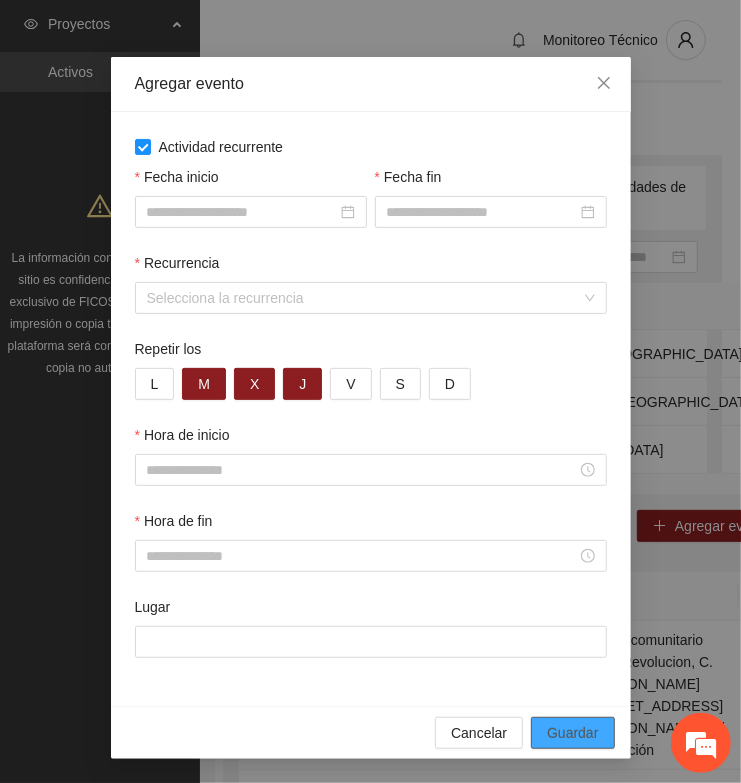 scroll, scrollTop: 0, scrollLeft: 0, axis: both 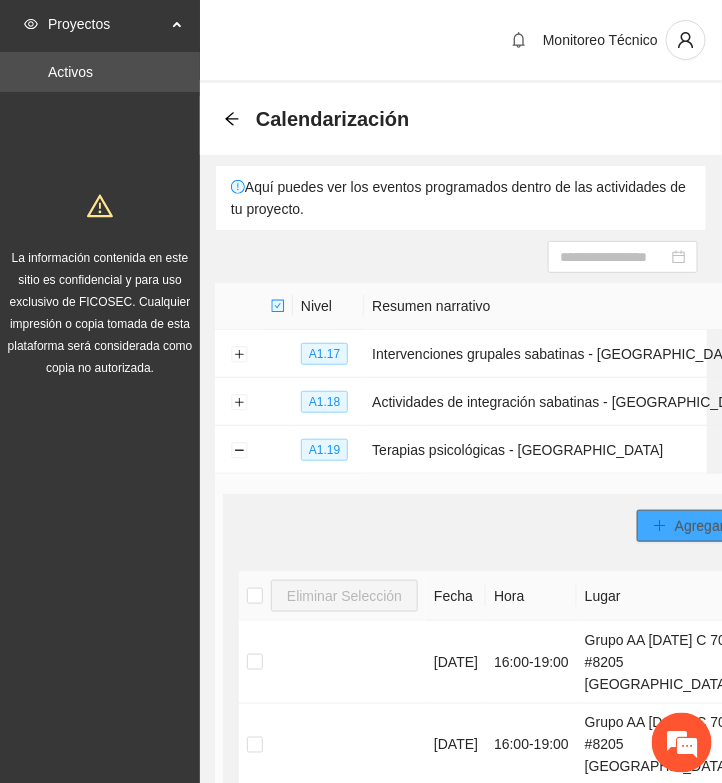 click on "Agregar evento" at bounding box center (723, 526) 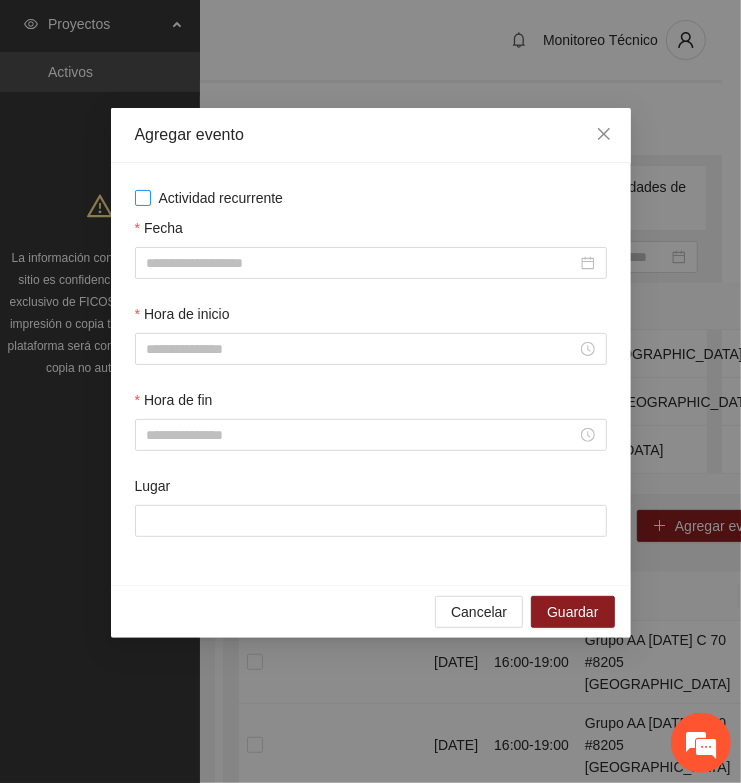 click on "Actividad recurrente" at bounding box center [221, 198] 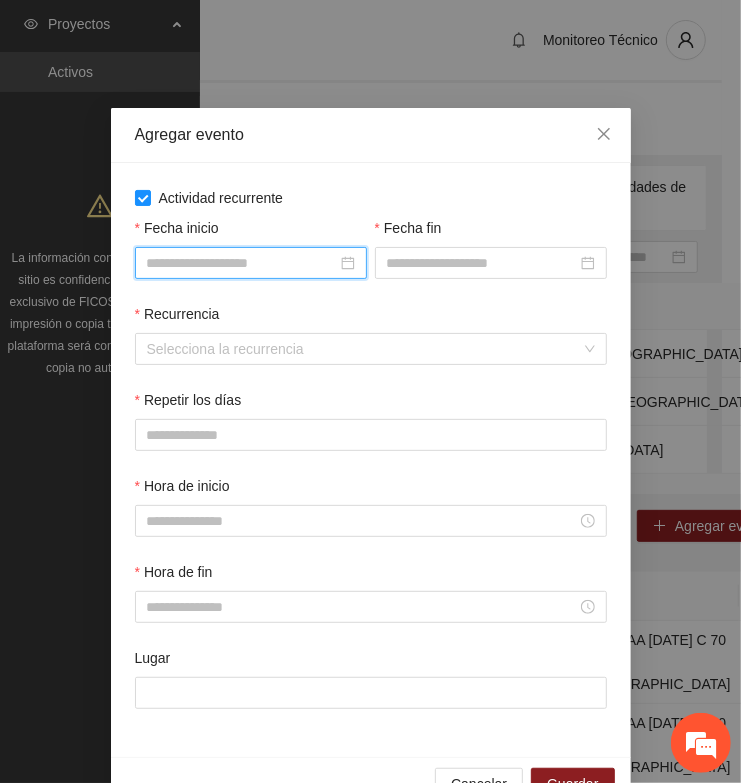 click on "Fecha inicio" at bounding box center (242, 263) 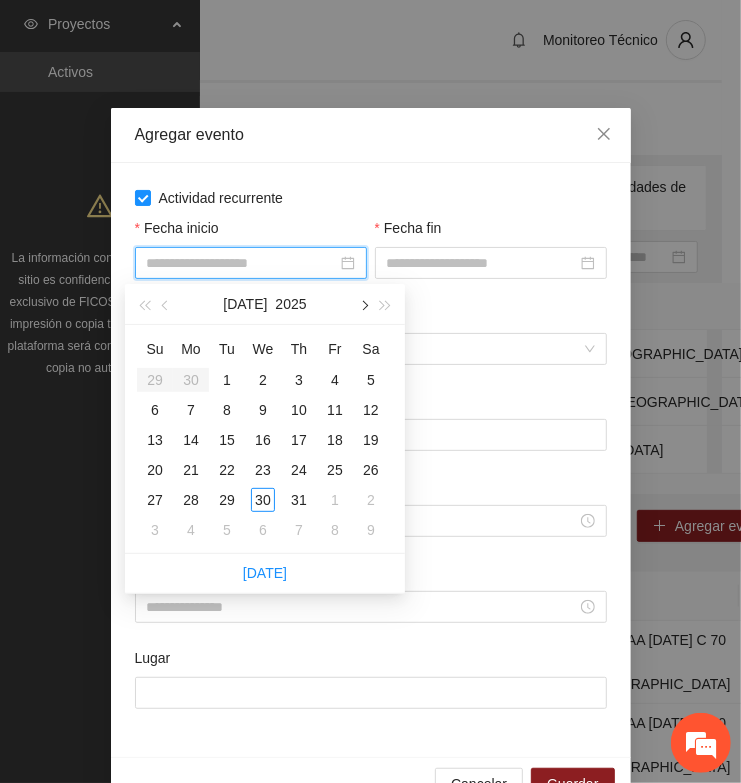 click at bounding box center (363, 306) 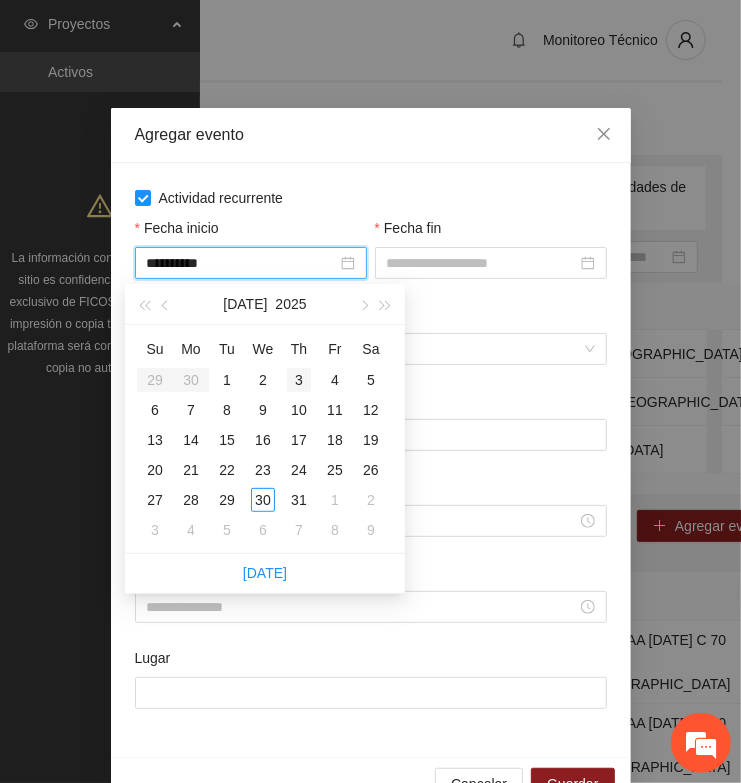 type on "**********" 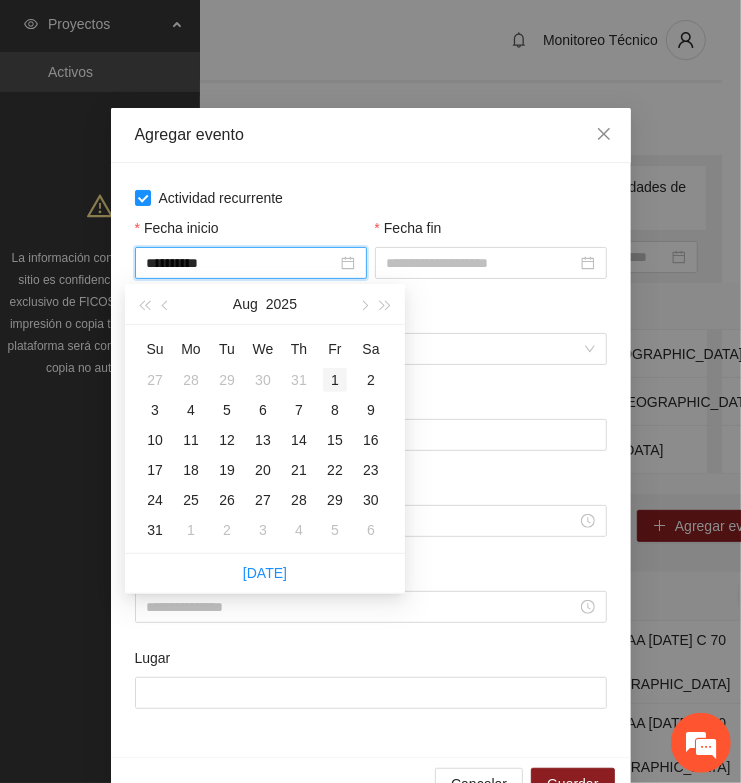 type on "**********" 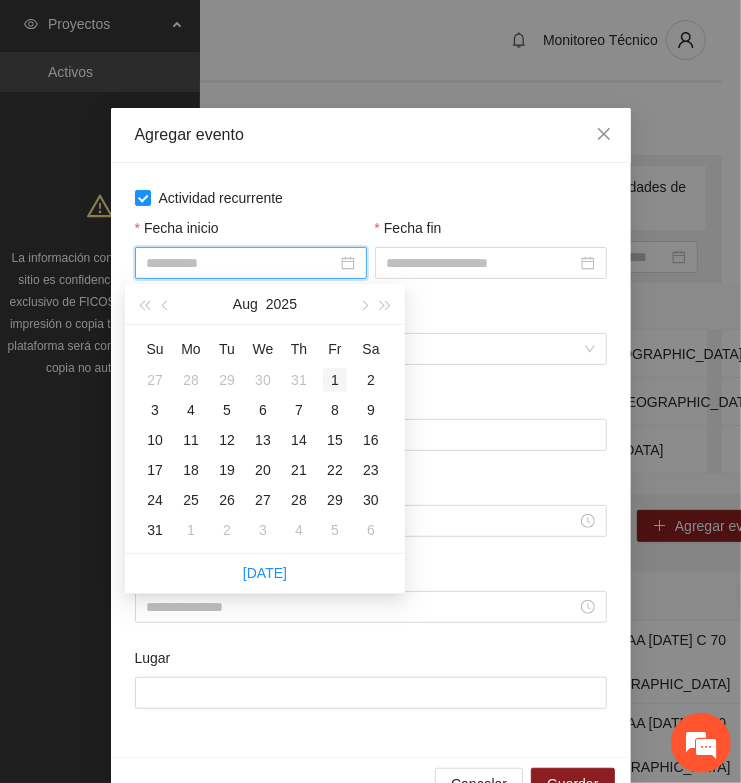 click on "1" at bounding box center [335, 380] 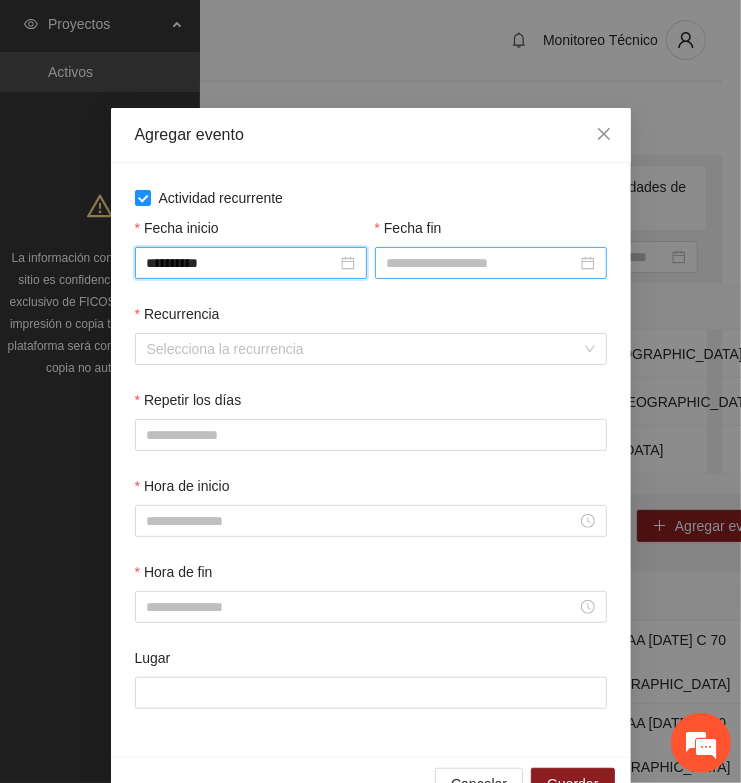 click on "Fecha fin" at bounding box center (482, 263) 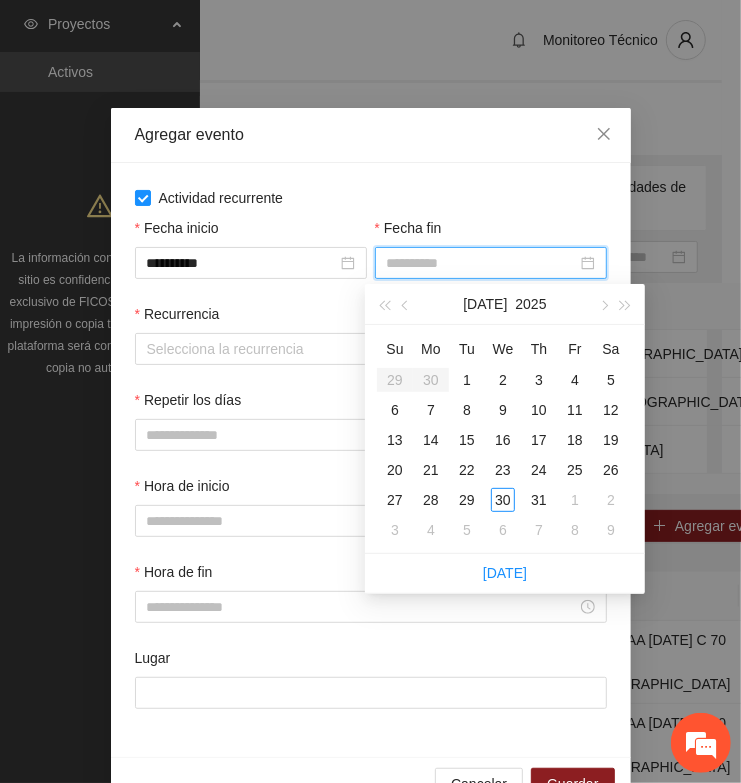 type on "**********" 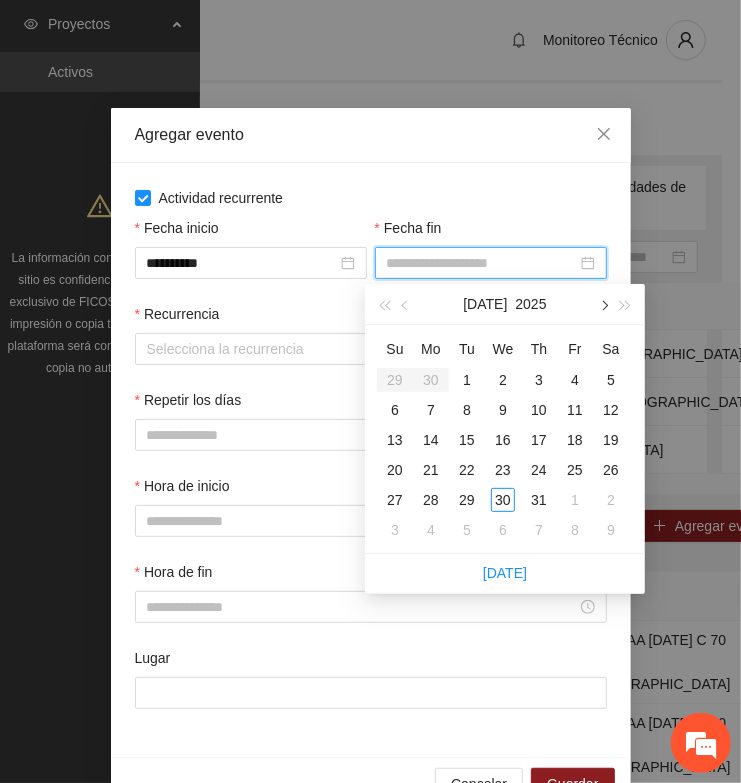 click at bounding box center [603, 304] 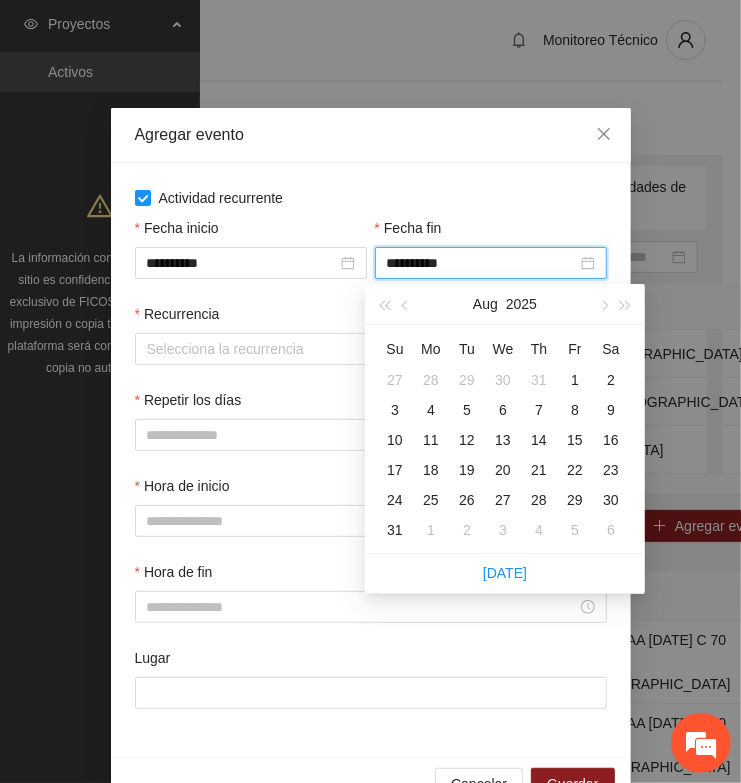 type on "**********" 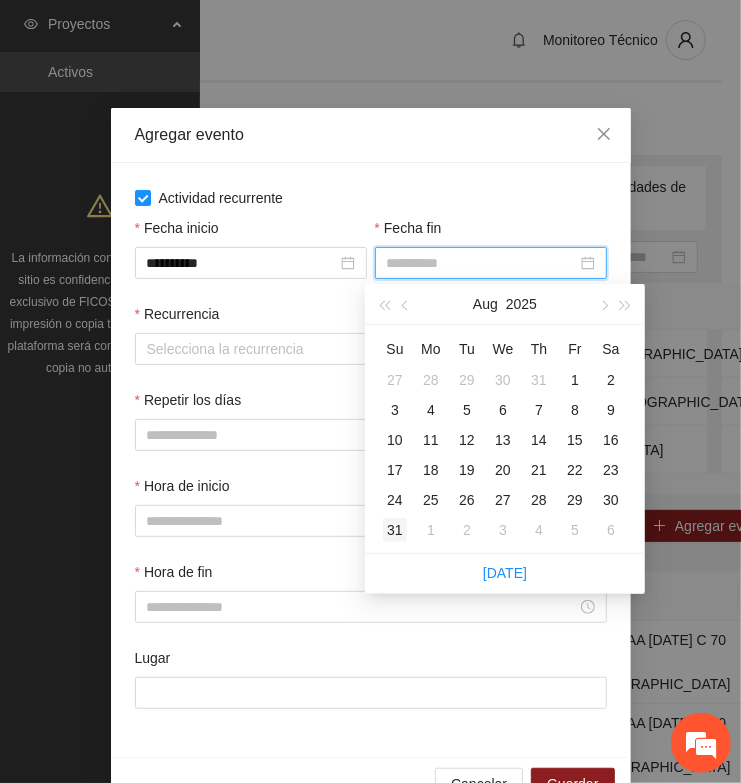 type on "**********" 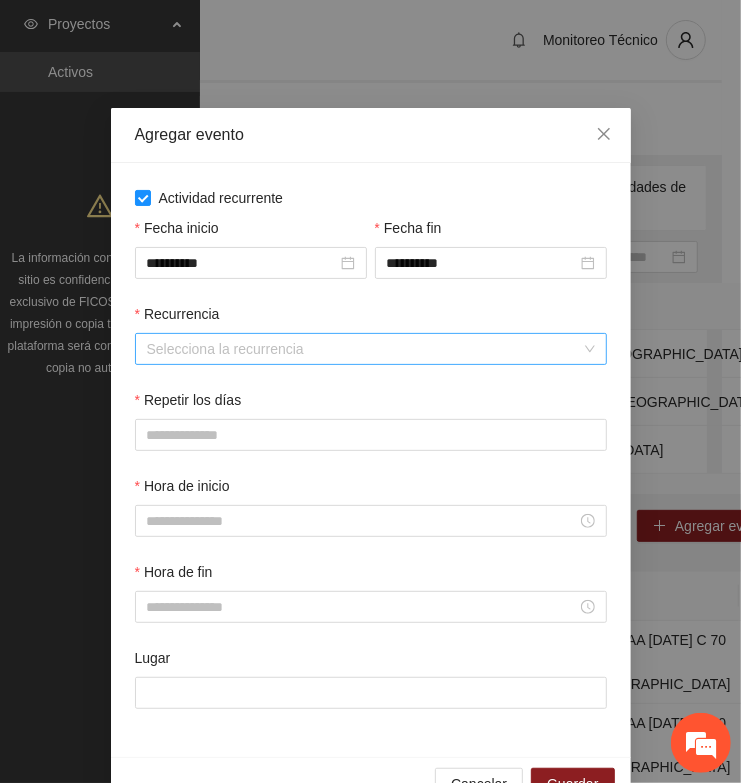click on "Recurrencia" at bounding box center [364, 349] 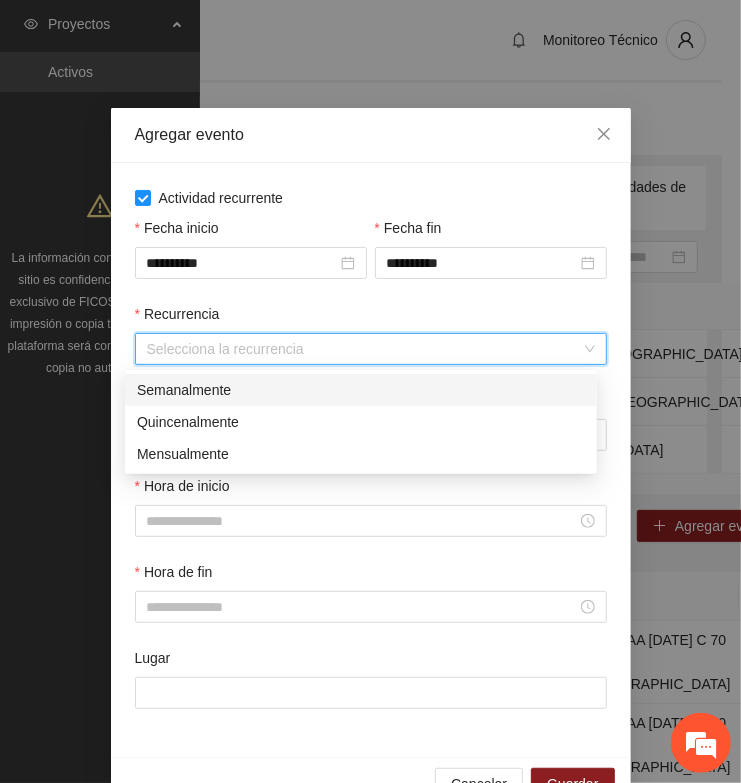 click on "Semanalmente" at bounding box center (361, 390) 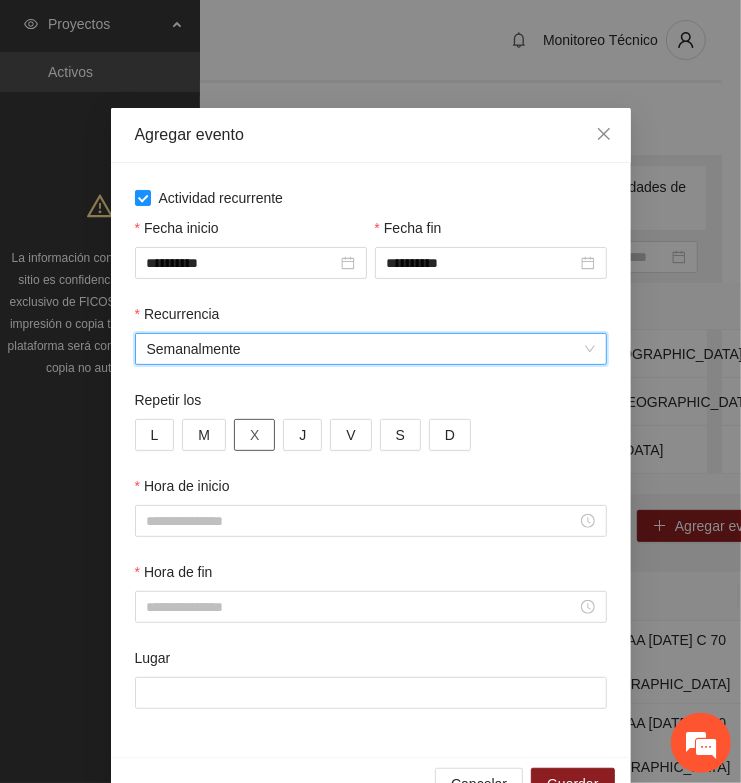click on "X" at bounding box center [254, 435] 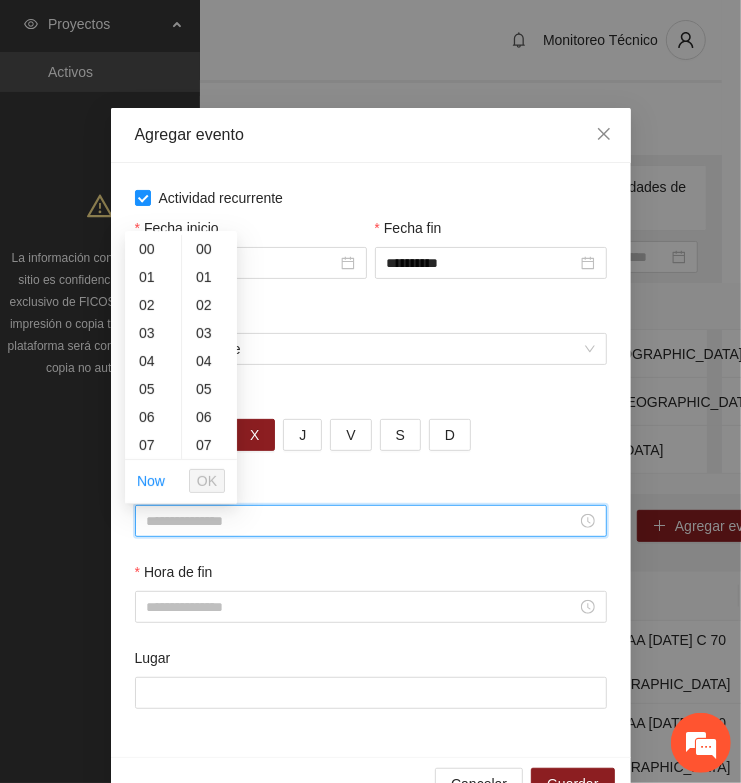 click on "Hora de inicio" at bounding box center [362, 521] 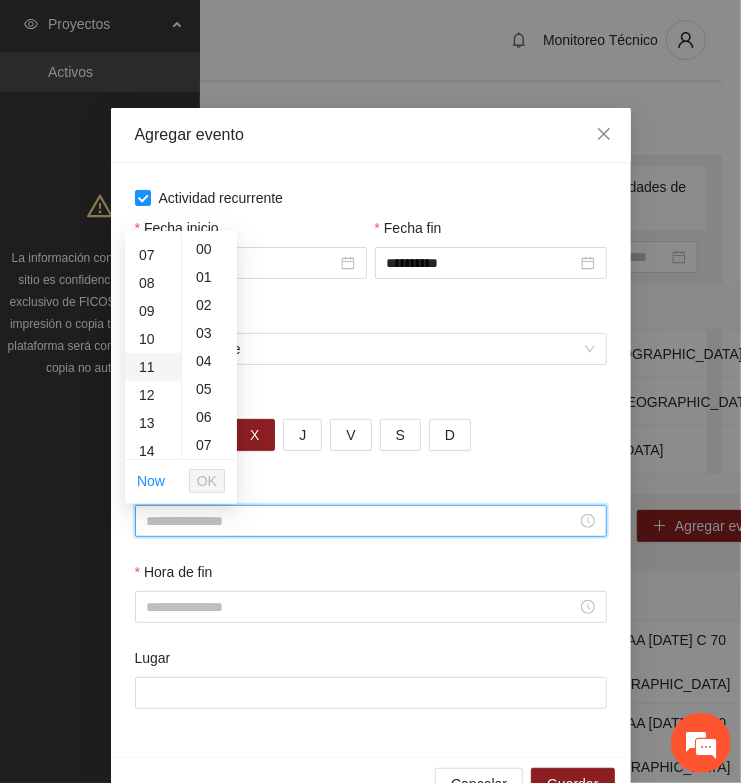 scroll, scrollTop: 250, scrollLeft: 0, axis: vertical 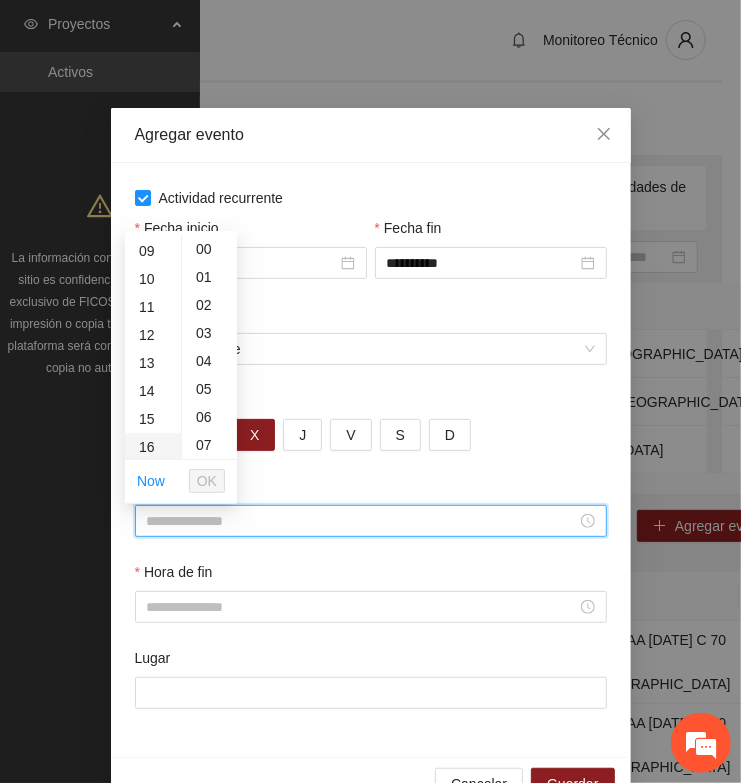 click on "16" at bounding box center (153, 447) 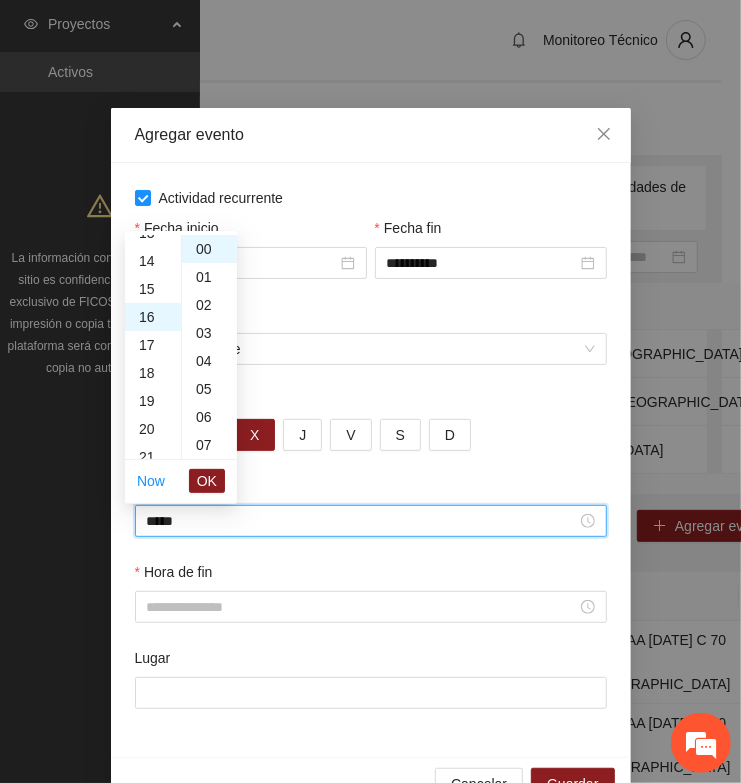 scroll, scrollTop: 447, scrollLeft: 0, axis: vertical 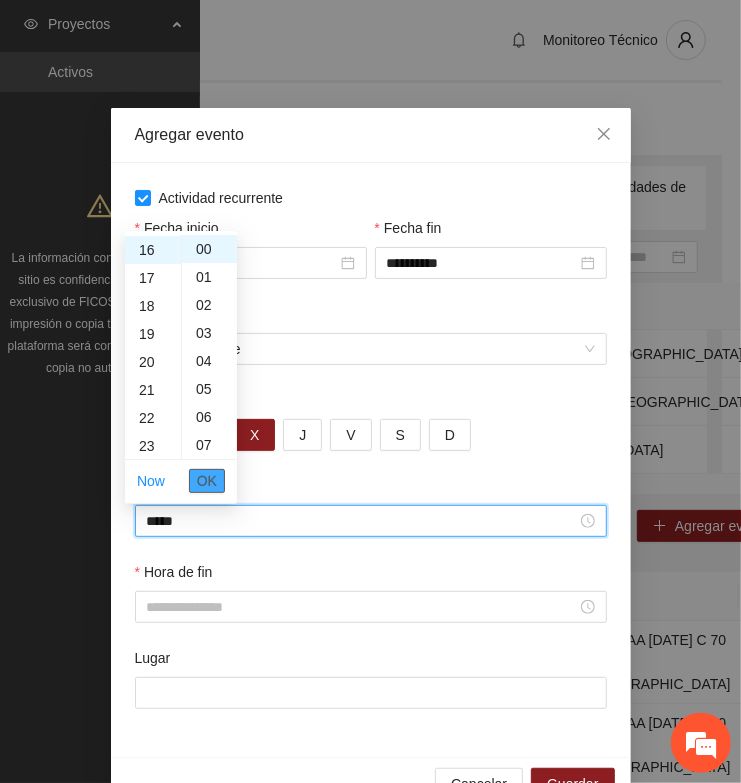 click on "OK" at bounding box center [207, 481] 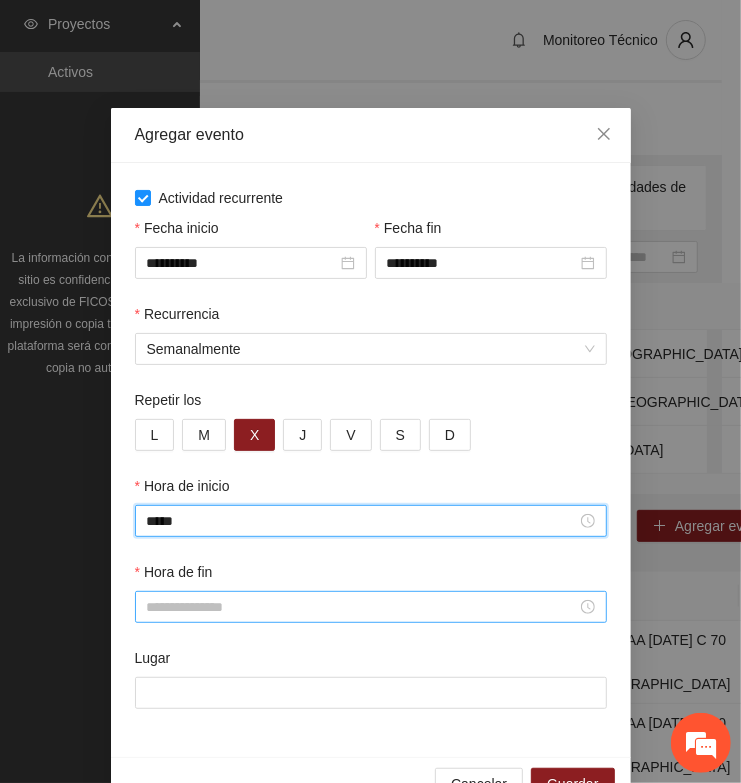 click on "Hora de fin" at bounding box center (362, 607) 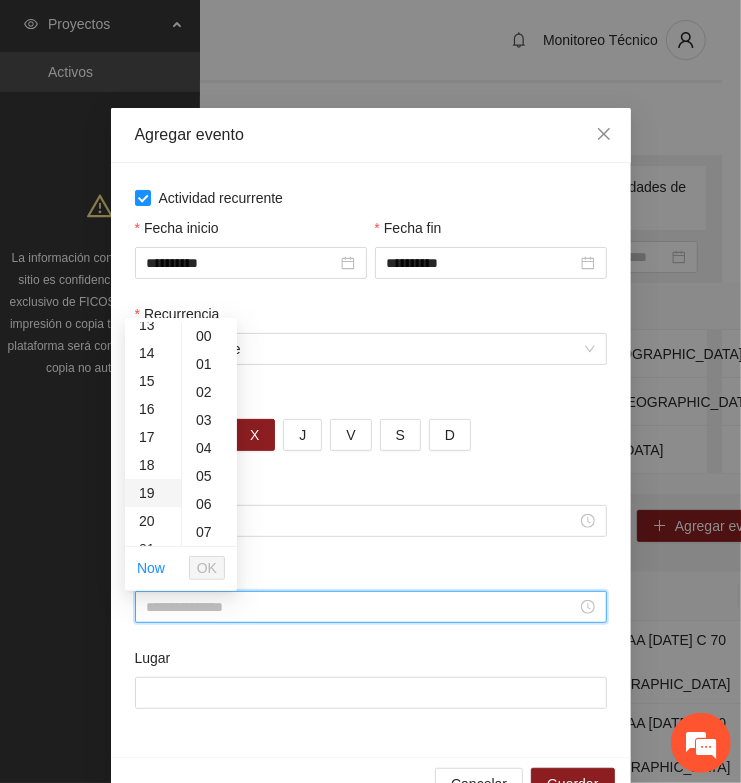 click on "19" at bounding box center [153, 493] 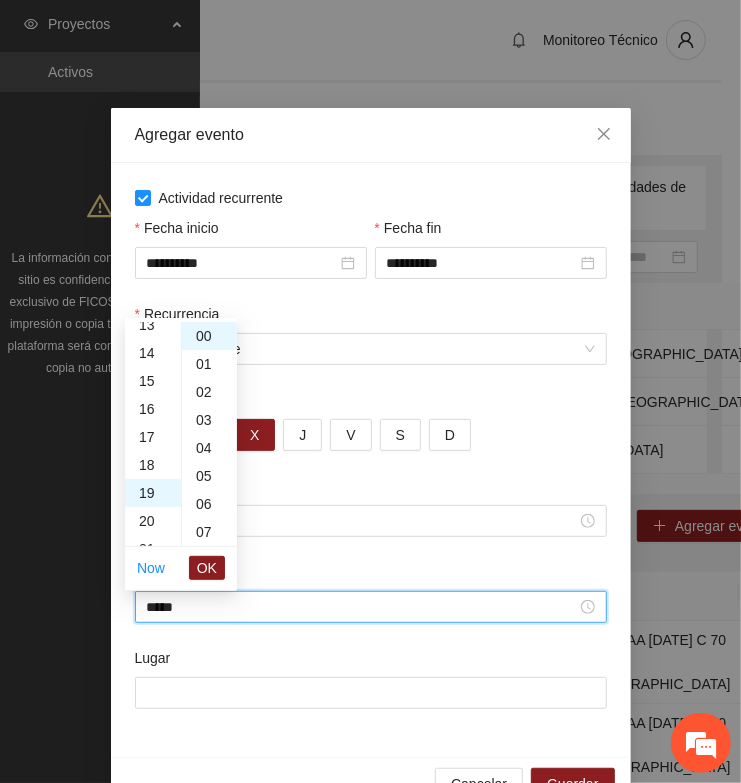 scroll, scrollTop: 532, scrollLeft: 0, axis: vertical 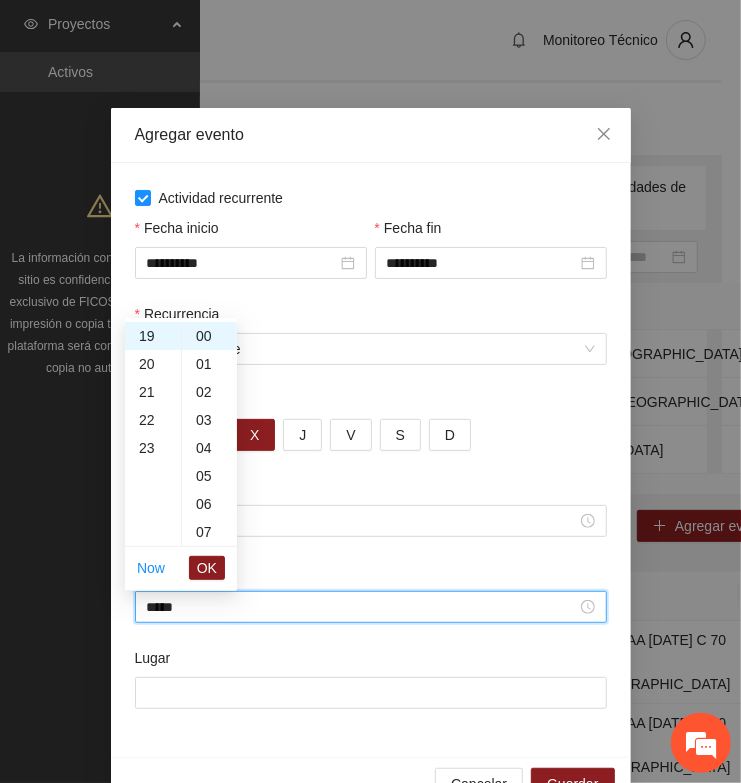 click on "OK" at bounding box center [207, 568] 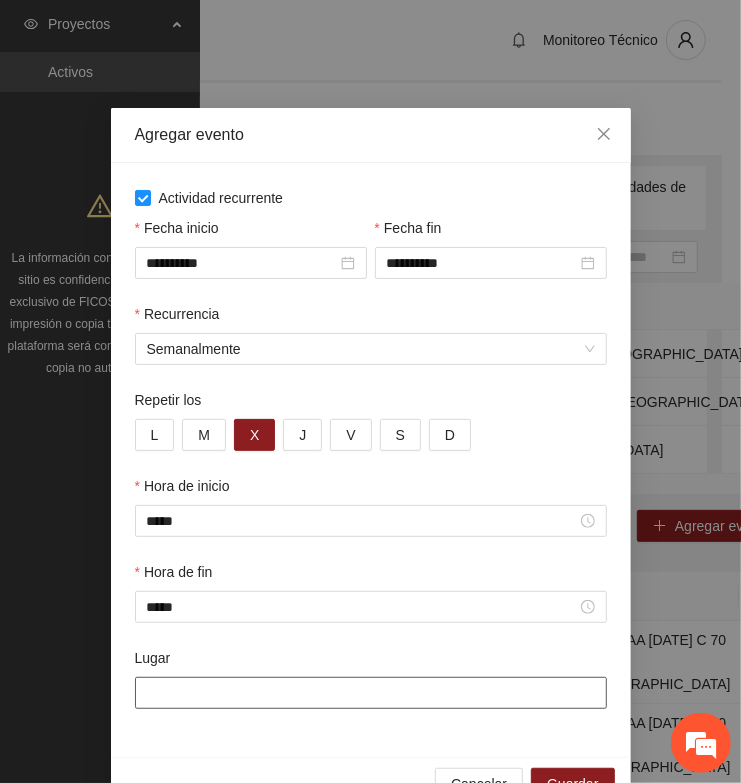 click on "Lugar" at bounding box center [371, 693] 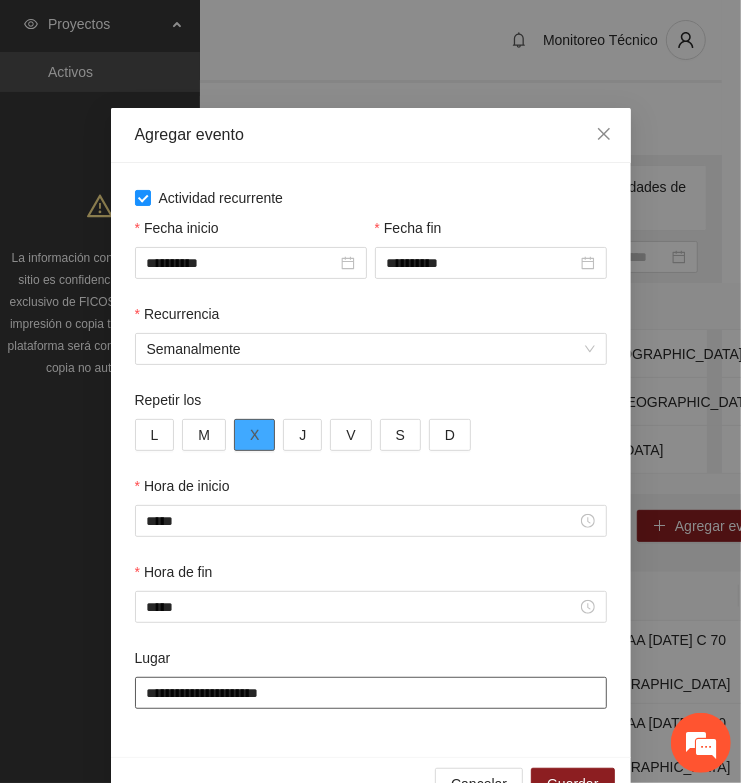 type on "**********" 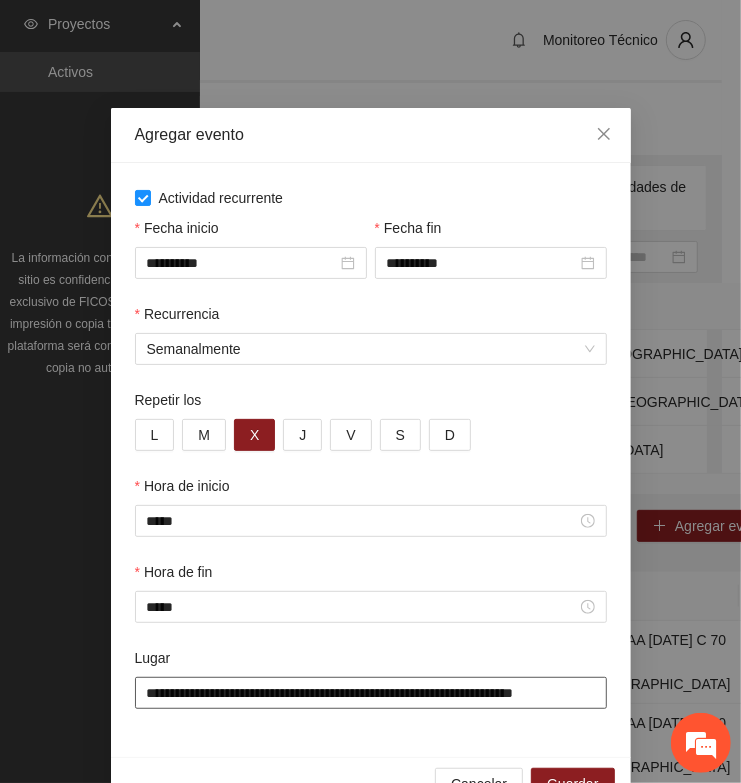 drag, startPoint x: 447, startPoint y: 691, endPoint x: 531, endPoint y: 720, distance: 88.86507 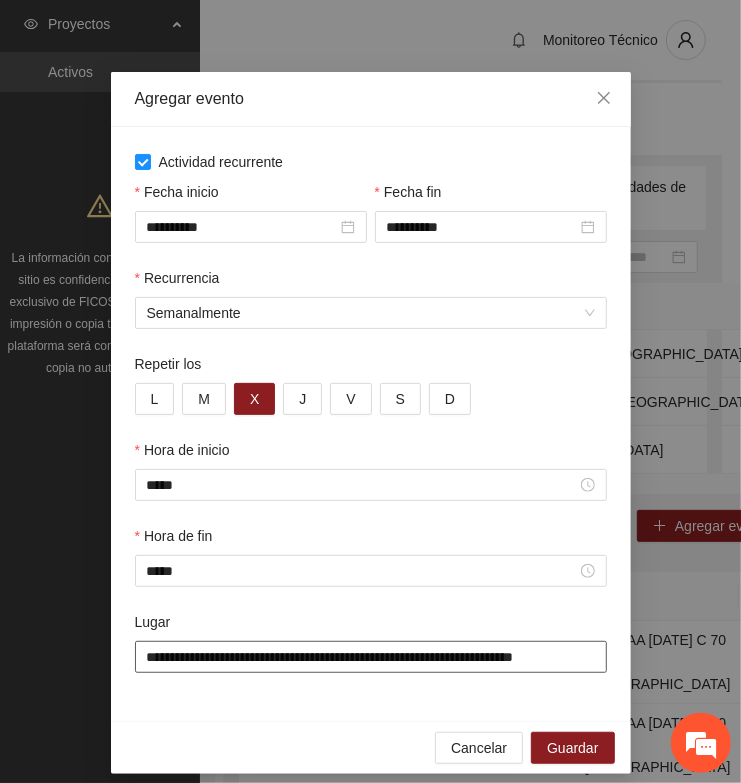 scroll, scrollTop: 56, scrollLeft: 0, axis: vertical 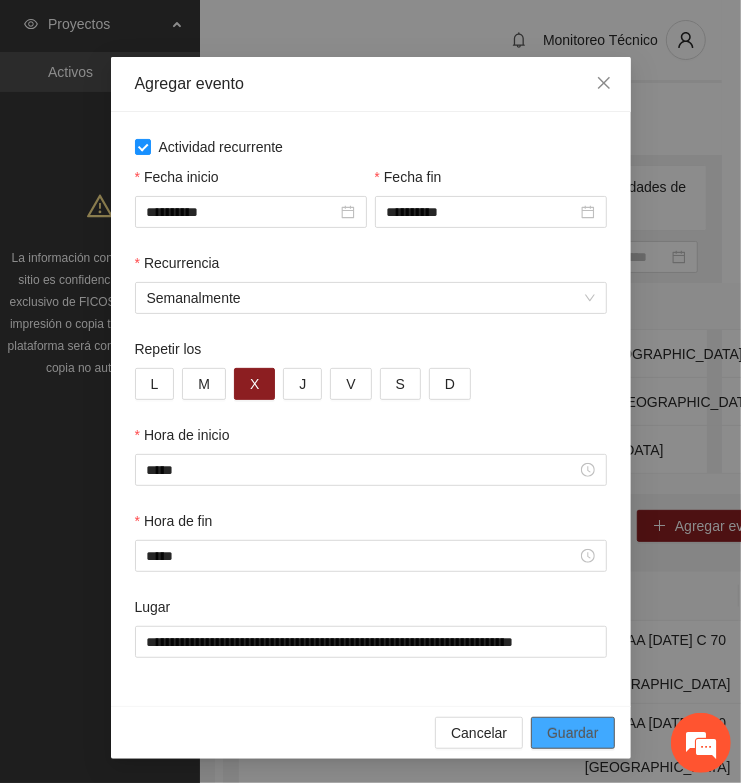 click on "Guardar" at bounding box center (572, 733) 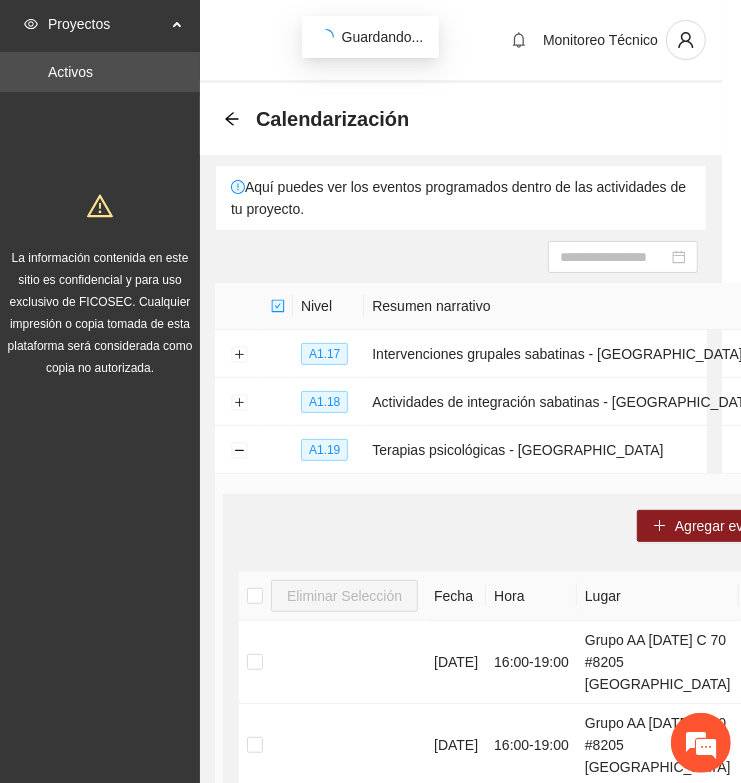 scroll, scrollTop: 0, scrollLeft: 0, axis: both 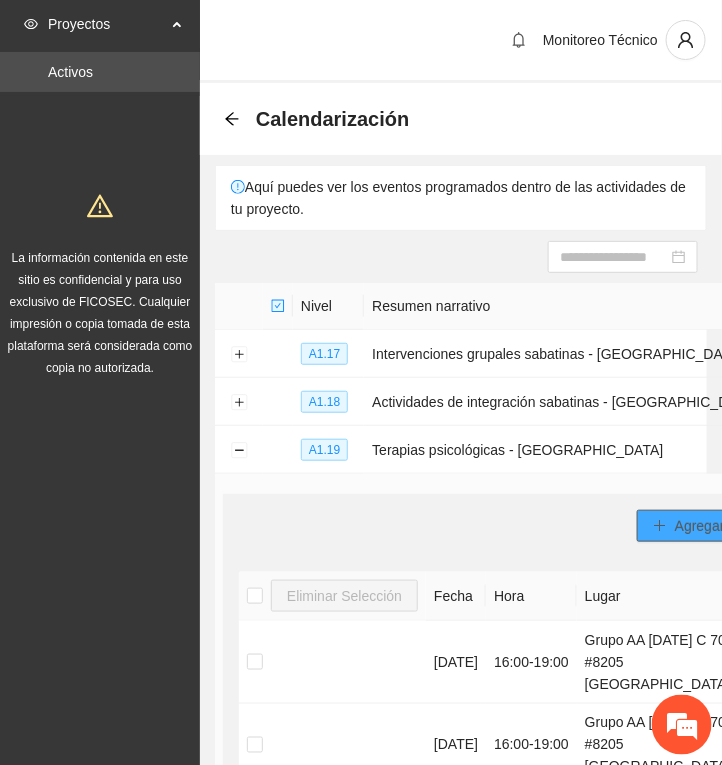 click on "Agregar evento" at bounding box center (723, 526) 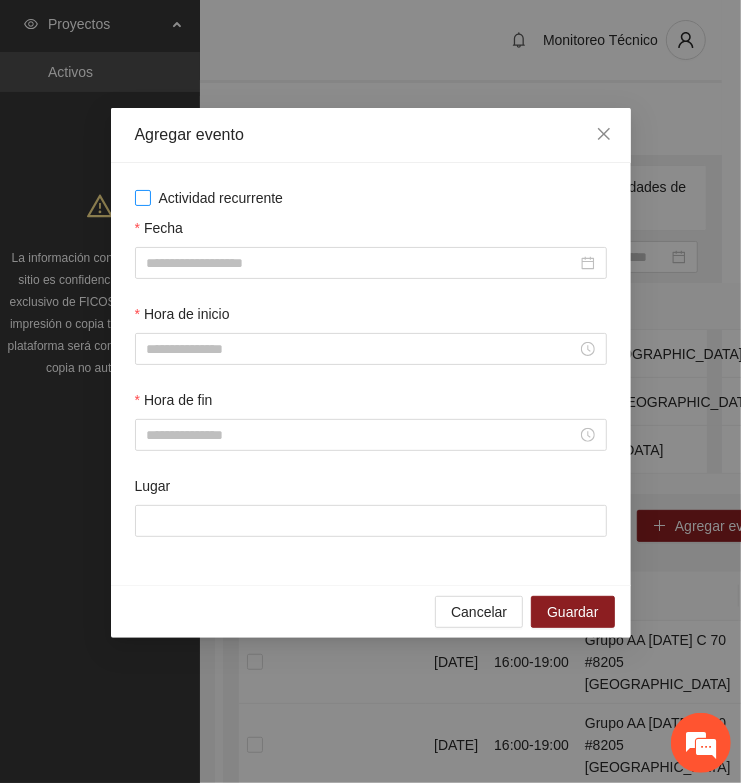 click on "Actividad recurrente" at bounding box center (221, 198) 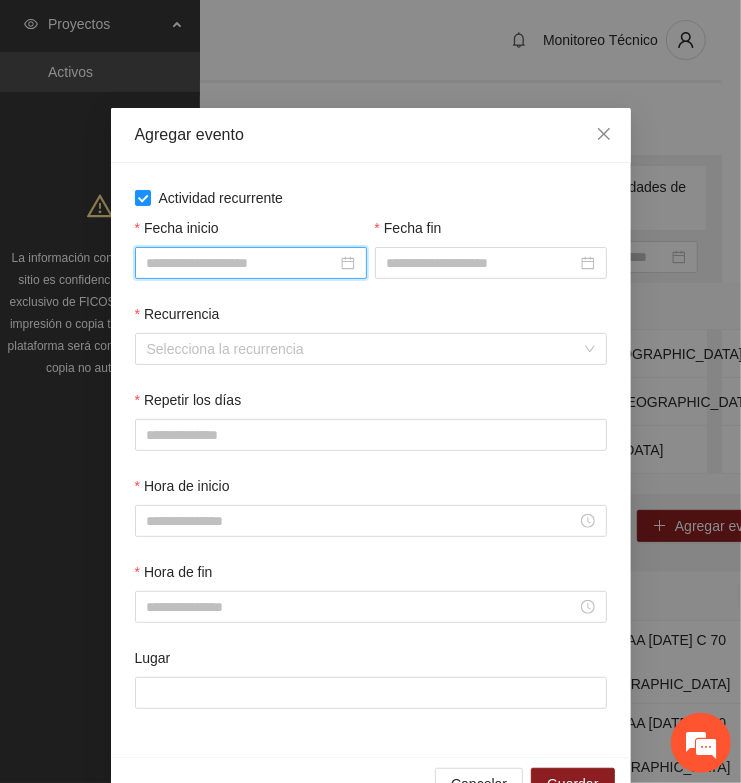 click on "Fecha inicio" at bounding box center [242, 263] 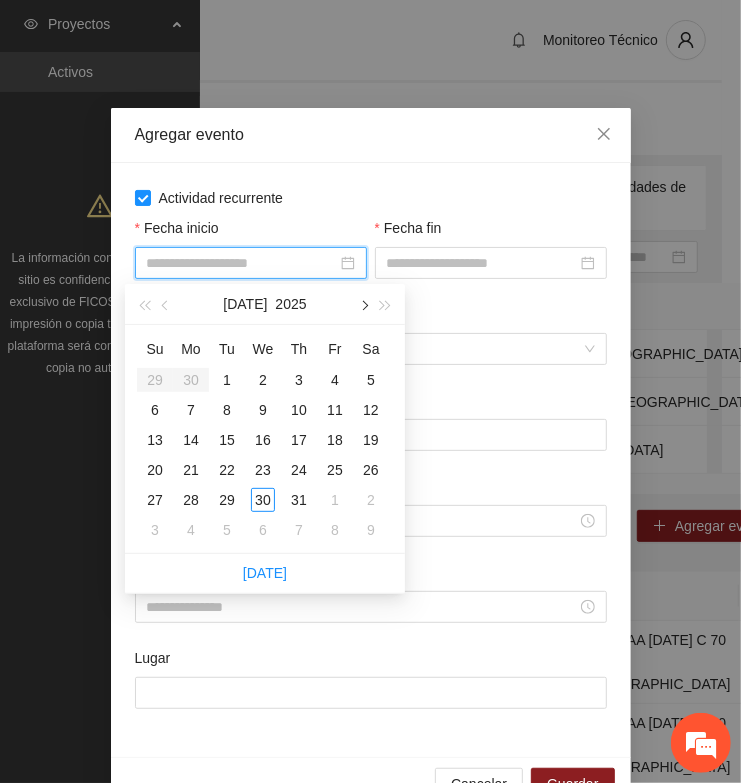 click at bounding box center [363, 306] 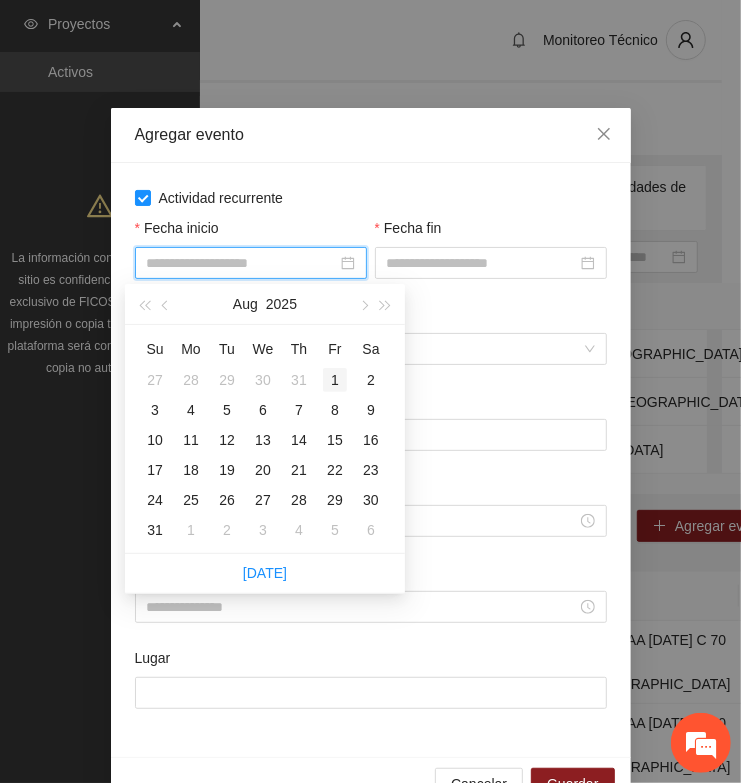 type on "**********" 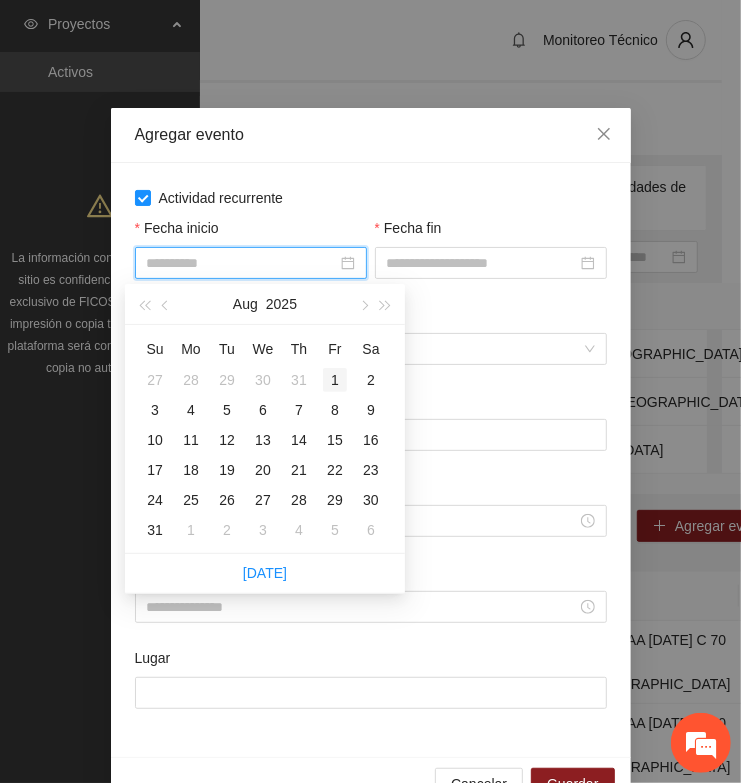 click on "1" at bounding box center (335, 380) 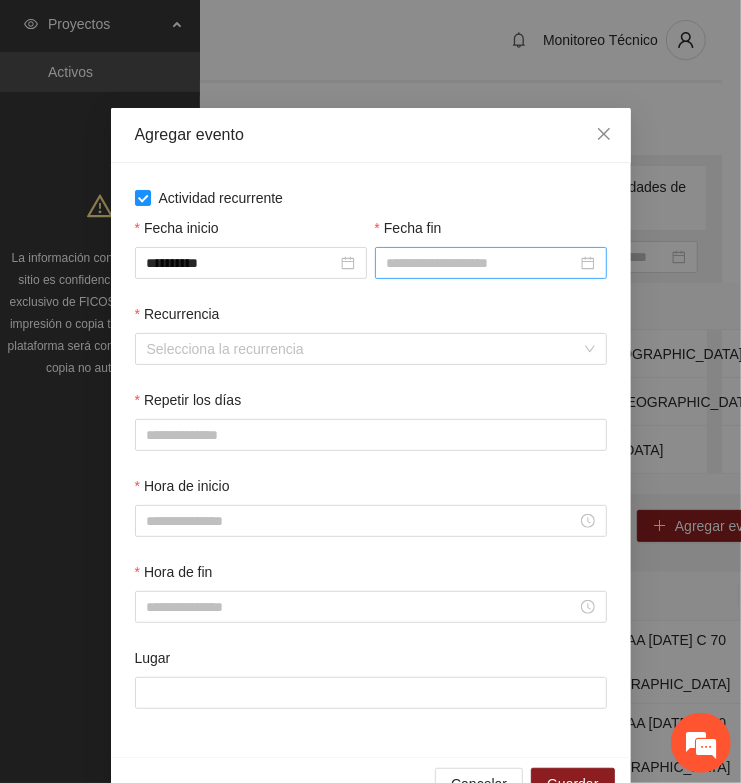 click at bounding box center [491, 263] 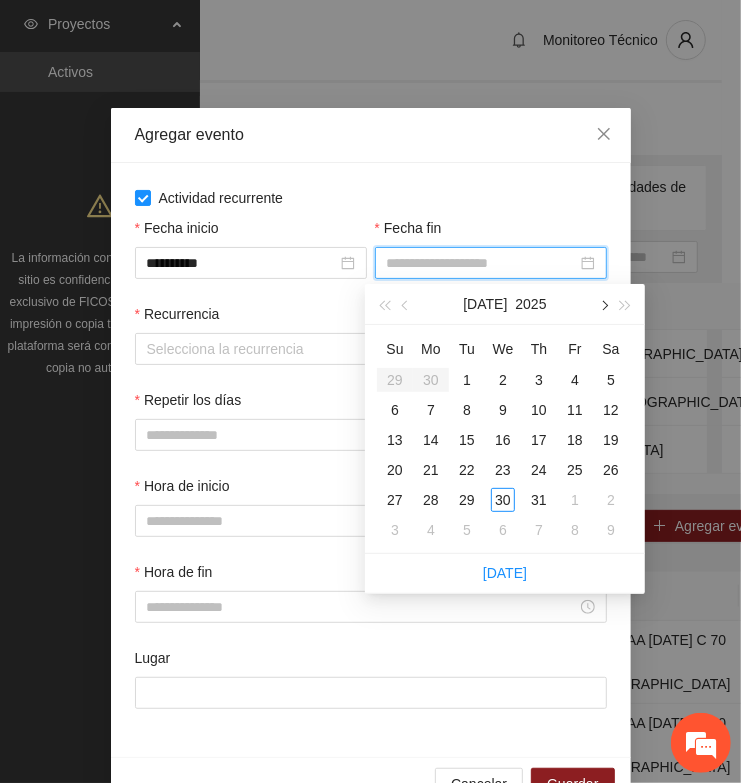 click at bounding box center [603, 304] 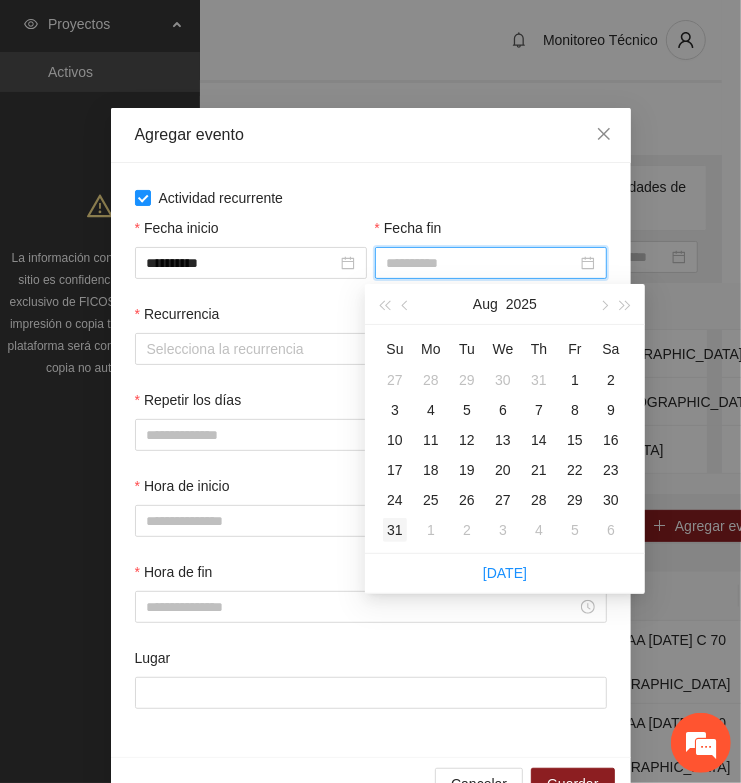 type on "**********" 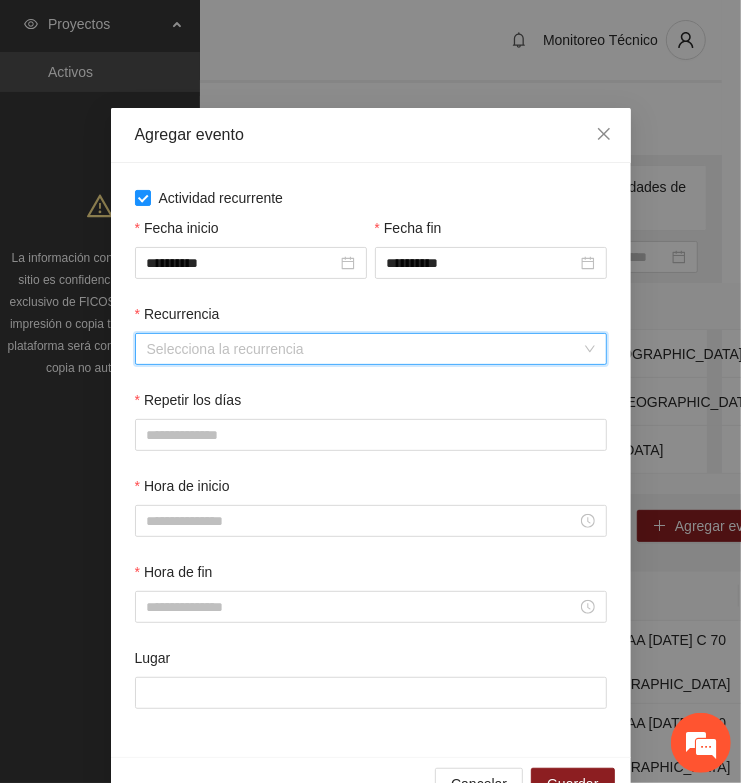 click on "Recurrencia" at bounding box center [364, 349] 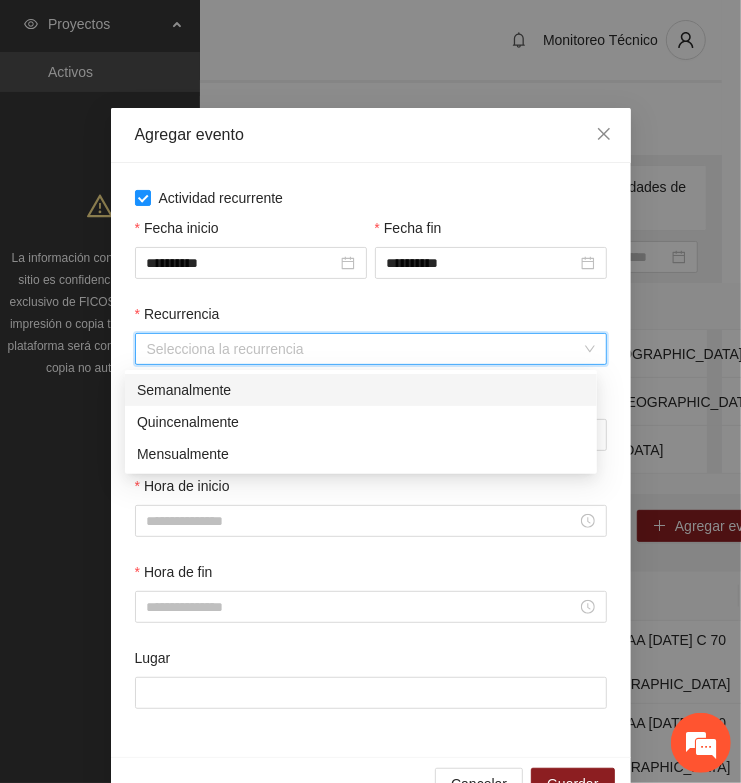 click on "Semanalmente" at bounding box center (361, 390) 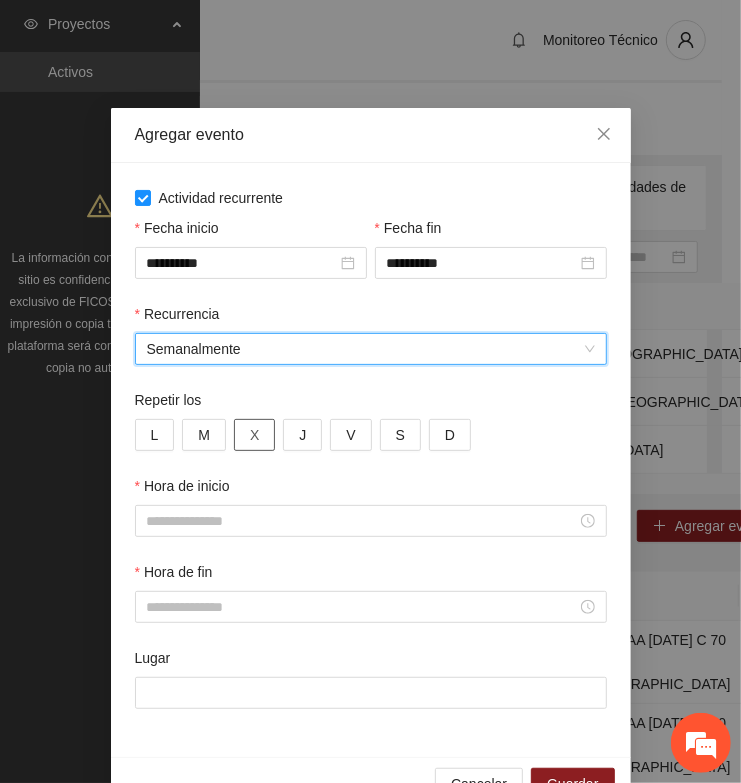click on "X" at bounding box center (254, 435) 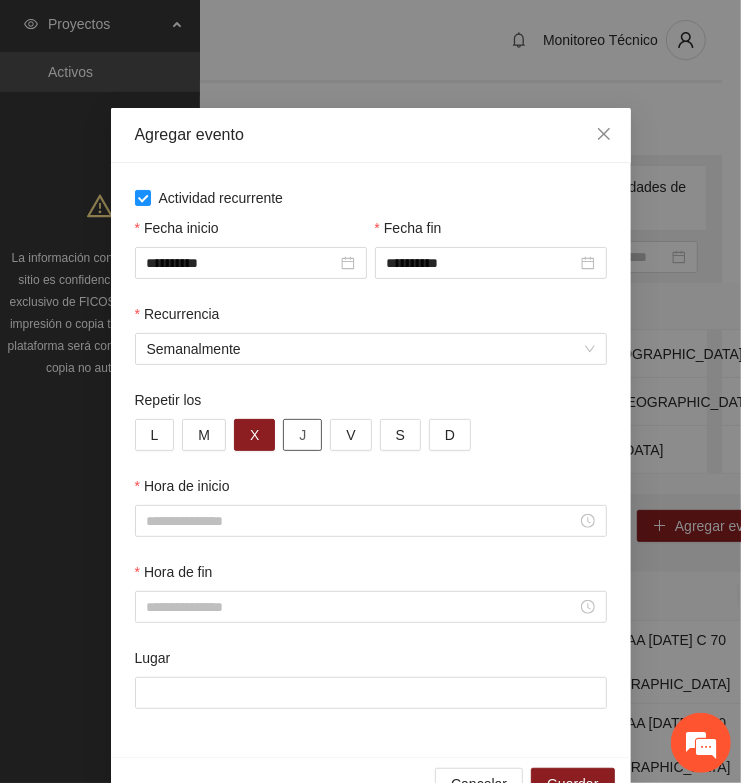 click on "J" at bounding box center [302, 435] 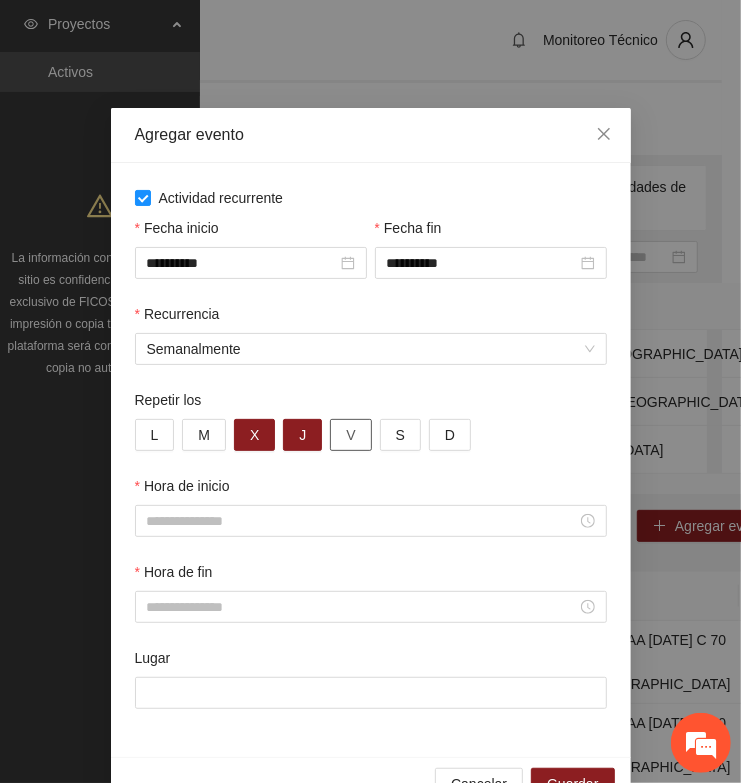 click on "V" at bounding box center (350, 435) 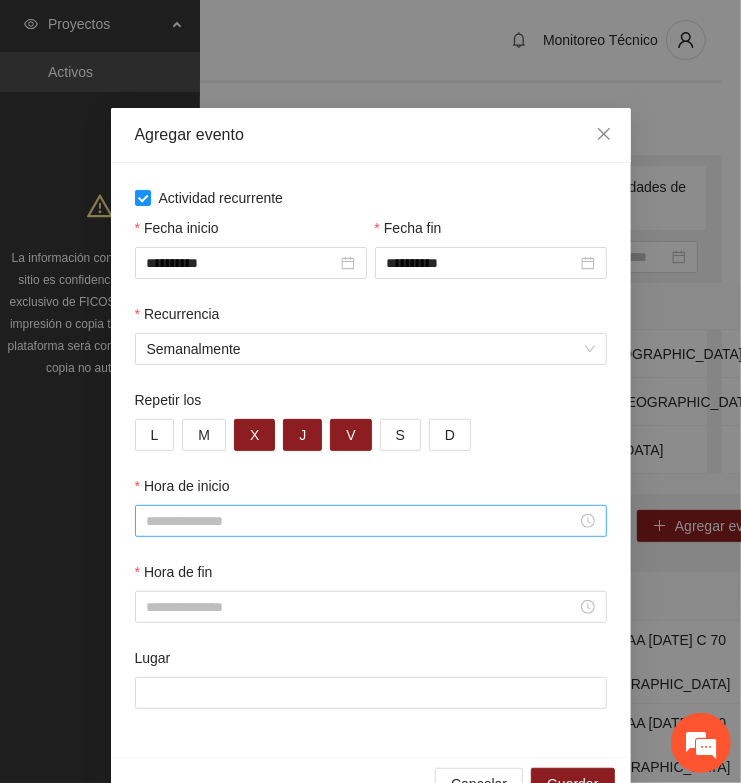 click on "Hora de inicio" at bounding box center [362, 521] 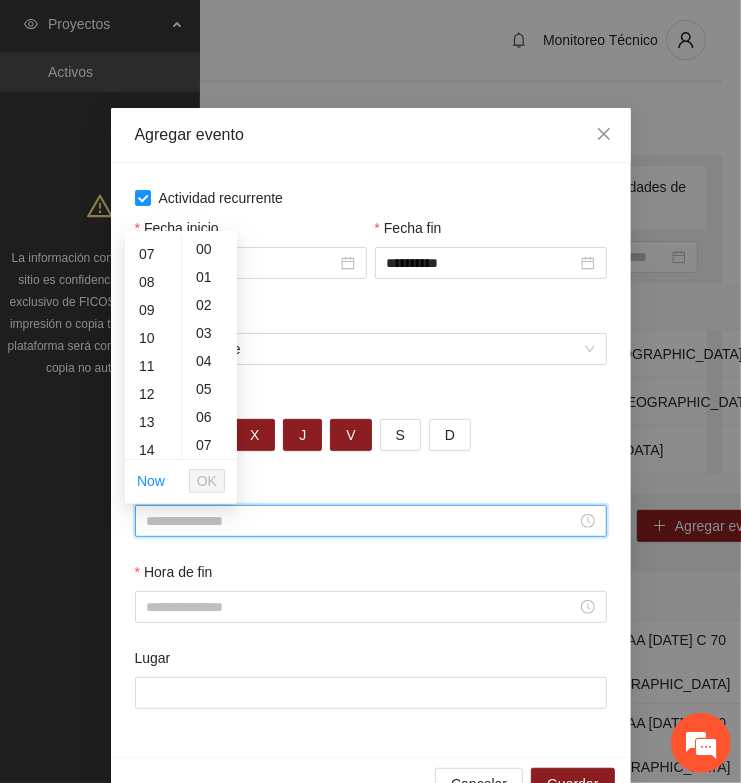 scroll, scrollTop: 250, scrollLeft: 0, axis: vertical 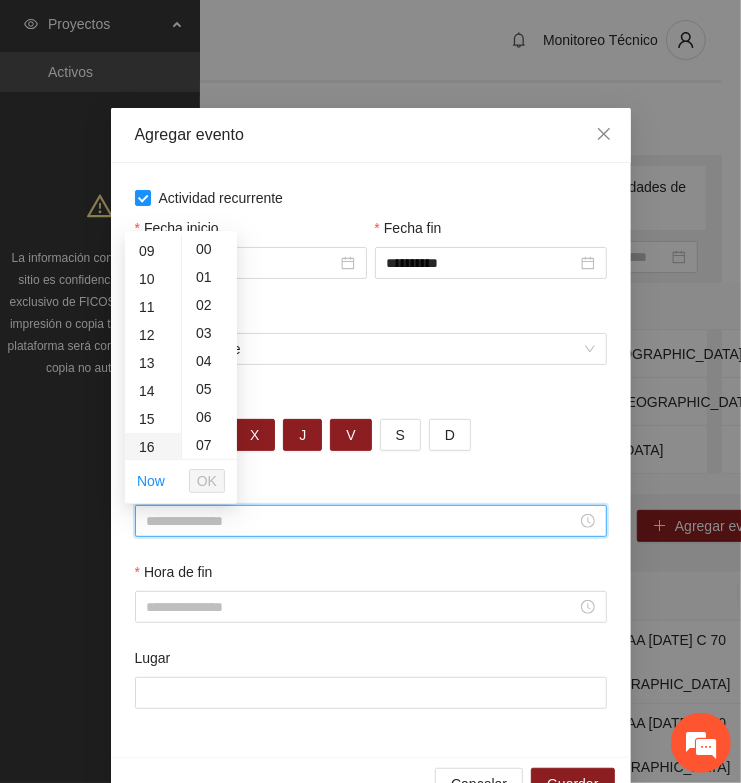 click on "16" at bounding box center (153, 447) 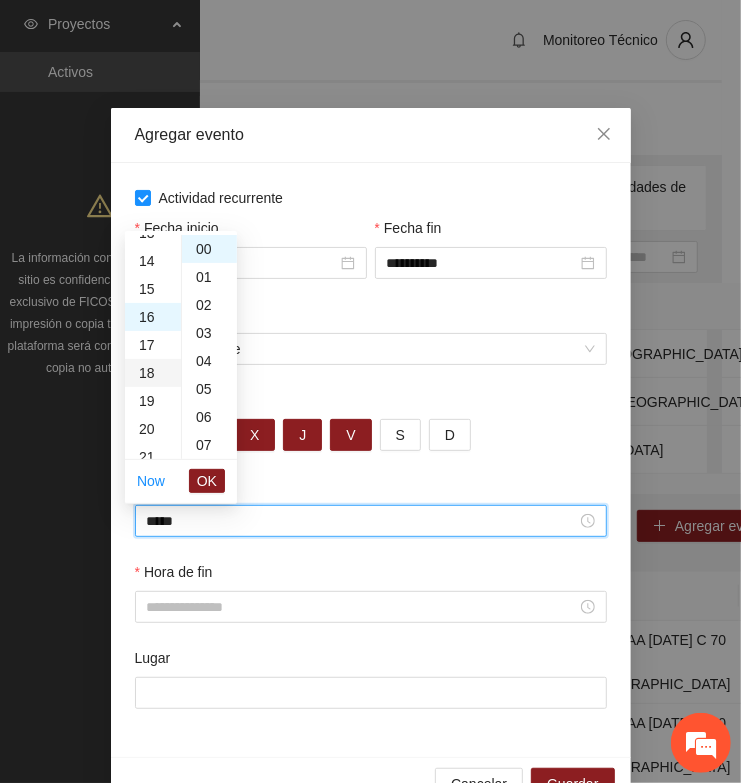 scroll, scrollTop: 447, scrollLeft: 0, axis: vertical 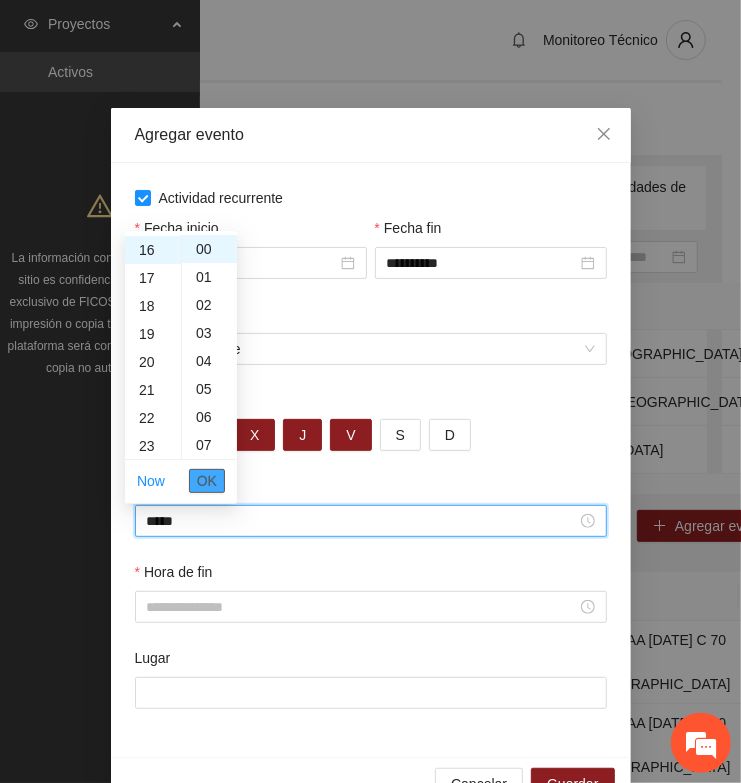 click on "OK" at bounding box center (207, 481) 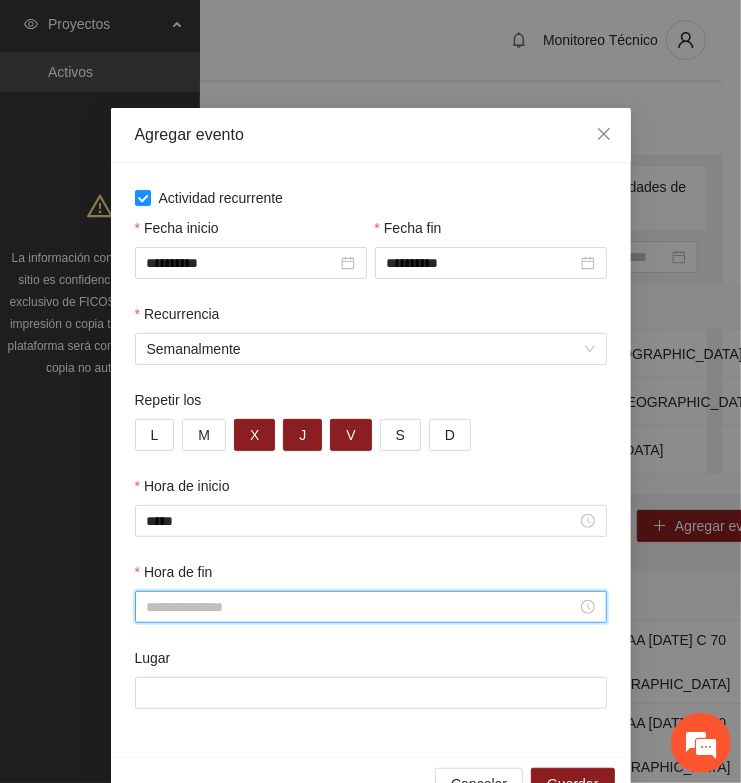click on "Hora de fin" at bounding box center [362, 607] 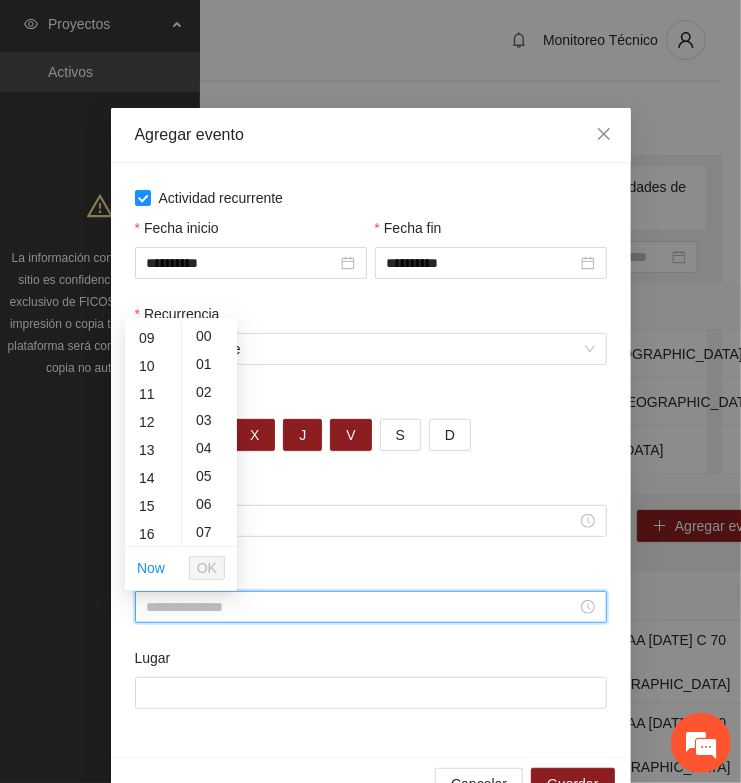 scroll, scrollTop: 375, scrollLeft: 0, axis: vertical 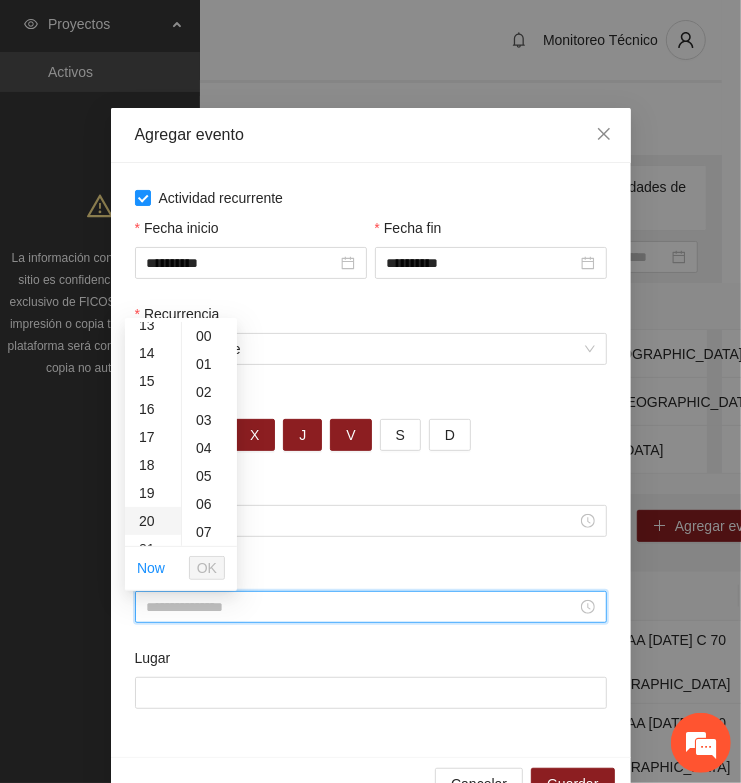 click on "19" at bounding box center (153, 493) 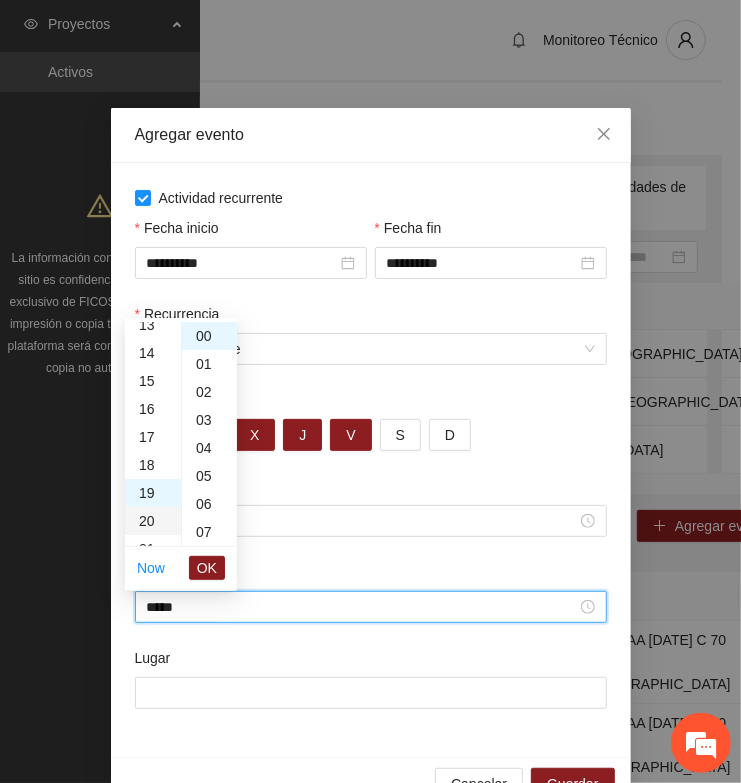 scroll, scrollTop: 532, scrollLeft: 0, axis: vertical 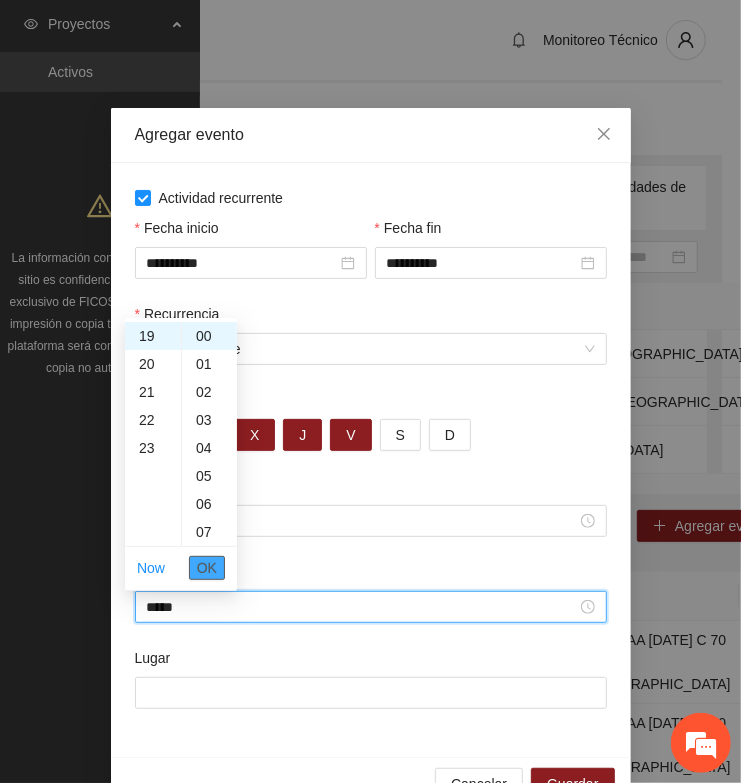 click on "OK" at bounding box center (207, 568) 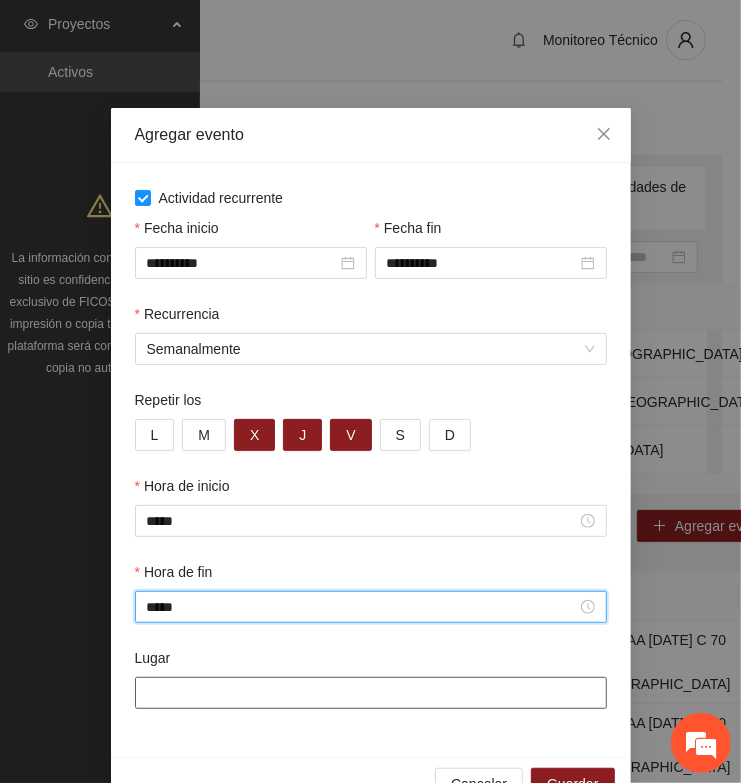 click on "Lugar" at bounding box center (371, 693) 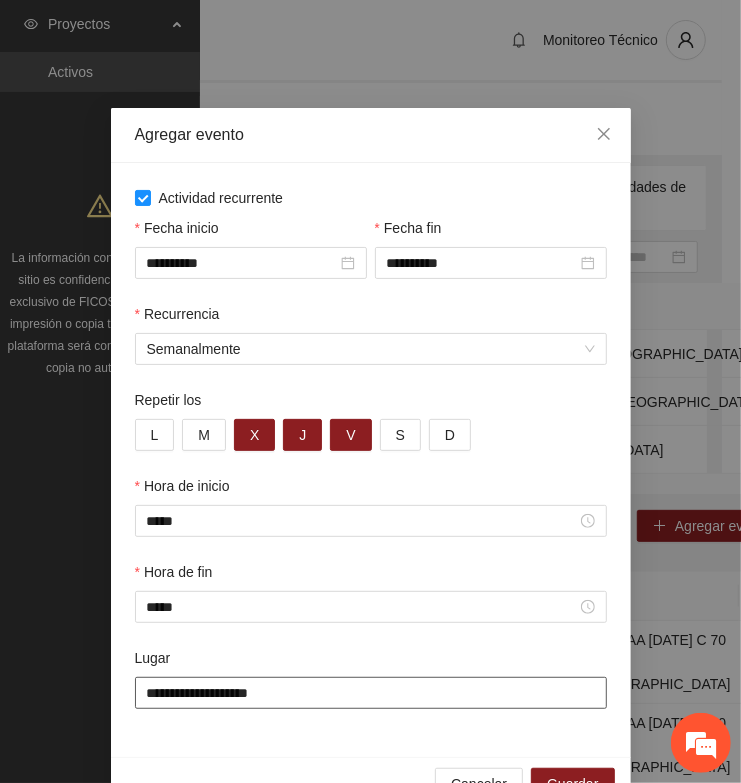 type on "**********" 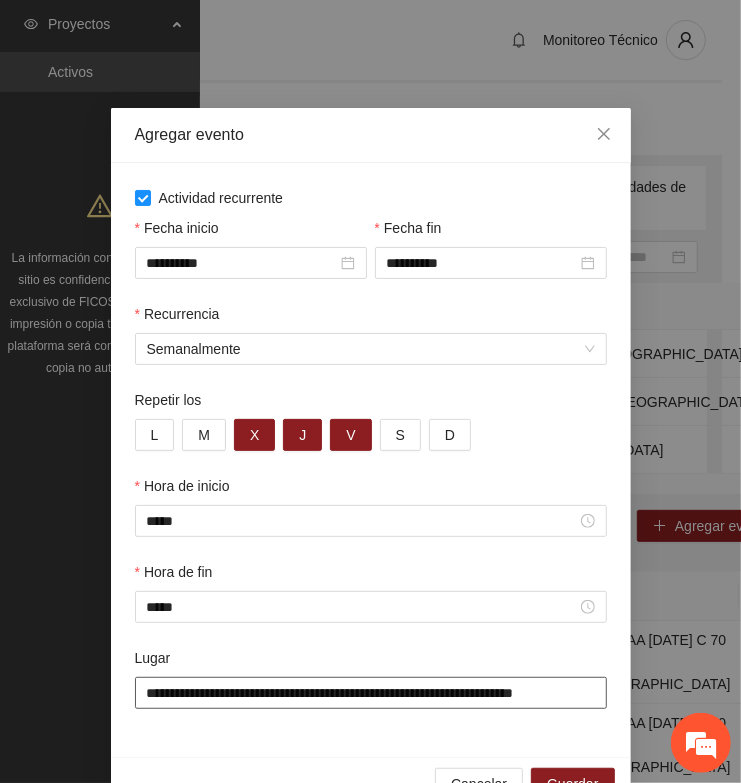 click on "**********" at bounding box center [371, 693] 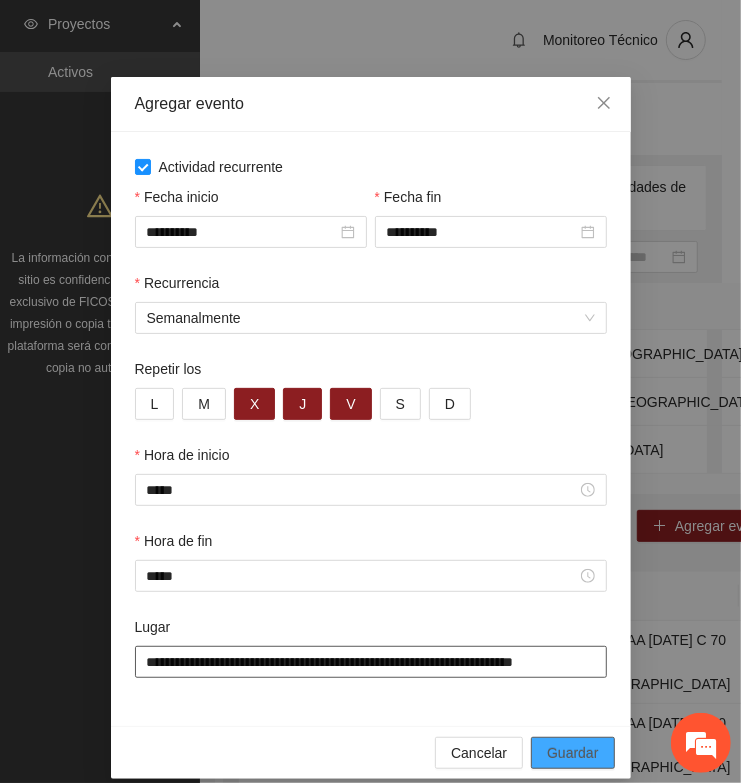 scroll, scrollTop: 56, scrollLeft: 0, axis: vertical 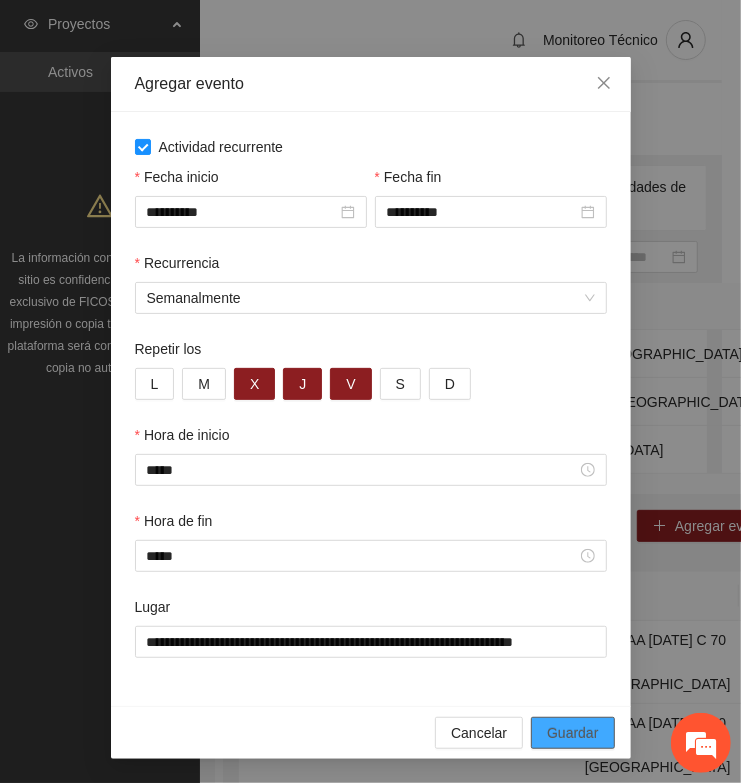 click on "Guardar" at bounding box center [572, 733] 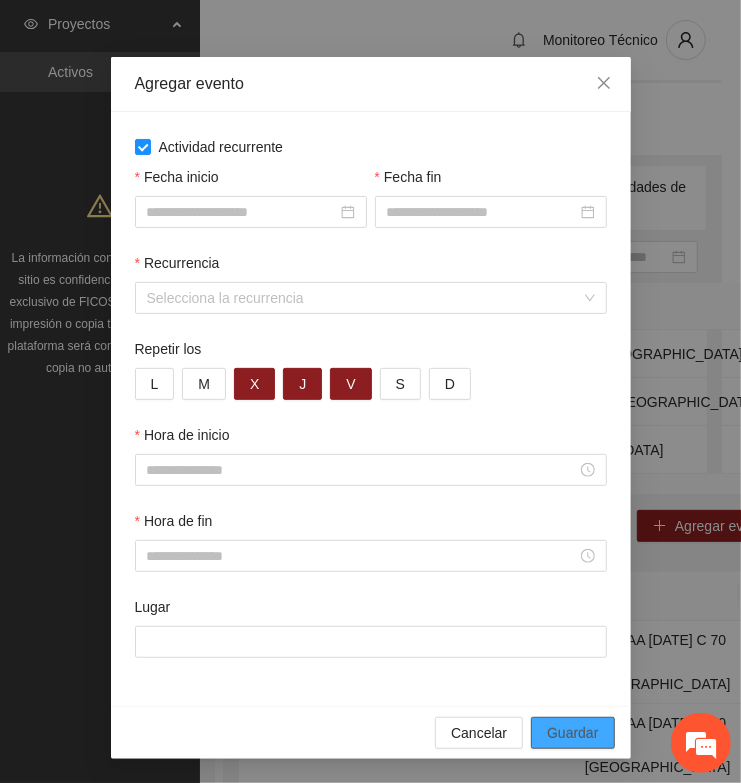 scroll, scrollTop: 0, scrollLeft: 0, axis: both 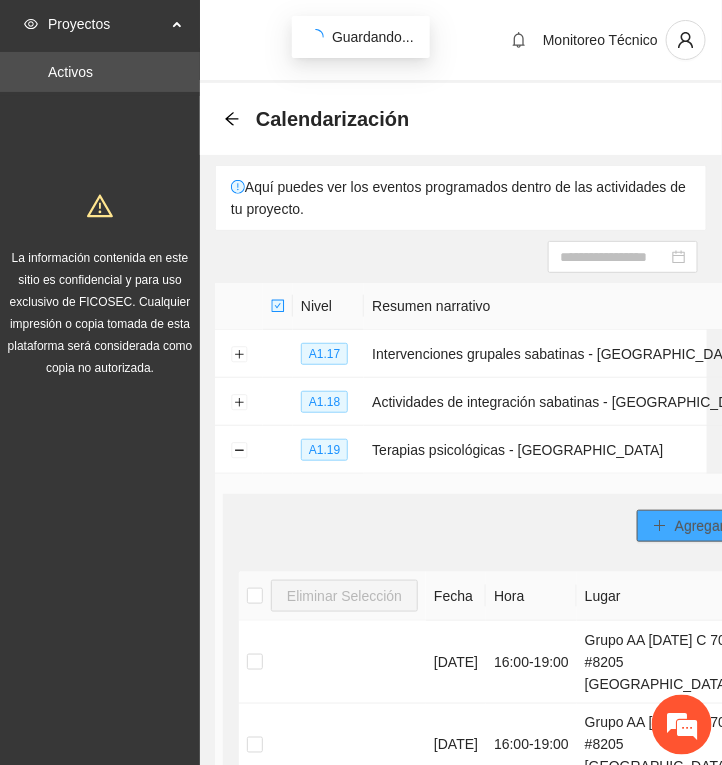 click on "Agregar evento" at bounding box center [723, 526] 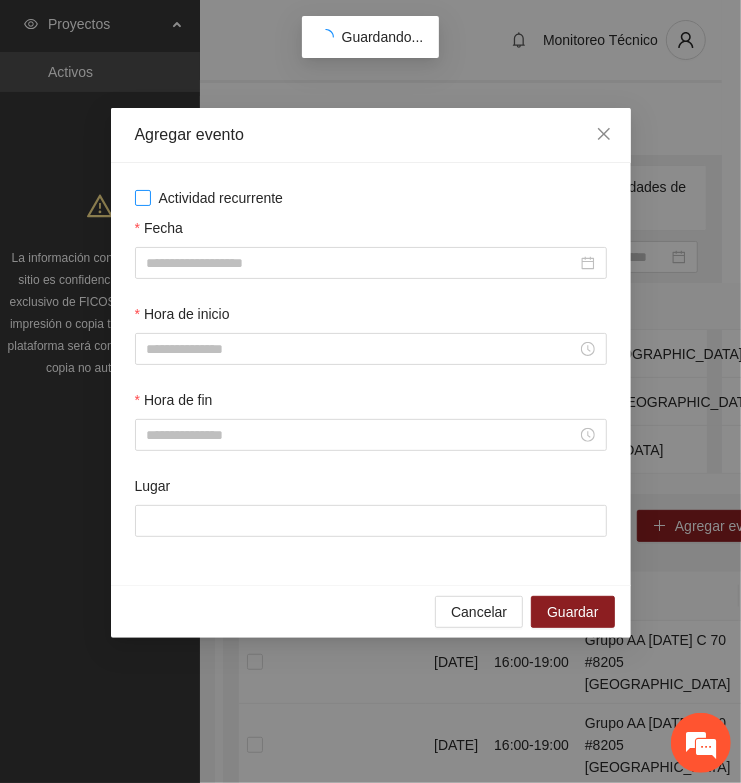 click on "Actividad recurrente" at bounding box center [221, 198] 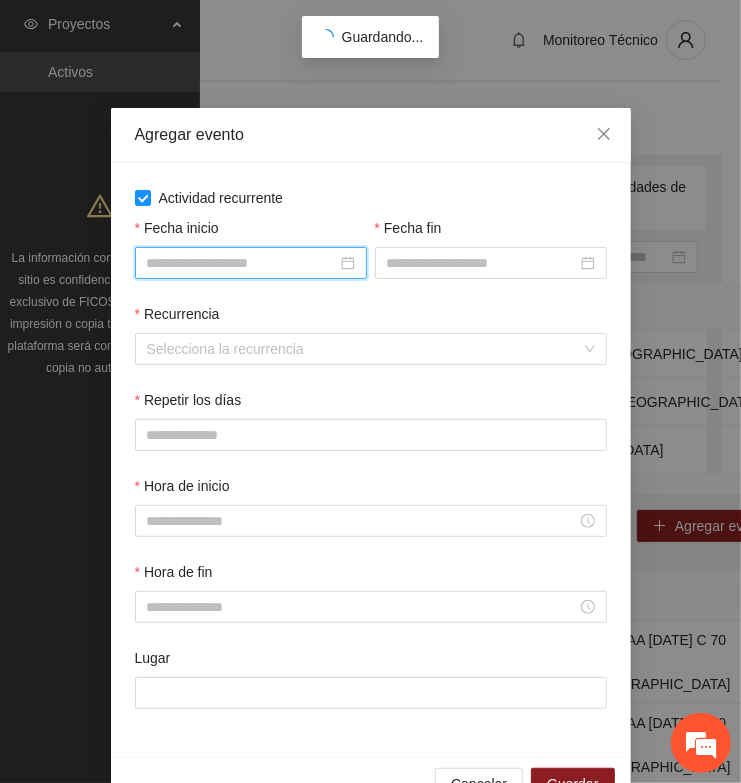 click on "Fecha inicio" at bounding box center (242, 263) 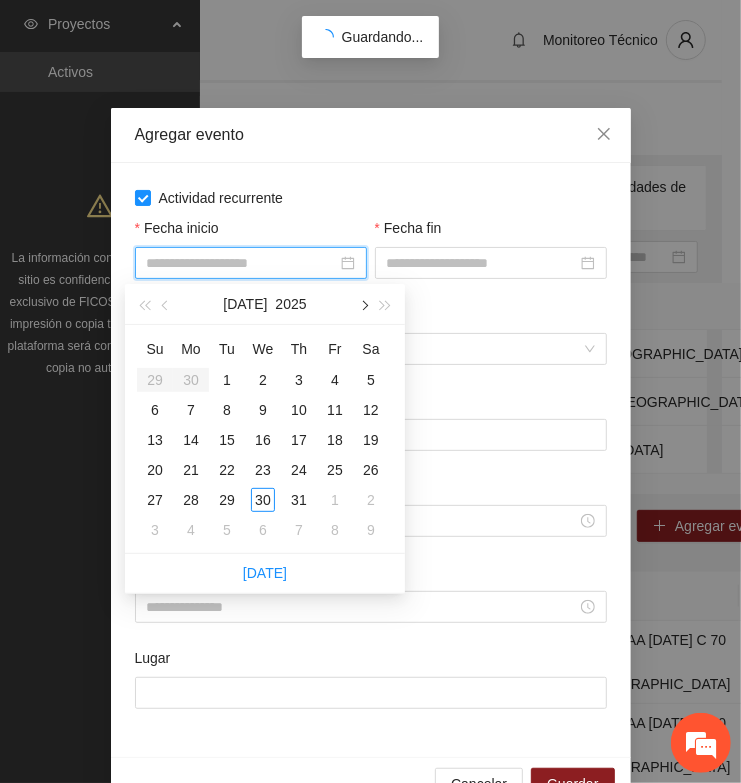 click at bounding box center (363, 306) 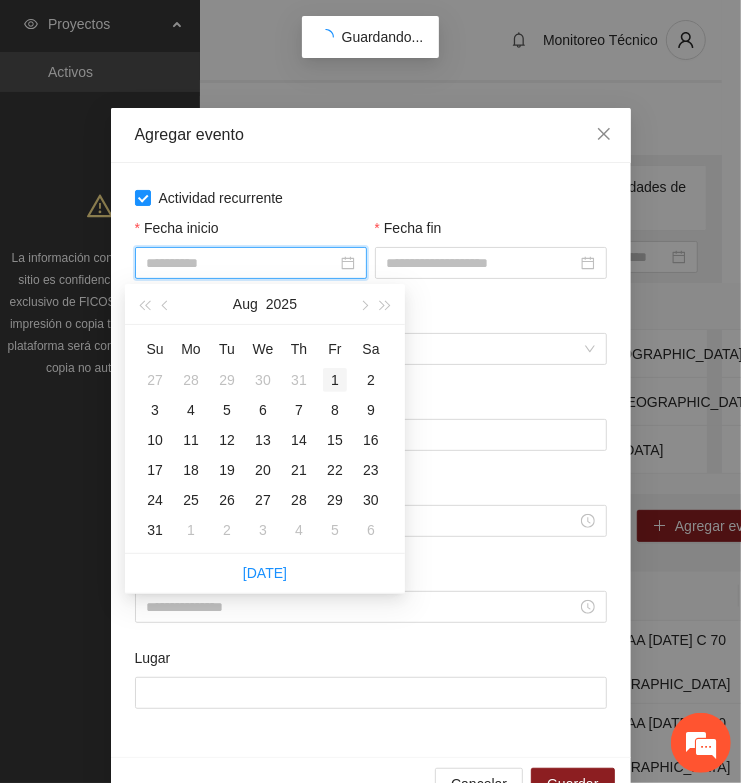 type on "**********" 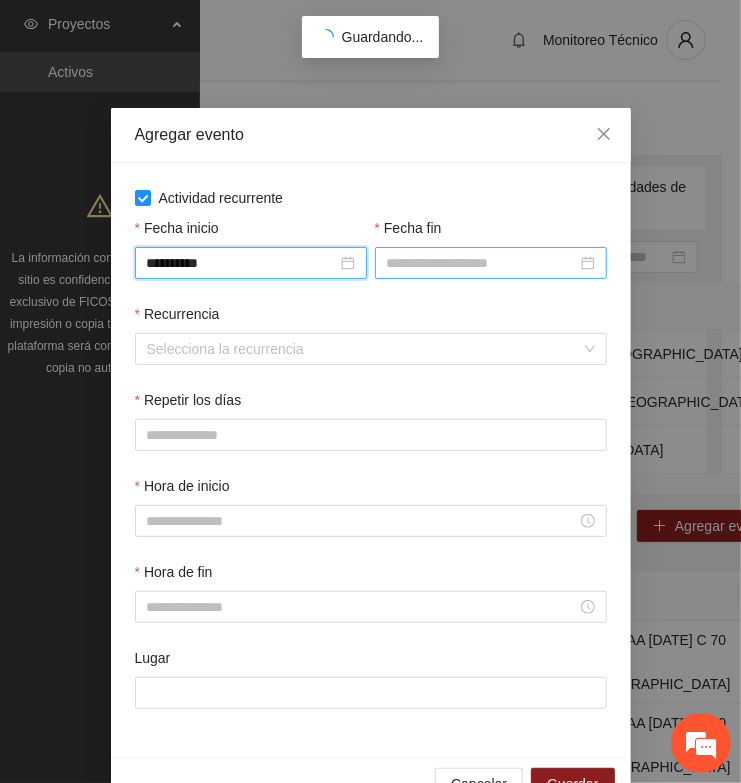 click on "Fecha fin" at bounding box center (482, 263) 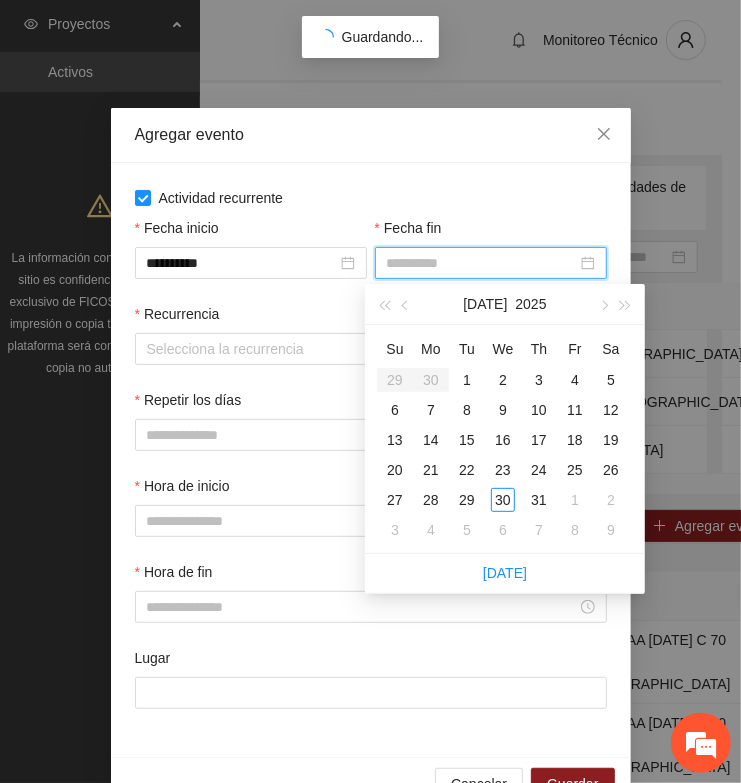 type on "**********" 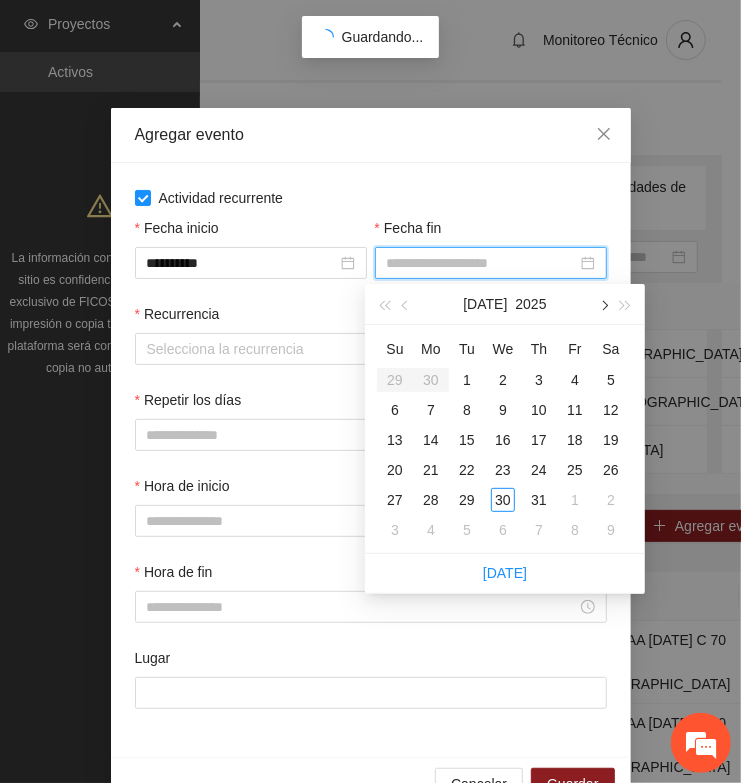 click at bounding box center (603, 304) 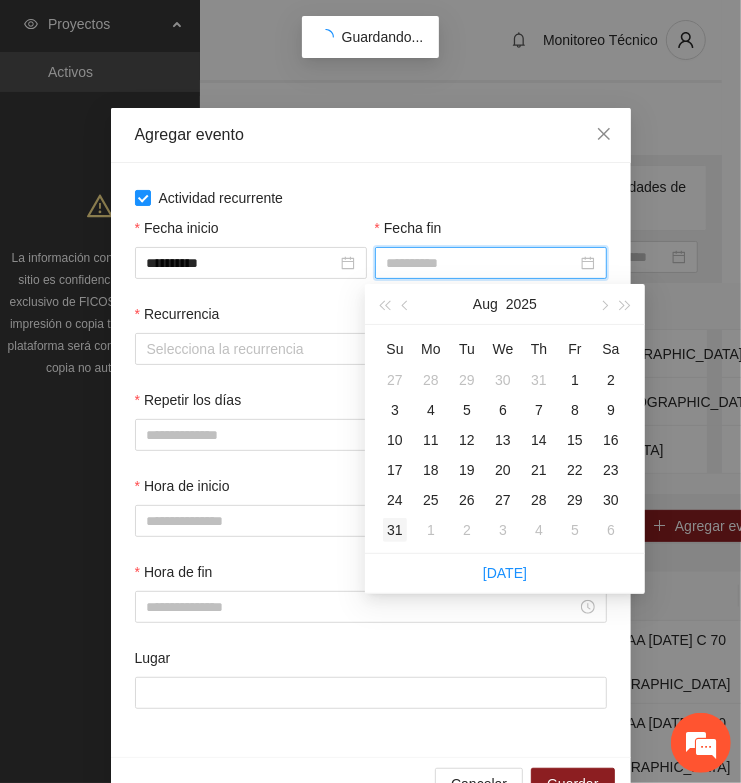 type on "**********" 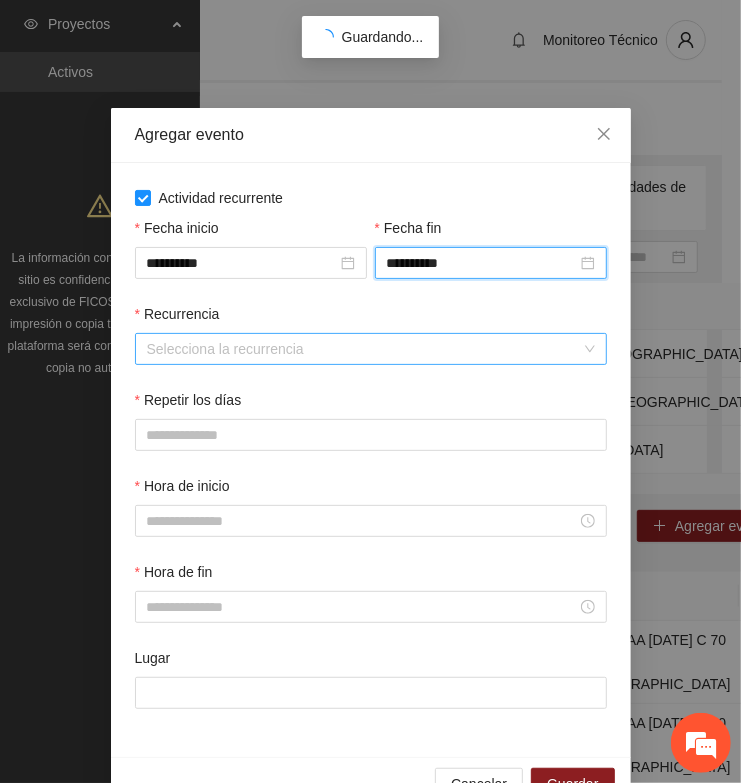 click on "Recurrencia" at bounding box center [364, 349] 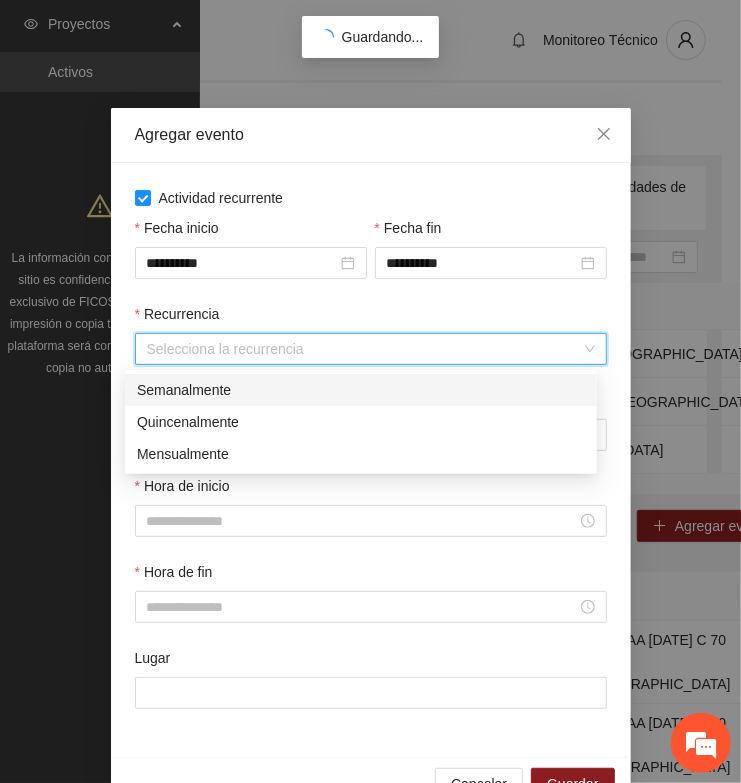 click on "Semanalmente" at bounding box center (361, 390) 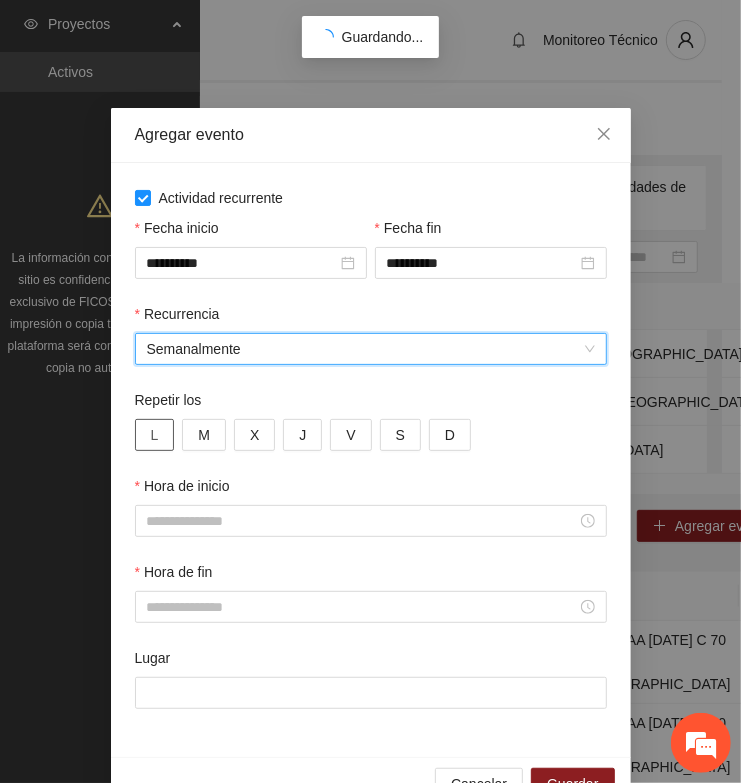 click on "L" at bounding box center (155, 435) 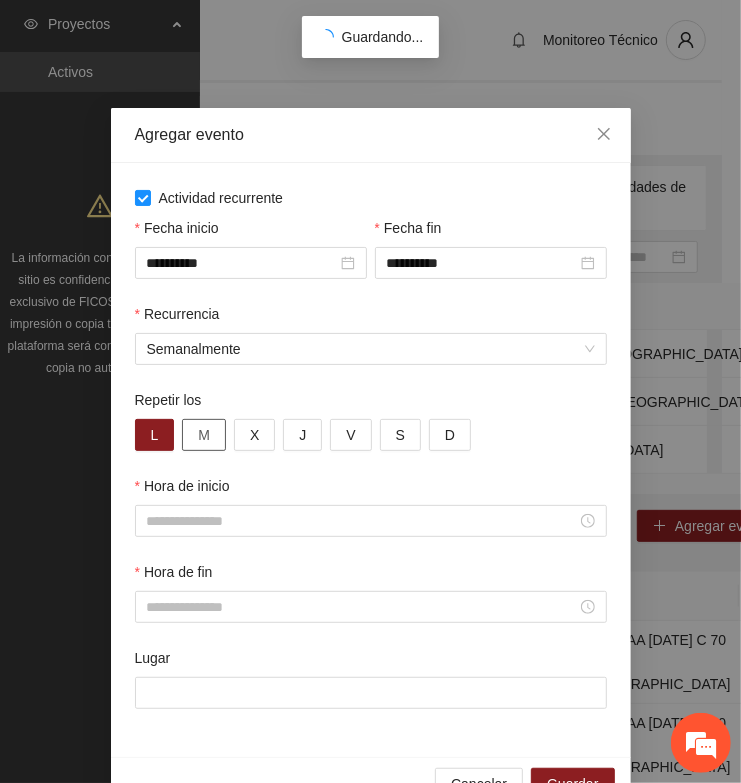 click on "M" at bounding box center [204, 435] 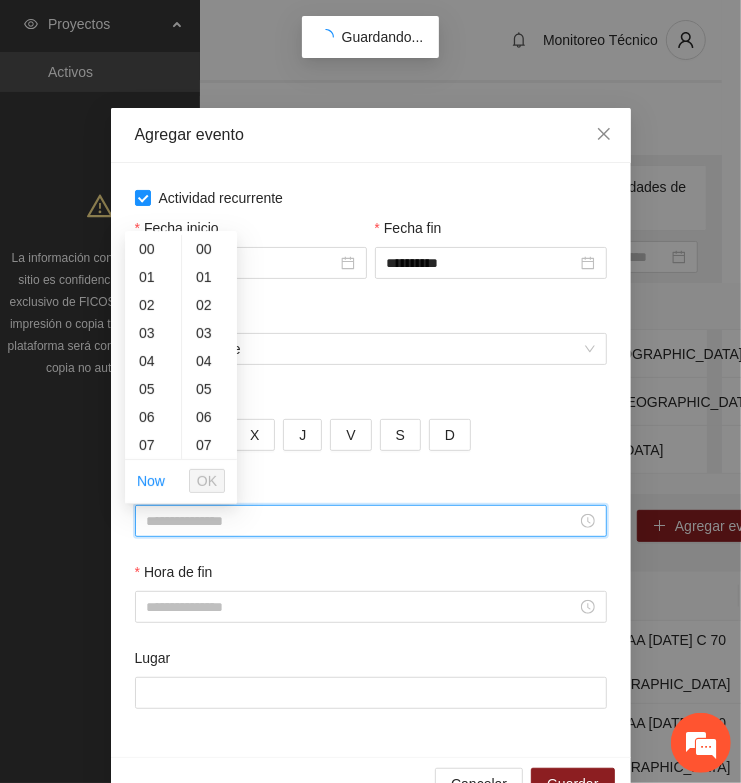 click on "Hora de inicio" at bounding box center [362, 521] 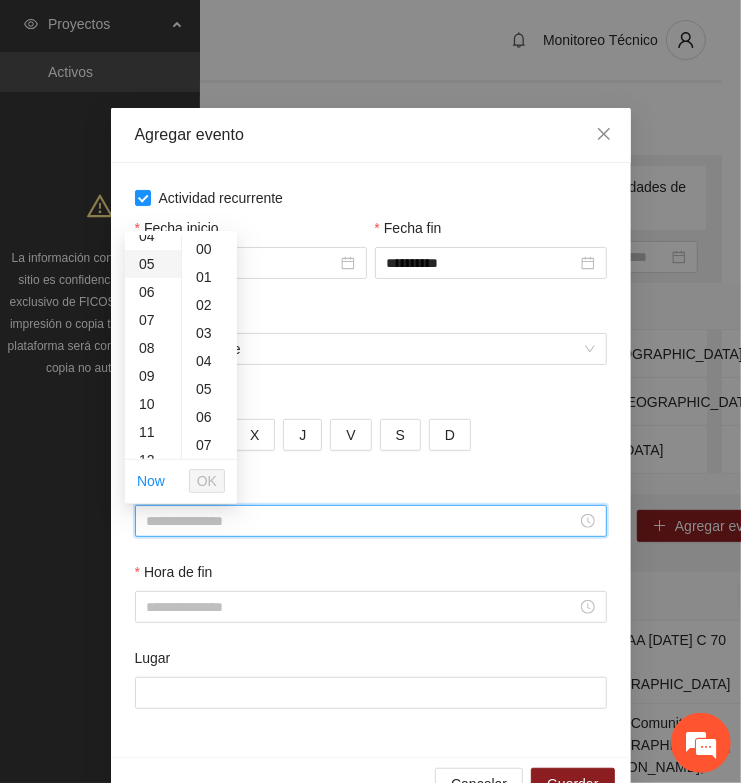 scroll, scrollTop: 250, scrollLeft: 0, axis: vertical 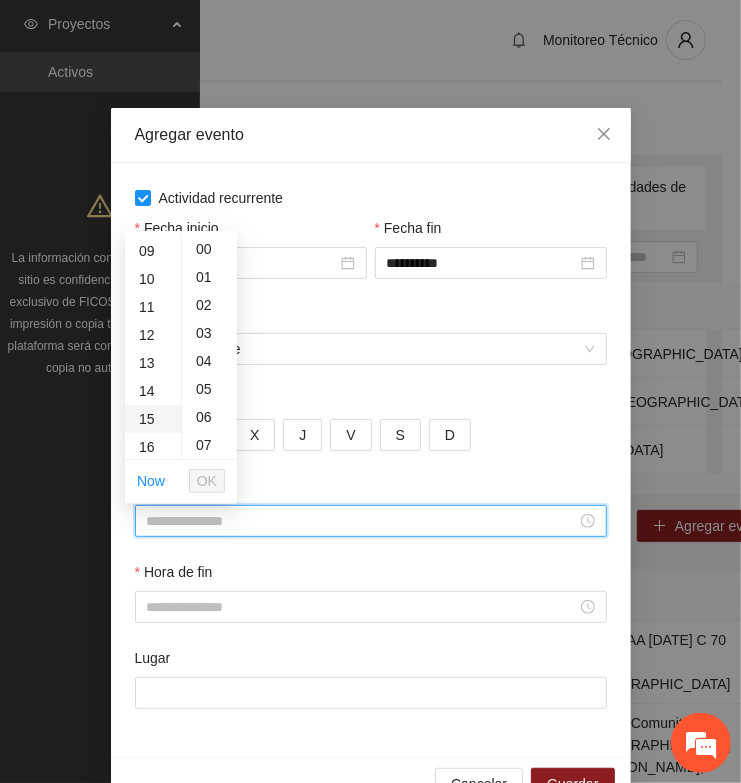 click on "15" at bounding box center (153, 419) 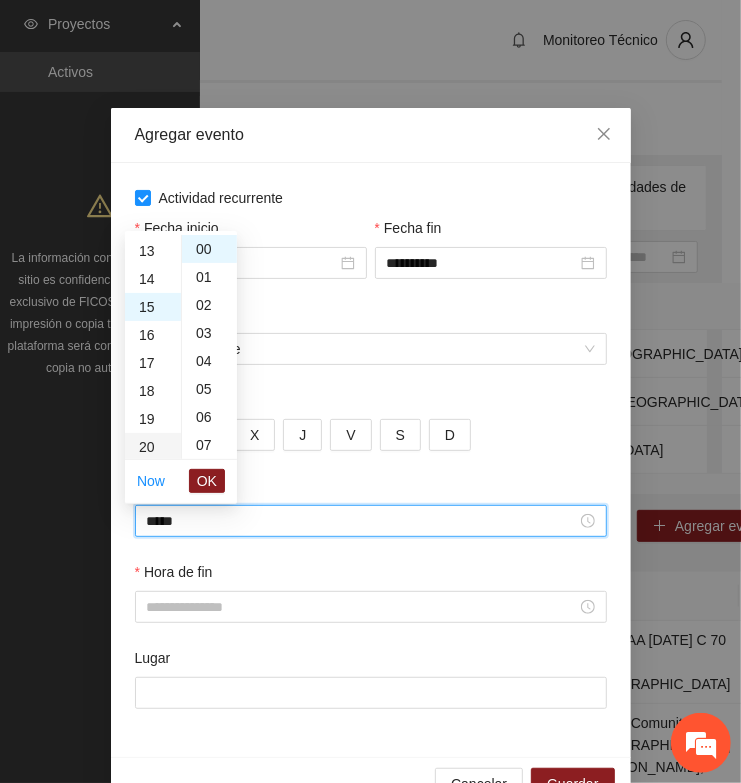 scroll, scrollTop: 420, scrollLeft: 0, axis: vertical 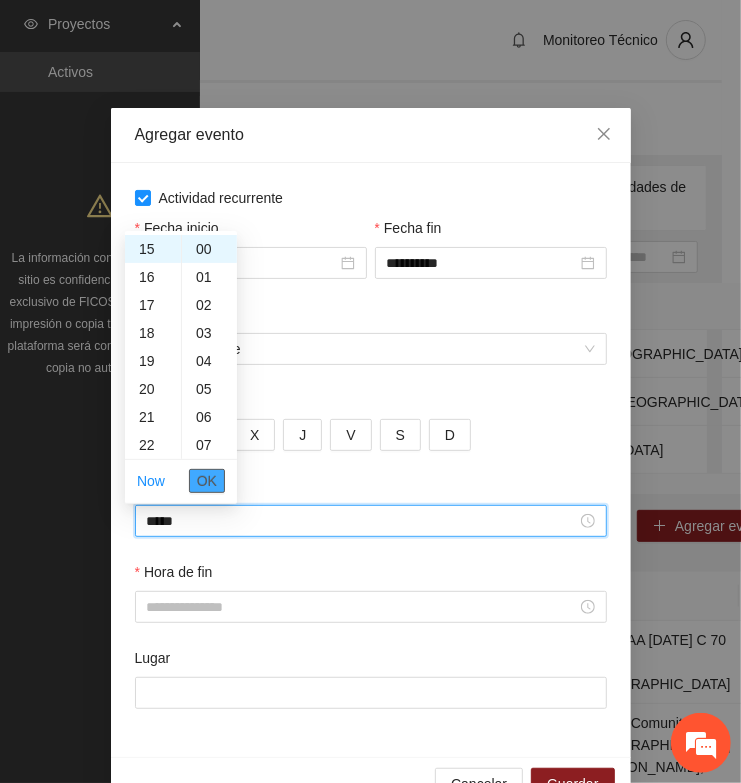 click on "OK" at bounding box center (207, 481) 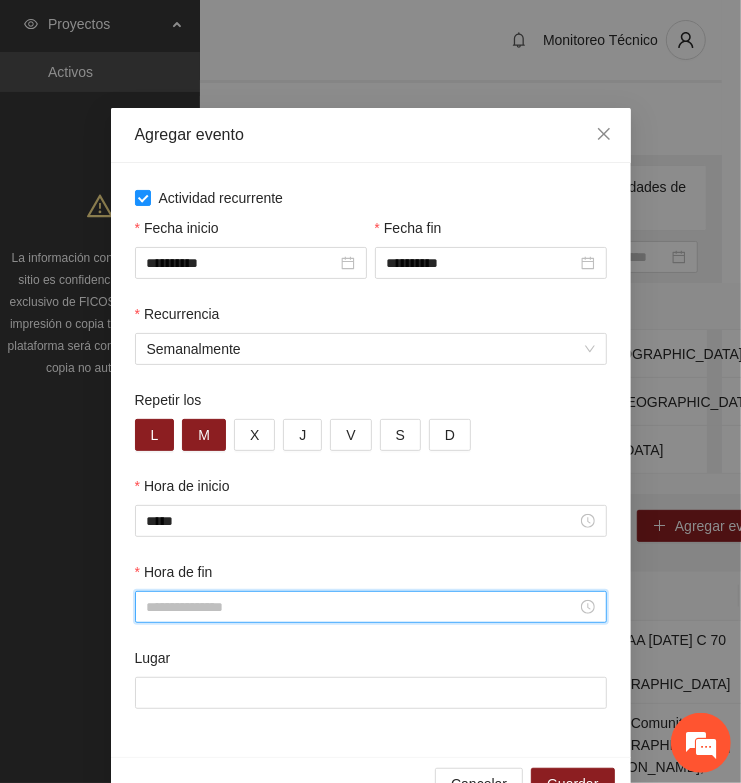 click on "Hora de fin" at bounding box center [362, 607] 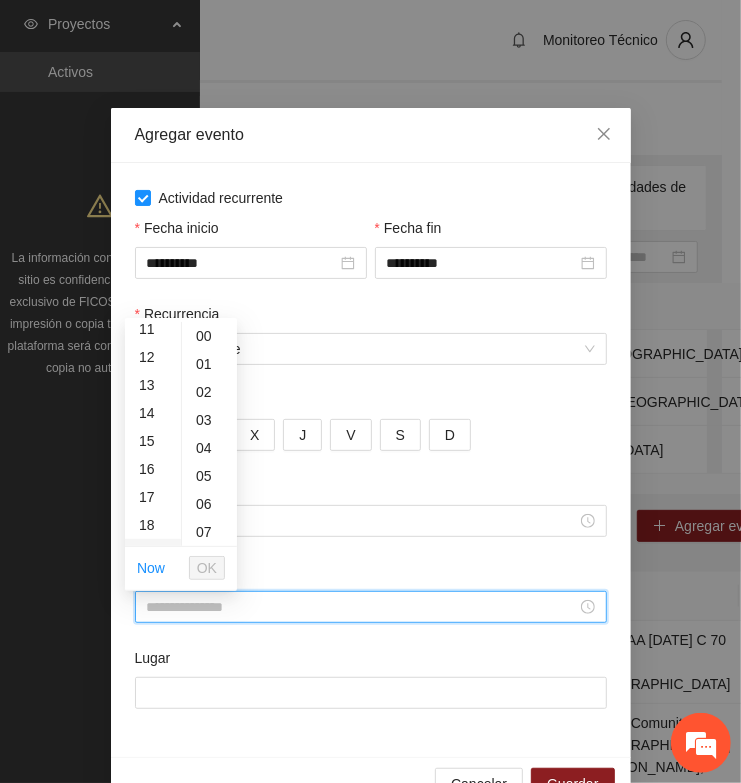 scroll, scrollTop: 375, scrollLeft: 0, axis: vertical 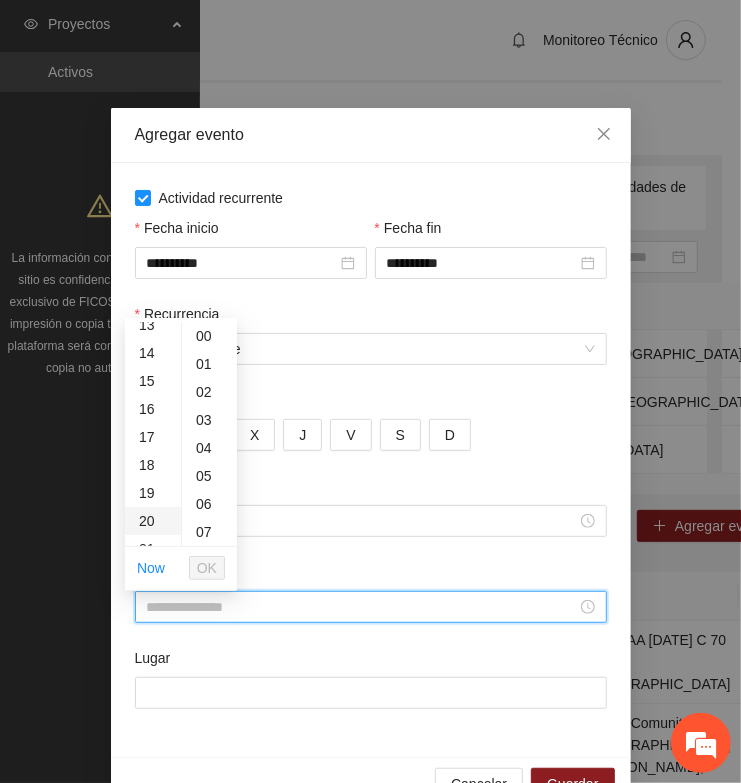 click on "20" at bounding box center [153, 521] 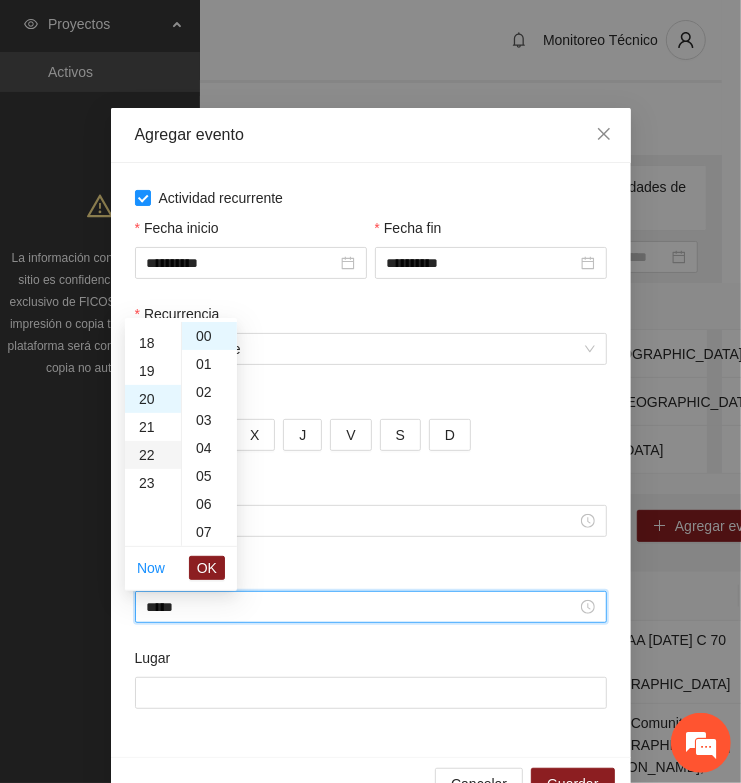 scroll, scrollTop: 560, scrollLeft: 0, axis: vertical 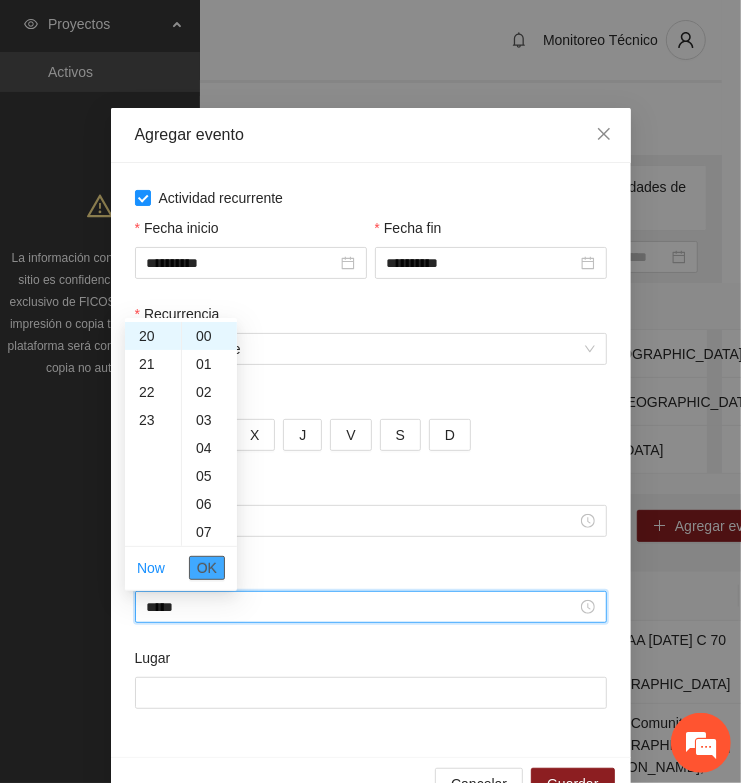 click on "OK" at bounding box center (207, 568) 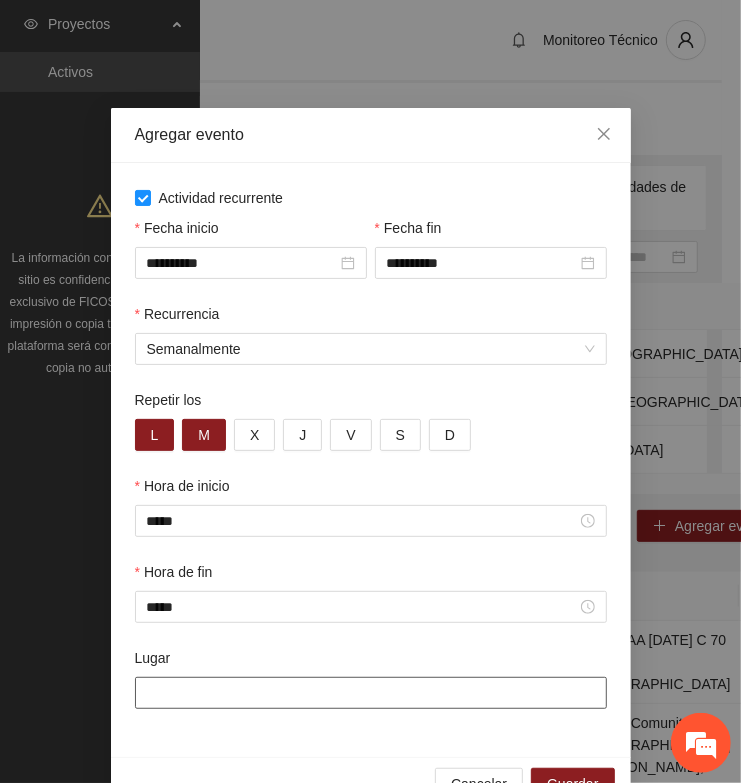 click on "Lugar" at bounding box center [371, 693] 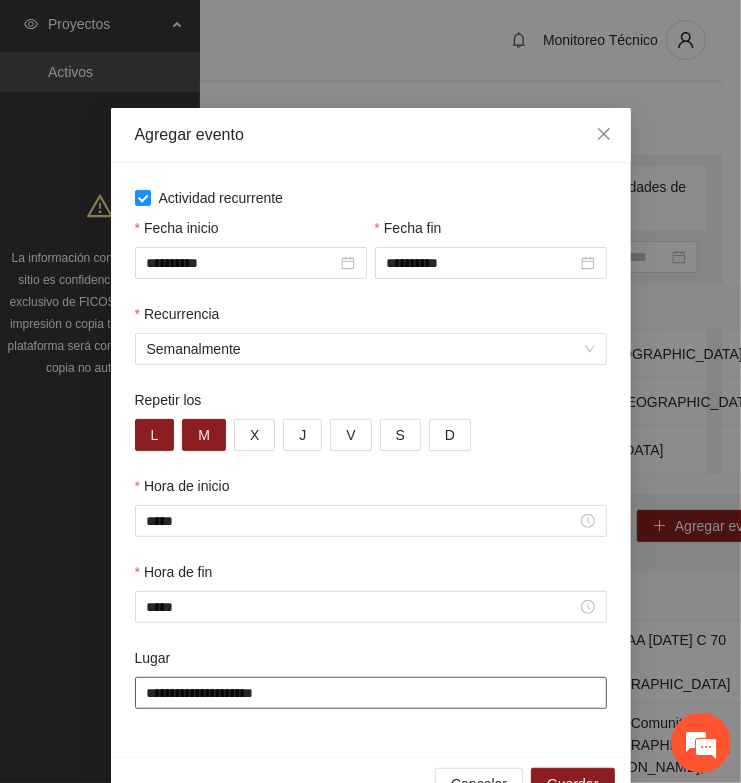 type on "**********" 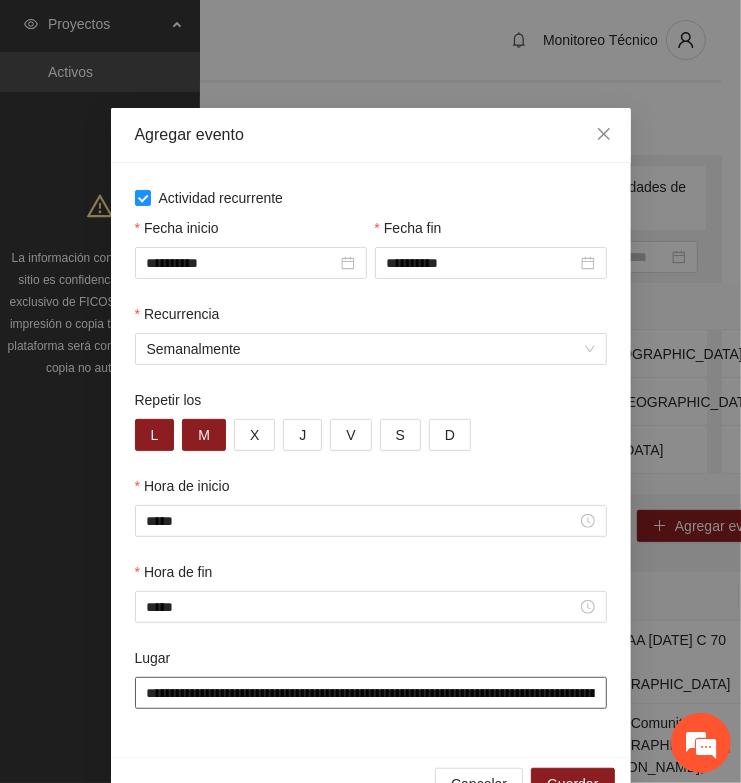 click on "**********" at bounding box center (371, 693) 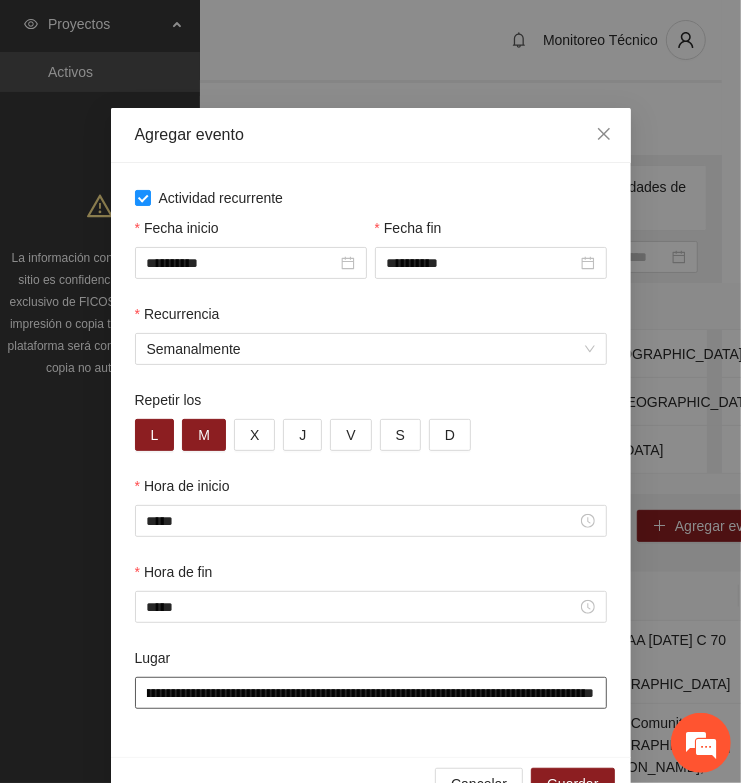 scroll, scrollTop: 0, scrollLeft: 236, axis: horizontal 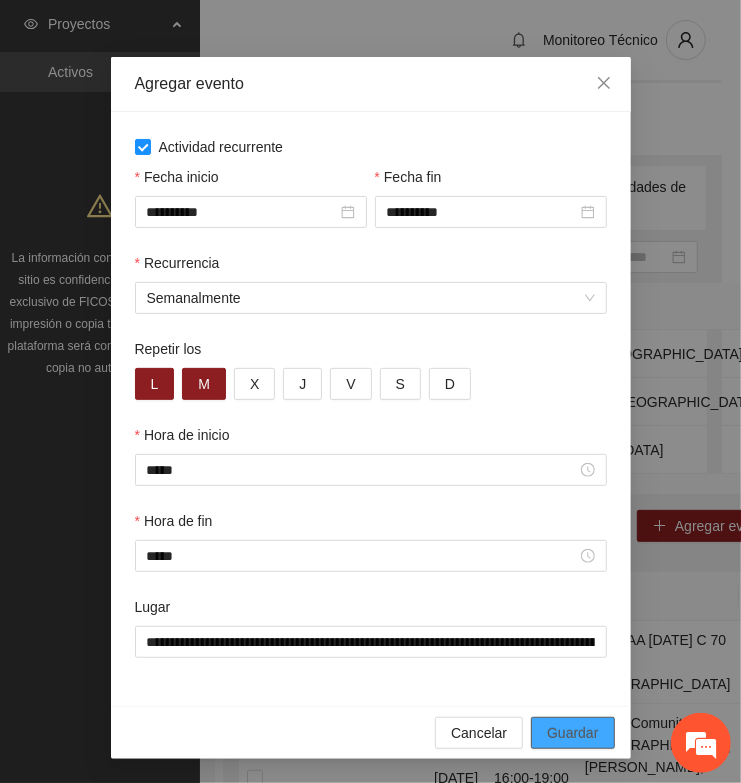 click on "Guardar" at bounding box center (572, 733) 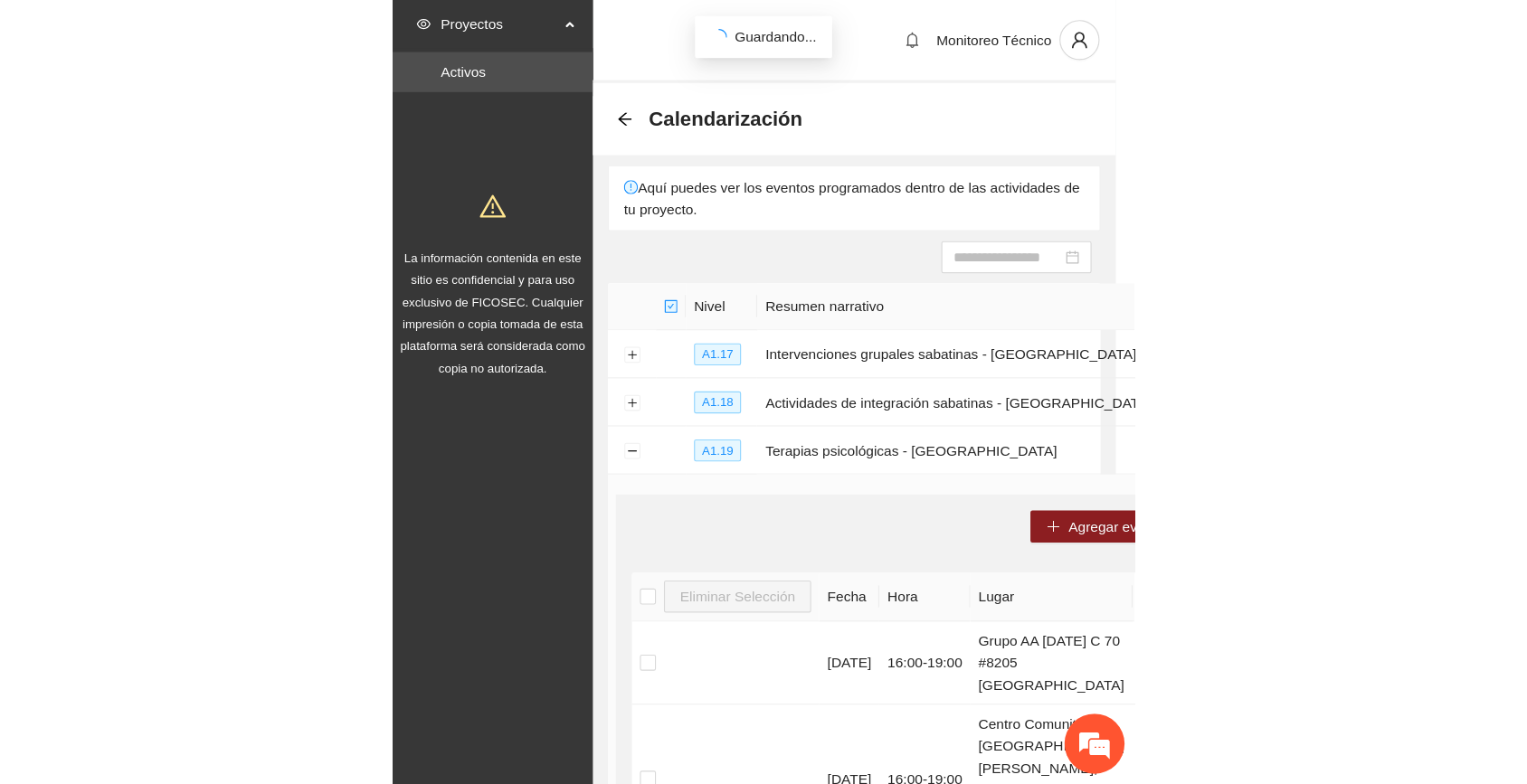 scroll, scrollTop: 0, scrollLeft: 0, axis: both 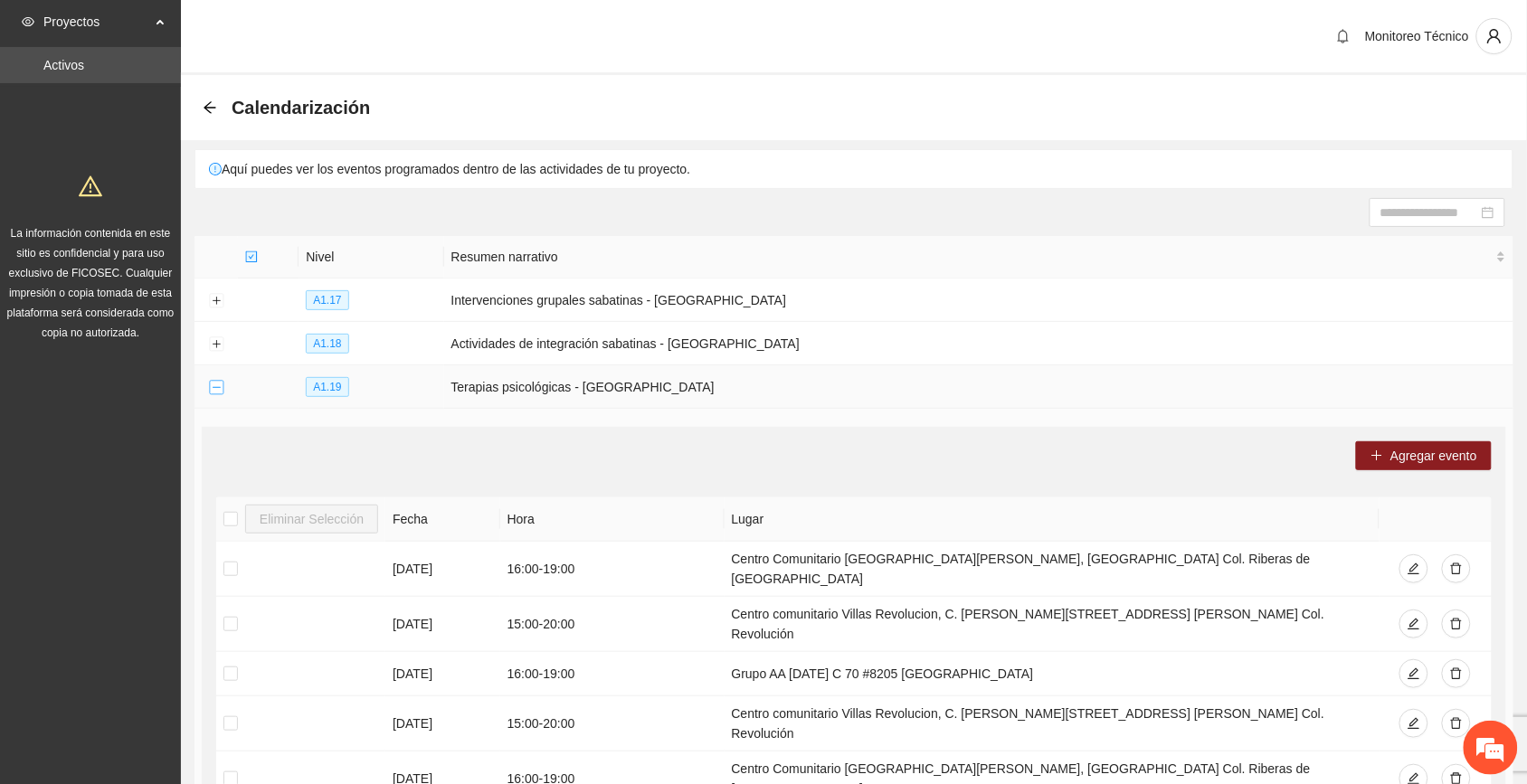 click at bounding box center (216, 388) 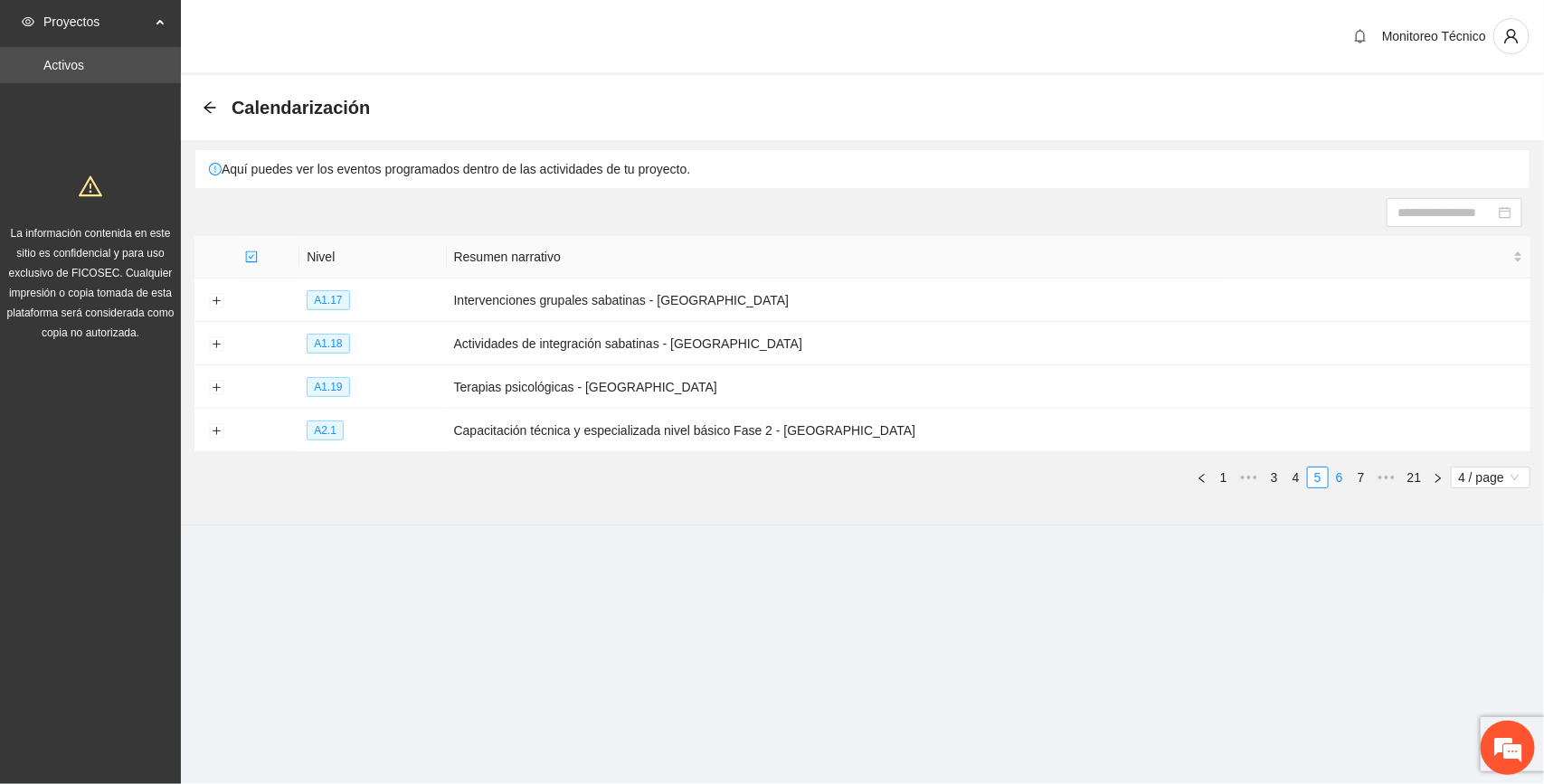 click on "6" at bounding box center (1340, 477) 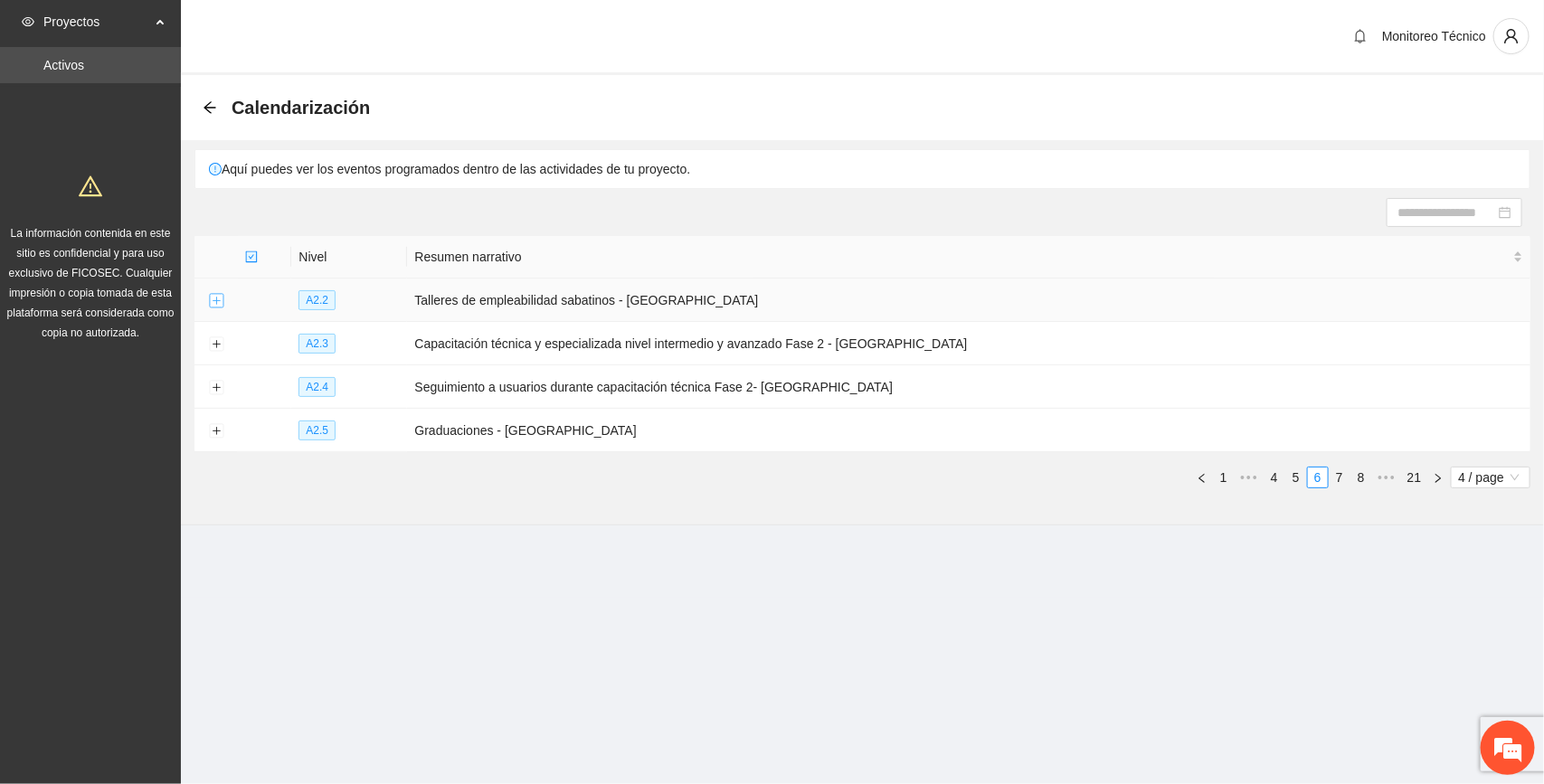 click at bounding box center [216, 301] 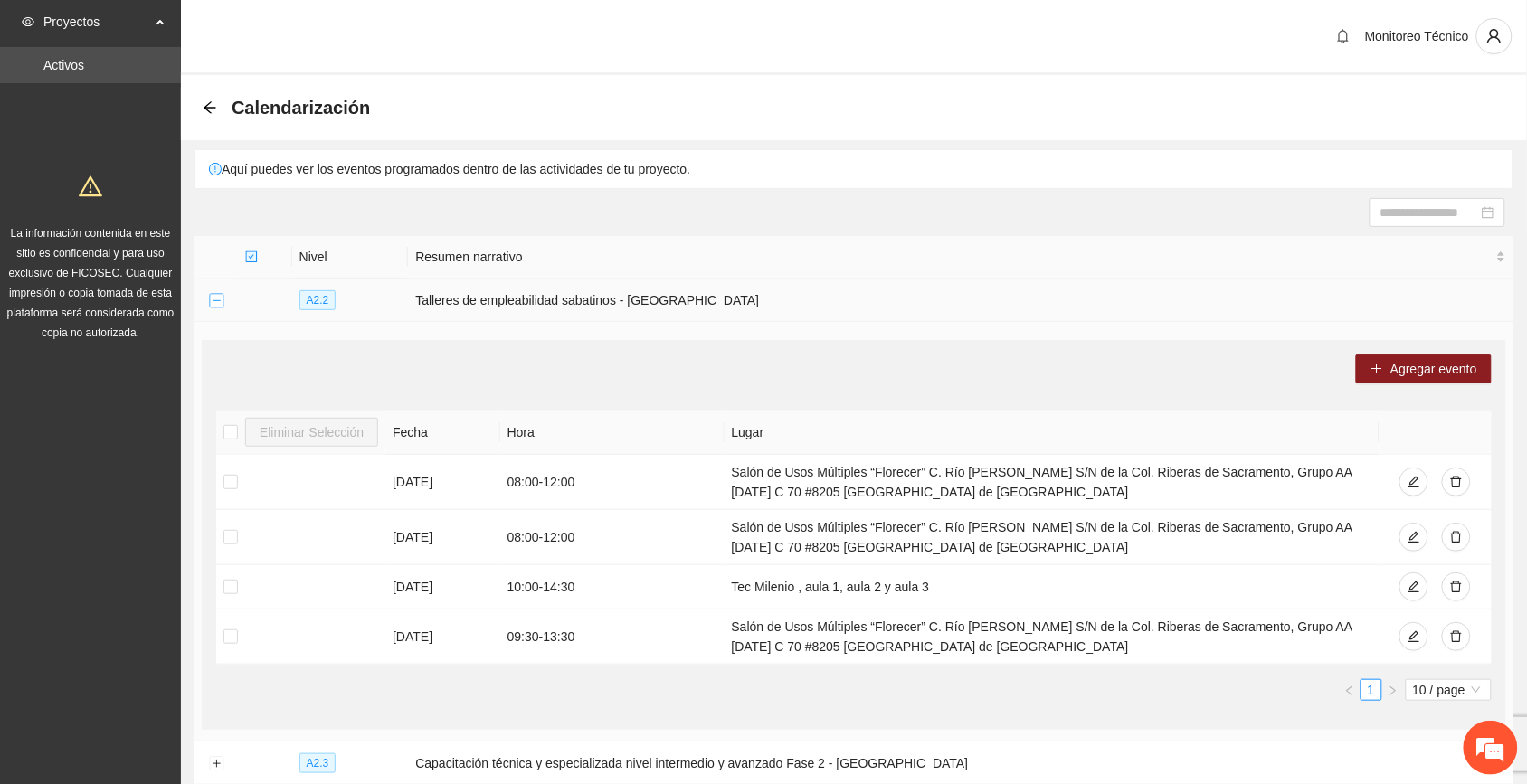 click at bounding box center [216, 301] 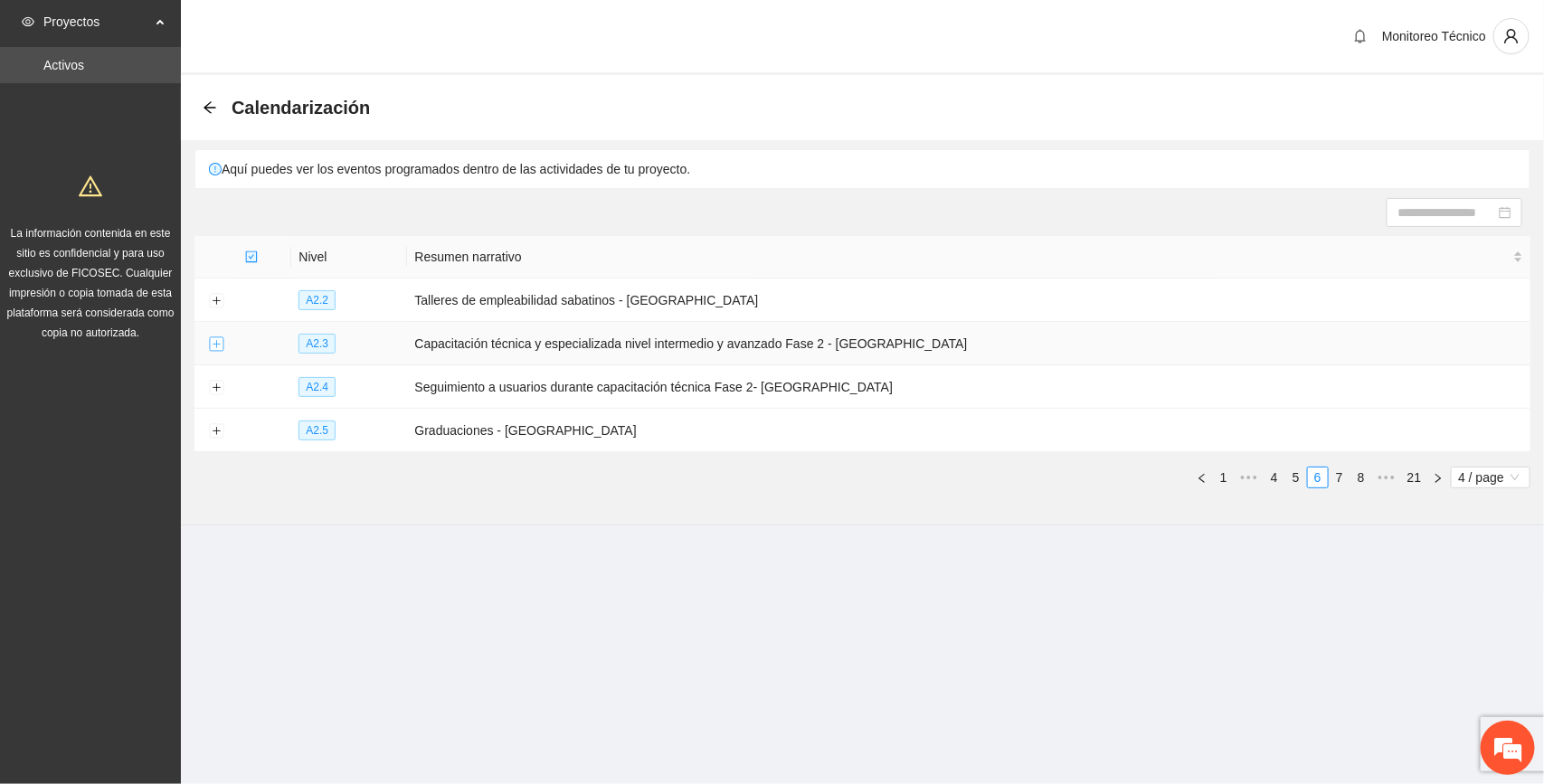 click at bounding box center (216, 345) 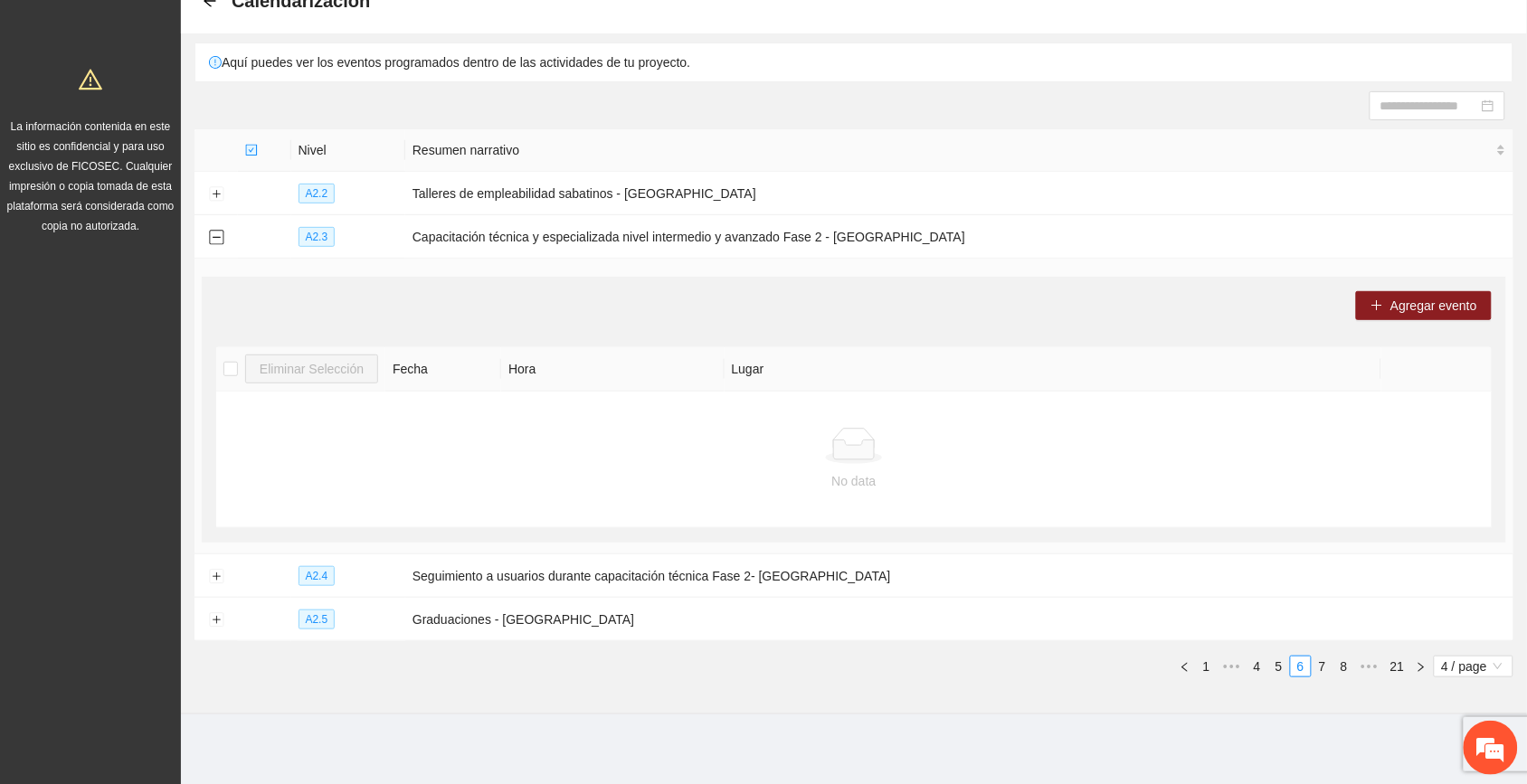 scroll, scrollTop: 109, scrollLeft: 0, axis: vertical 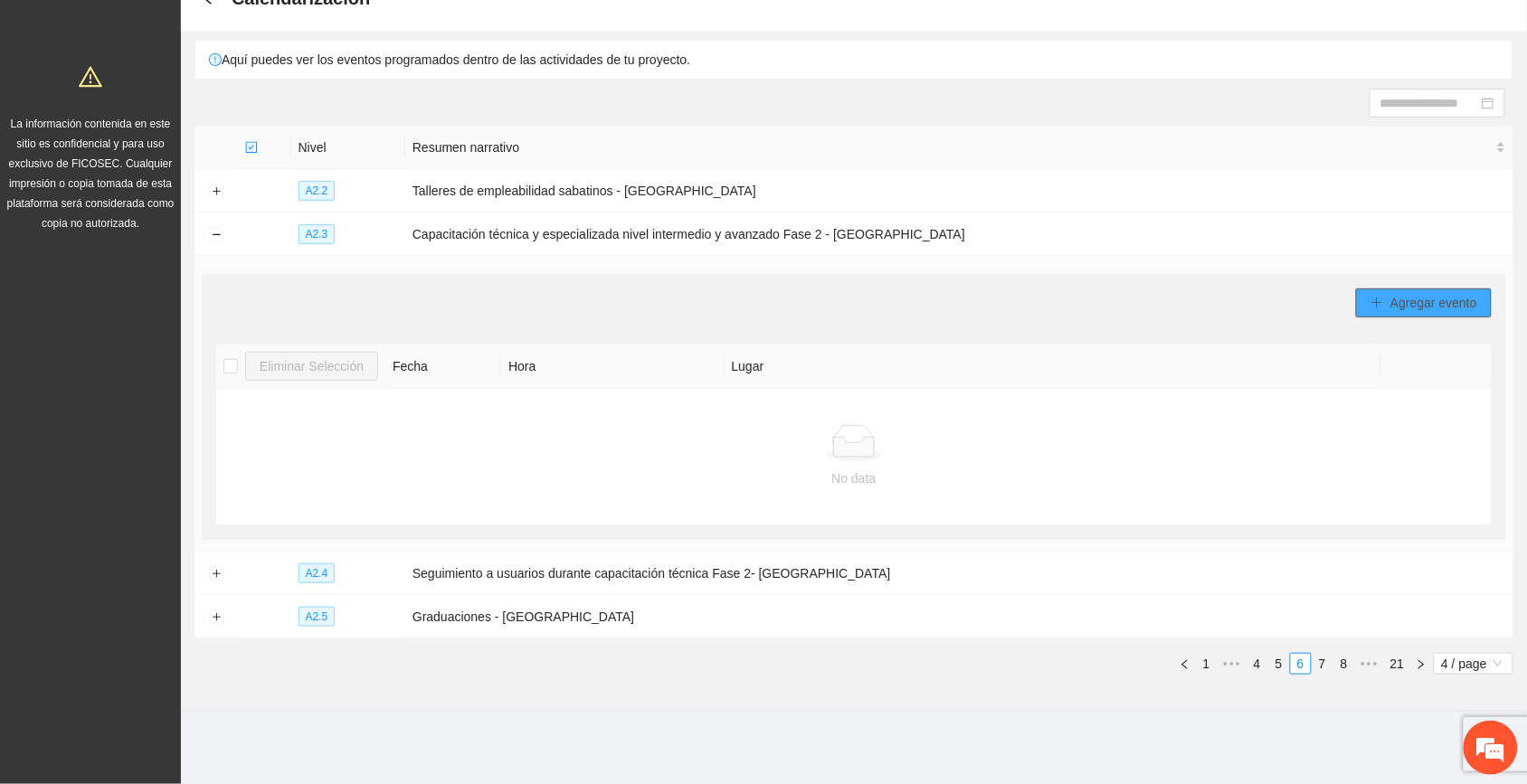 click on "Agregar evento" at bounding box center (1424, 303) 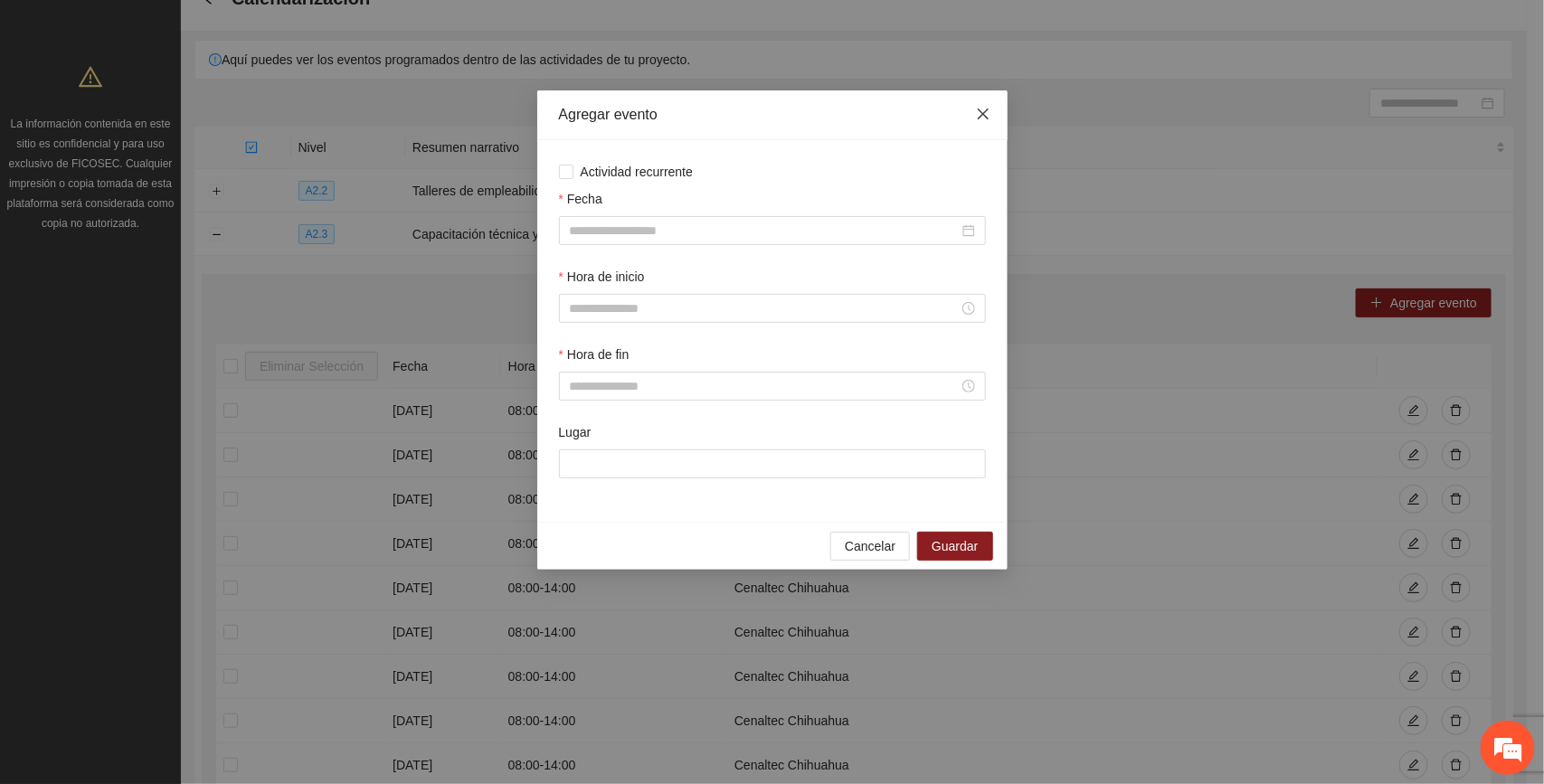 click at bounding box center (983, 115) 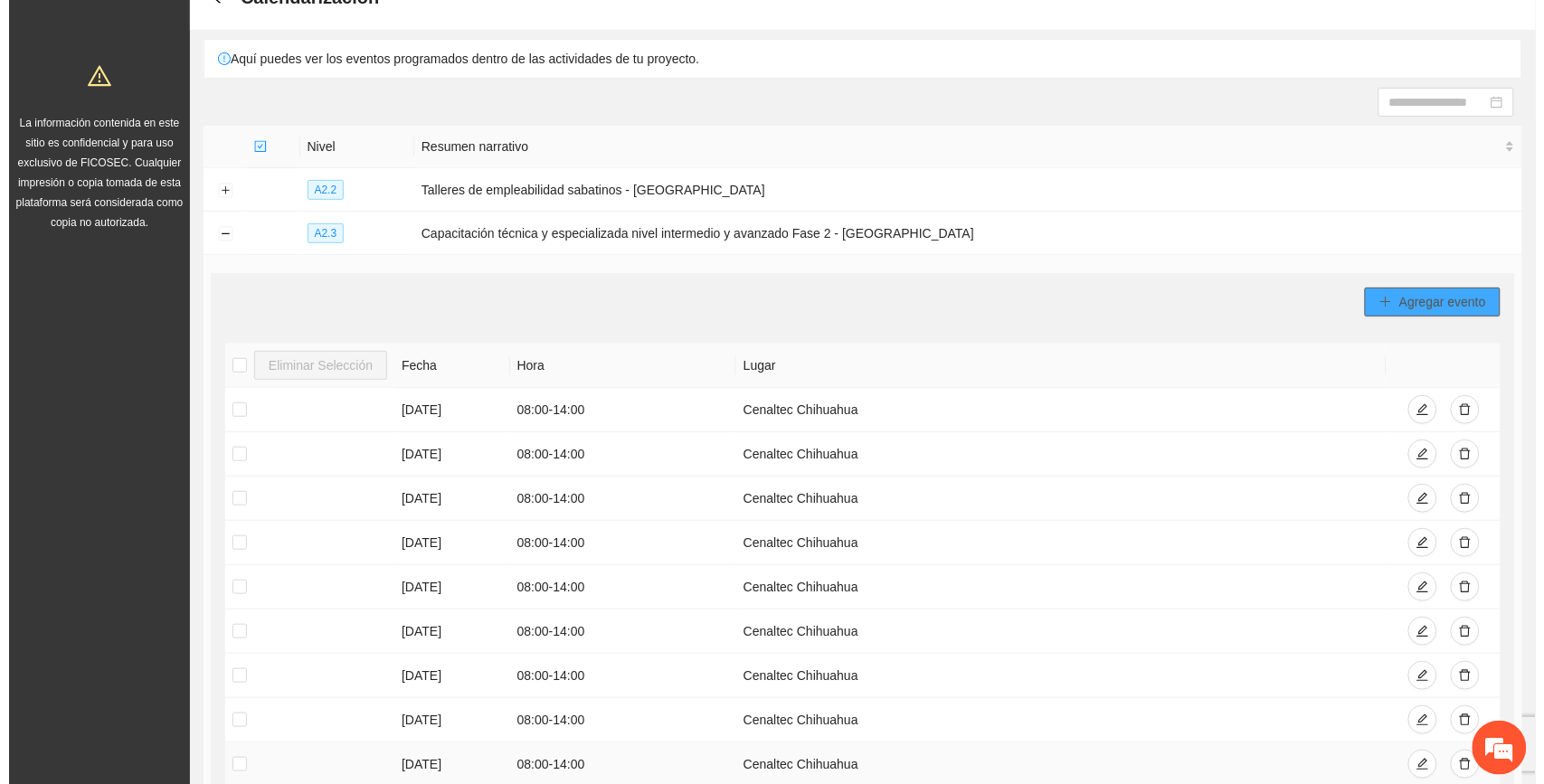 scroll, scrollTop: 109, scrollLeft: 0, axis: vertical 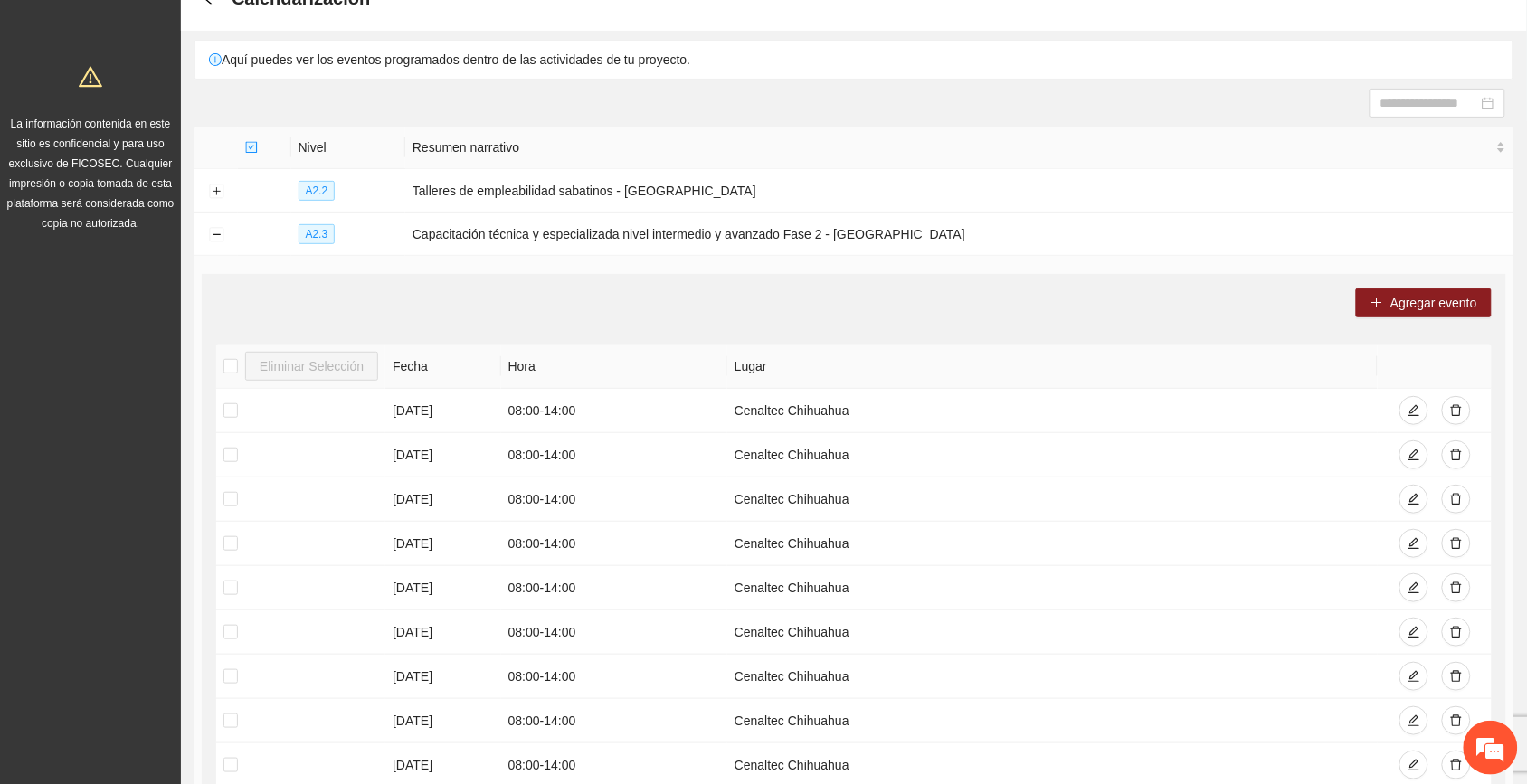 click at bounding box center [854, 103] 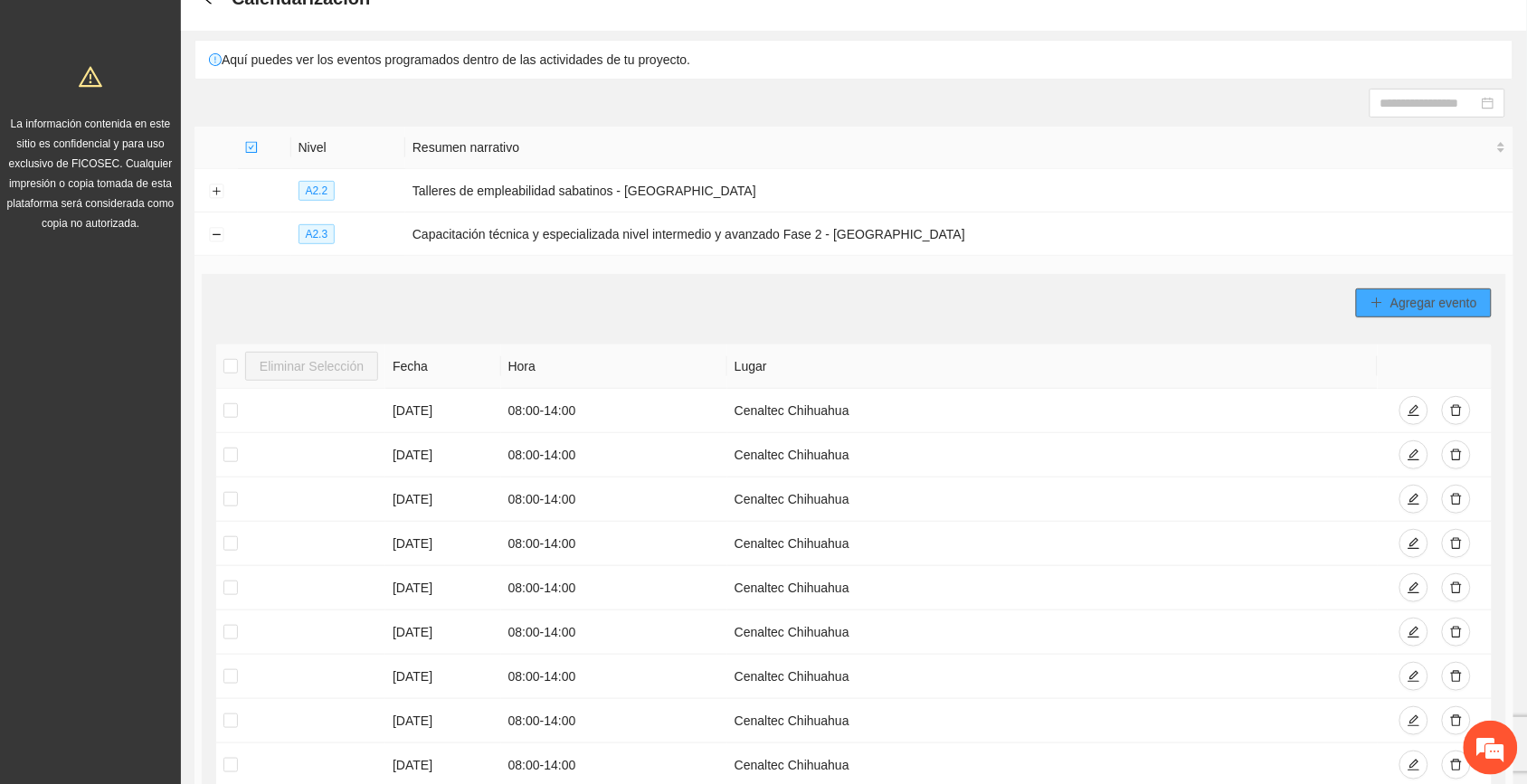 click on "Agregar evento" at bounding box center [1434, 303] 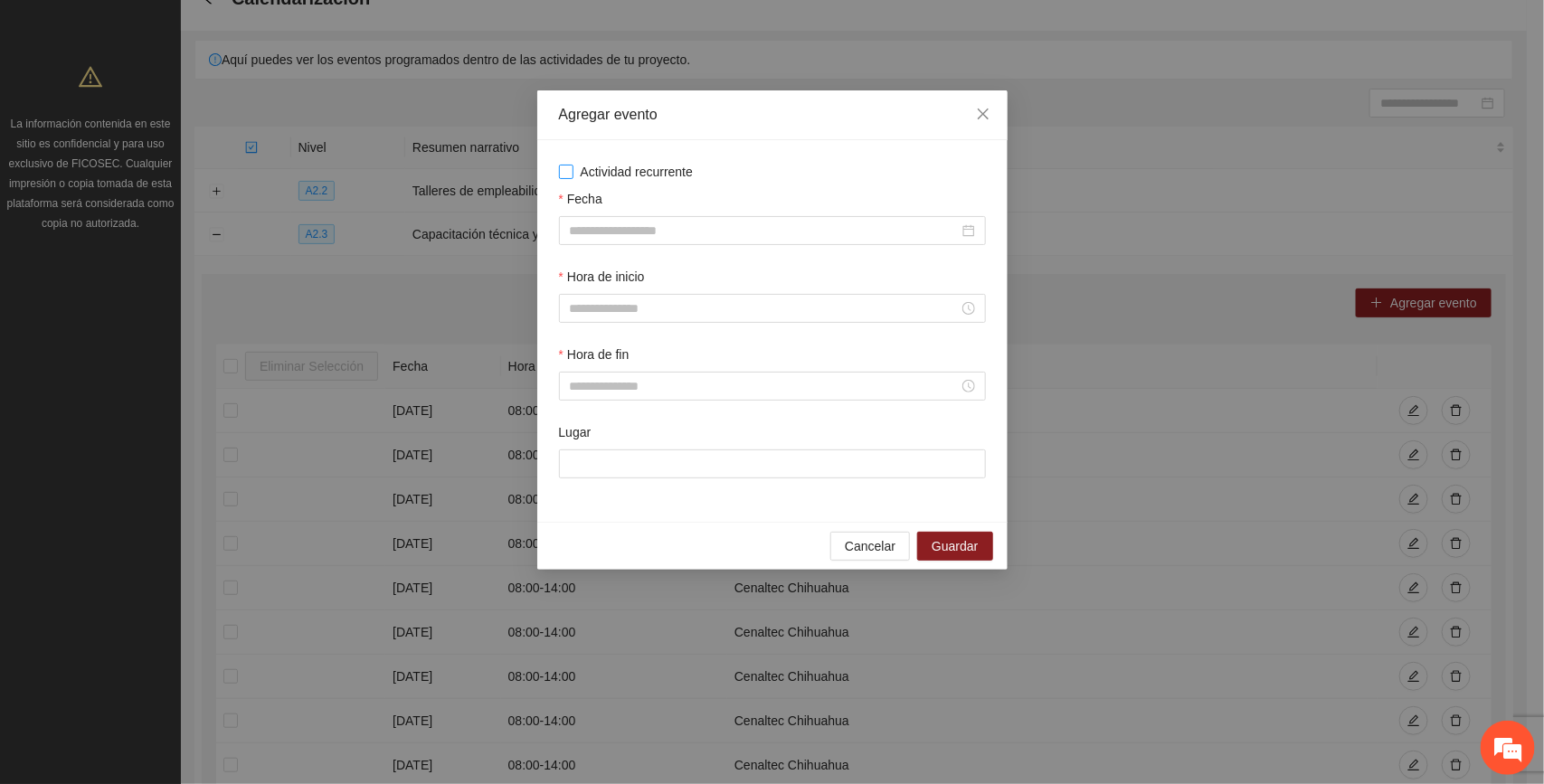 click on "Actividad recurrente" at bounding box center (637, 172) 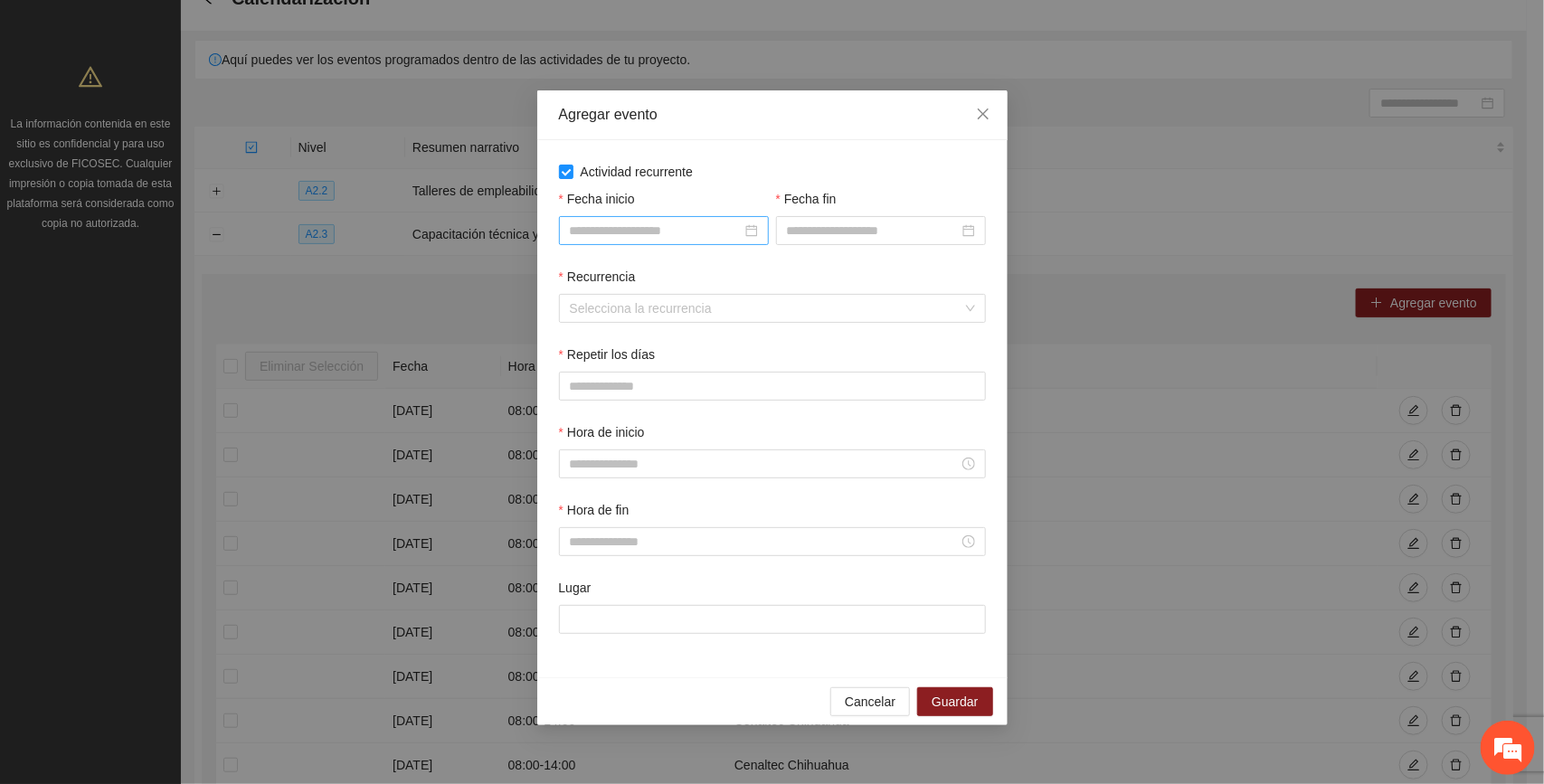 click on "Fecha inicio" at bounding box center [656, 231] 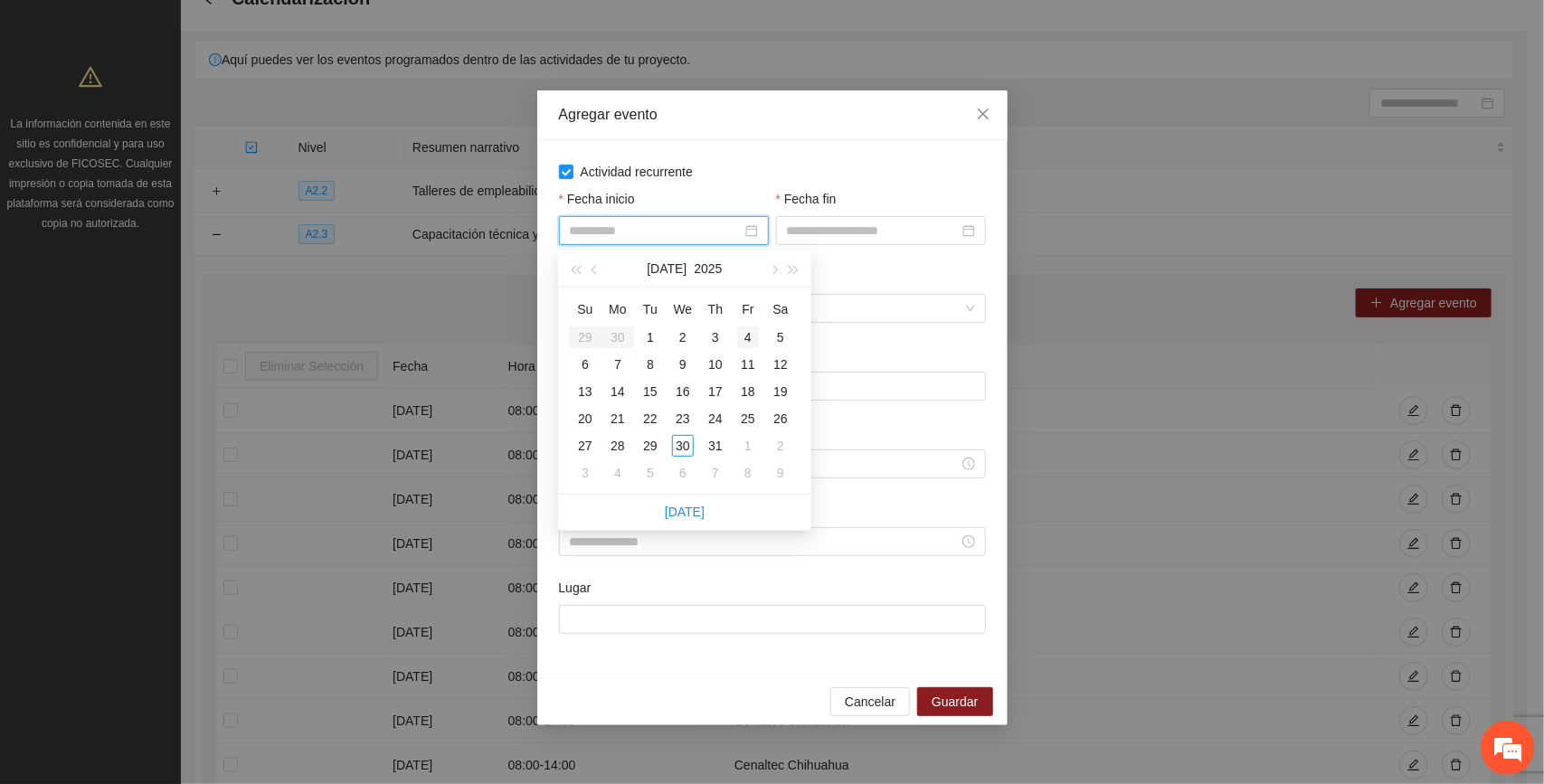 type on "**********" 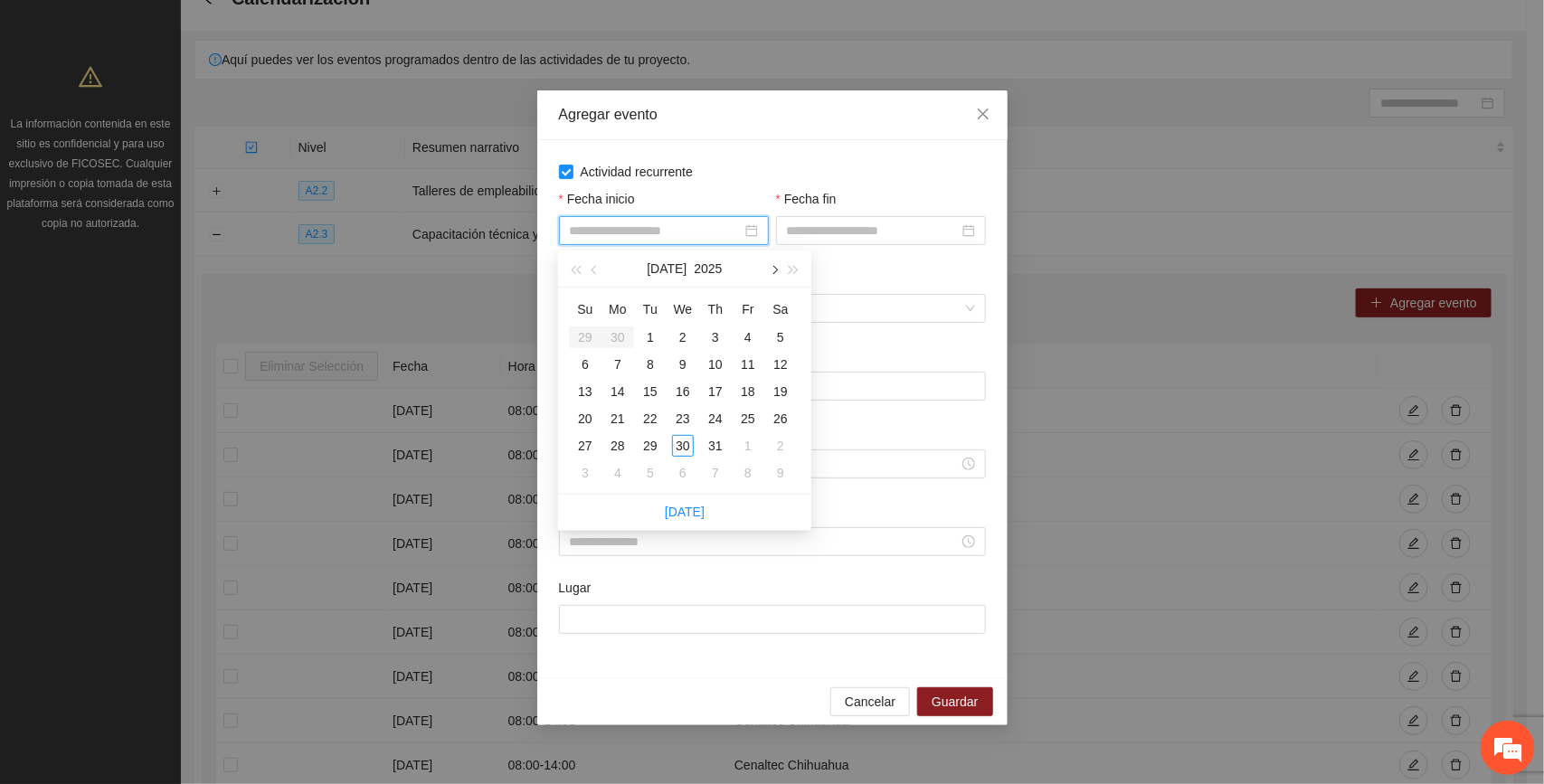 click at bounding box center [773, 269] 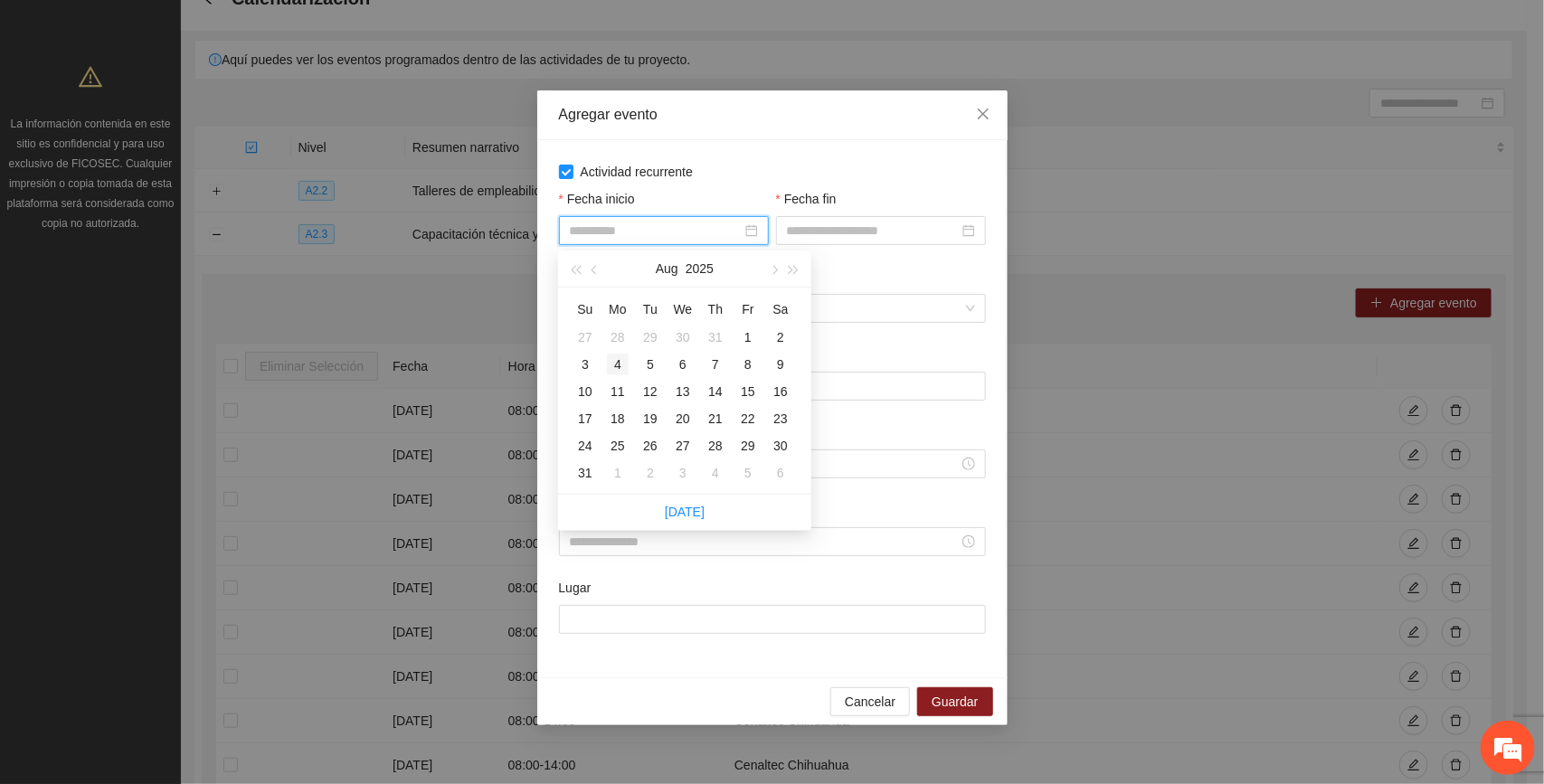 type on "**********" 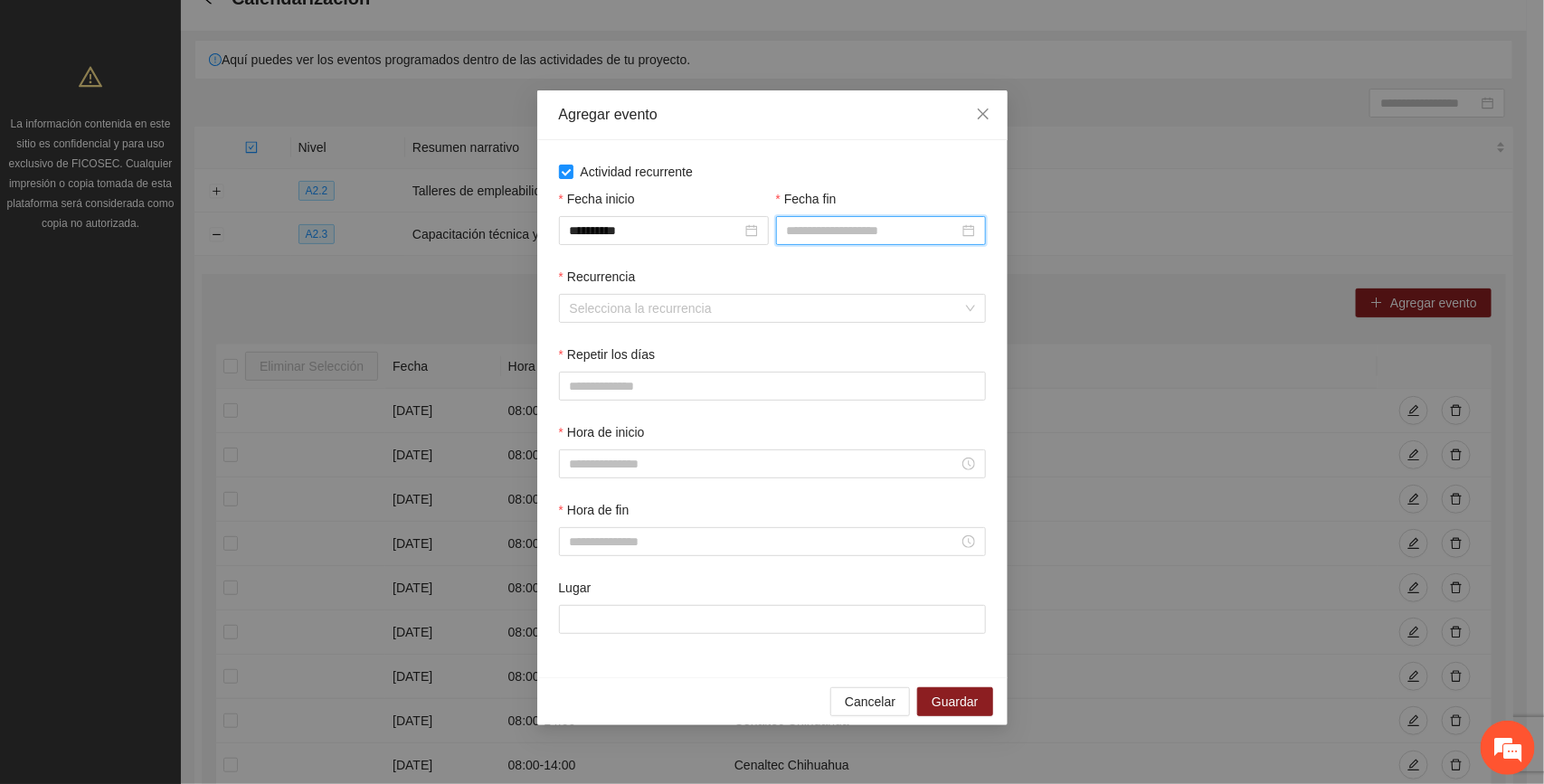 click on "Fecha fin" at bounding box center (873, 231) 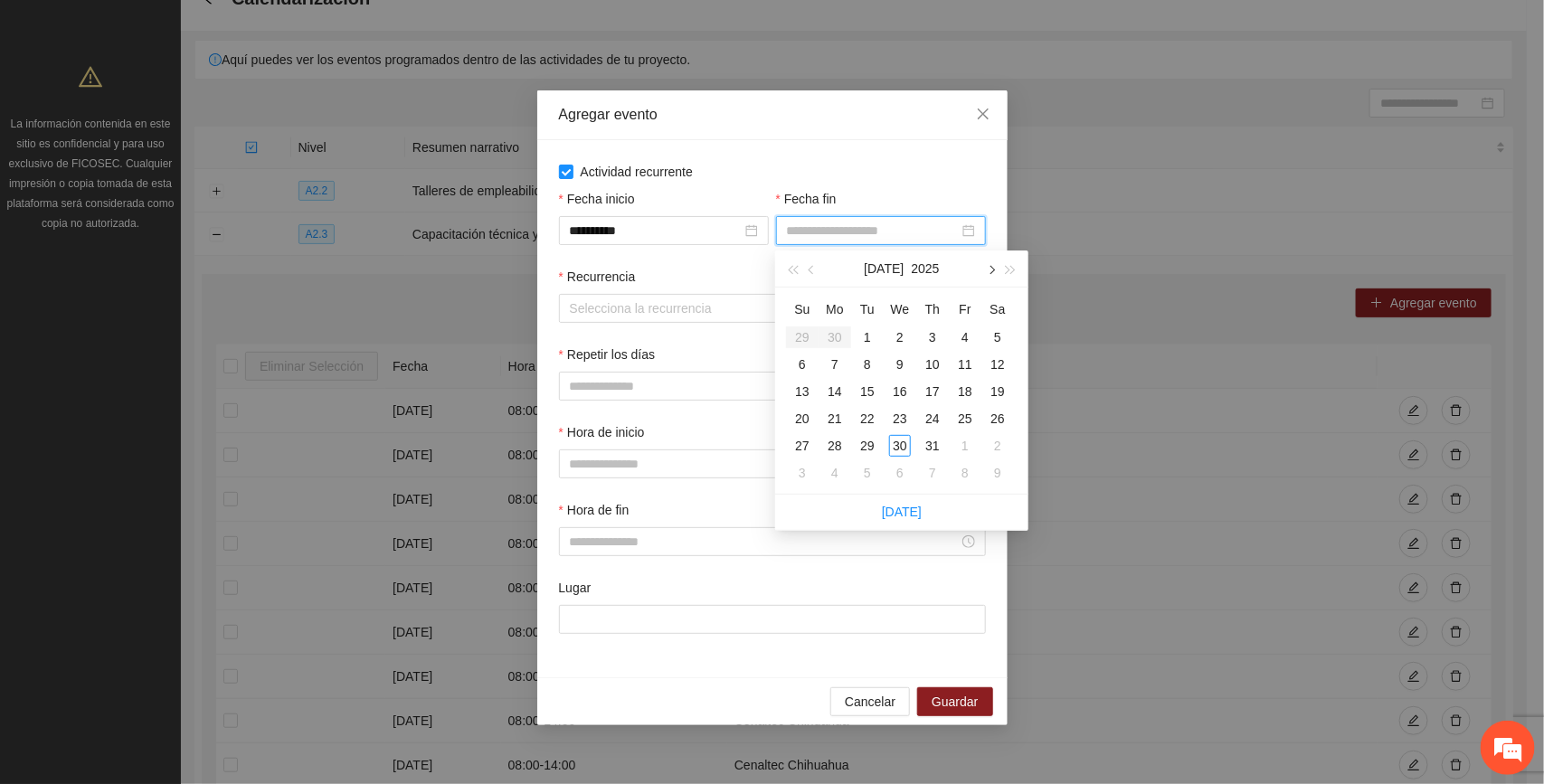 click at bounding box center [990, 269] 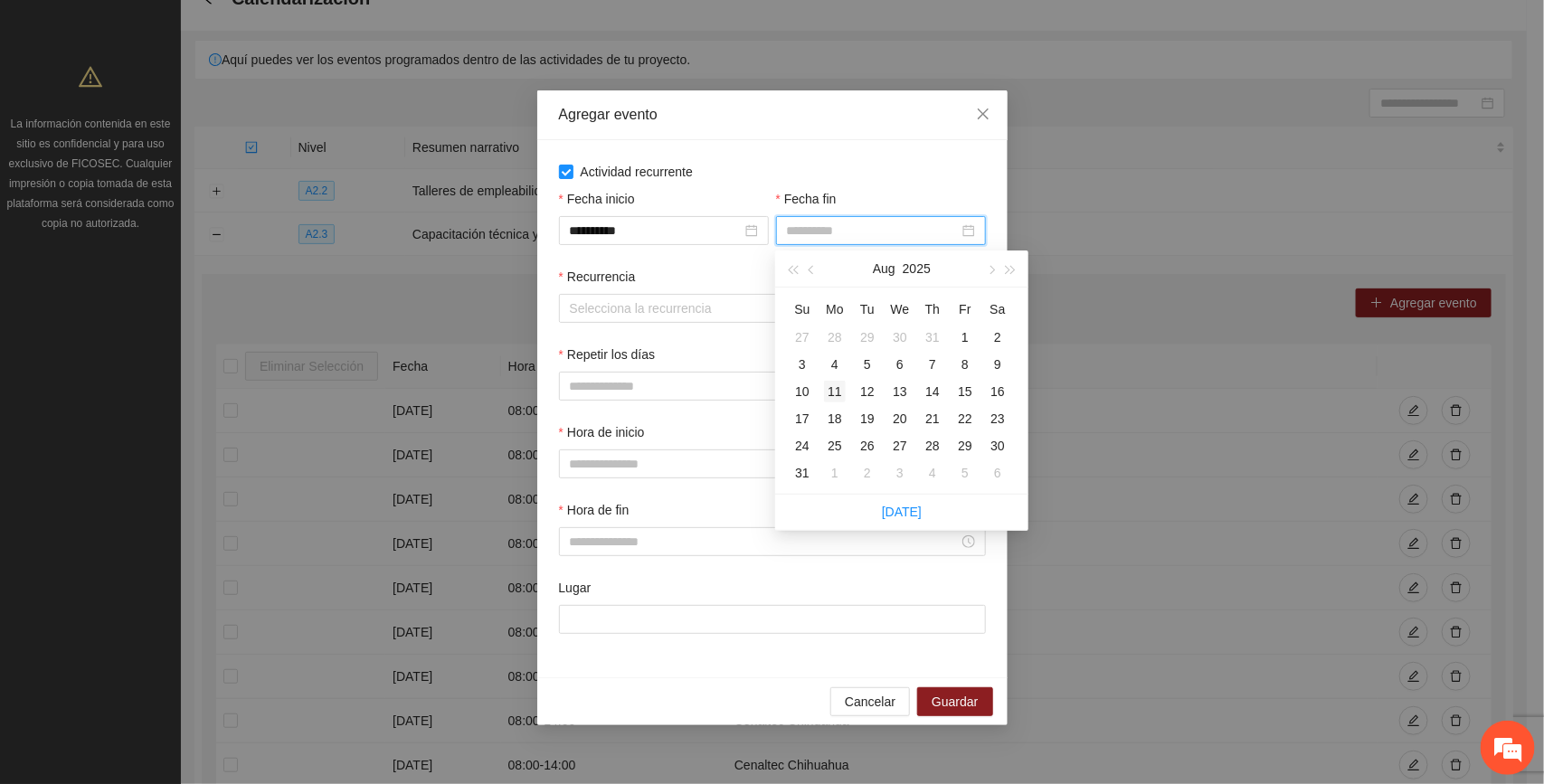 type on "**********" 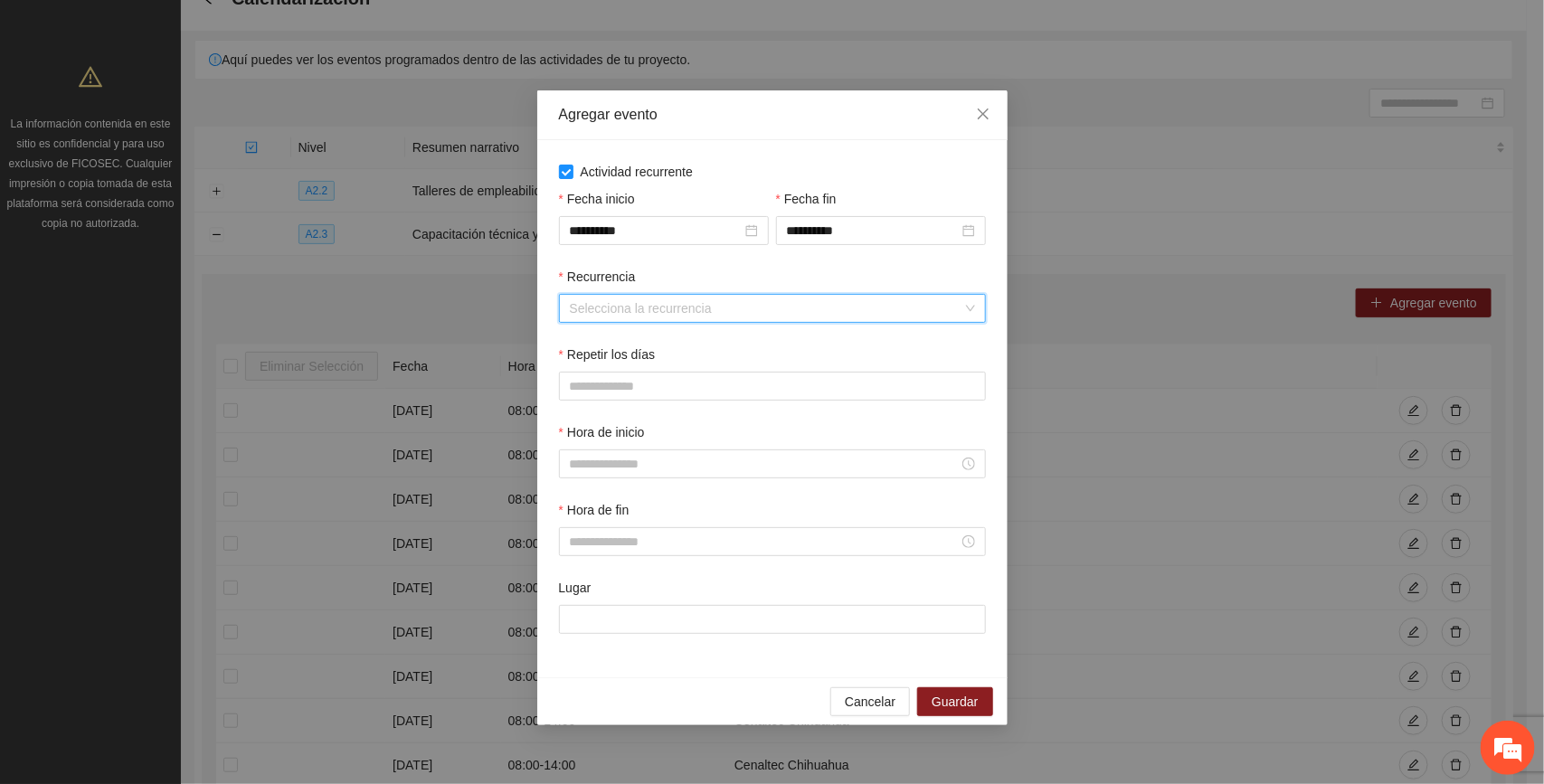 click on "Recurrencia" at bounding box center (766, 308) 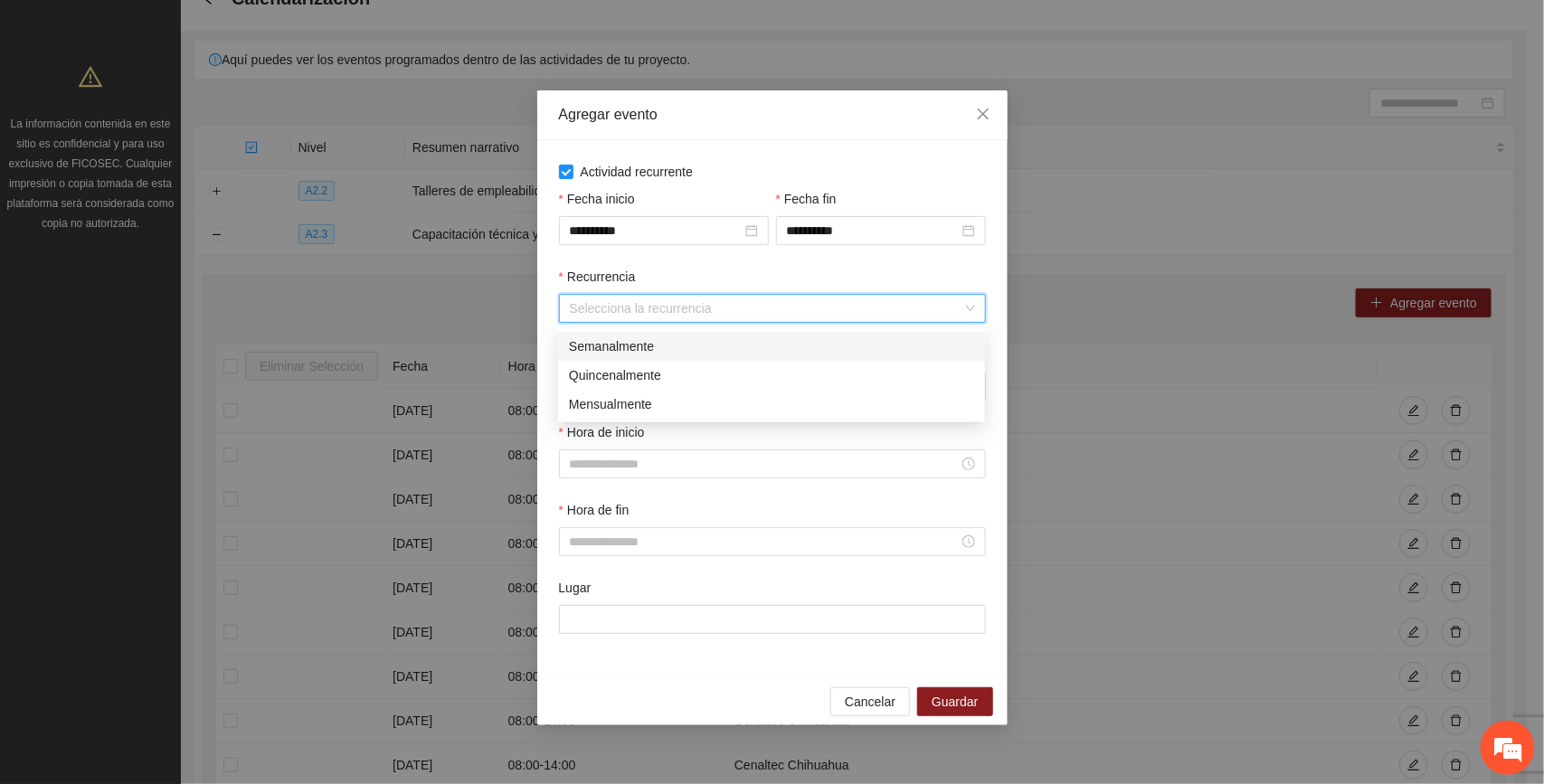 click on "Semanalmente" at bounding box center (772, 346) 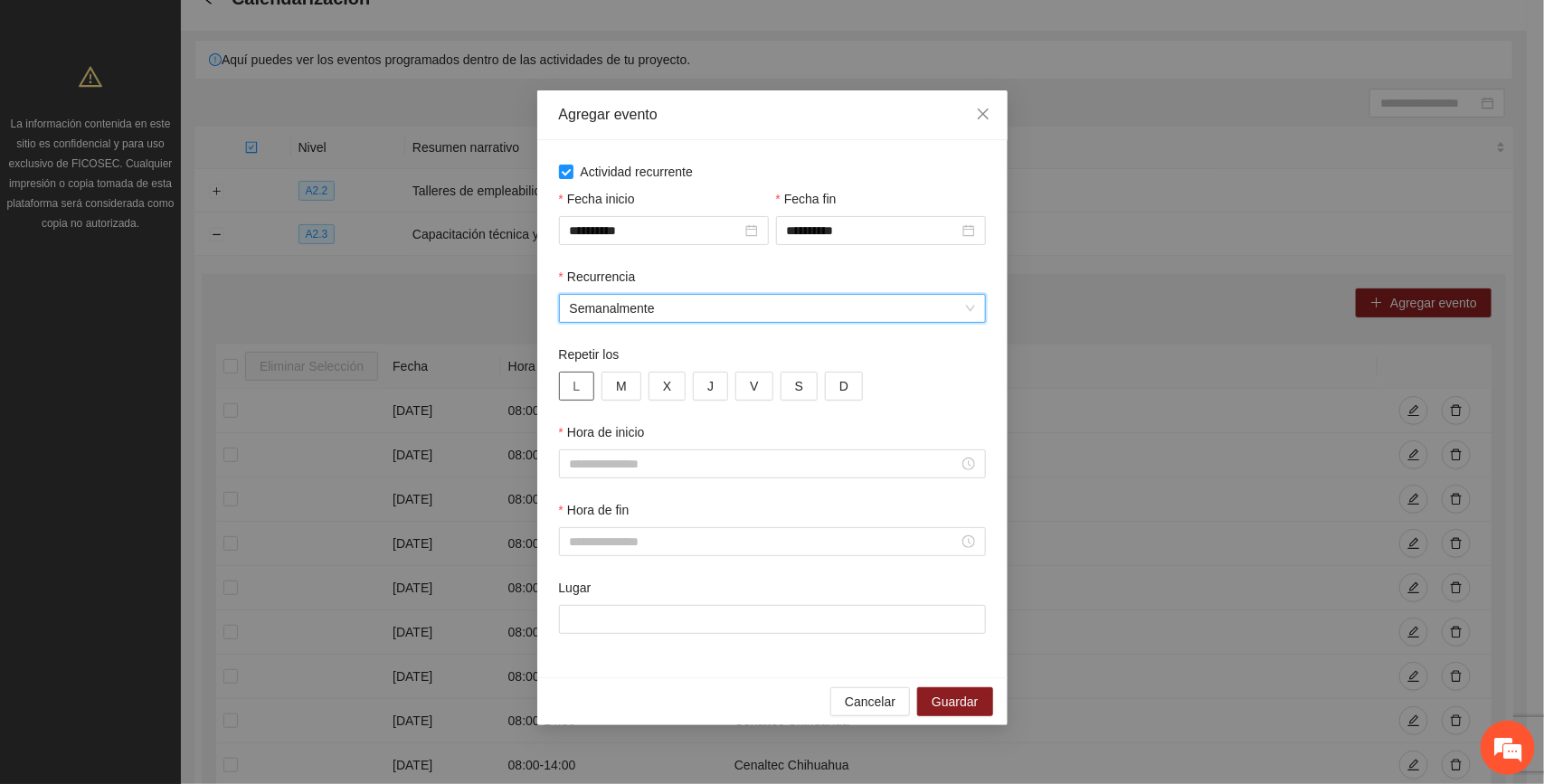 click on "L" at bounding box center [577, 386] 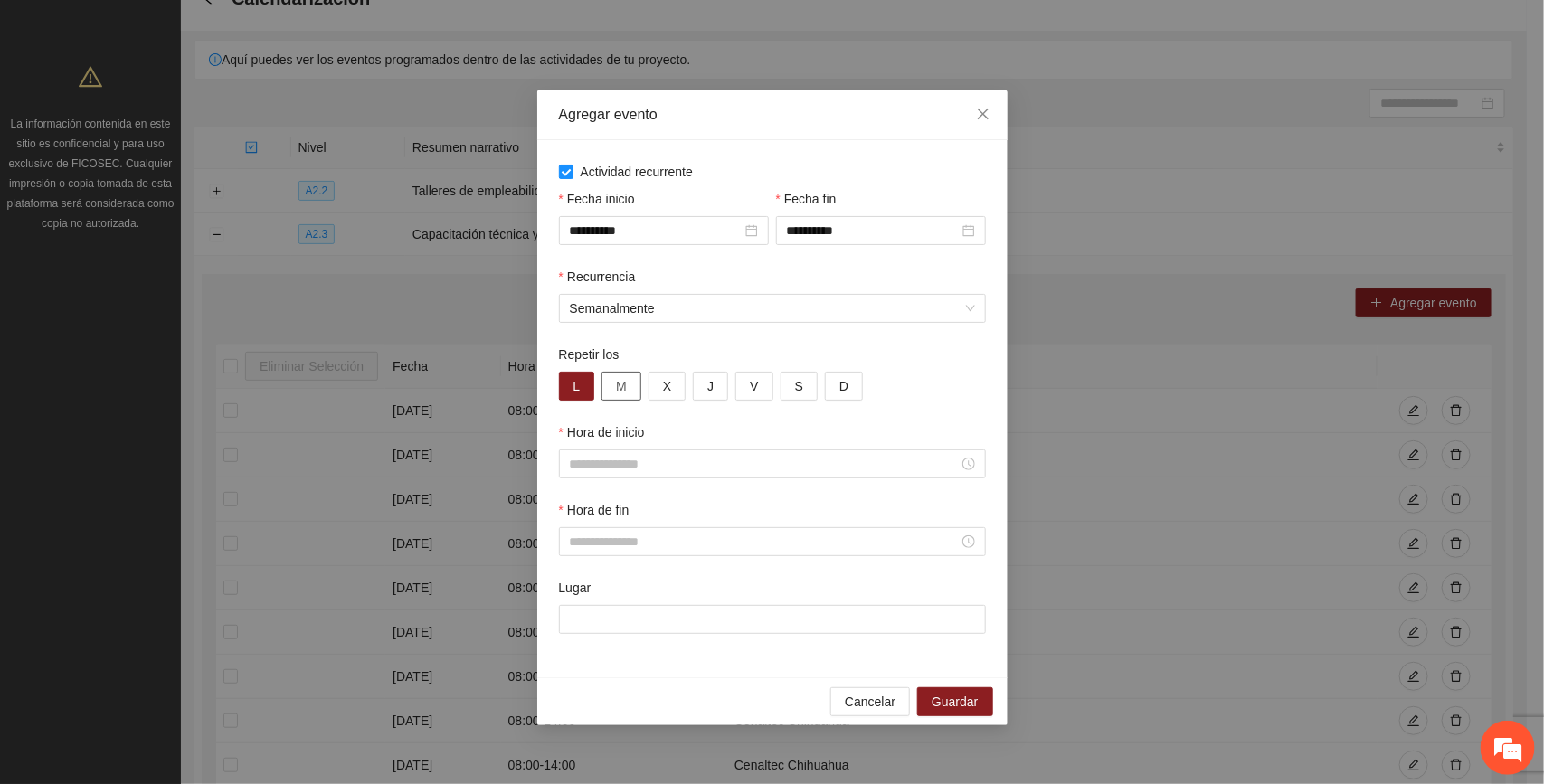click on "M" at bounding box center (621, 386) 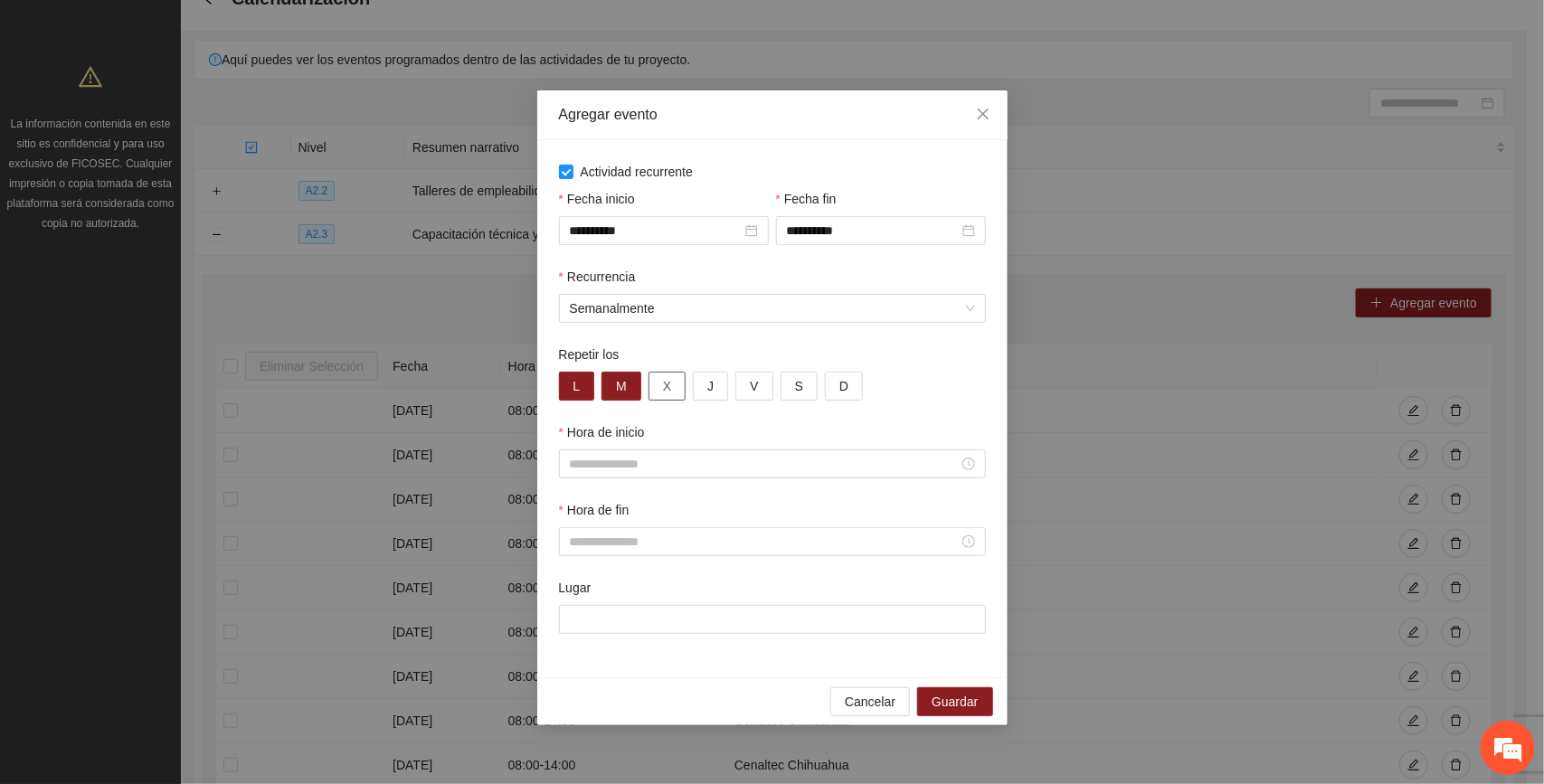 click on "X" at bounding box center [667, 386] 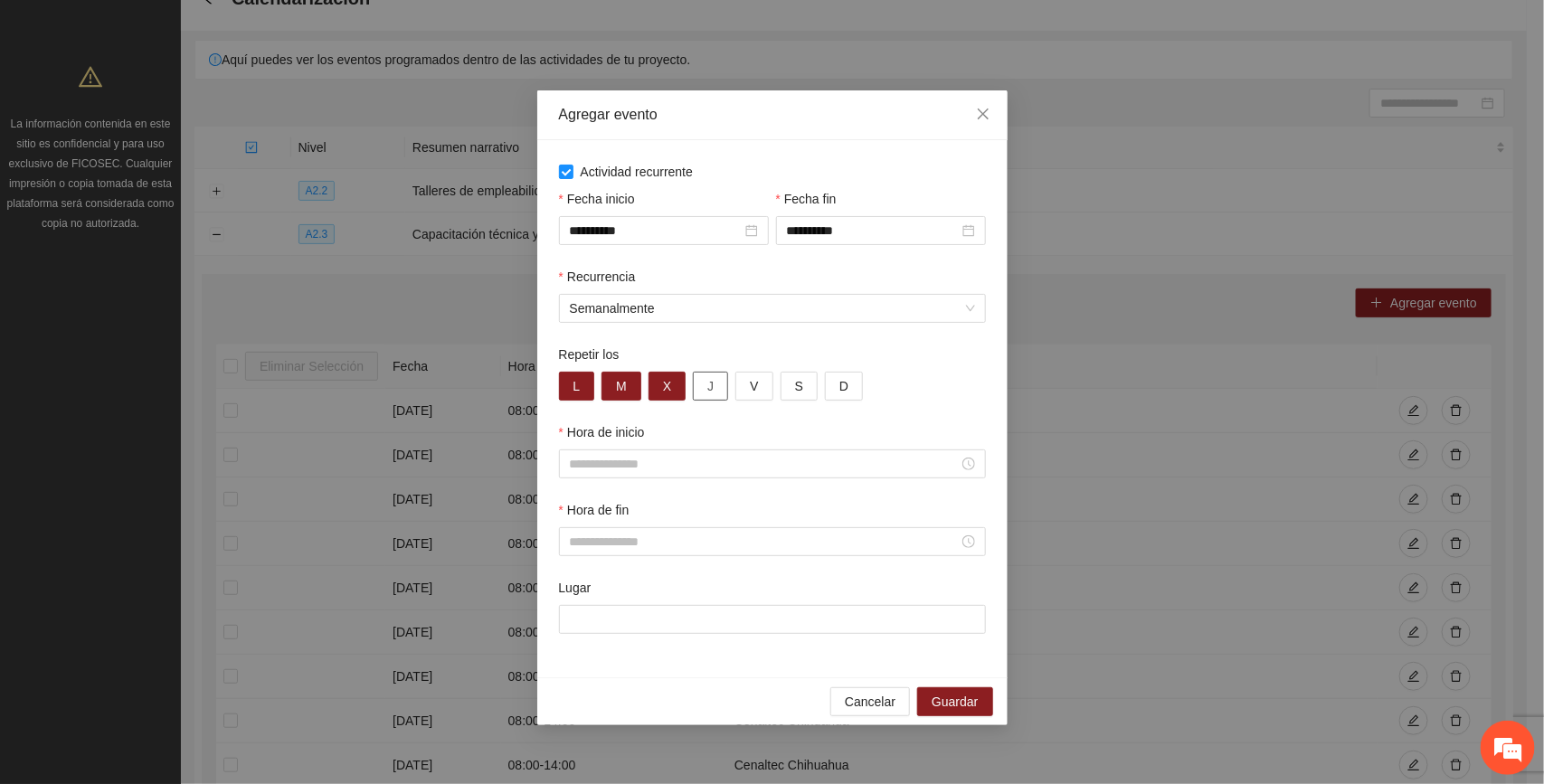 click on "J" at bounding box center (710, 386) 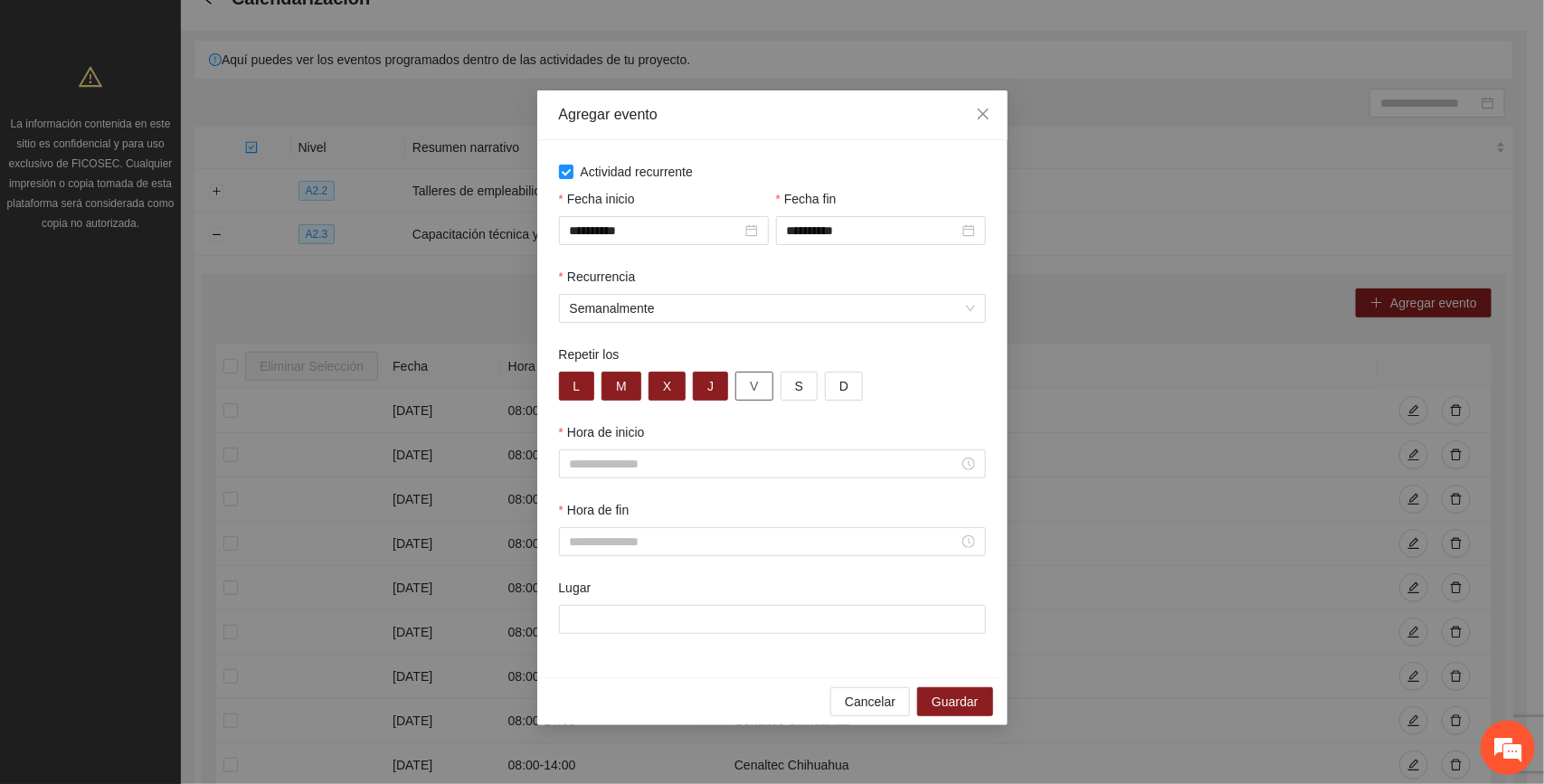 click on "V" at bounding box center (753, 386) 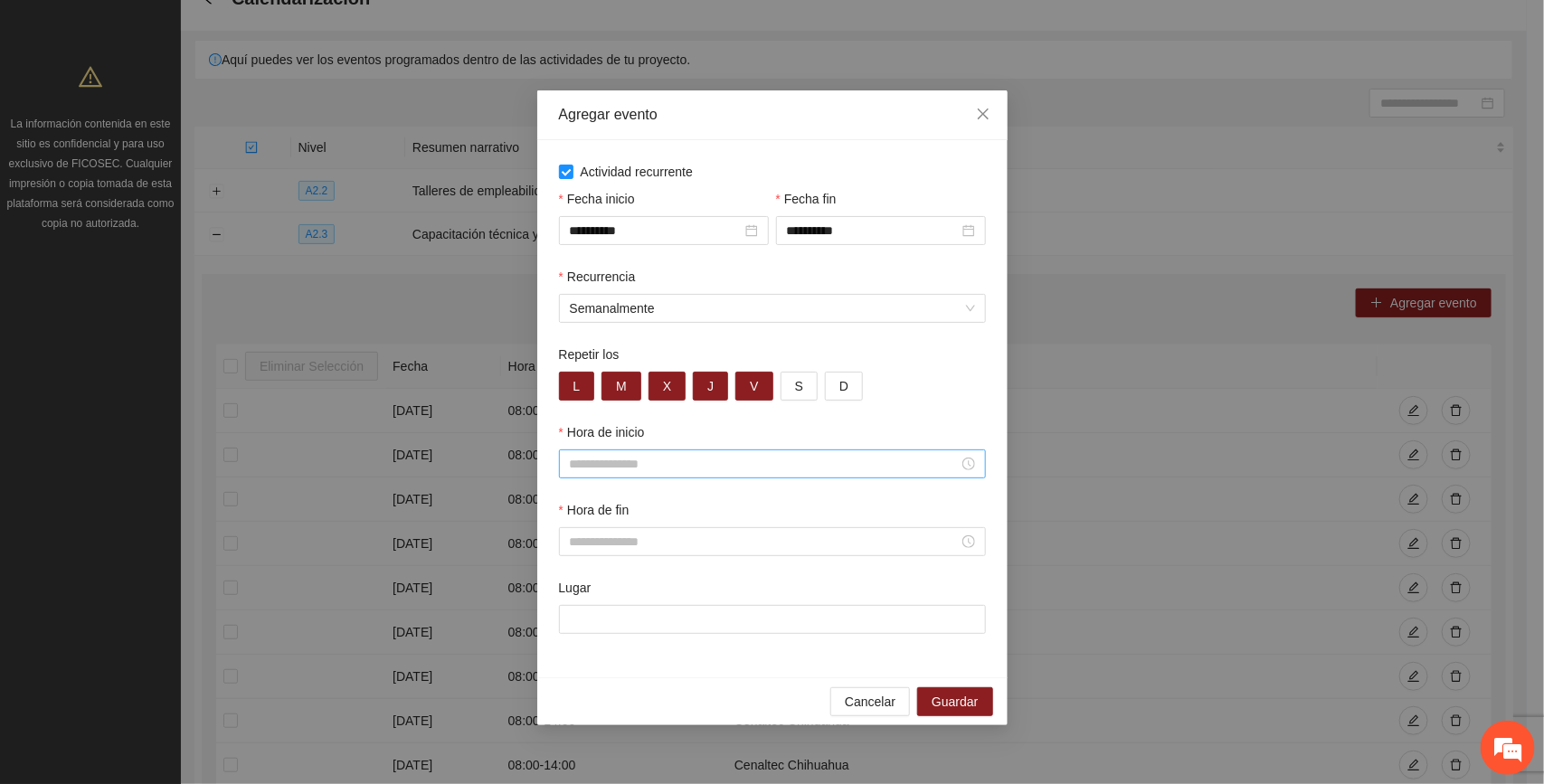 click on "Hora de inicio" at bounding box center (764, 464) 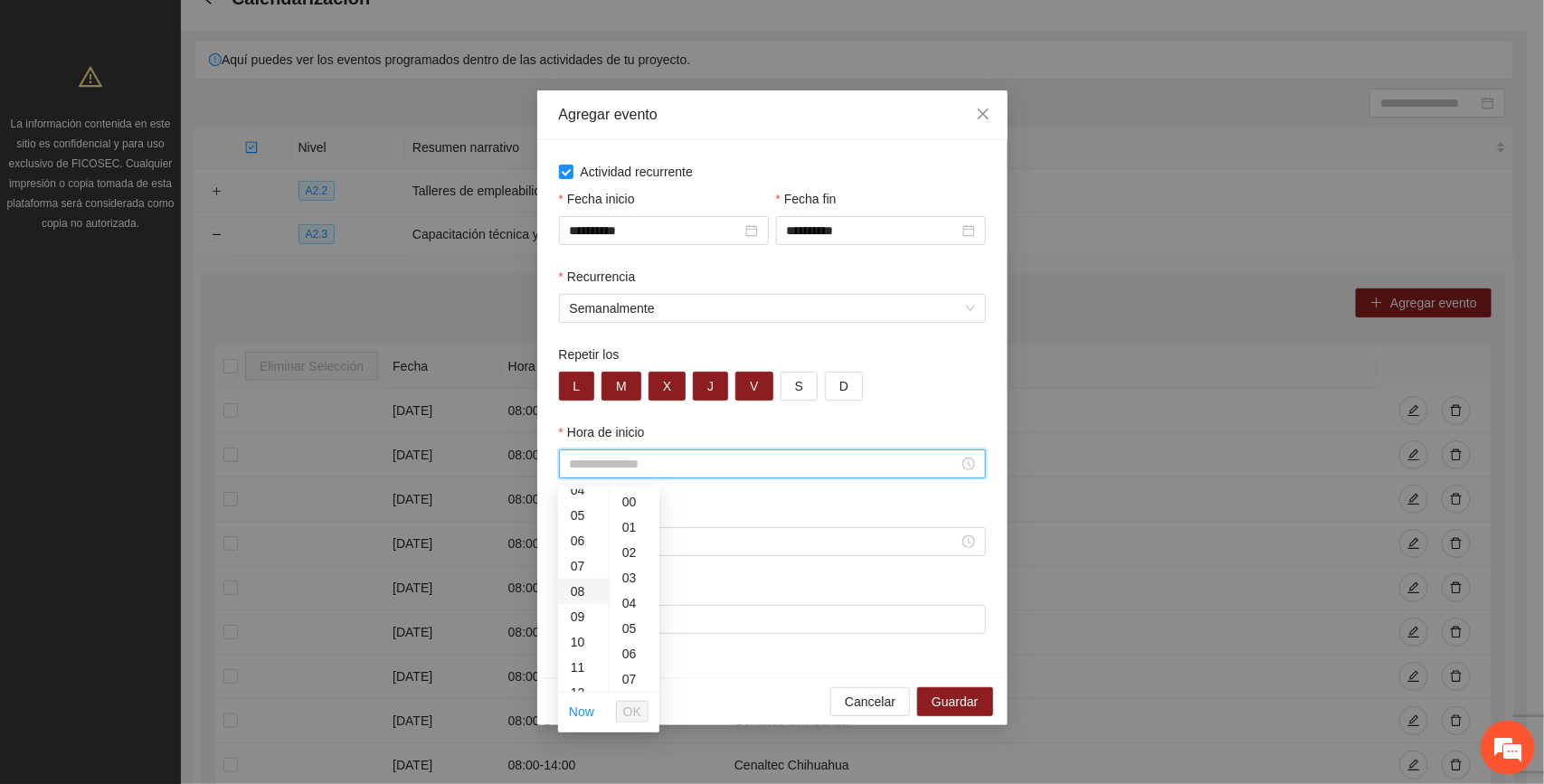 click on "08" at bounding box center (583, 591) 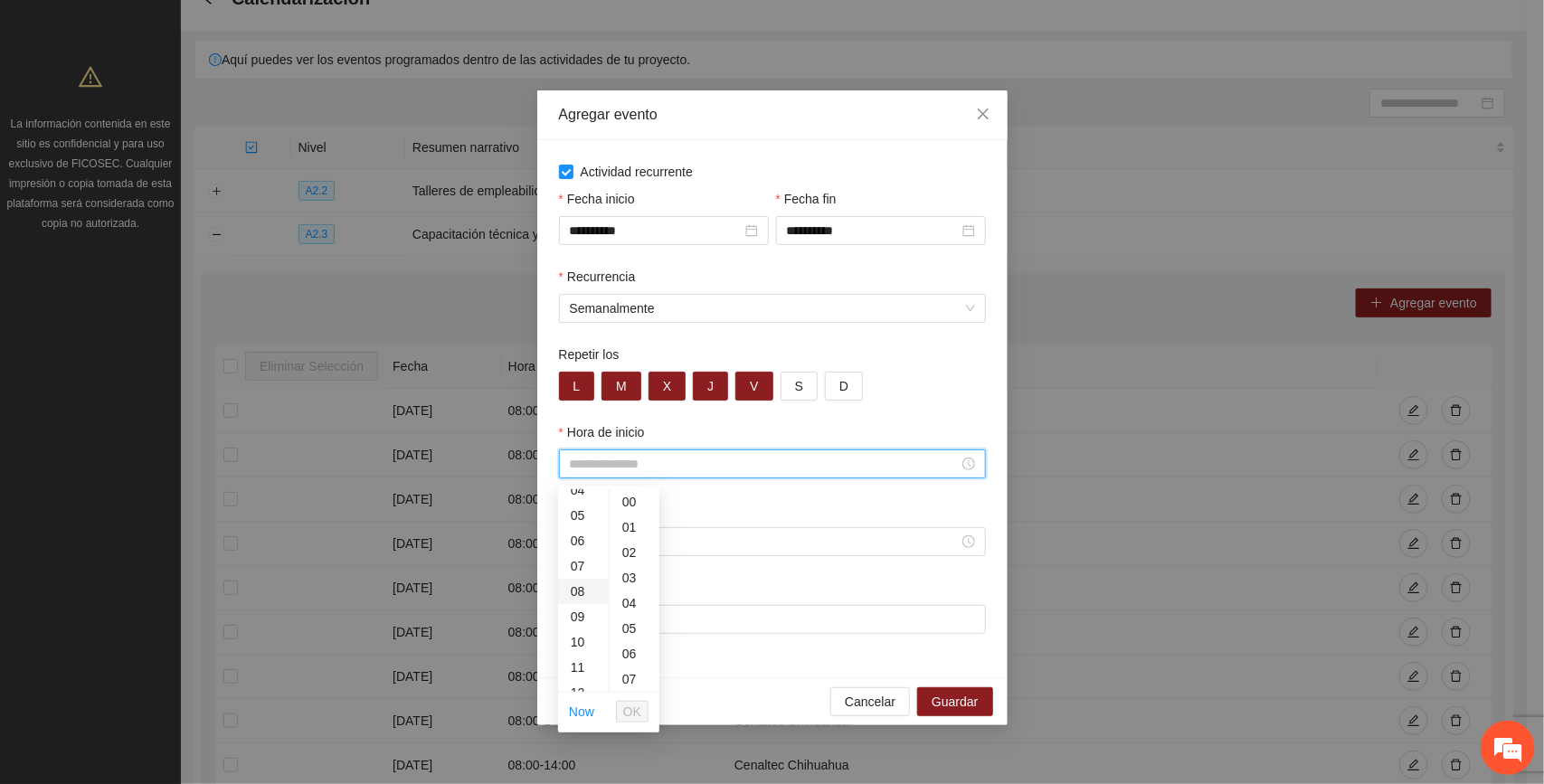 type on "*****" 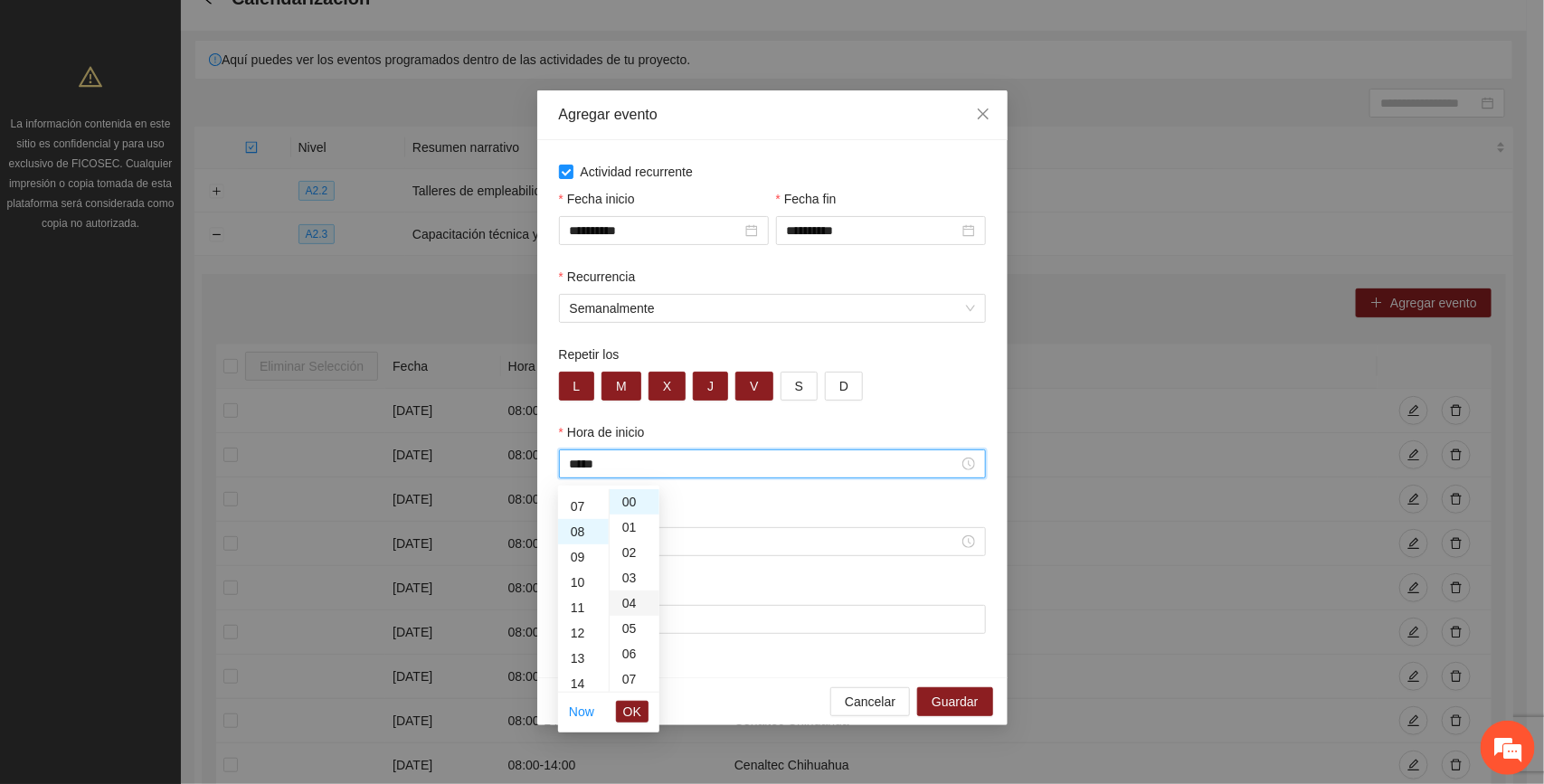 scroll, scrollTop: 202, scrollLeft: 0, axis: vertical 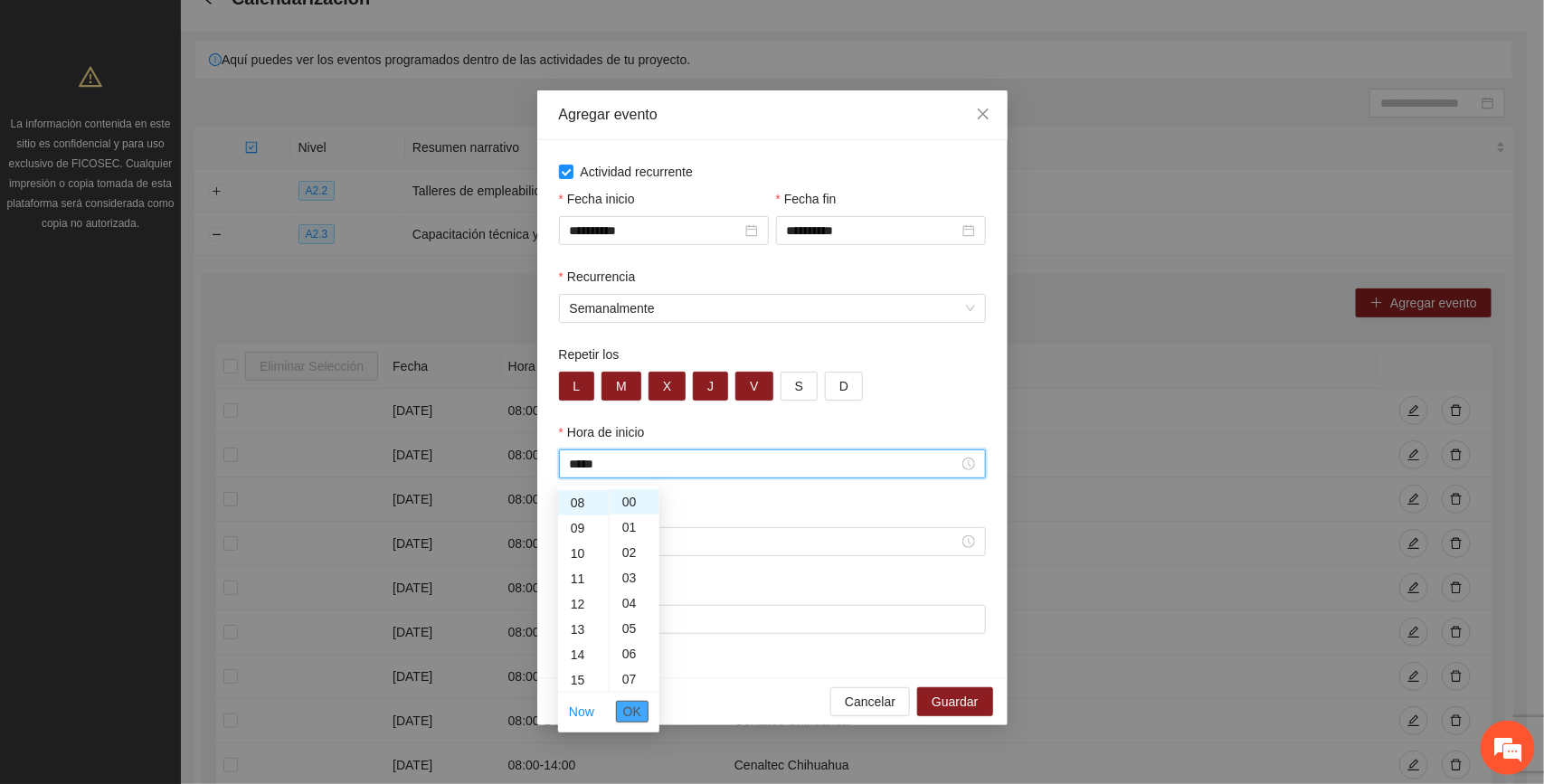 click on "OK" at bounding box center [632, 712] 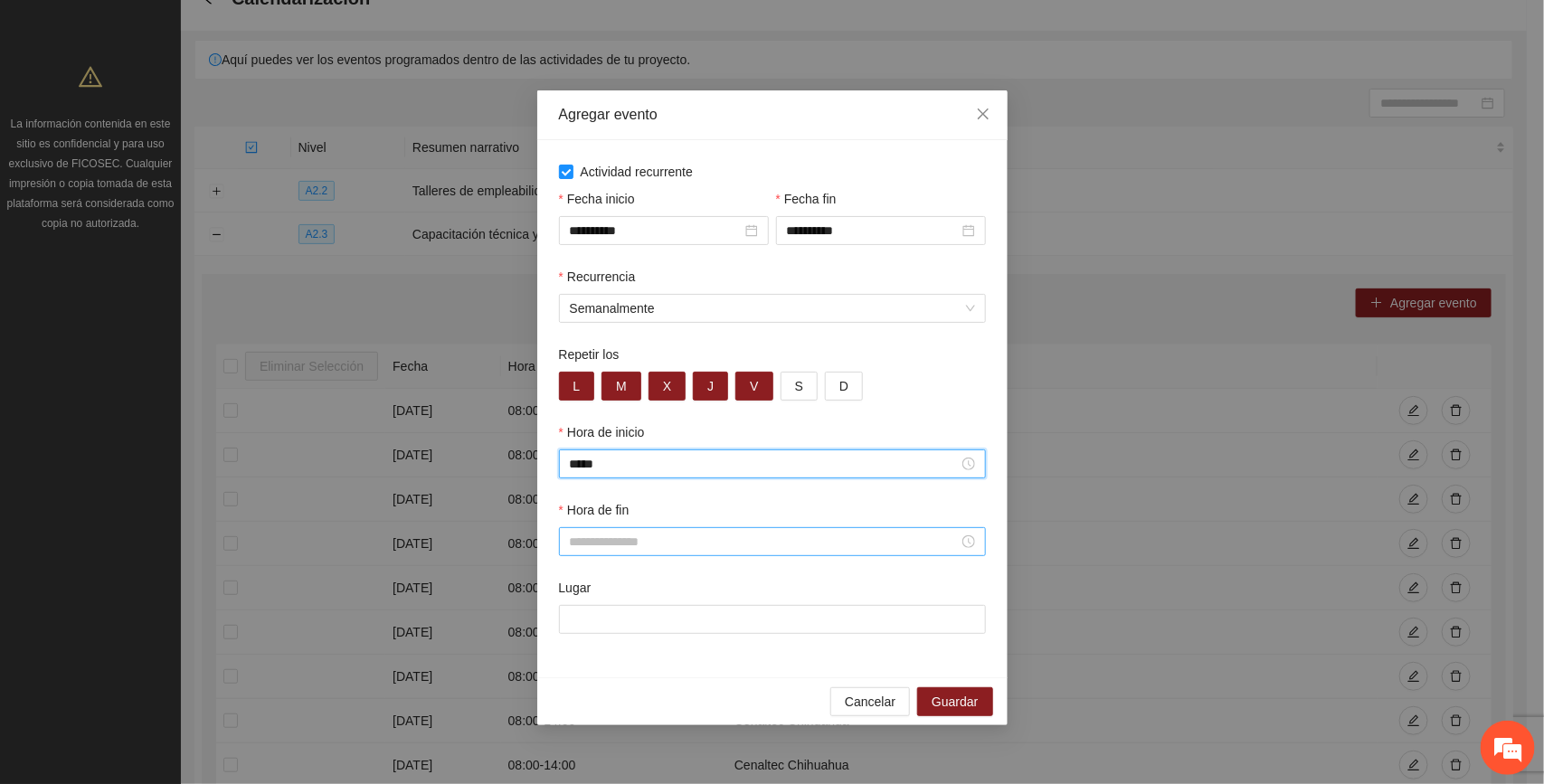 click on "Hora de fin" at bounding box center (764, 542) 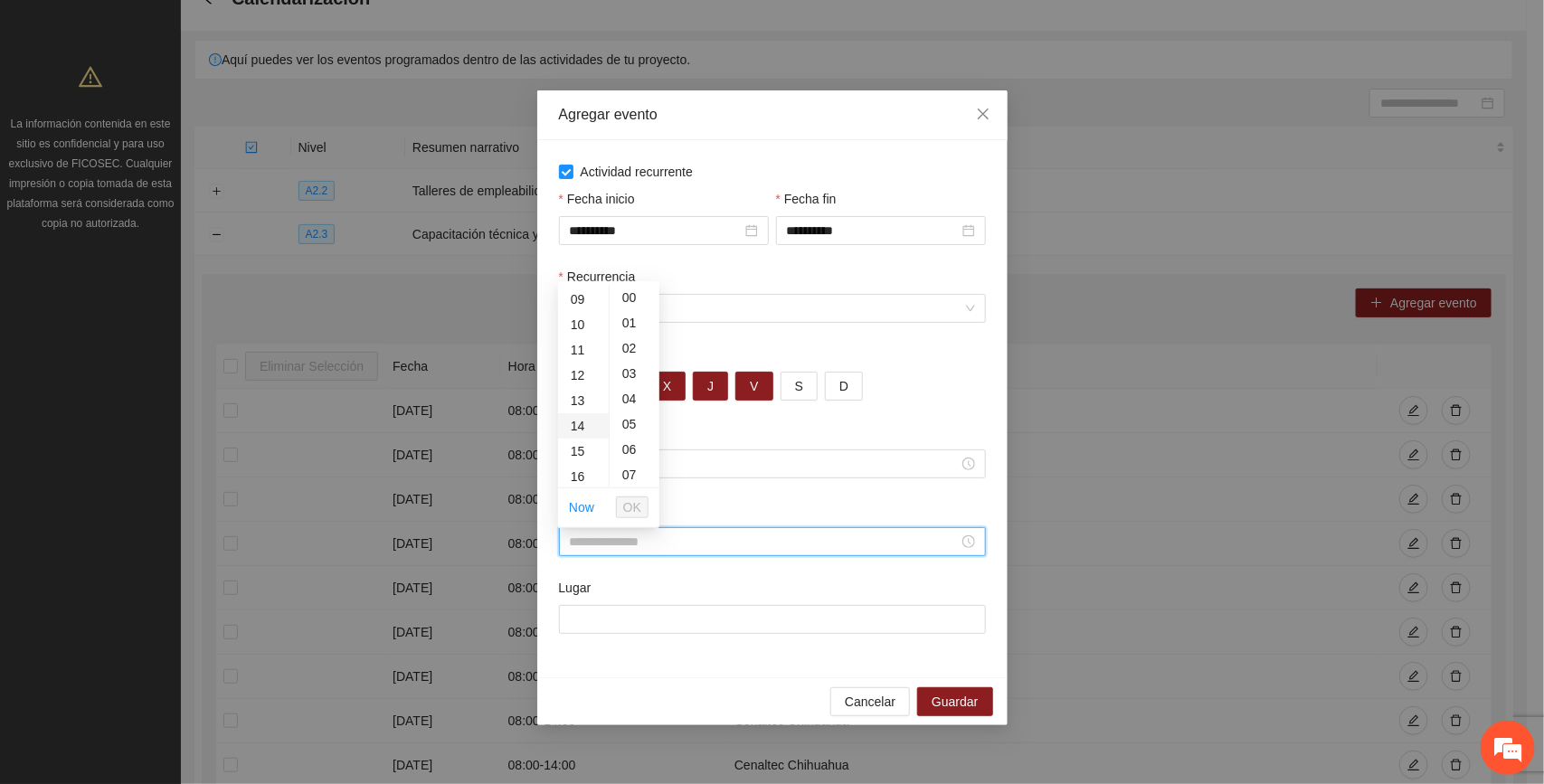 click on "14" at bounding box center [583, 426] 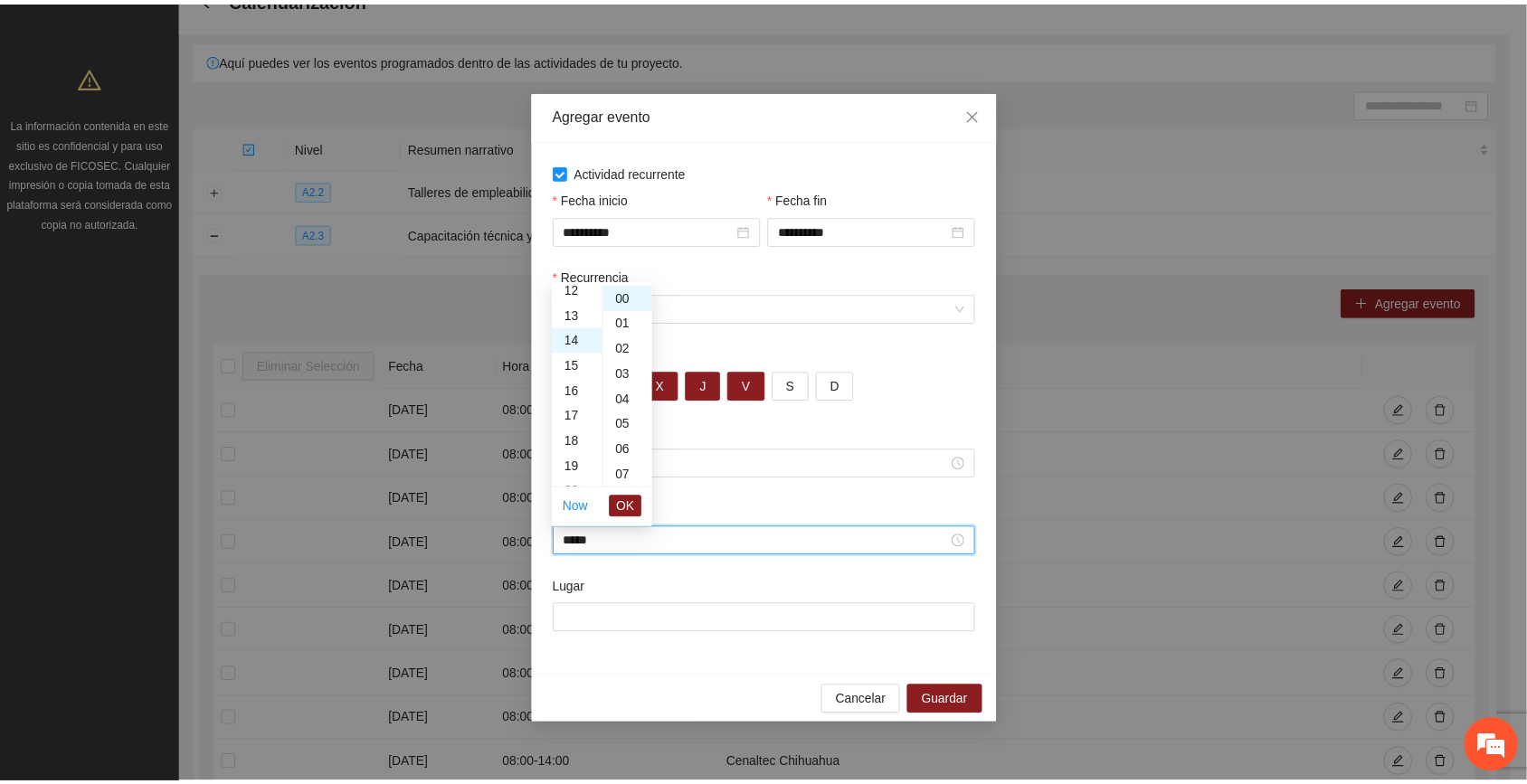 scroll, scrollTop: 354, scrollLeft: 0, axis: vertical 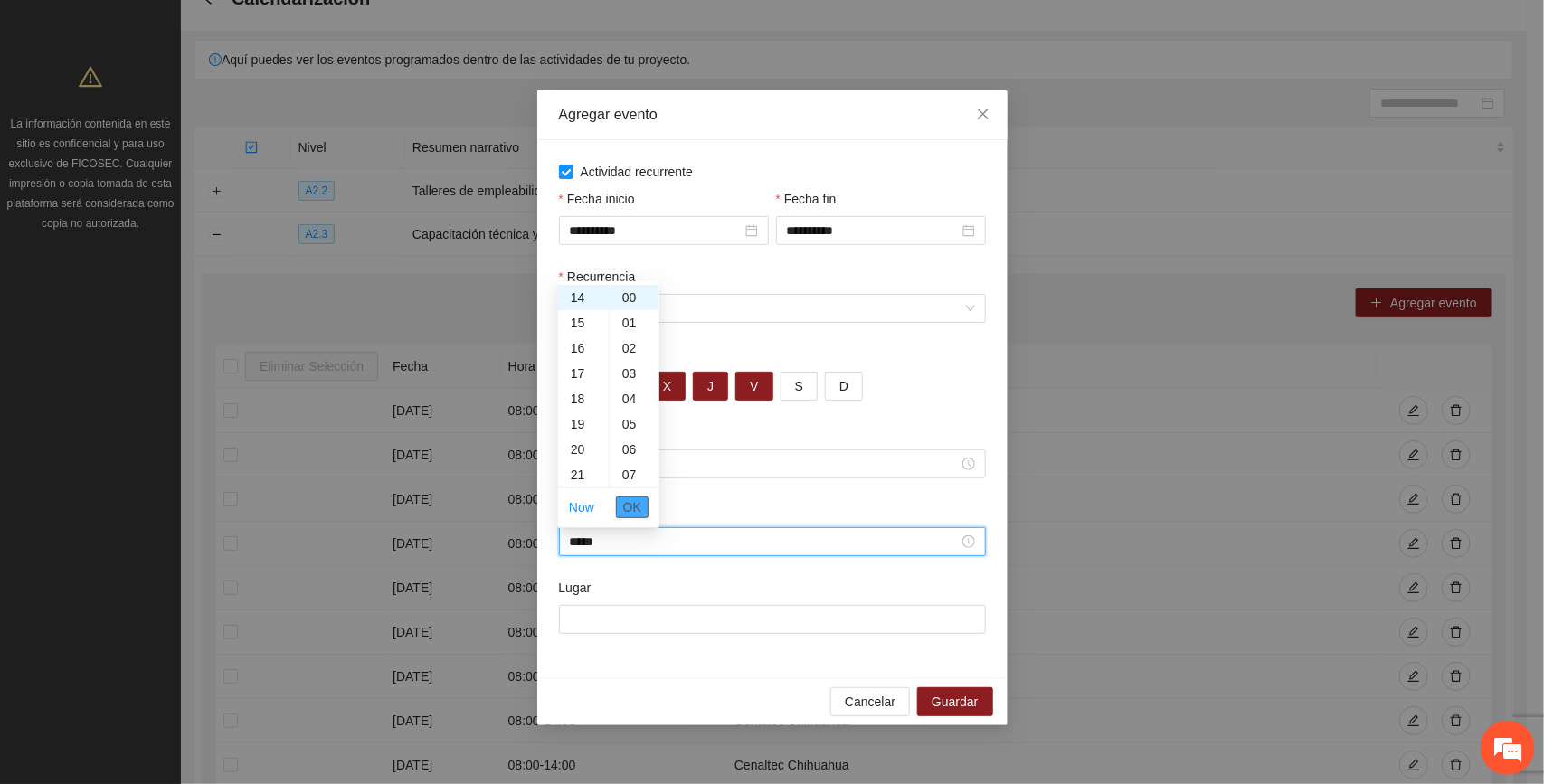 click on "OK" at bounding box center (632, 507) 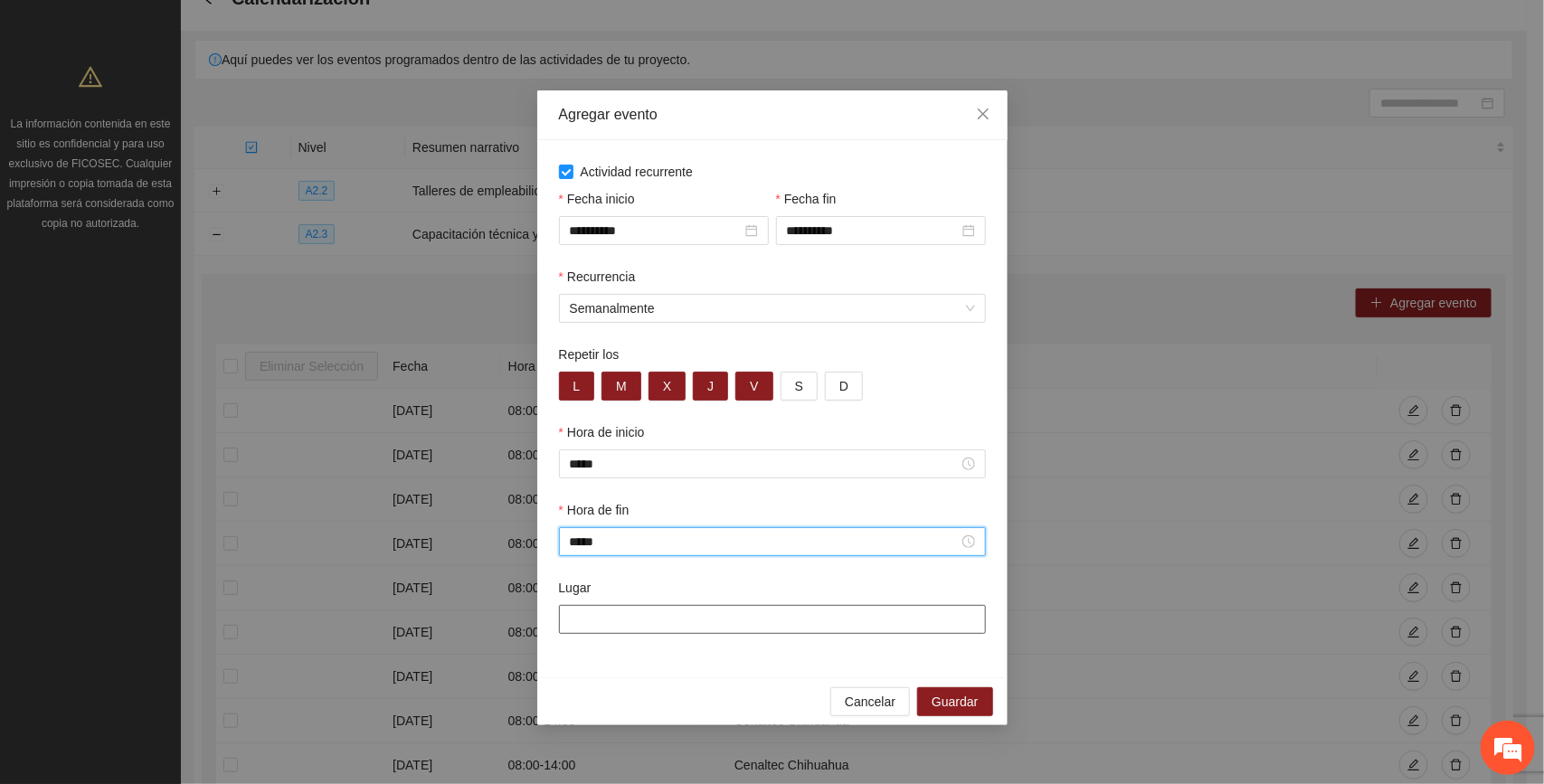 click on "Lugar" at bounding box center (772, 619) 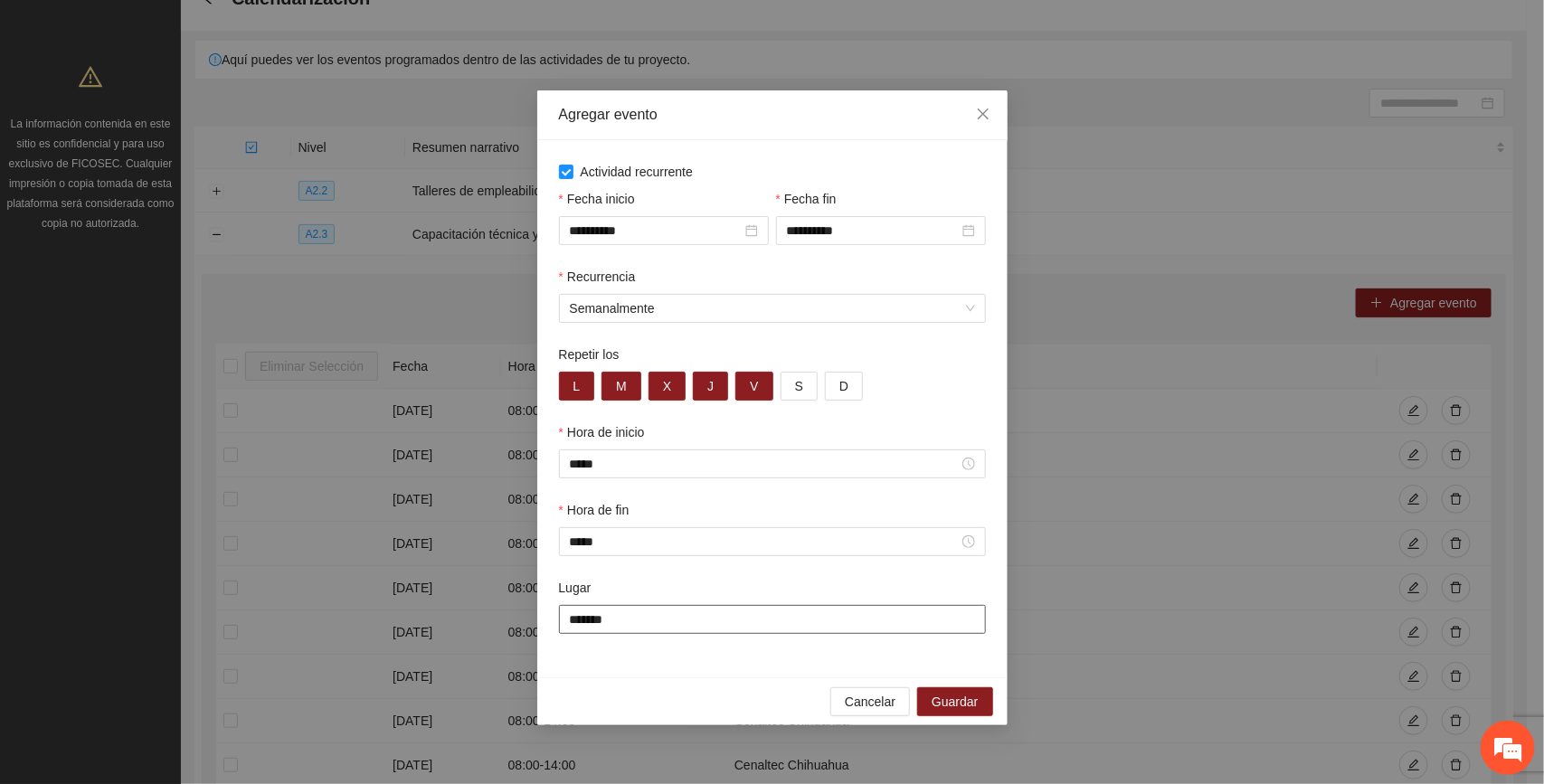 type on "**********" 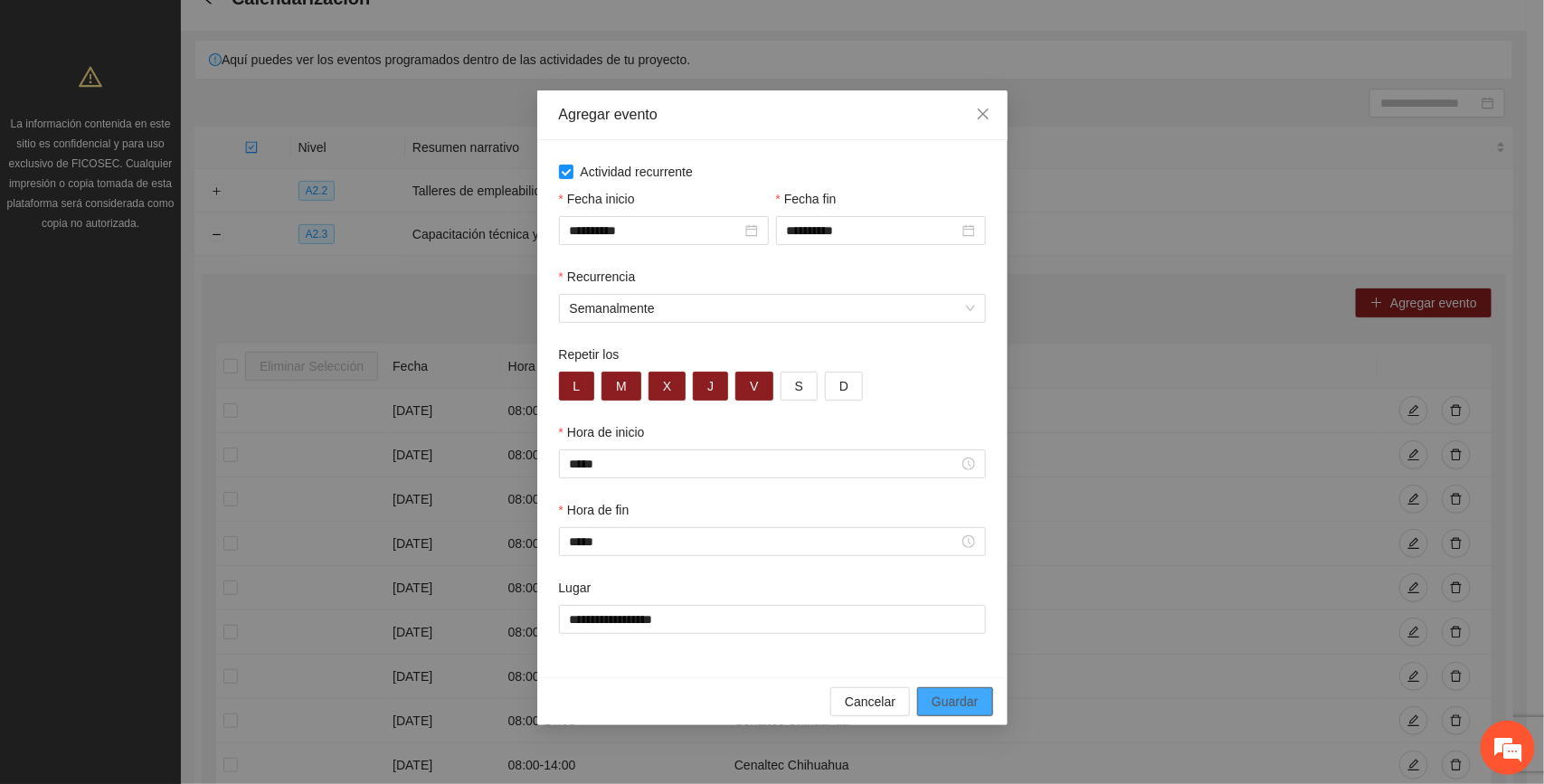 click on "Guardar" at bounding box center [954, 702] 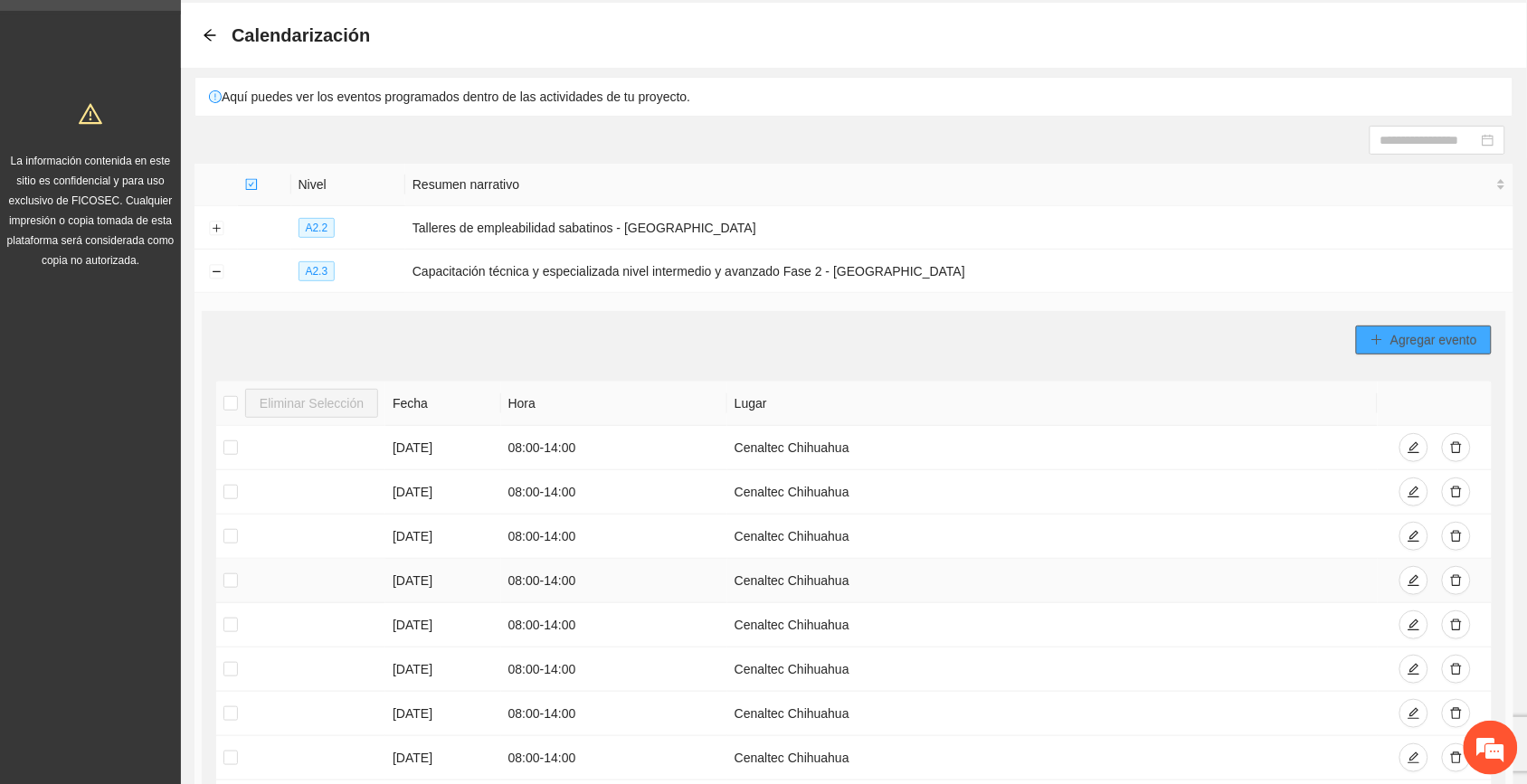 scroll, scrollTop: 15, scrollLeft: 0, axis: vertical 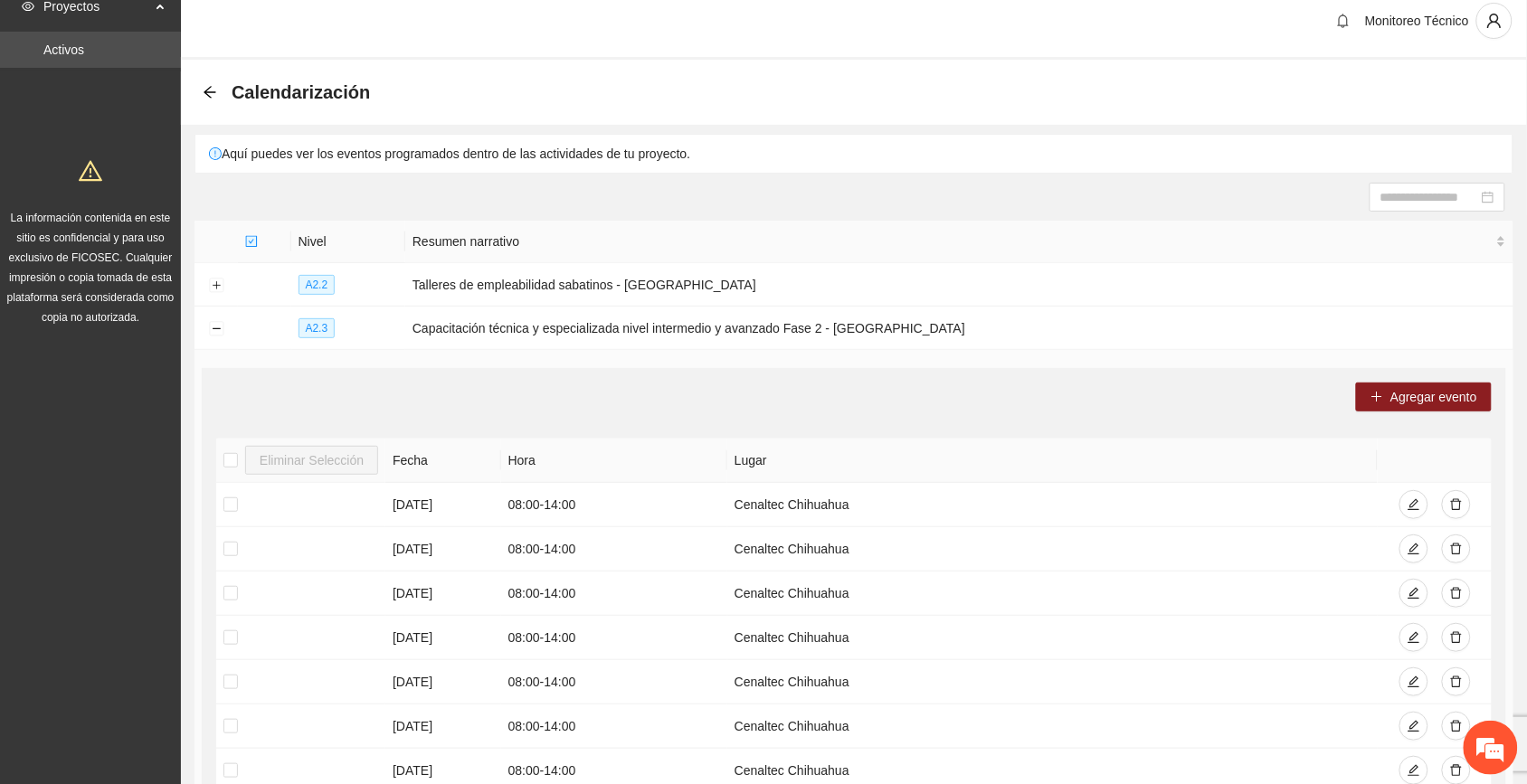 click on "Agregar evento" at bounding box center [854, 397] 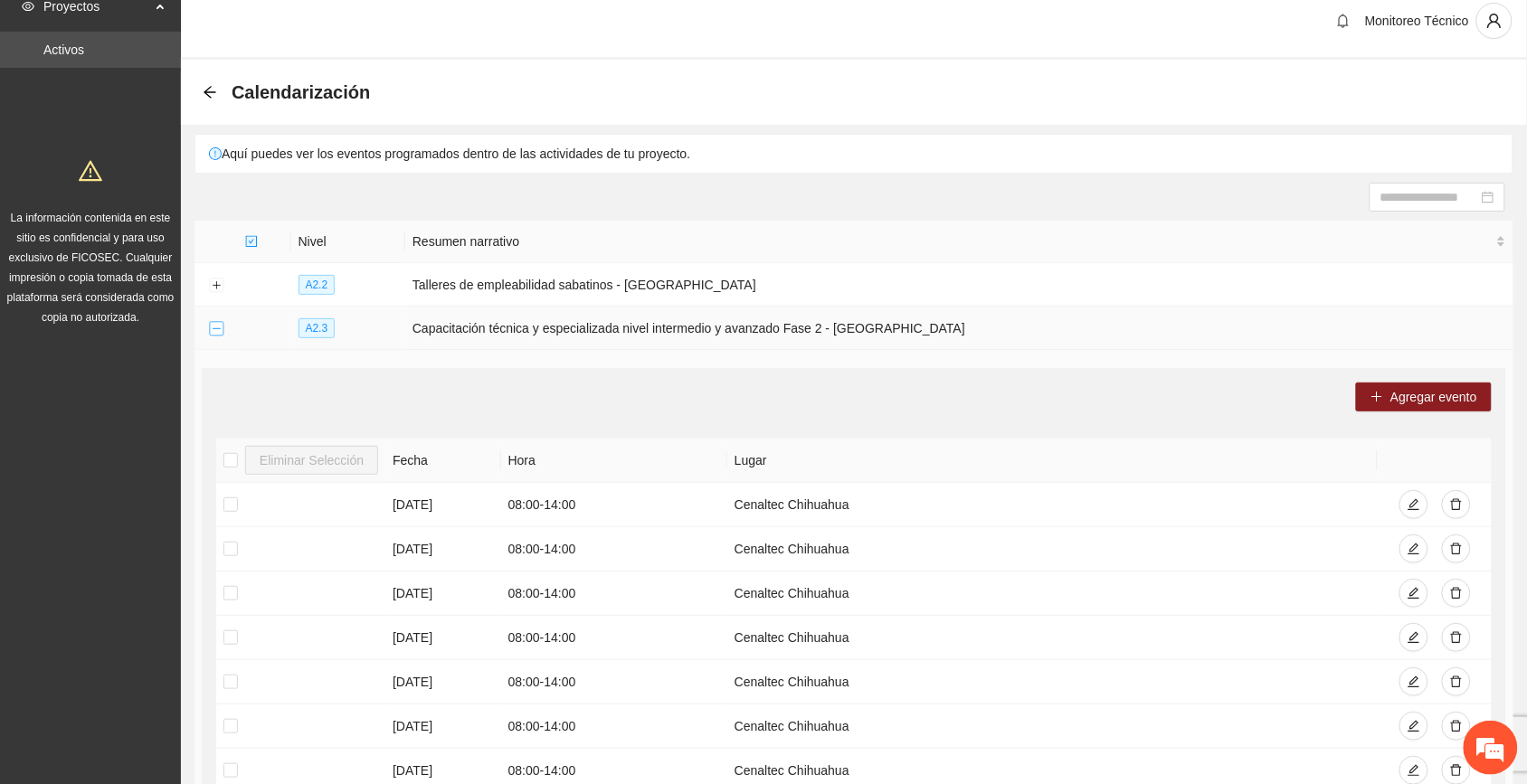 click at bounding box center (216, 329) 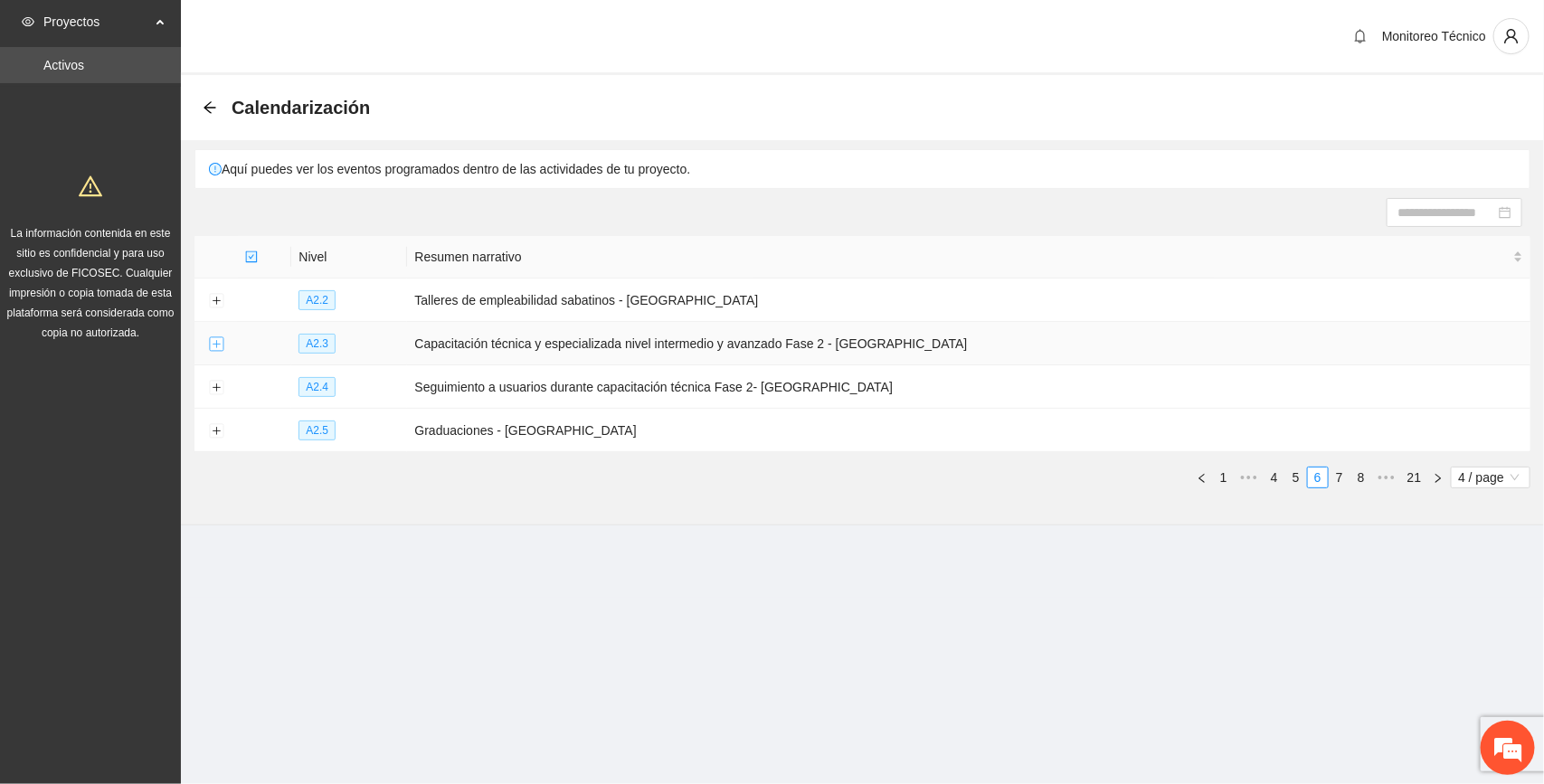 click at bounding box center [216, 345] 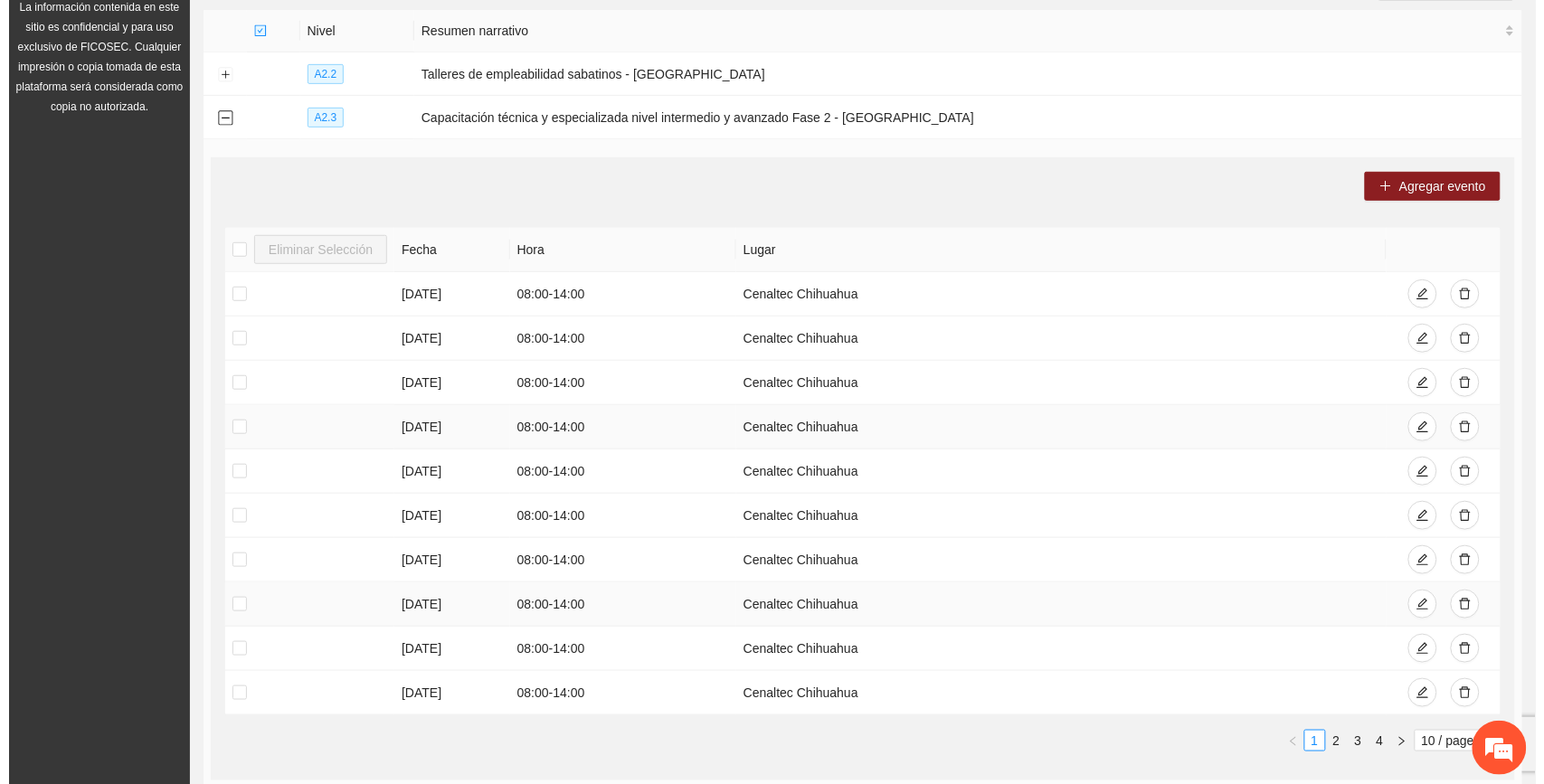 scroll, scrollTop: 339, scrollLeft: 0, axis: vertical 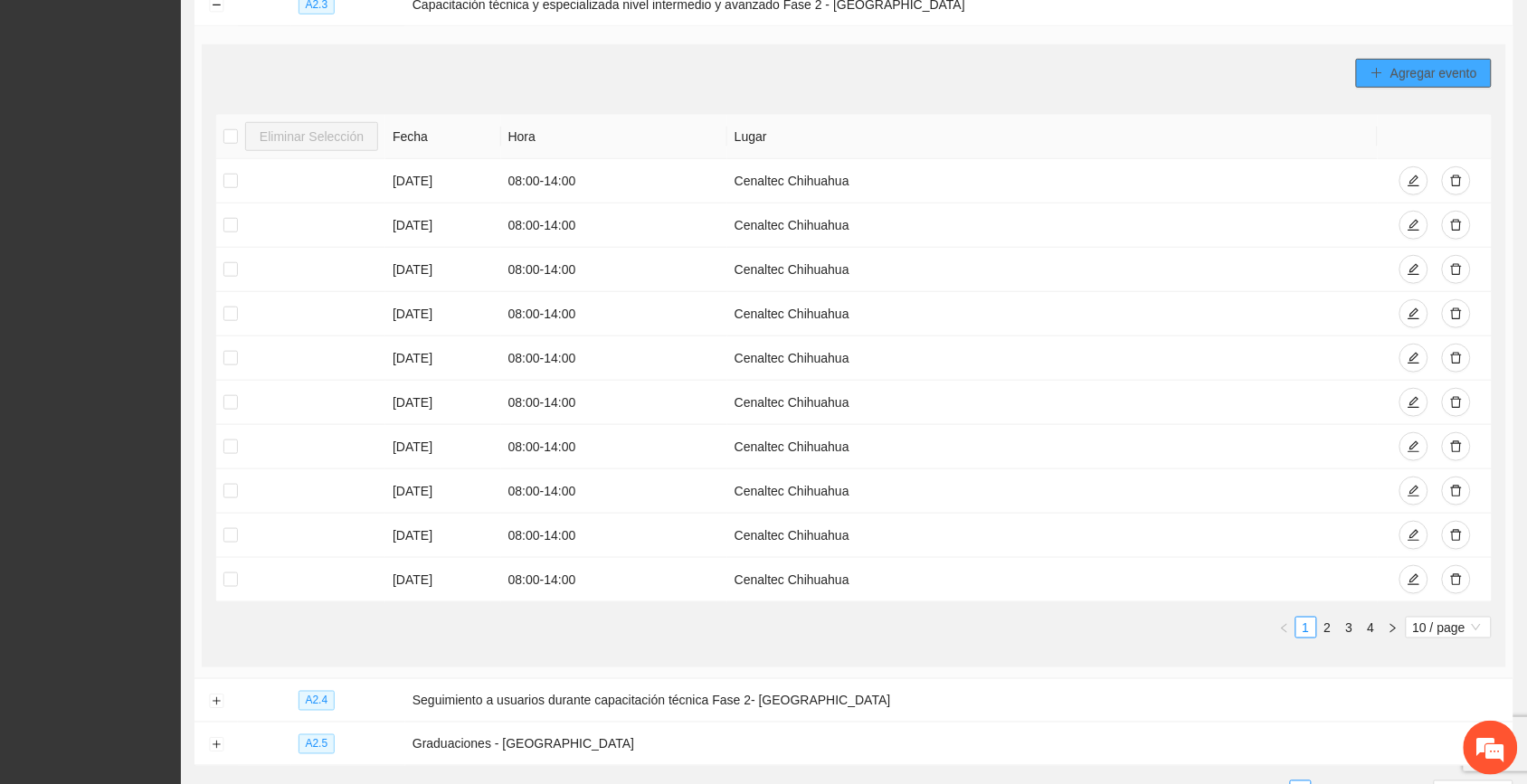 click on "Agregar evento" at bounding box center [1434, 73] 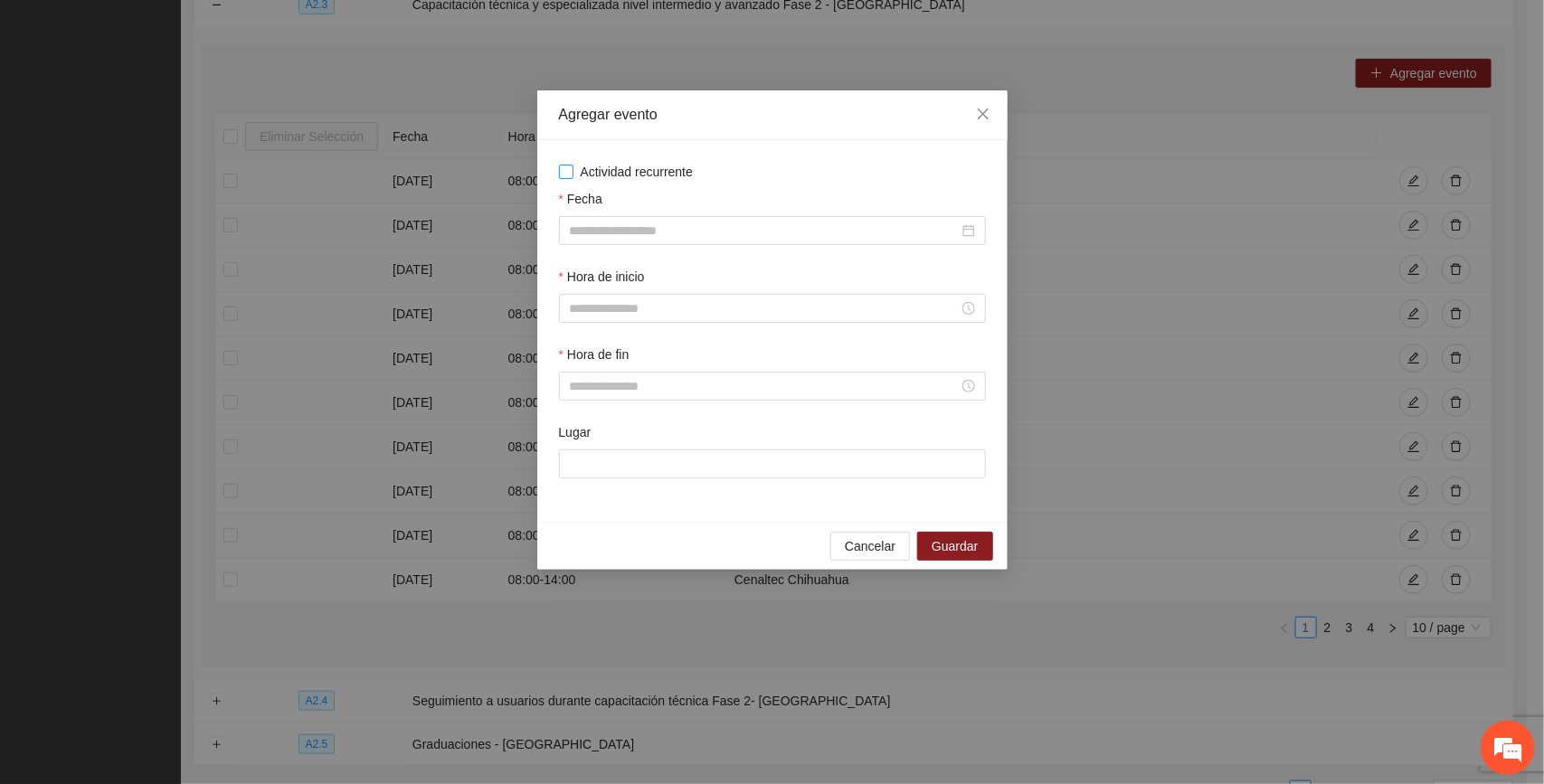 click on "Actividad recurrente" at bounding box center [637, 172] 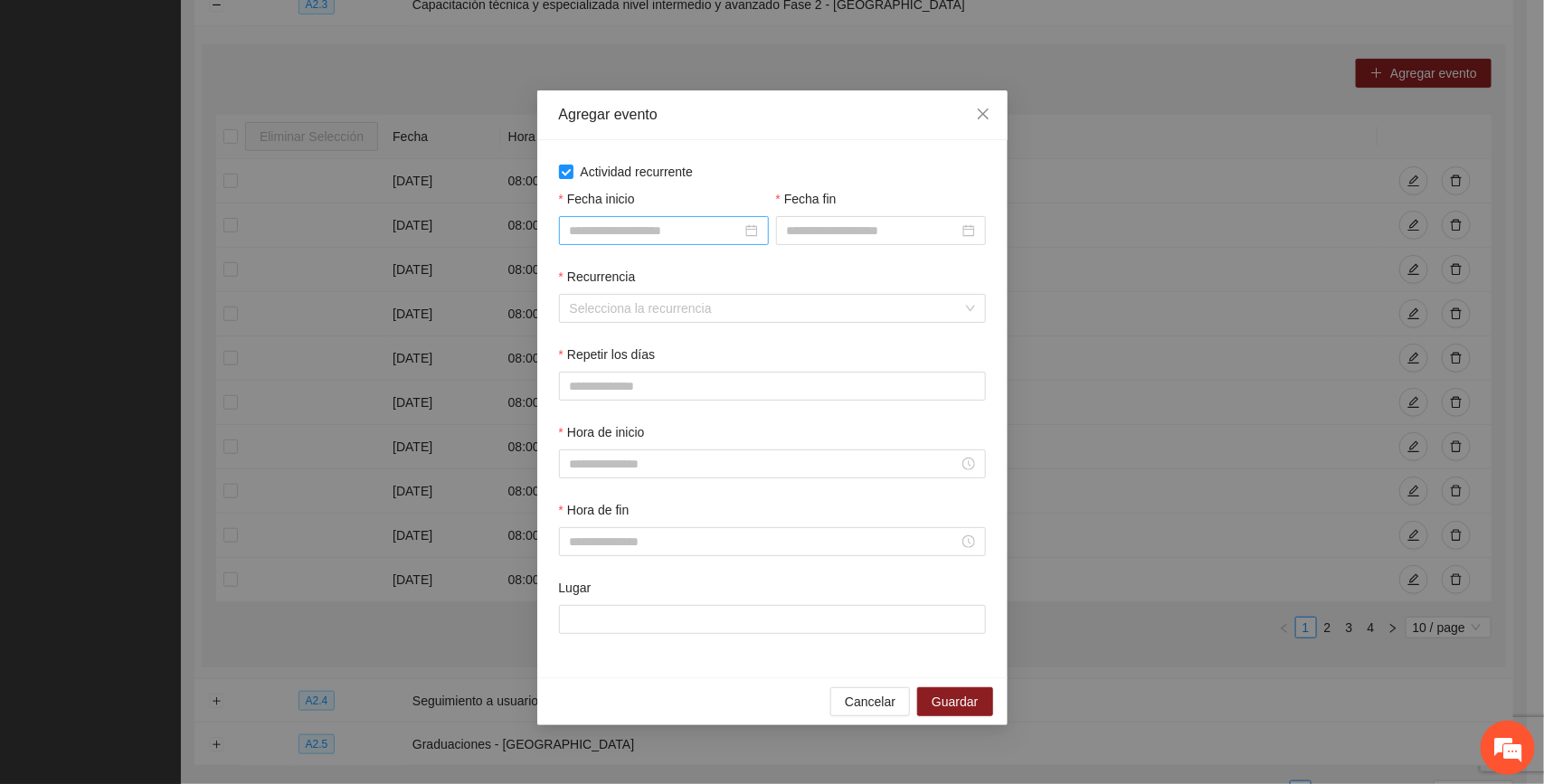 click on "Fecha inicio" at bounding box center (656, 231) 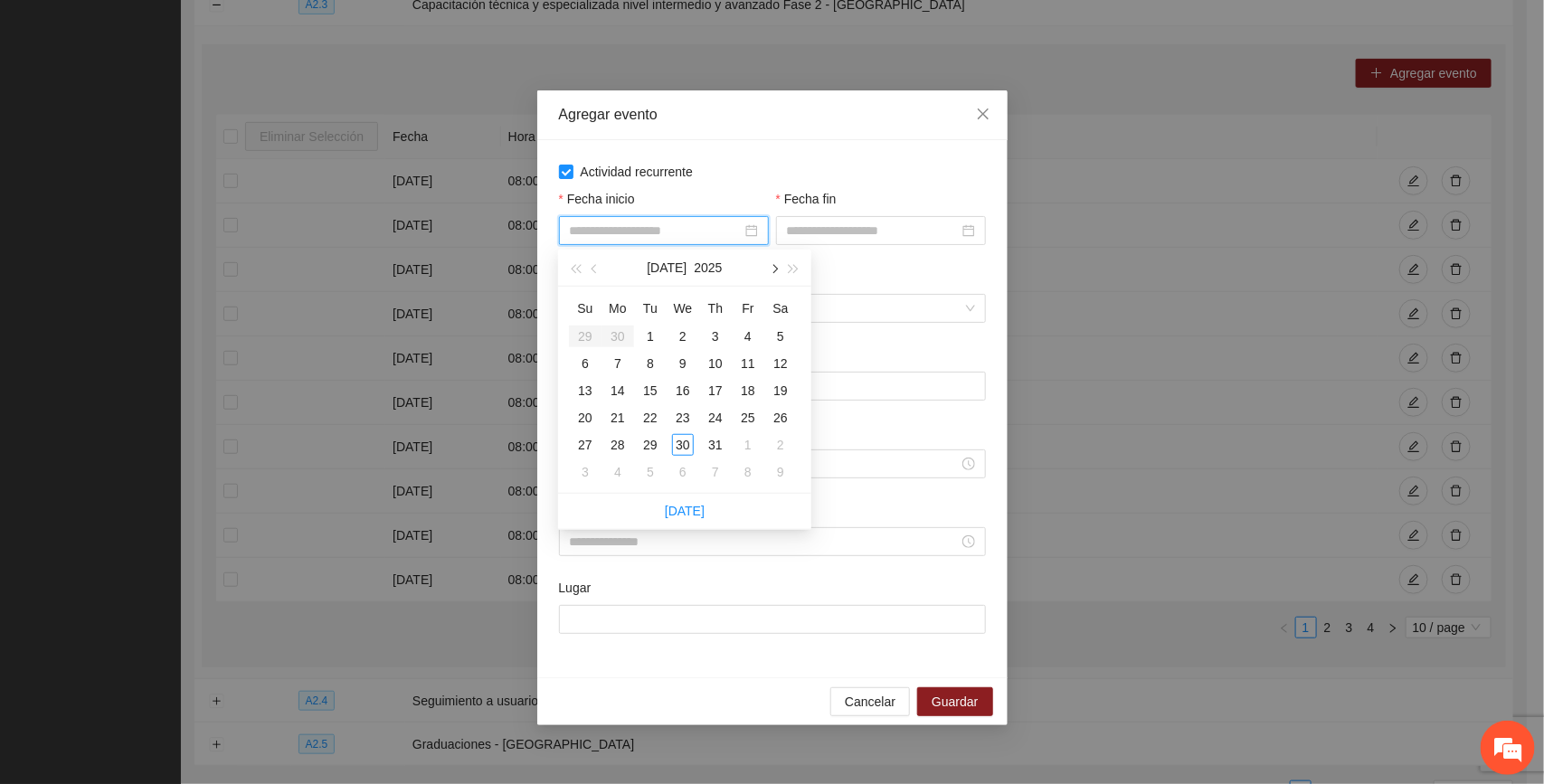 click at bounding box center [773, 268] 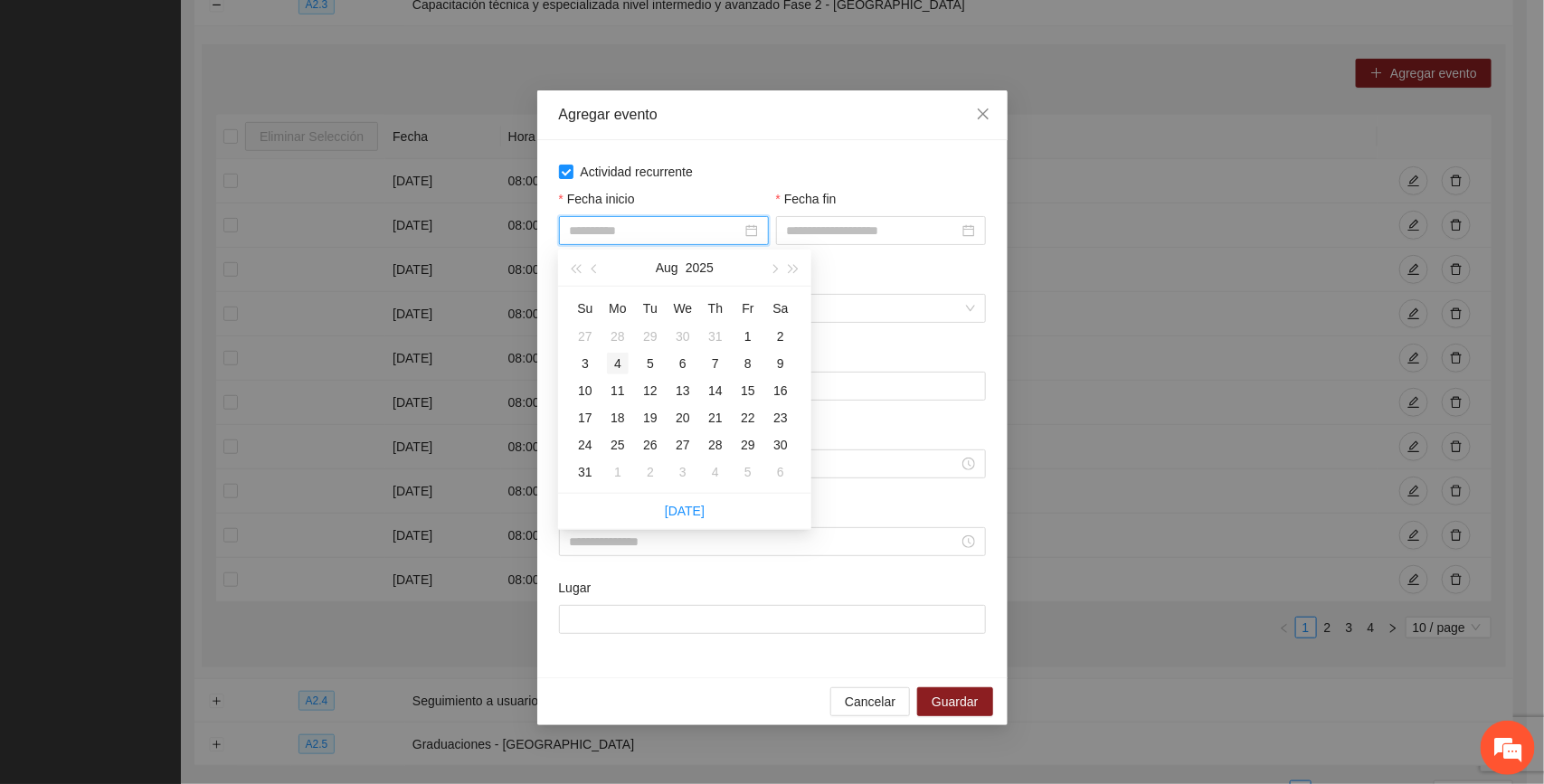 type on "**********" 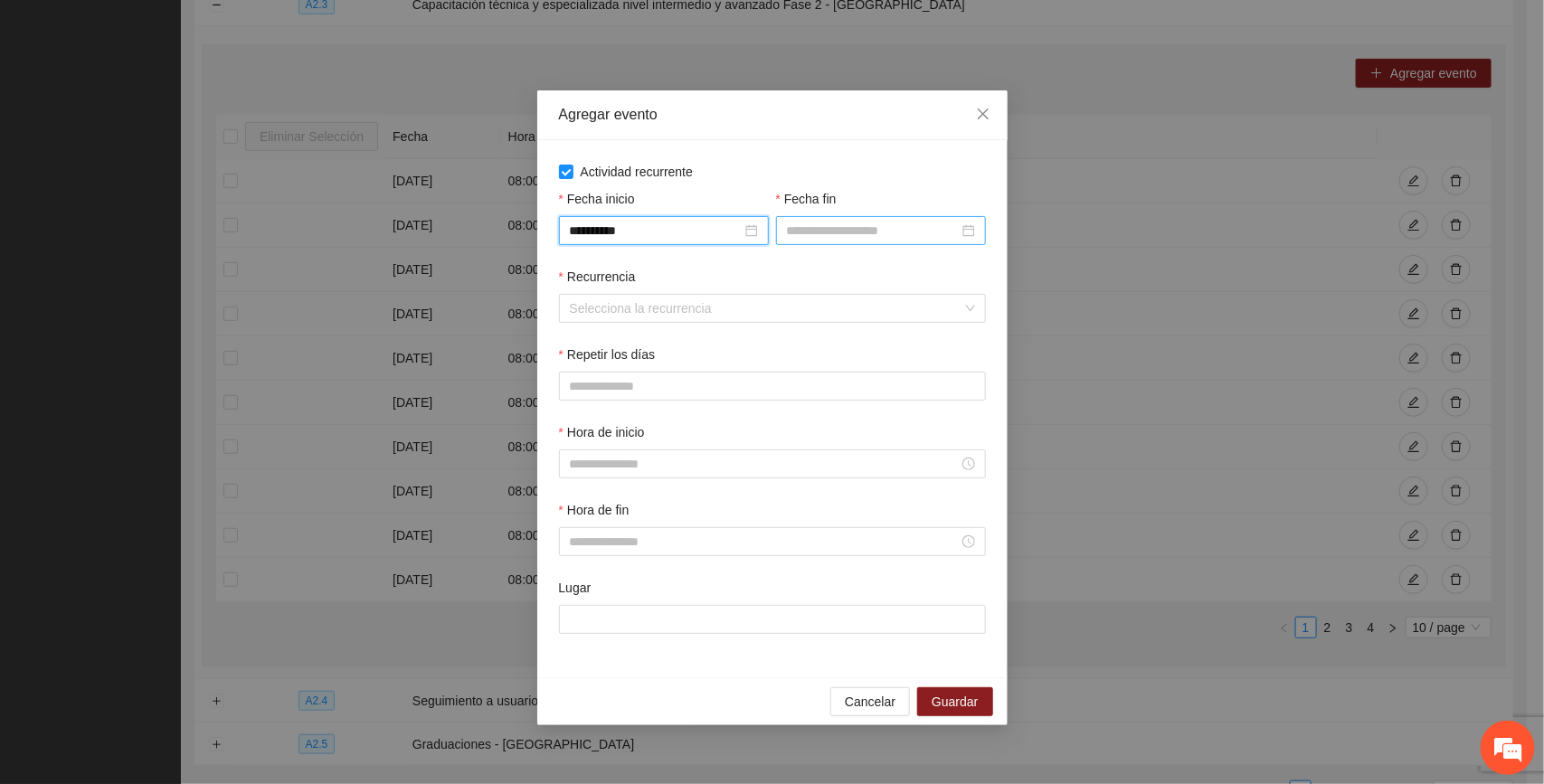 click at bounding box center [881, 231] 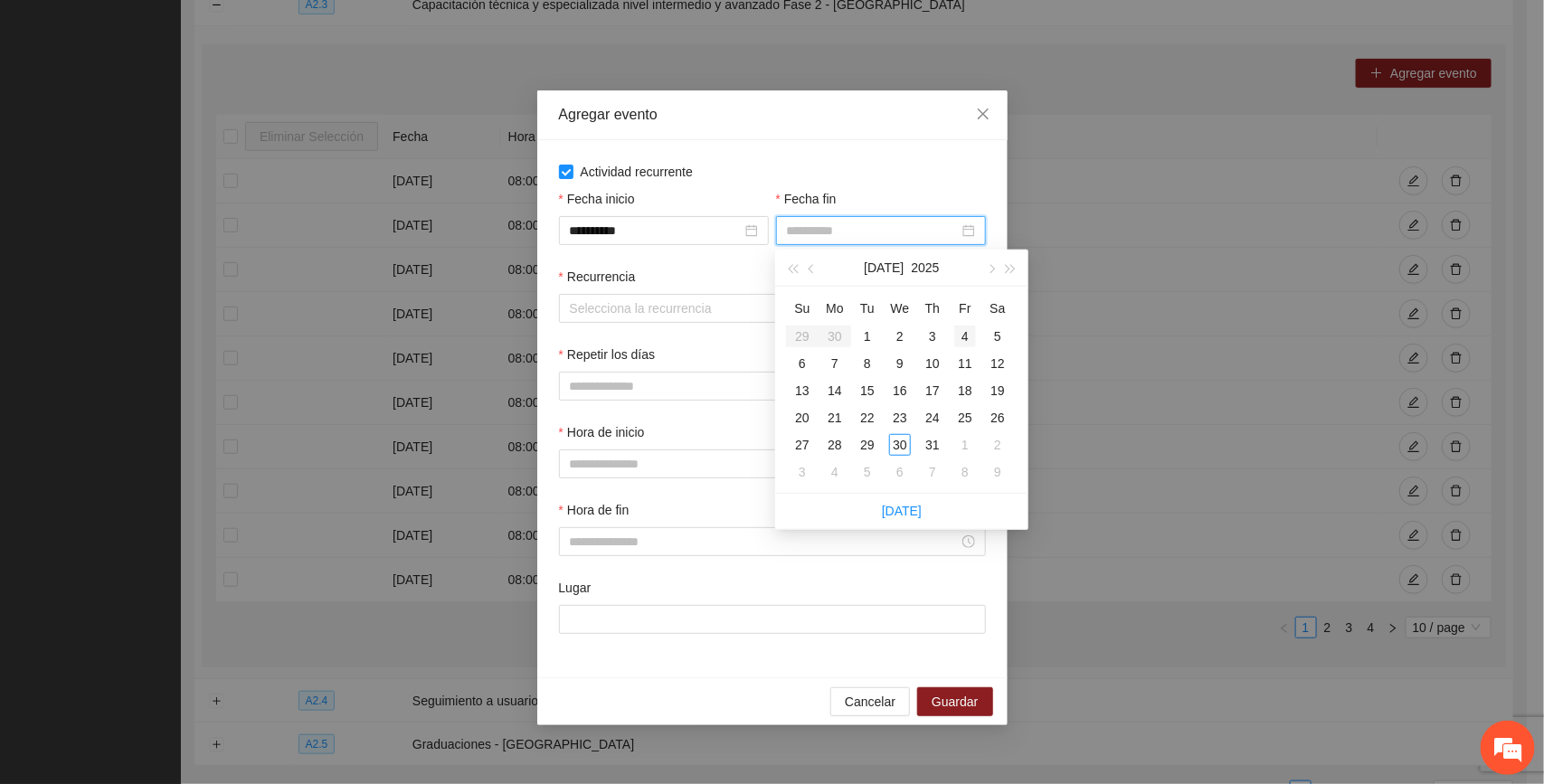 type on "**********" 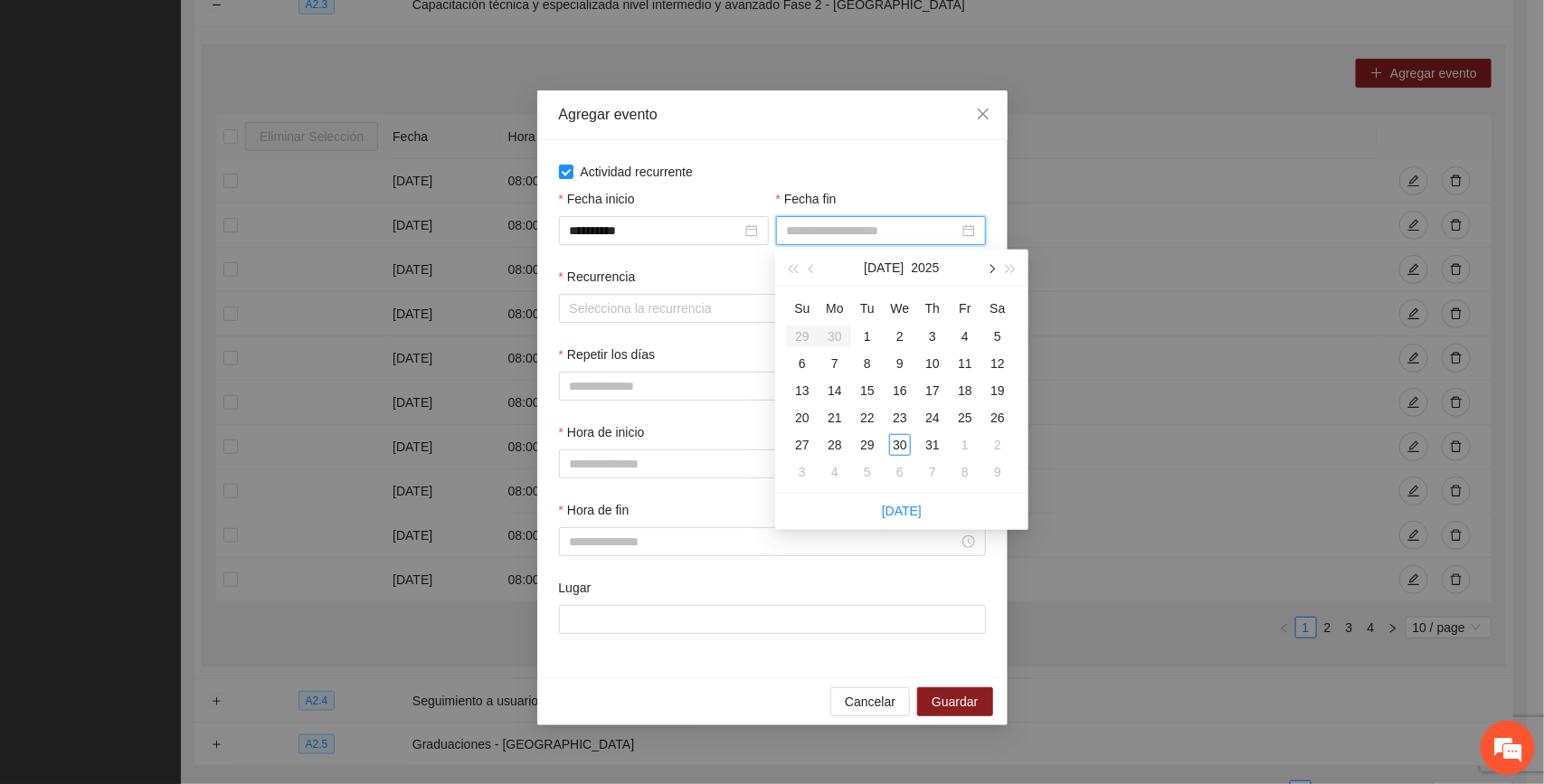 click at bounding box center [990, 268] 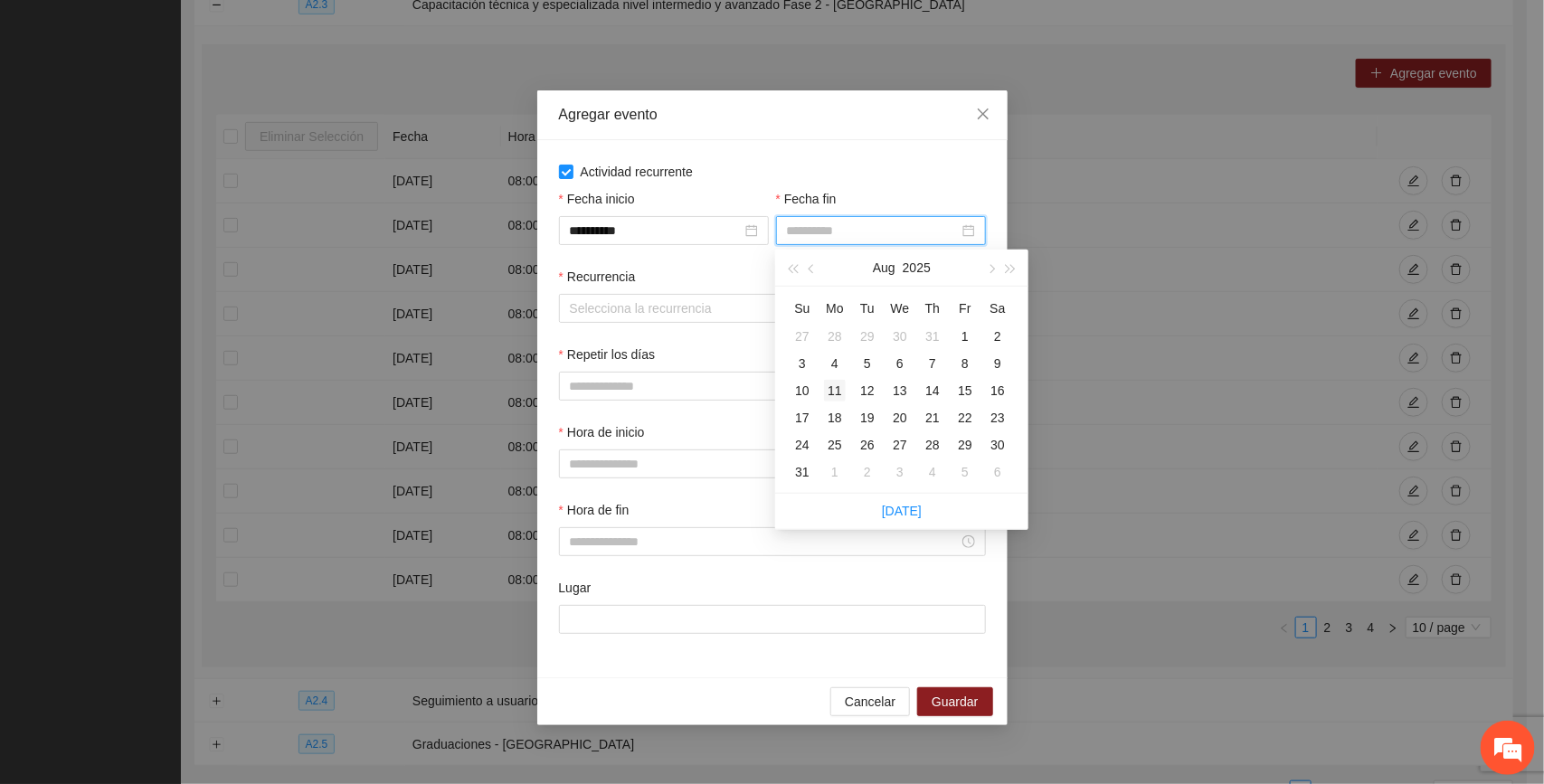 type on "**********" 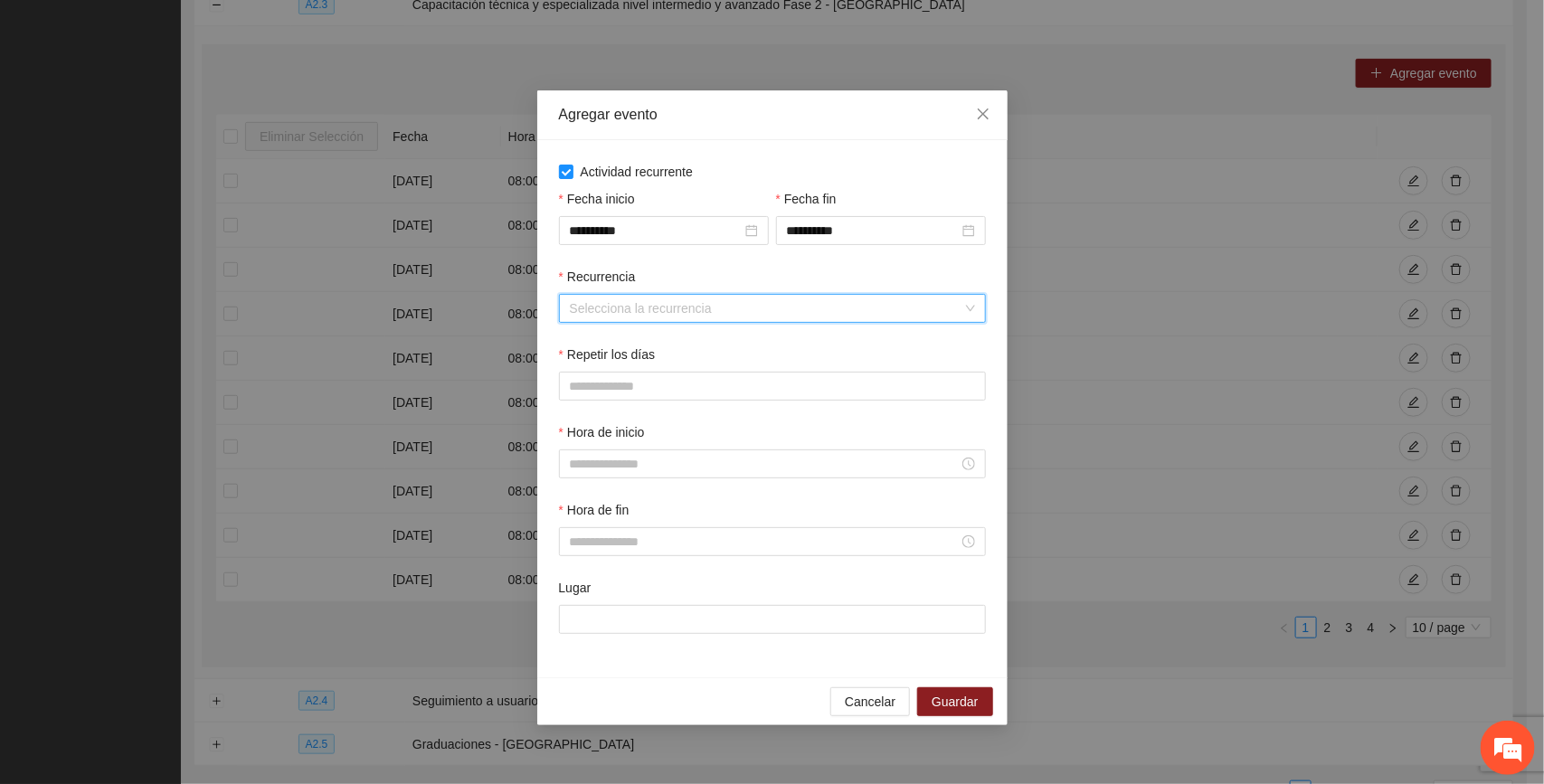 click on "Recurrencia" at bounding box center [766, 308] 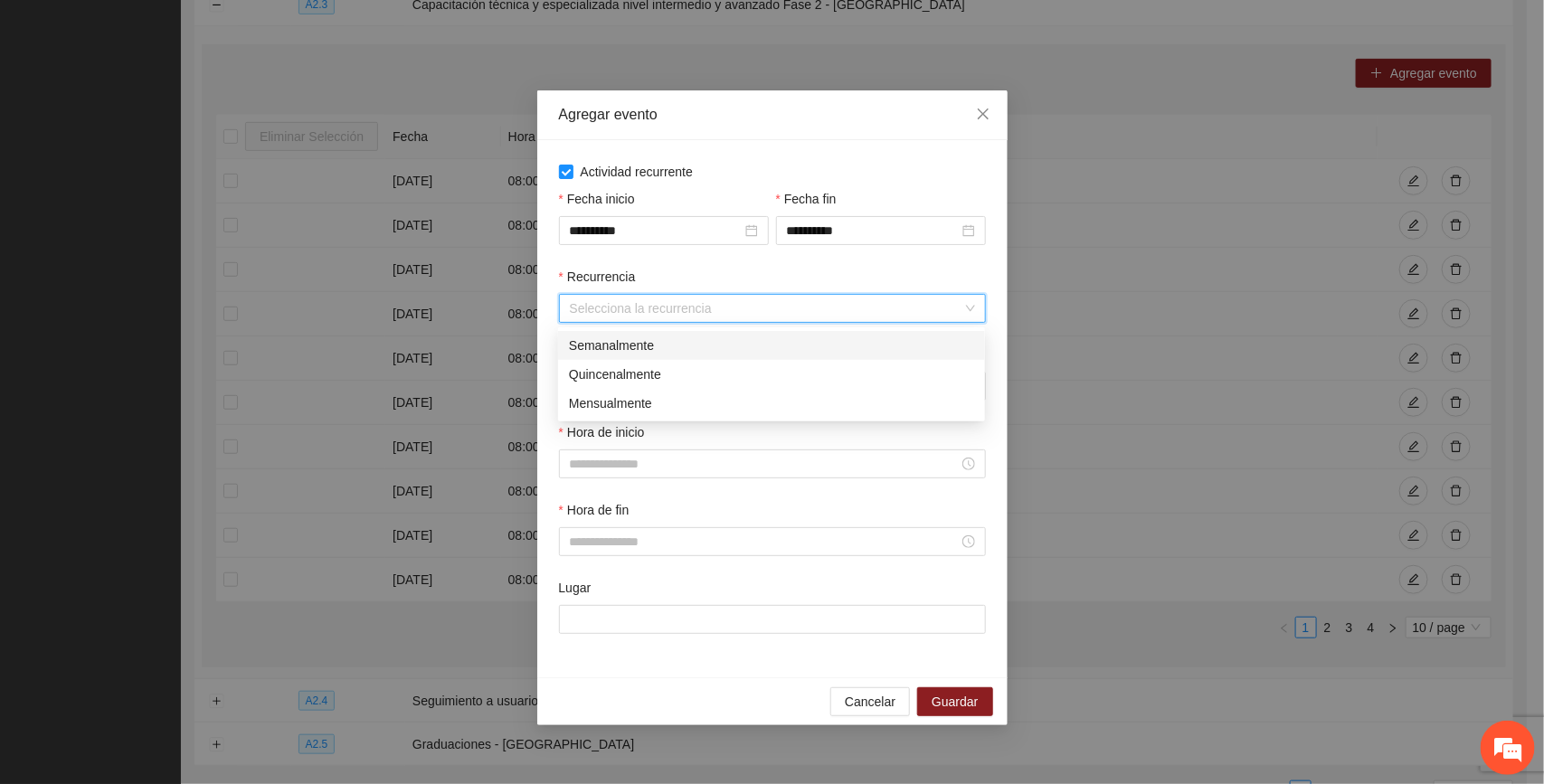 click on "Semanalmente" at bounding box center [772, 345] 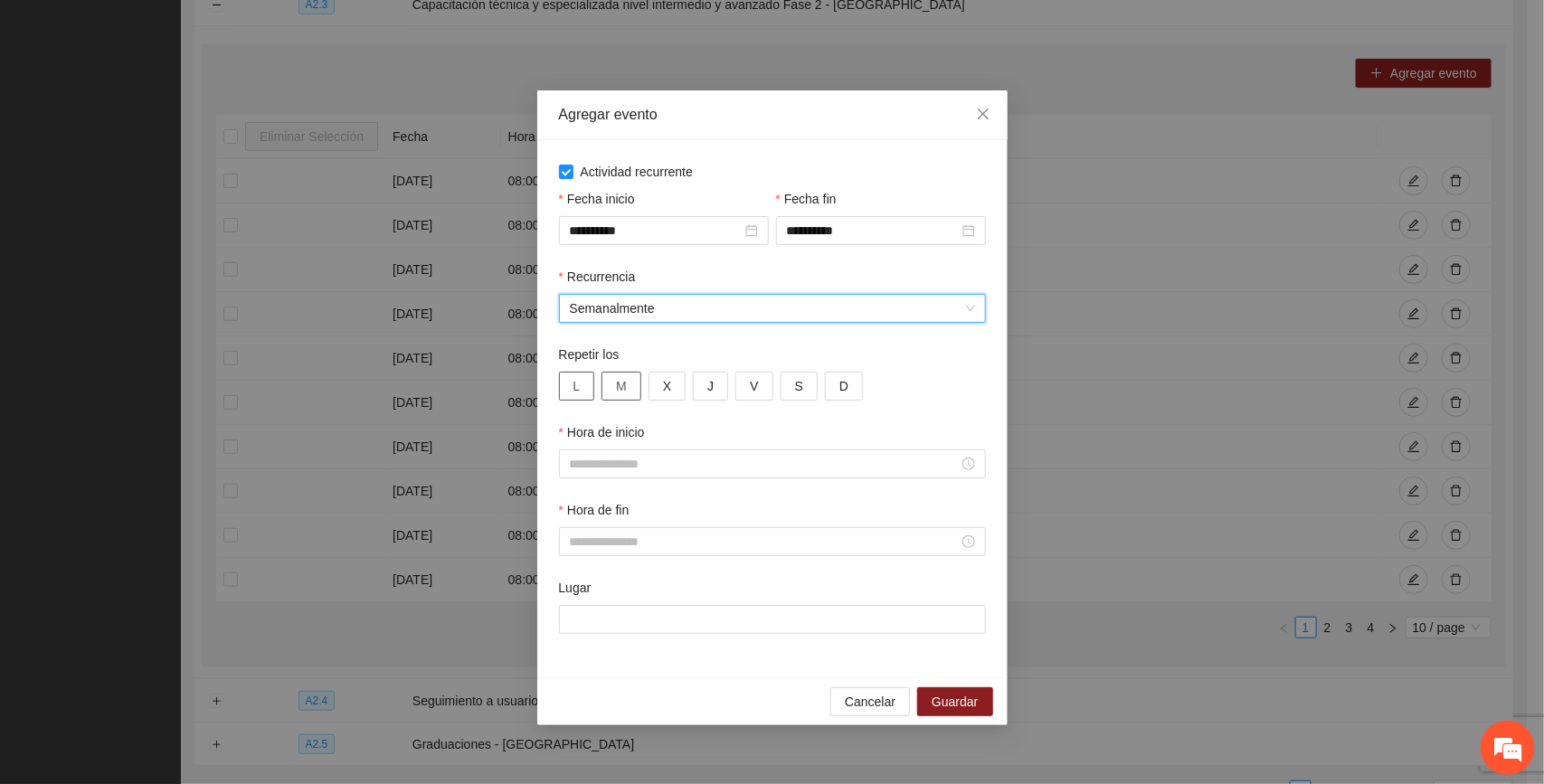 drag, startPoint x: 573, startPoint y: 385, endPoint x: 617, endPoint y: 386, distance: 44.011362 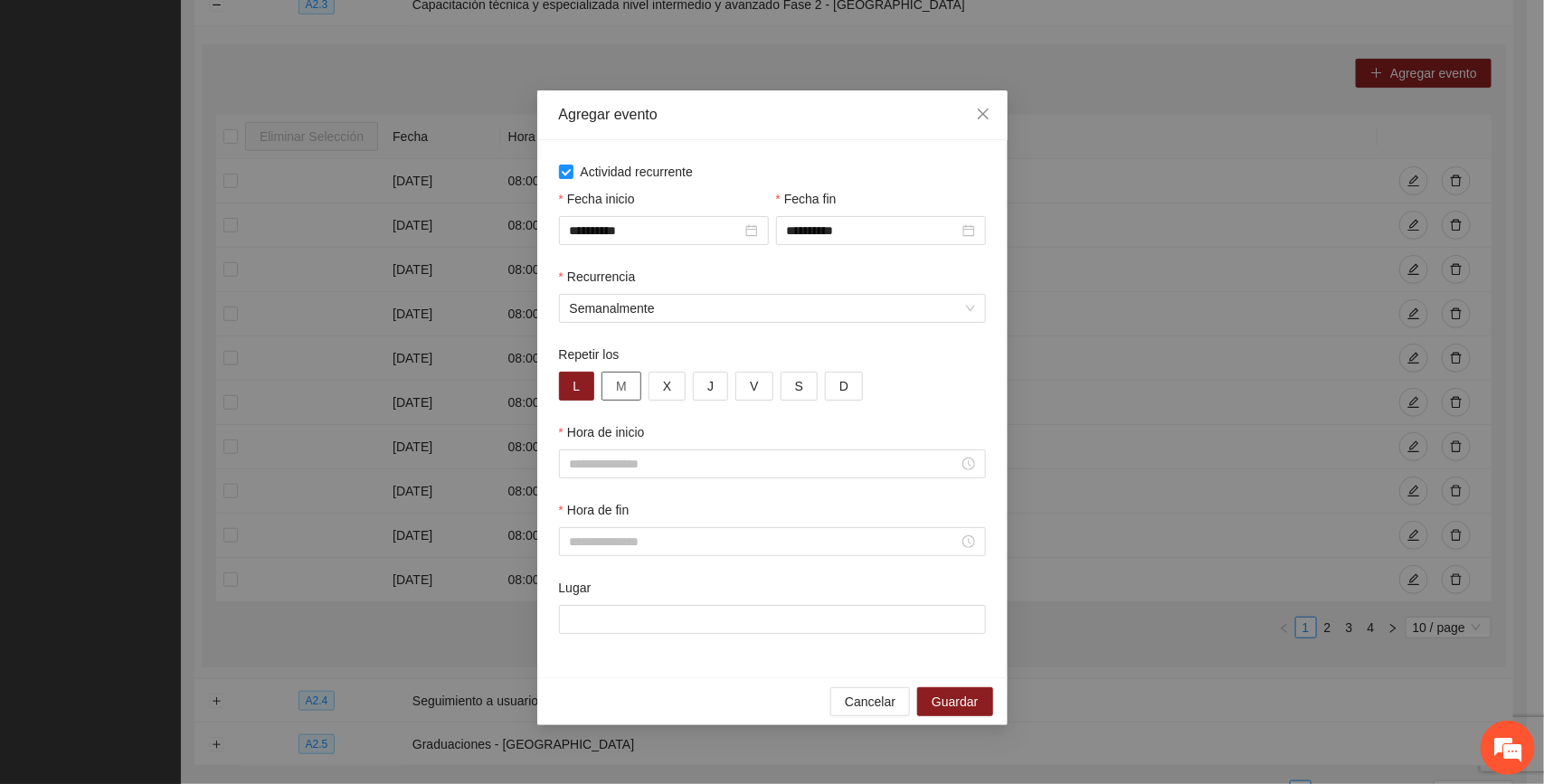 click on "M" at bounding box center [621, 386] 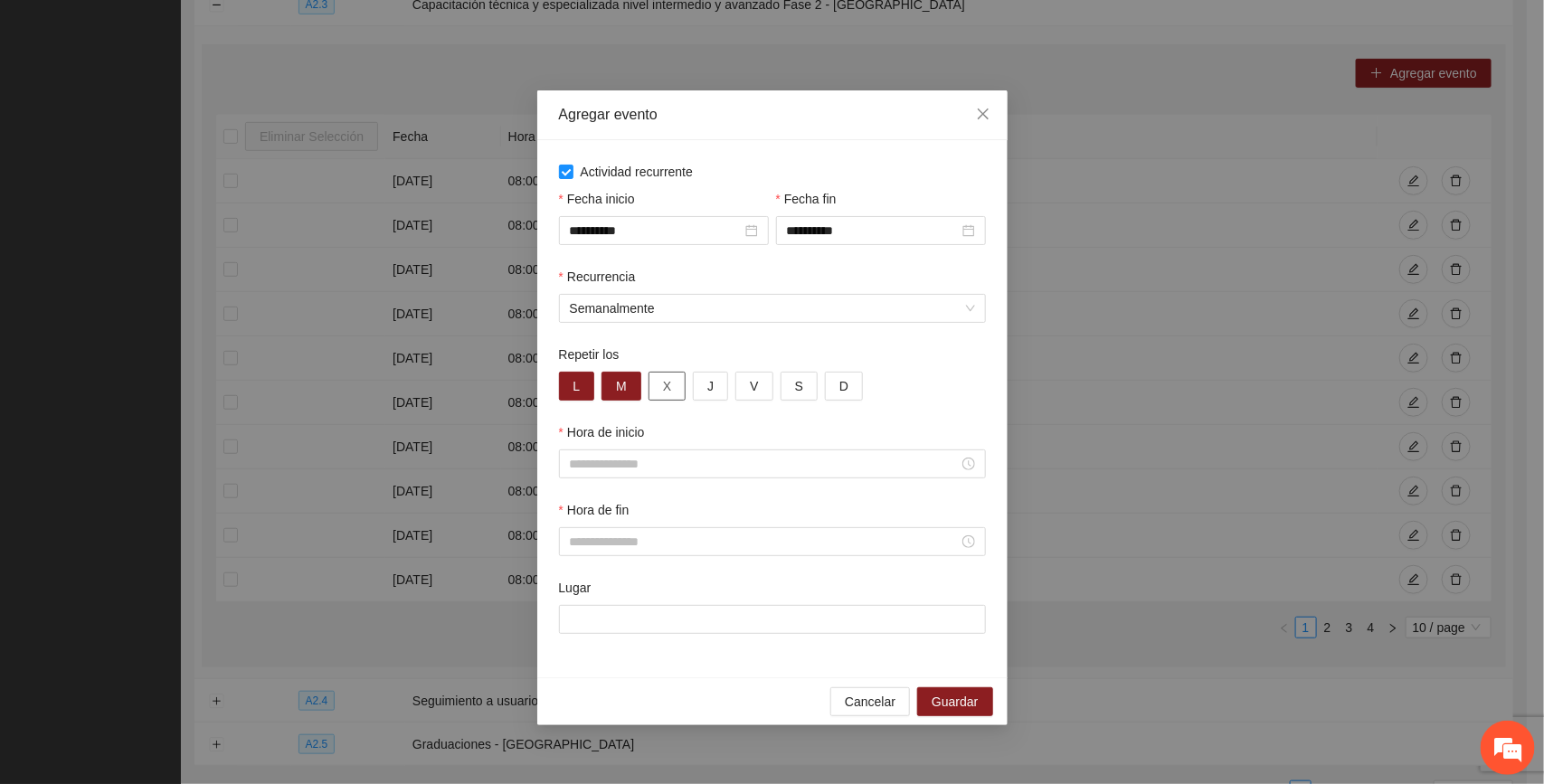 click on "X" at bounding box center (667, 386) 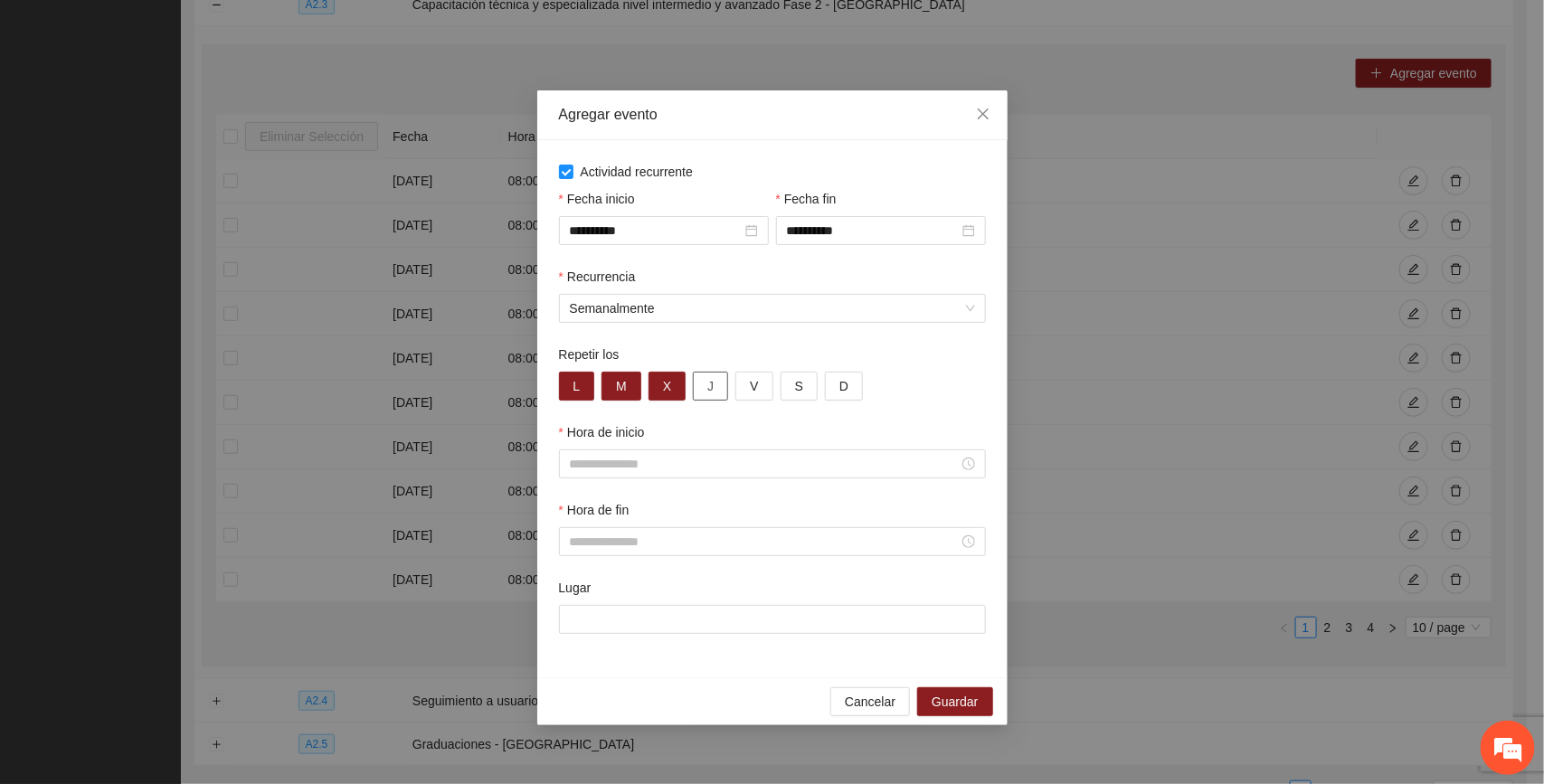 click on "J" at bounding box center (710, 386) 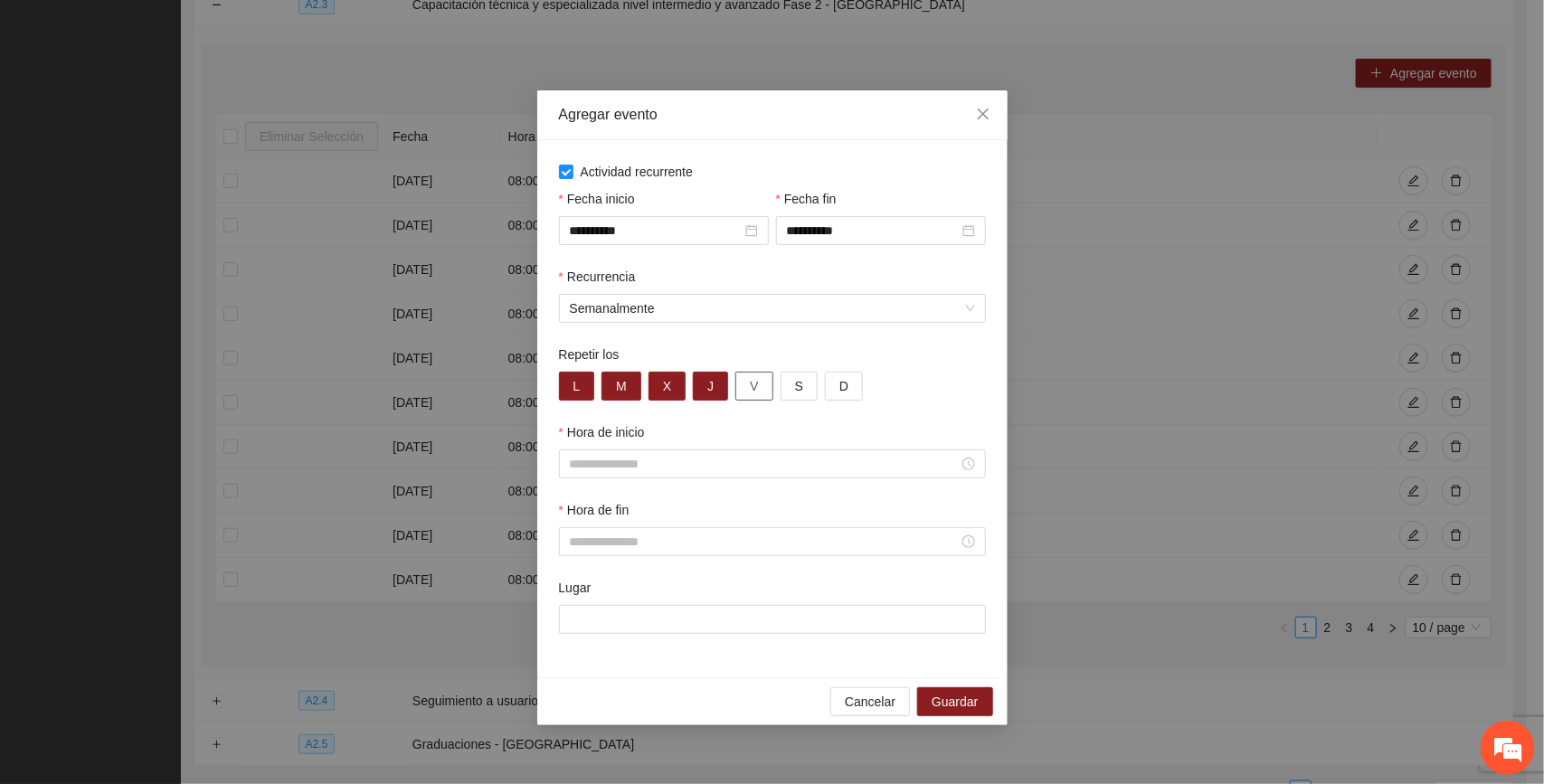 click on "V" at bounding box center [753, 386] 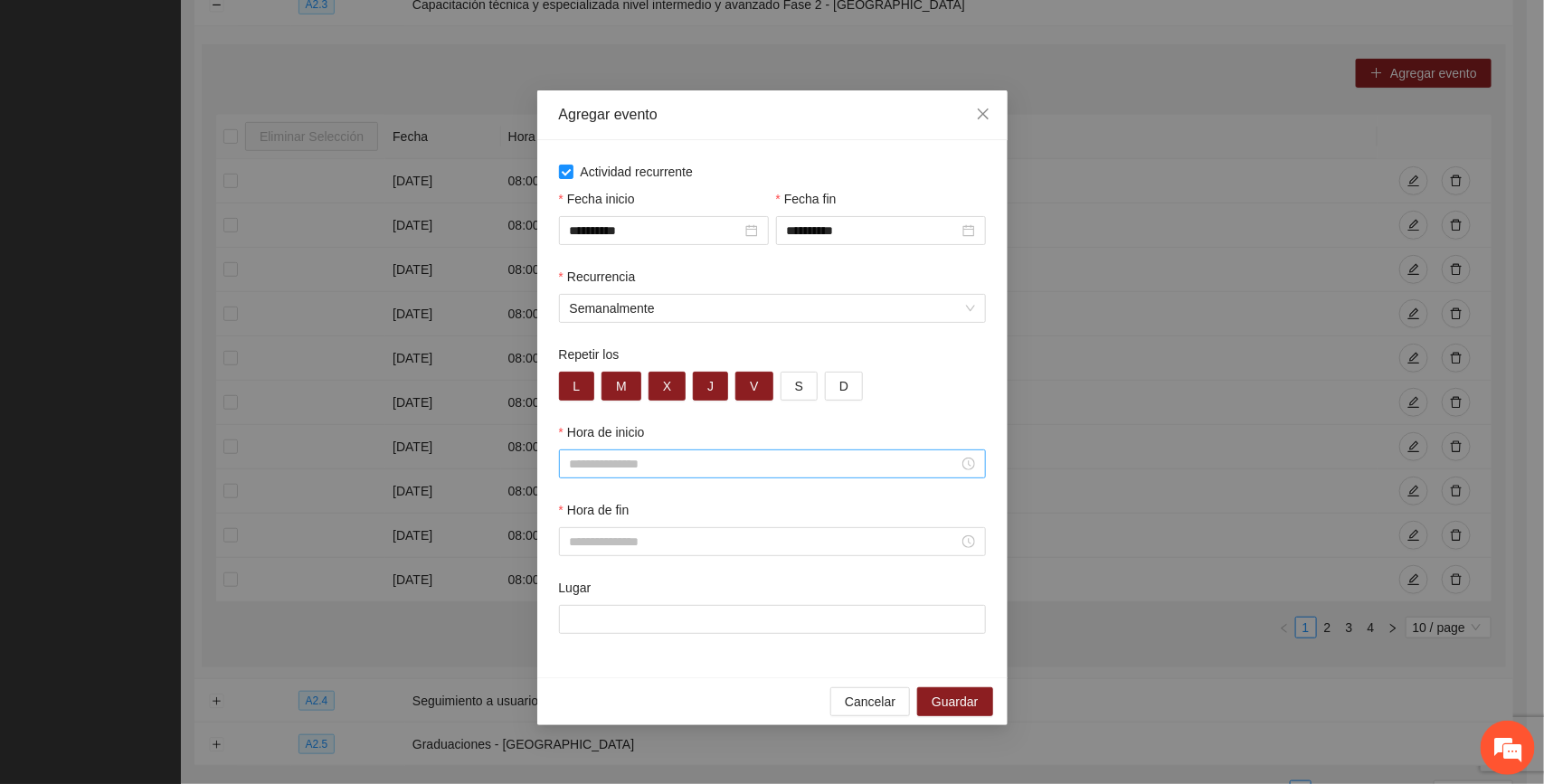 click on "Hora de inicio" at bounding box center (764, 464) 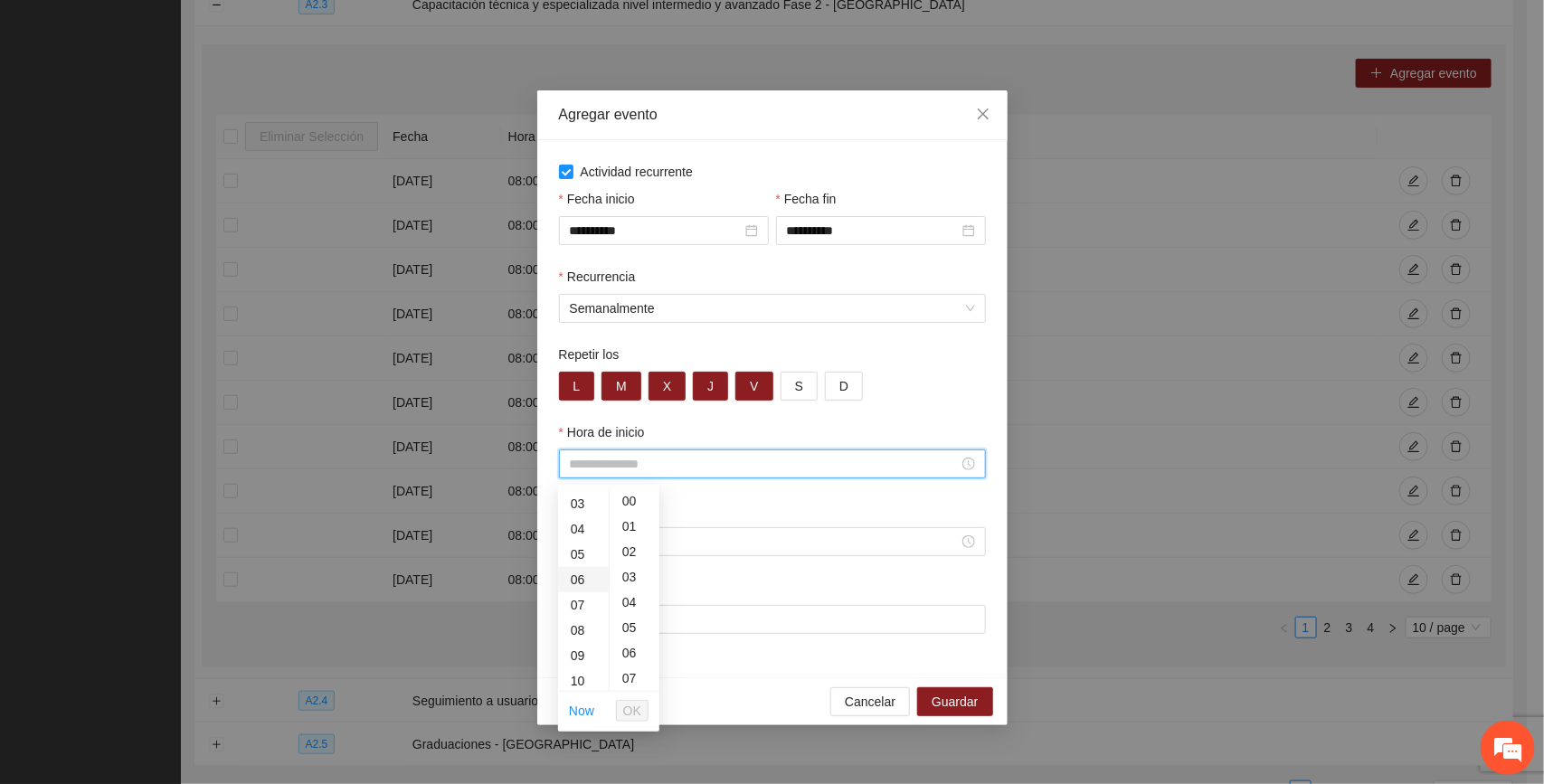 scroll, scrollTop: 113, scrollLeft: 0, axis: vertical 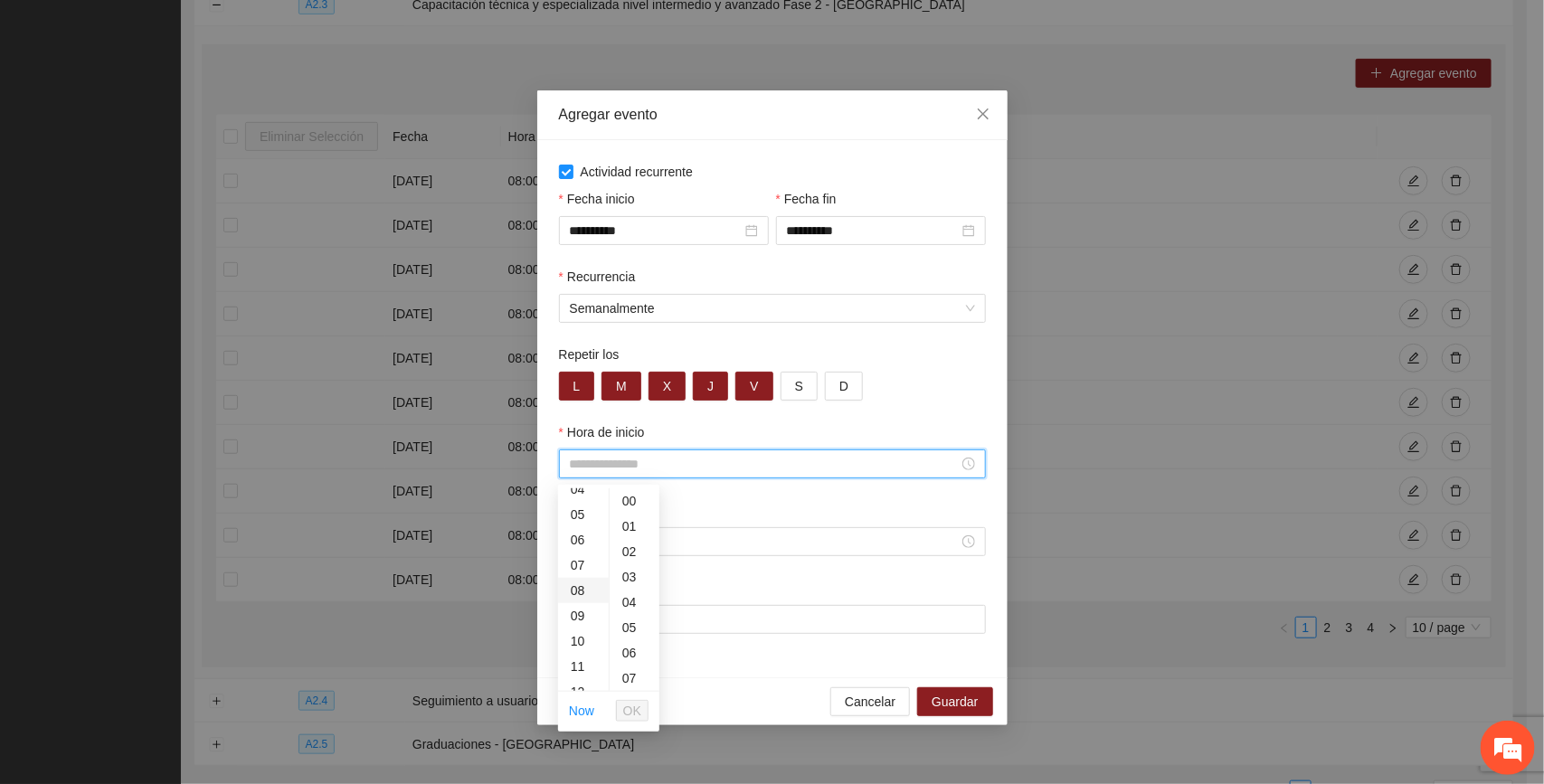 click on "08" at bounding box center [583, 590] 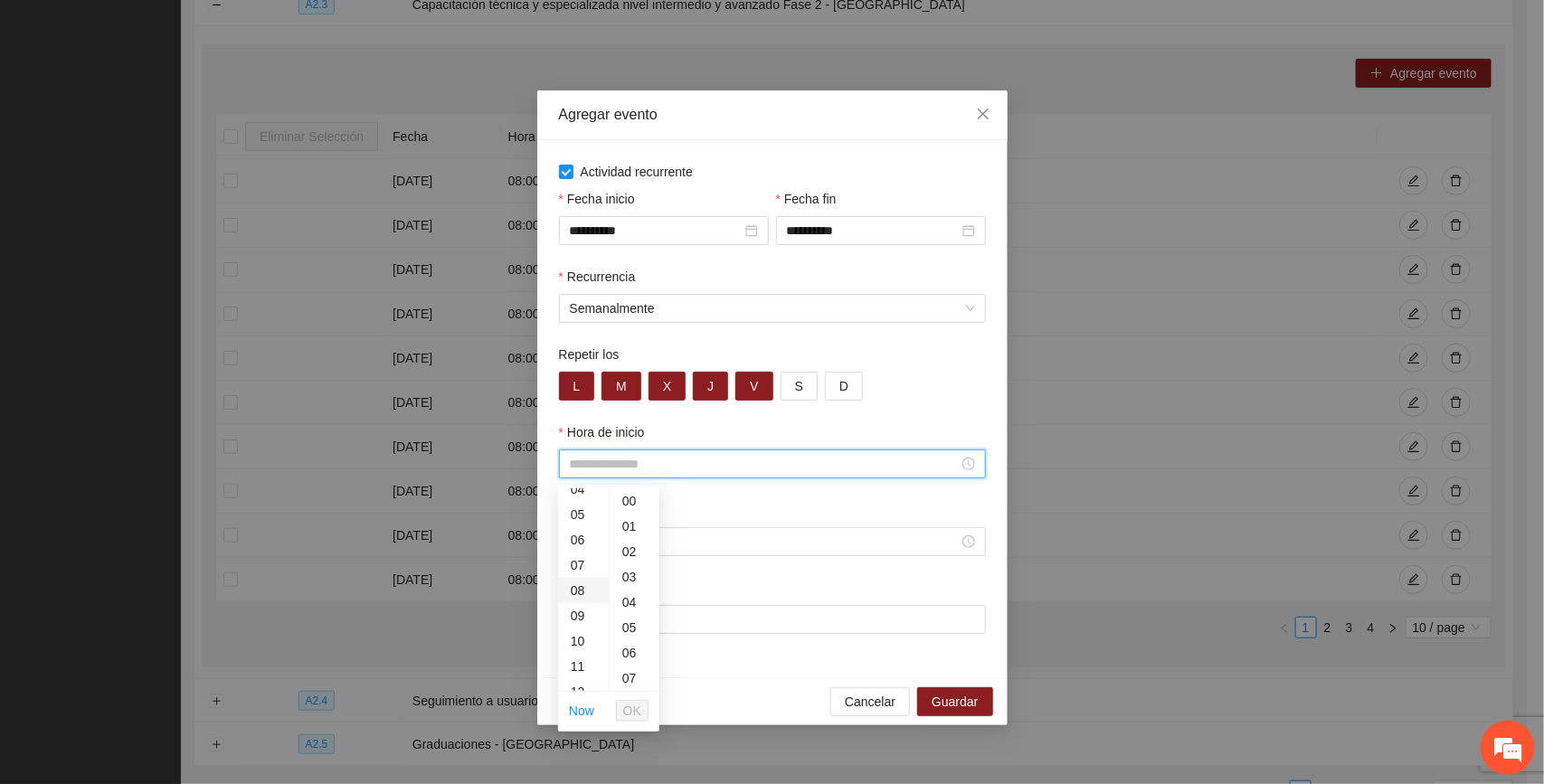 type on "*****" 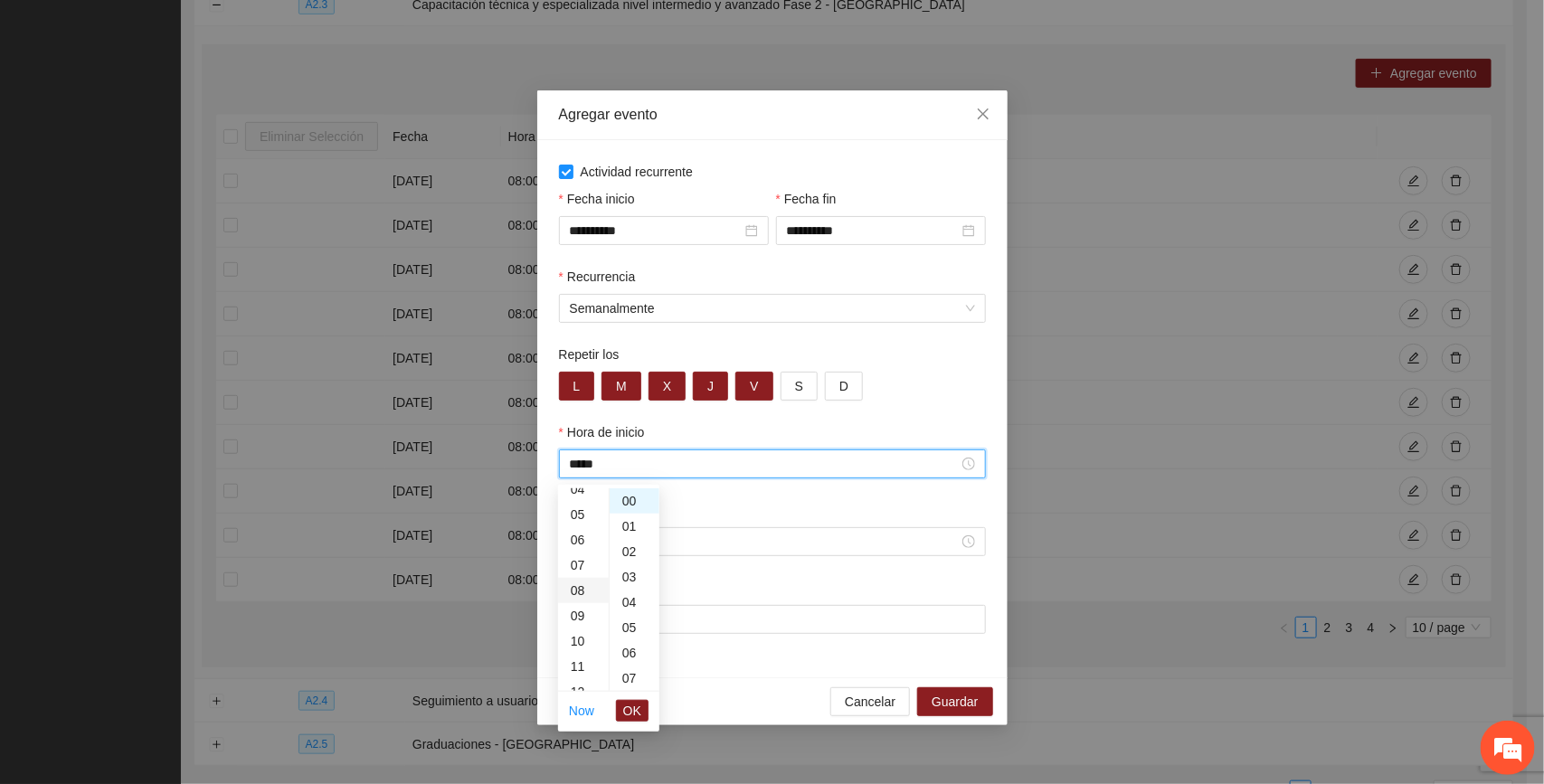 scroll, scrollTop: 202, scrollLeft: 0, axis: vertical 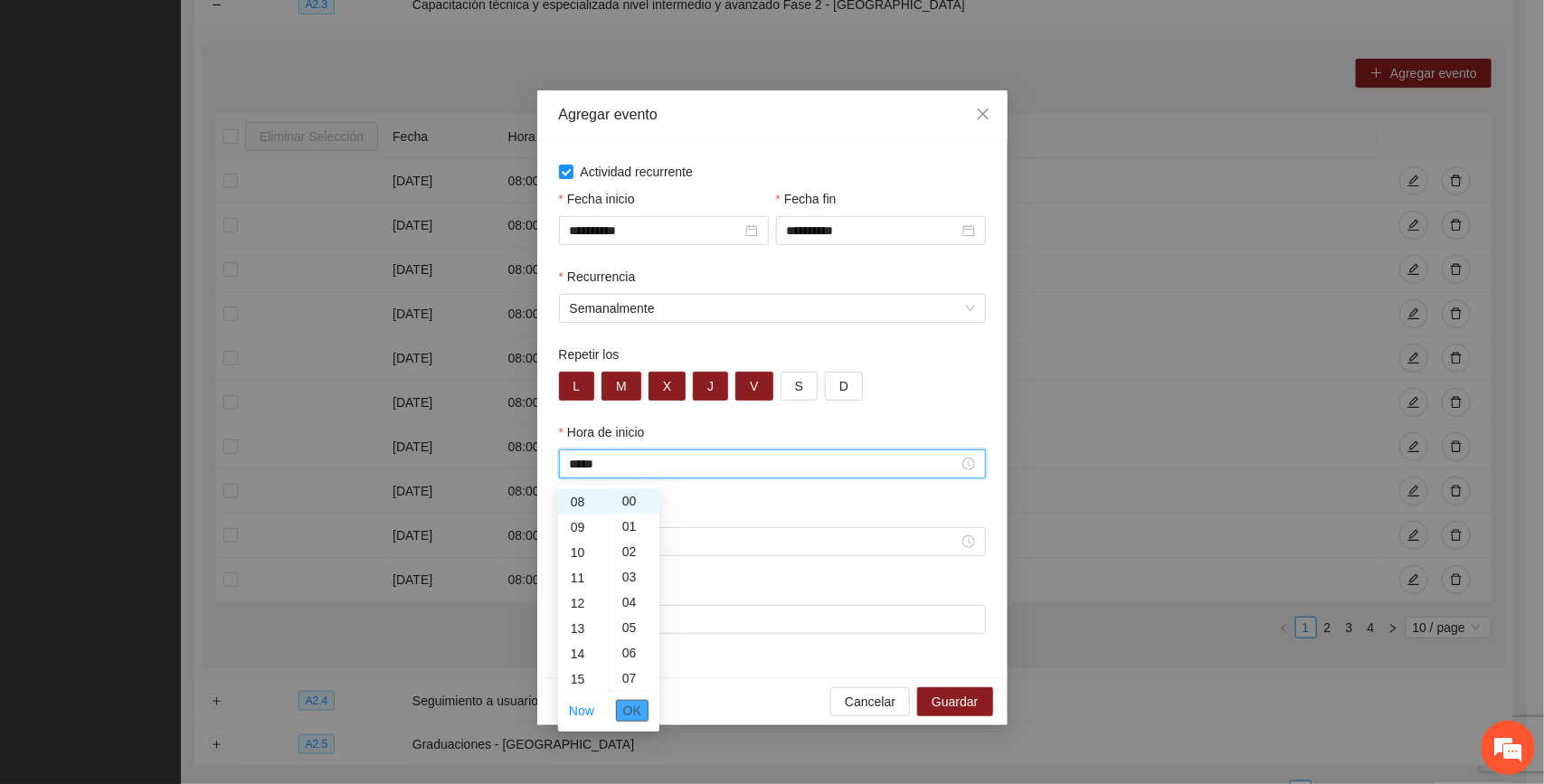 click on "OK" at bounding box center (632, 711) 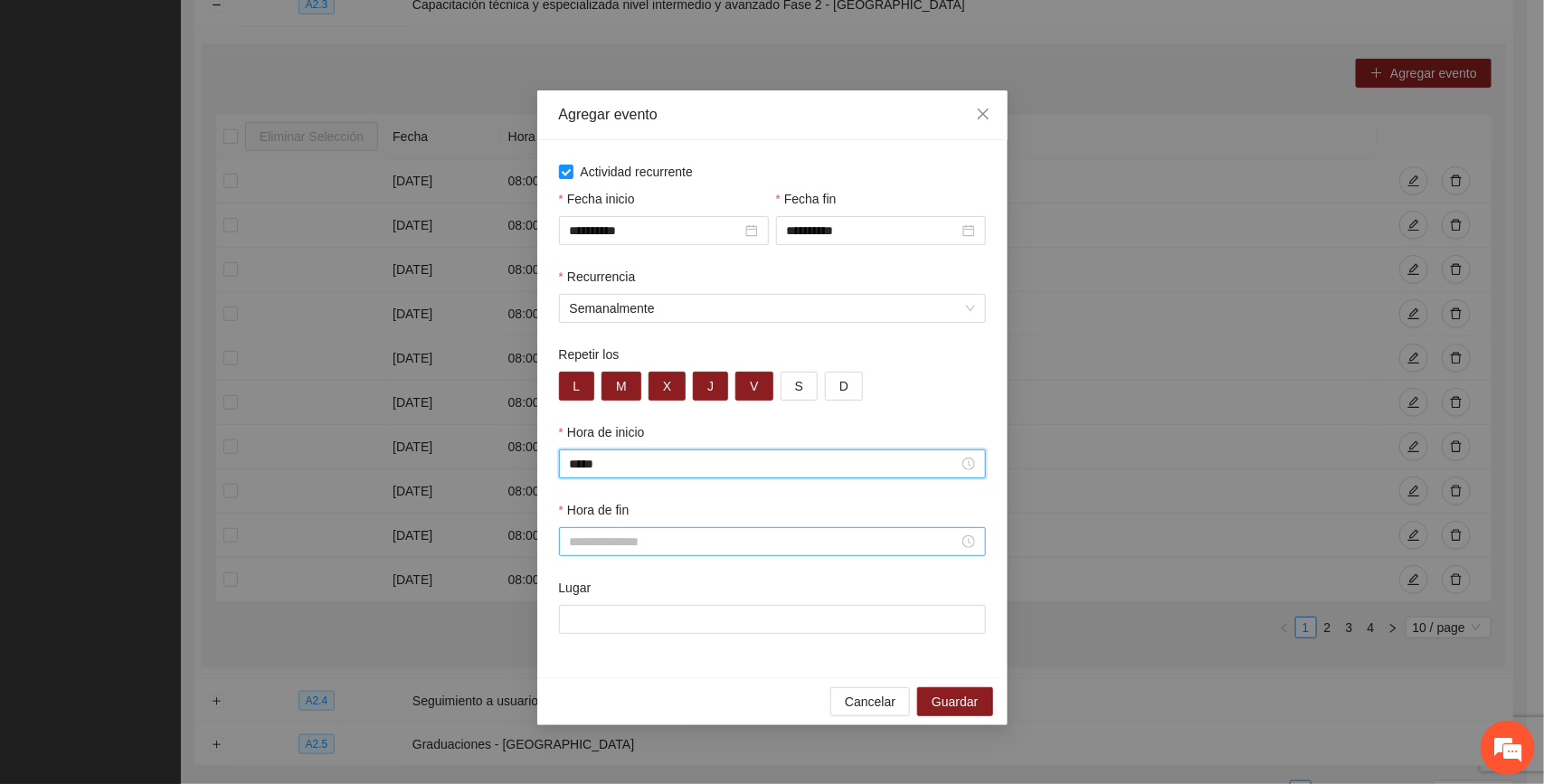click on "Hora de fin" at bounding box center [764, 542] 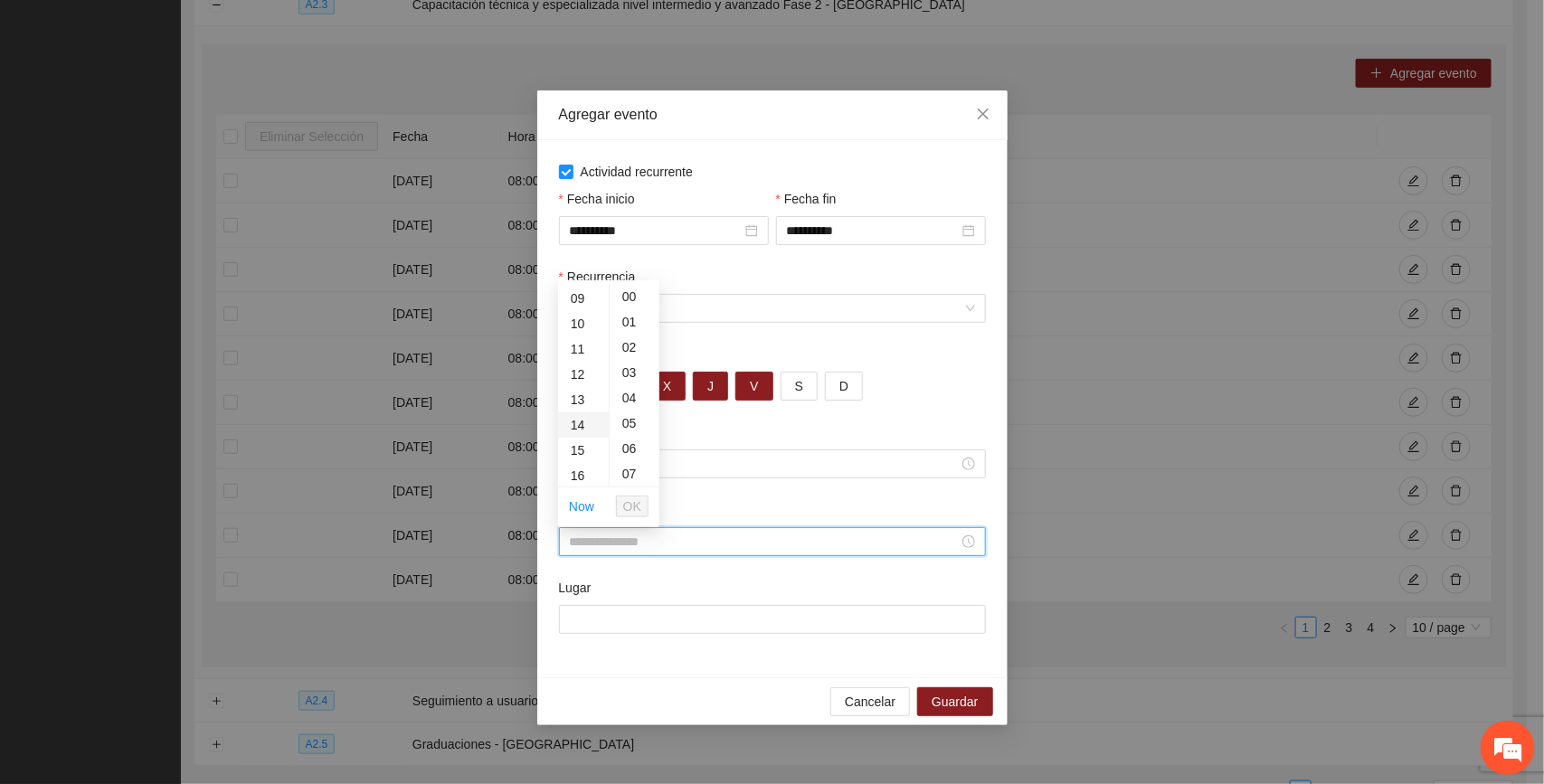 click on "14" at bounding box center (583, 425) 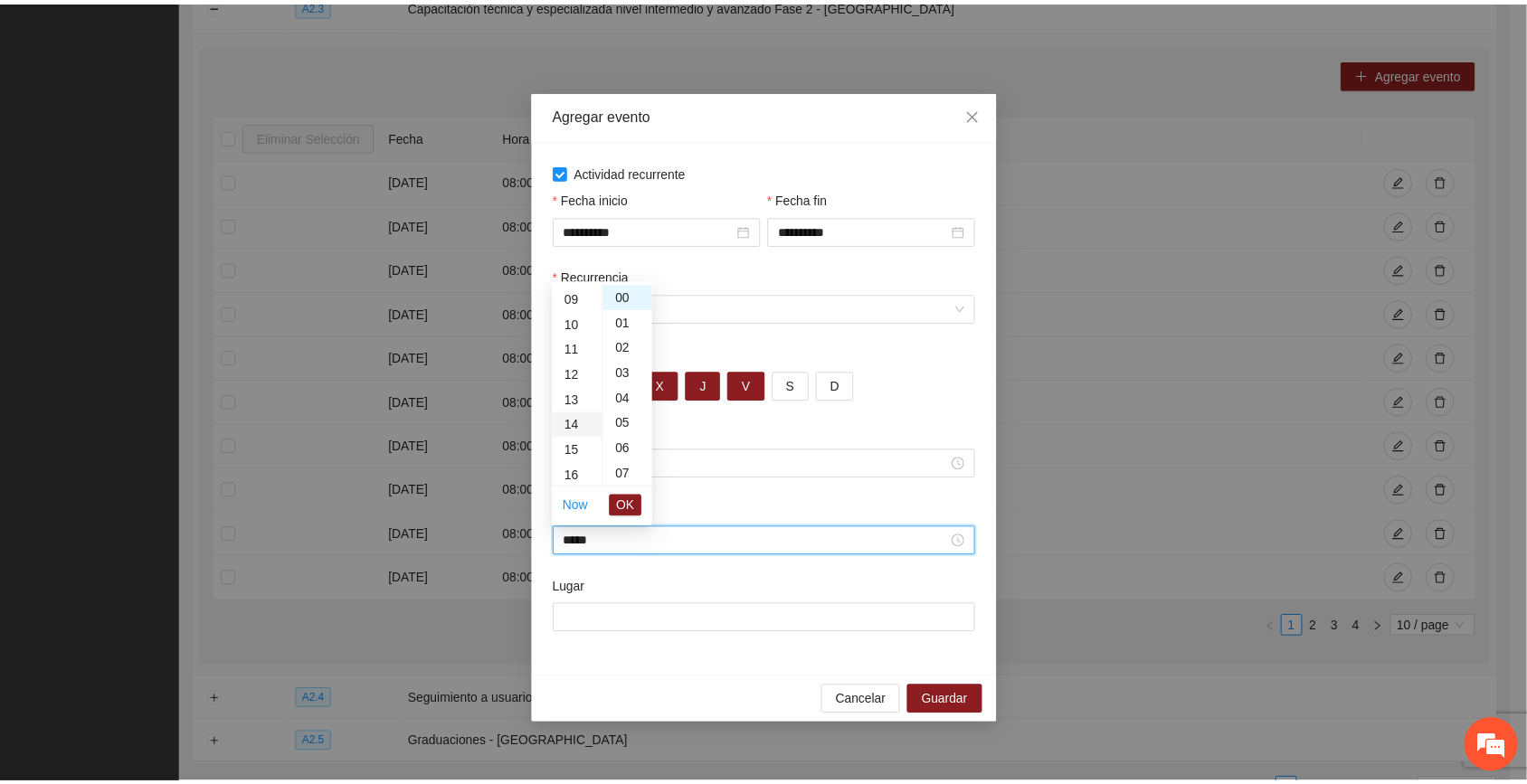 scroll, scrollTop: 354, scrollLeft: 0, axis: vertical 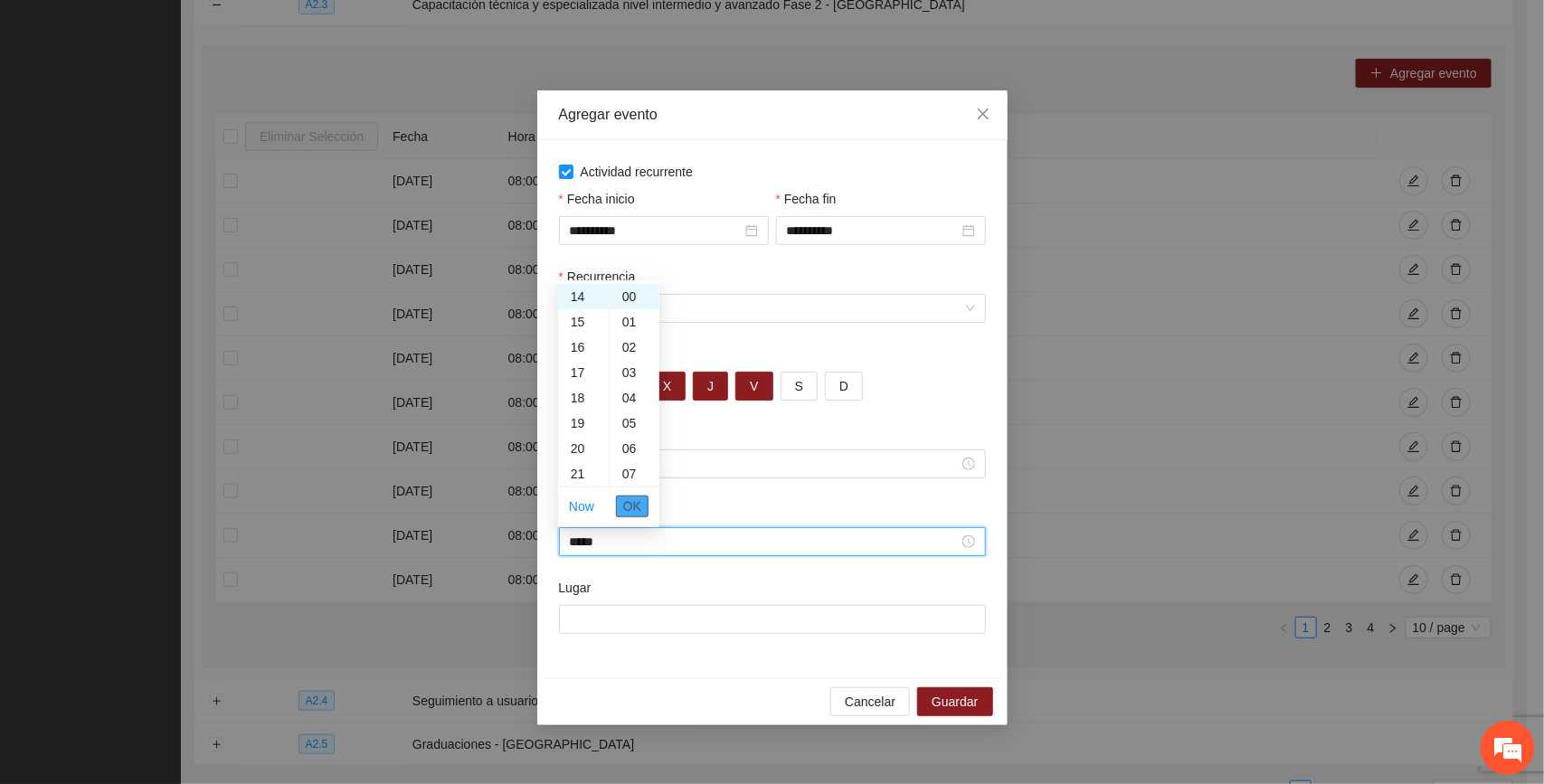 click on "OK" at bounding box center (632, 506) 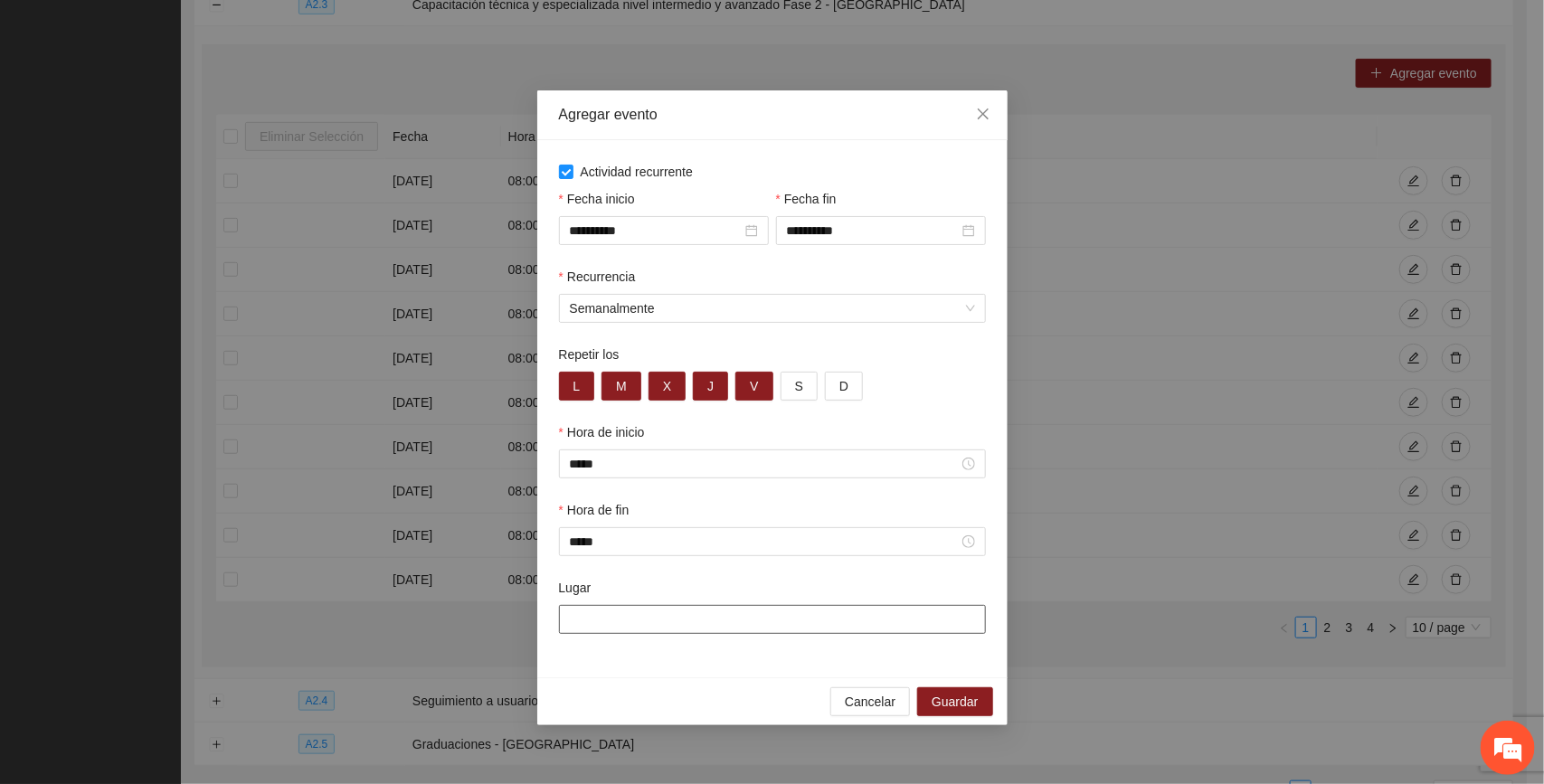 click on "Lugar" at bounding box center (772, 619) 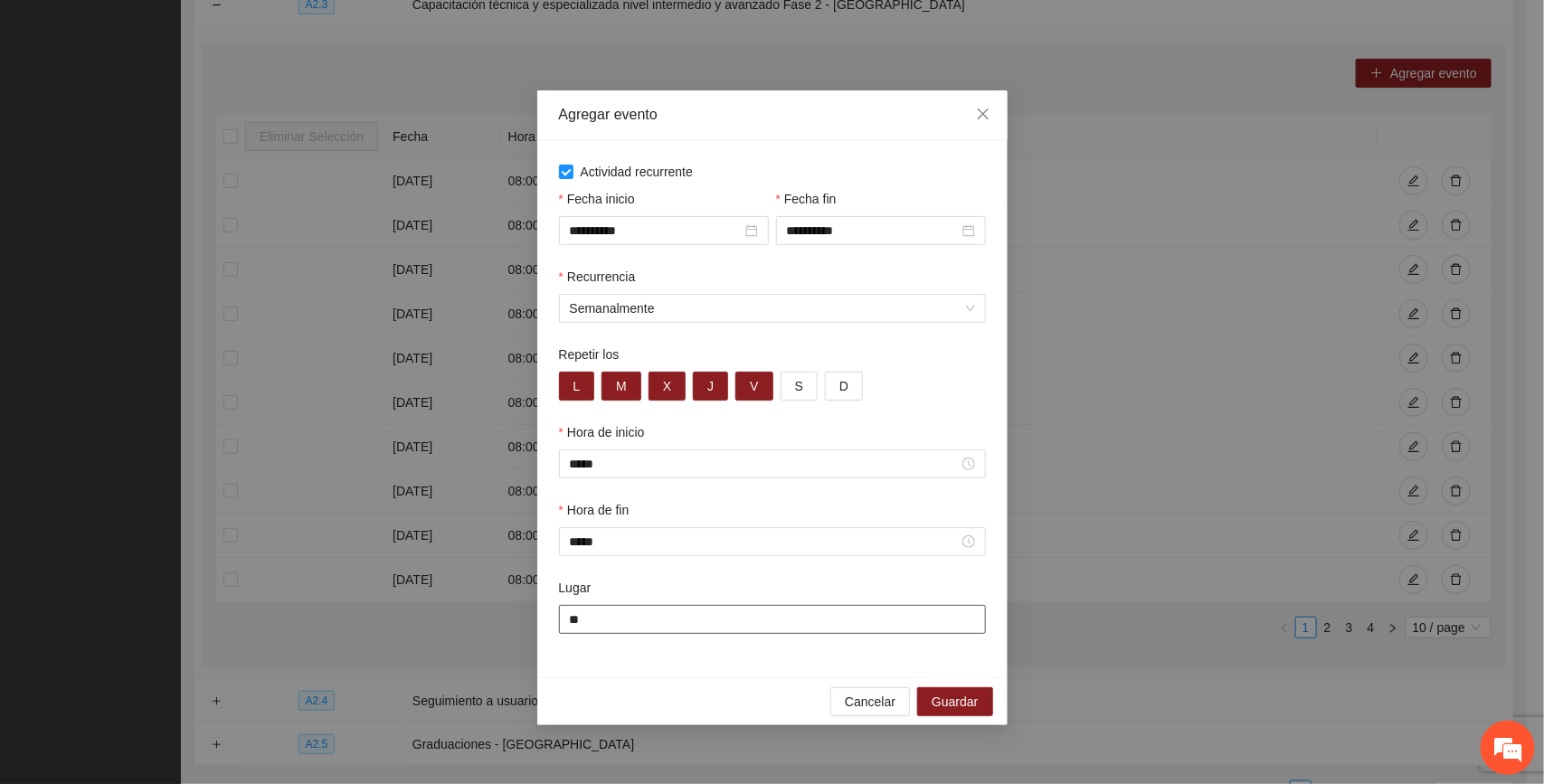 type on "**********" 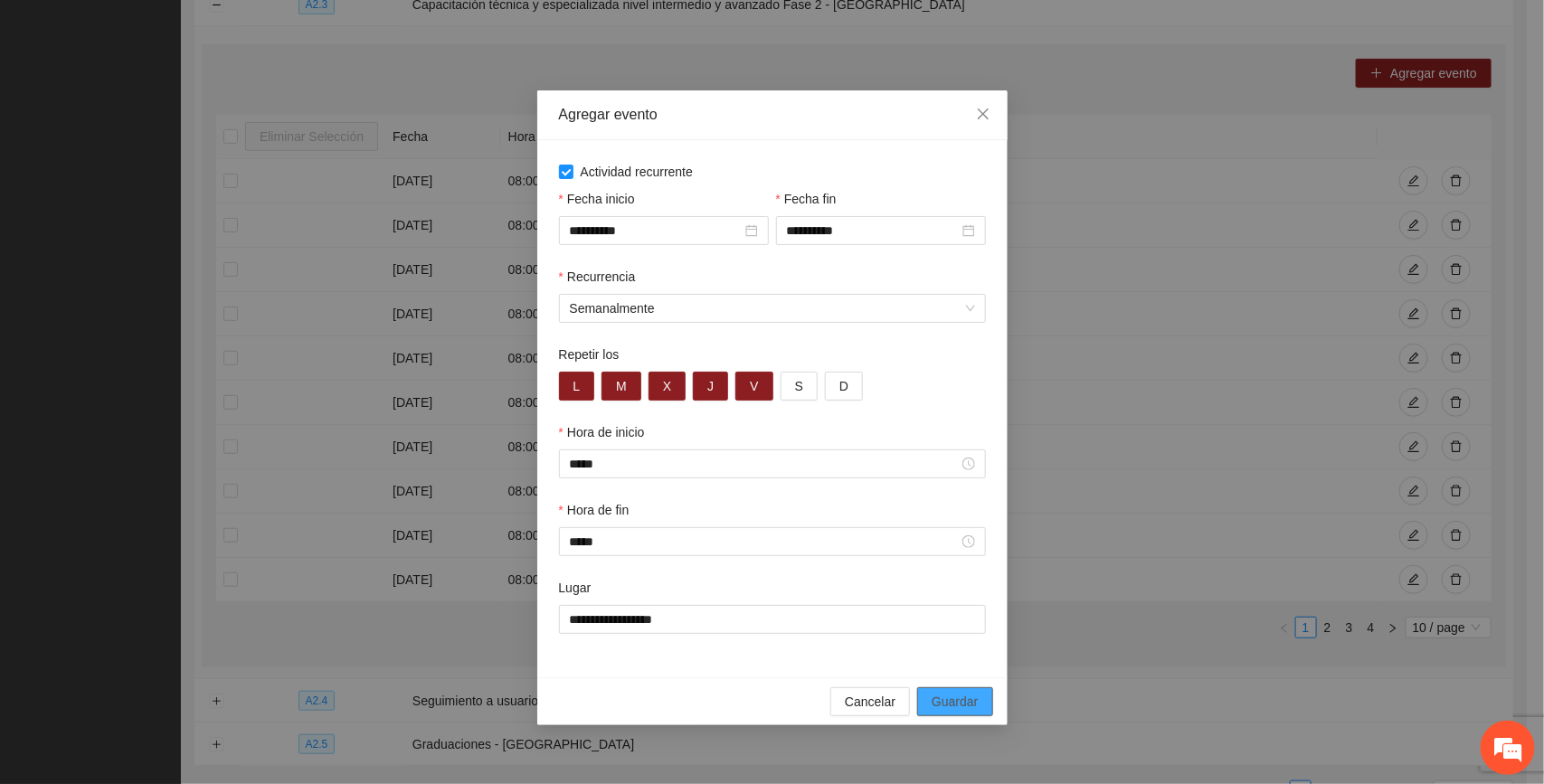 click on "Guardar" at bounding box center (954, 702) 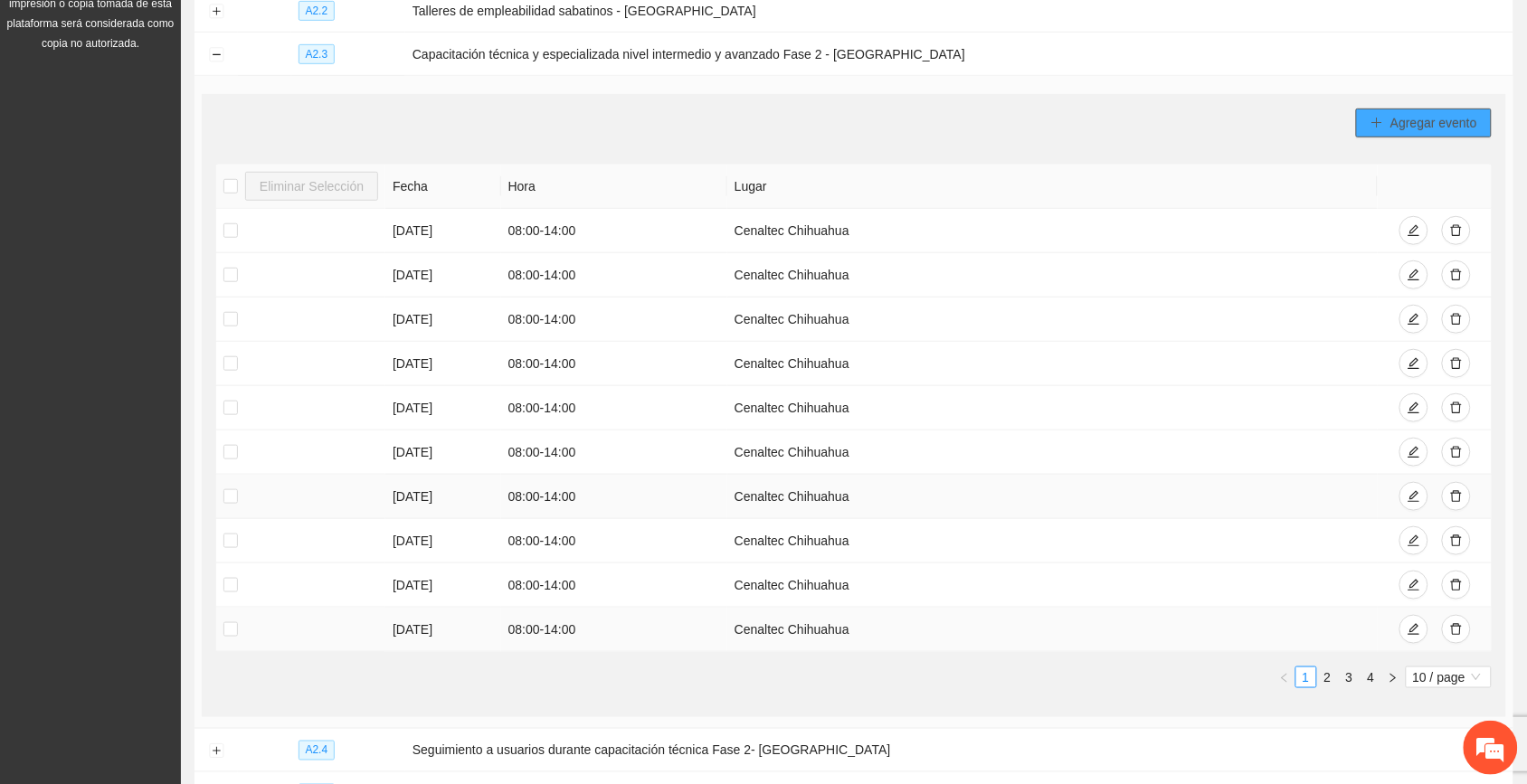 scroll, scrollTop: 339, scrollLeft: 0, axis: vertical 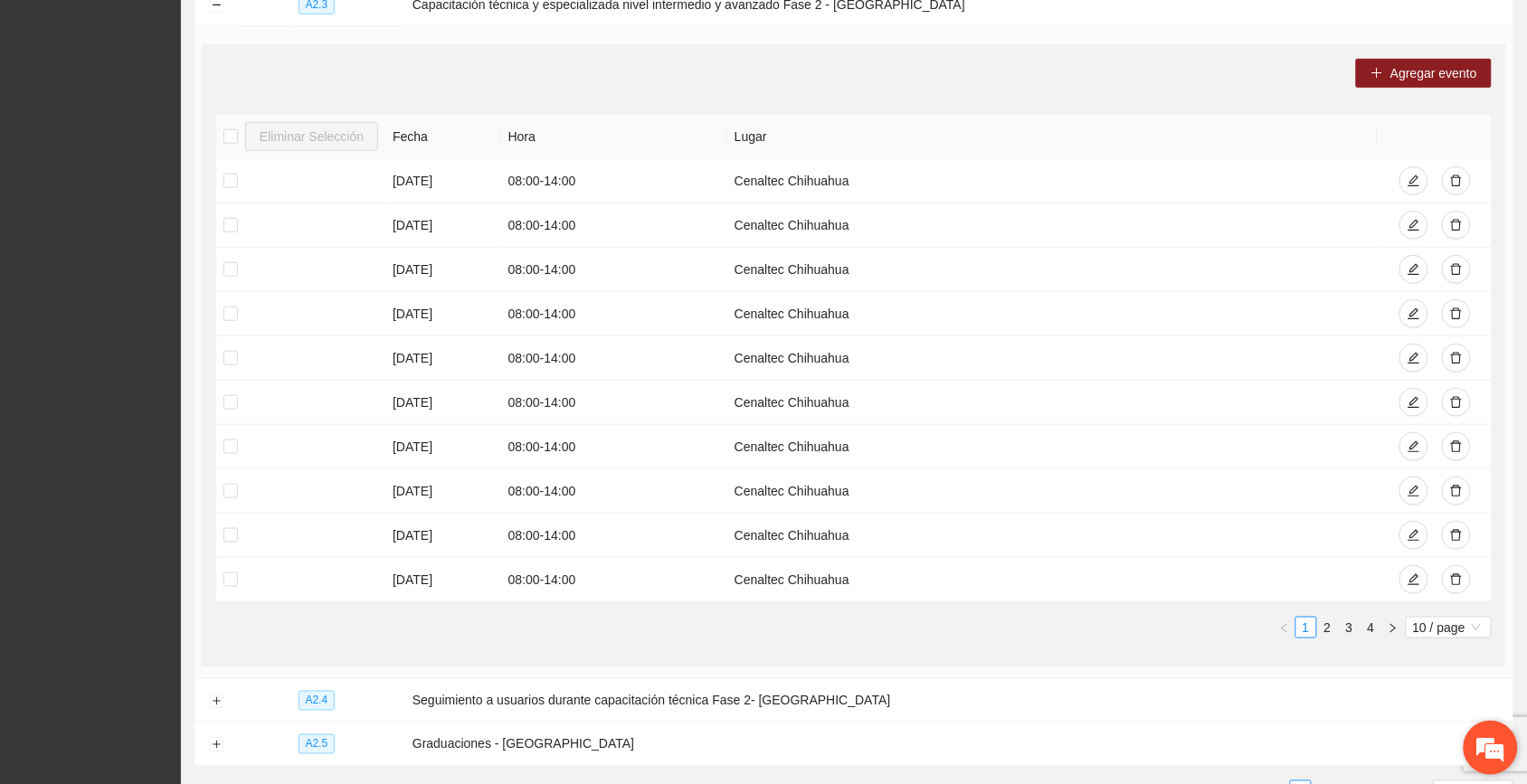 click at bounding box center [1491, 748] 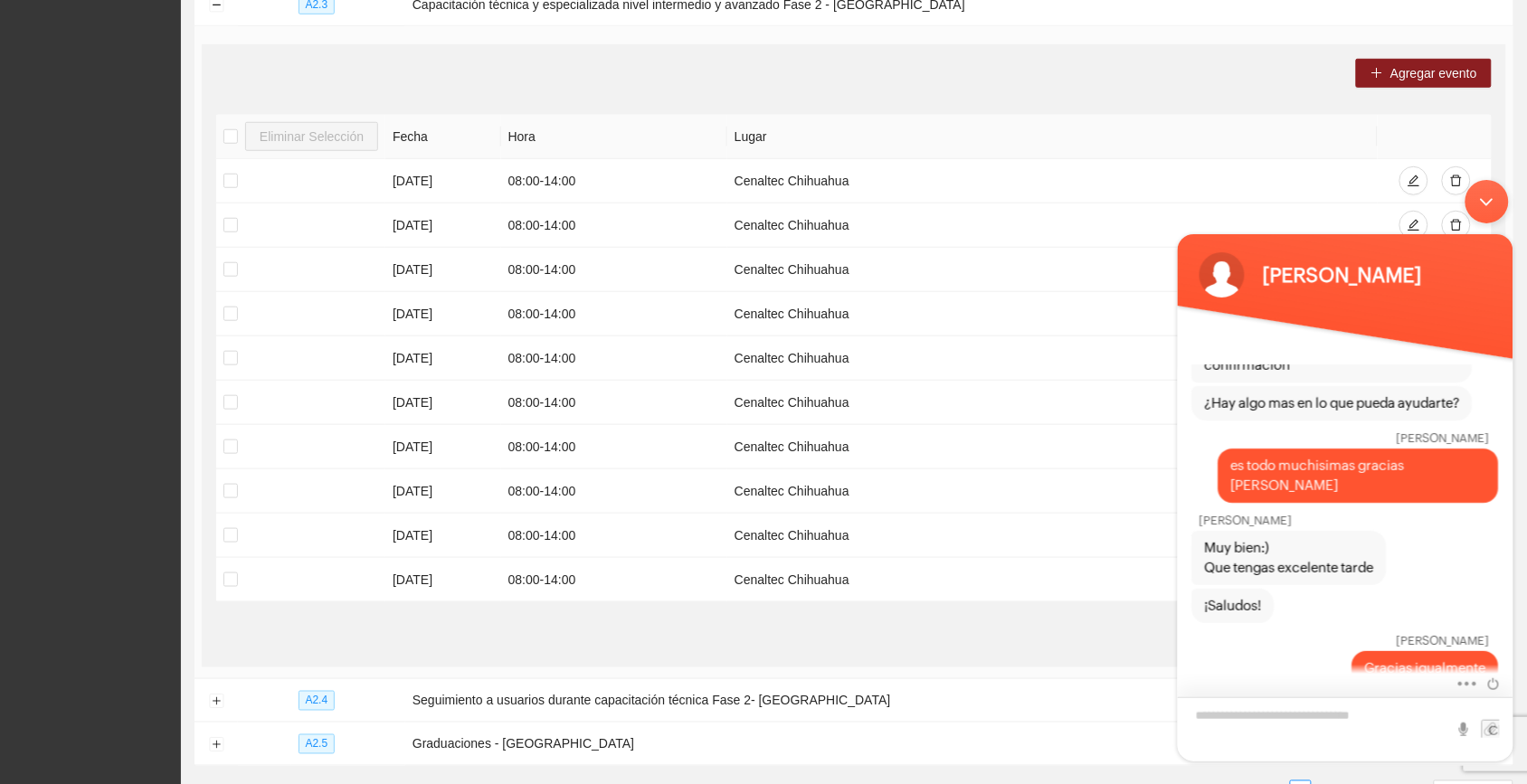 click at bounding box center [1344, 728] 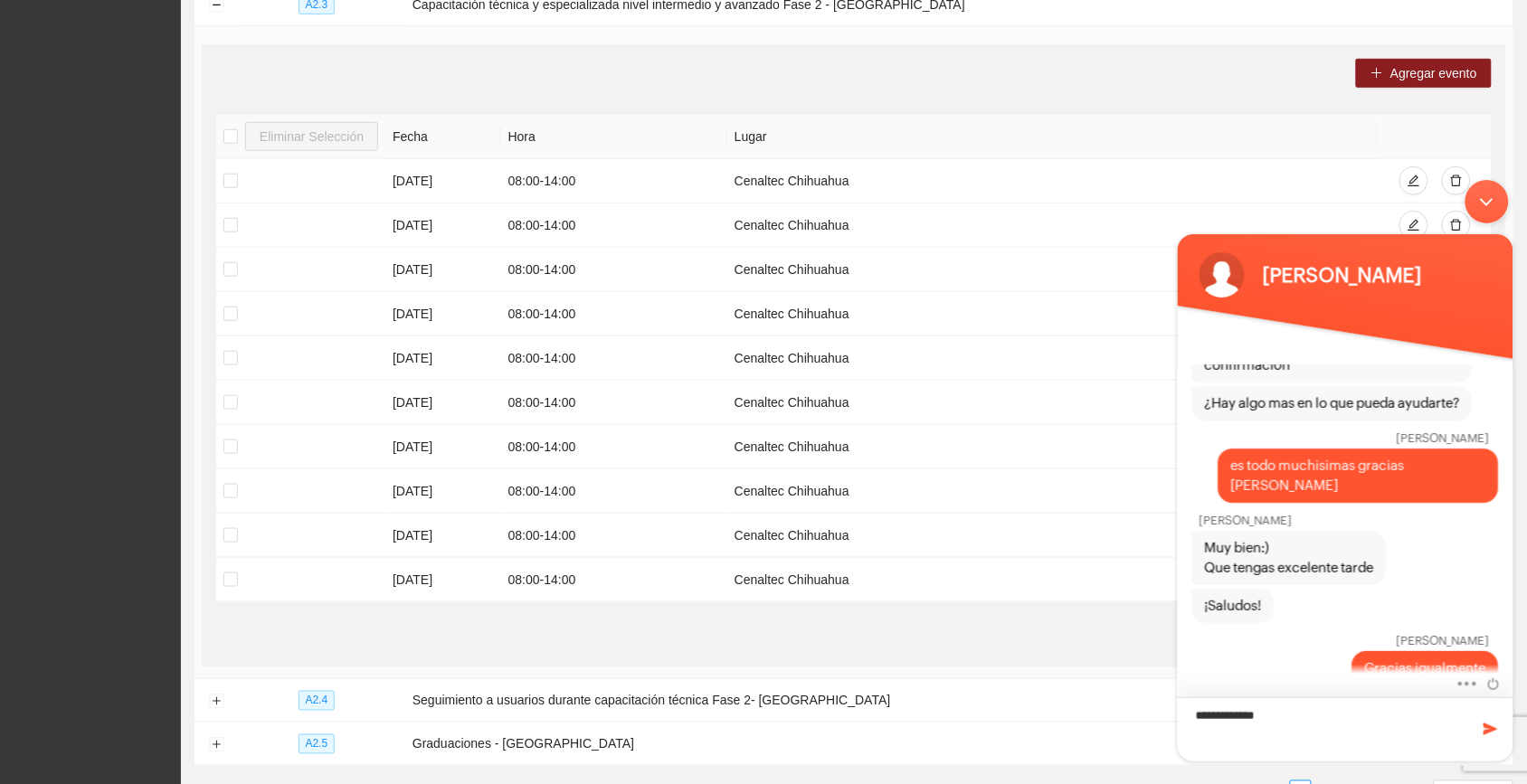 type on "**********" 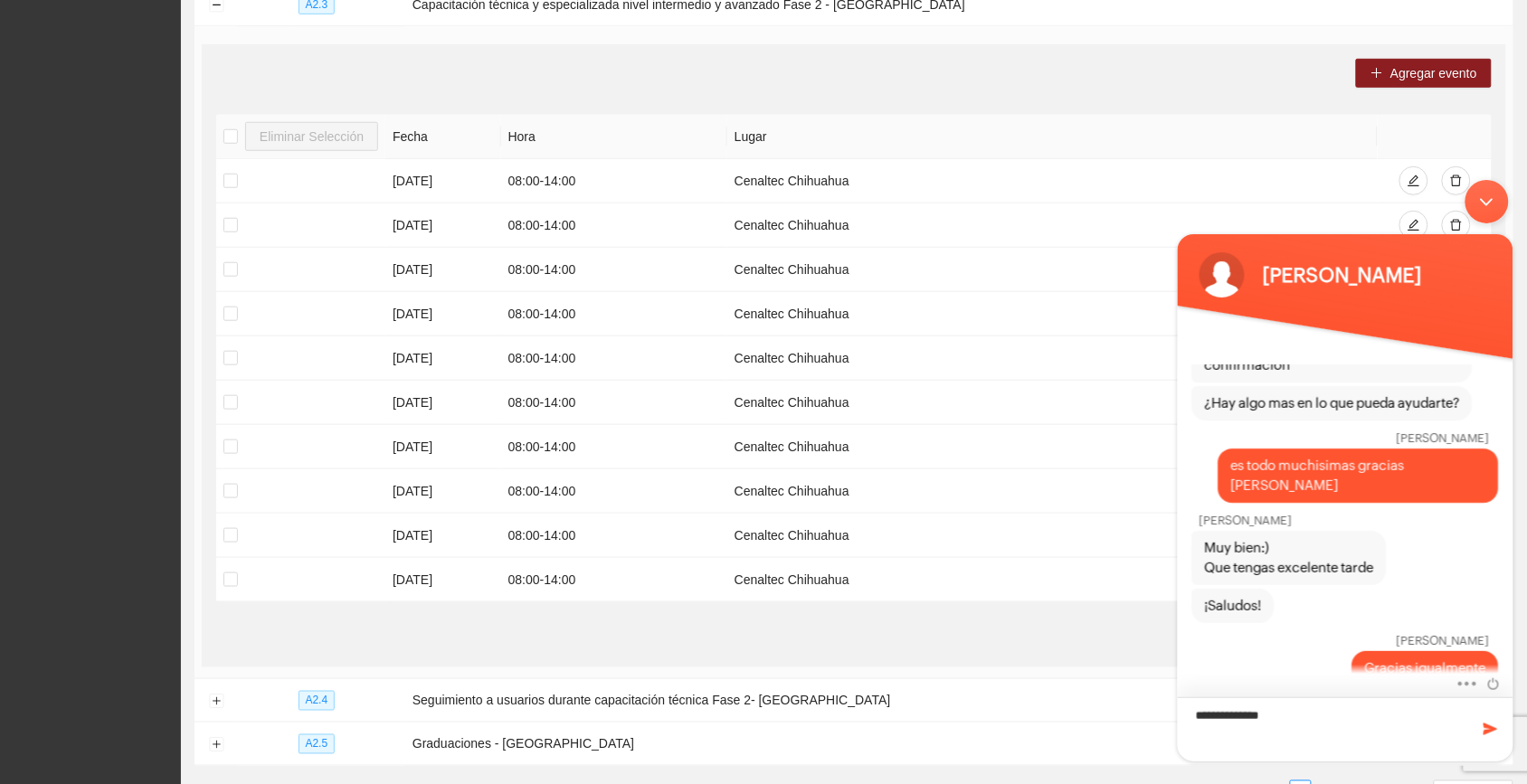 type 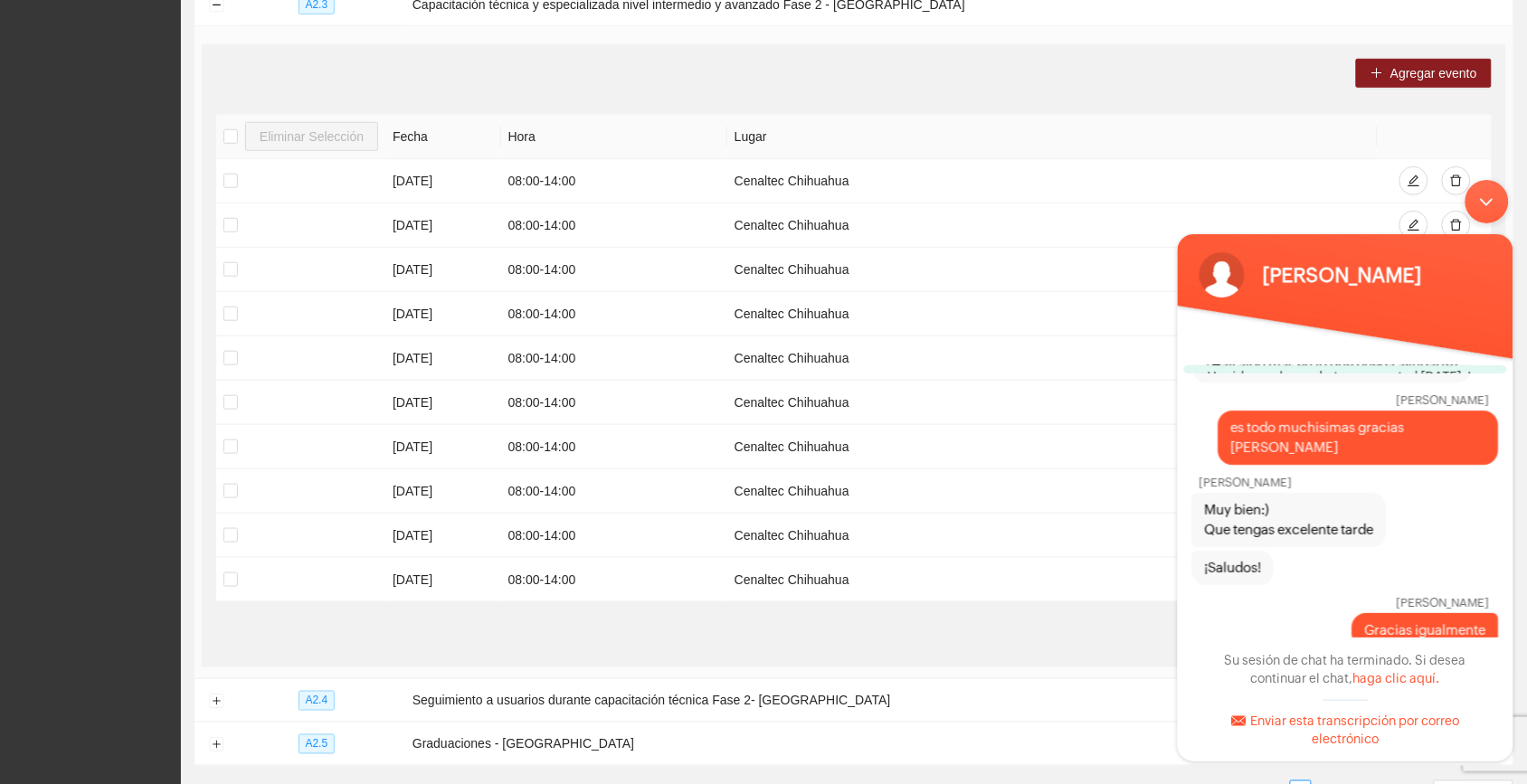 scroll, scrollTop: 4306, scrollLeft: 0, axis: vertical 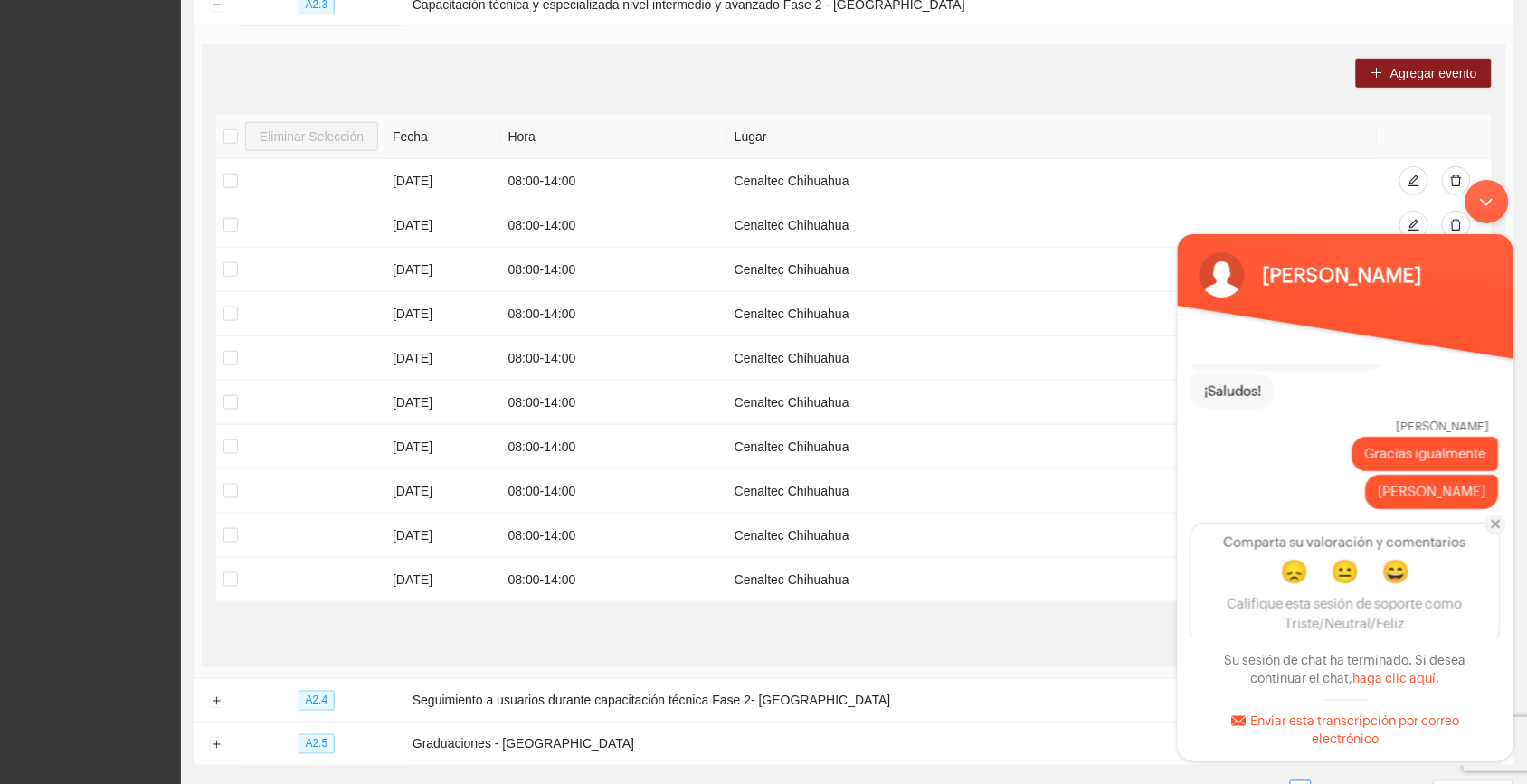 click at bounding box center [1495, 524] 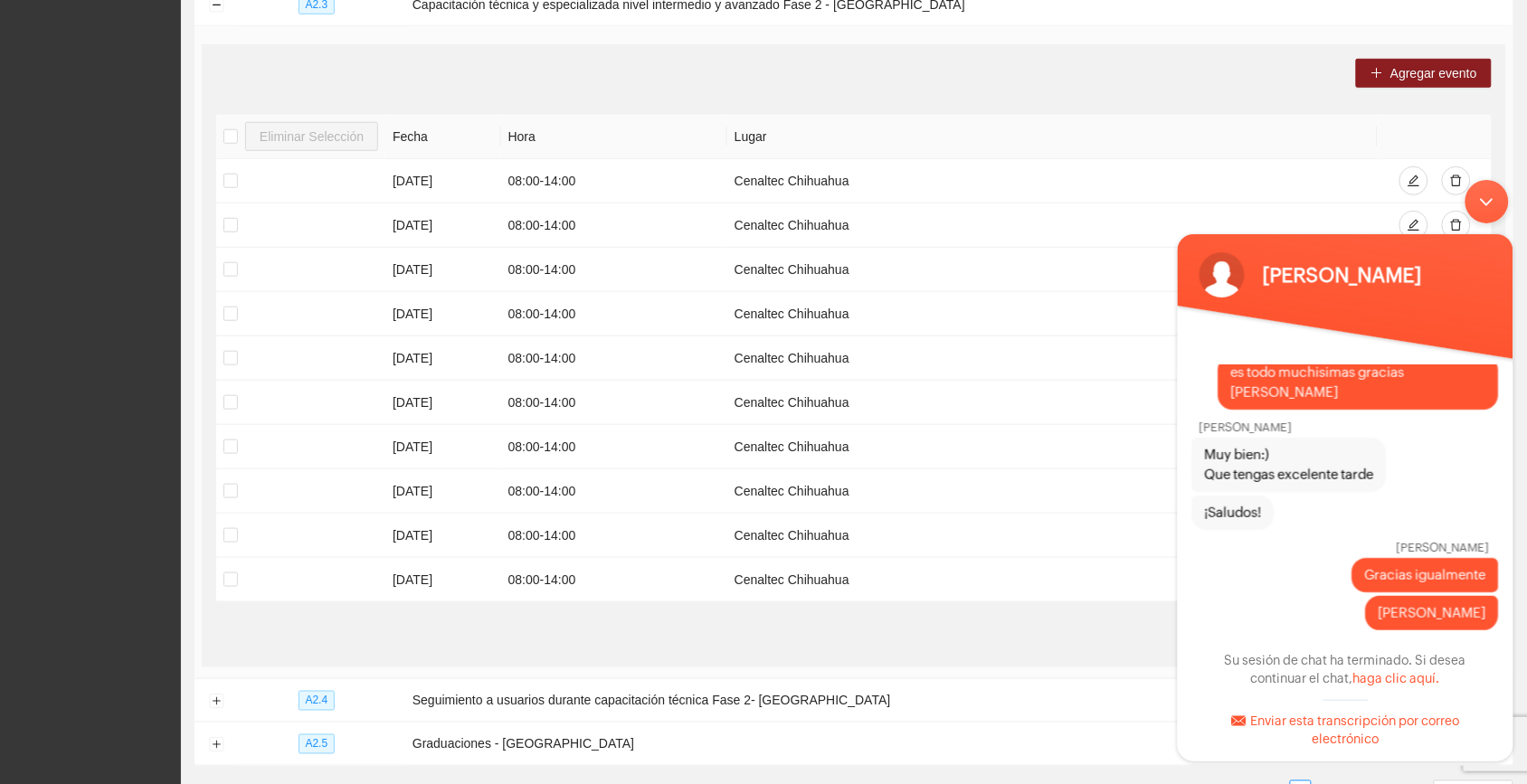 scroll, scrollTop: 4165, scrollLeft: 0, axis: vertical 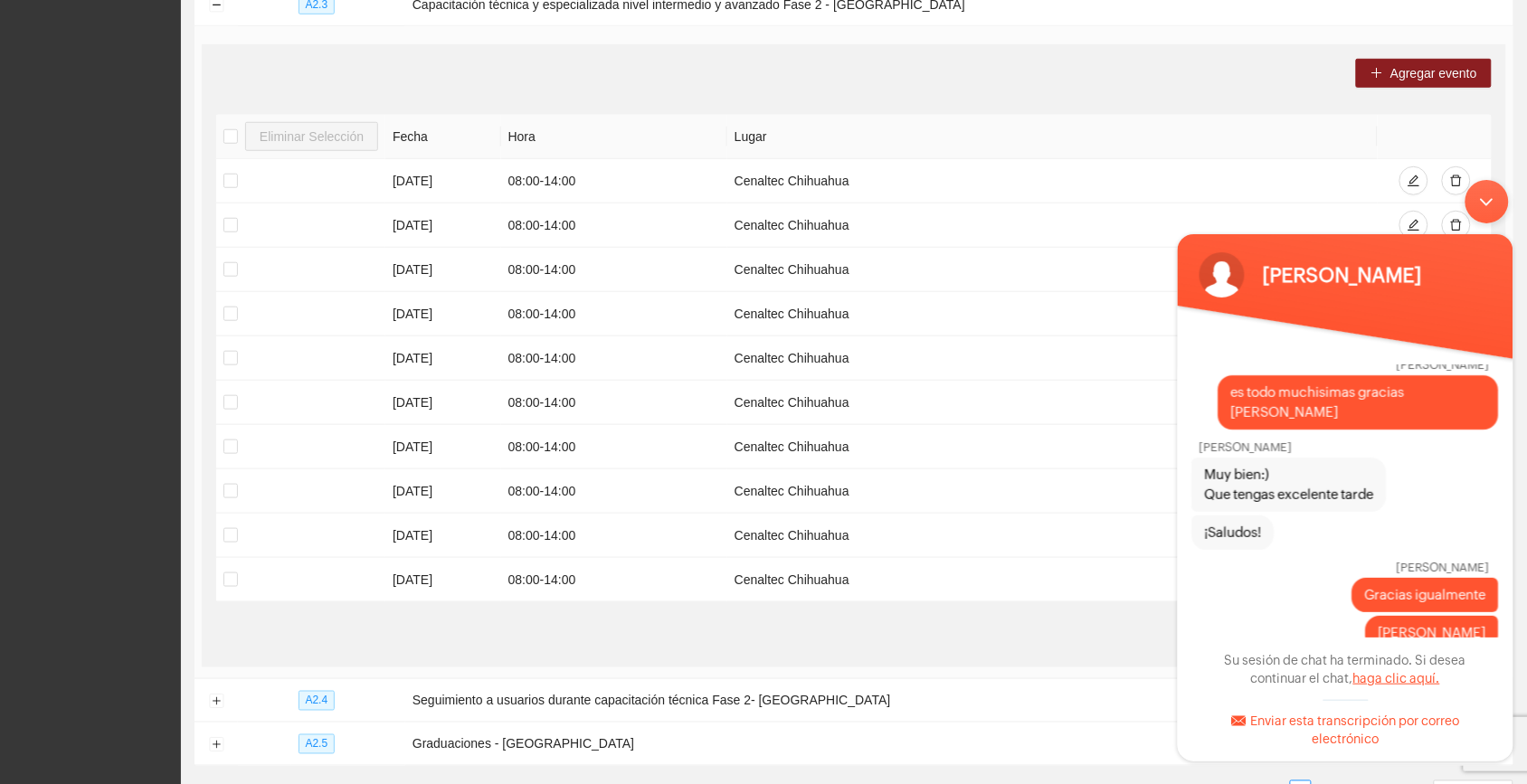 click on "haga clic aquí." at bounding box center (1396, 677) 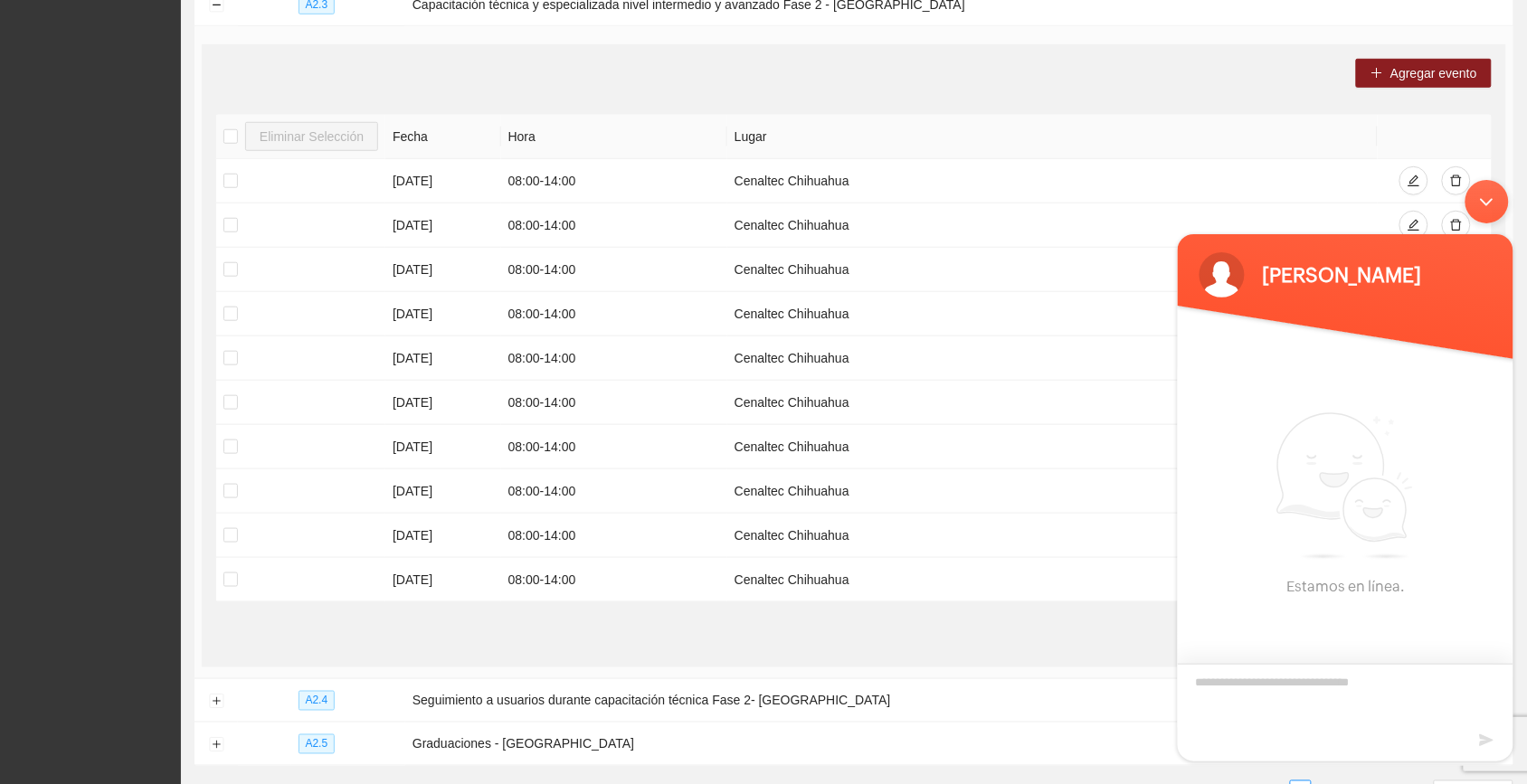 click at bounding box center [1344, 694] 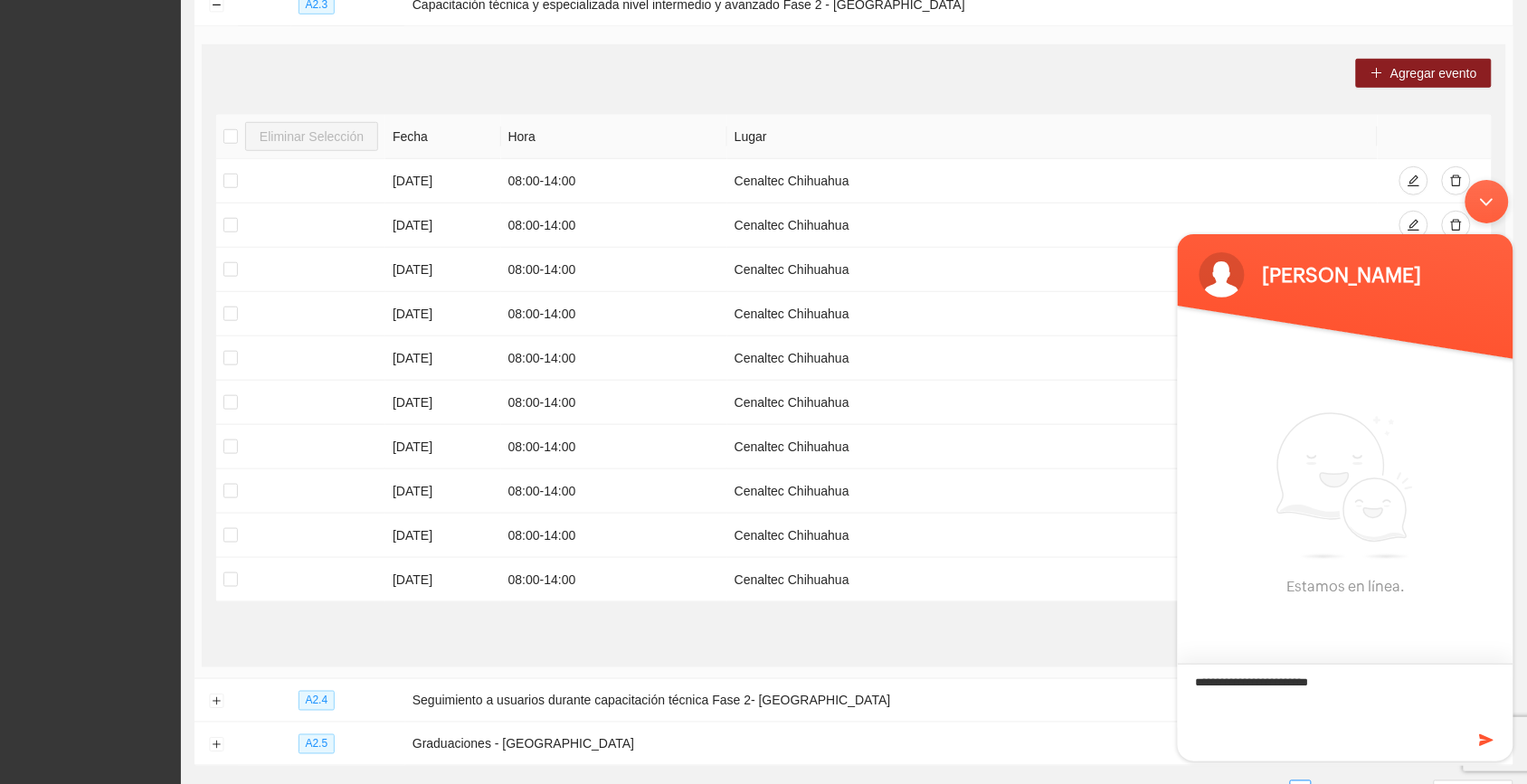 type on "**********" 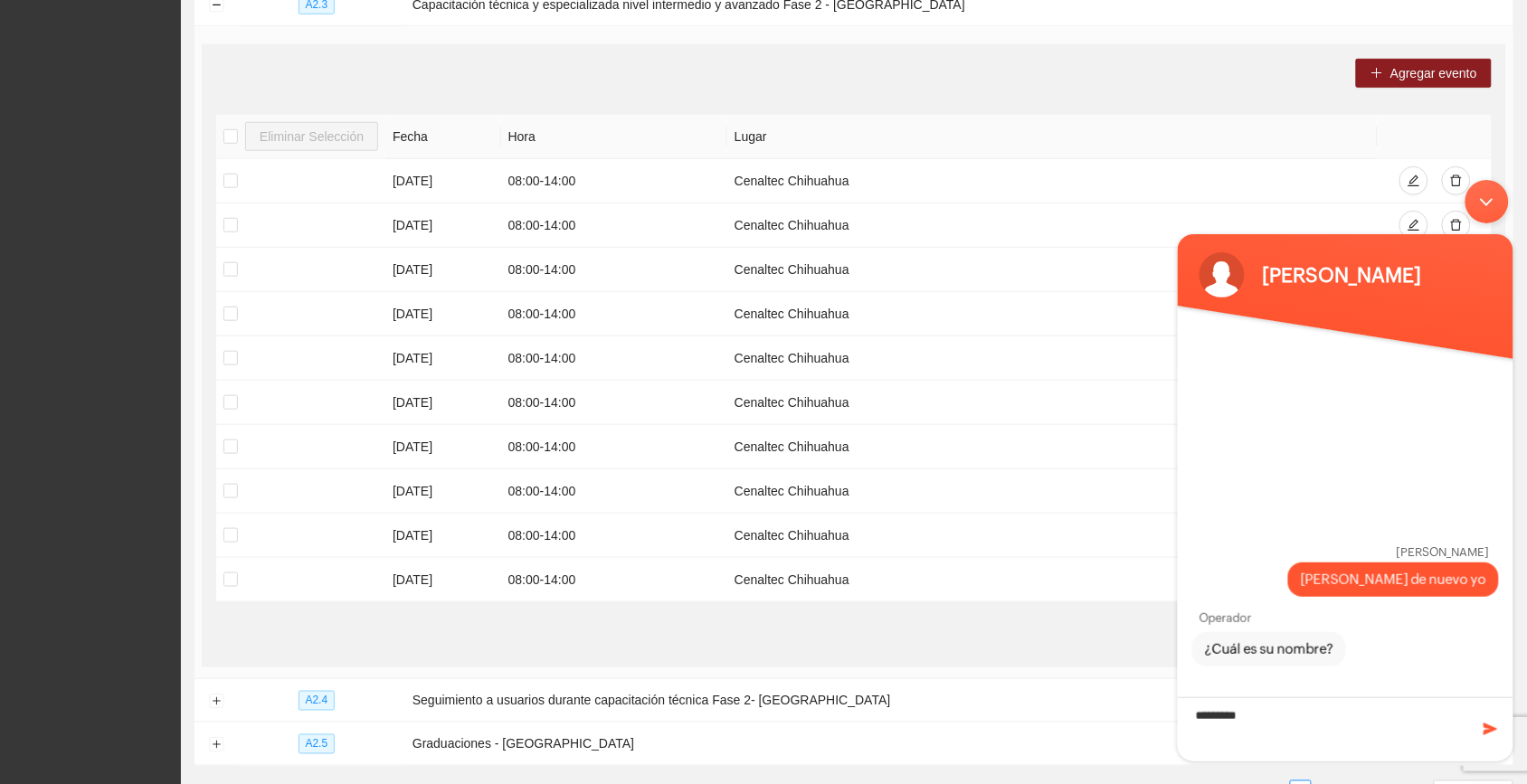 type on "*********" 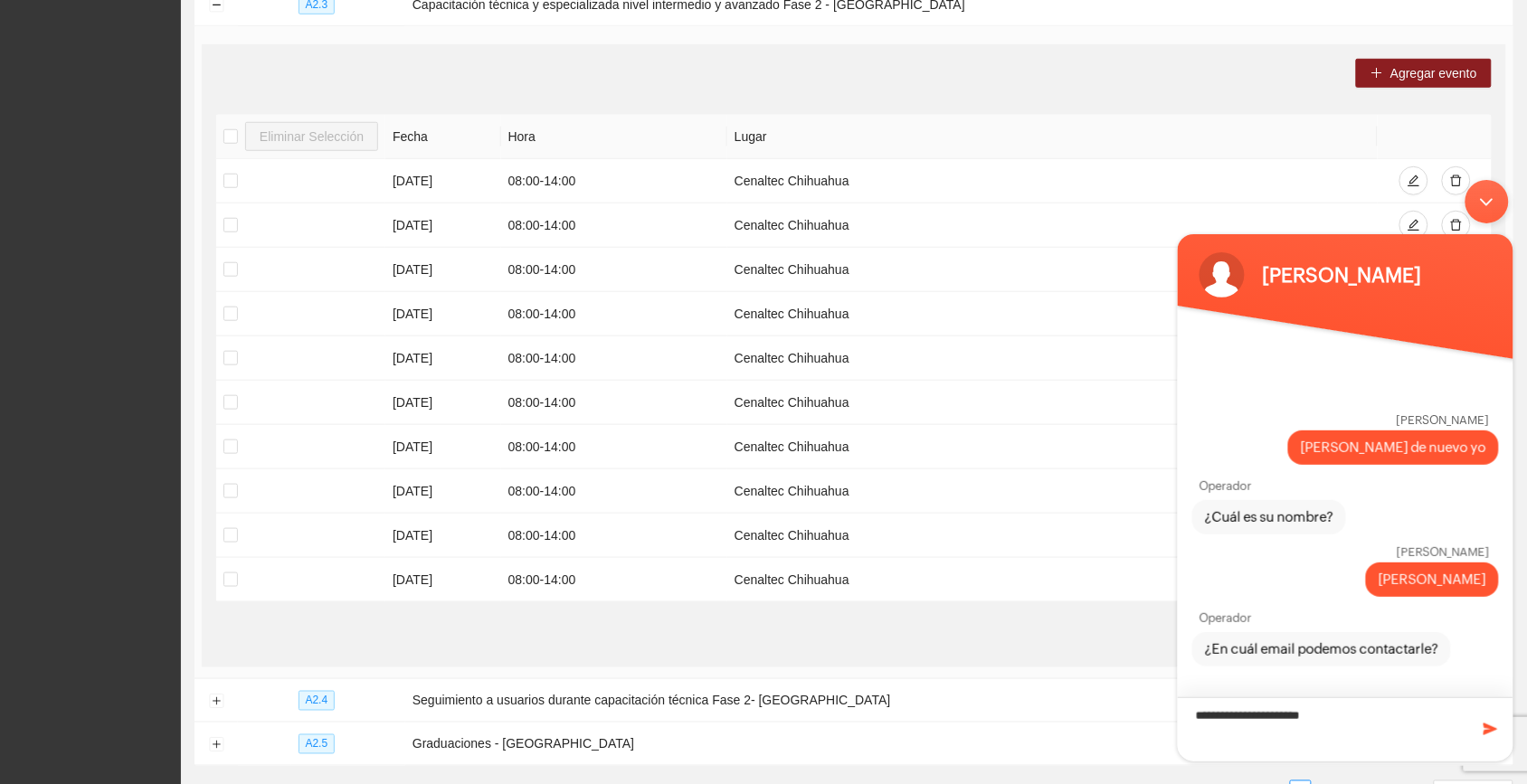 type on "**********" 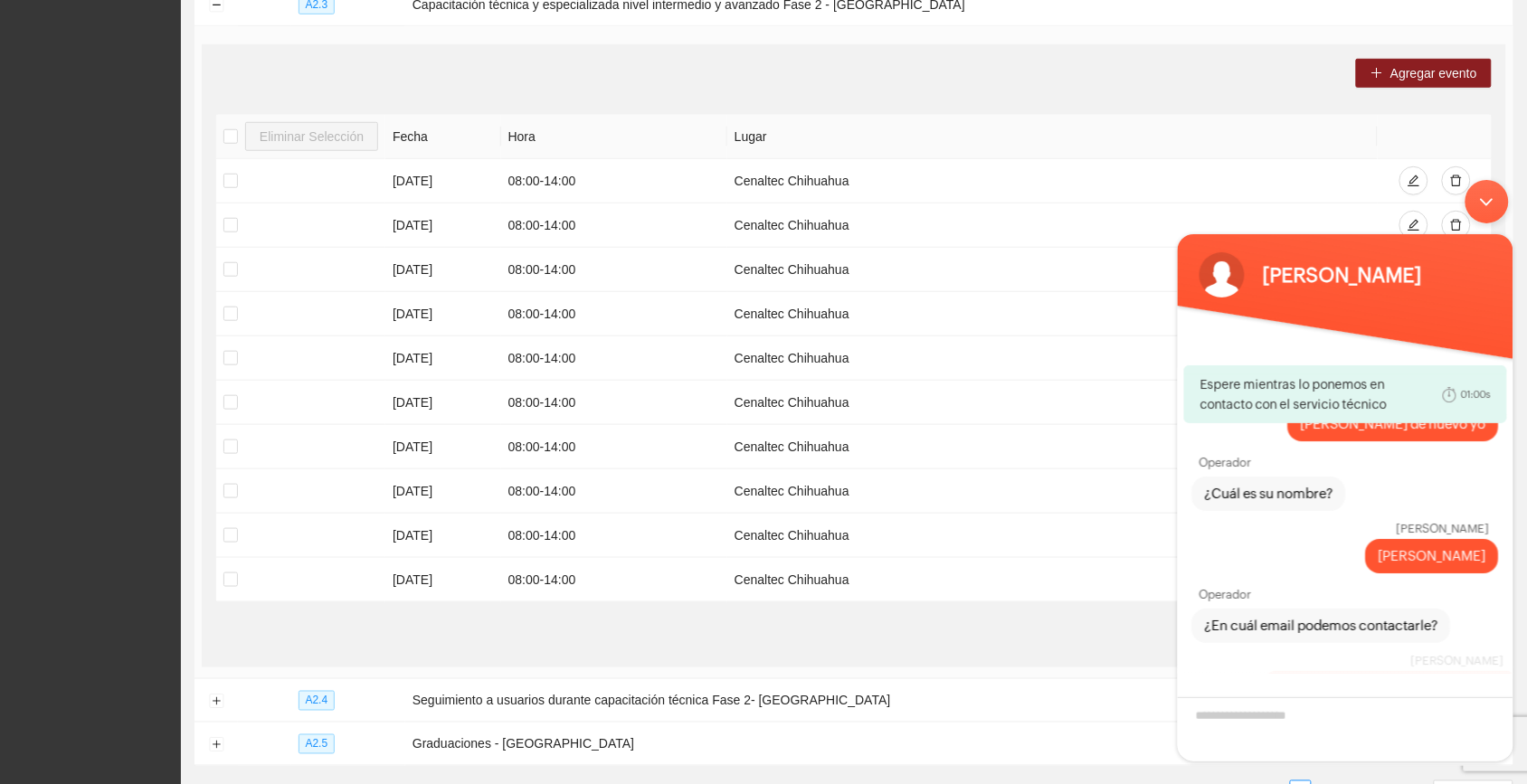 scroll, scrollTop: 39, scrollLeft: 0, axis: vertical 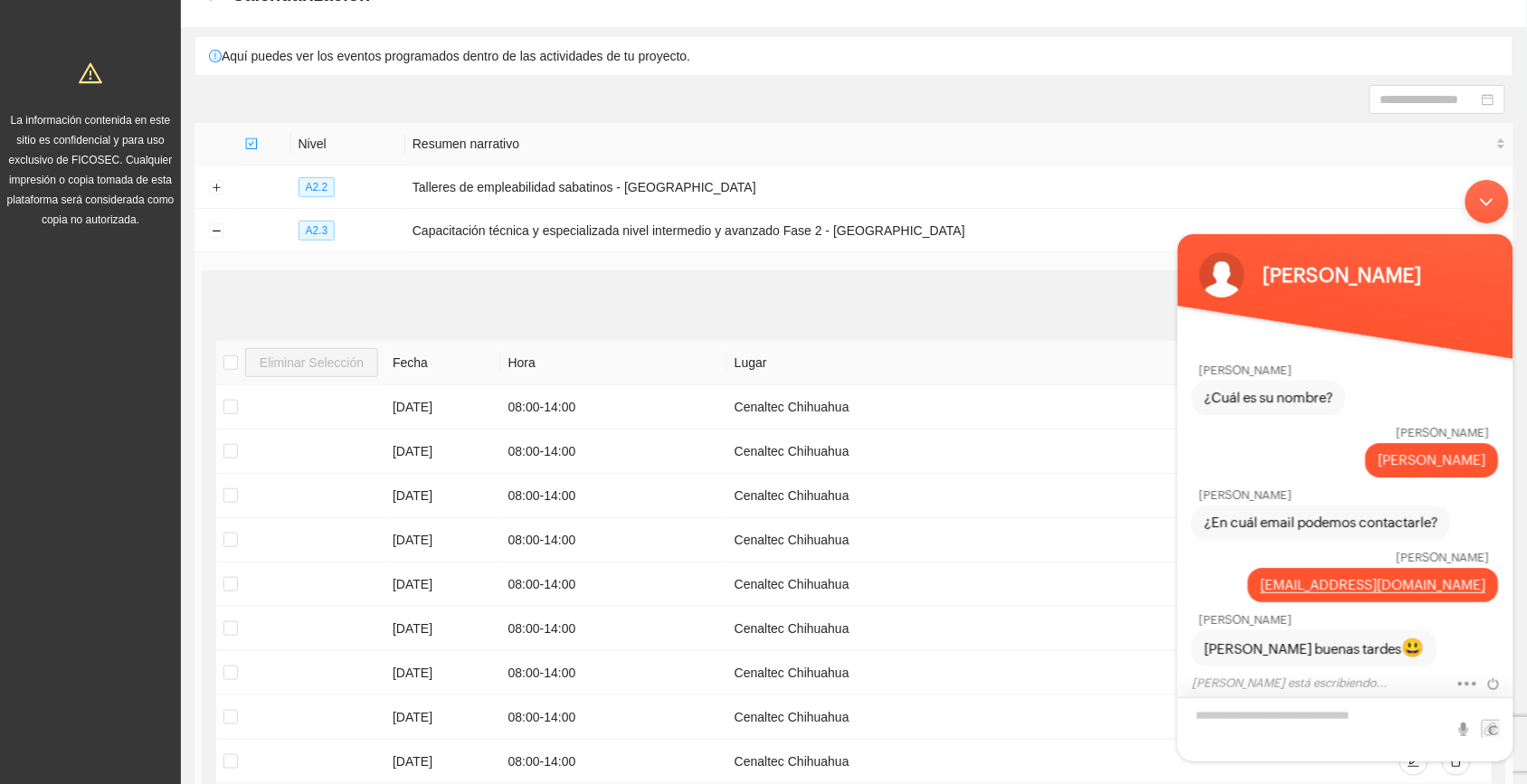 click at bounding box center [1344, 728] 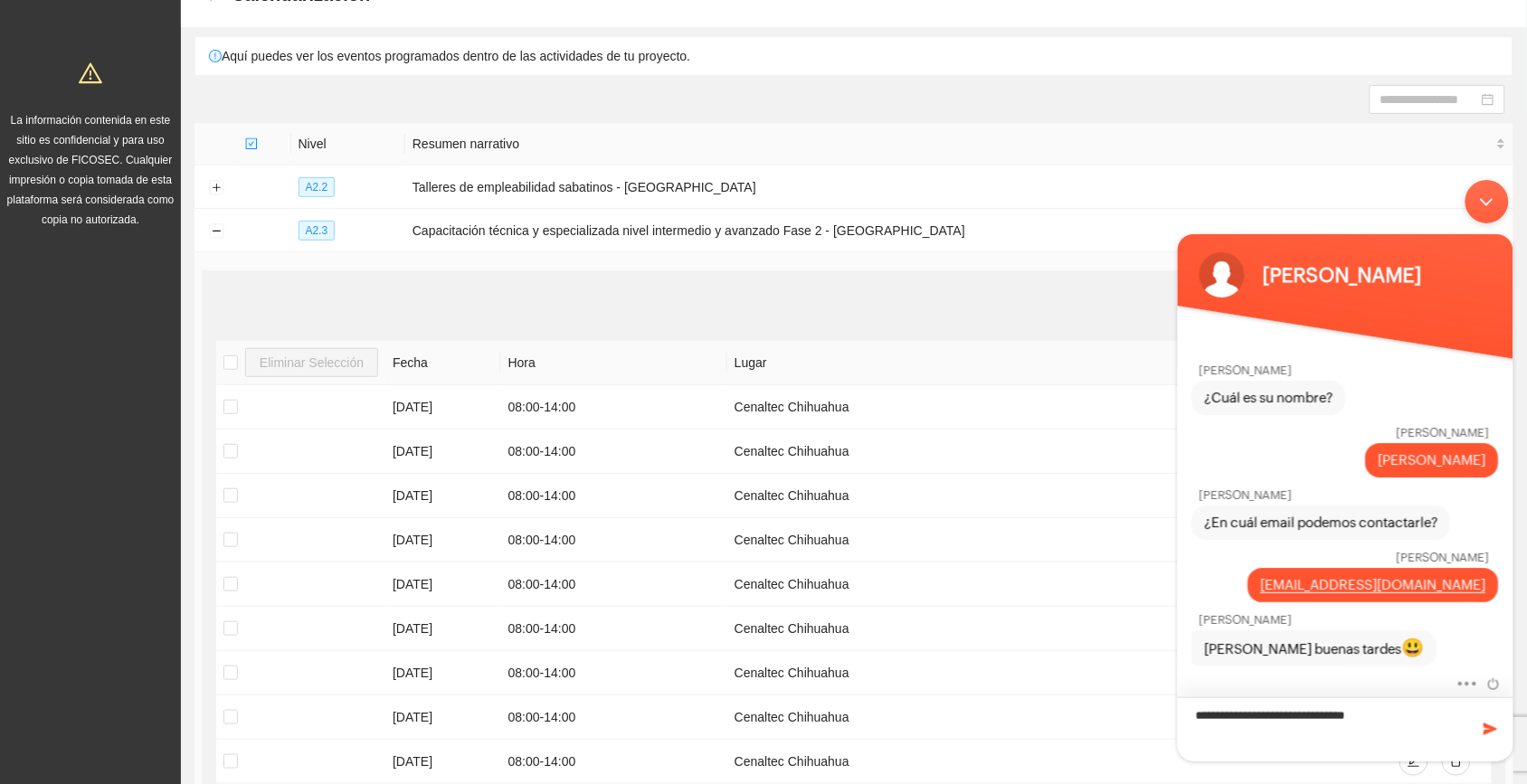 scroll, scrollTop: 128, scrollLeft: 0, axis: vertical 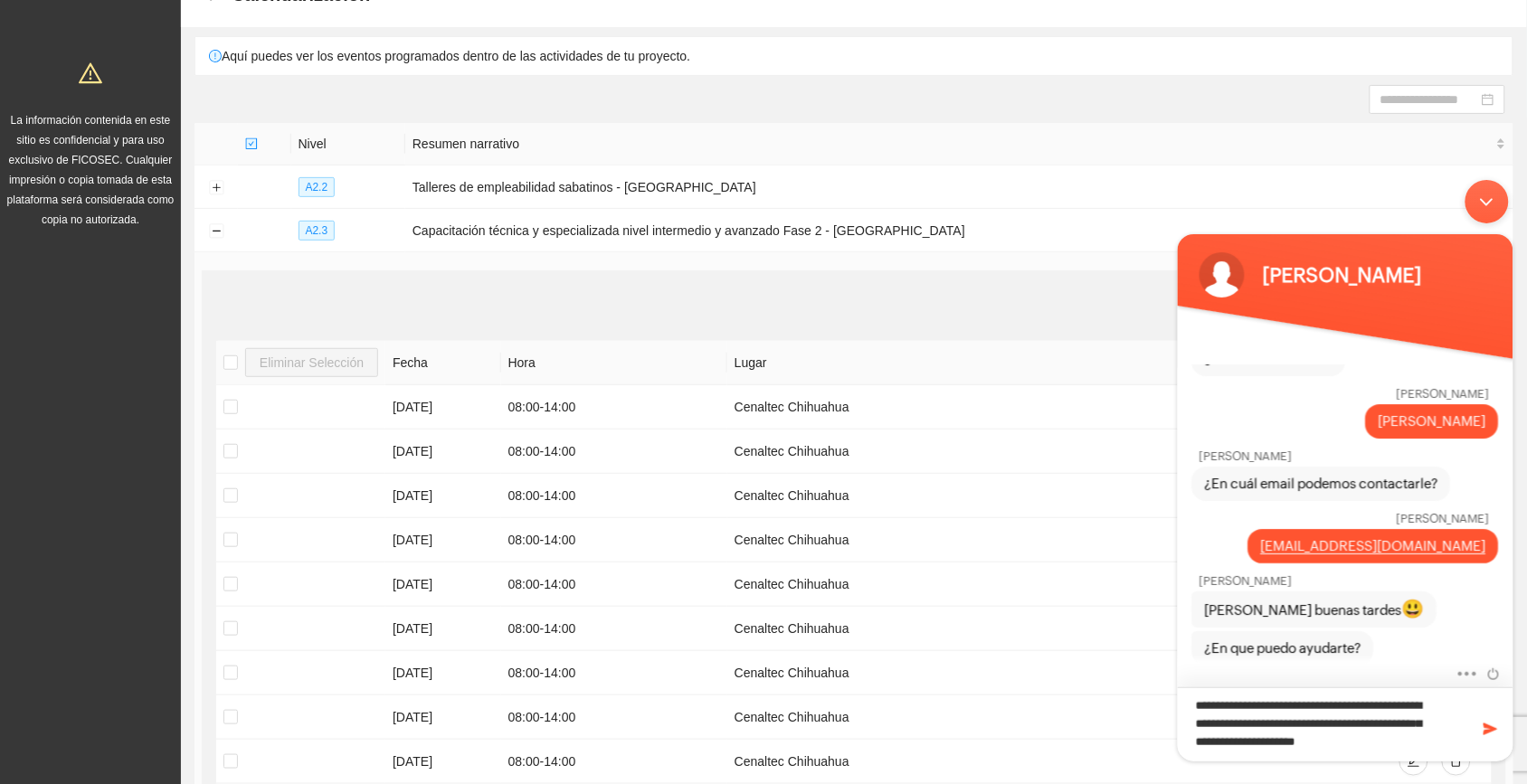 type on "**********" 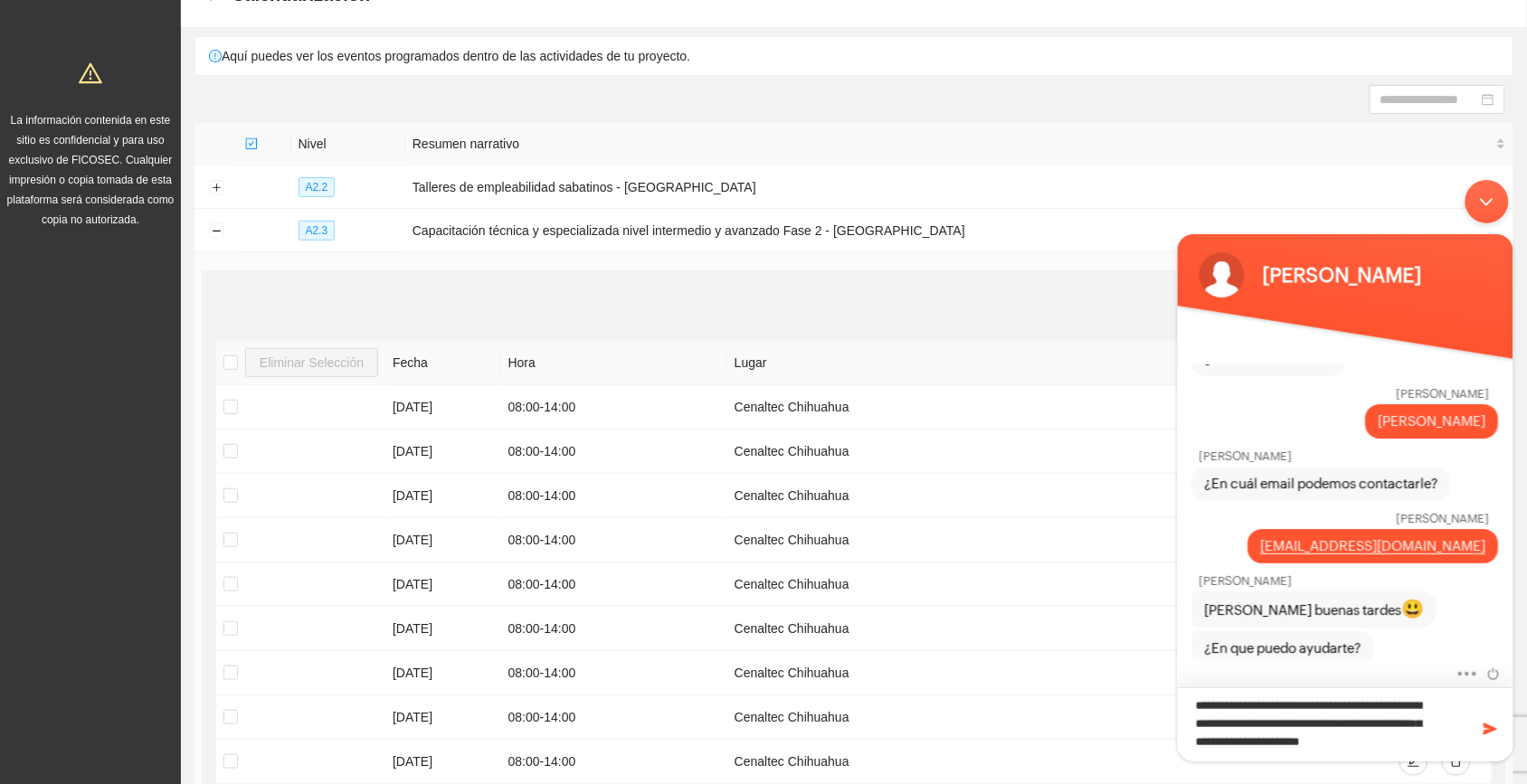 type 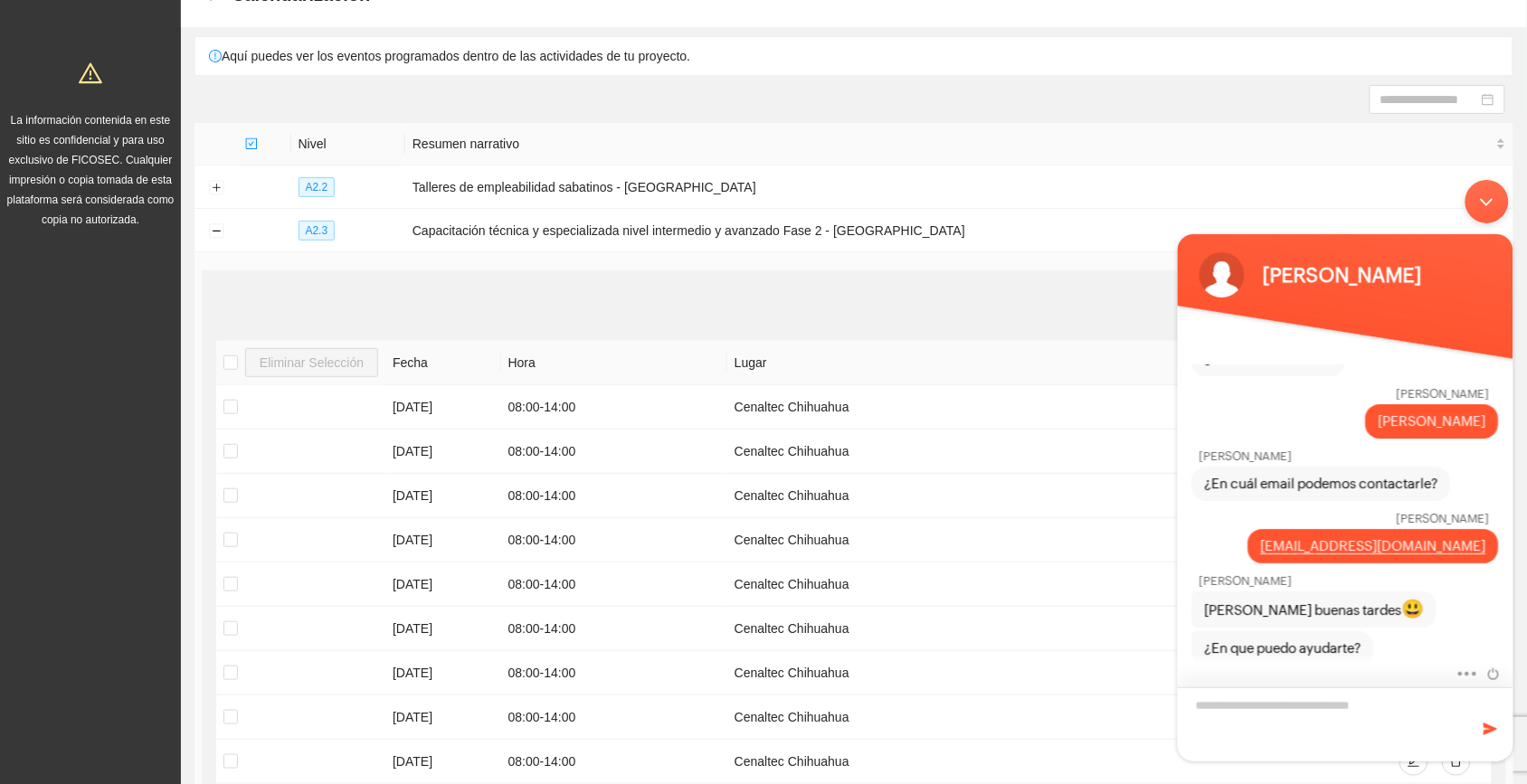 scroll, scrollTop: 250, scrollLeft: 0, axis: vertical 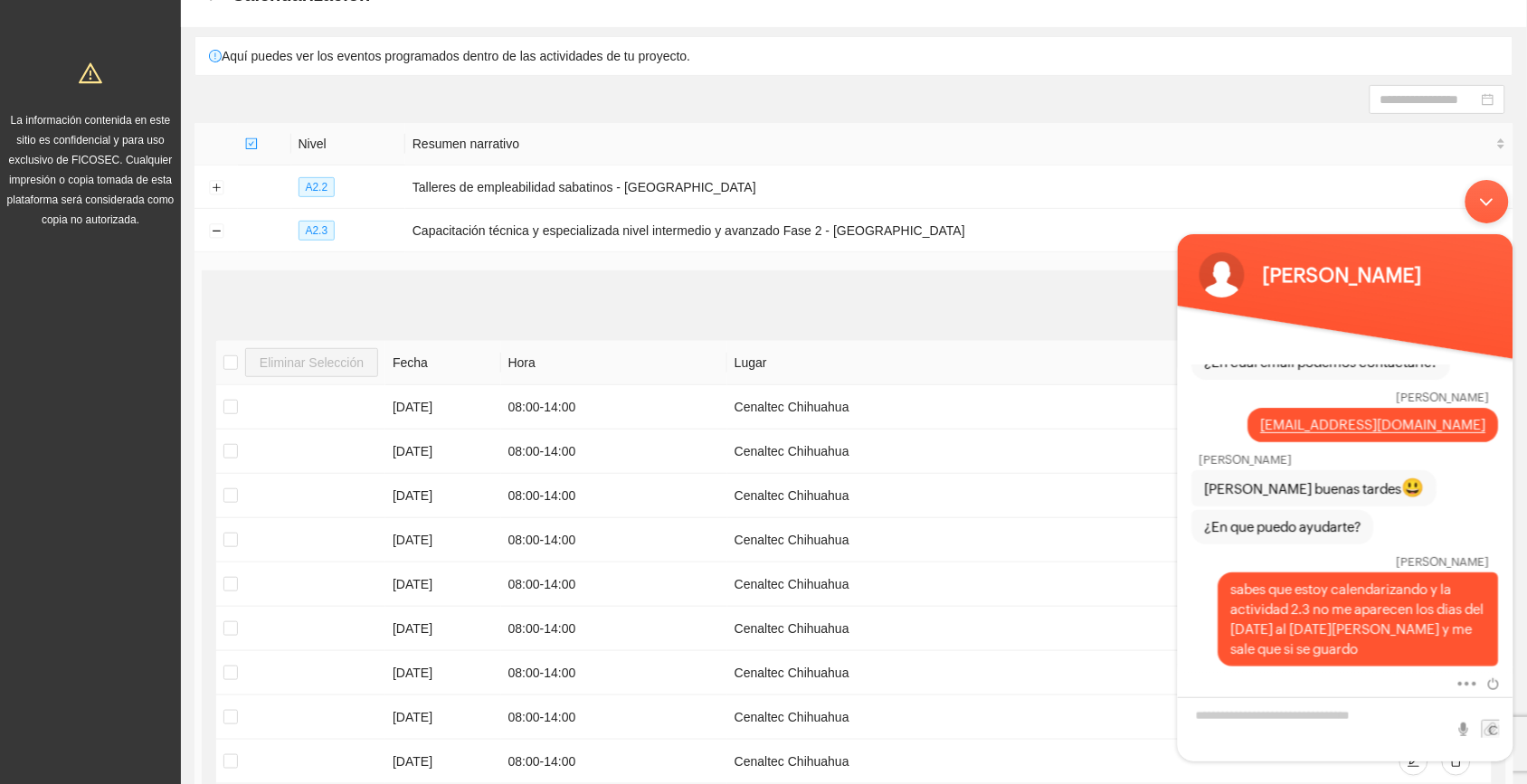 drag, startPoint x: 1487, startPoint y: 201, endPoint x: 2654, endPoint y: 372, distance: 1179.4617 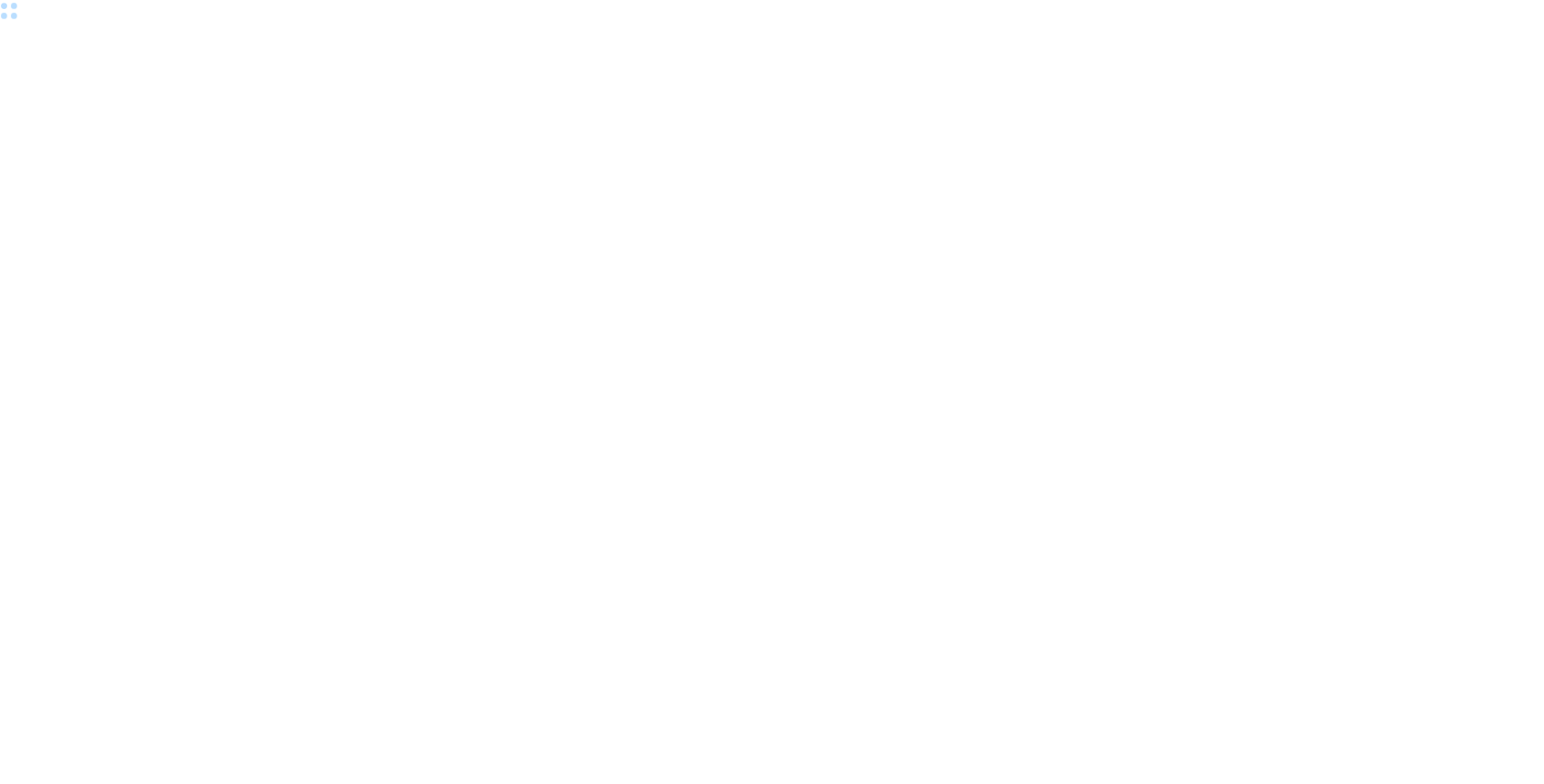 scroll, scrollTop: 0, scrollLeft: 0, axis: both 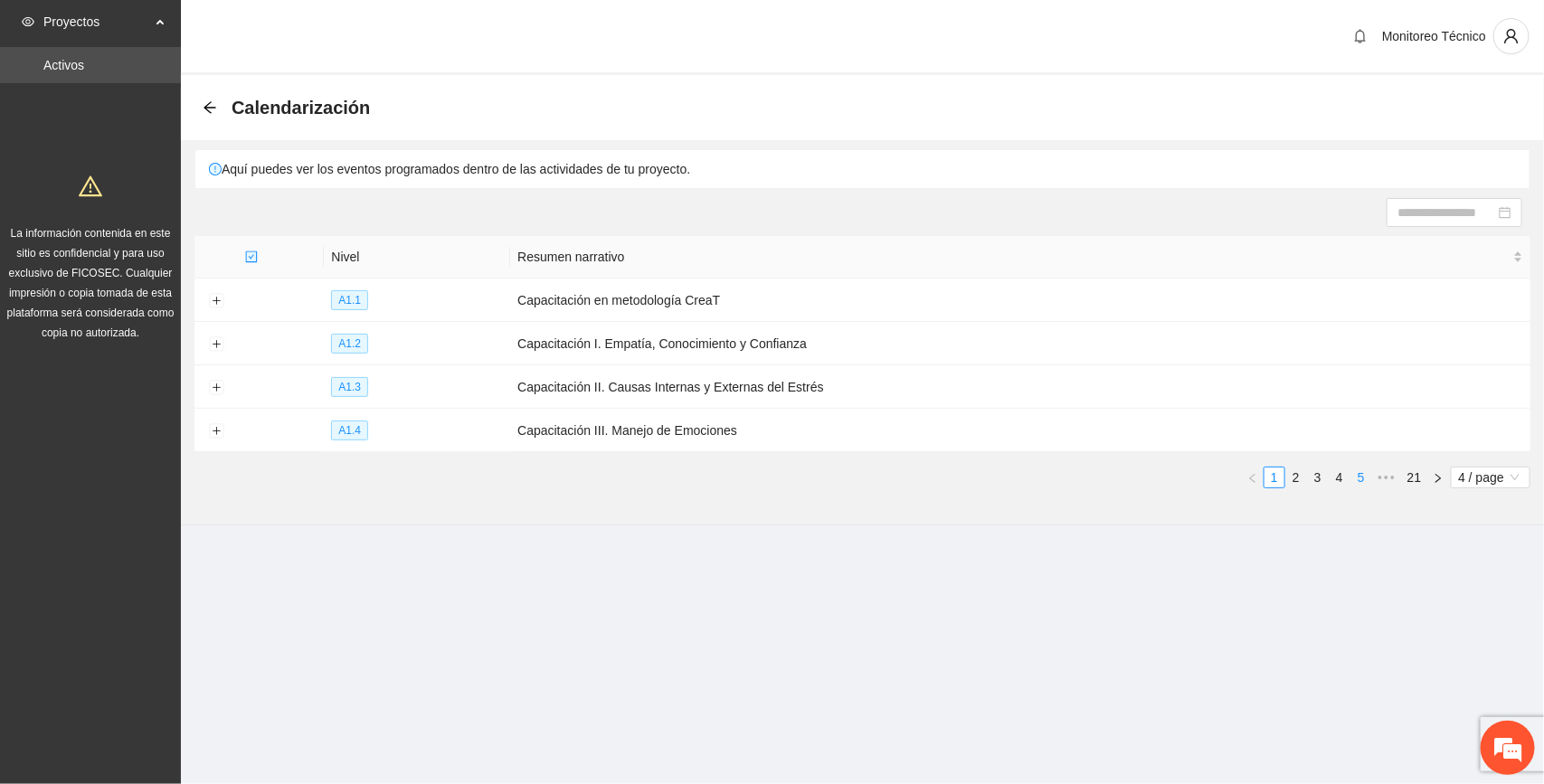 click on "4" at bounding box center (1340, 477) 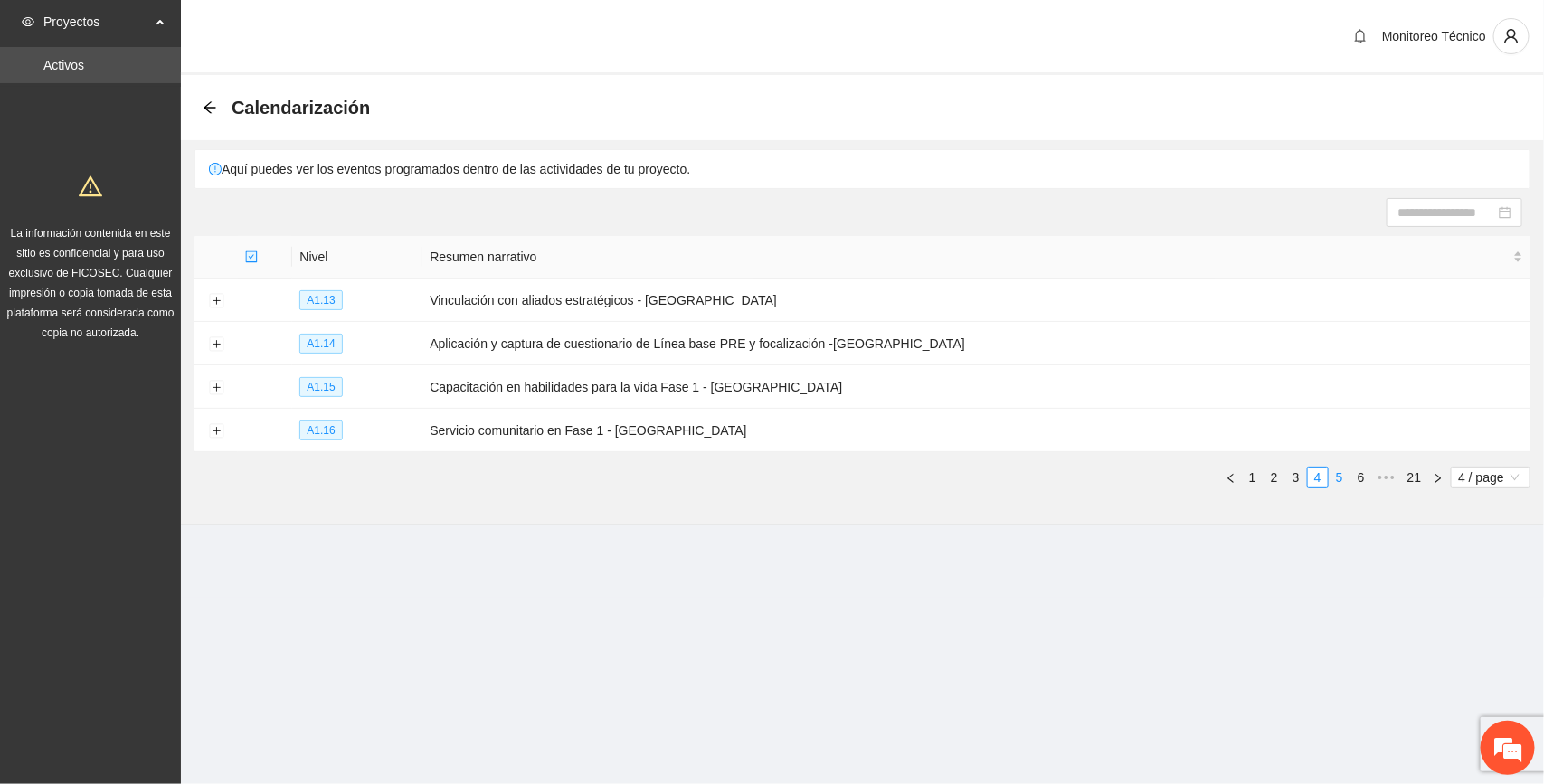 click on "5" at bounding box center (1340, 477) 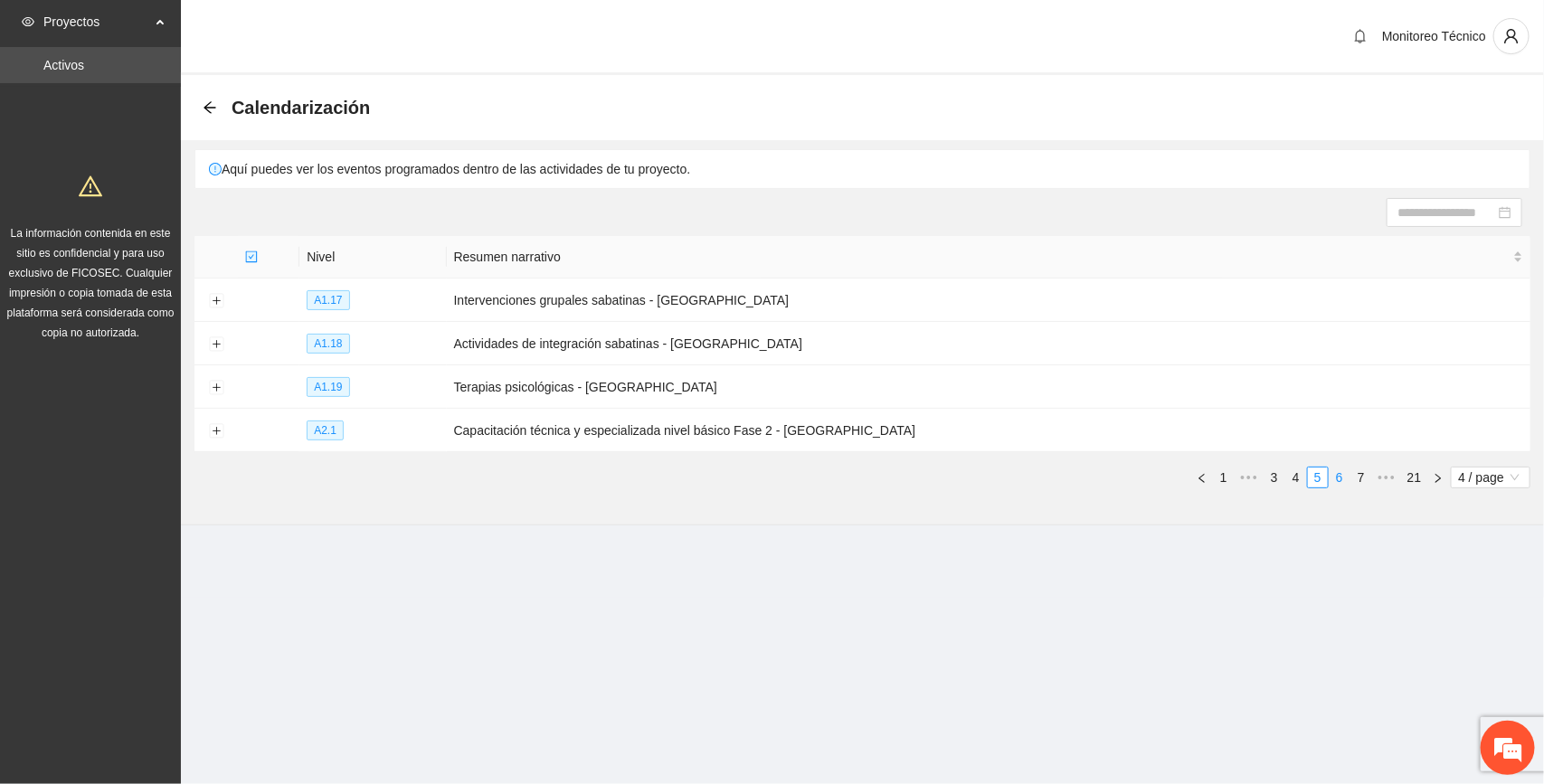 click on "6" at bounding box center (1340, 477) 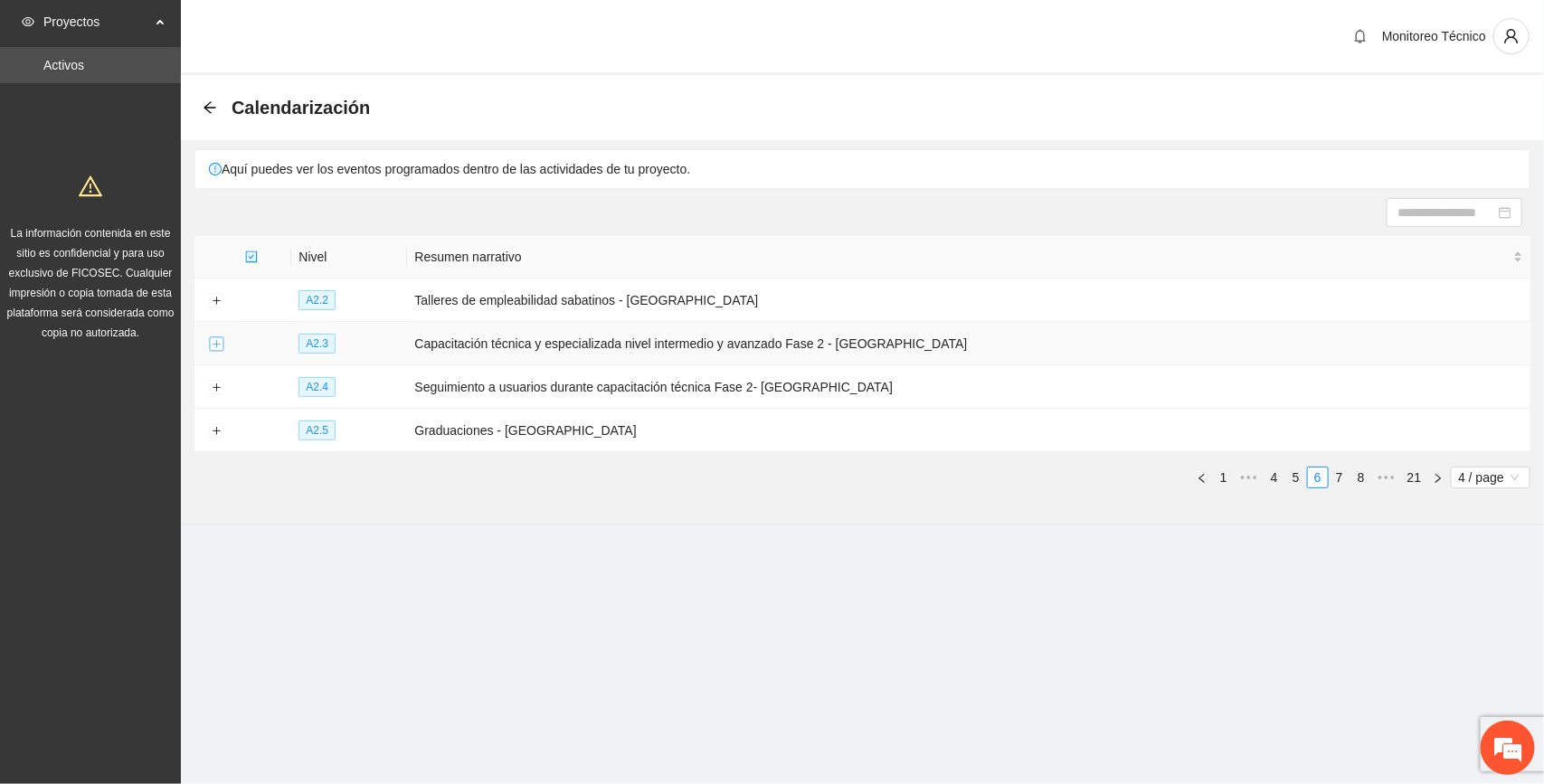 click at bounding box center [216, 345] 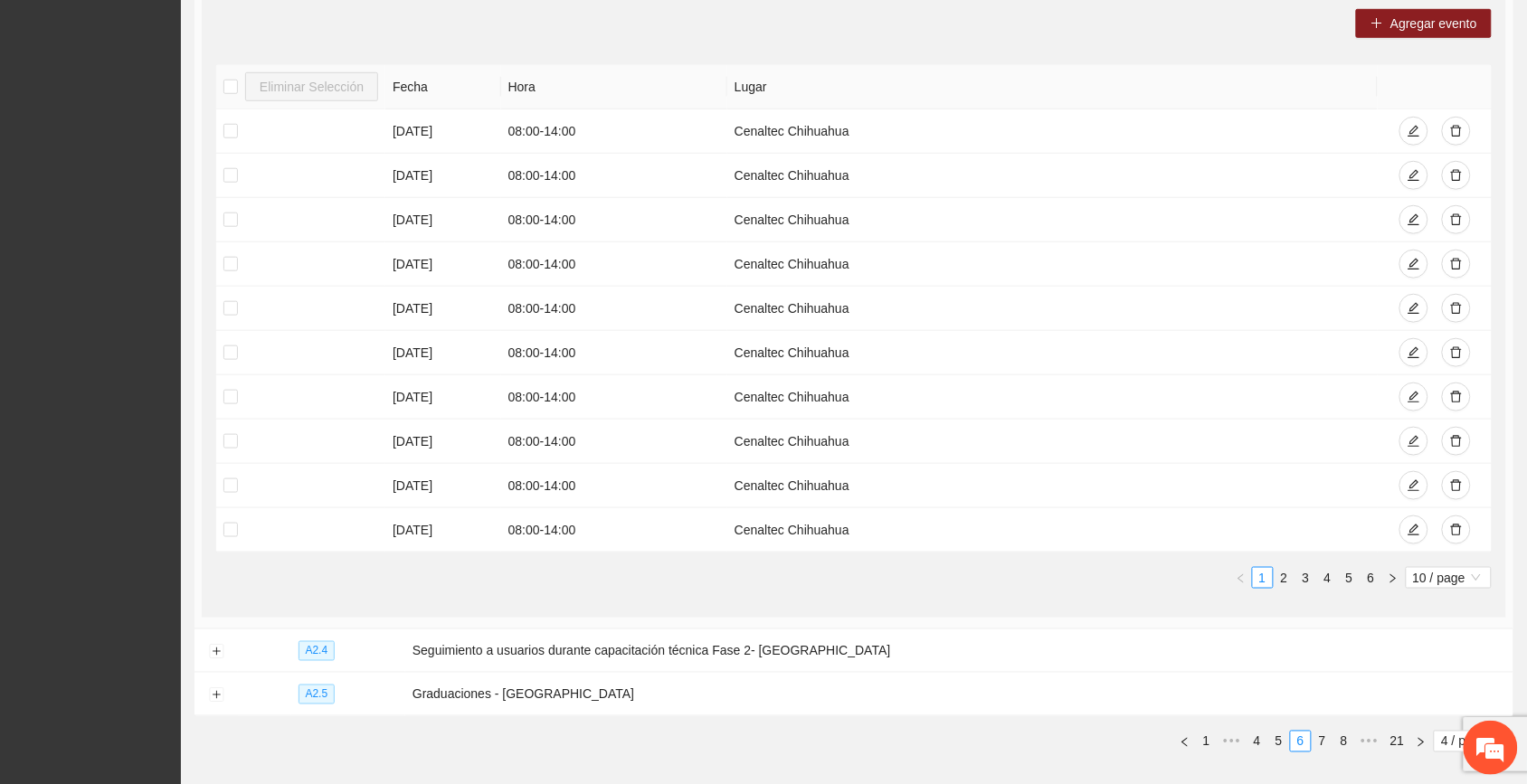 scroll, scrollTop: 468, scrollLeft: 0, axis: vertical 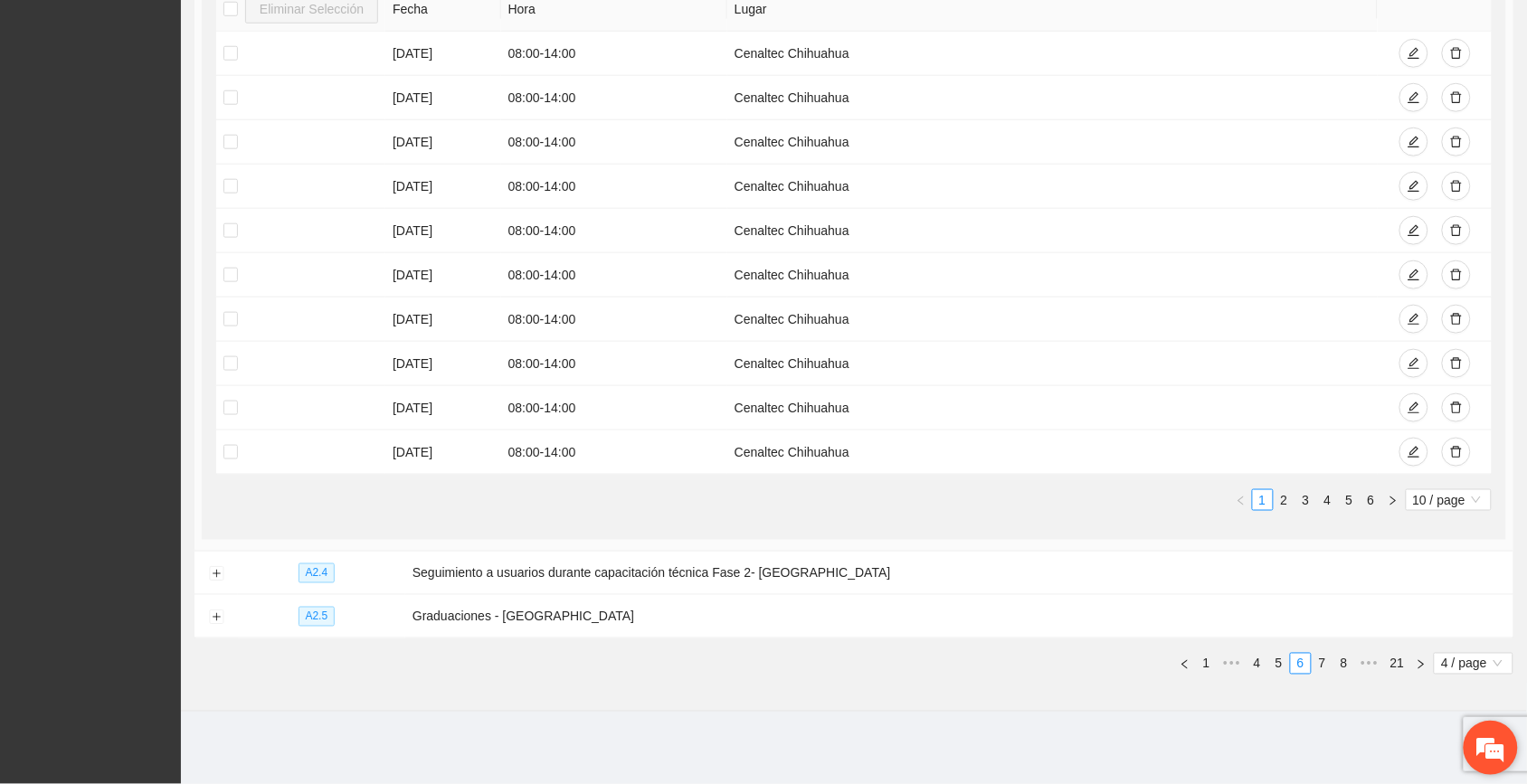 click at bounding box center [1491, 748] 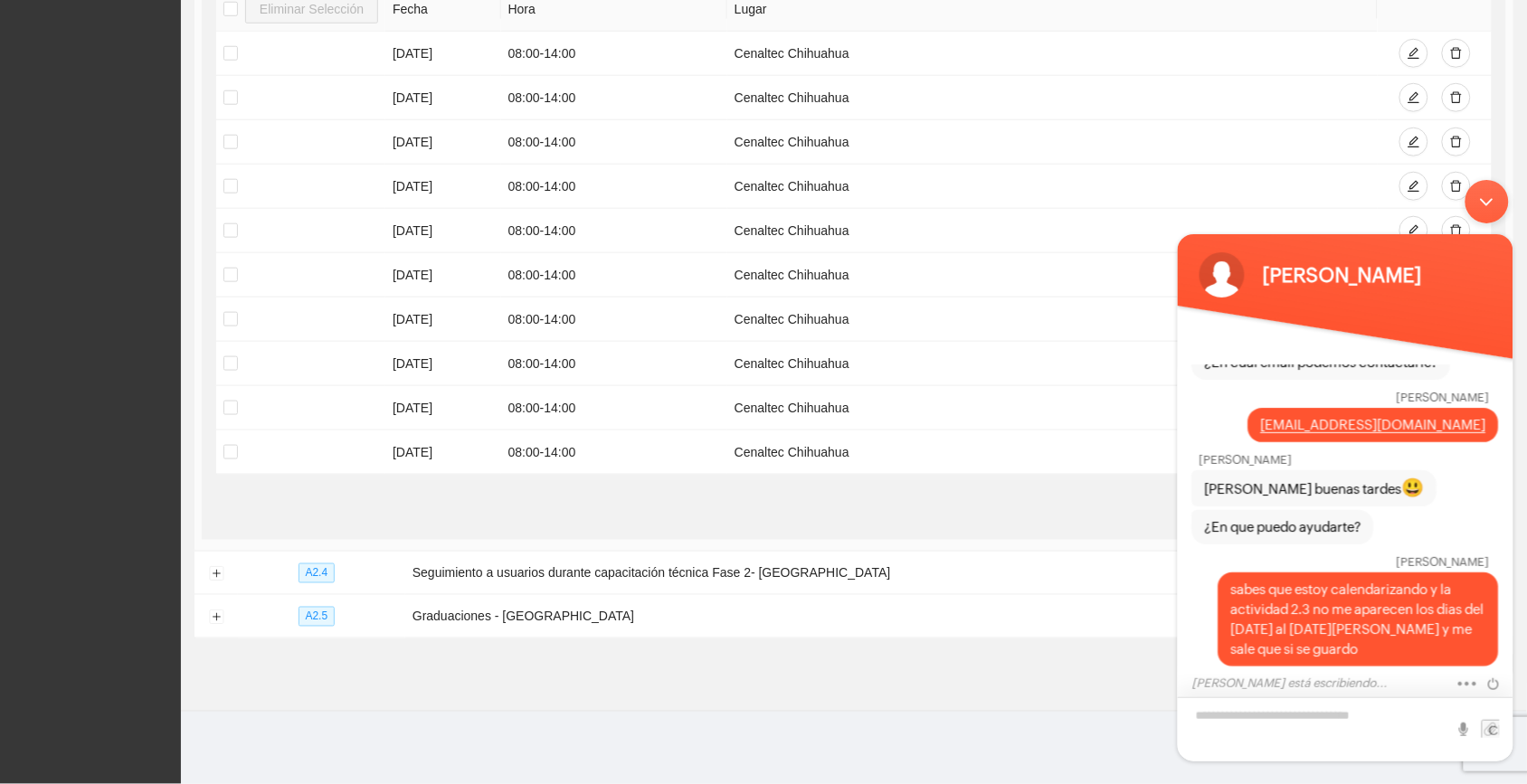 scroll, scrollTop: 312, scrollLeft: 0, axis: vertical 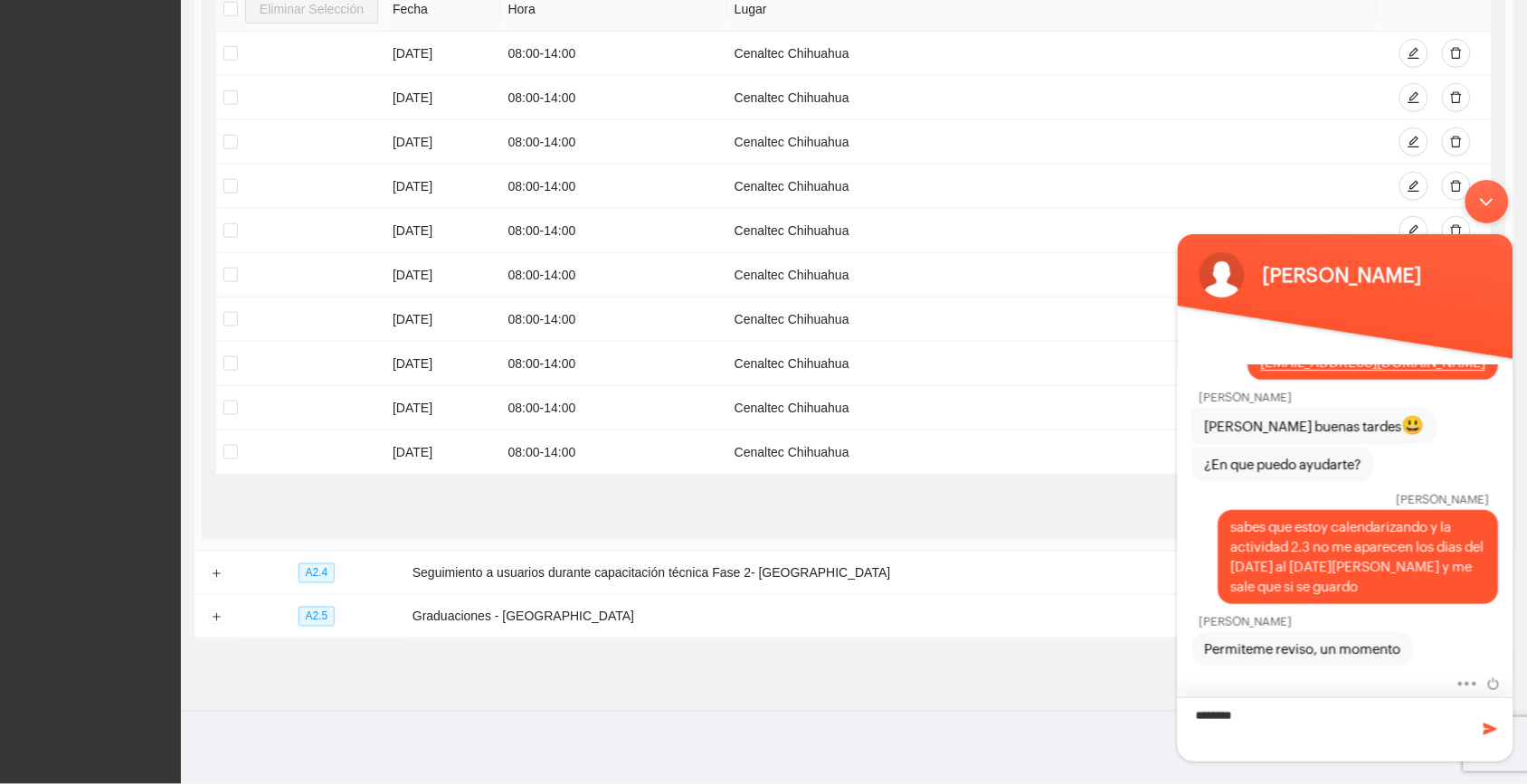 type on "*******" 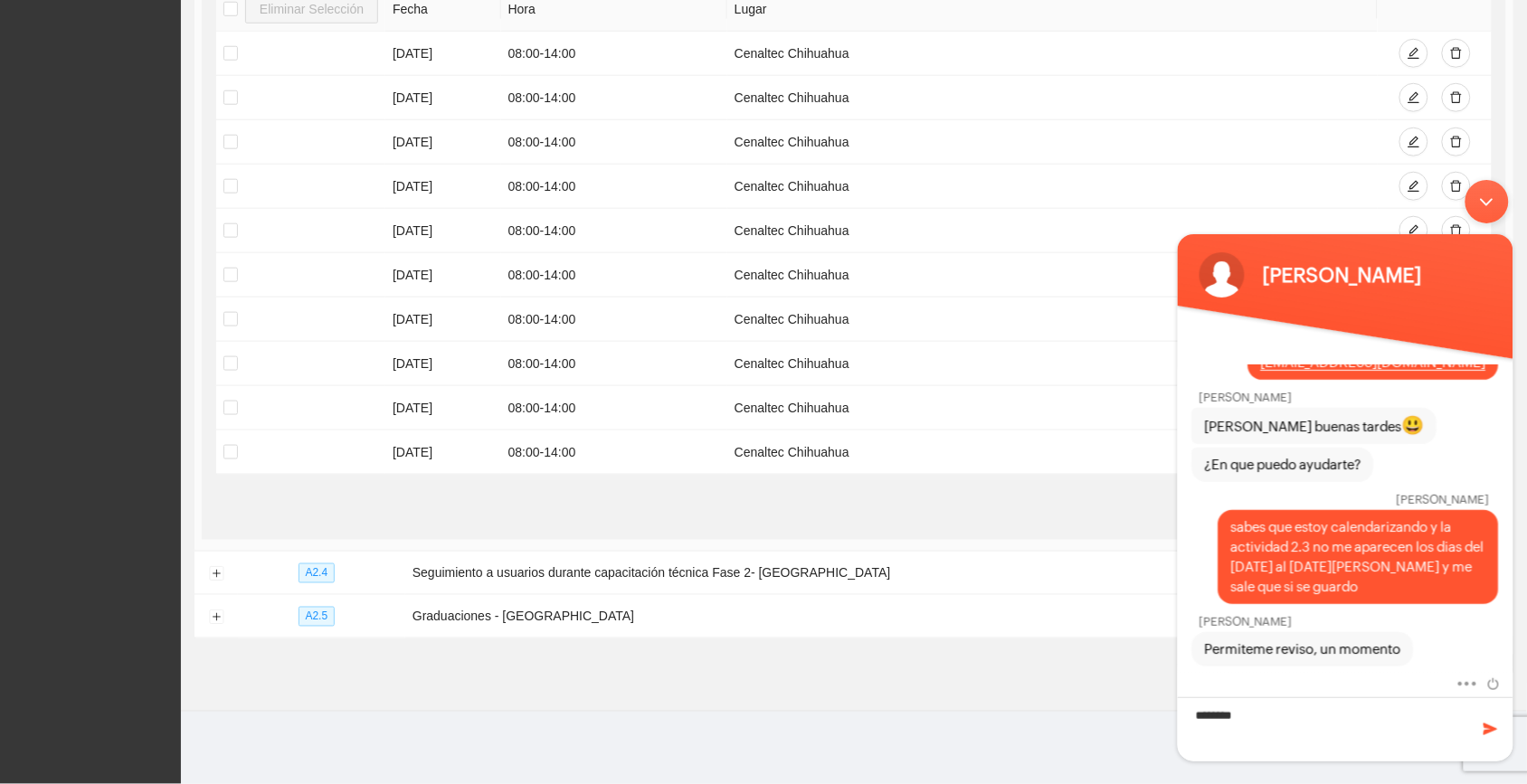click at bounding box center [1490, 728] 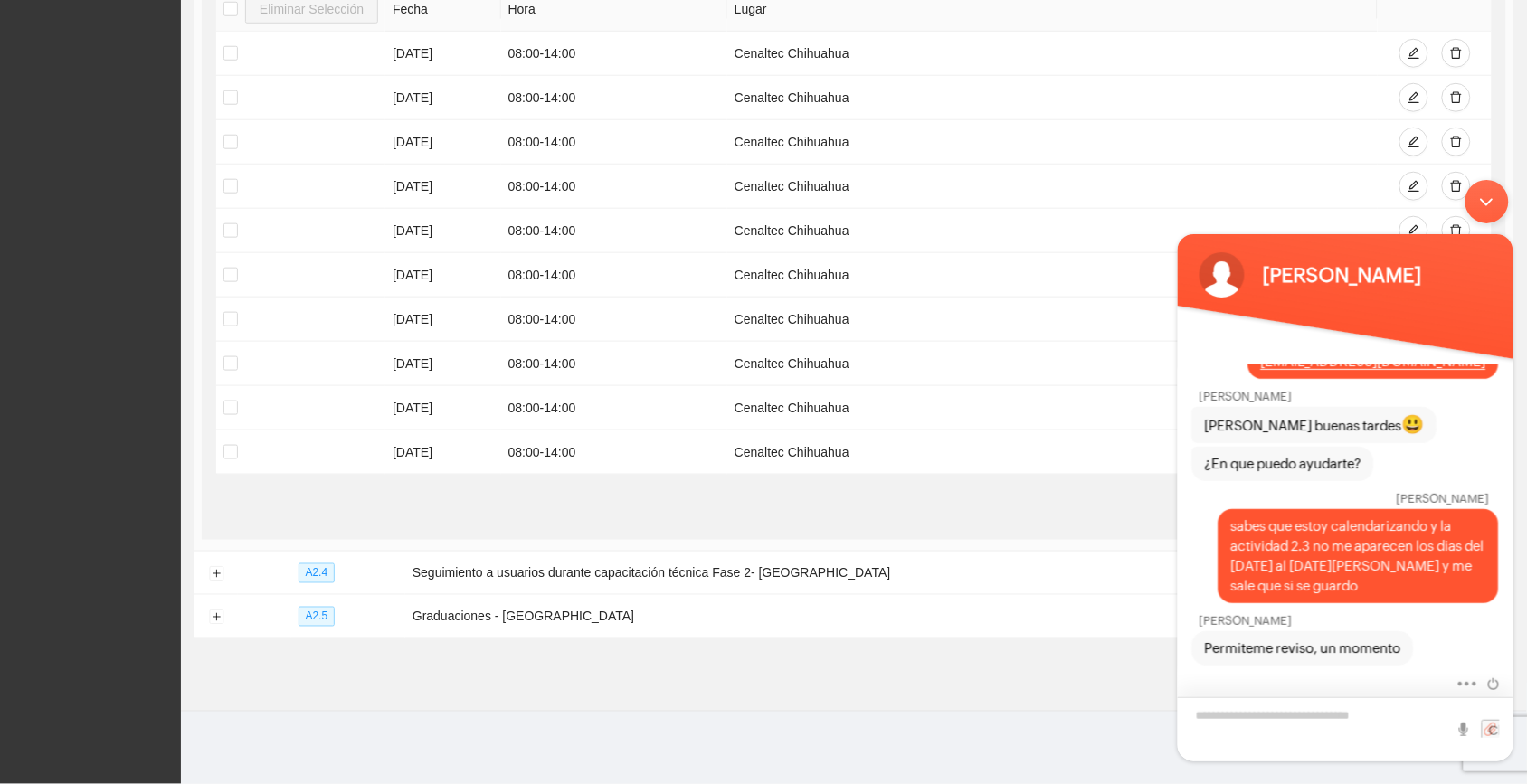 scroll, scrollTop: 373, scrollLeft: 0, axis: vertical 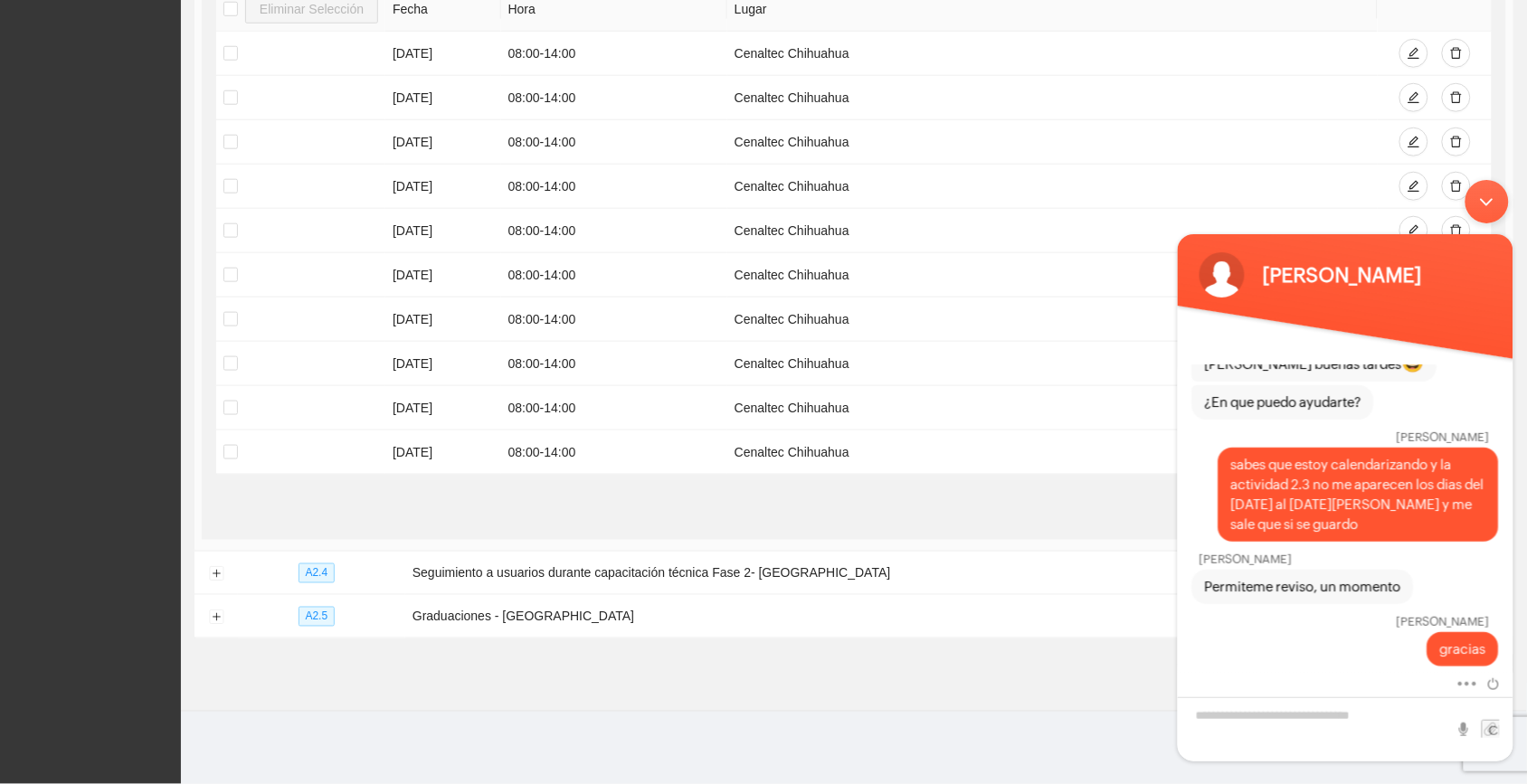 click at bounding box center (1486, 201) 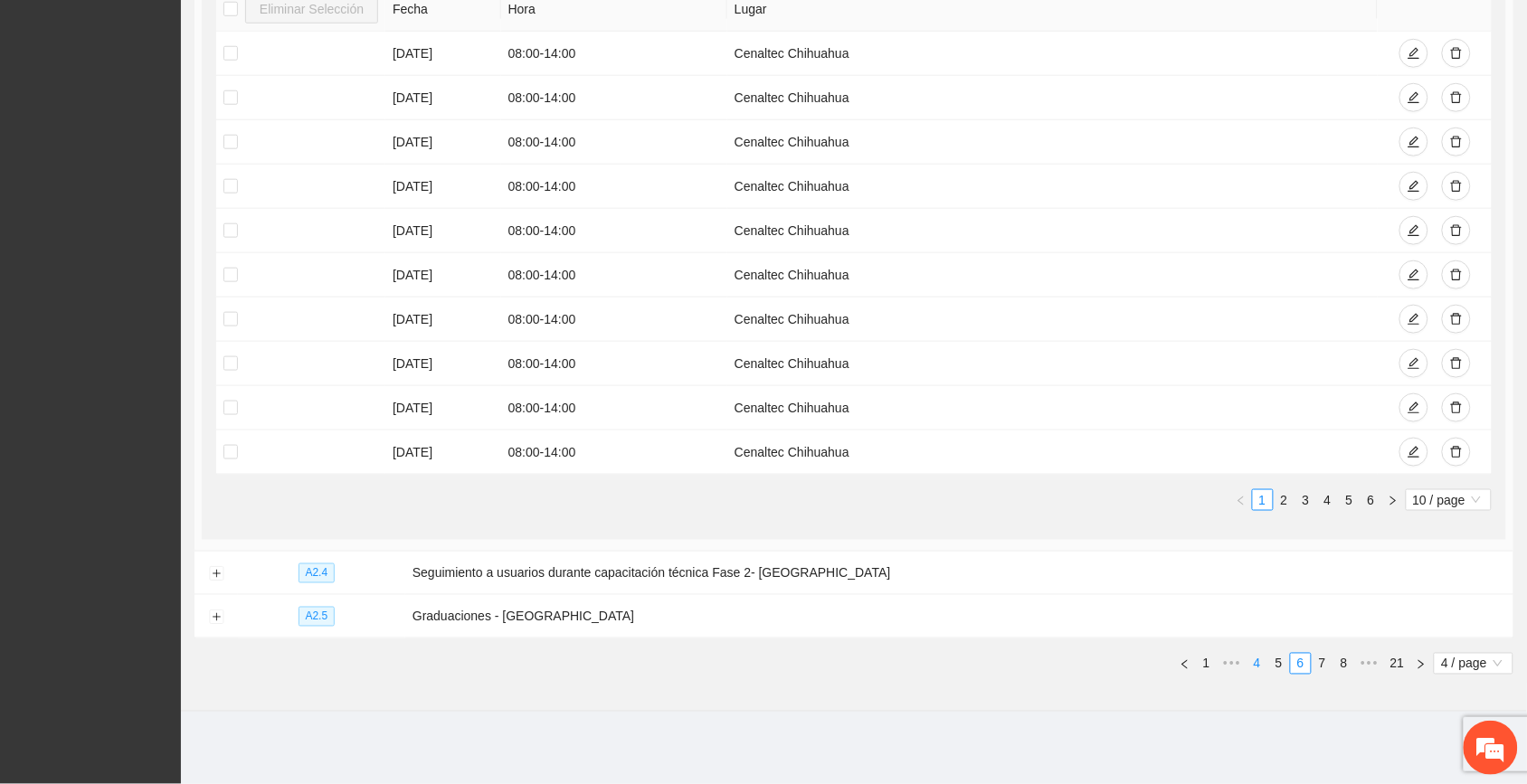 click on "4" at bounding box center (1257, 664) 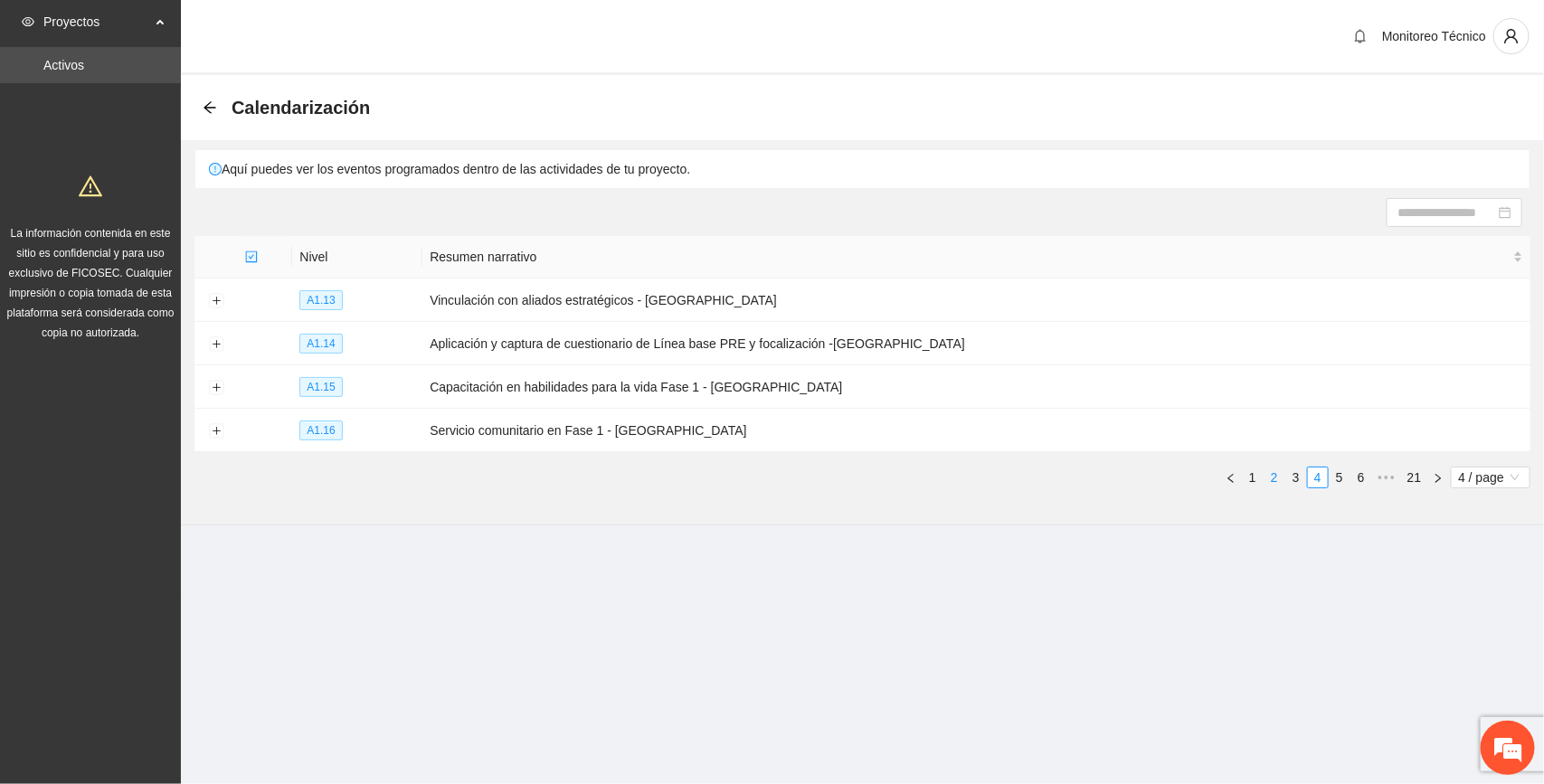 click on "3" at bounding box center [1296, 477] 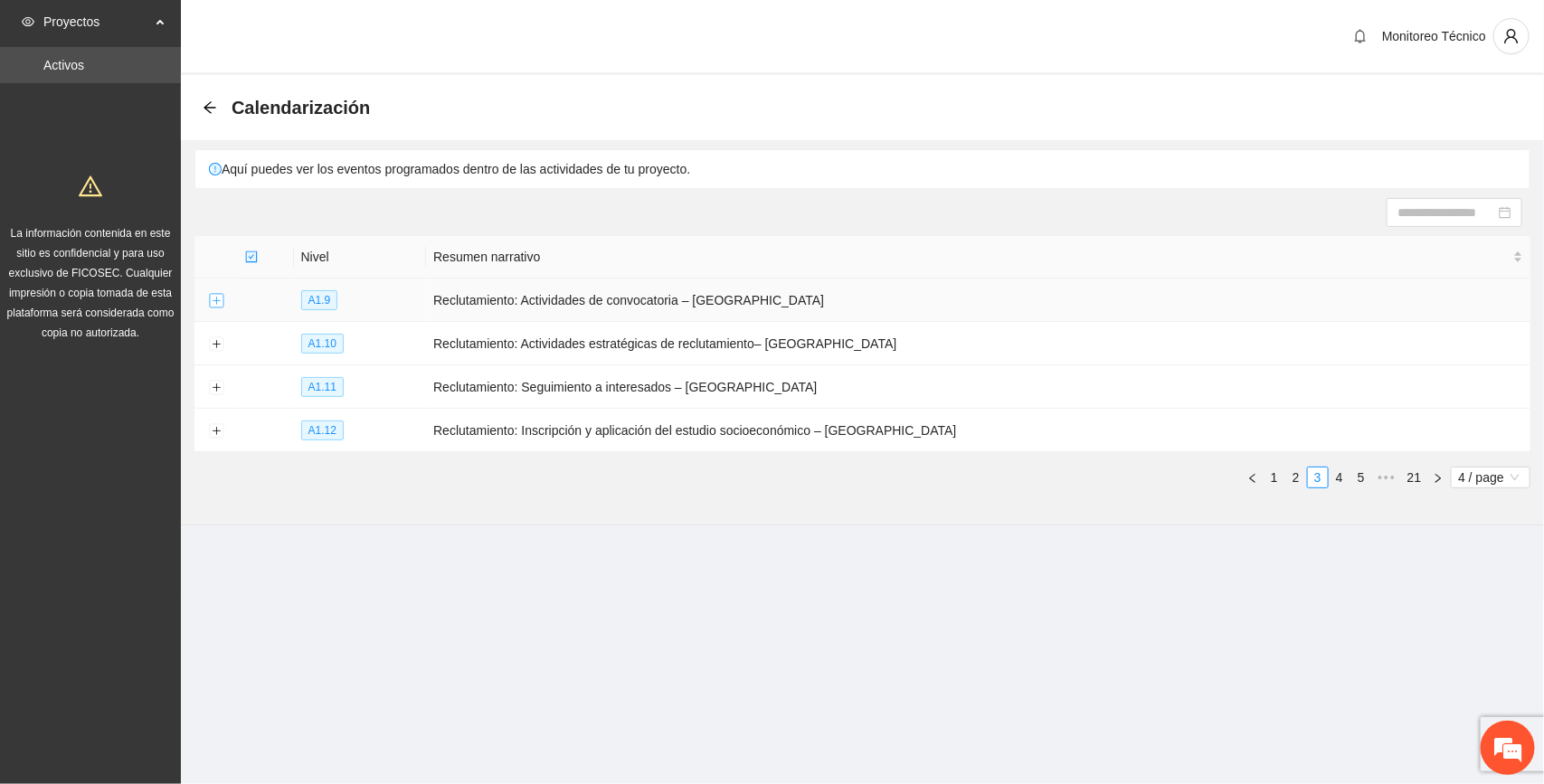 click at bounding box center [216, 301] 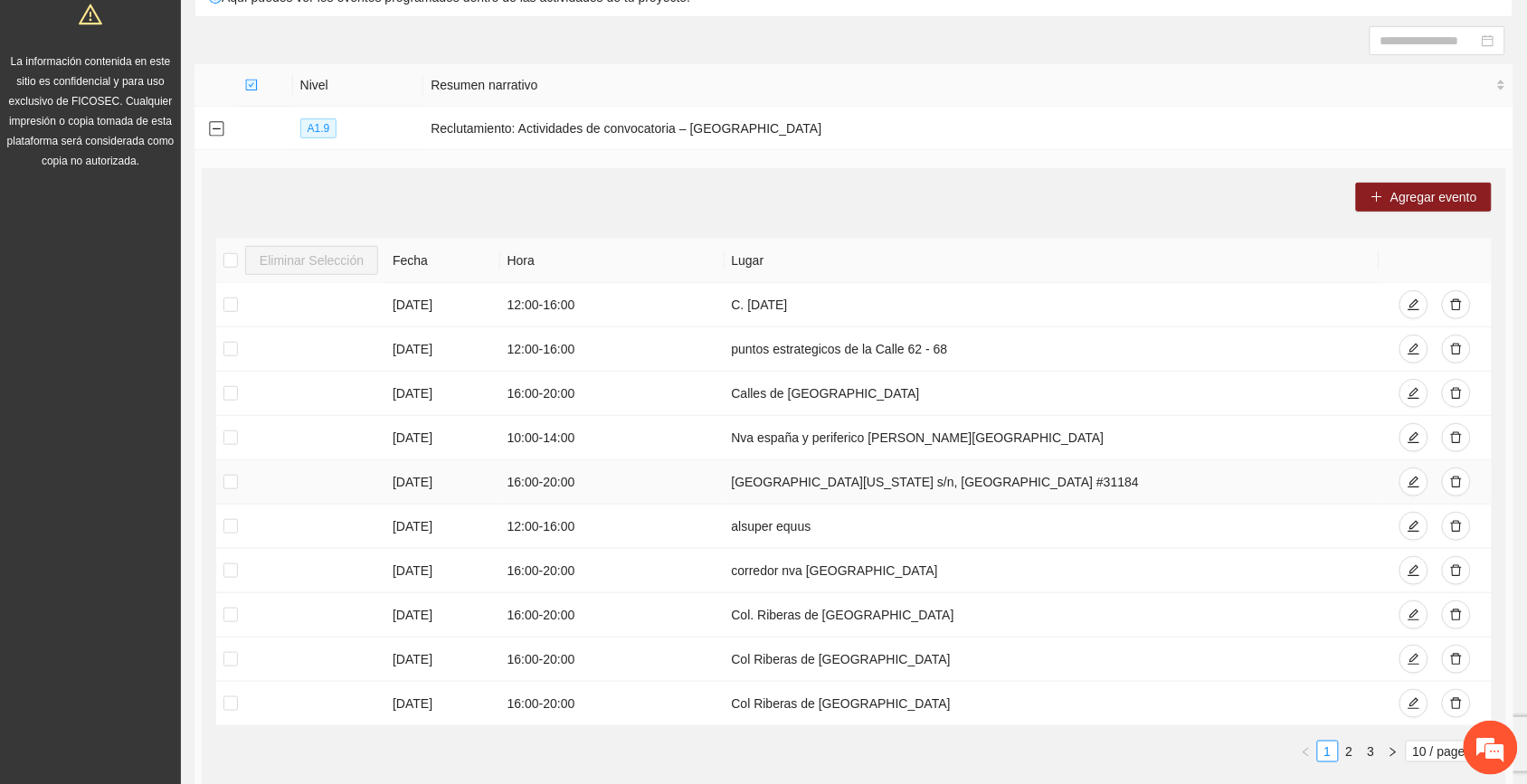 scroll, scrollTop: 226, scrollLeft: 0, axis: vertical 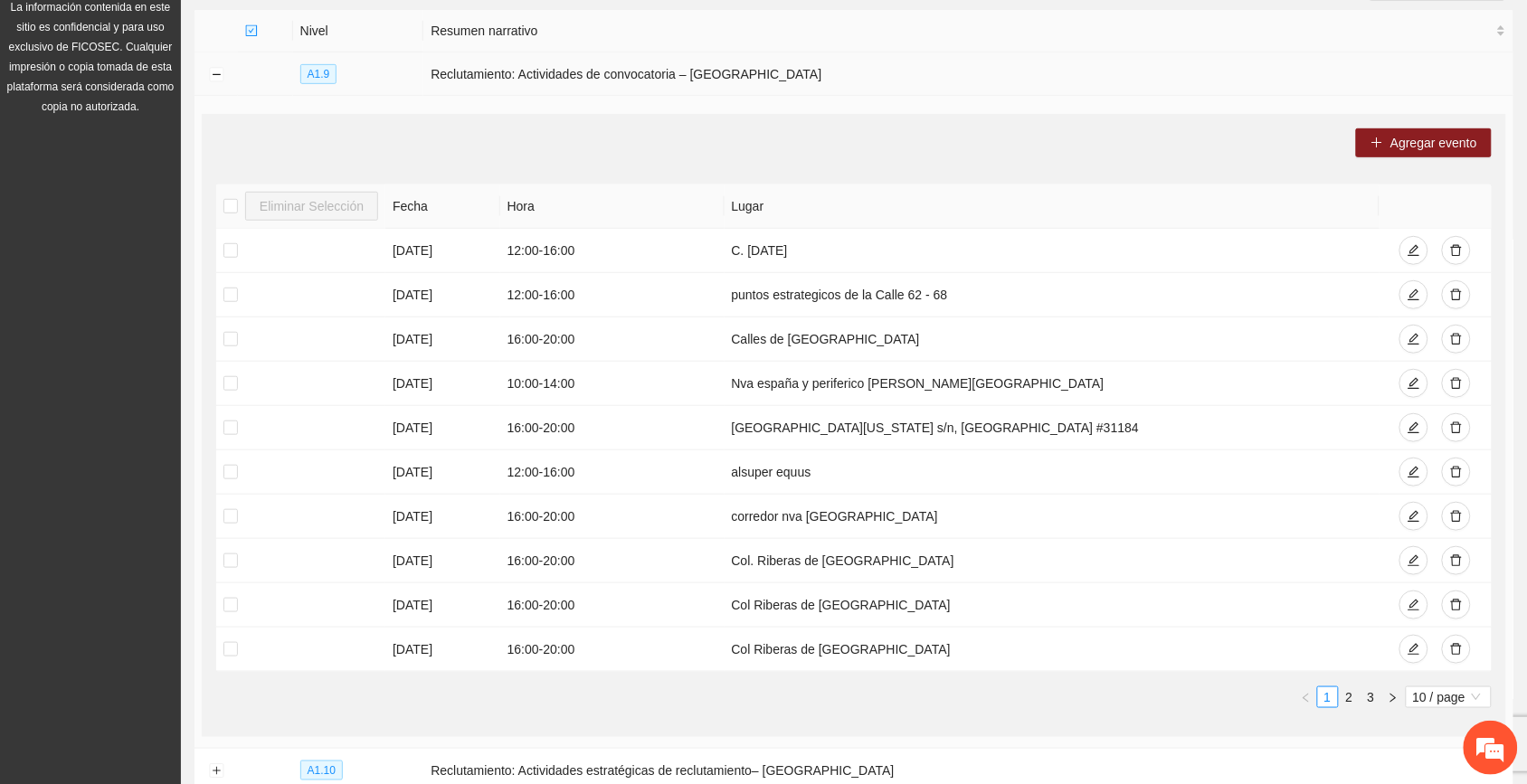 click at bounding box center (216, 74) 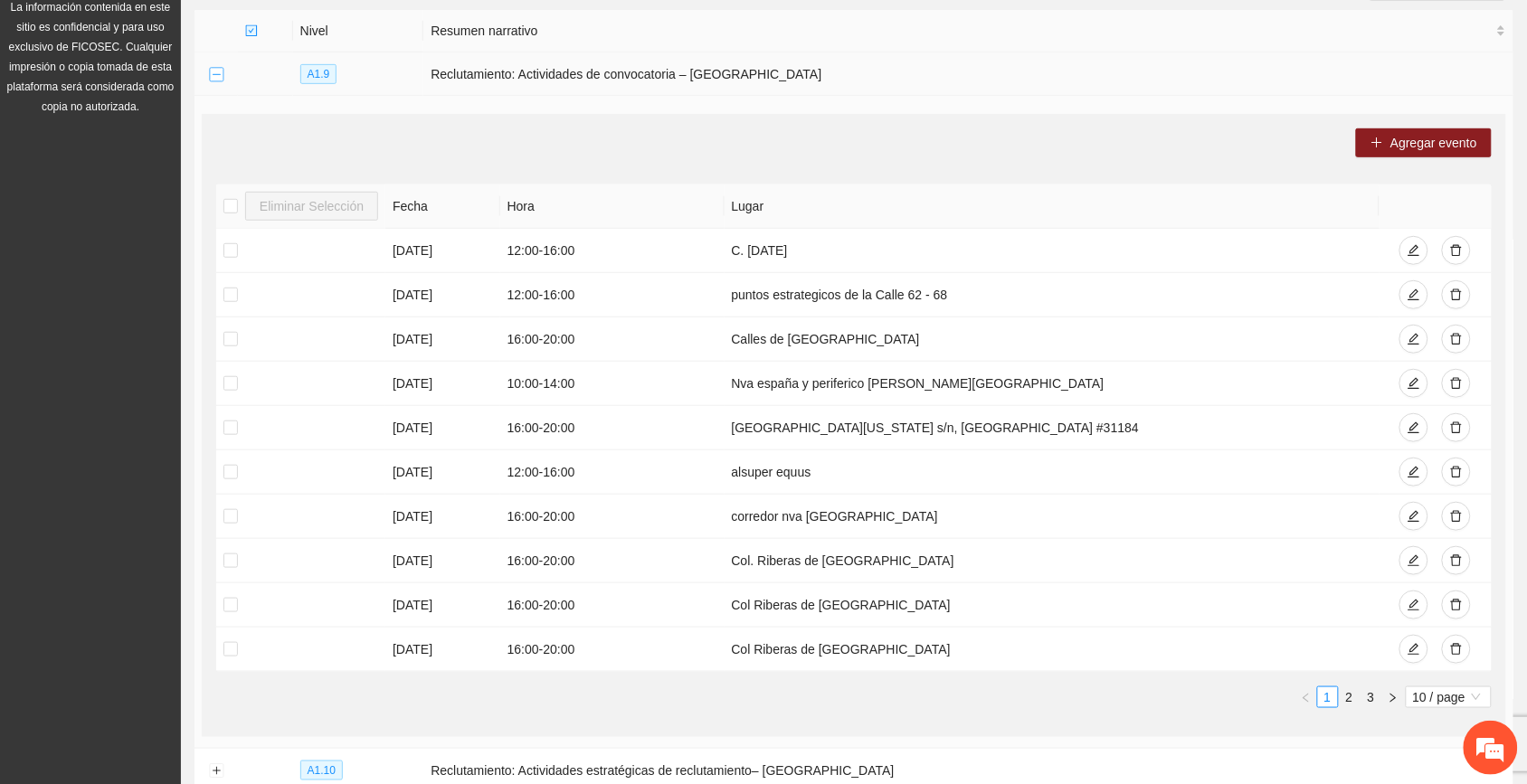 click at bounding box center [216, 75] 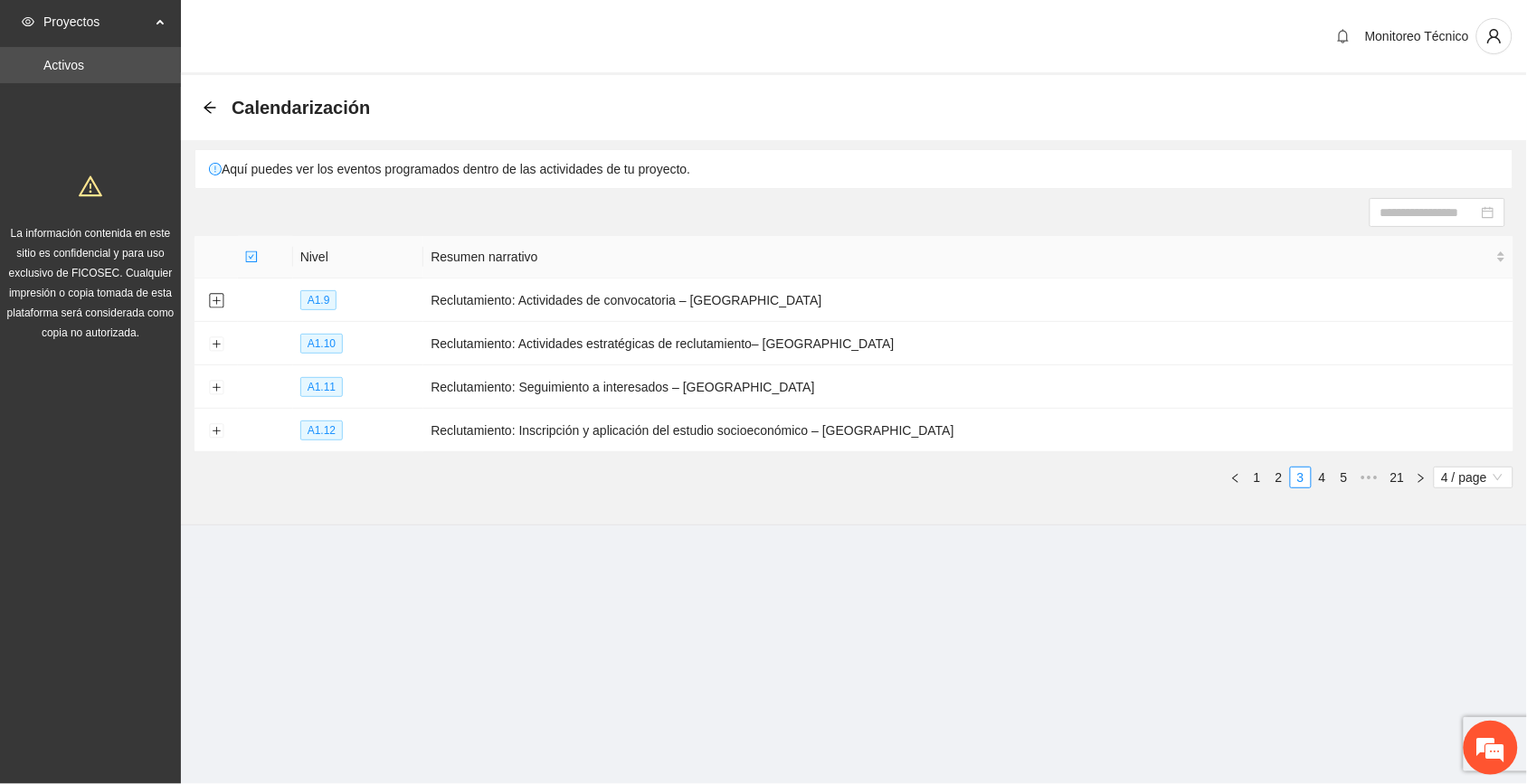 scroll, scrollTop: 0, scrollLeft: 0, axis: both 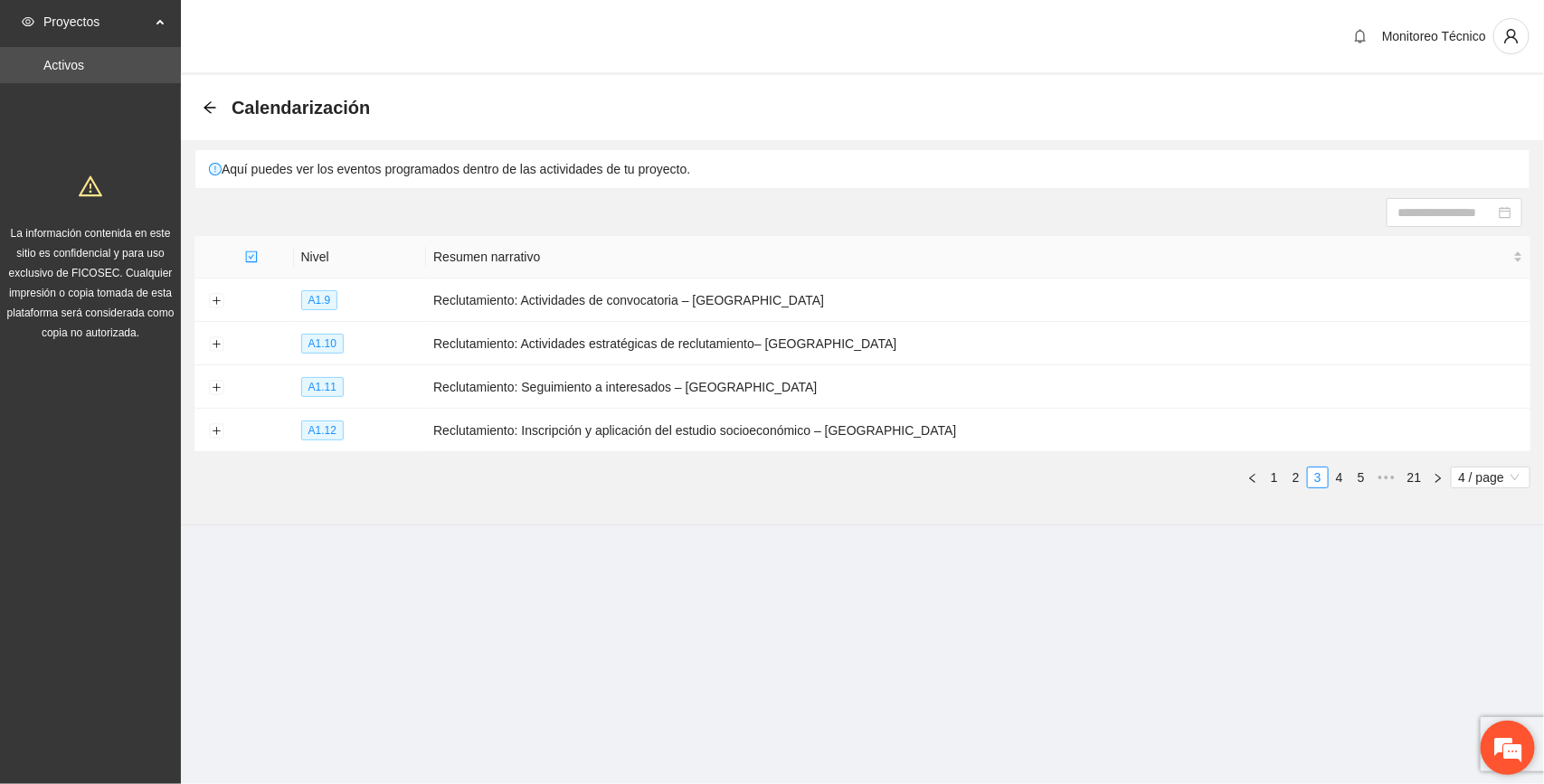 click at bounding box center (1508, 748) 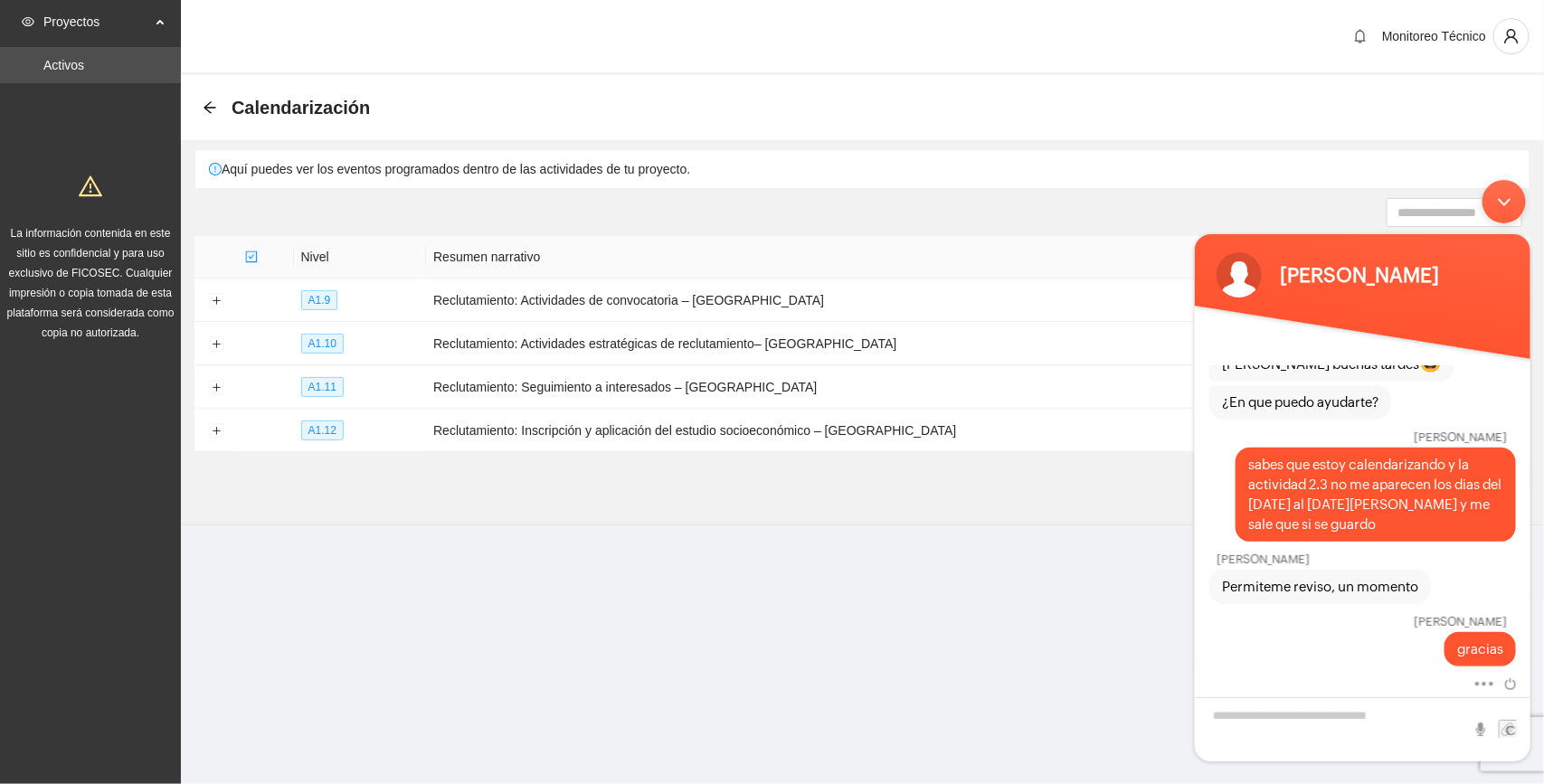 click at bounding box center (1503, 201) 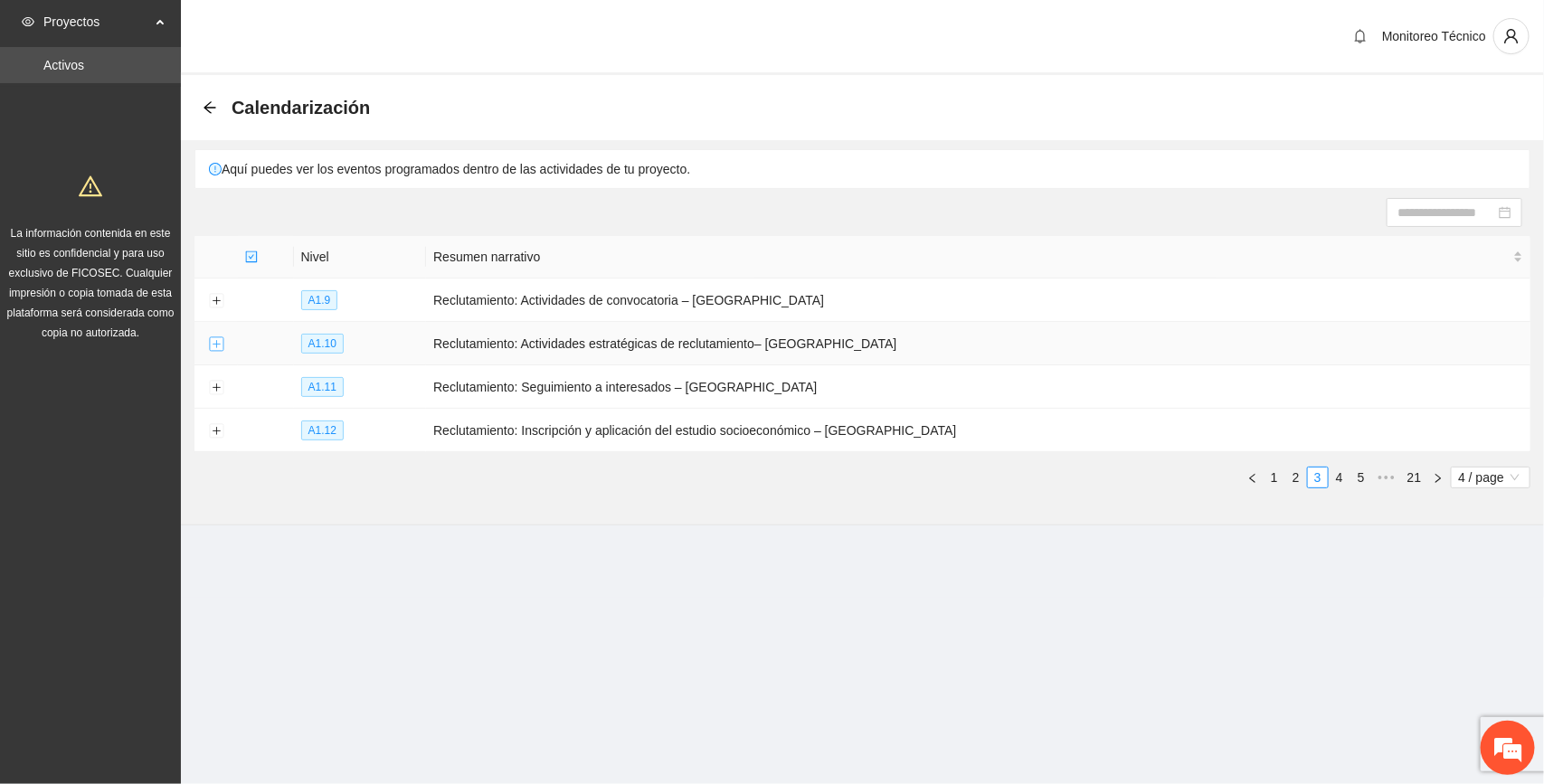 click at bounding box center (216, 345) 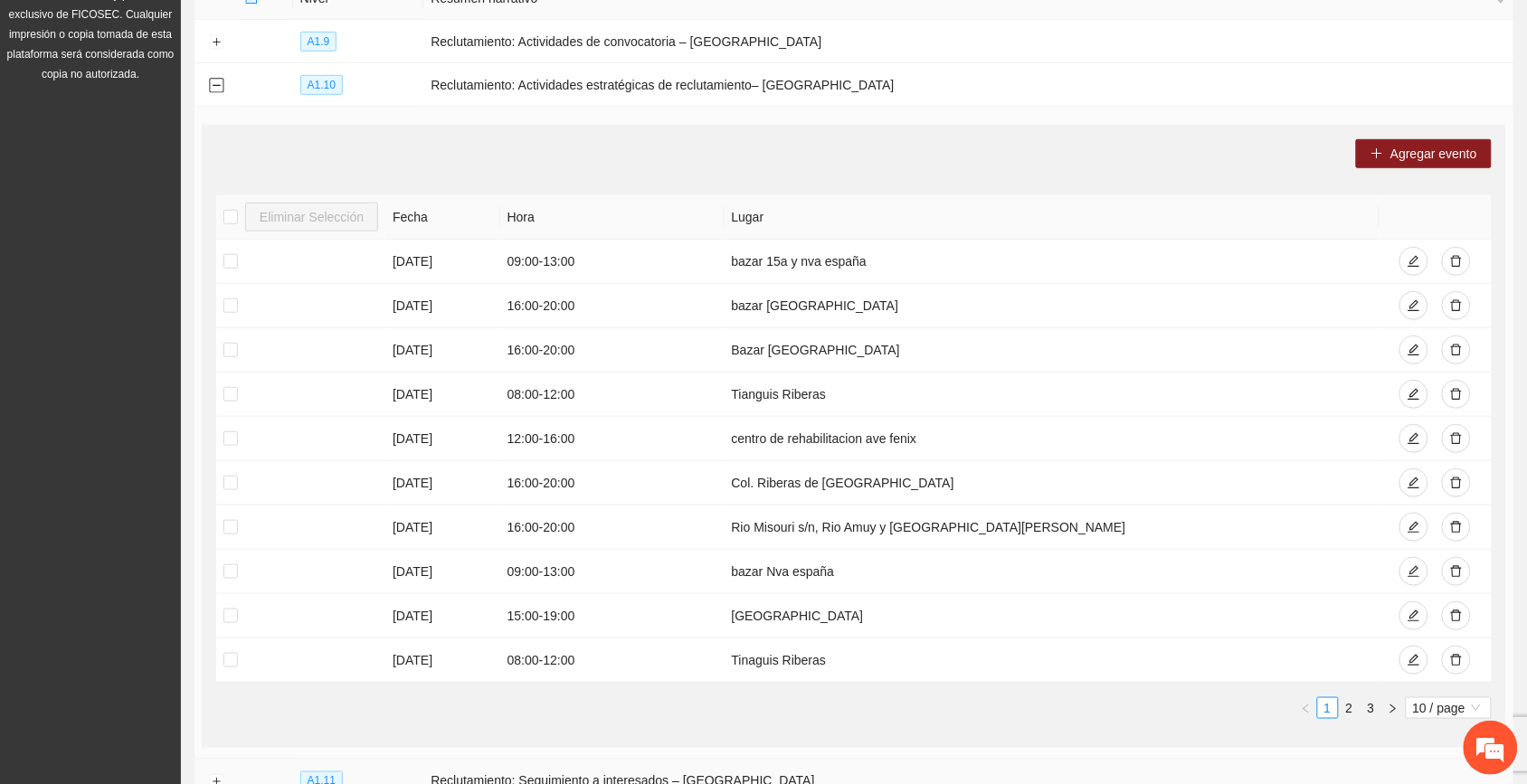 scroll, scrollTop: 0, scrollLeft: 0, axis: both 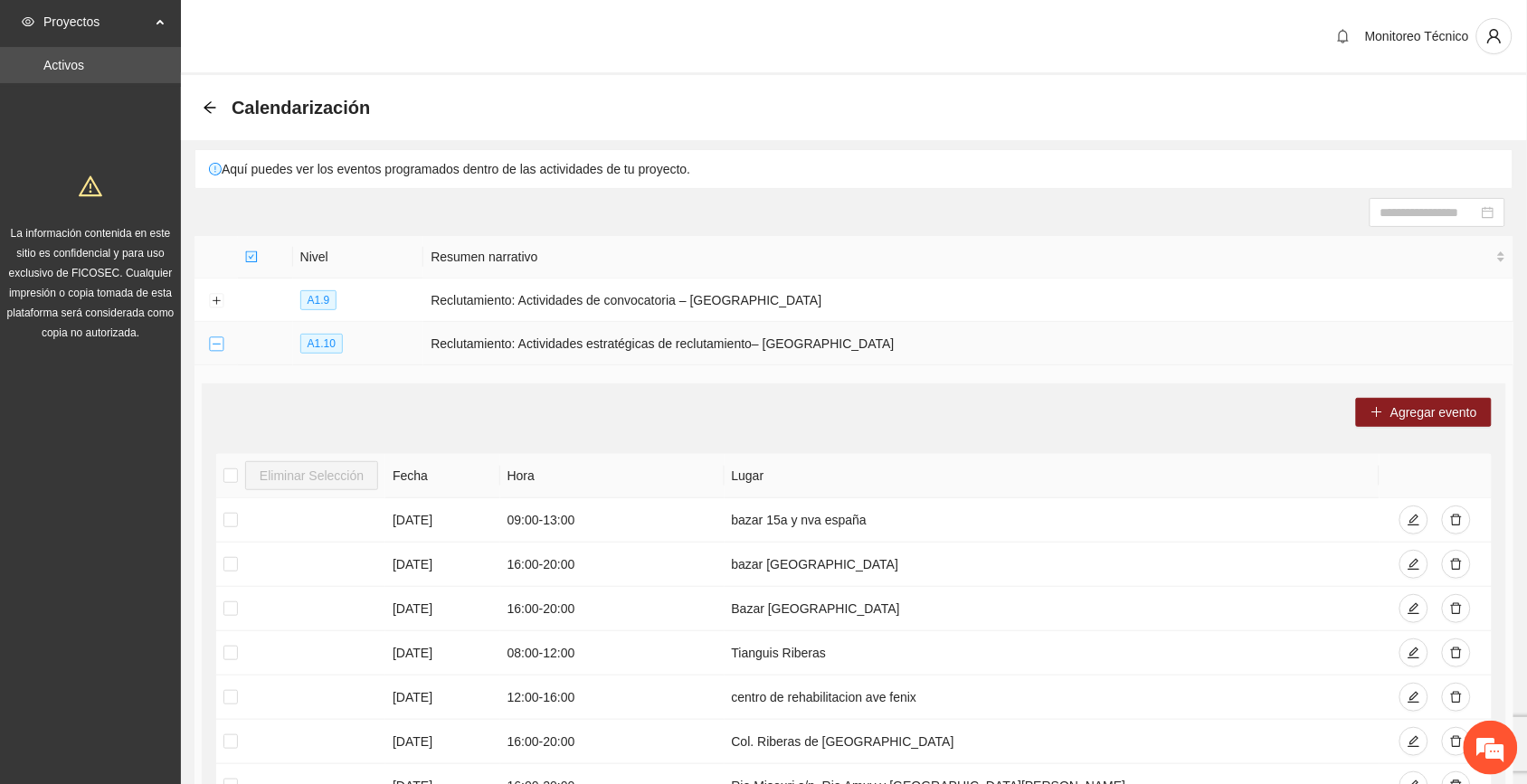click at bounding box center [216, 345] 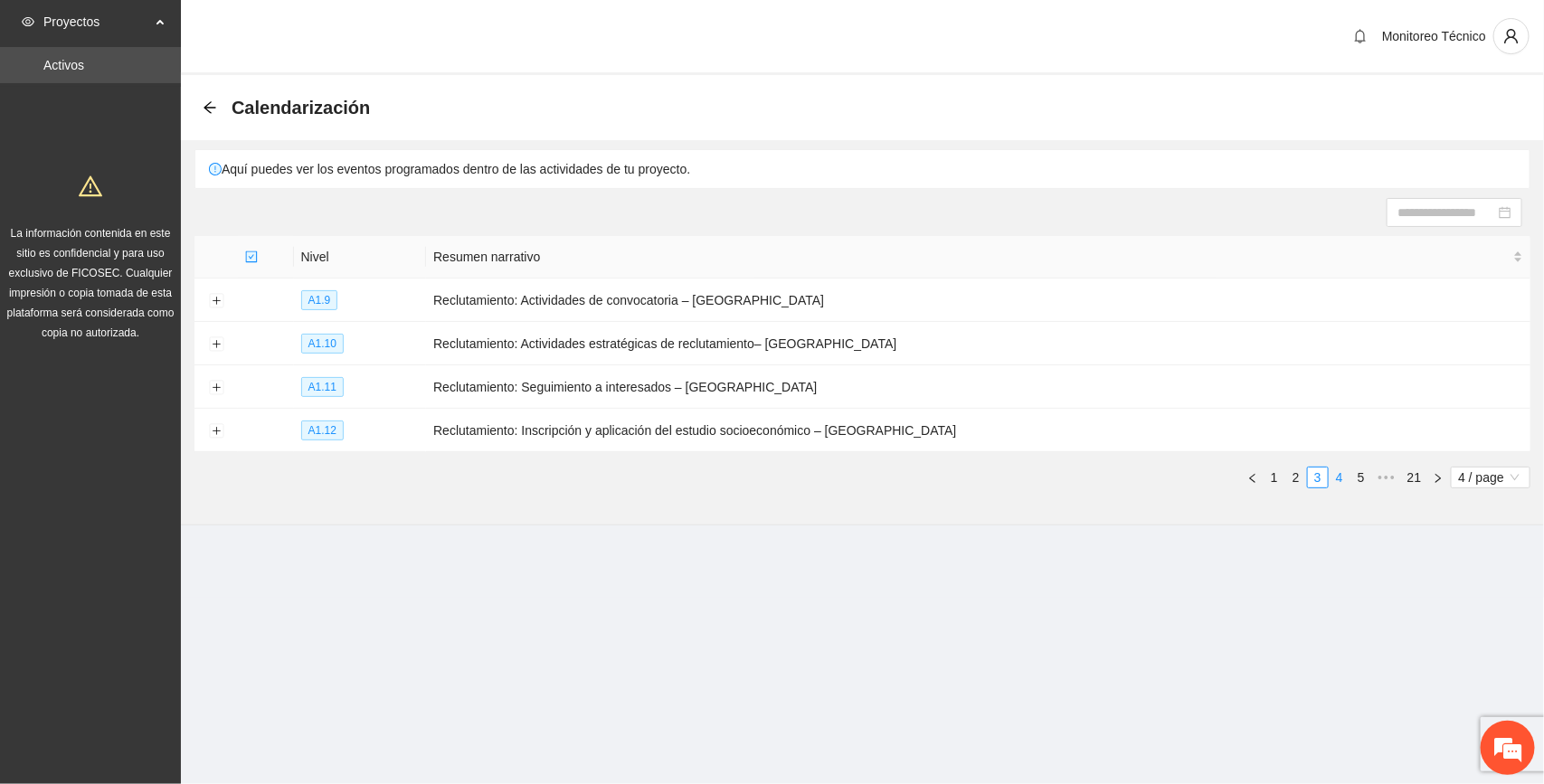 click on "4" at bounding box center (1340, 477) 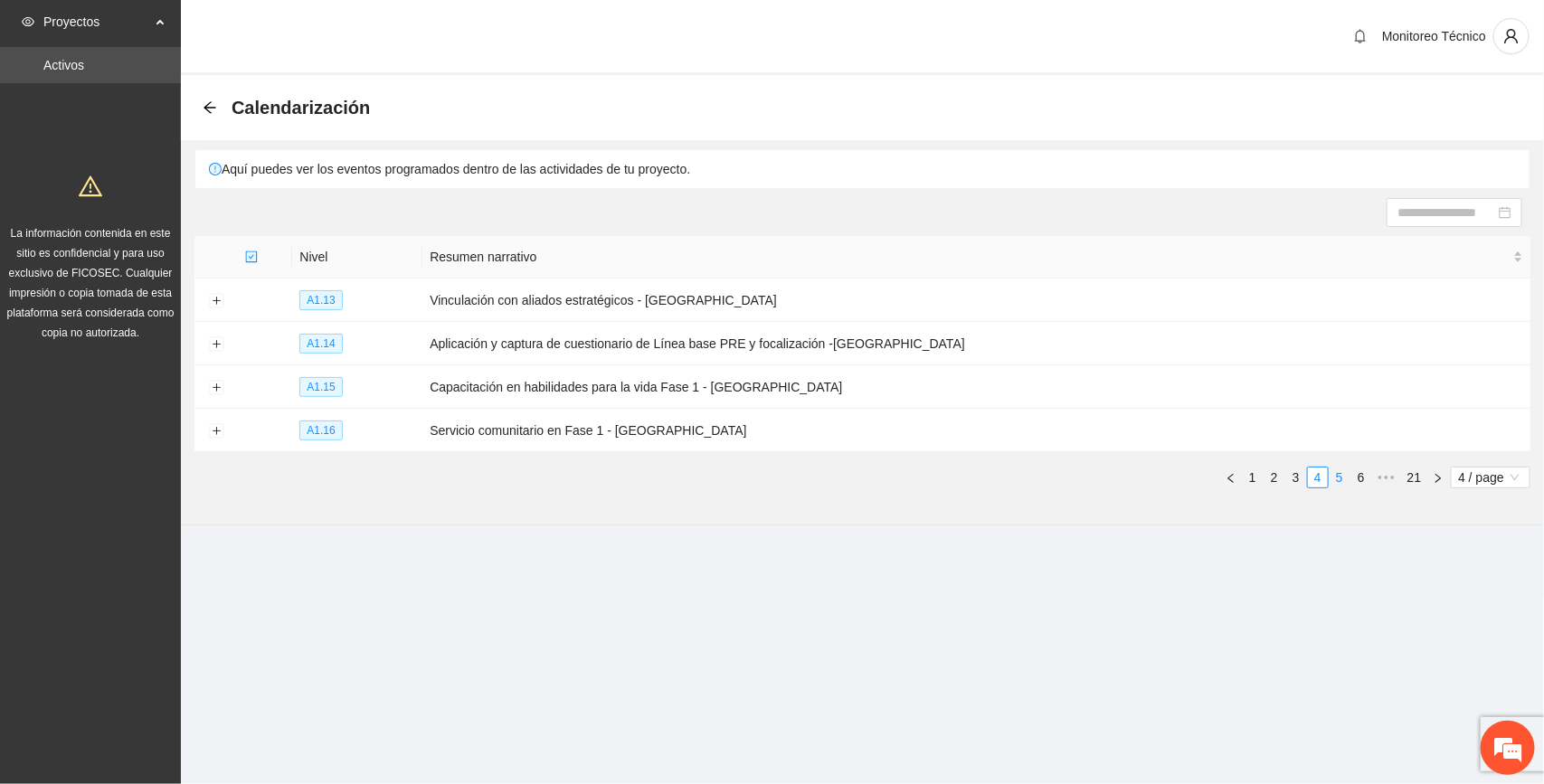click on "5" at bounding box center [1340, 477] 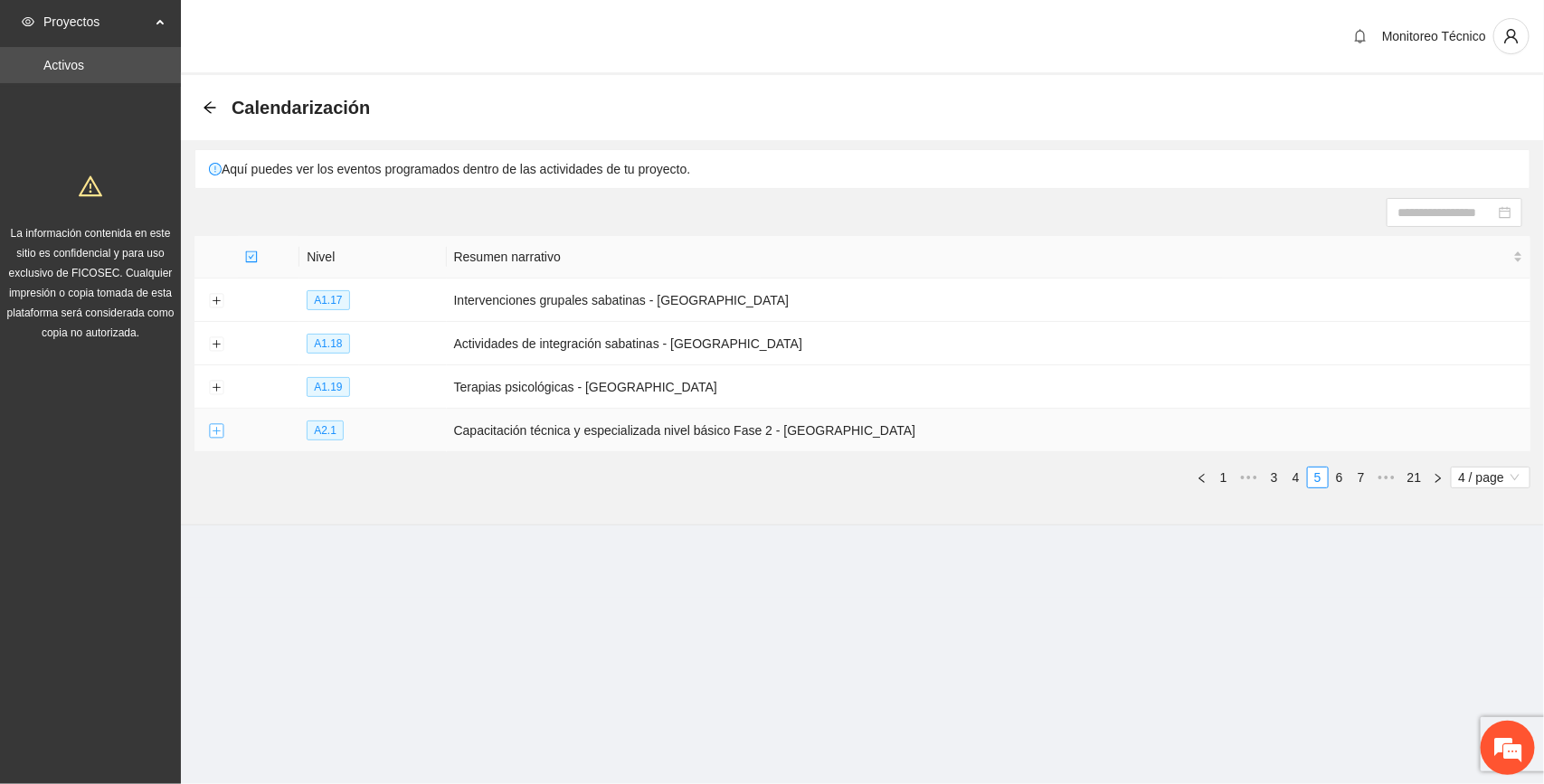 click at bounding box center [216, 431] 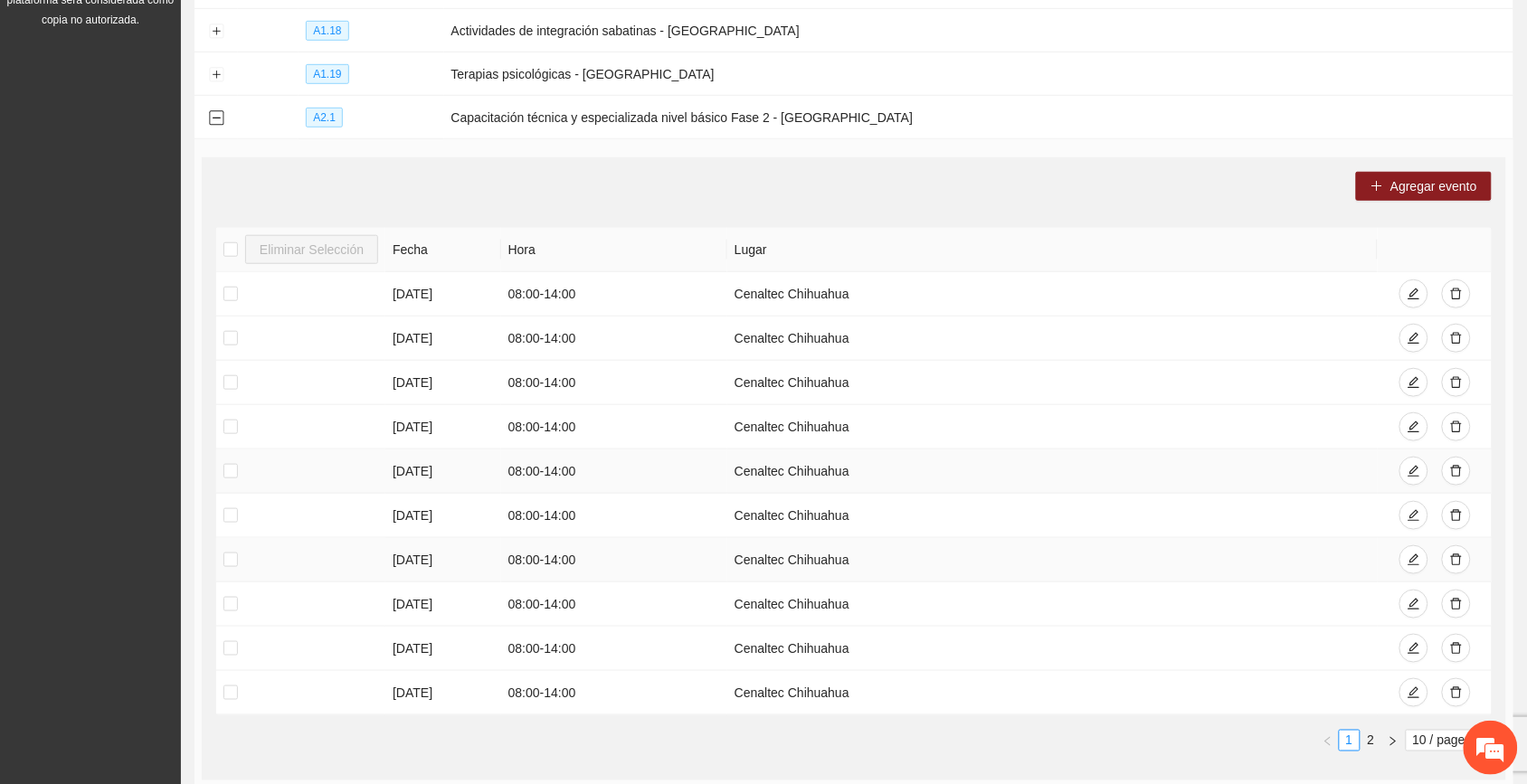 scroll, scrollTop: 339, scrollLeft: 0, axis: vertical 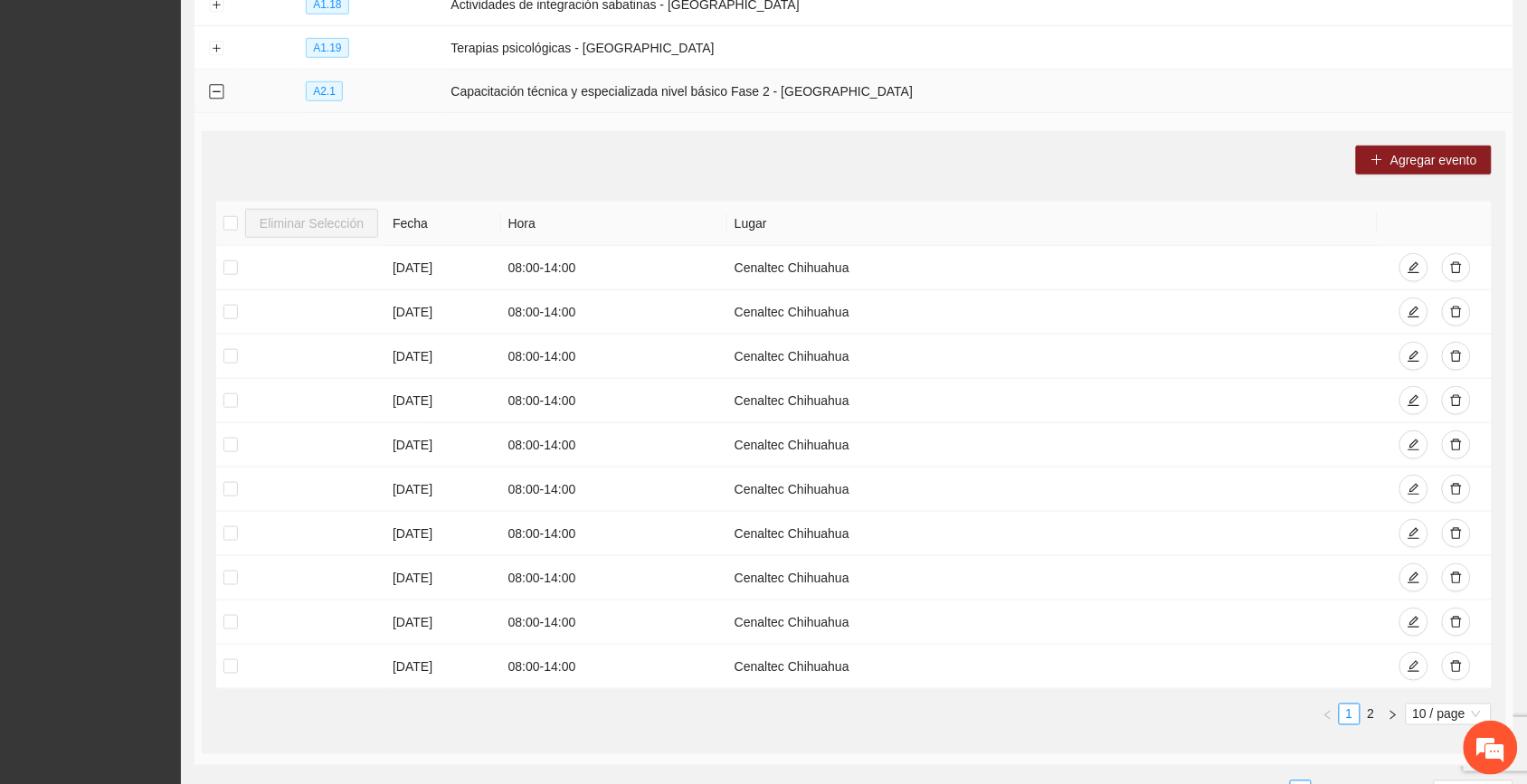 drag, startPoint x: 215, startPoint y: 93, endPoint x: 364, endPoint y: 251, distance: 217.17504 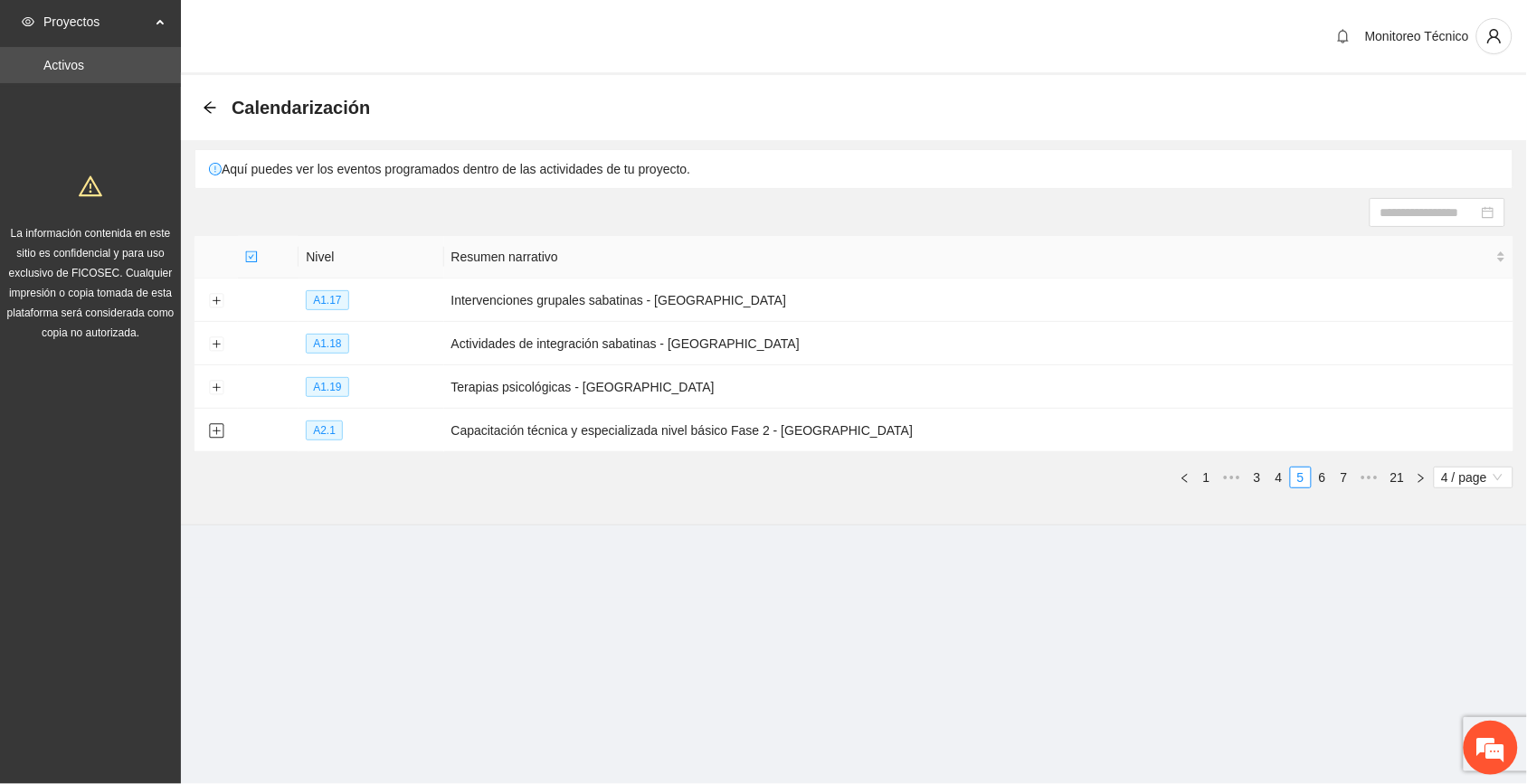 scroll, scrollTop: 0, scrollLeft: 0, axis: both 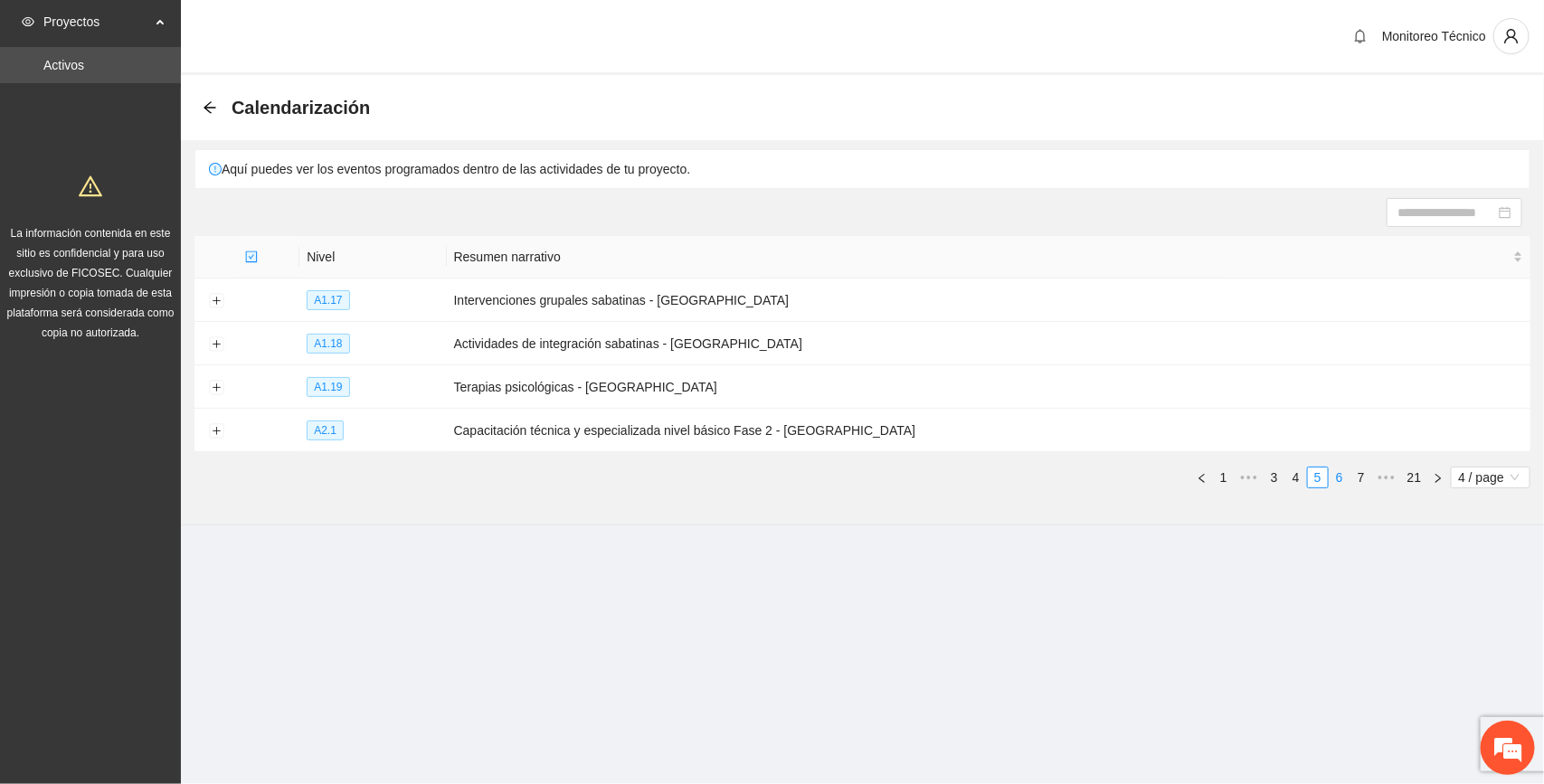 click on "6" at bounding box center [1340, 477] 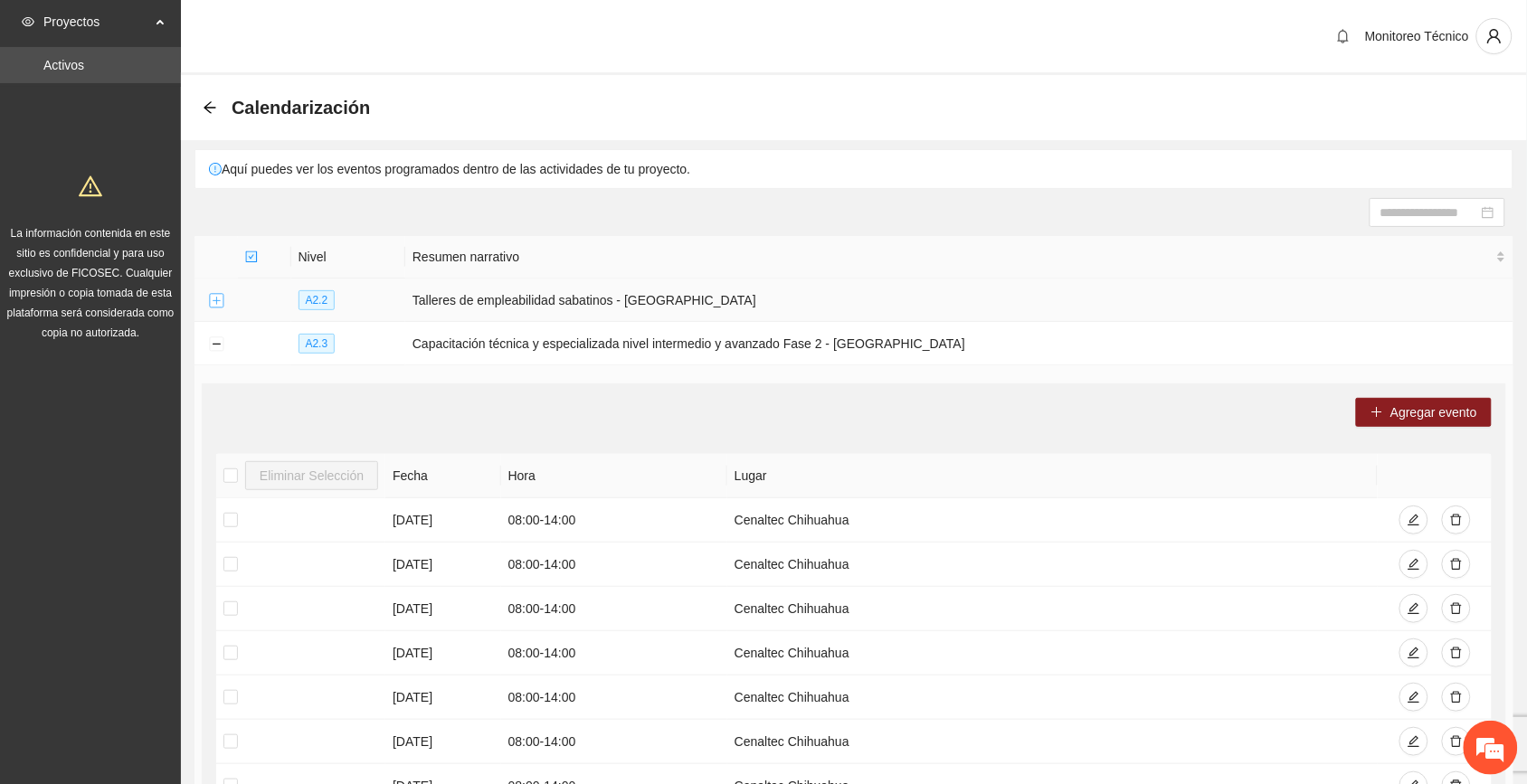 click at bounding box center [216, 301] 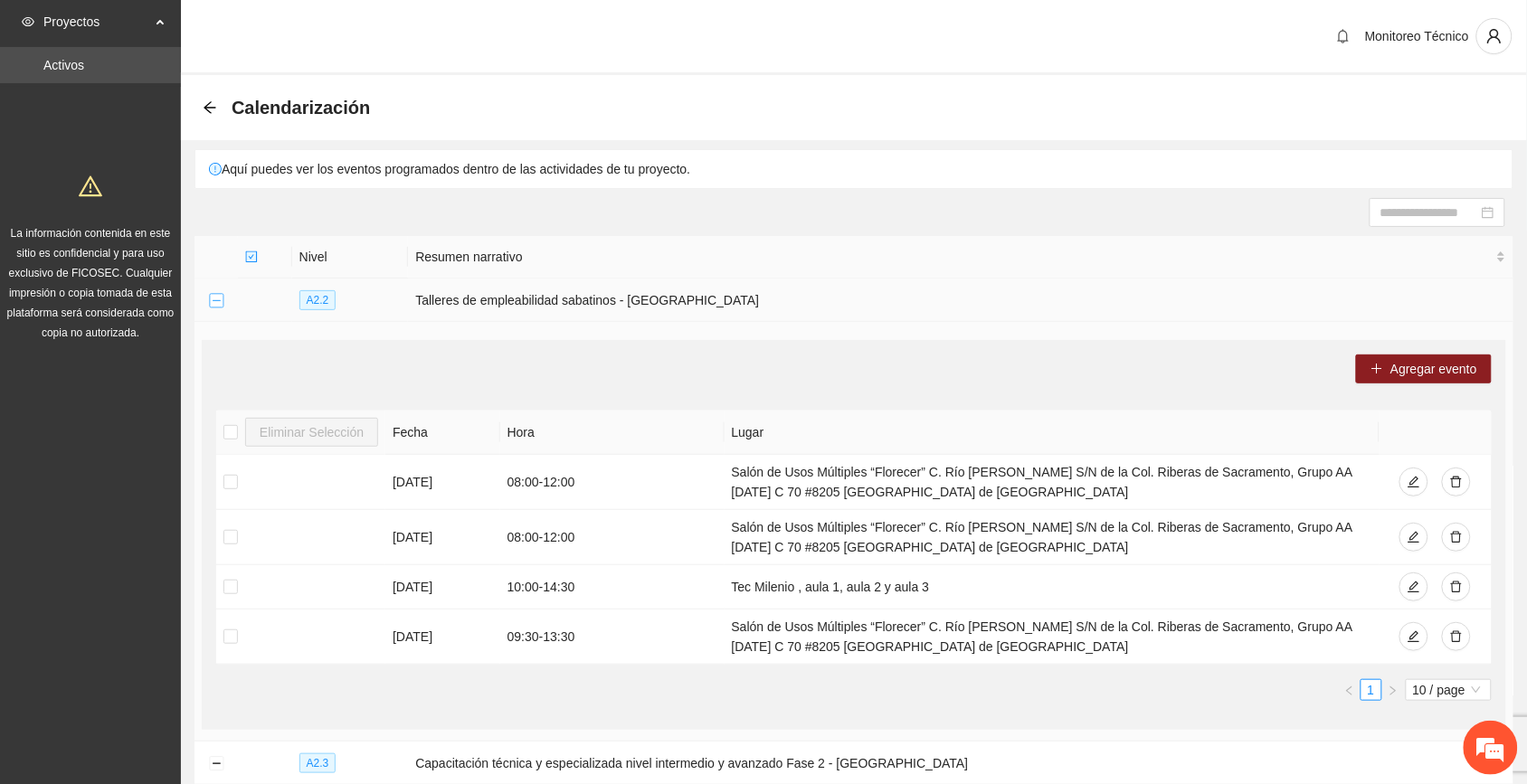 click at bounding box center (216, 301) 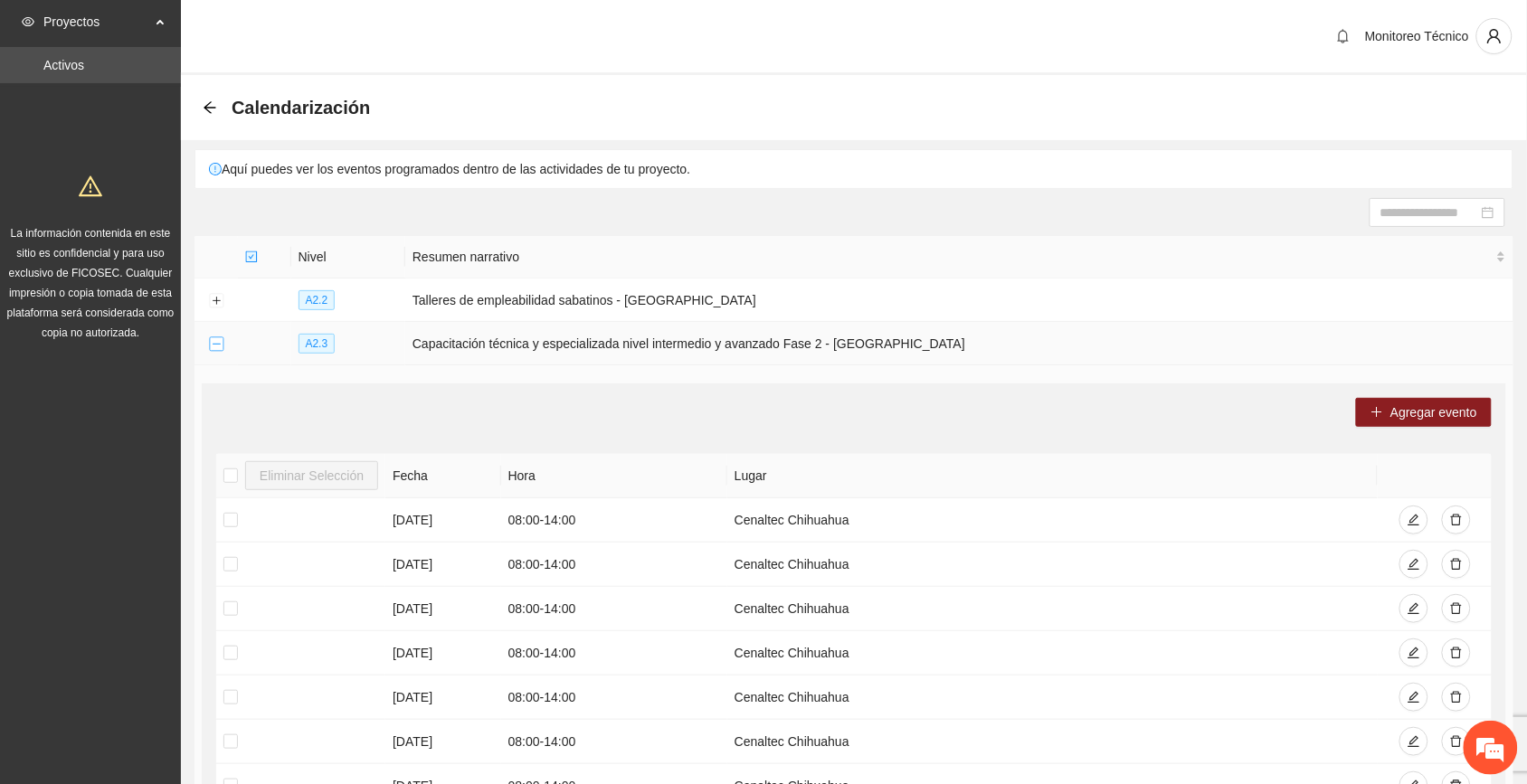 click at bounding box center (216, 345) 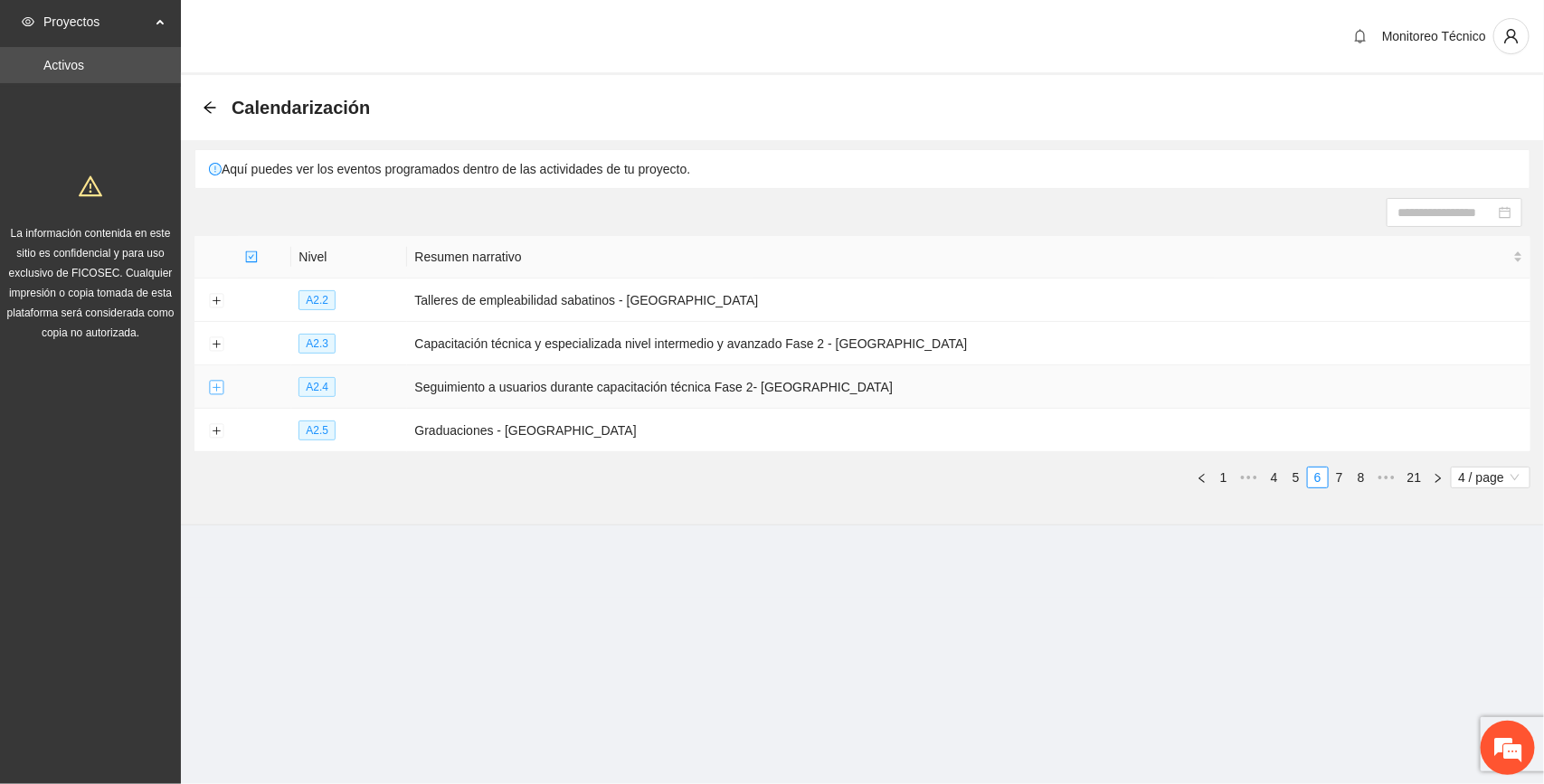 click at bounding box center (216, 388) 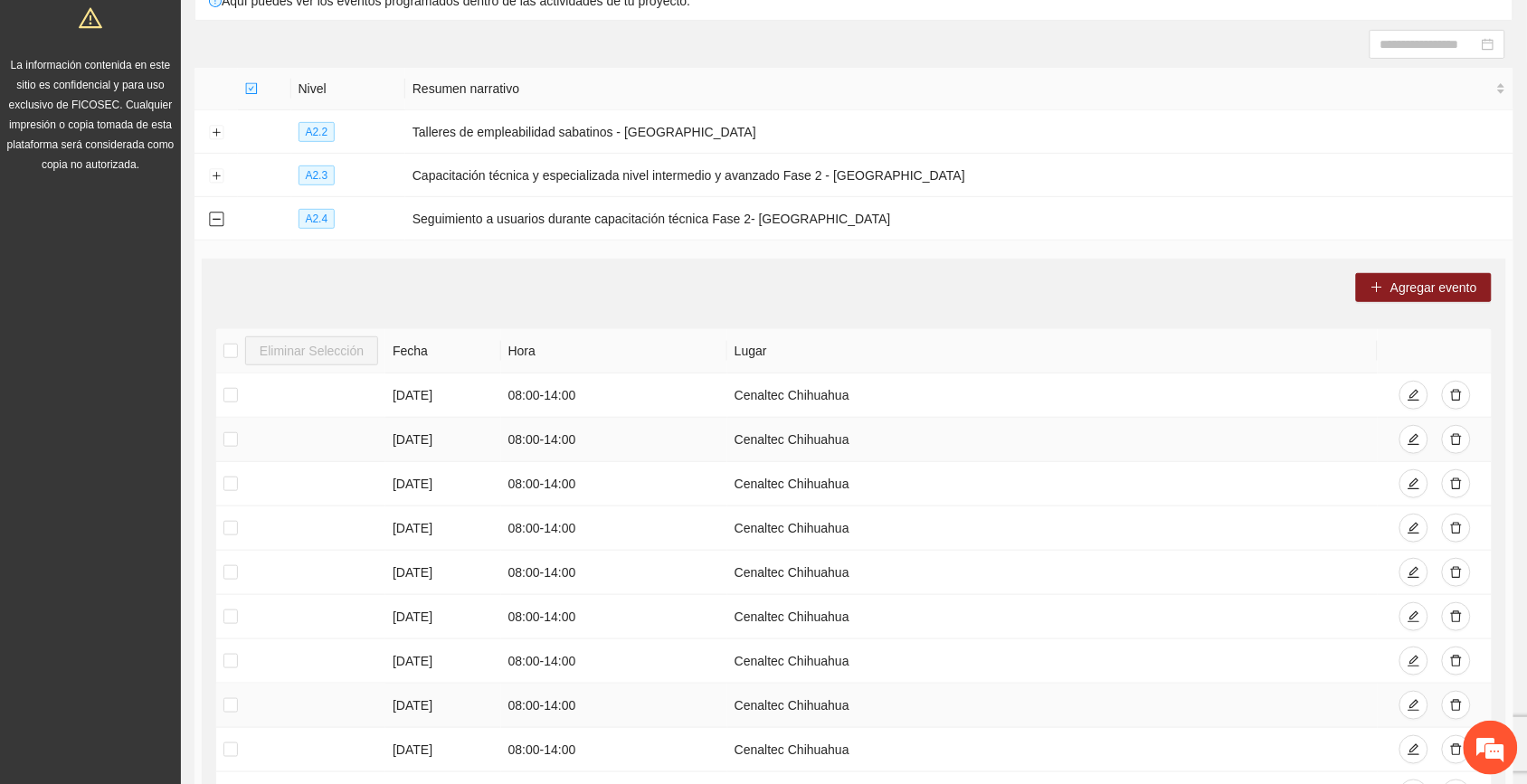 scroll, scrollTop: 128, scrollLeft: 0, axis: vertical 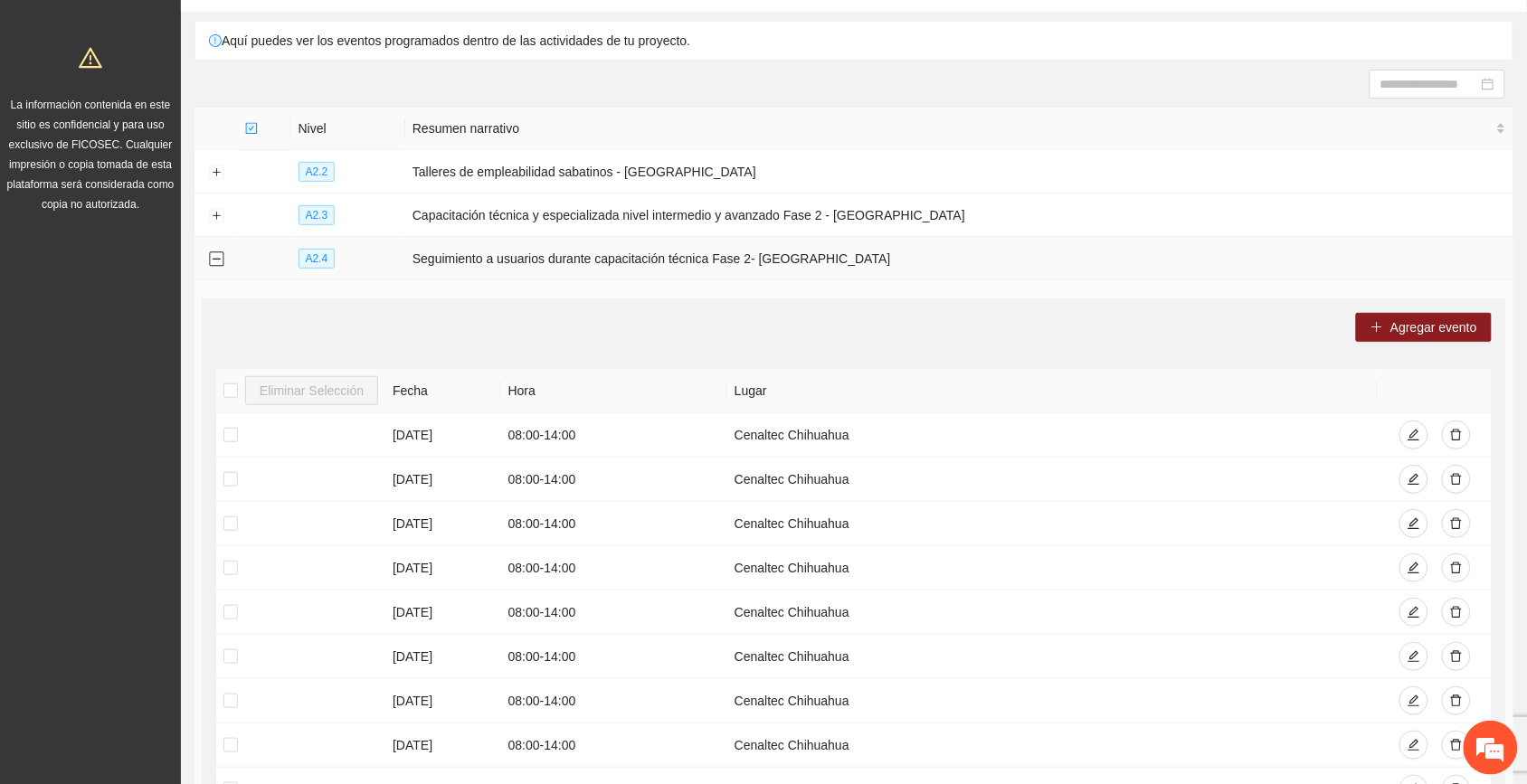 click at bounding box center (216, 260) 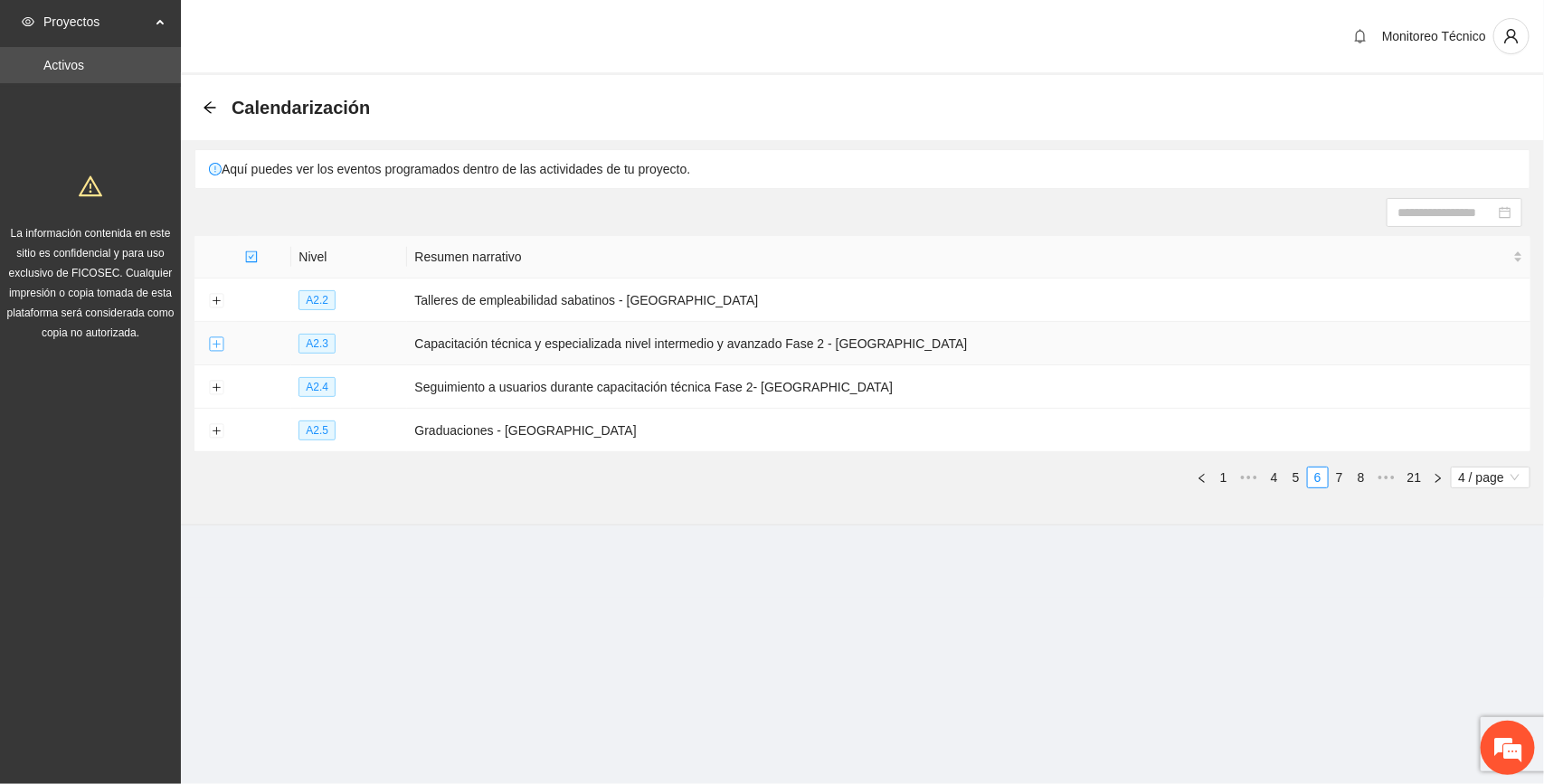 click at bounding box center [216, 345] 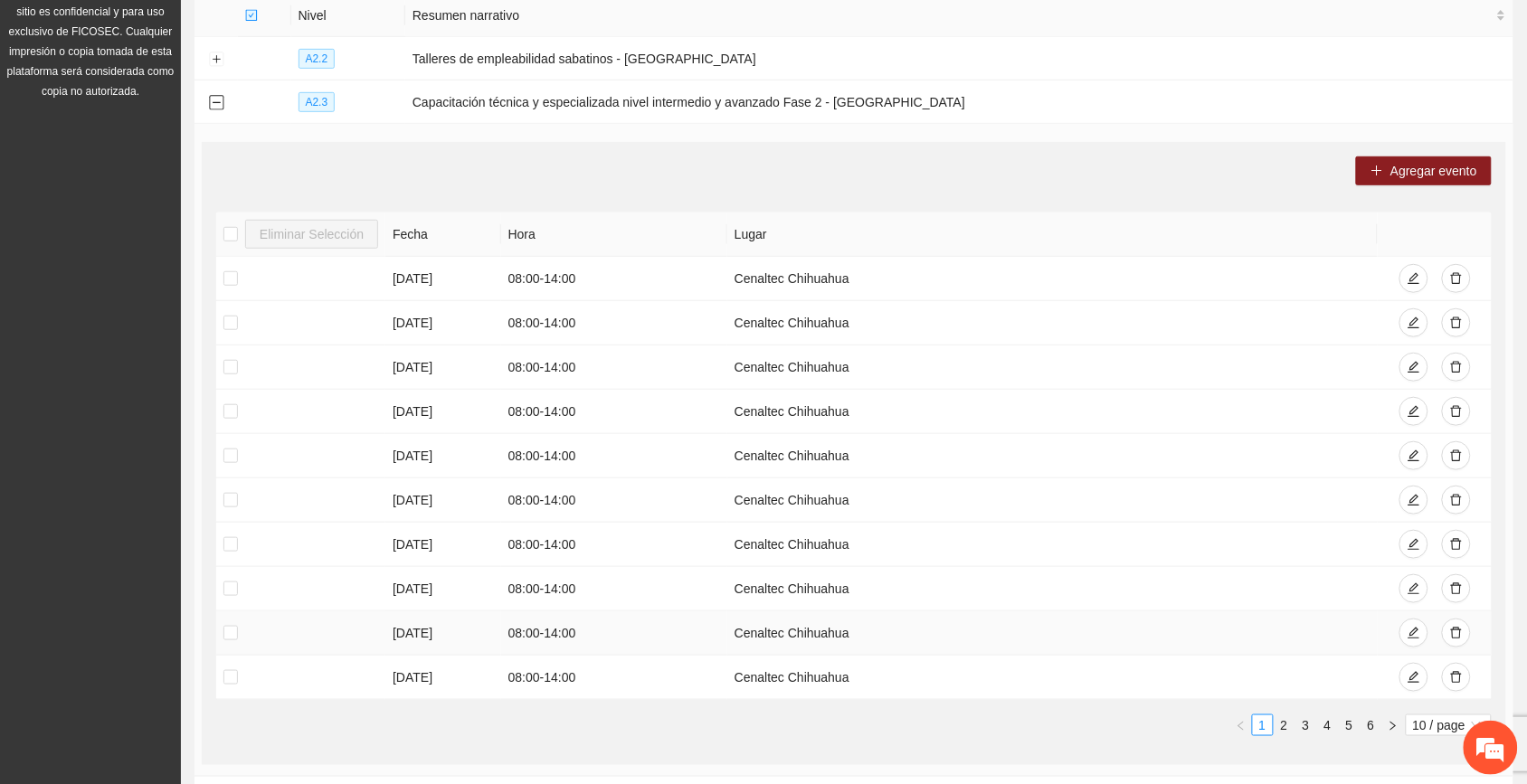 scroll, scrollTop: 354, scrollLeft: 0, axis: vertical 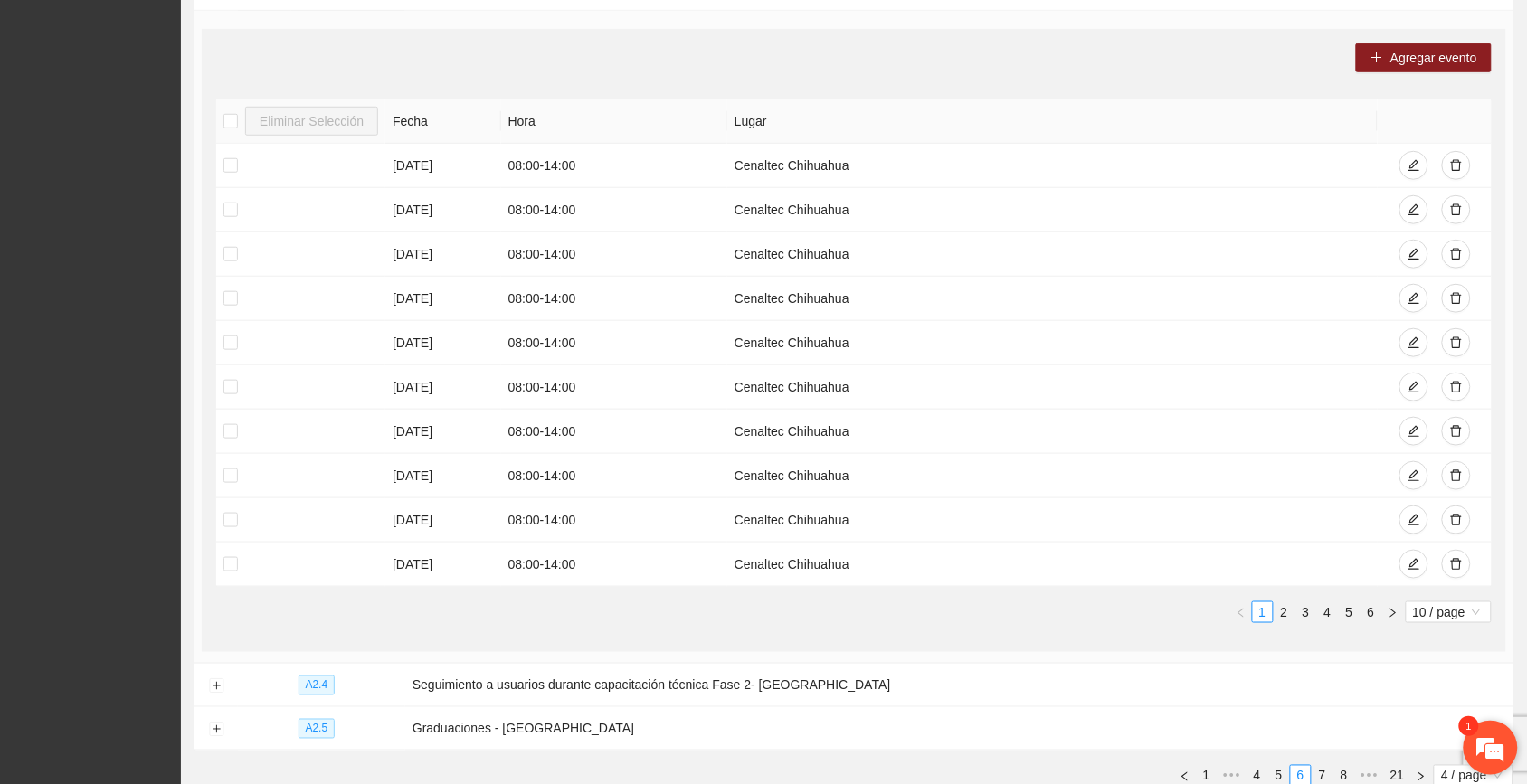 click at bounding box center (1491, 748) 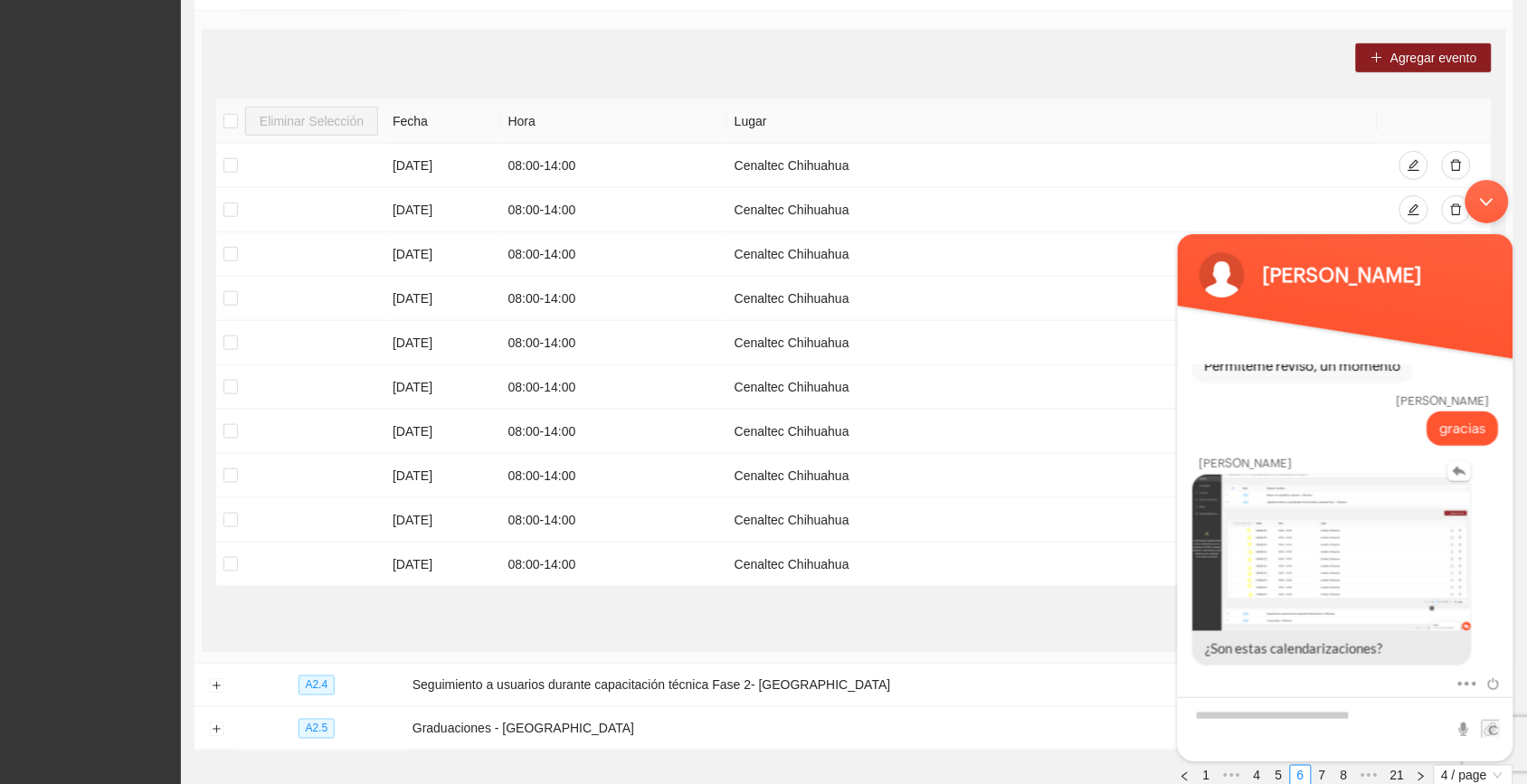 click at bounding box center (1332, 552) 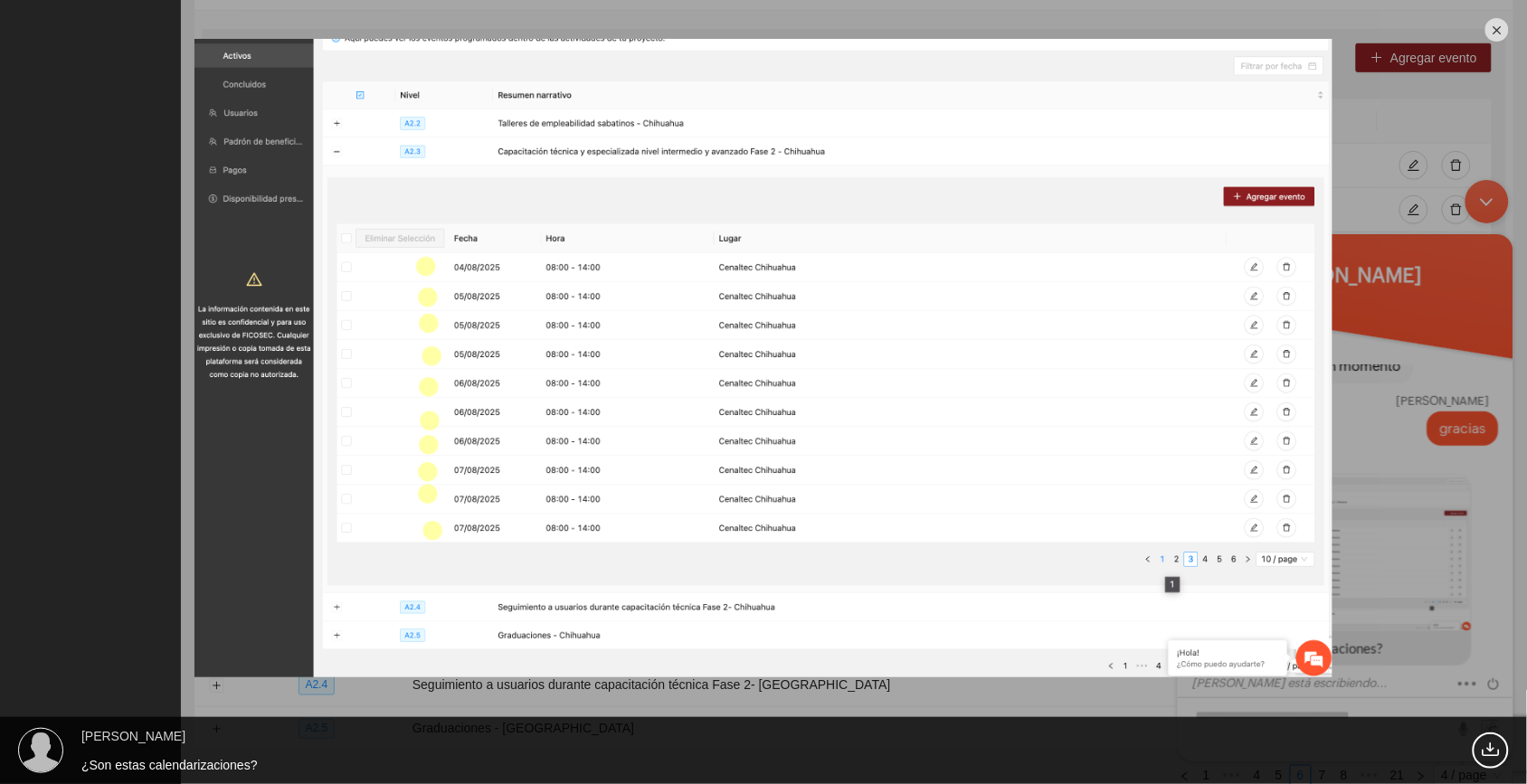 click at bounding box center (1497, 30) 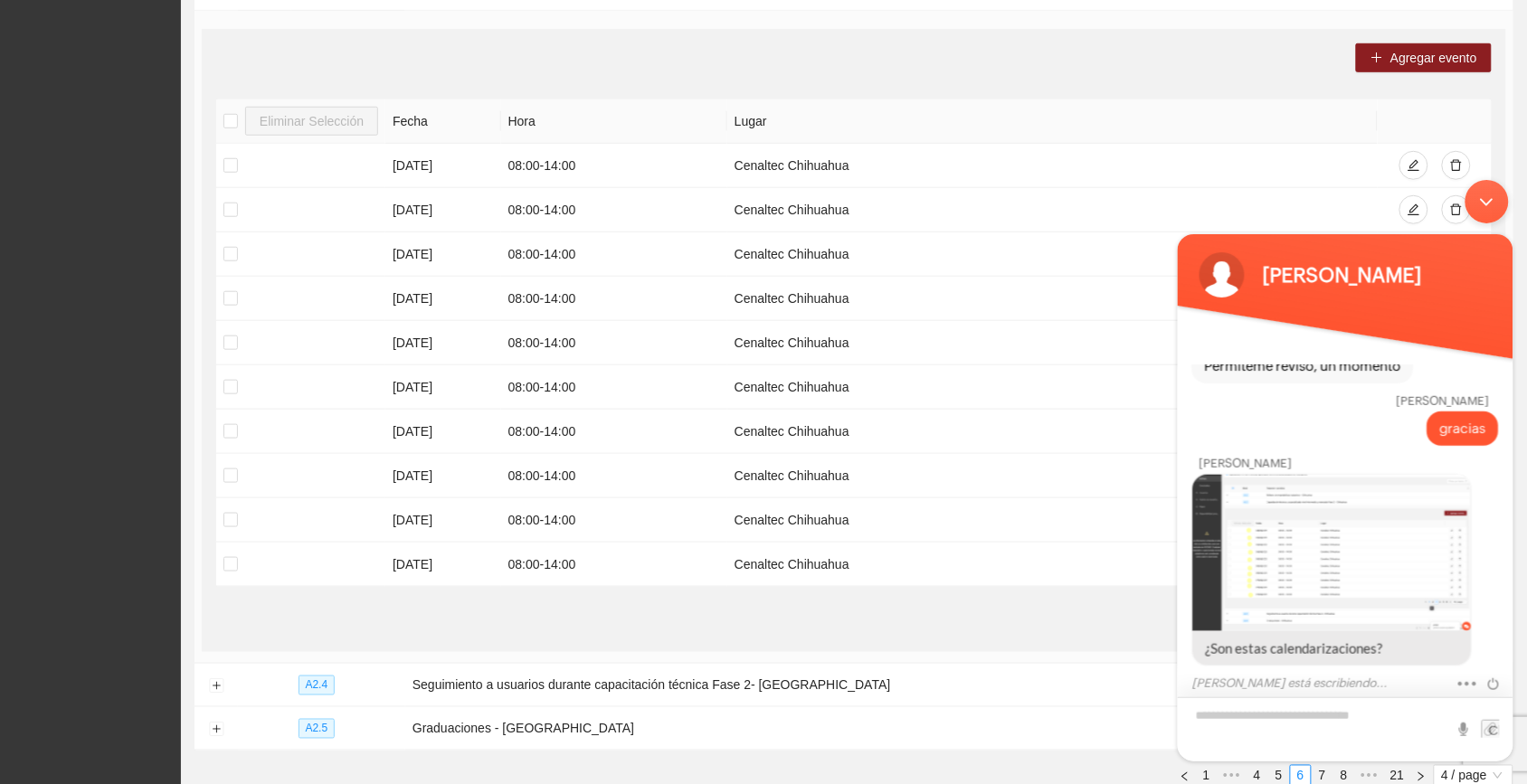 click at bounding box center [1344, 728] 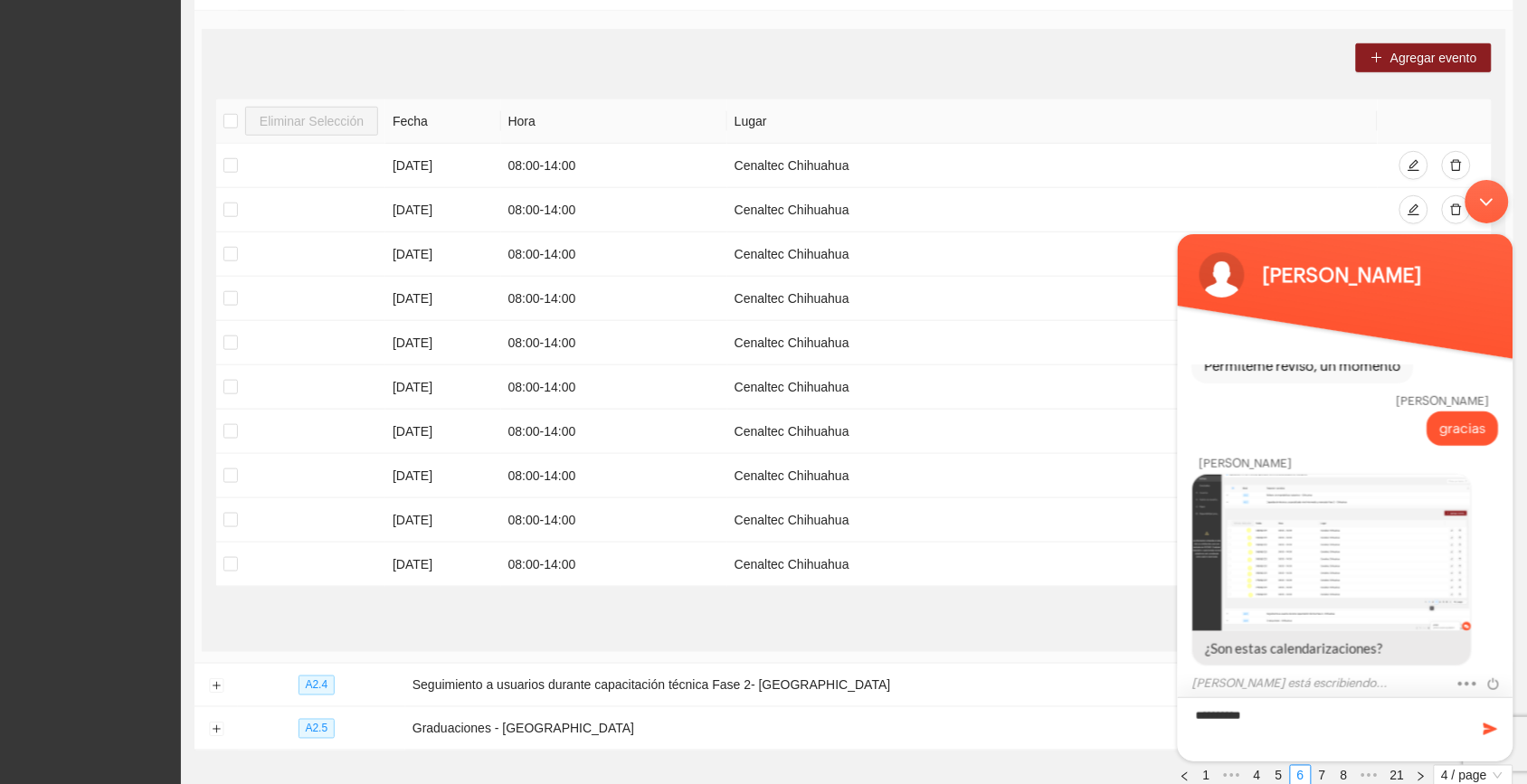 scroll, scrollTop: 652, scrollLeft: 0, axis: vertical 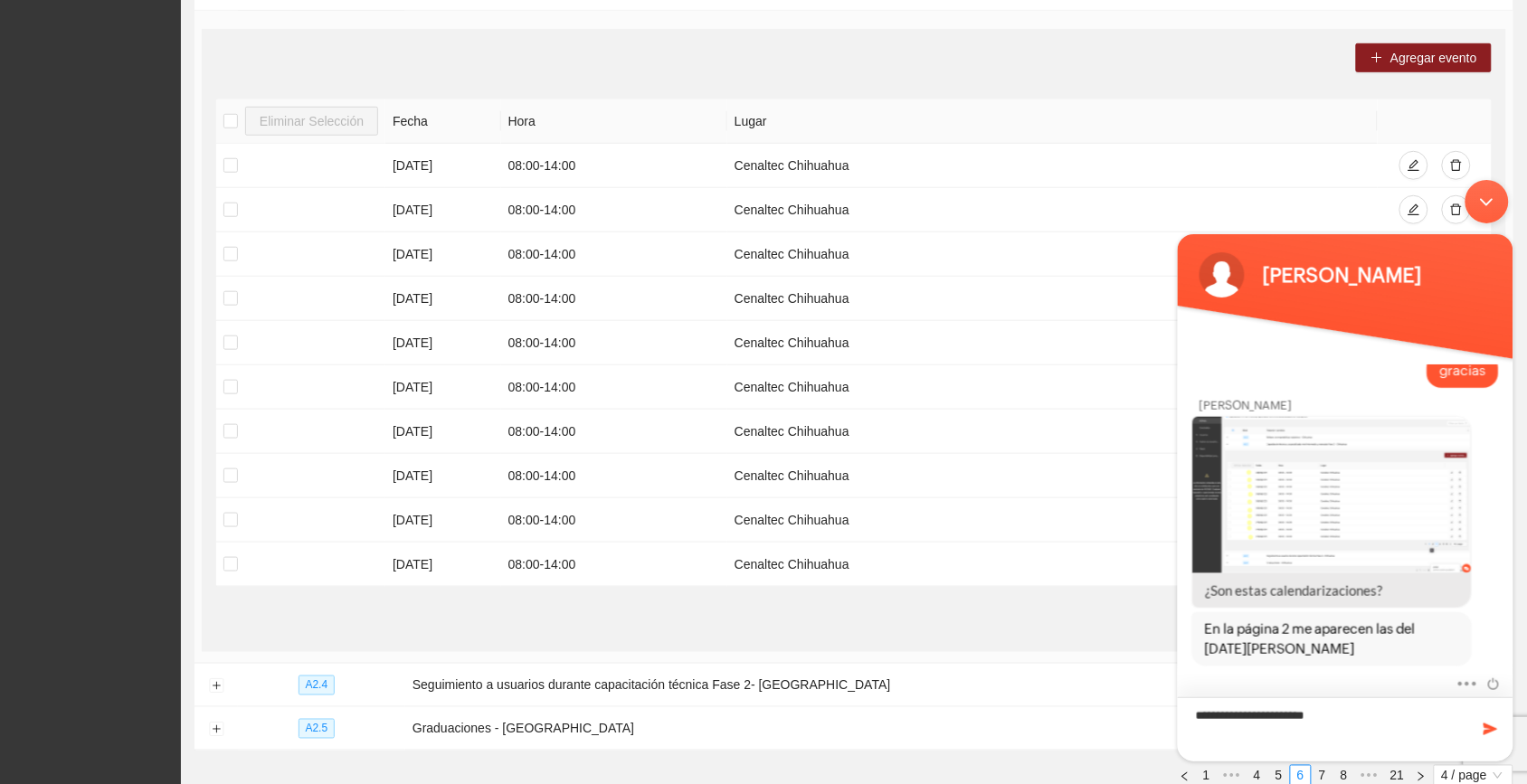 type on "**********" 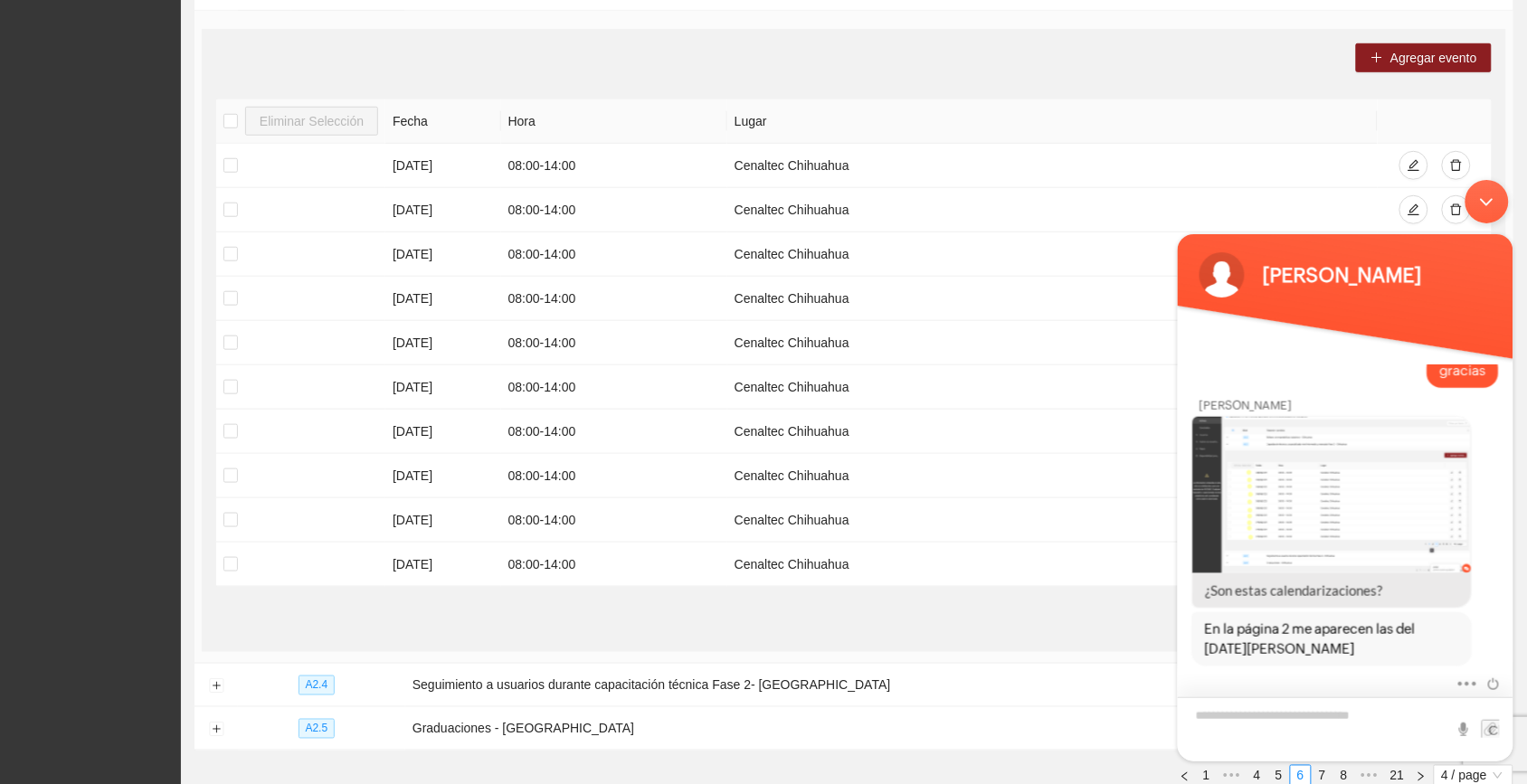 scroll, scrollTop: 715, scrollLeft: 0, axis: vertical 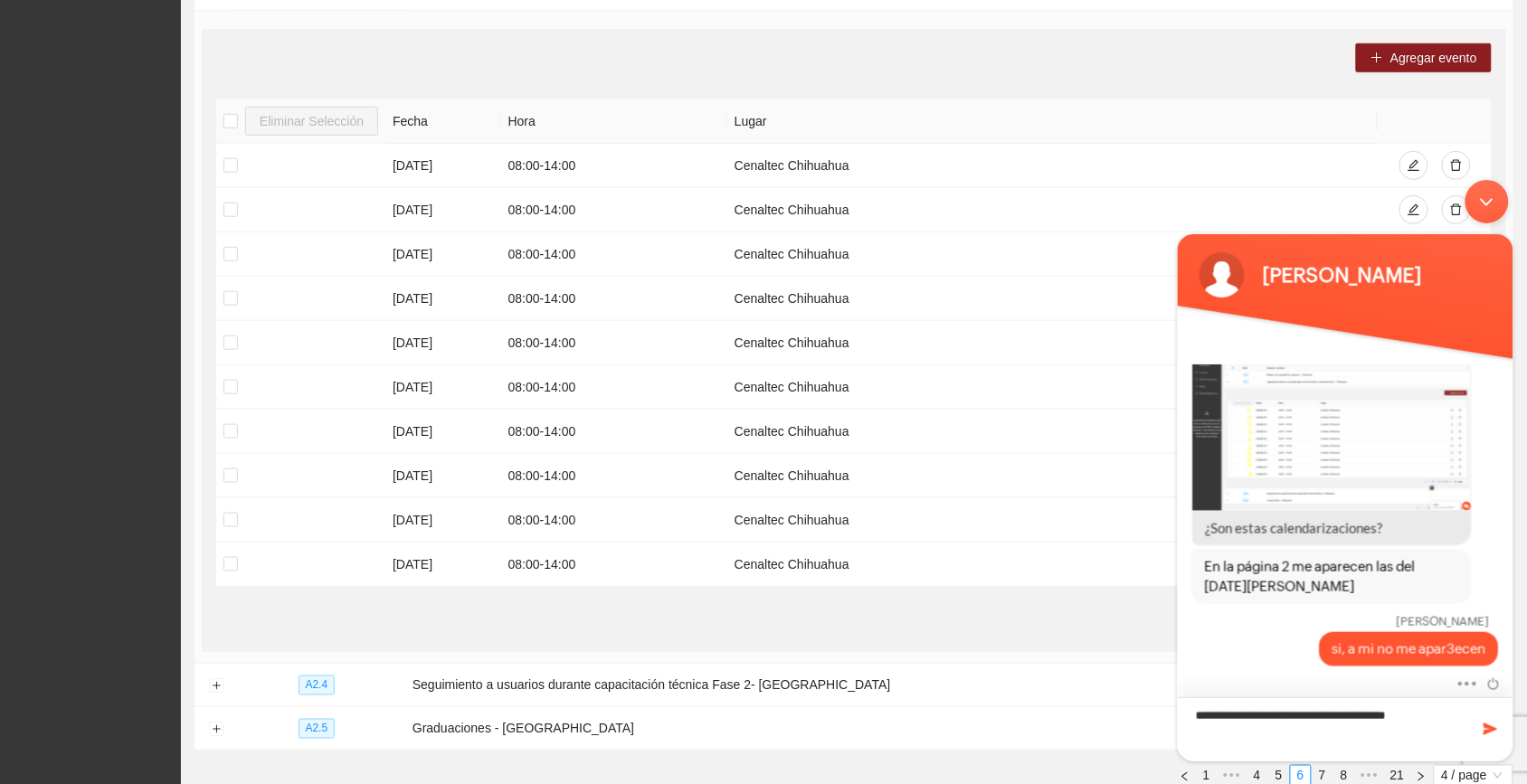 type on "**********" 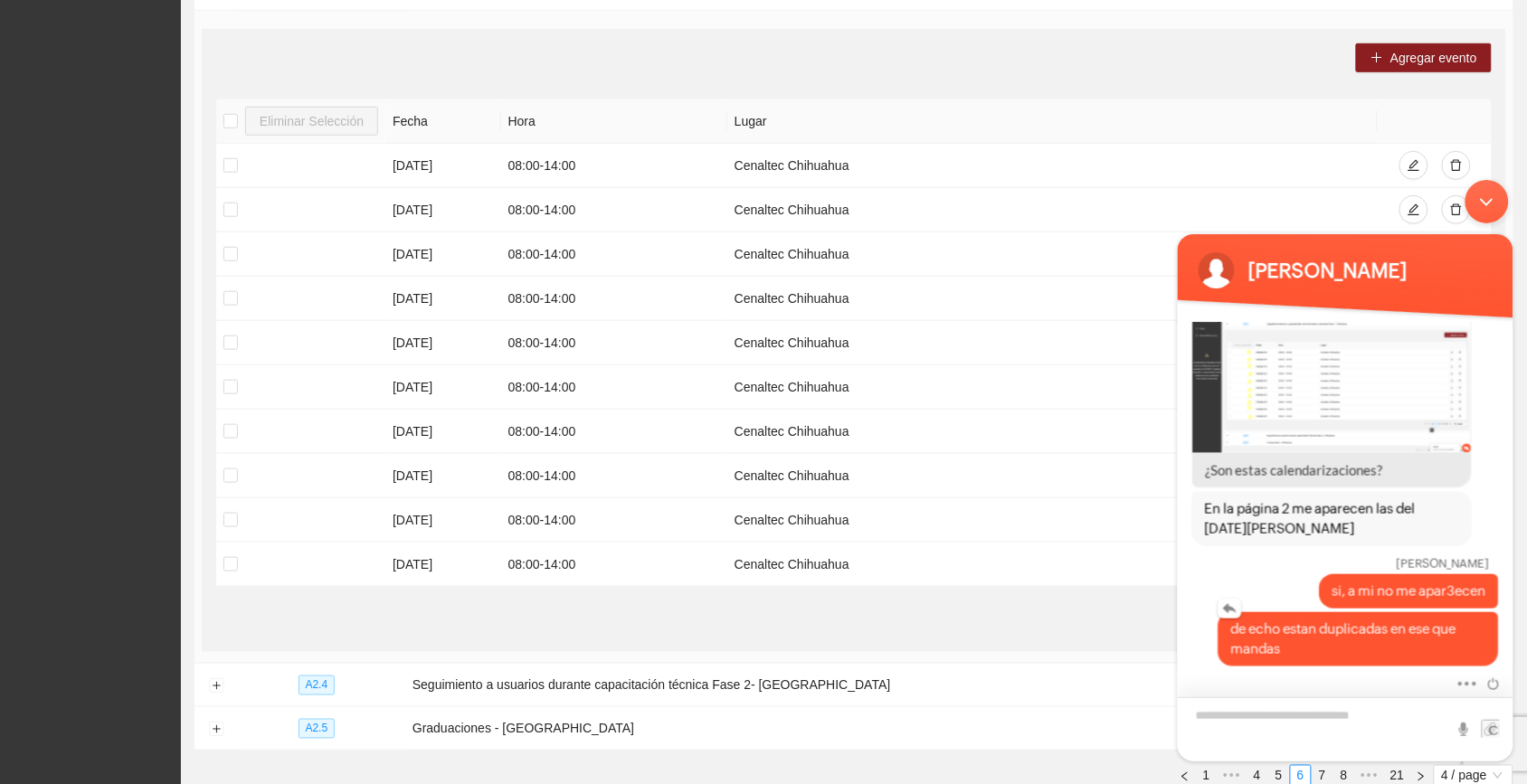 scroll, scrollTop: 730, scrollLeft: 0, axis: vertical 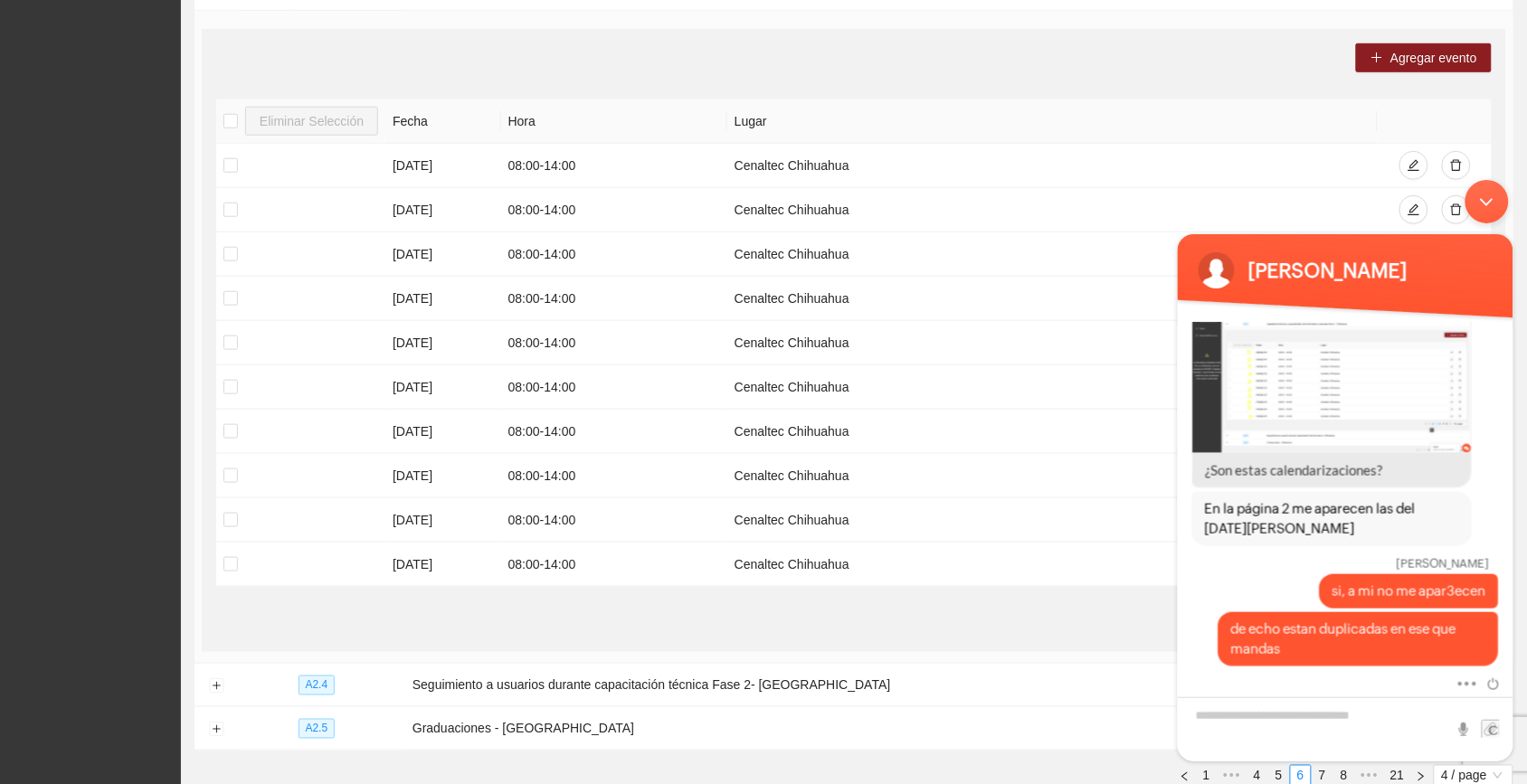 click at bounding box center (1486, 201) 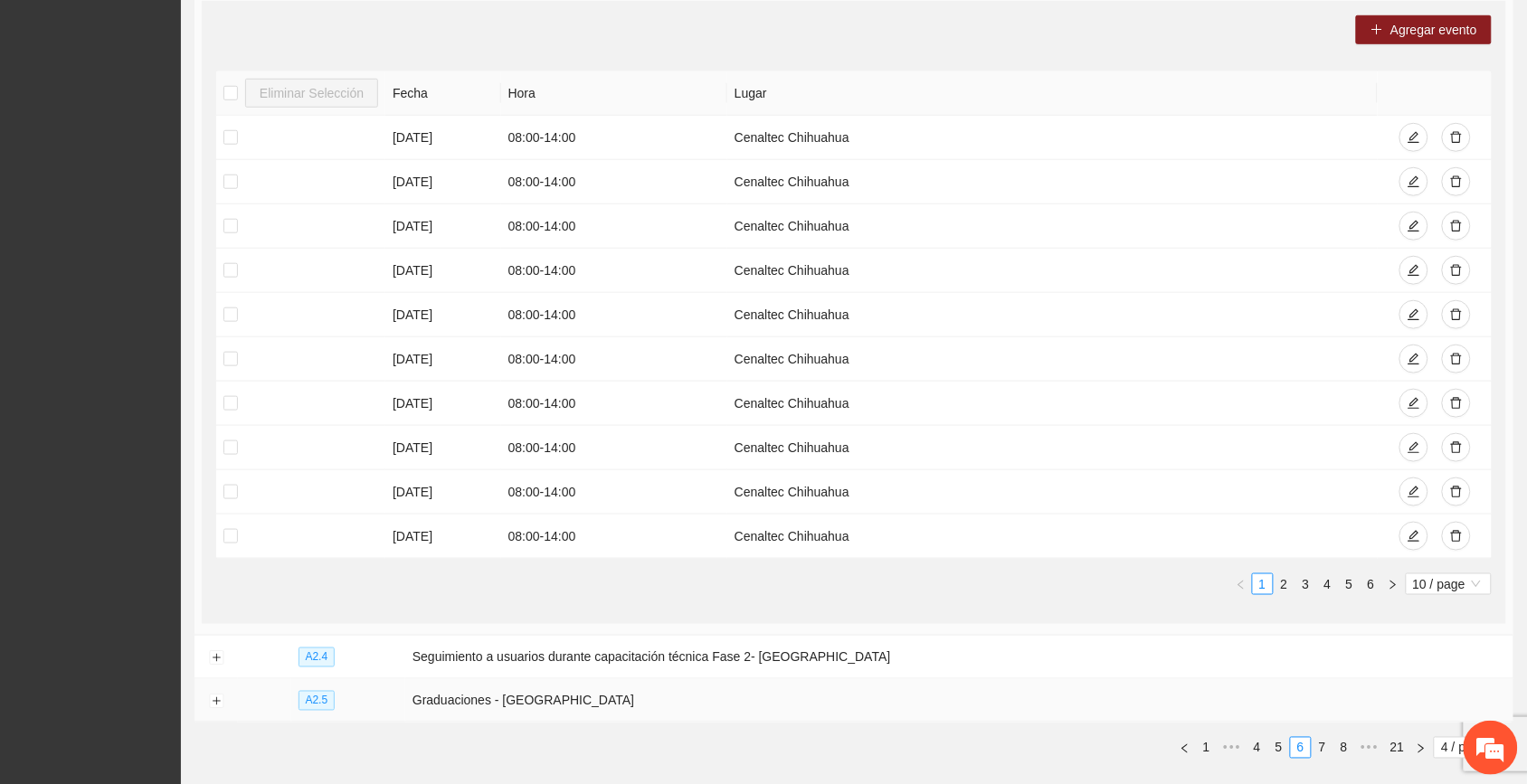 scroll, scrollTop: 468, scrollLeft: 0, axis: vertical 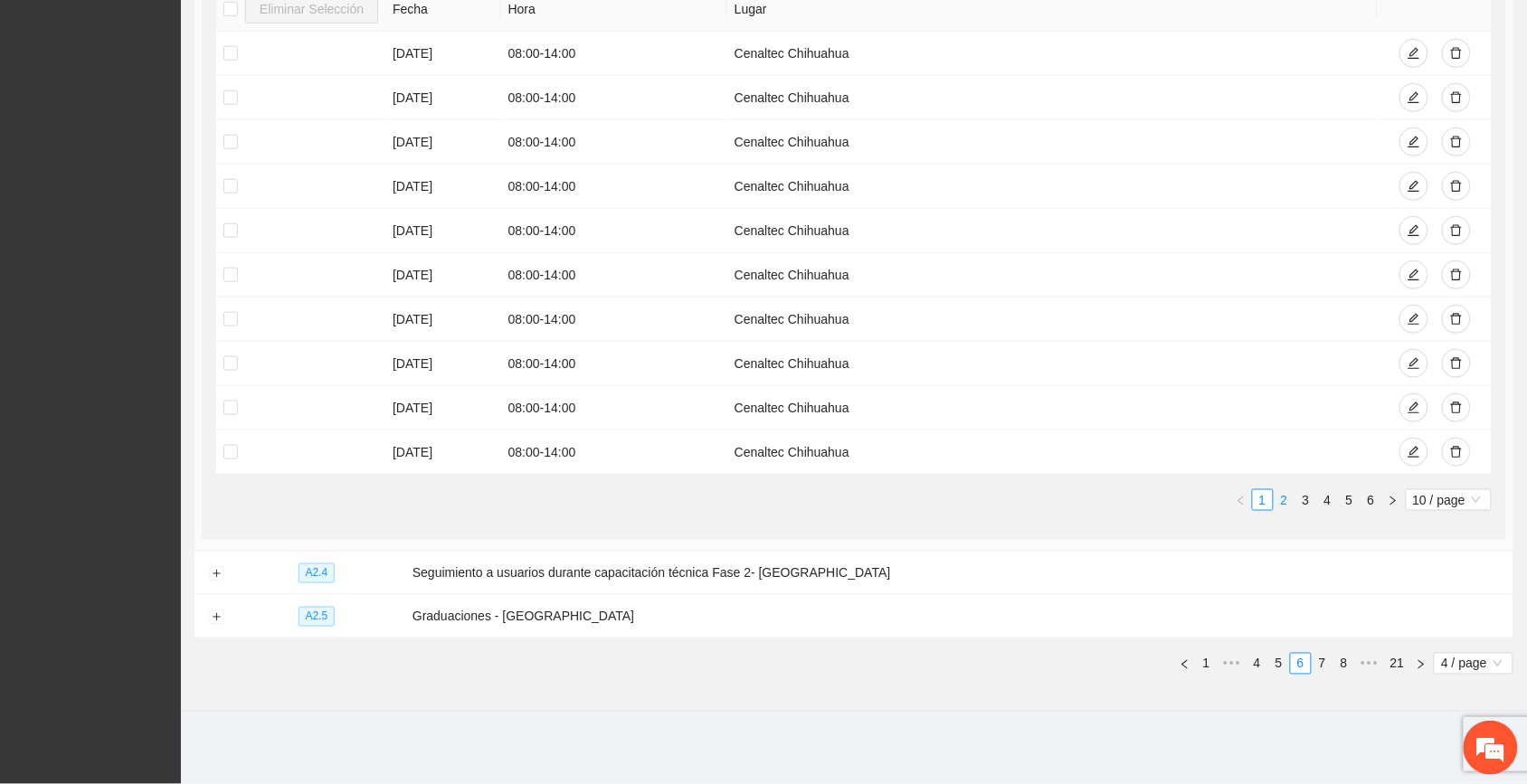 click on "2" at bounding box center [1285, 500] 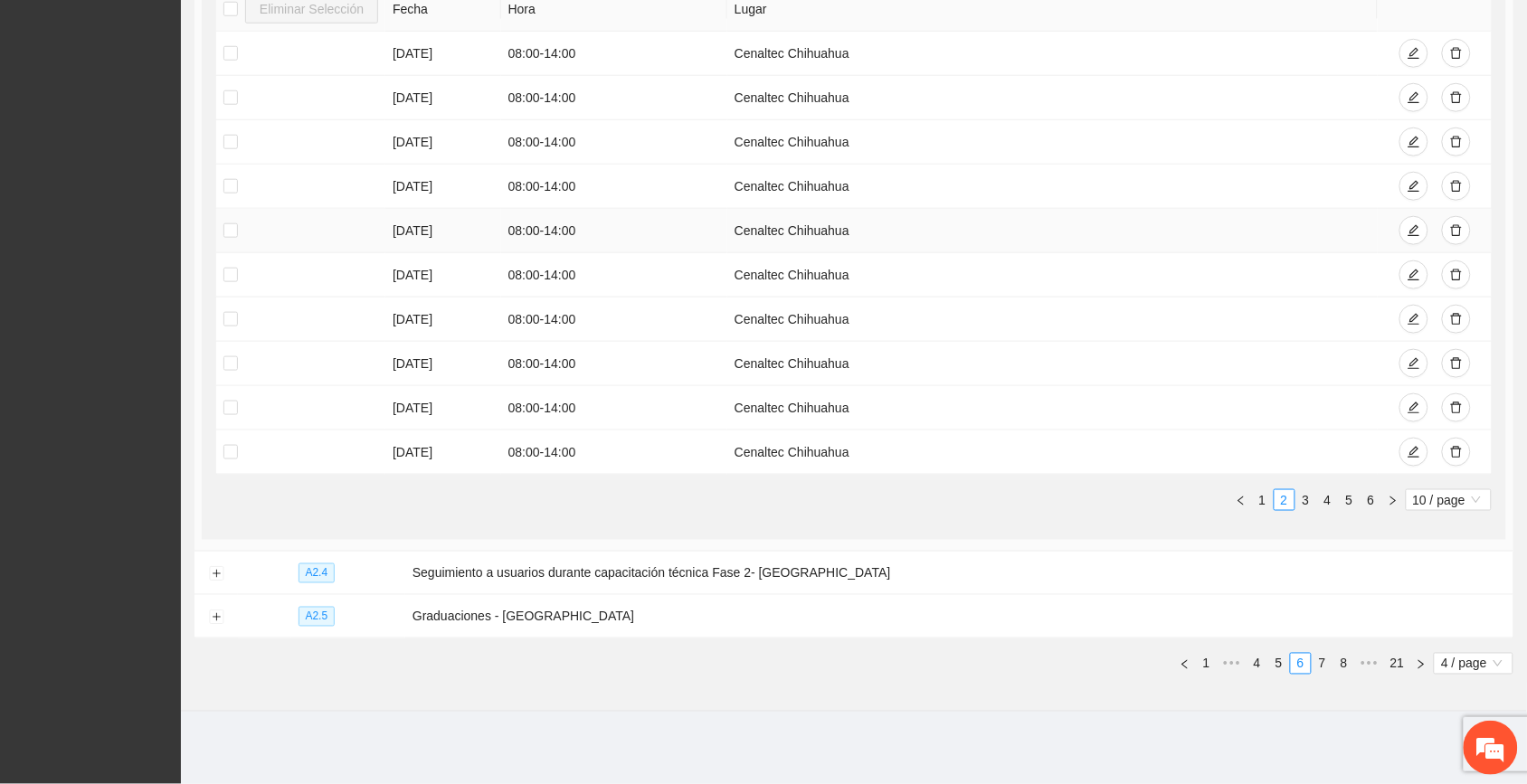 scroll, scrollTop: 468, scrollLeft: 0, axis: vertical 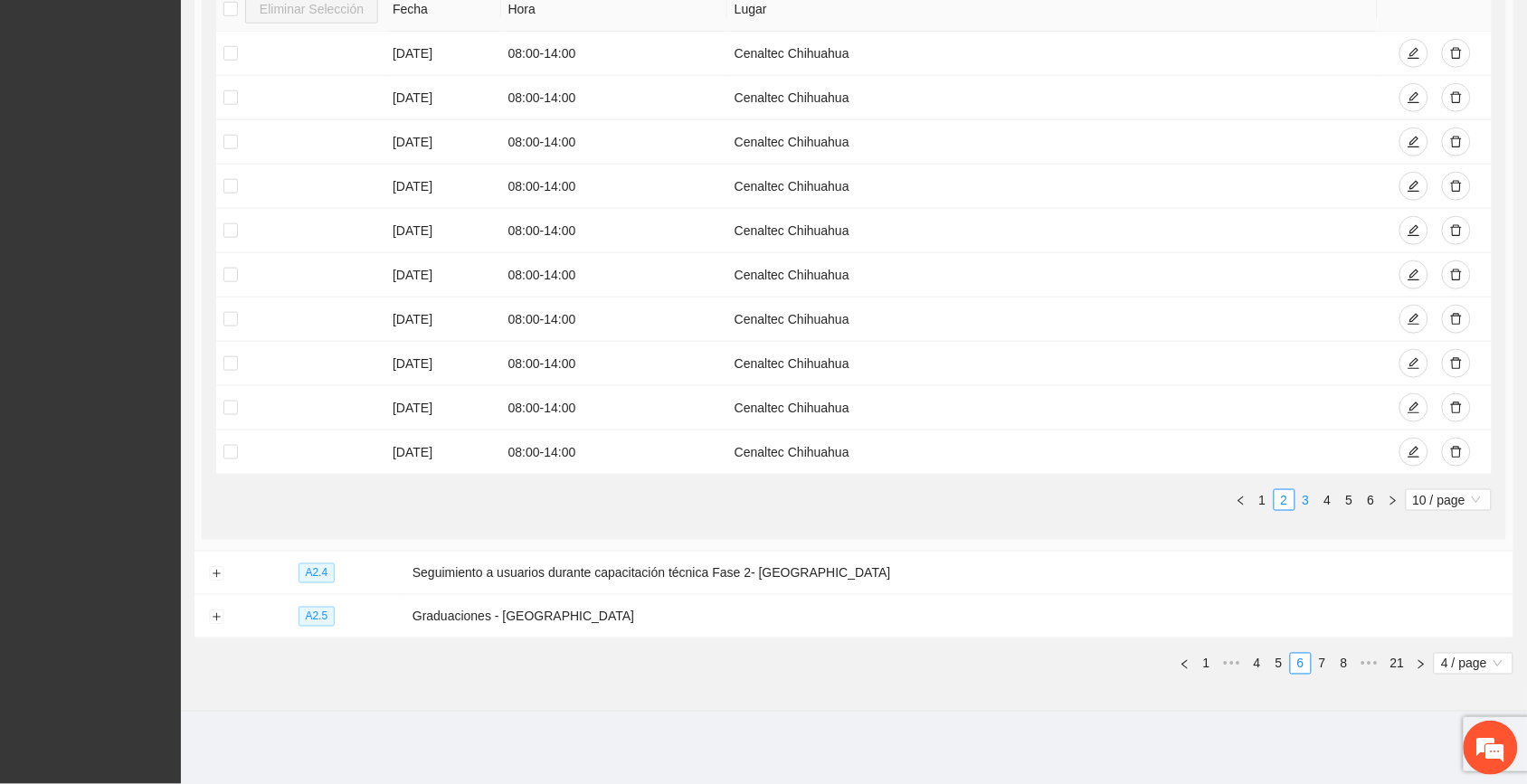 click on "3" at bounding box center [1306, 500] 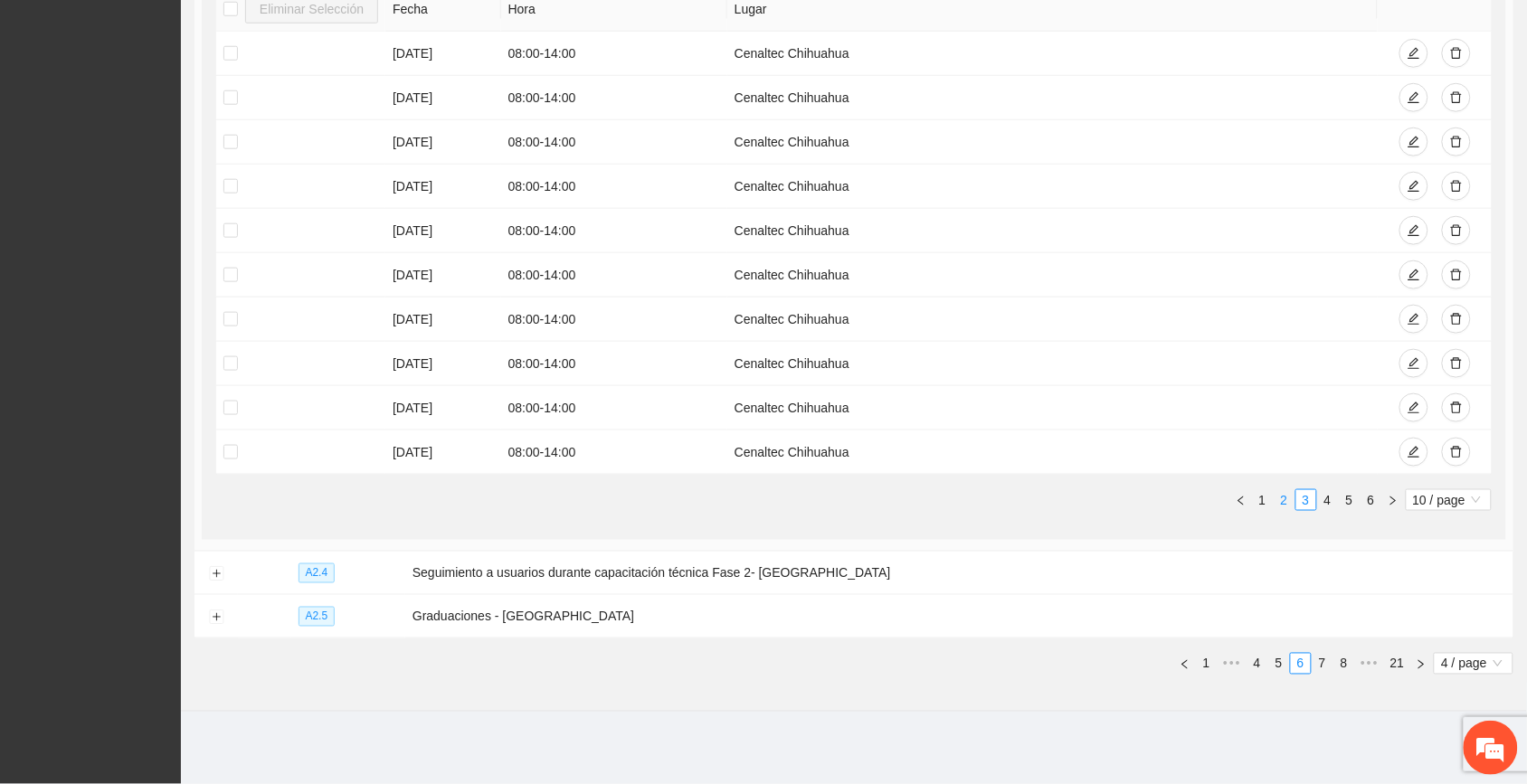 scroll, scrollTop: 392, scrollLeft: 0, axis: vertical 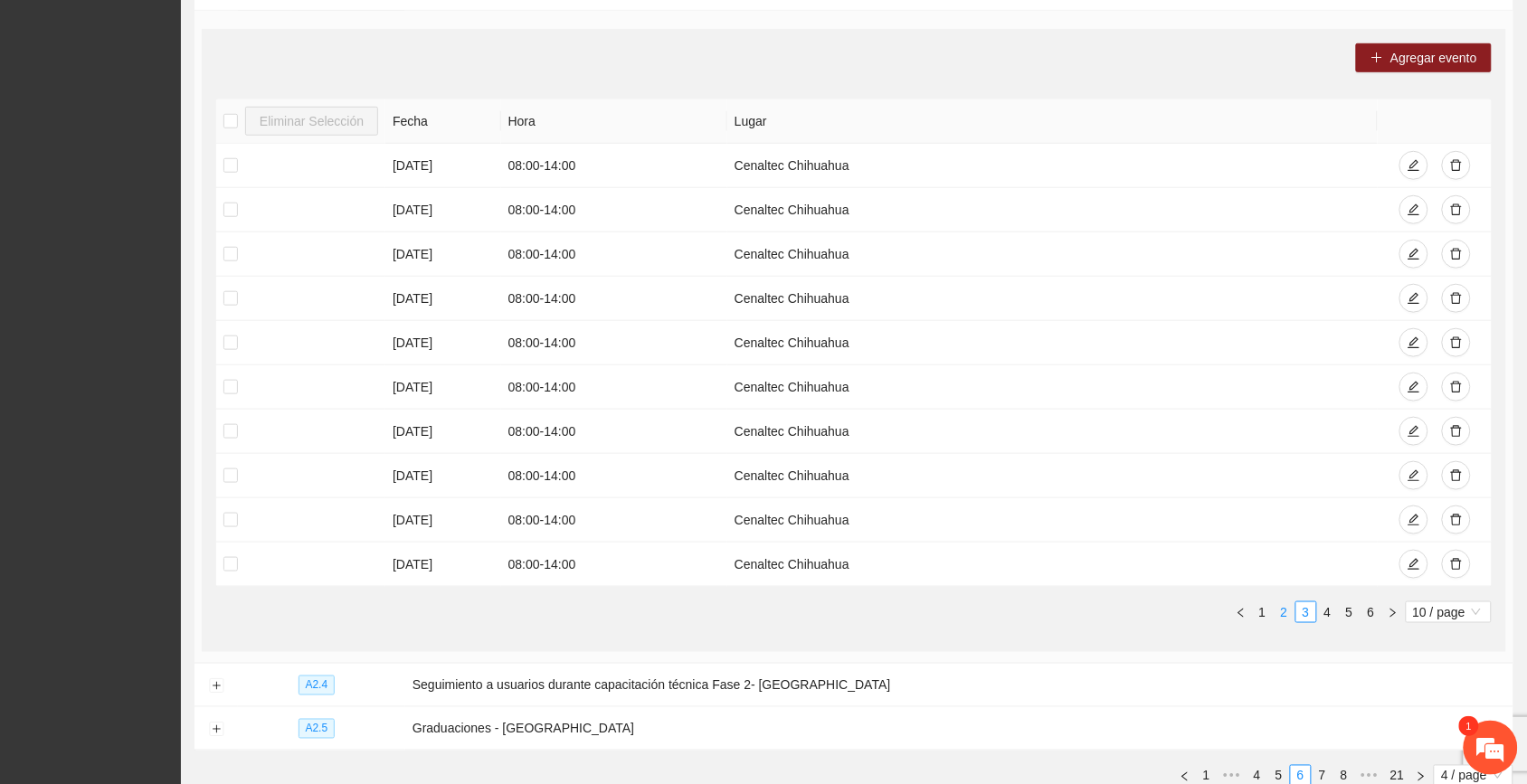 click on "2" at bounding box center (1285, 612) 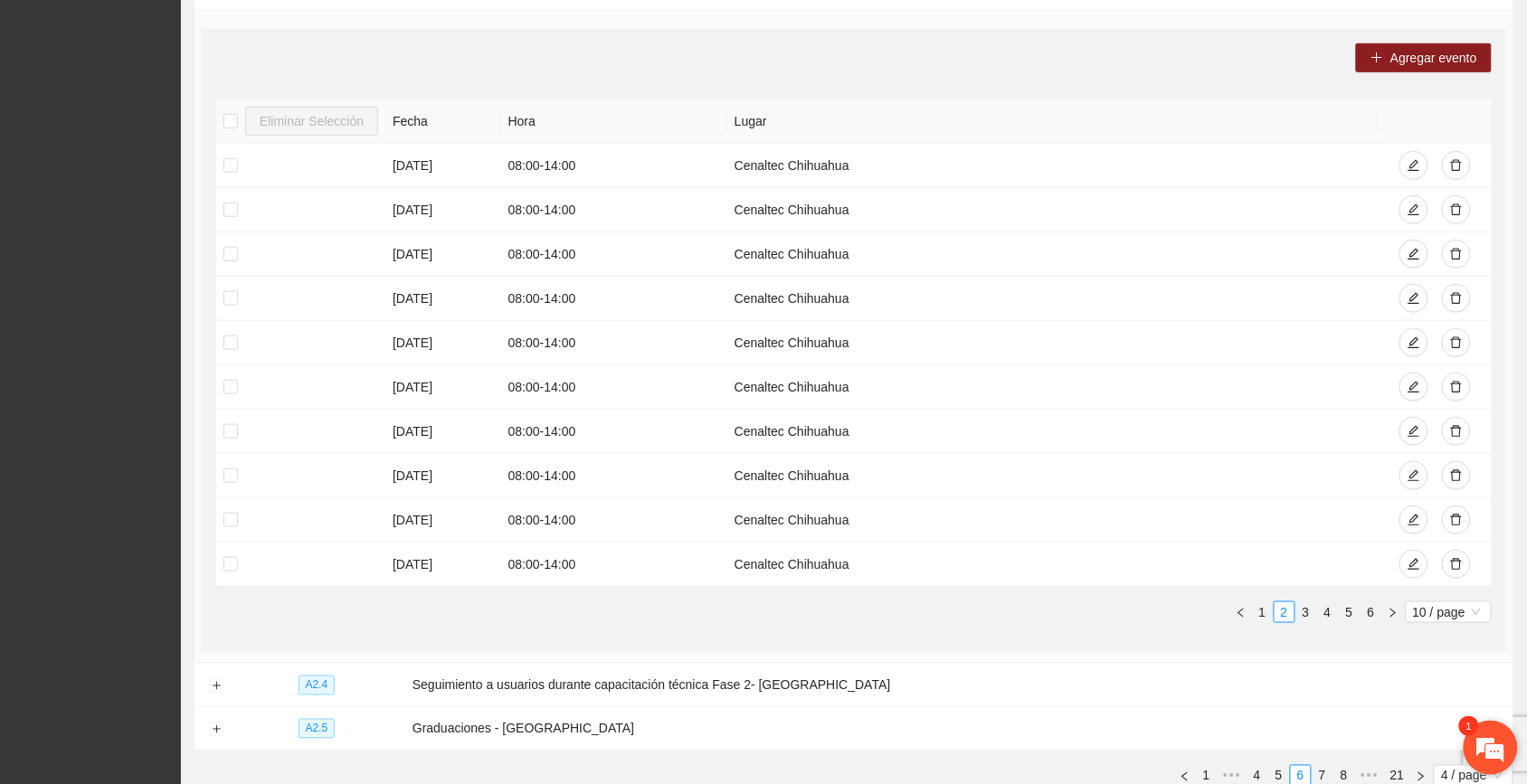 click at bounding box center (1491, 748) 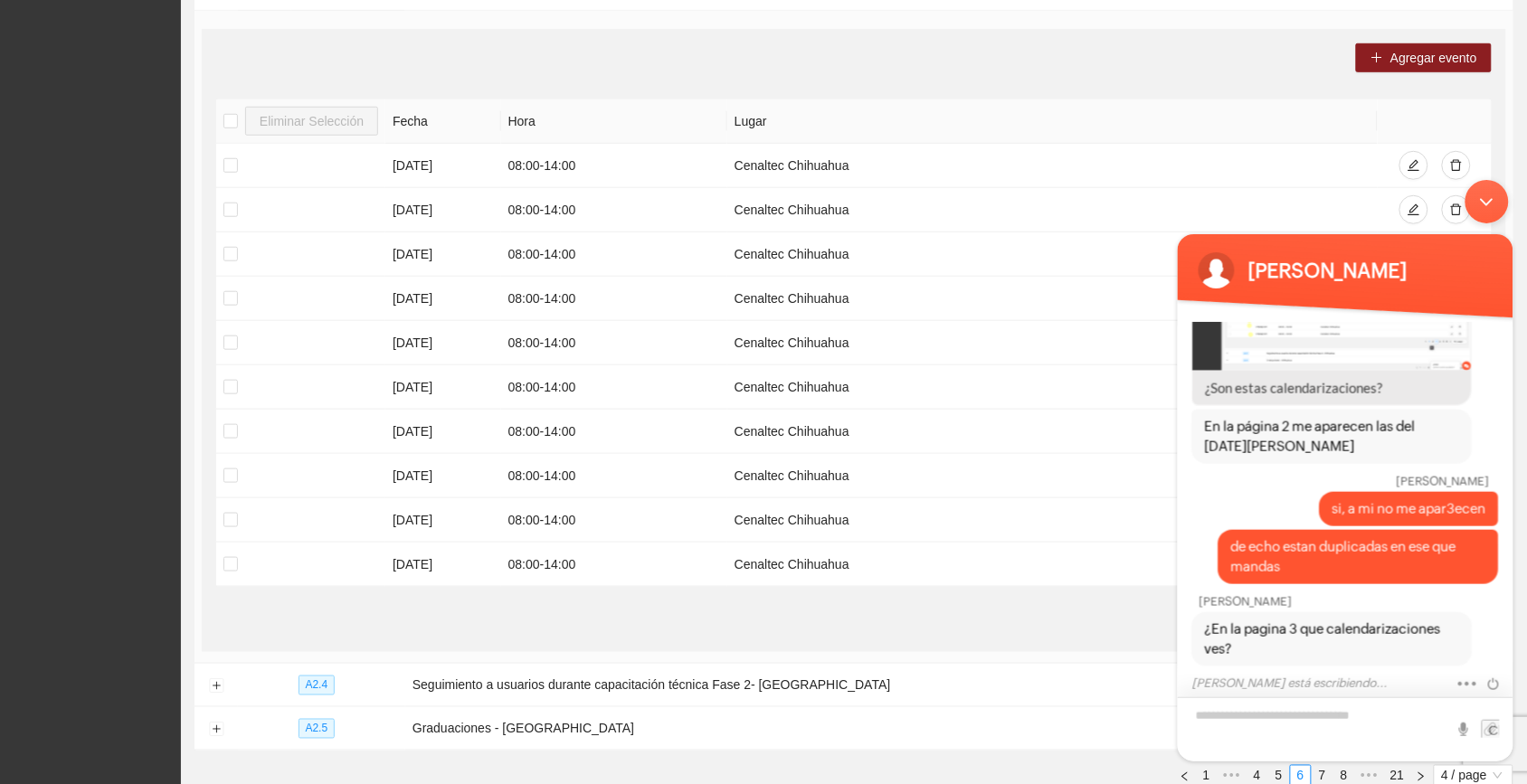 scroll, scrollTop: 870, scrollLeft: 0, axis: vertical 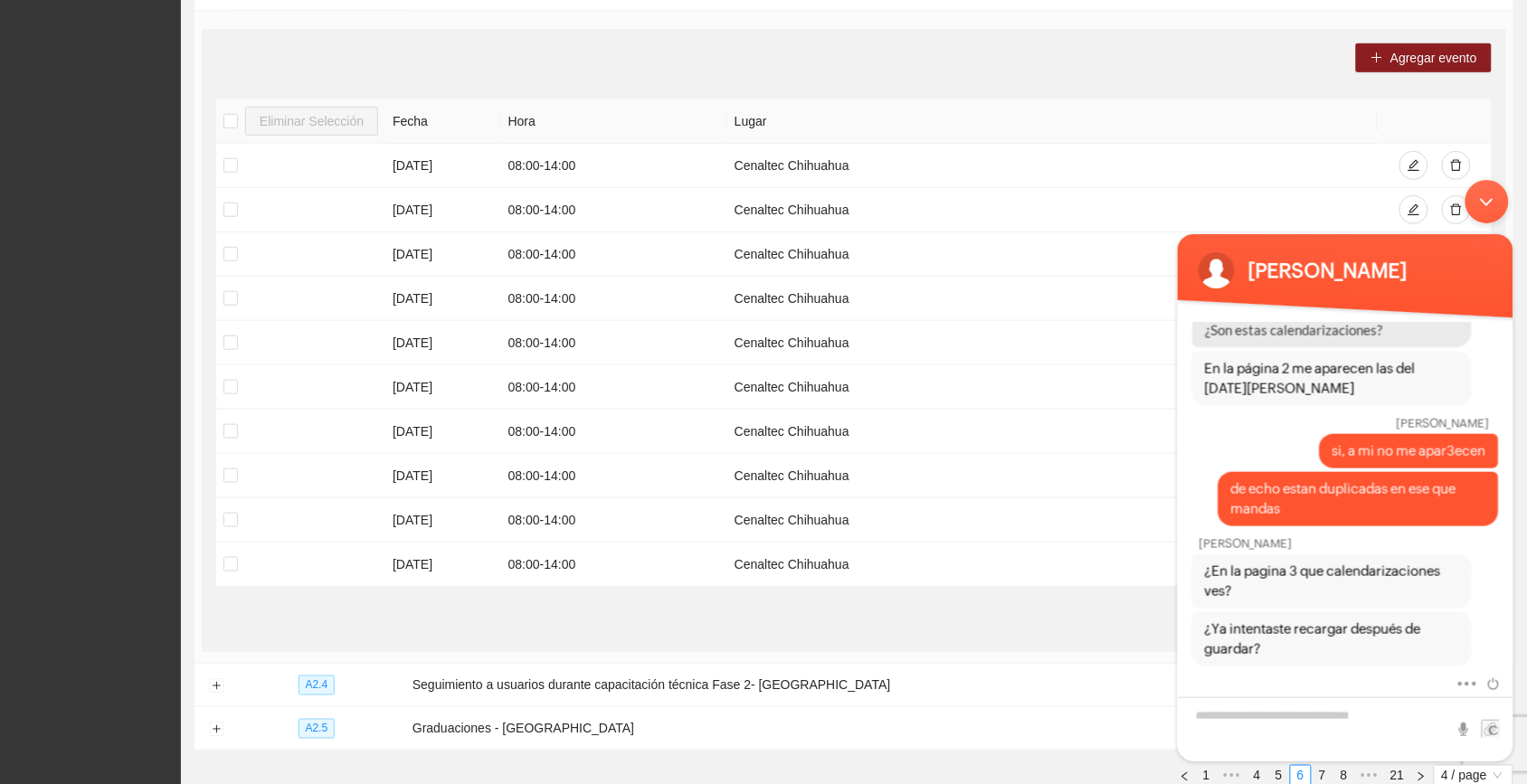 click on "1 2 3 4 5 6 10 / page" at bounding box center (854, 612) 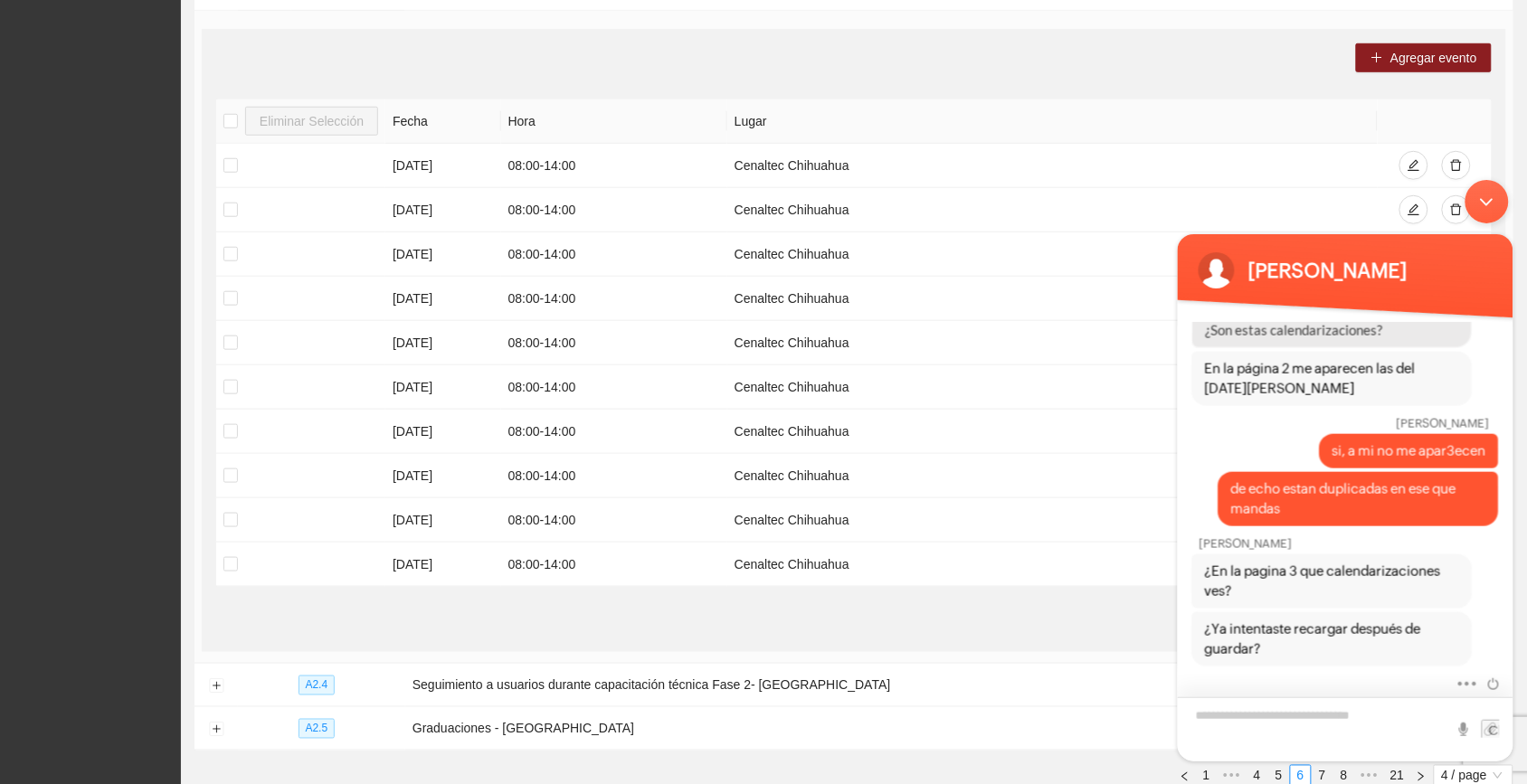 click at bounding box center [1344, 728] 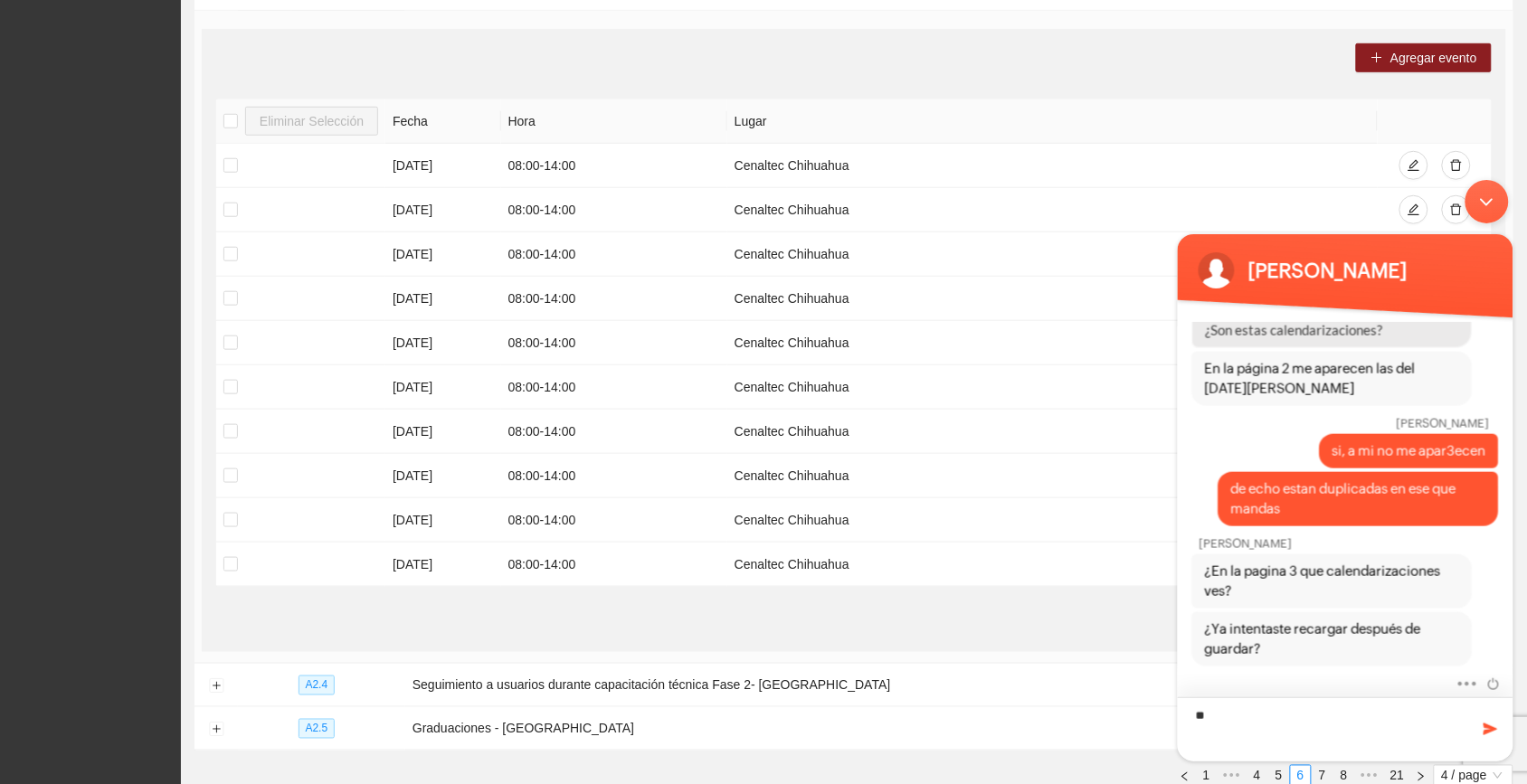 type on "*" 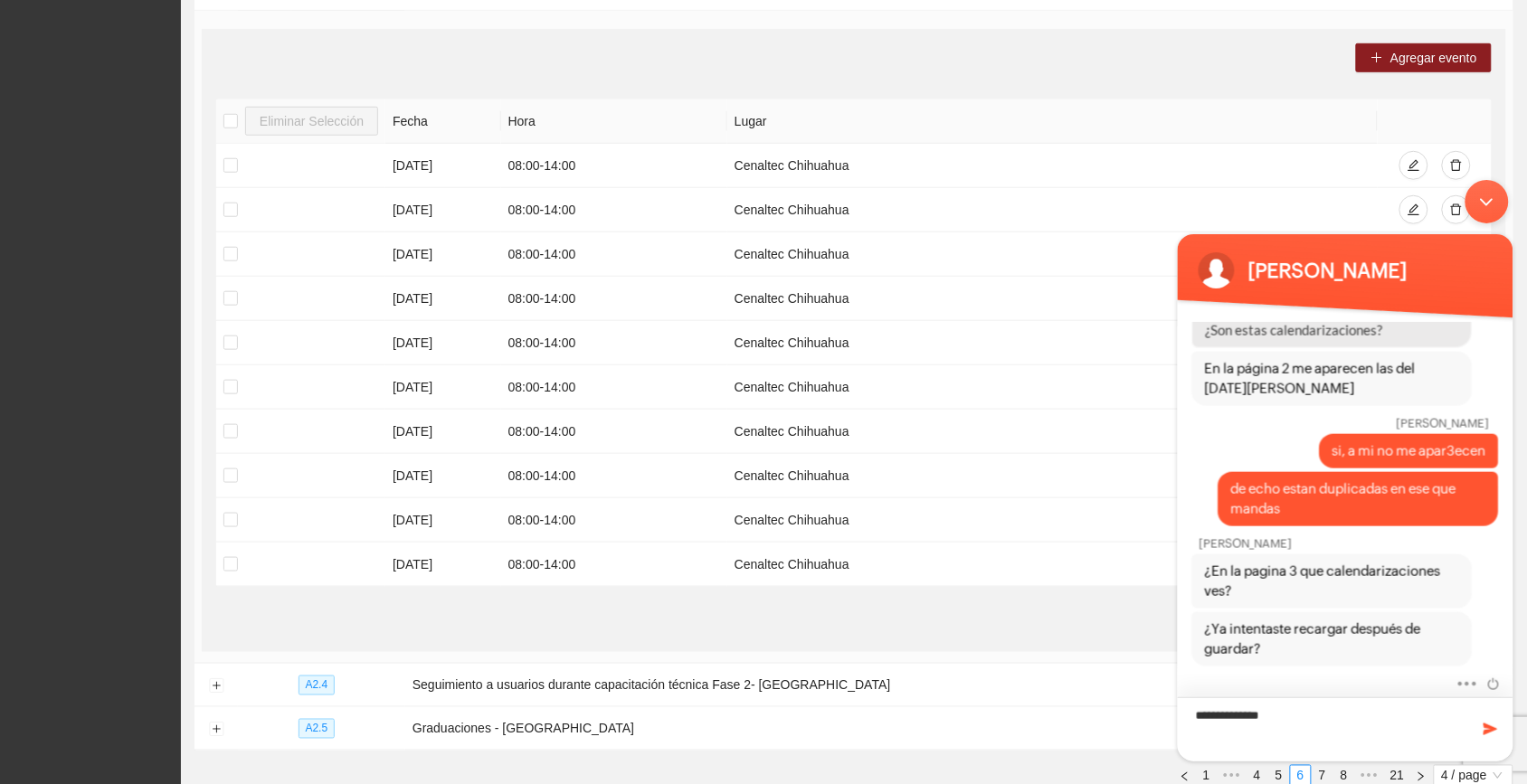type on "**********" 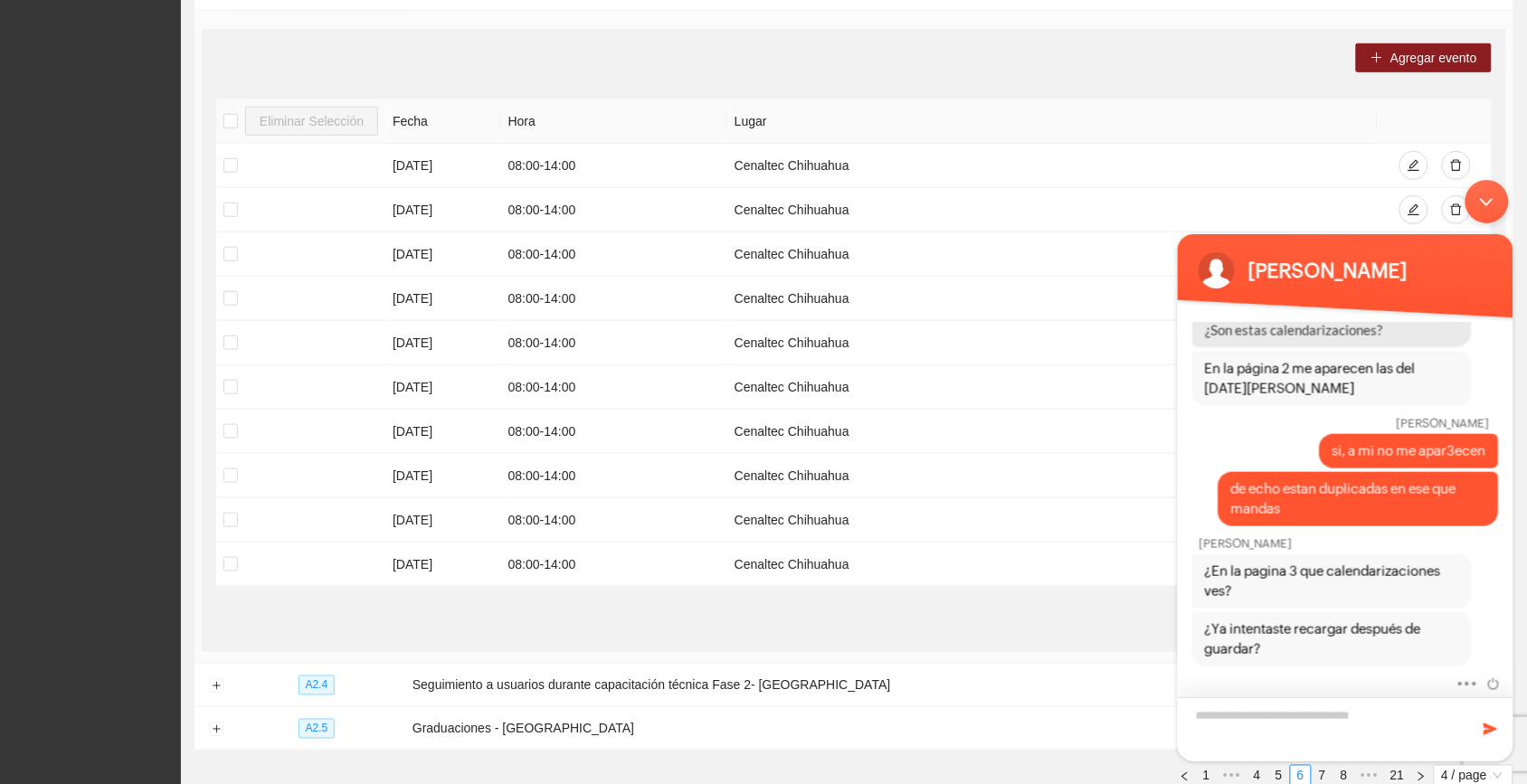 scroll, scrollTop: 932, scrollLeft: 0, axis: vertical 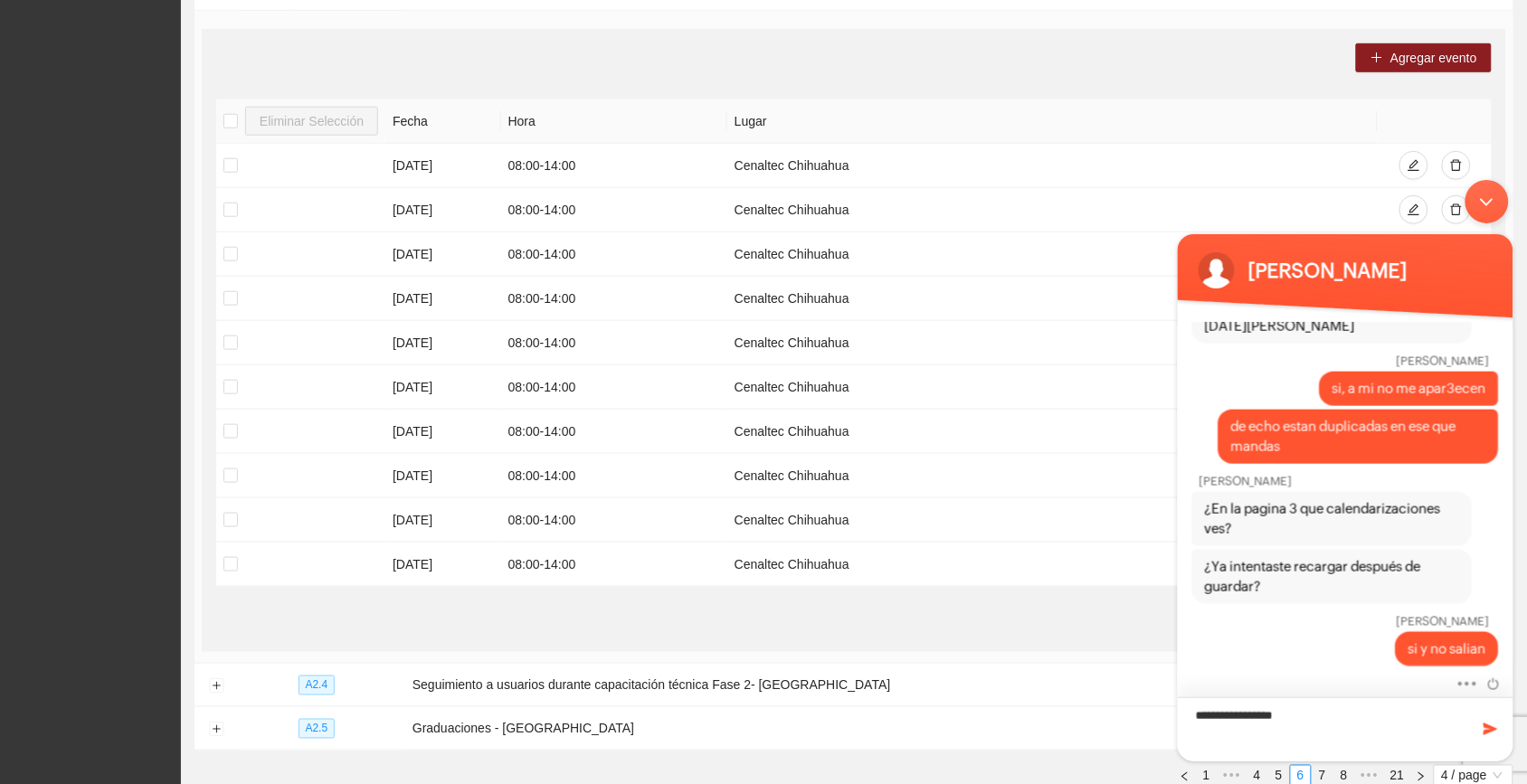 type on "**********" 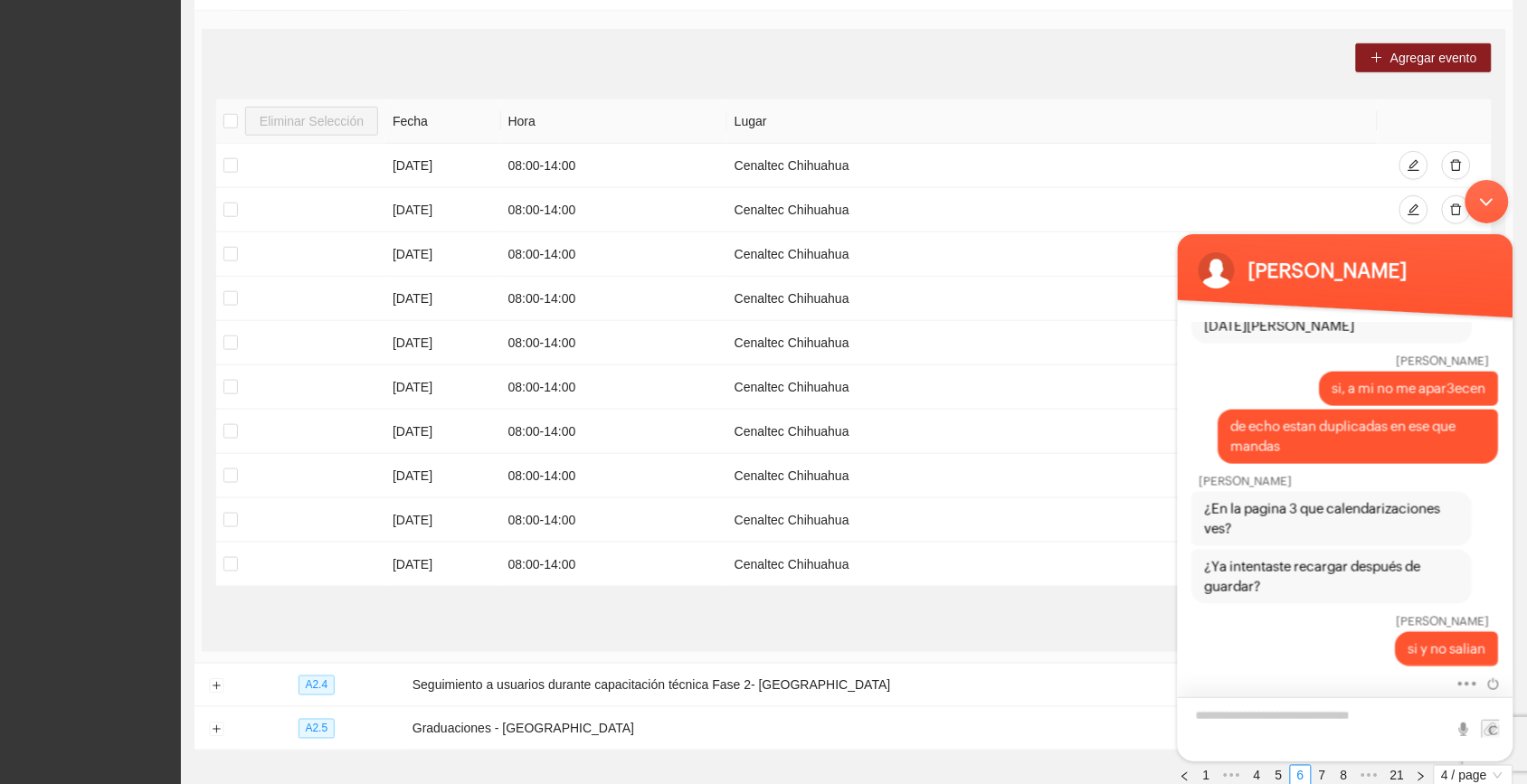 scroll, scrollTop: 969, scrollLeft: 0, axis: vertical 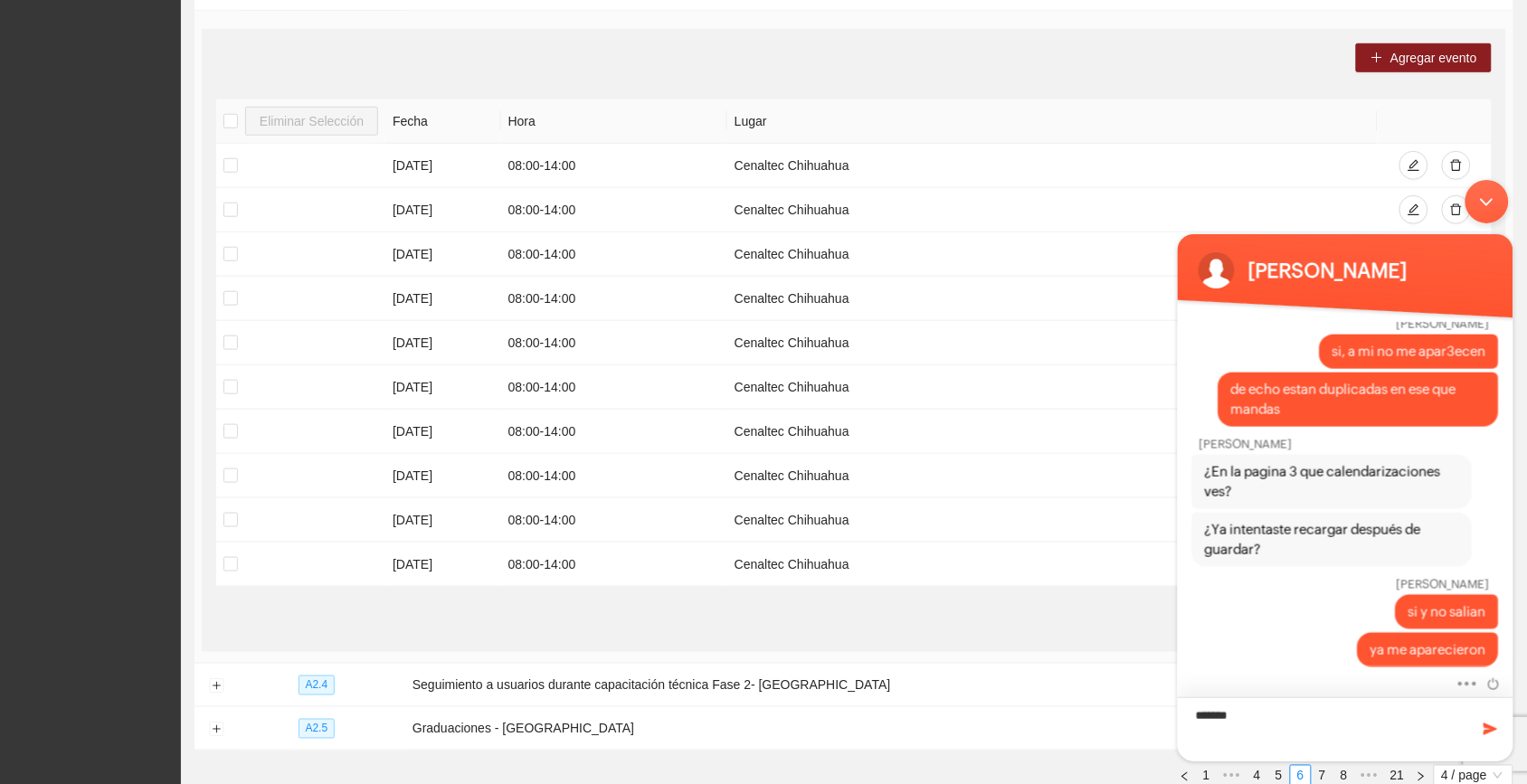 type on "*******" 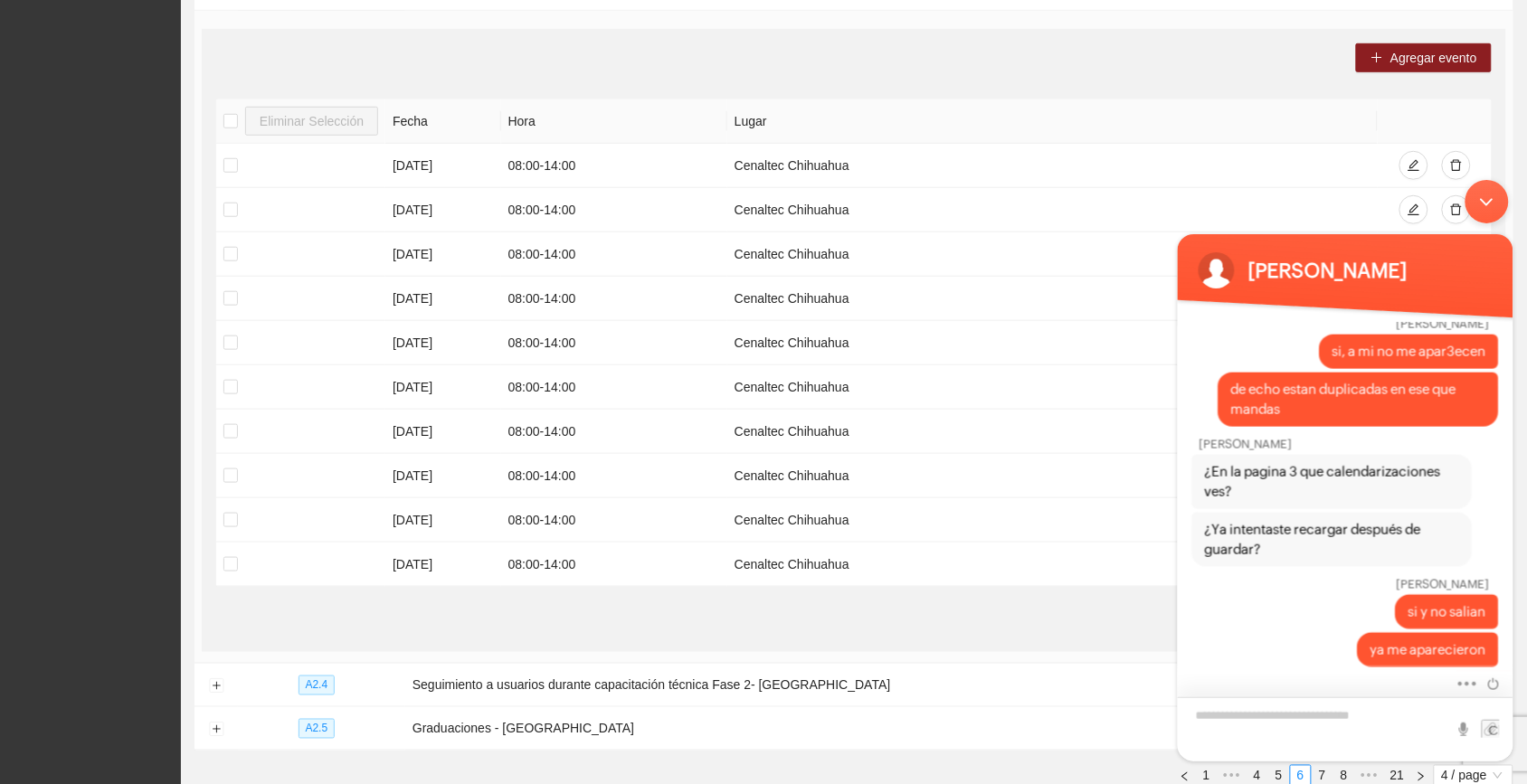 scroll, scrollTop: 1008, scrollLeft: 0, axis: vertical 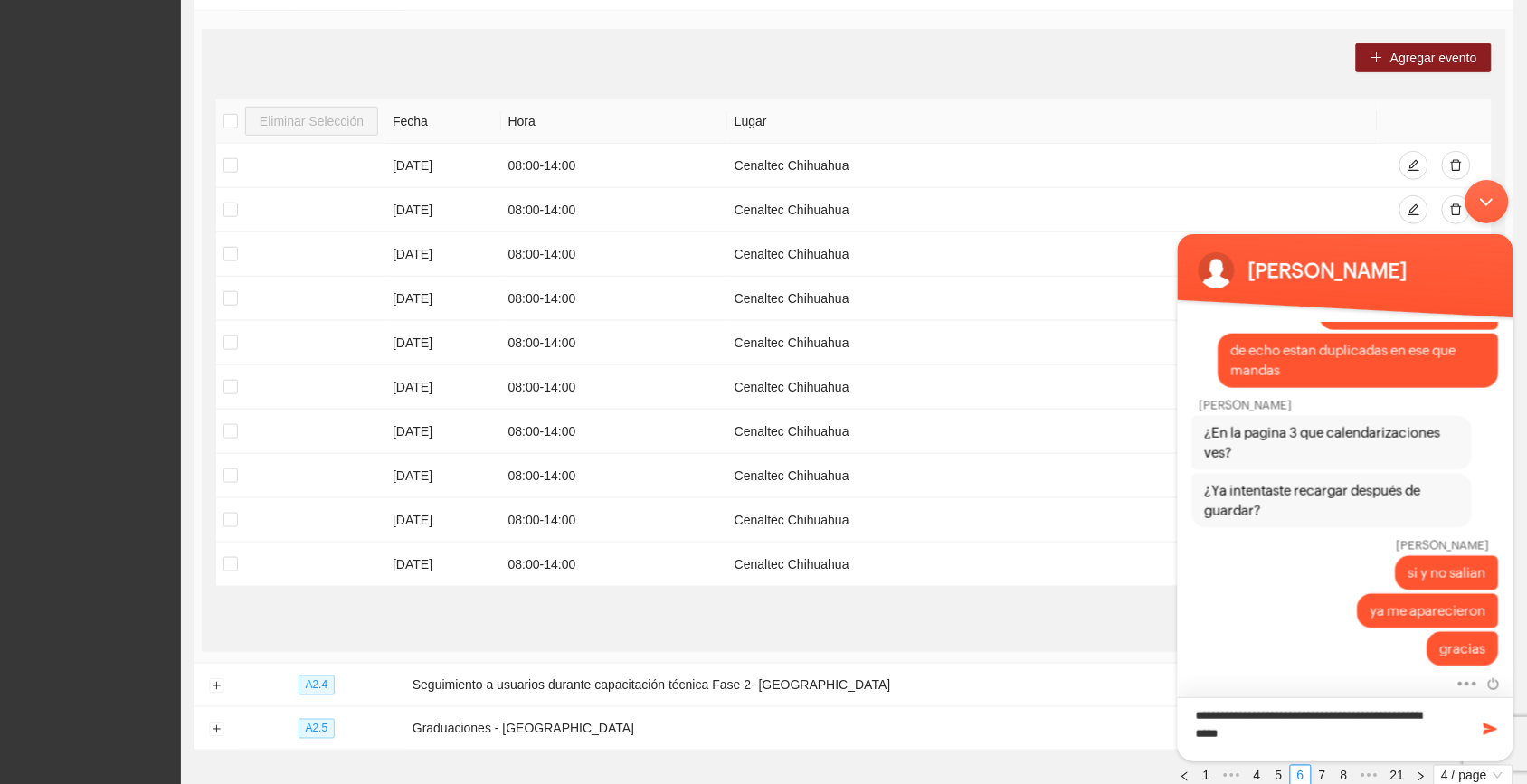 type on "**********" 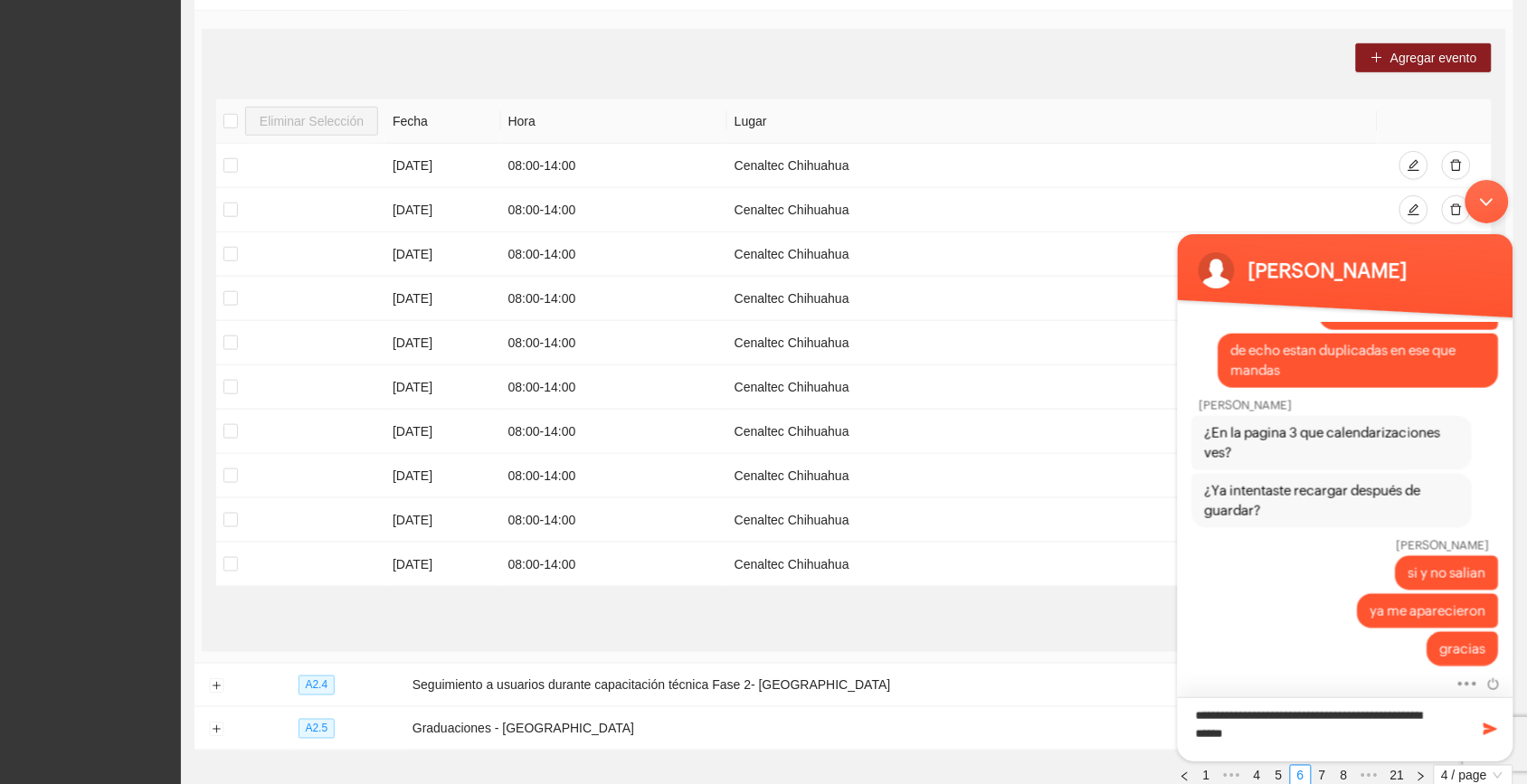 type 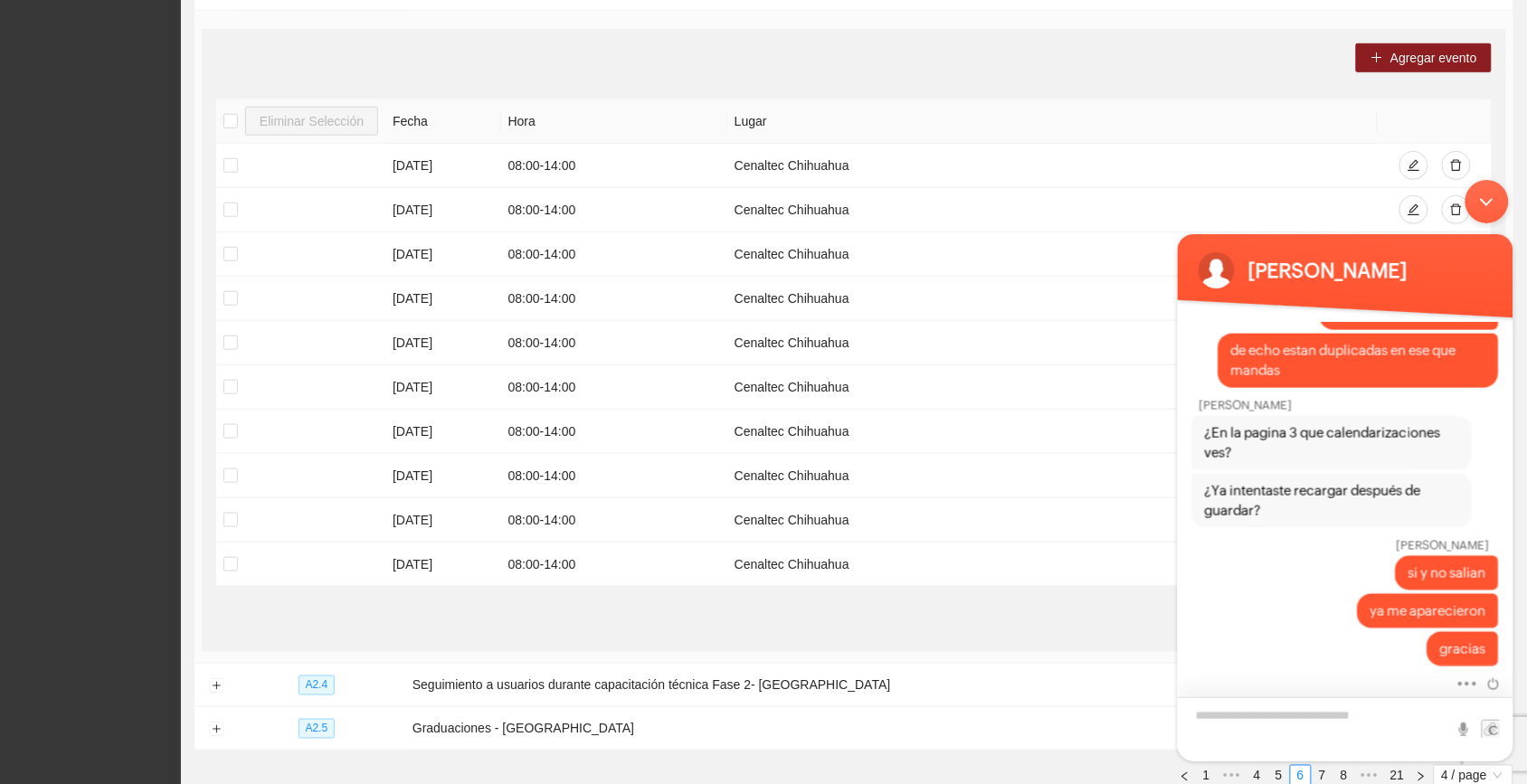 scroll, scrollTop: 1065, scrollLeft: 0, axis: vertical 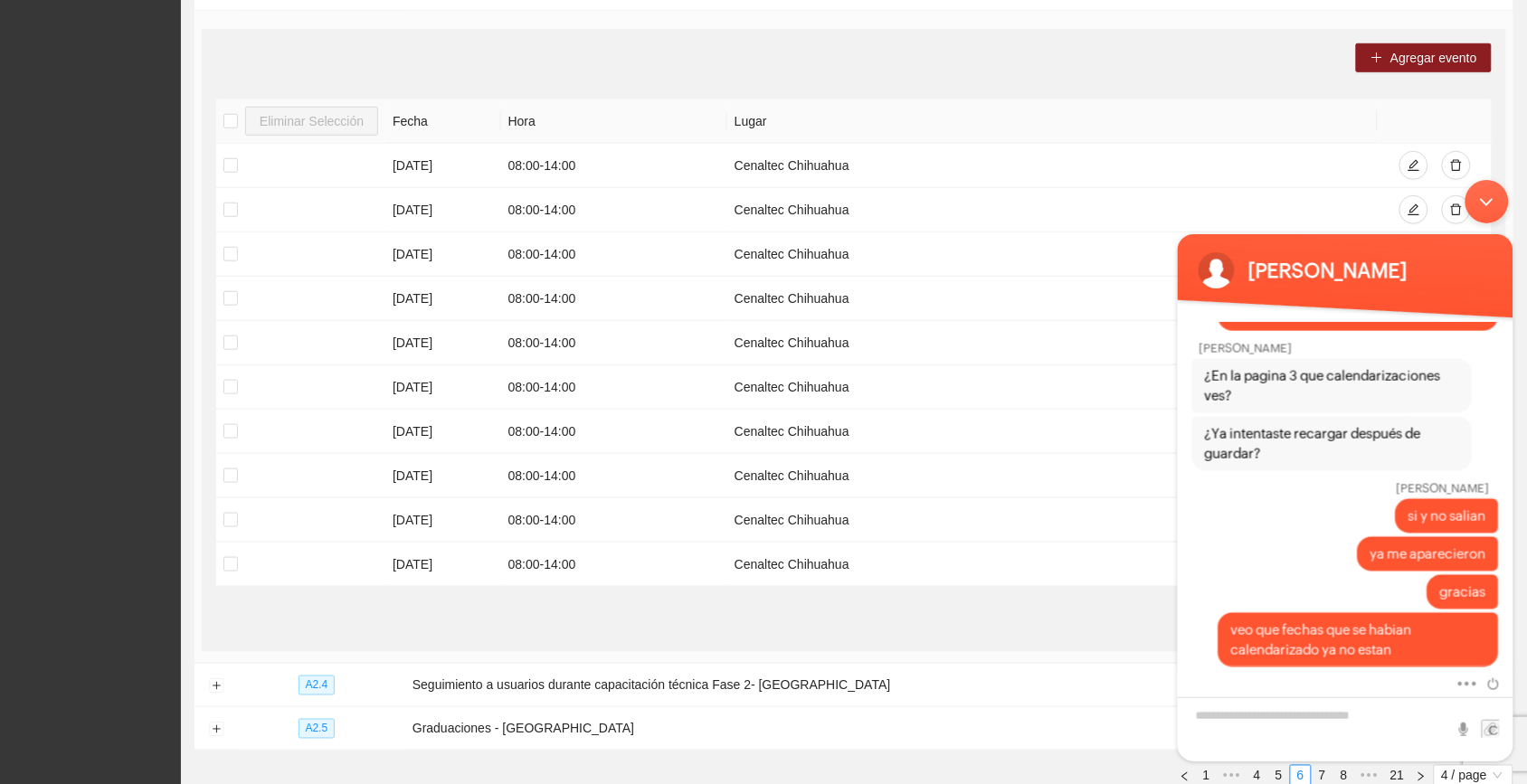 click at bounding box center [1486, 201] 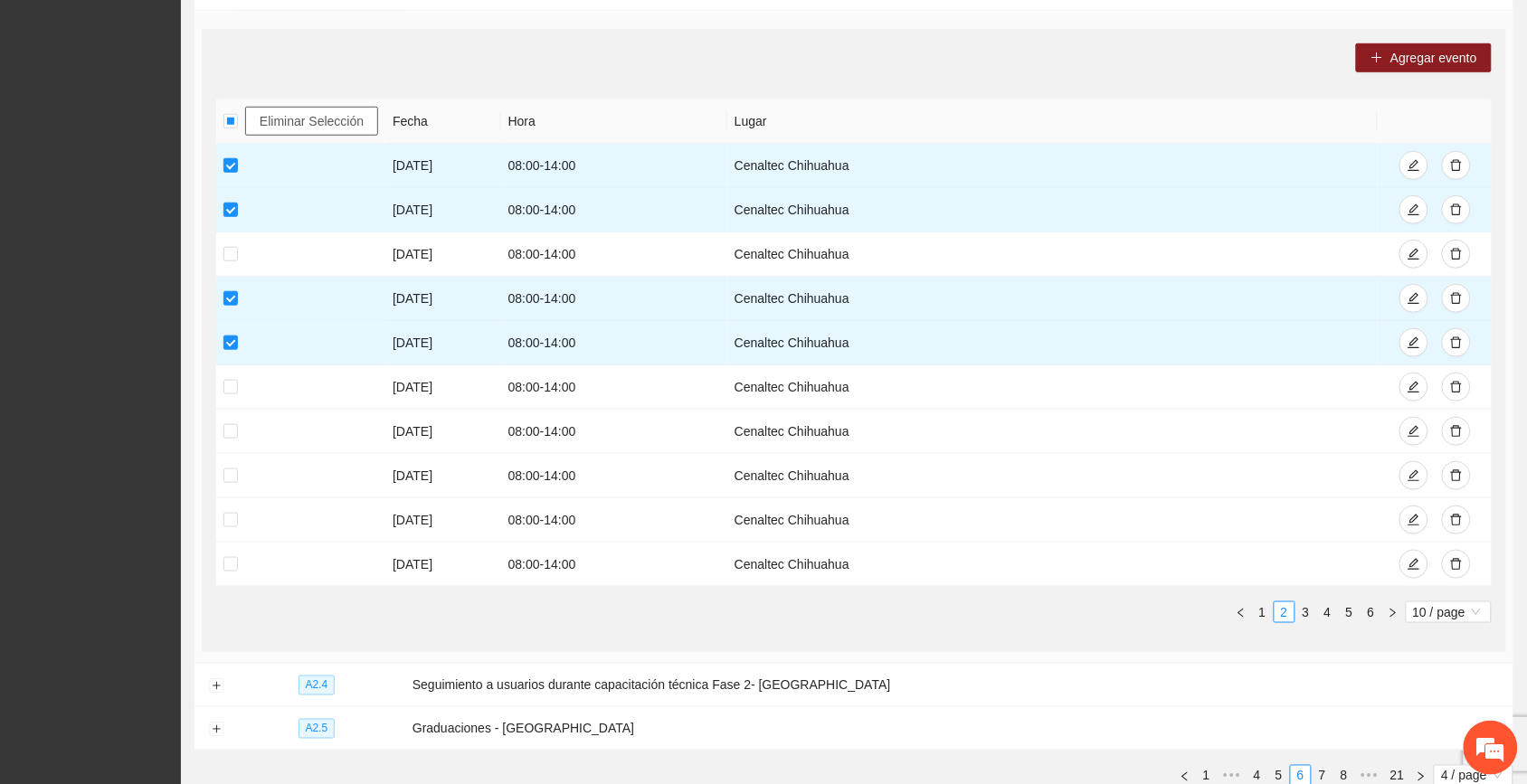 click on "Eliminar Selección" at bounding box center (311, 121) 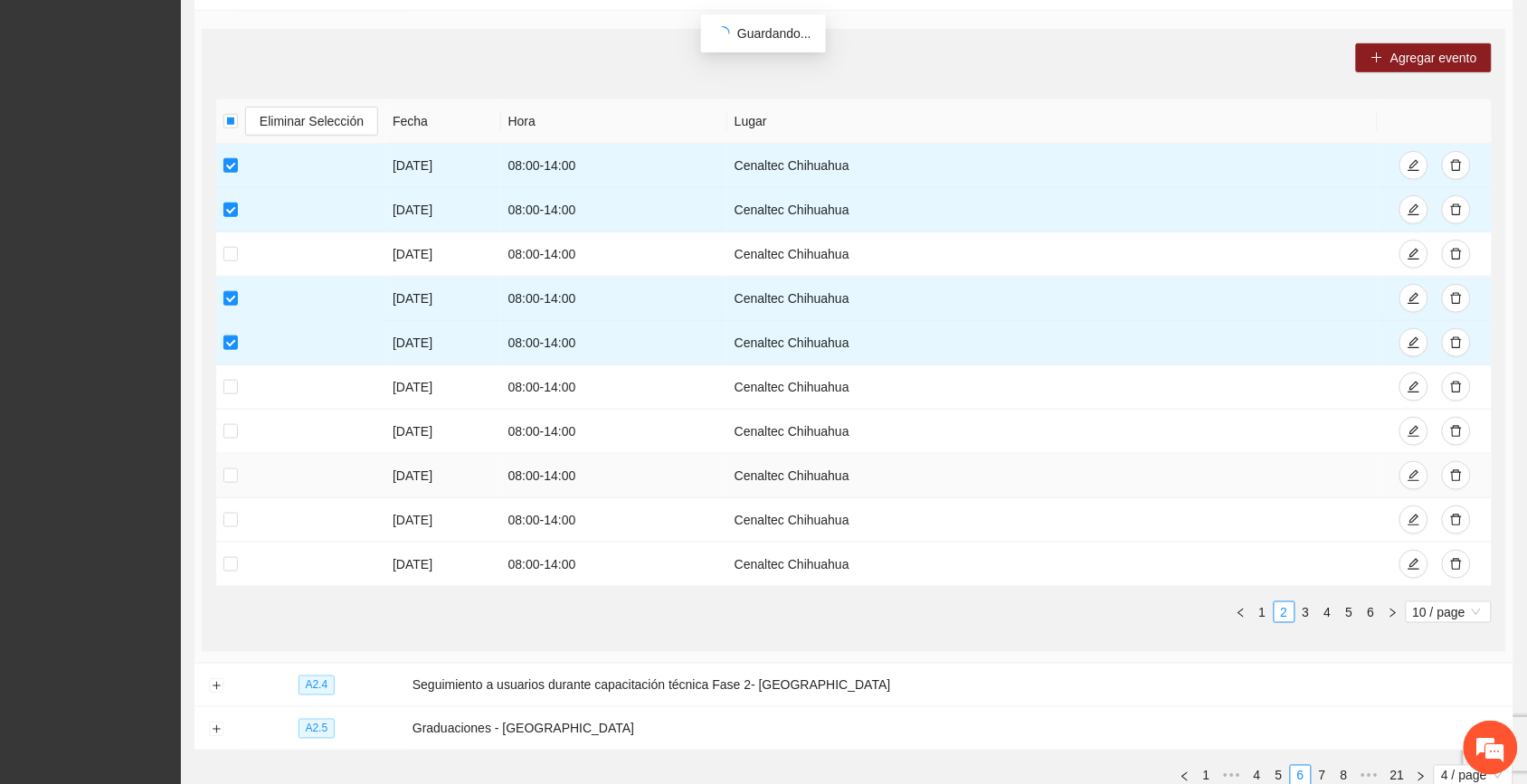 scroll, scrollTop: 290, scrollLeft: 0, axis: vertical 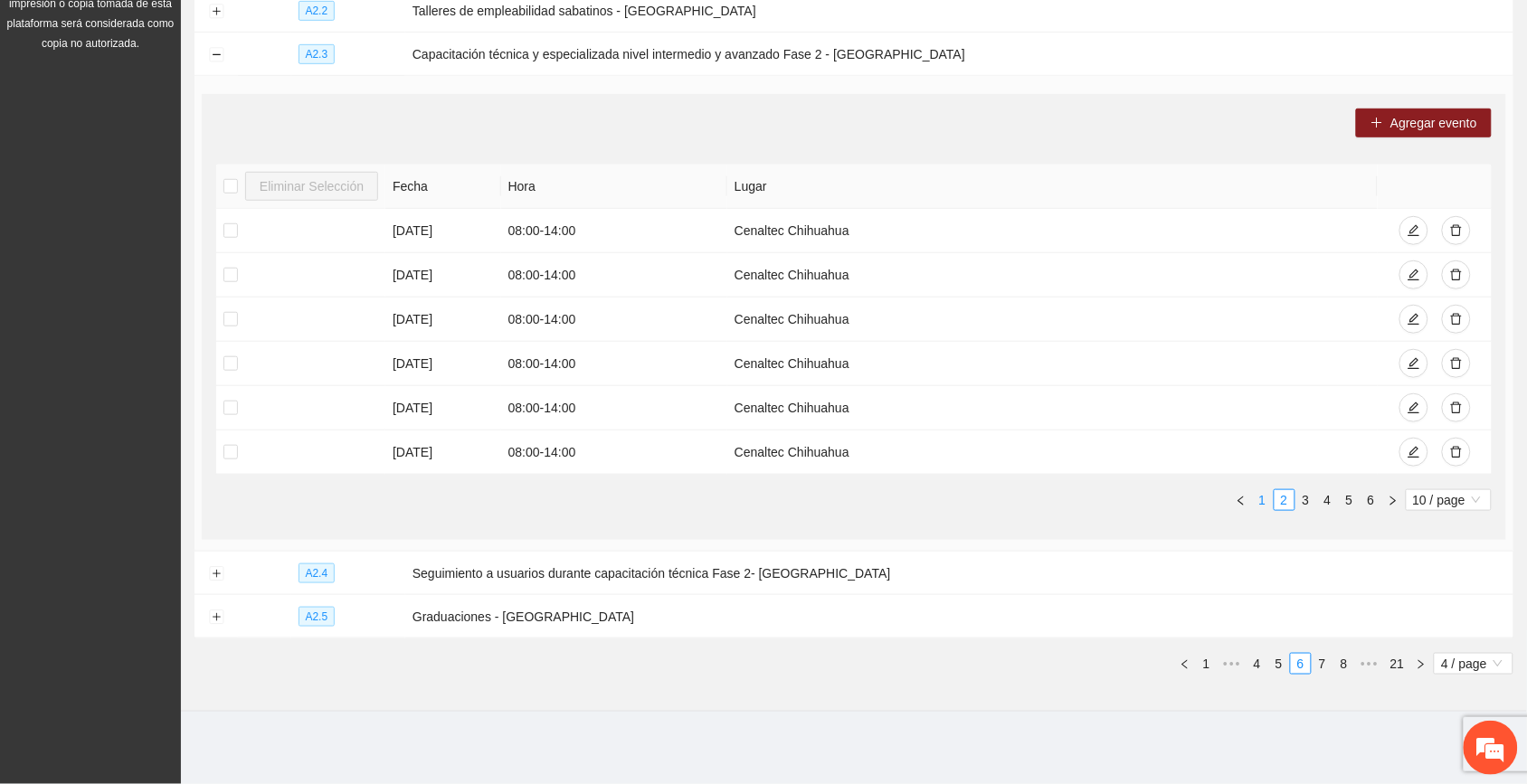 click on "1" at bounding box center [1263, 500] 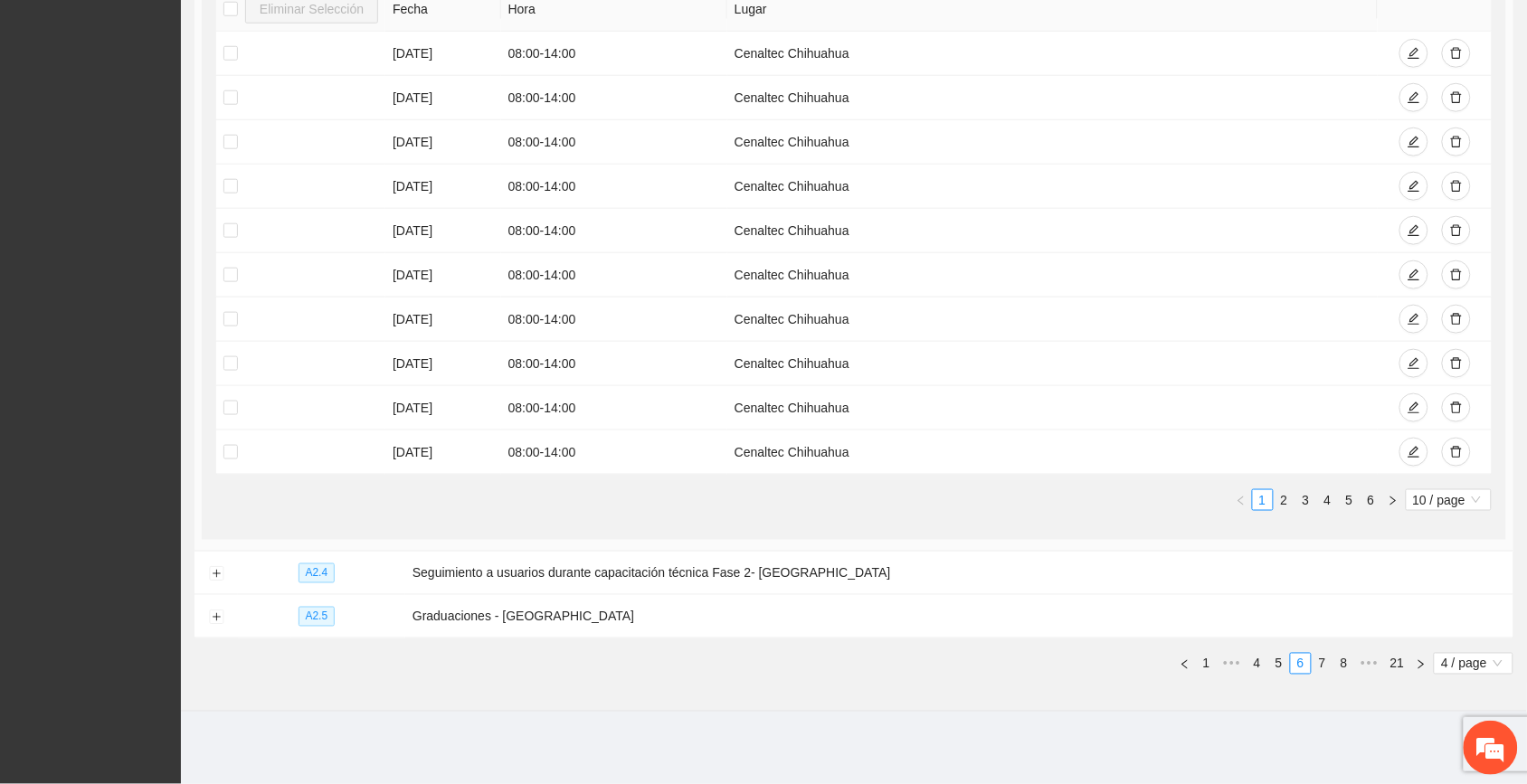 scroll, scrollTop: 354, scrollLeft: 0, axis: vertical 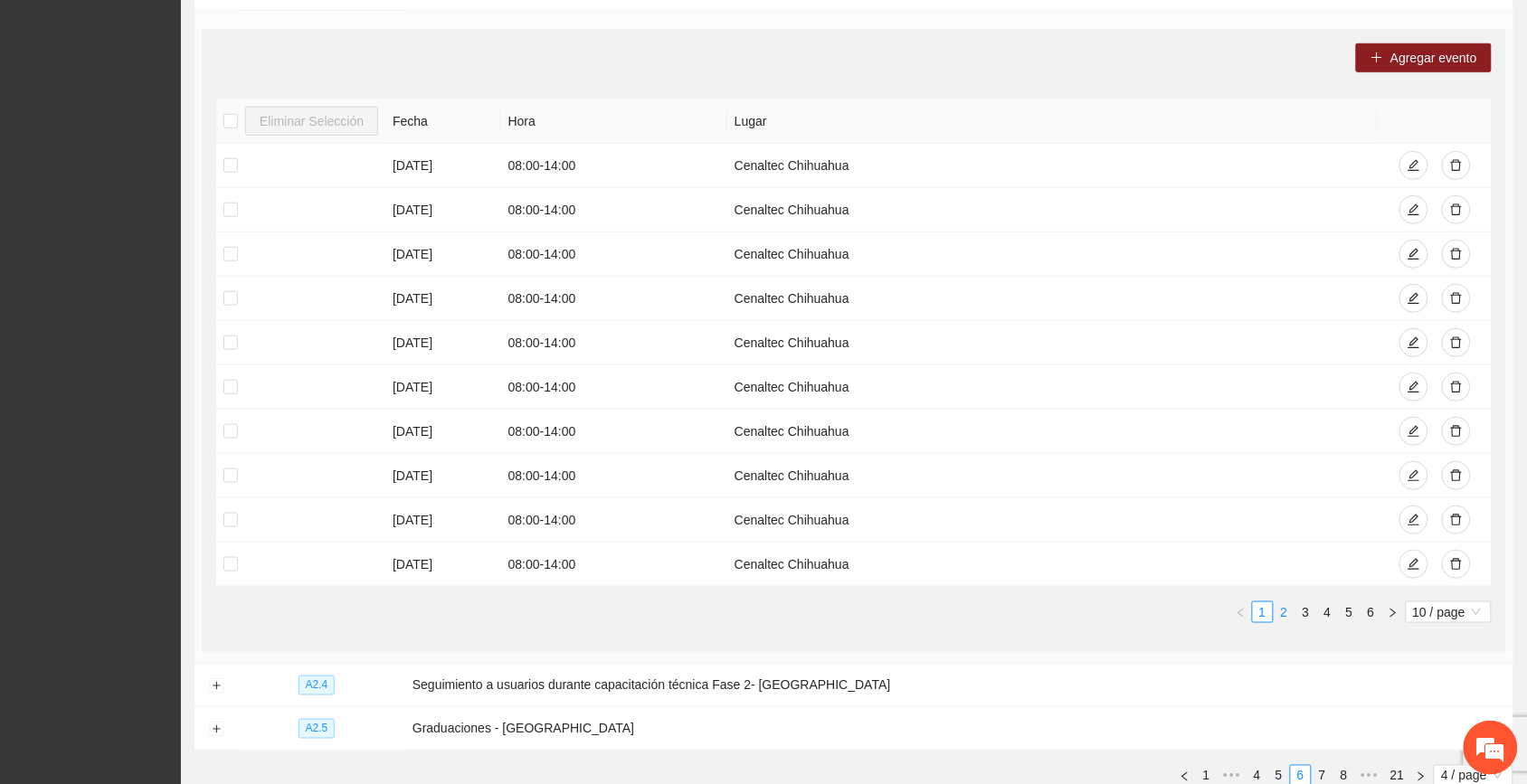 click on "2" at bounding box center (1285, 612) 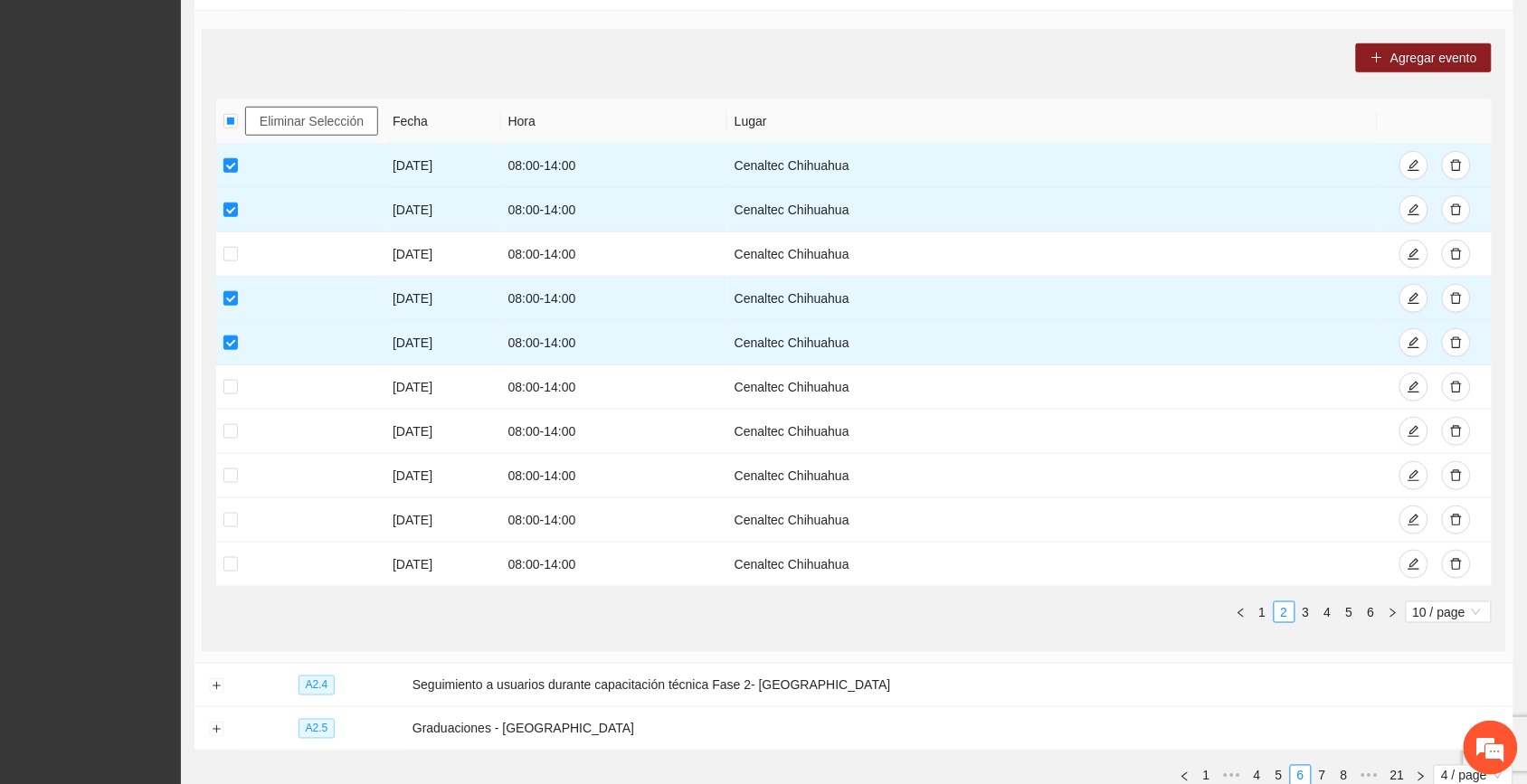 click on "Eliminar Selección" at bounding box center [311, 121] 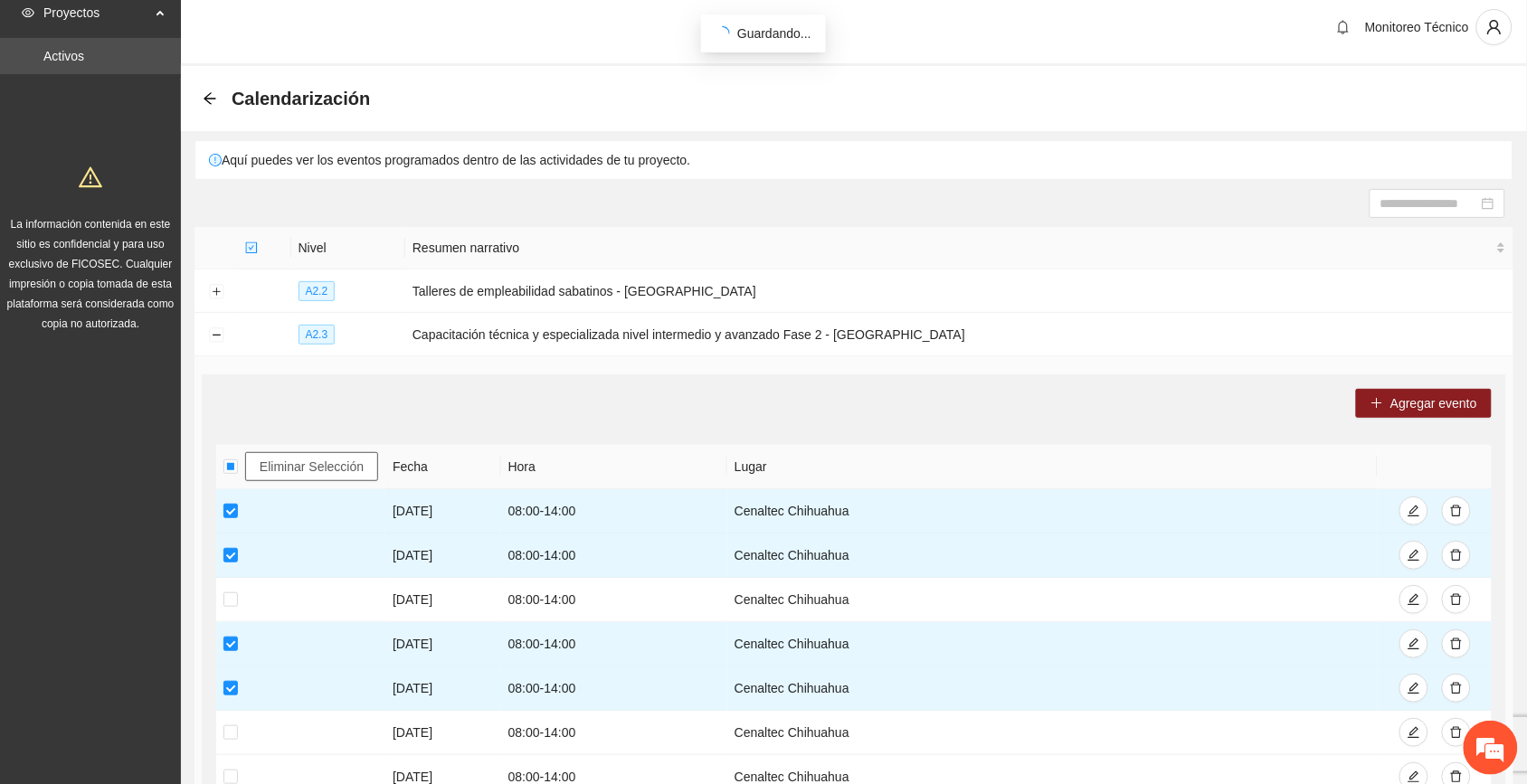 scroll, scrollTop: 0, scrollLeft: 0, axis: both 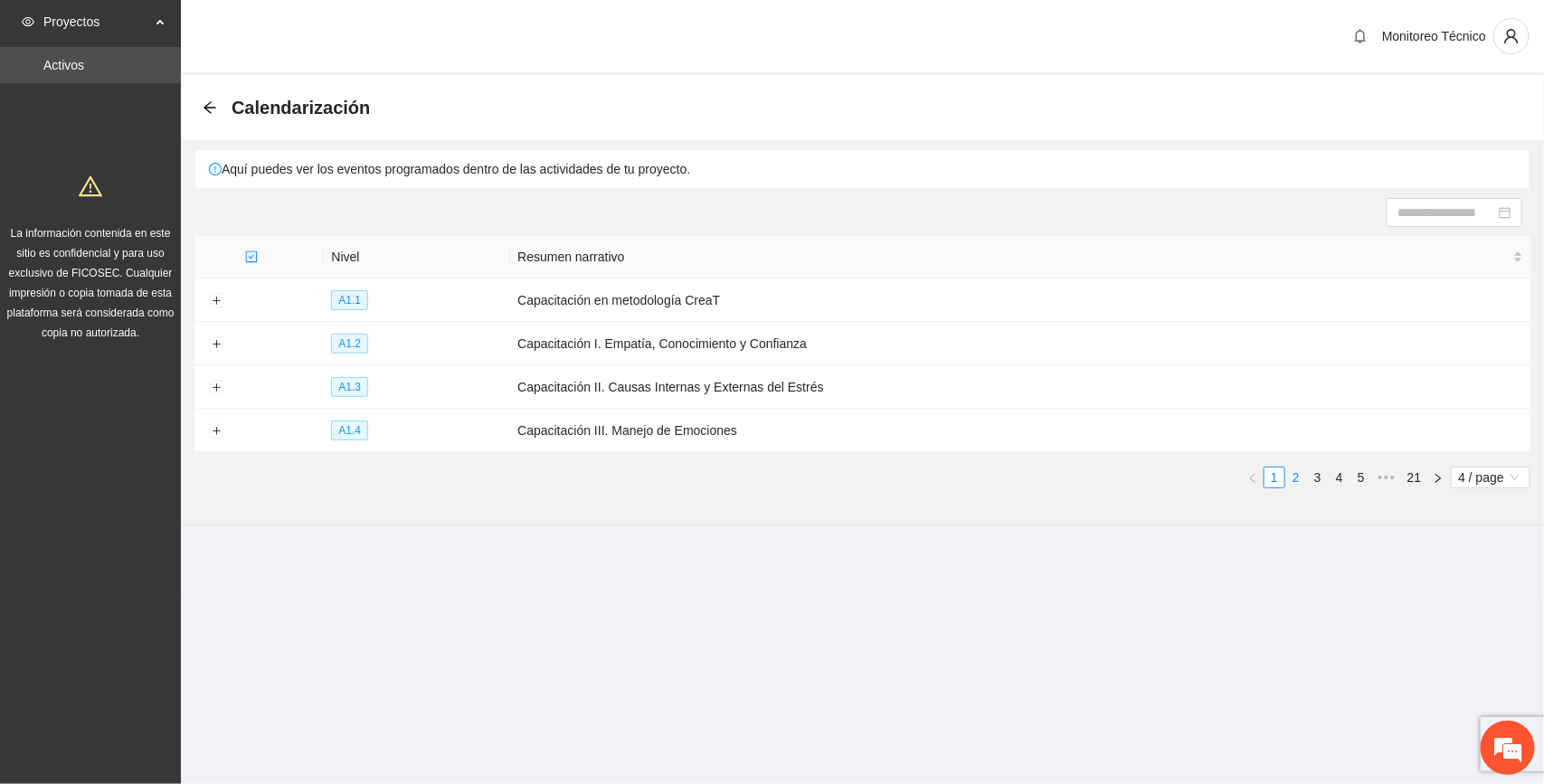 click on "2" at bounding box center [1296, 477] 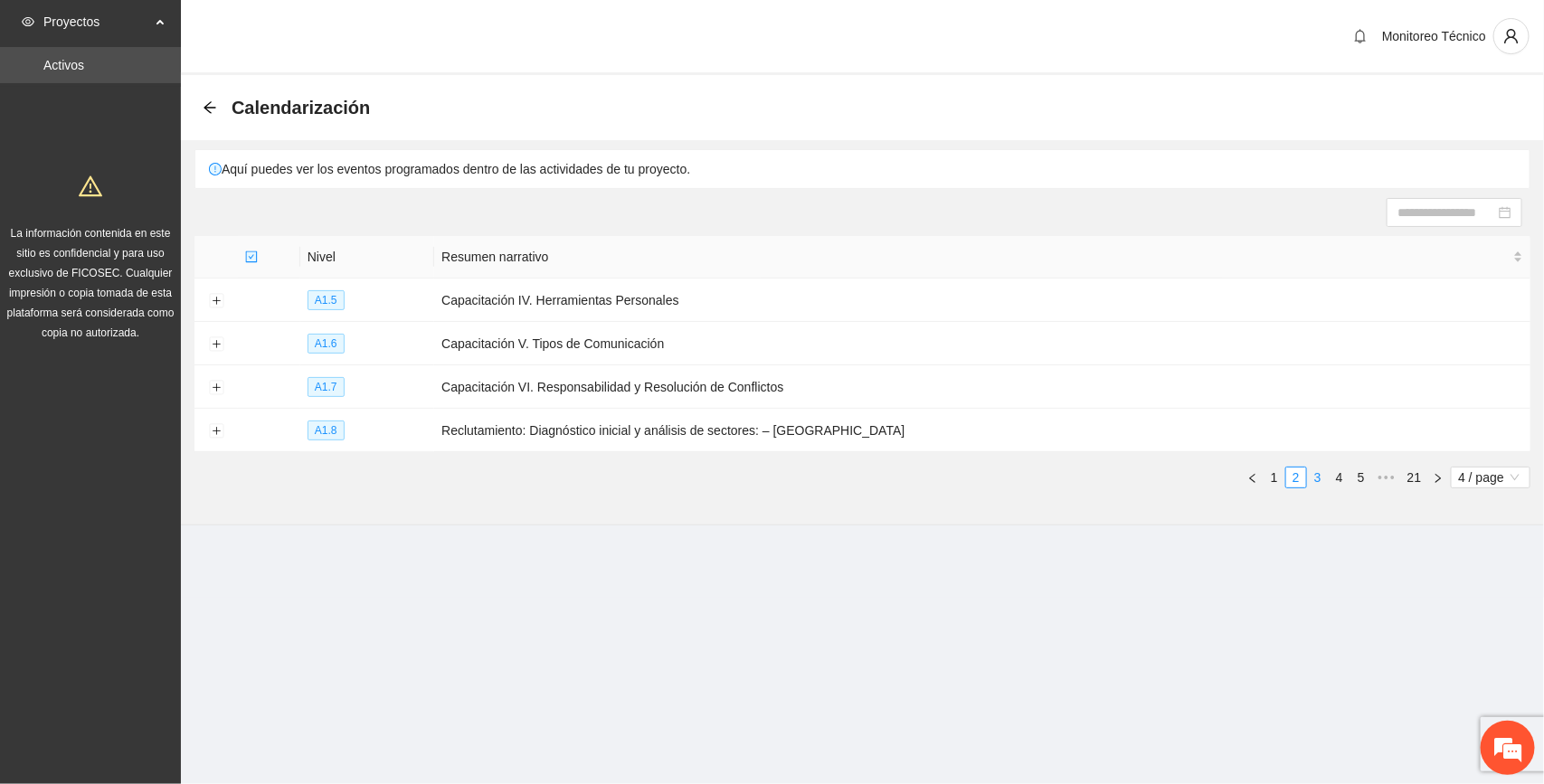 click on "3" at bounding box center [1318, 477] 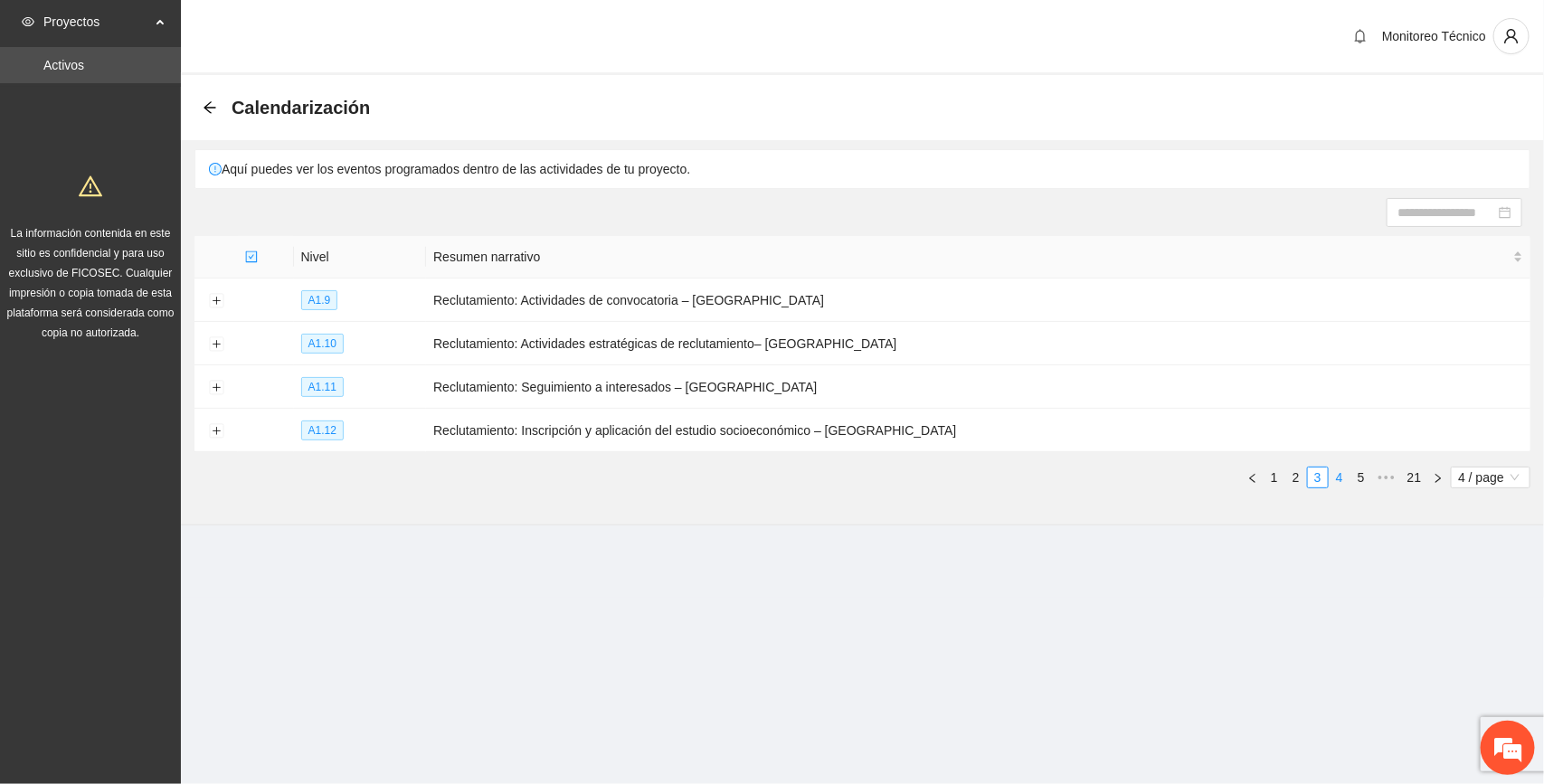 click on "4" at bounding box center [1340, 477] 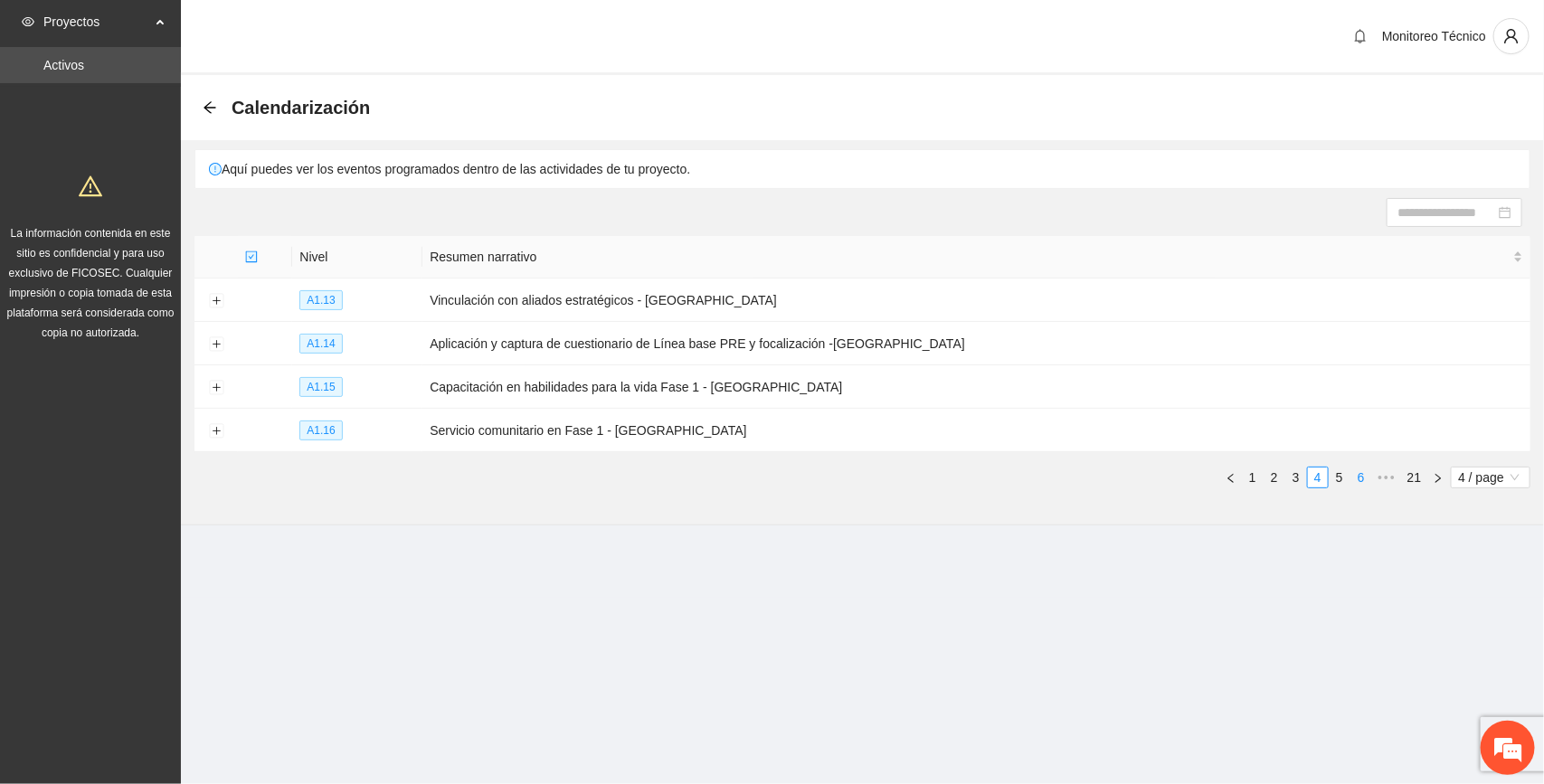 click on "5" at bounding box center [1340, 477] 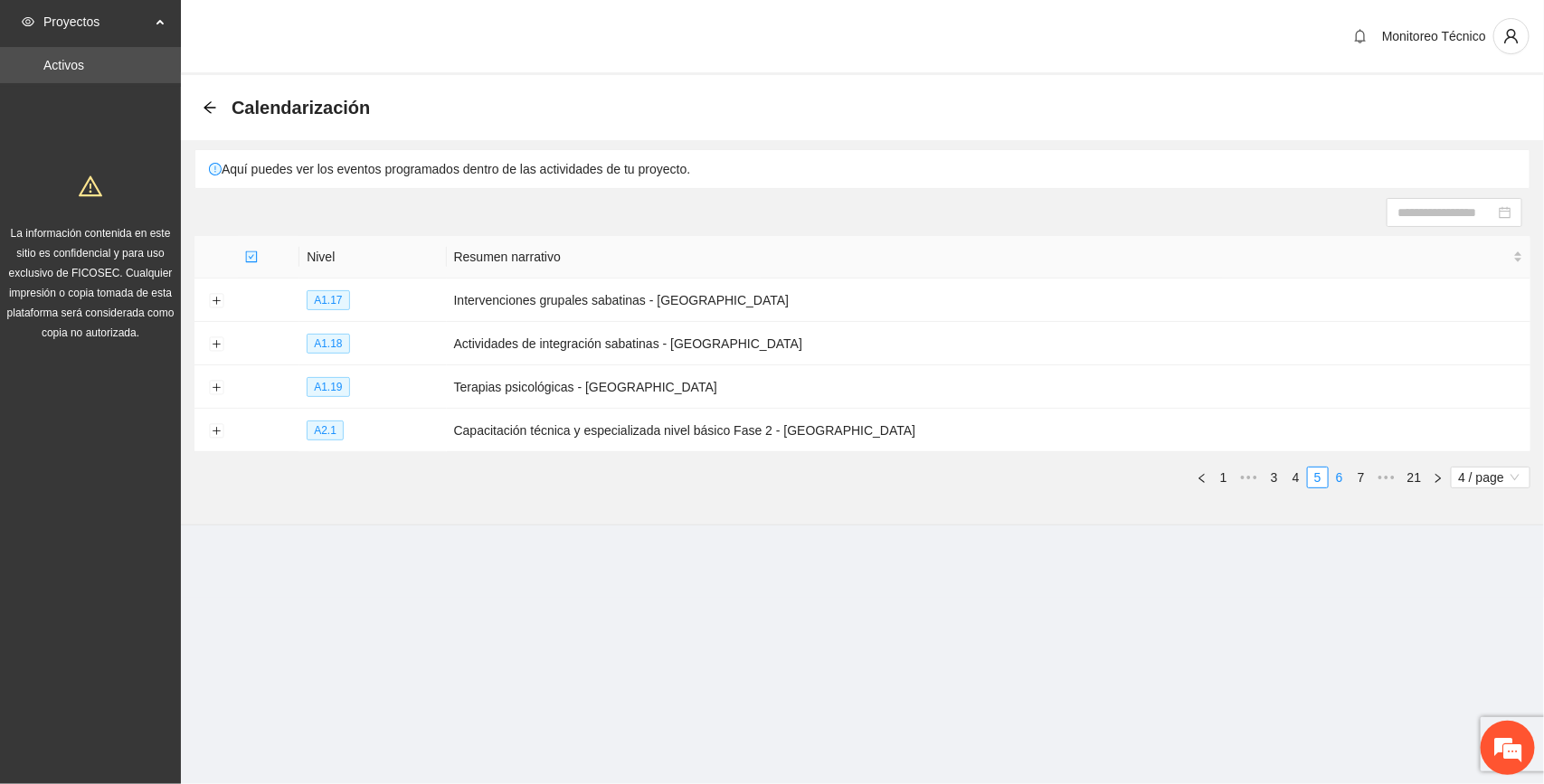 click on "6" at bounding box center [1340, 477] 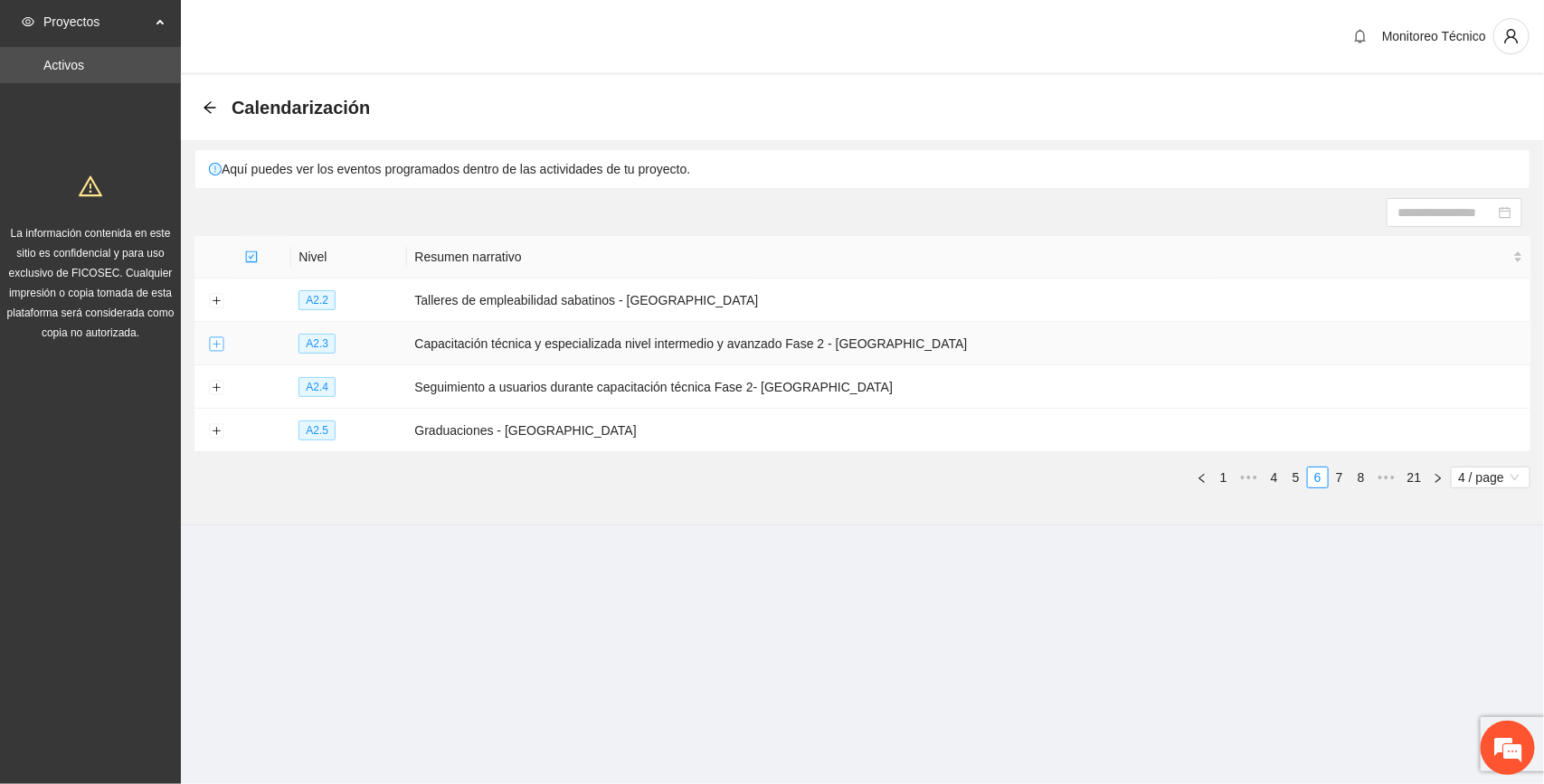 click at bounding box center [216, 345] 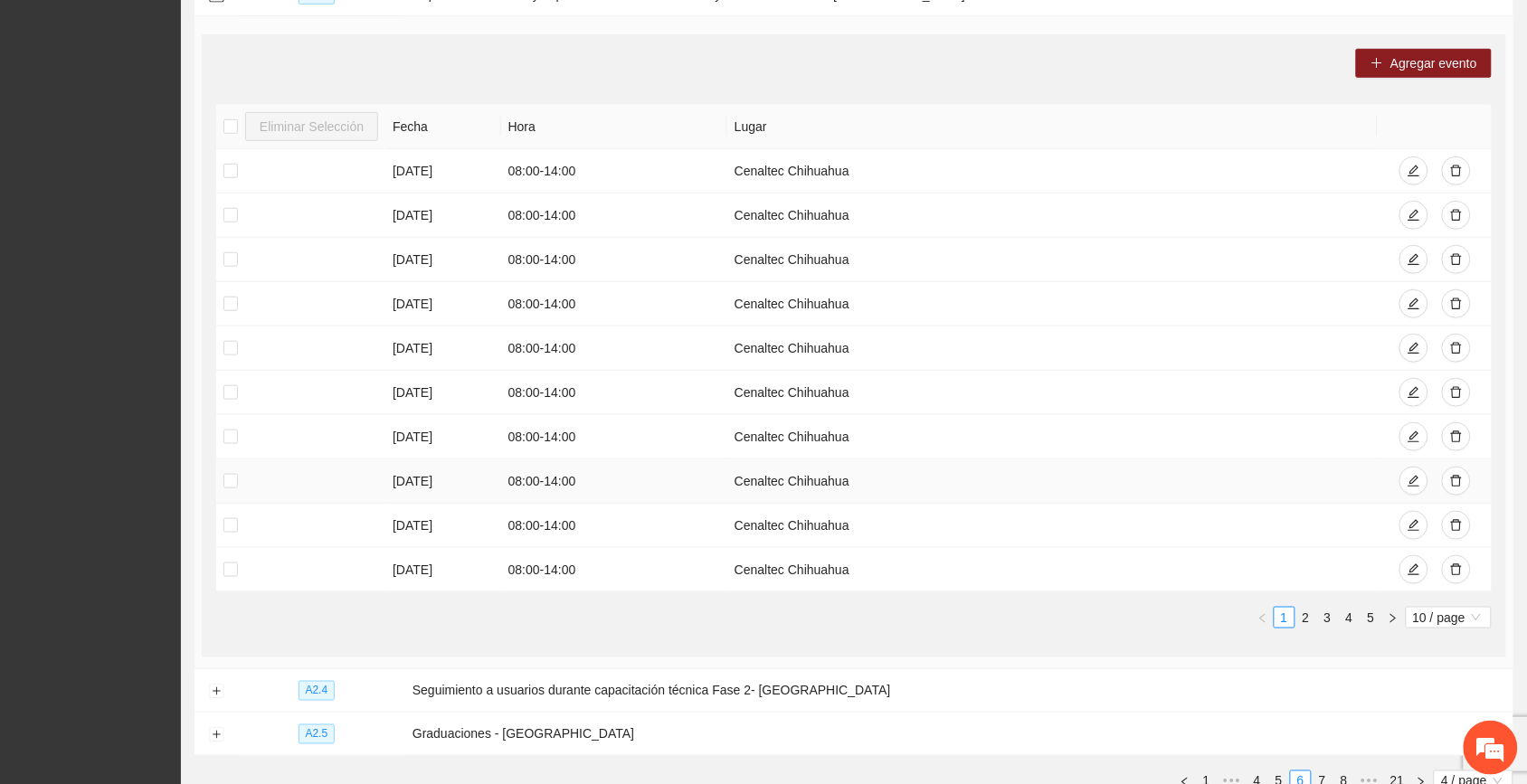 scroll, scrollTop: 354, scrollLeft: 0, axis: vertical 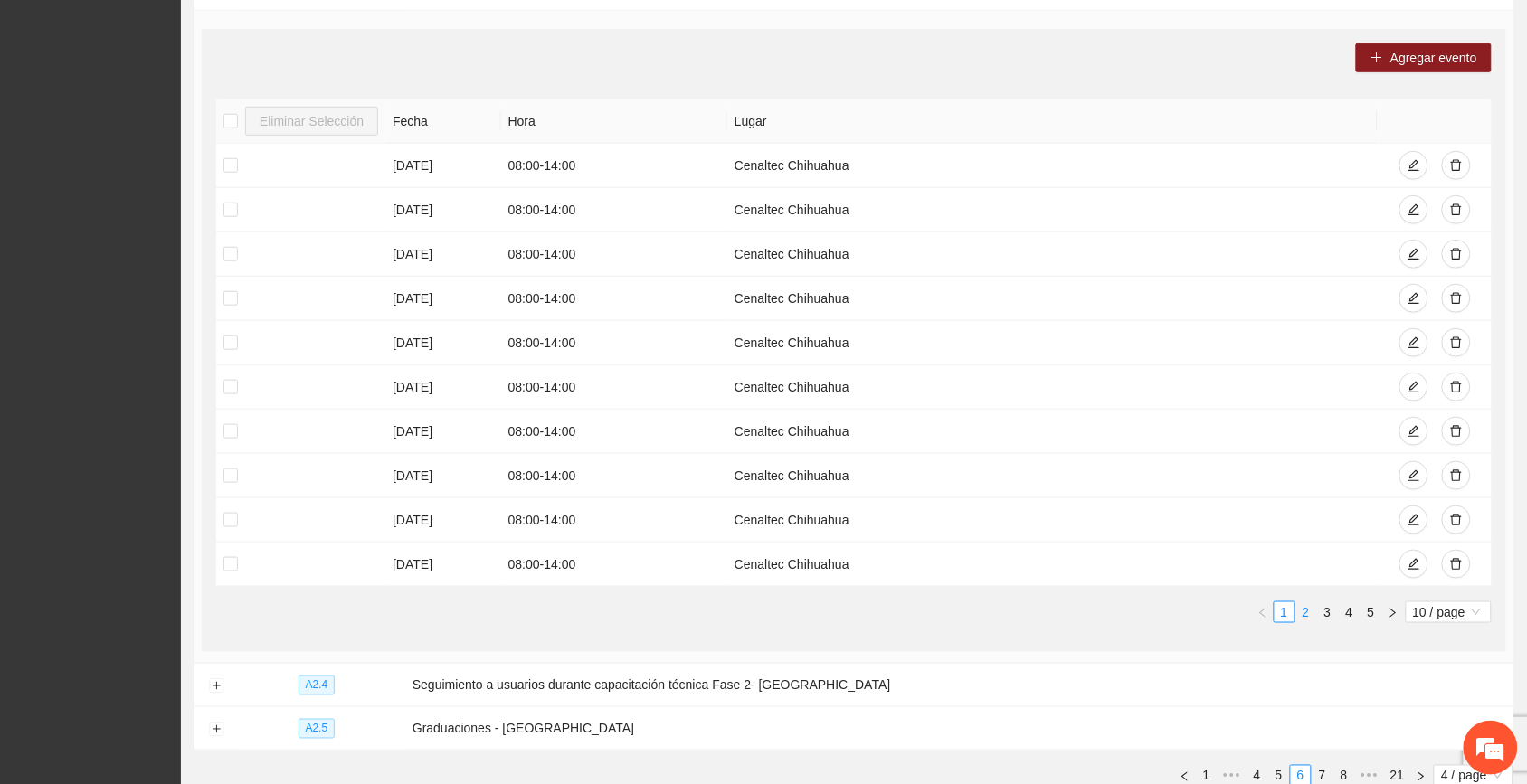 click on "2" at bounding box center [1306, 612] 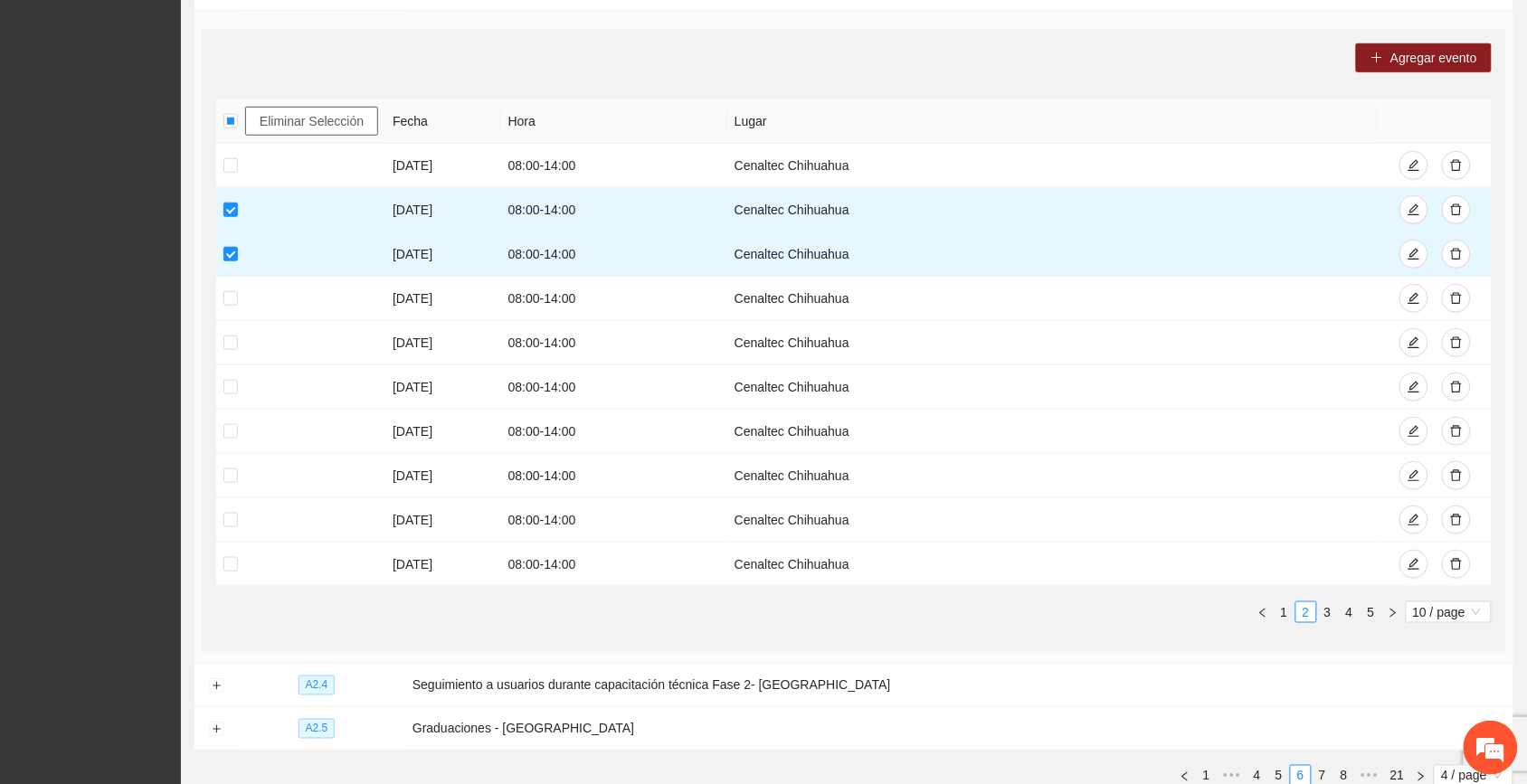 click on "Eliminar Selección" at bounding box center (311, 121) 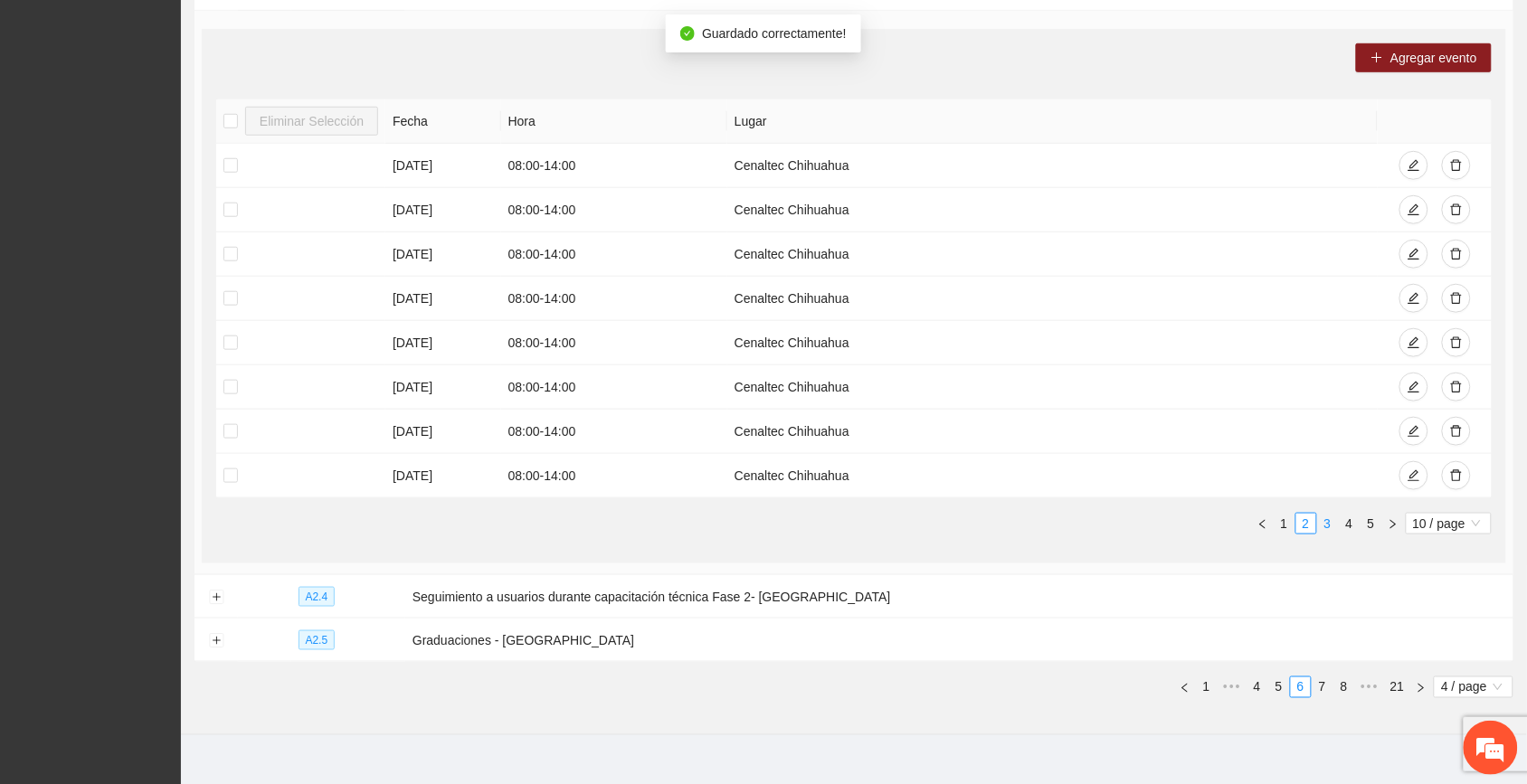 click on "3" at bounding box center (1328, 524) 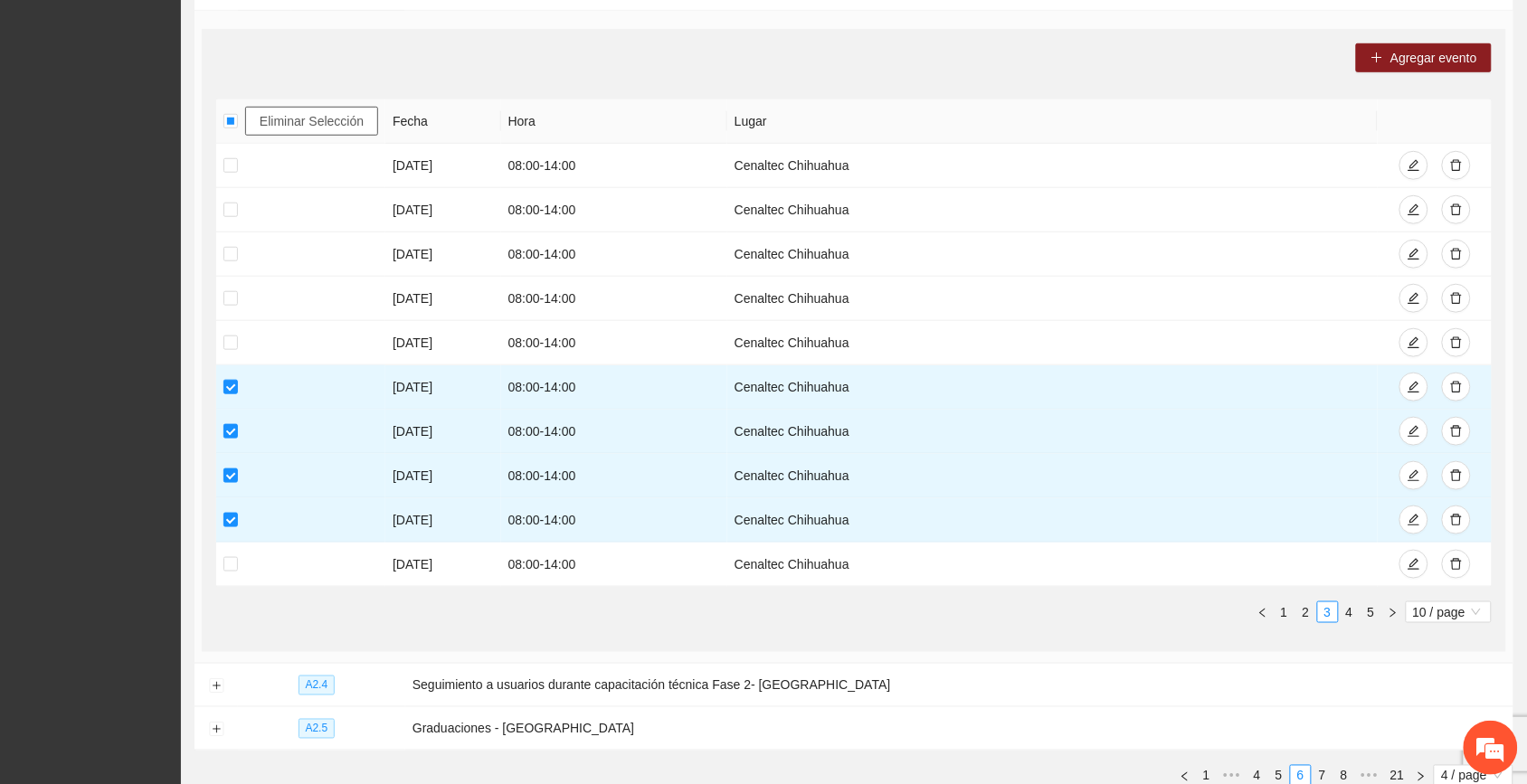 click on "Eliminar Selección" at bounding box center (311, 121) 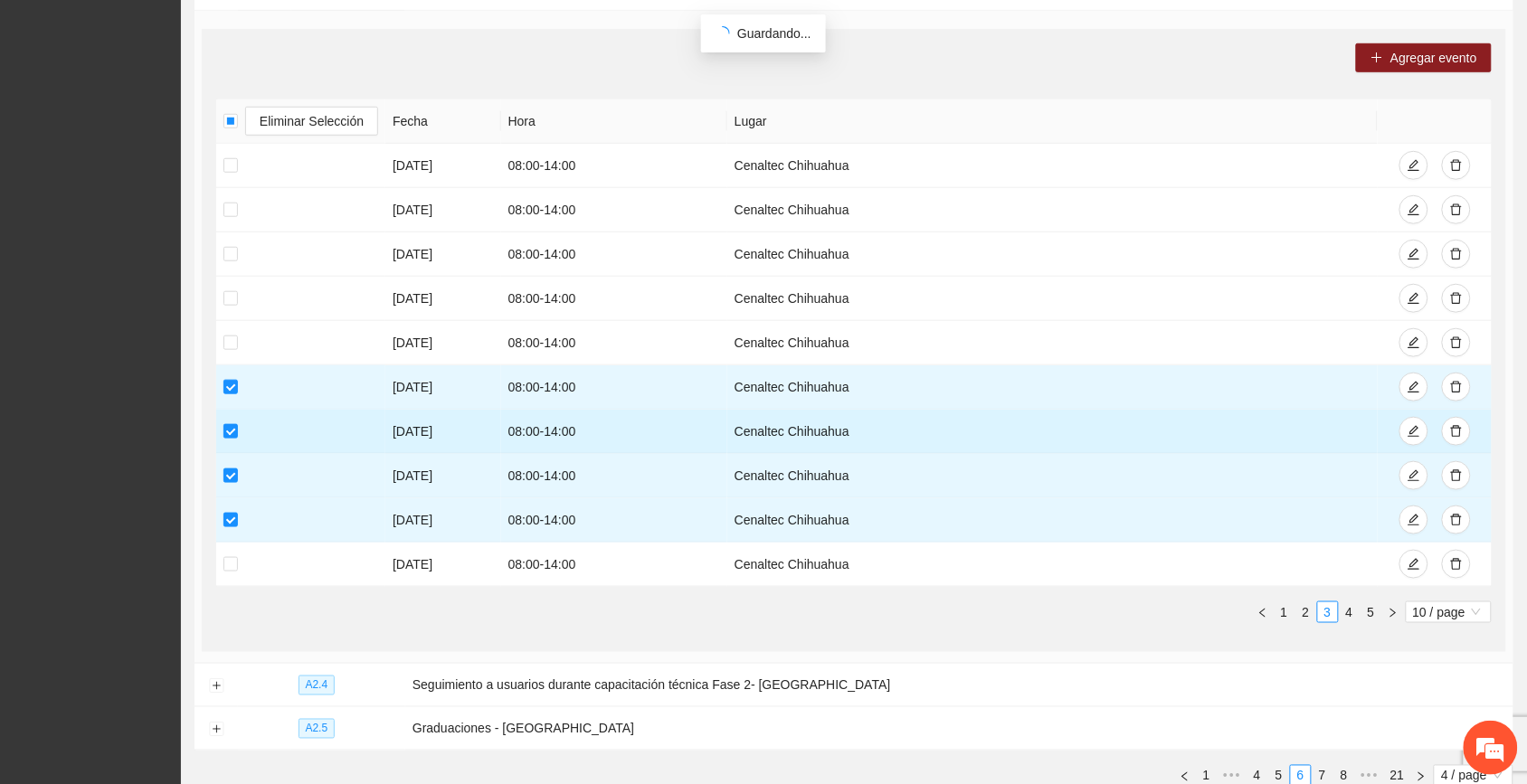 scroll, scrollTop: 290, scrollLeft: 0, axis: vertical 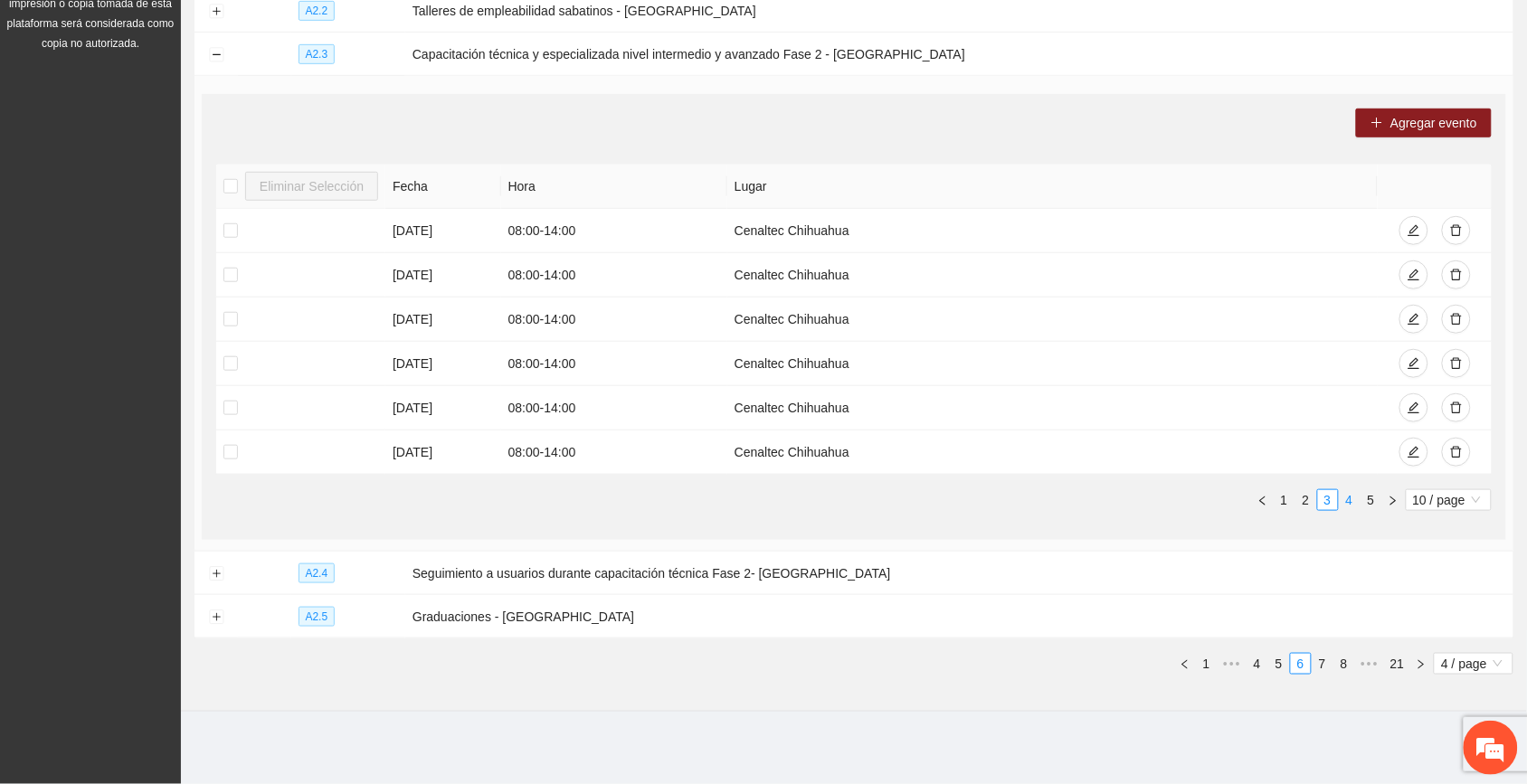 click on "4" at bounding box center (1350, 500) 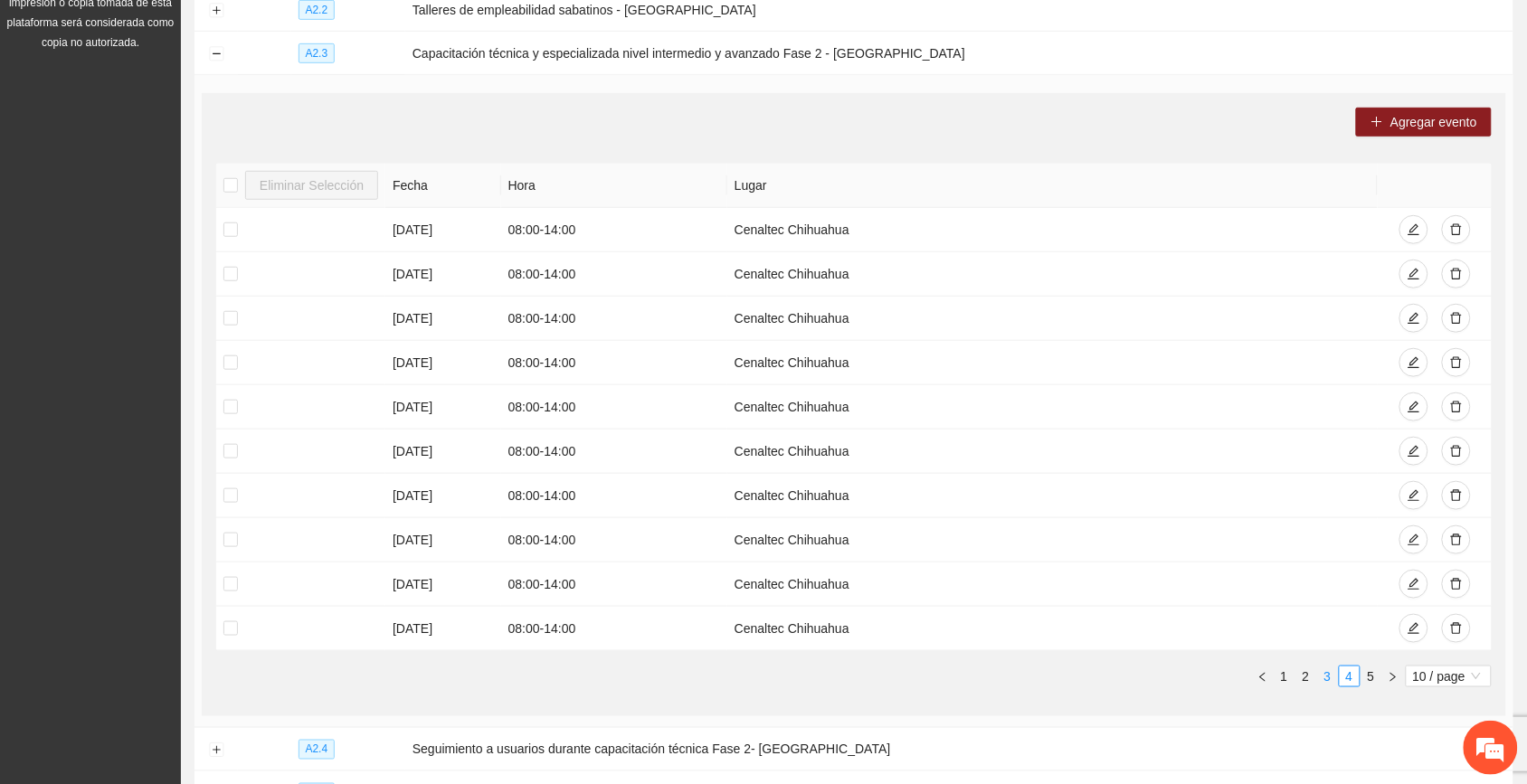 click on "3" at bounding box center (1328, 676) 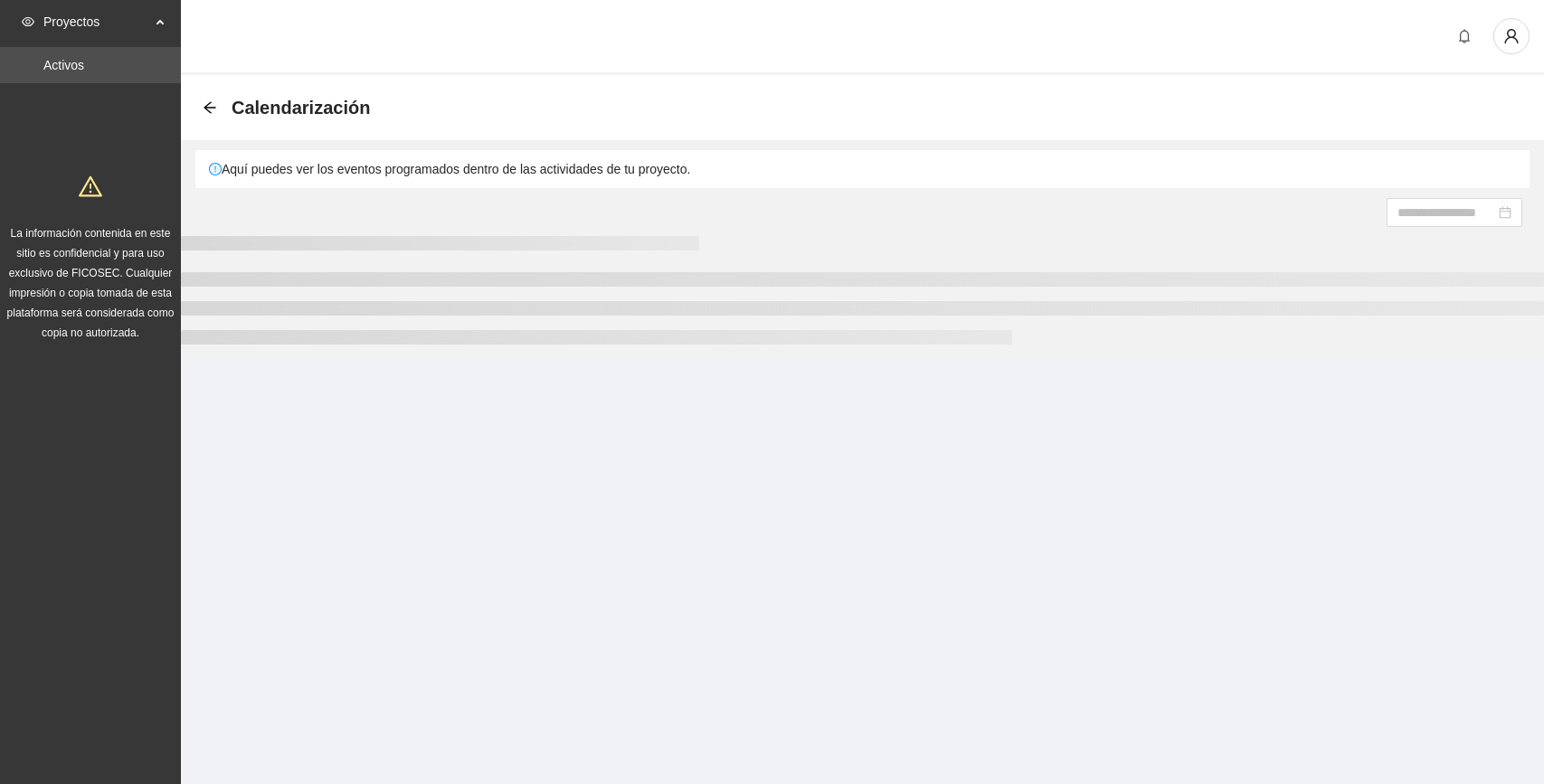 scroll, scrollTop: 0, scrollLeft: 0, axis: both 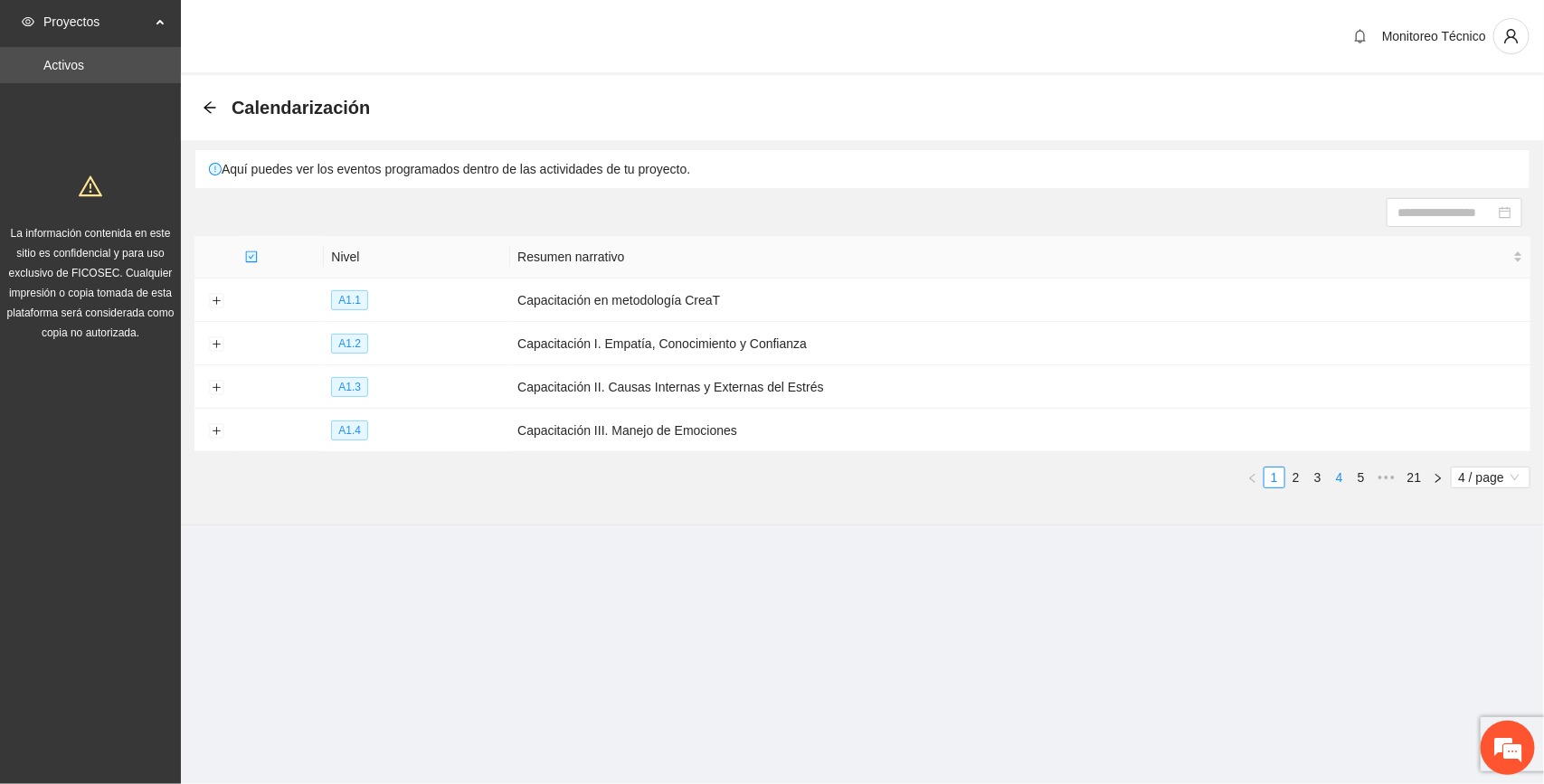 click on "4" at bounding box center (1340, 477) 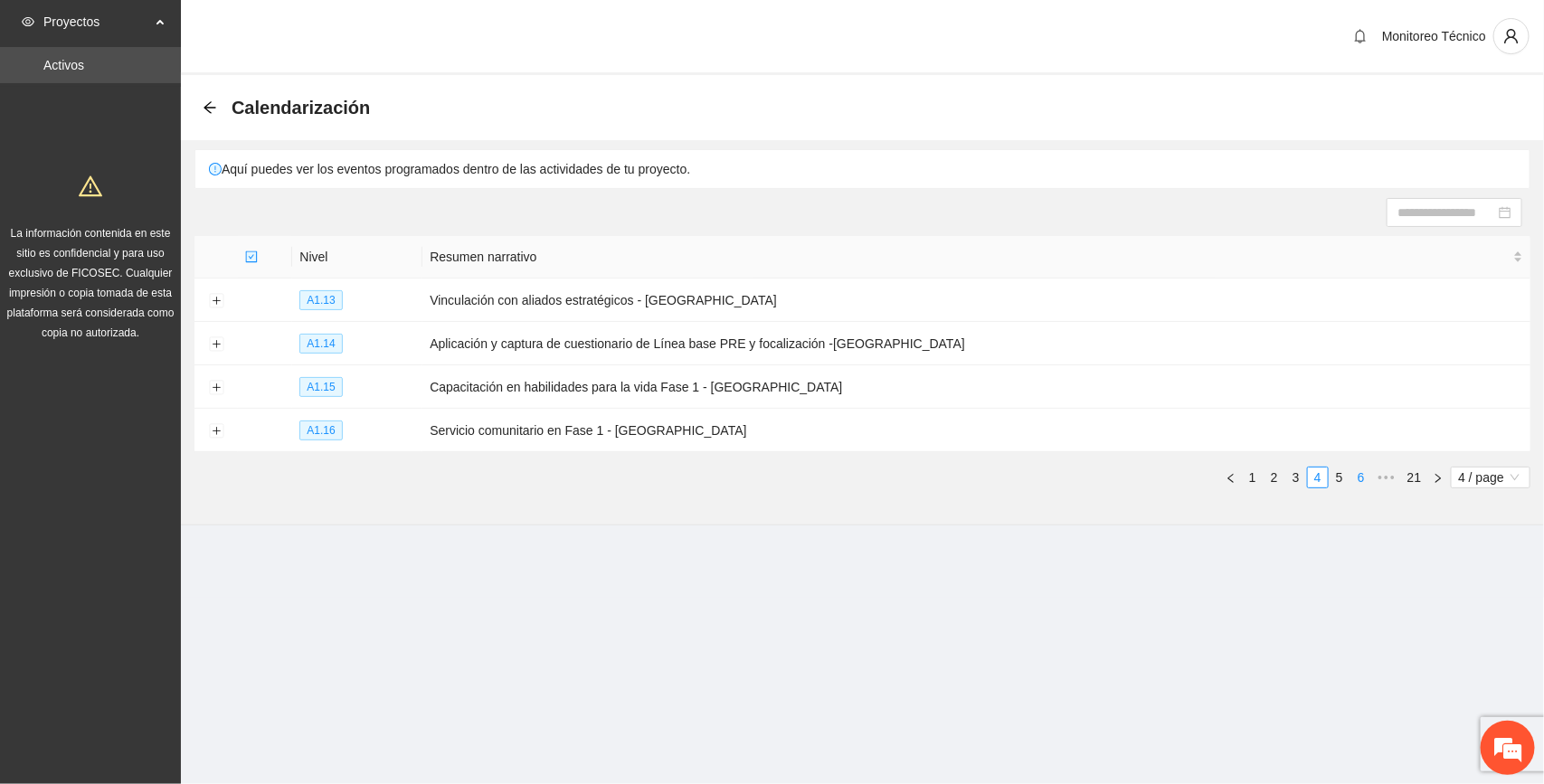 click on "6" at bounding box center (1361, 477) 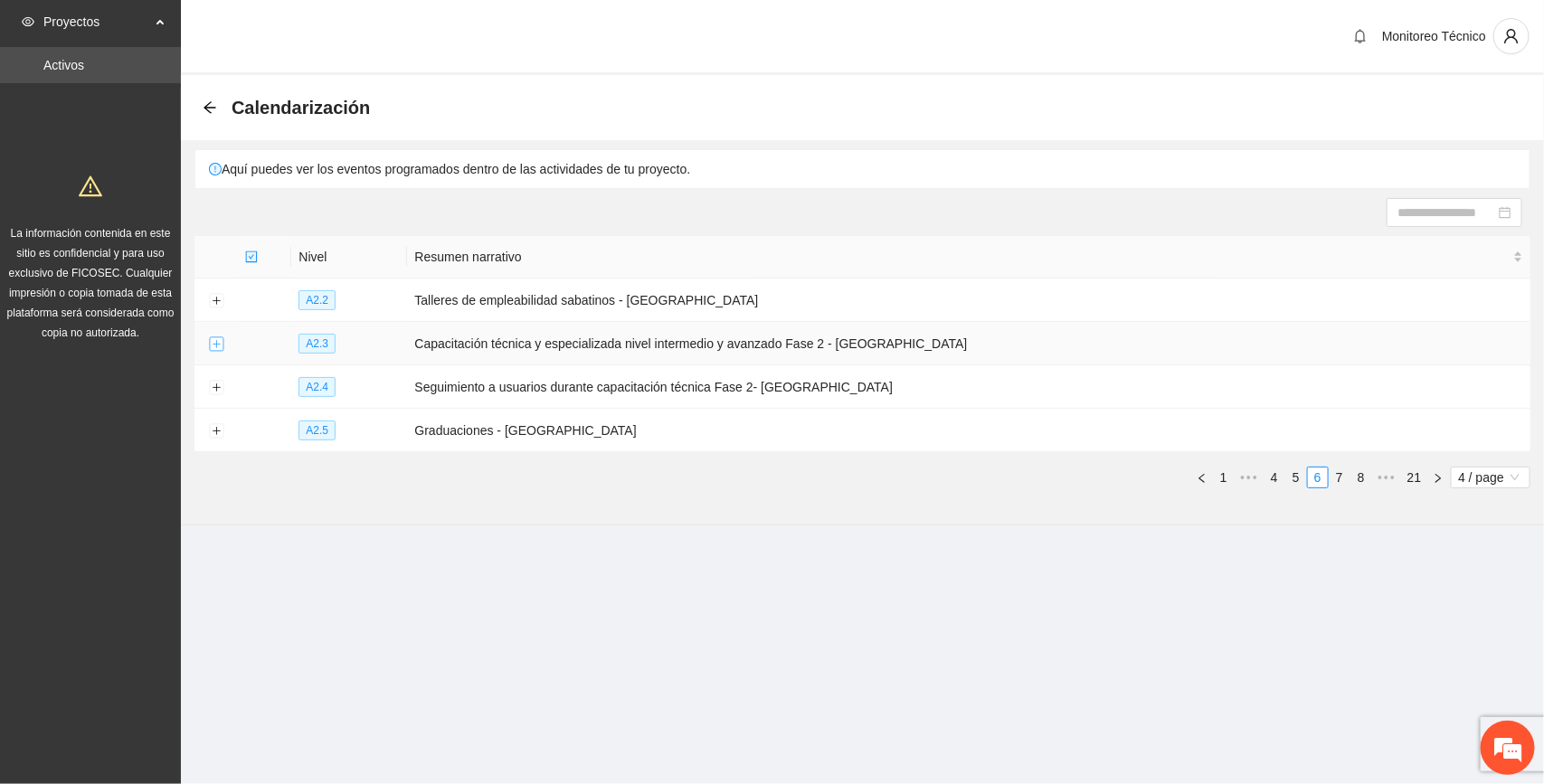 click at bounding box center [216, 345] 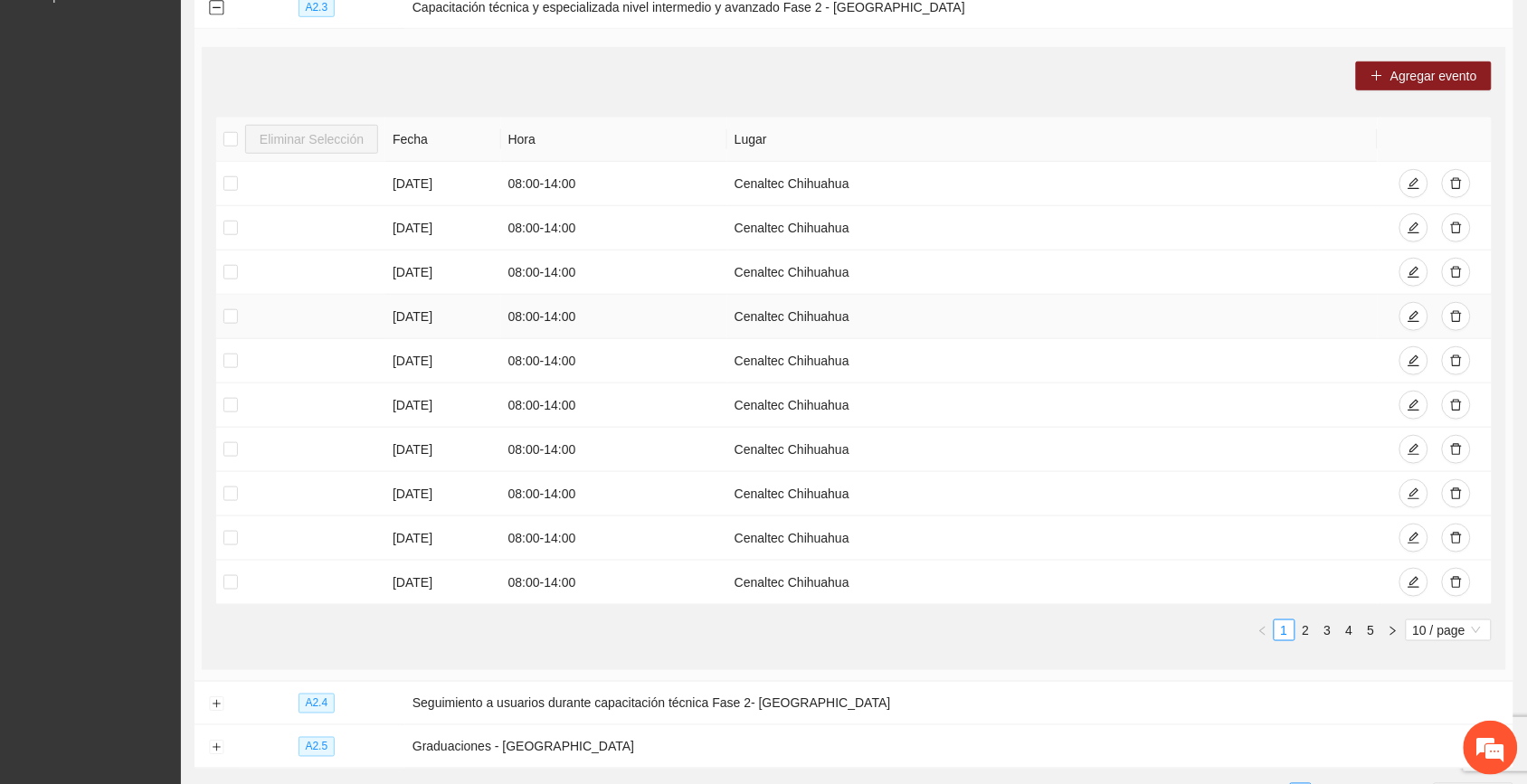 scroll, scrollTop: 339, scrollLeft: 0, axis: vertical 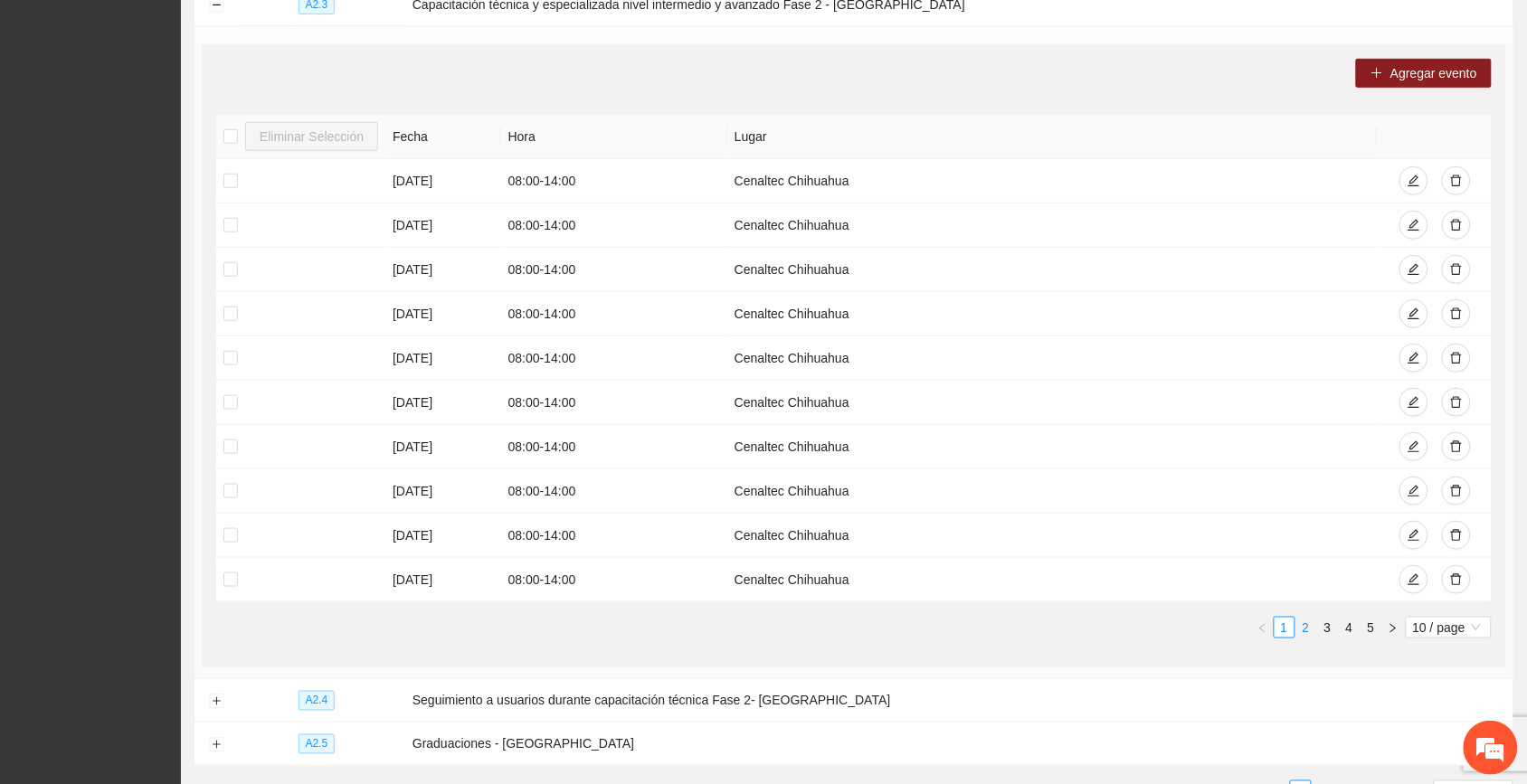 click on "2" at bounding box center [1306, 628] 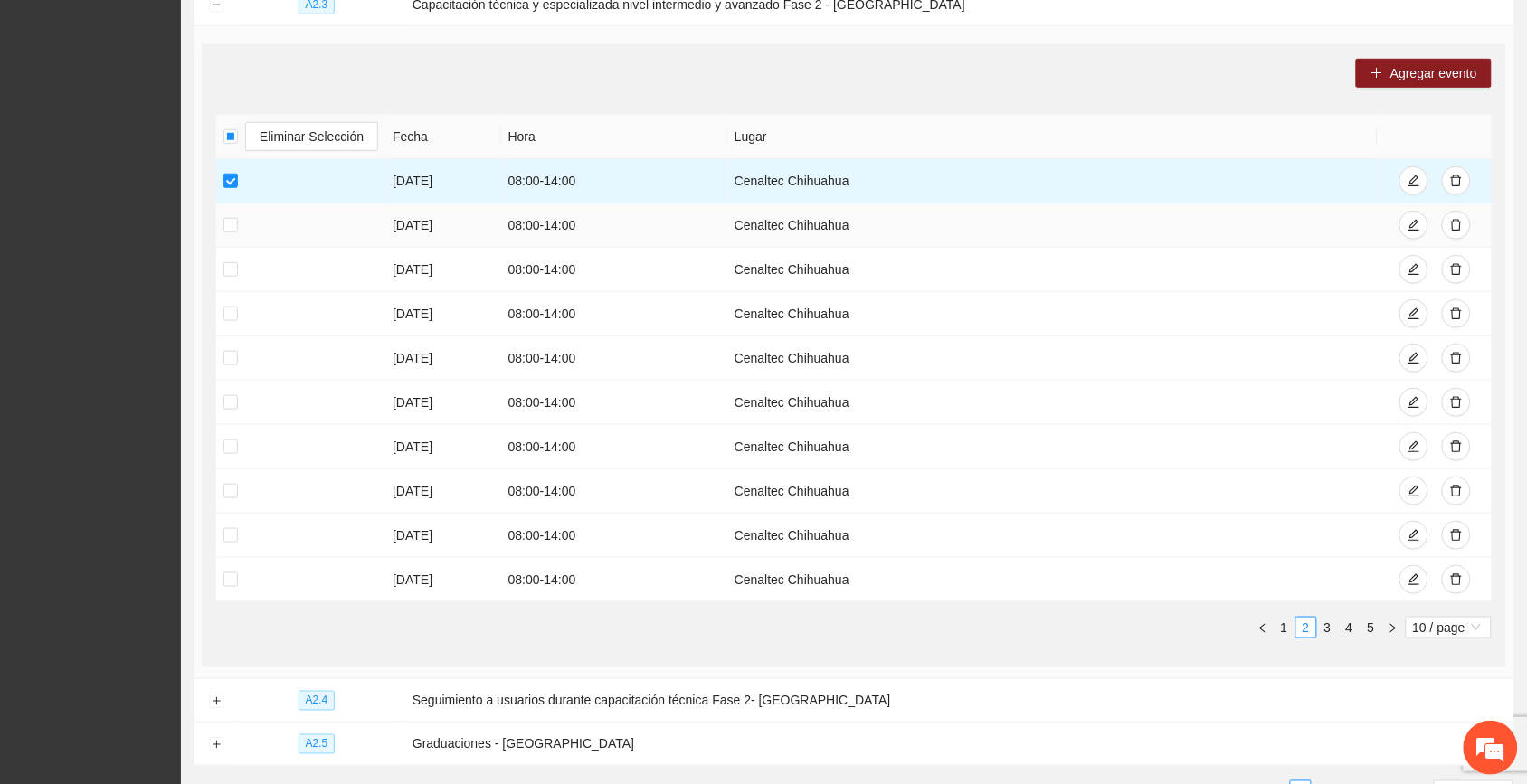 click at bounding box center [300, 225] 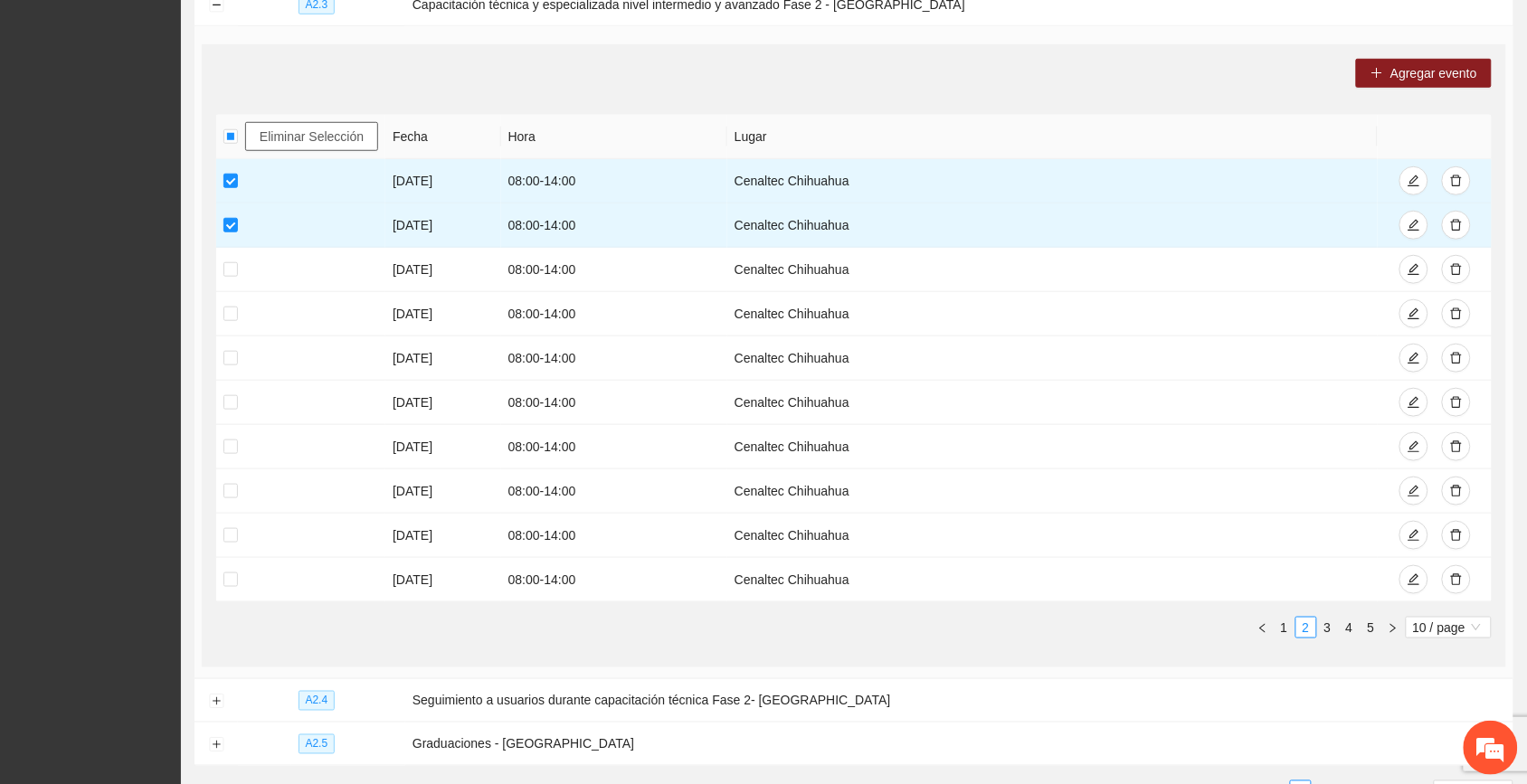 click on "Eliminar Selección" at bounding box center [311, 137] 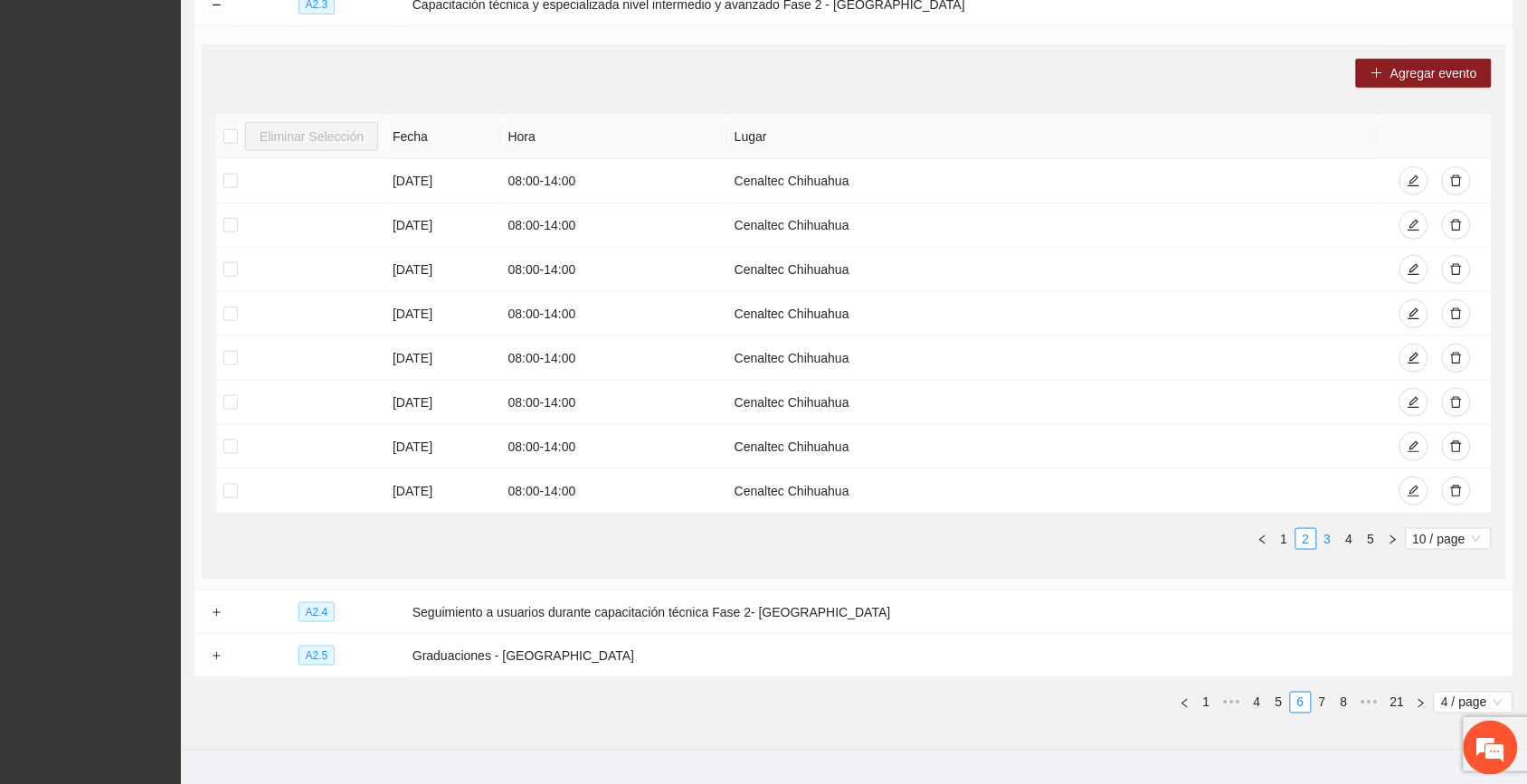 click on "3" at bounding box center [1328, 539] 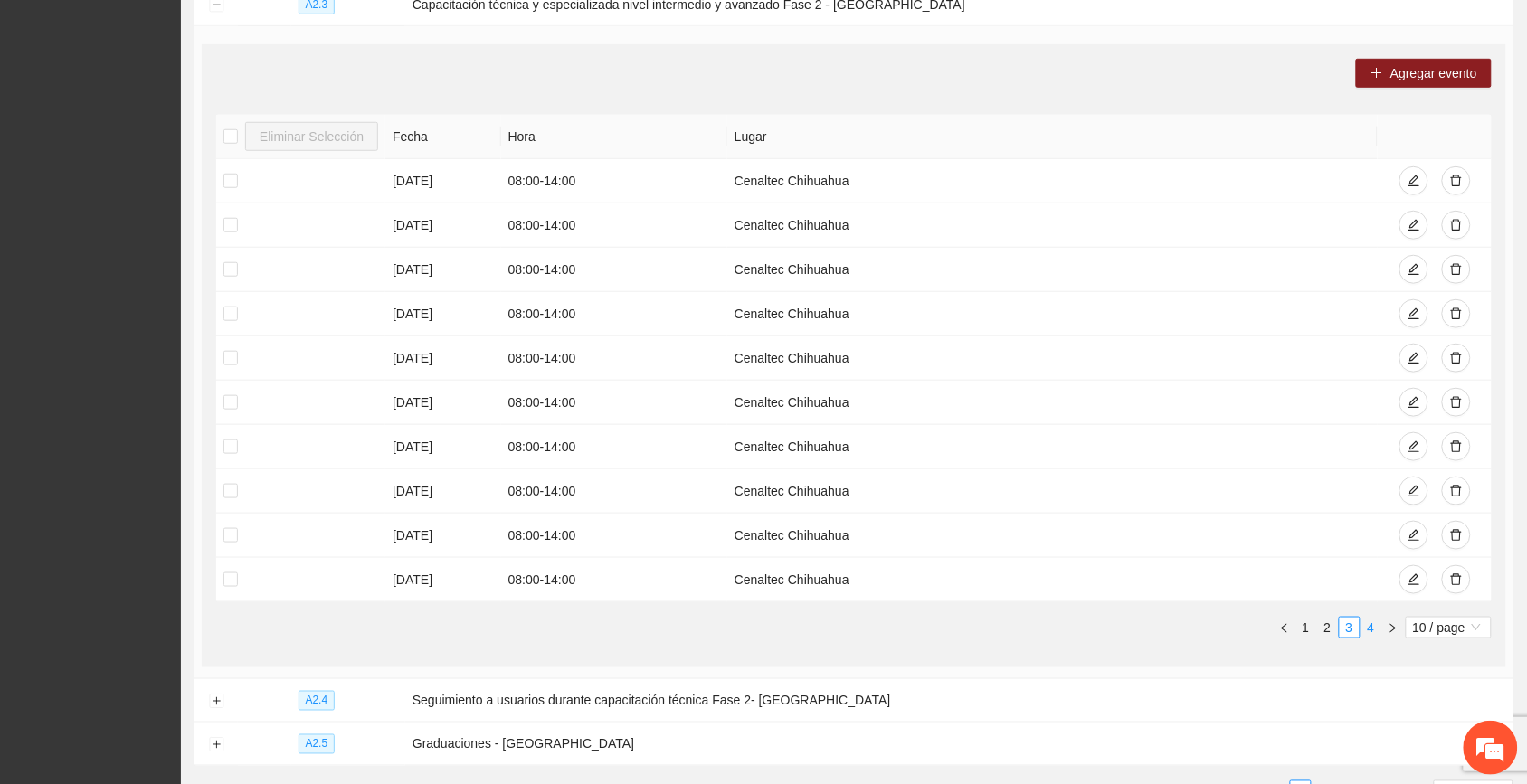 click on "4" at bounding box center (1371, 628) 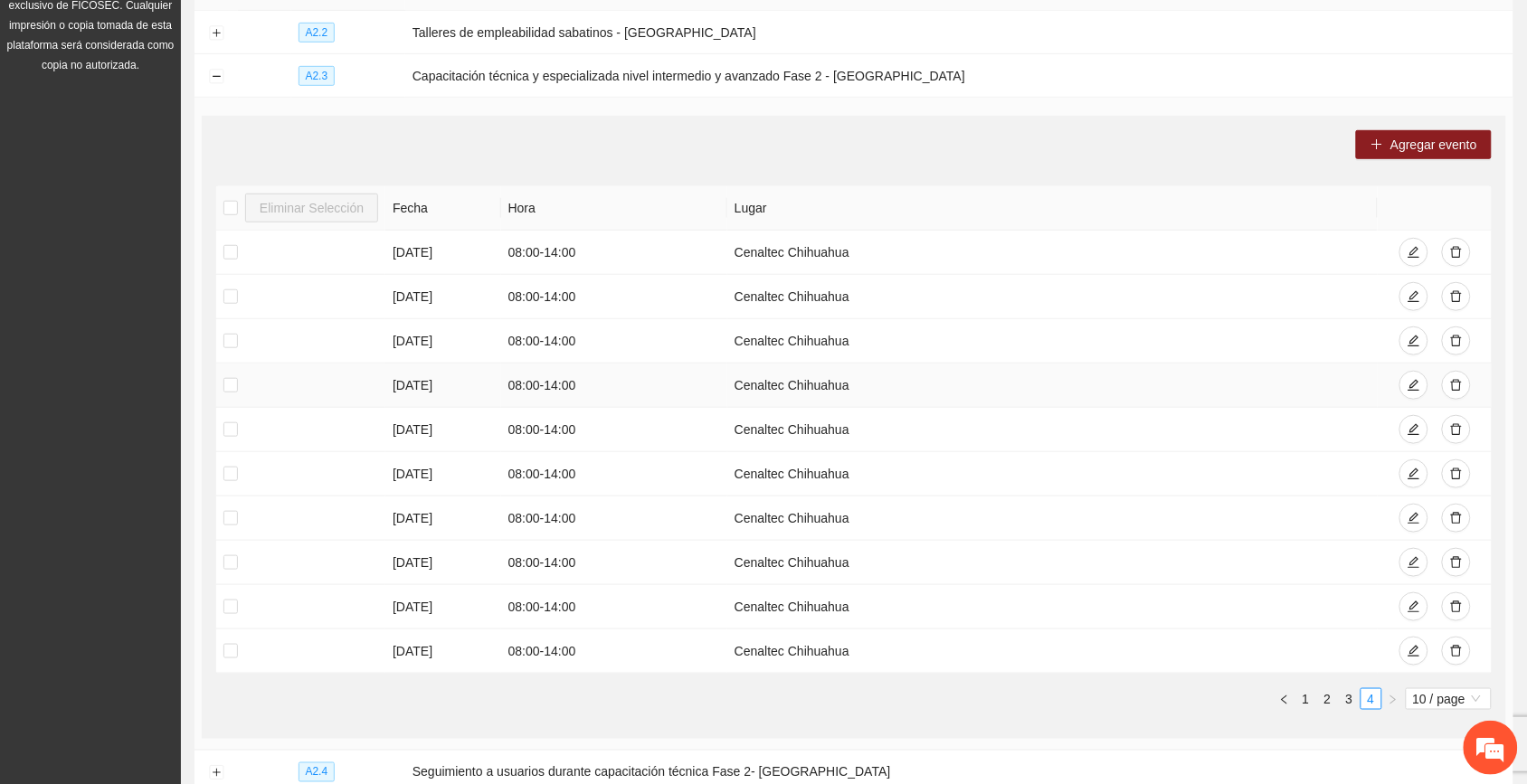scroll, scrollTop: 241, scrollLeft: 0, axis: vertical 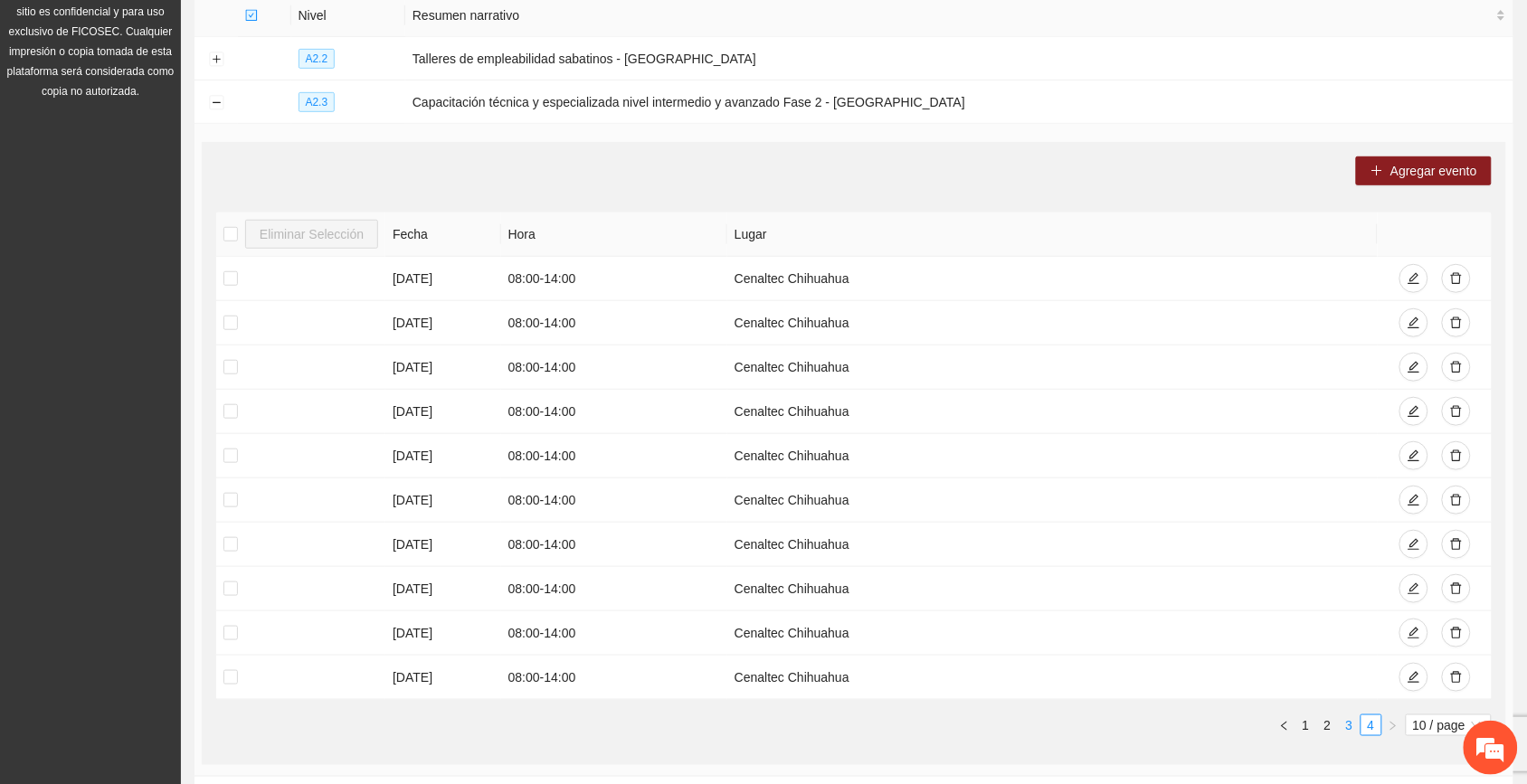 click on "3" at bounding box center [1350, 725] 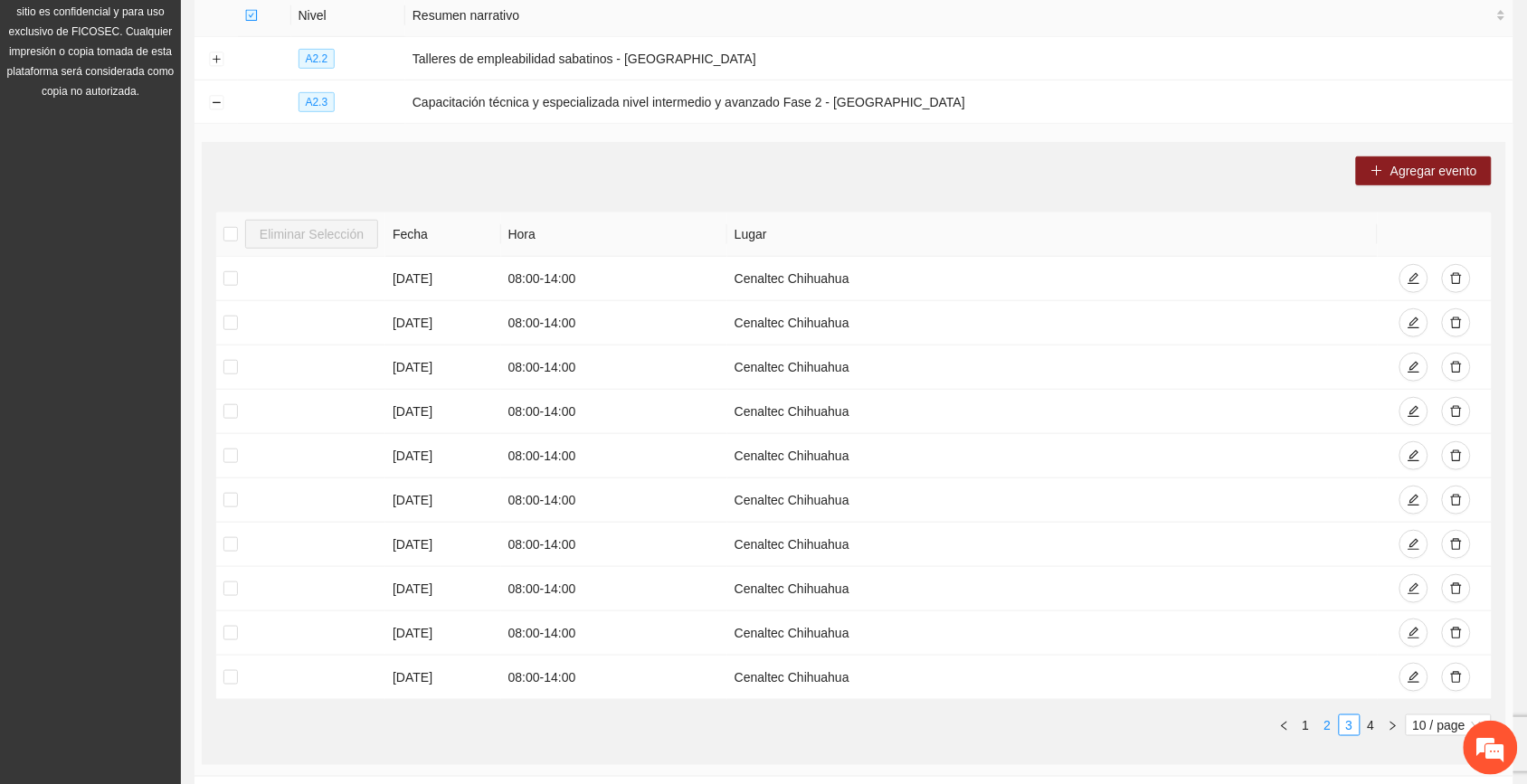 click on "2" at bounding box center (1328, 725) 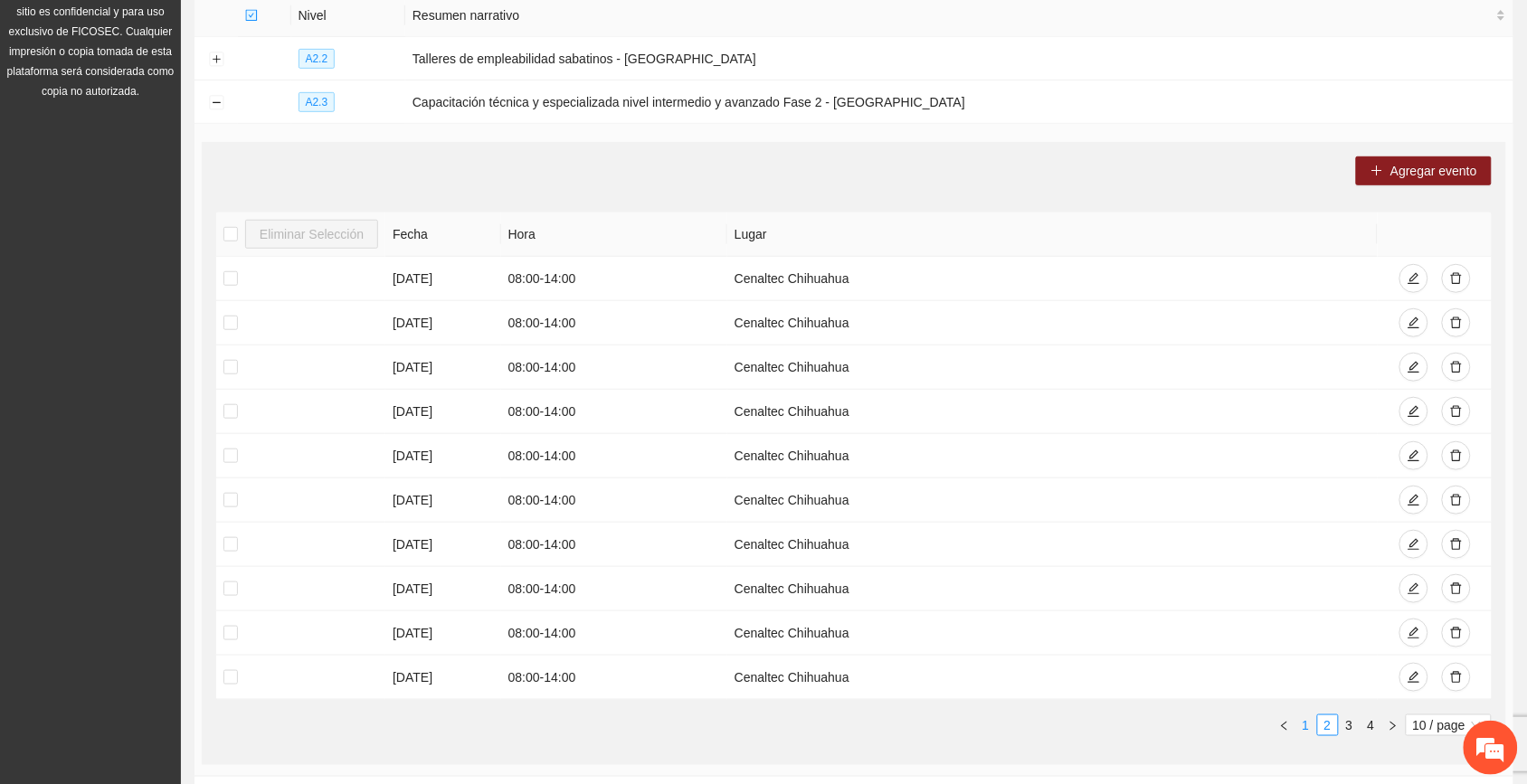 click on "1" at bounding box center (1306, 725) 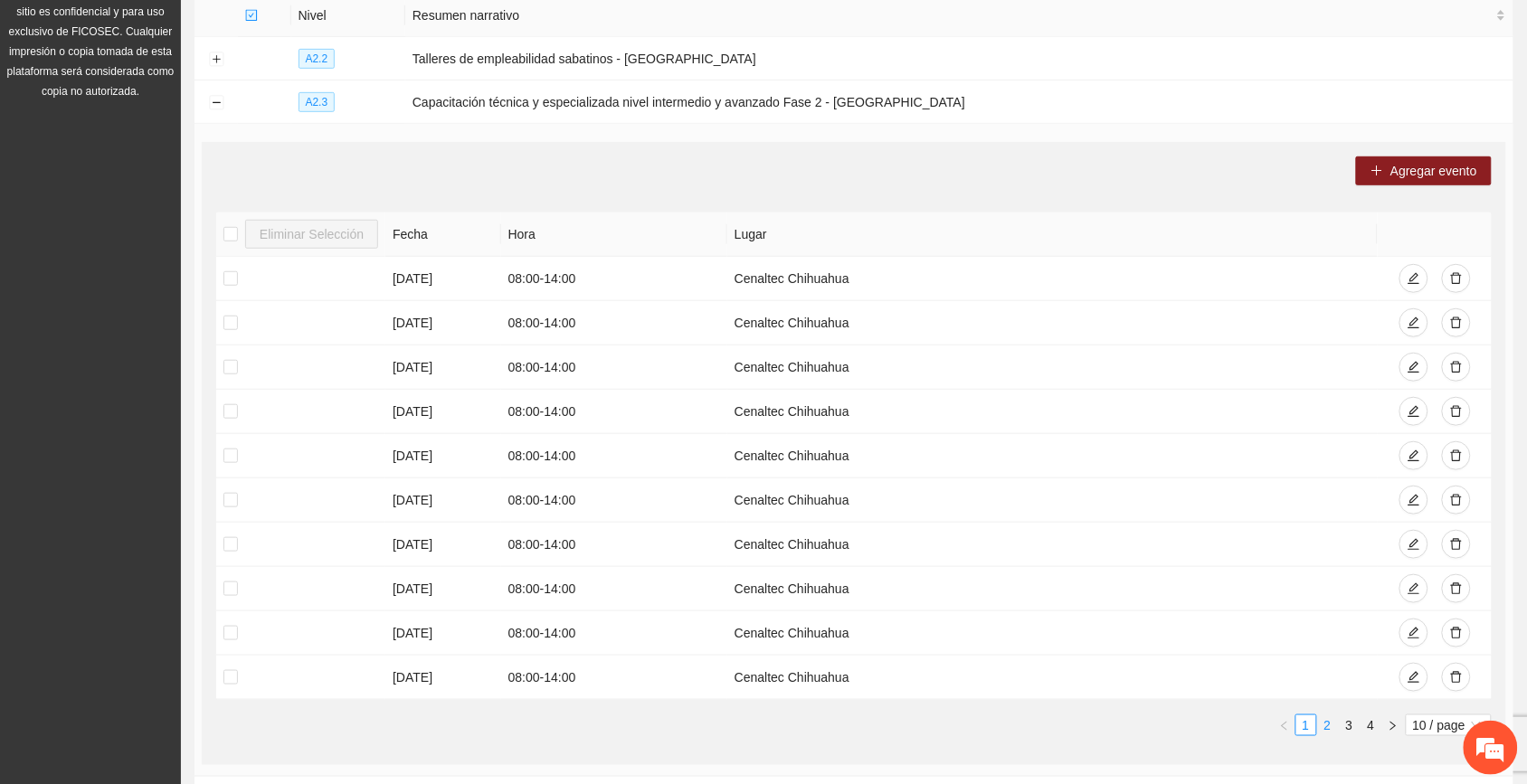 click on "2" at bounding box center [1328, 725] 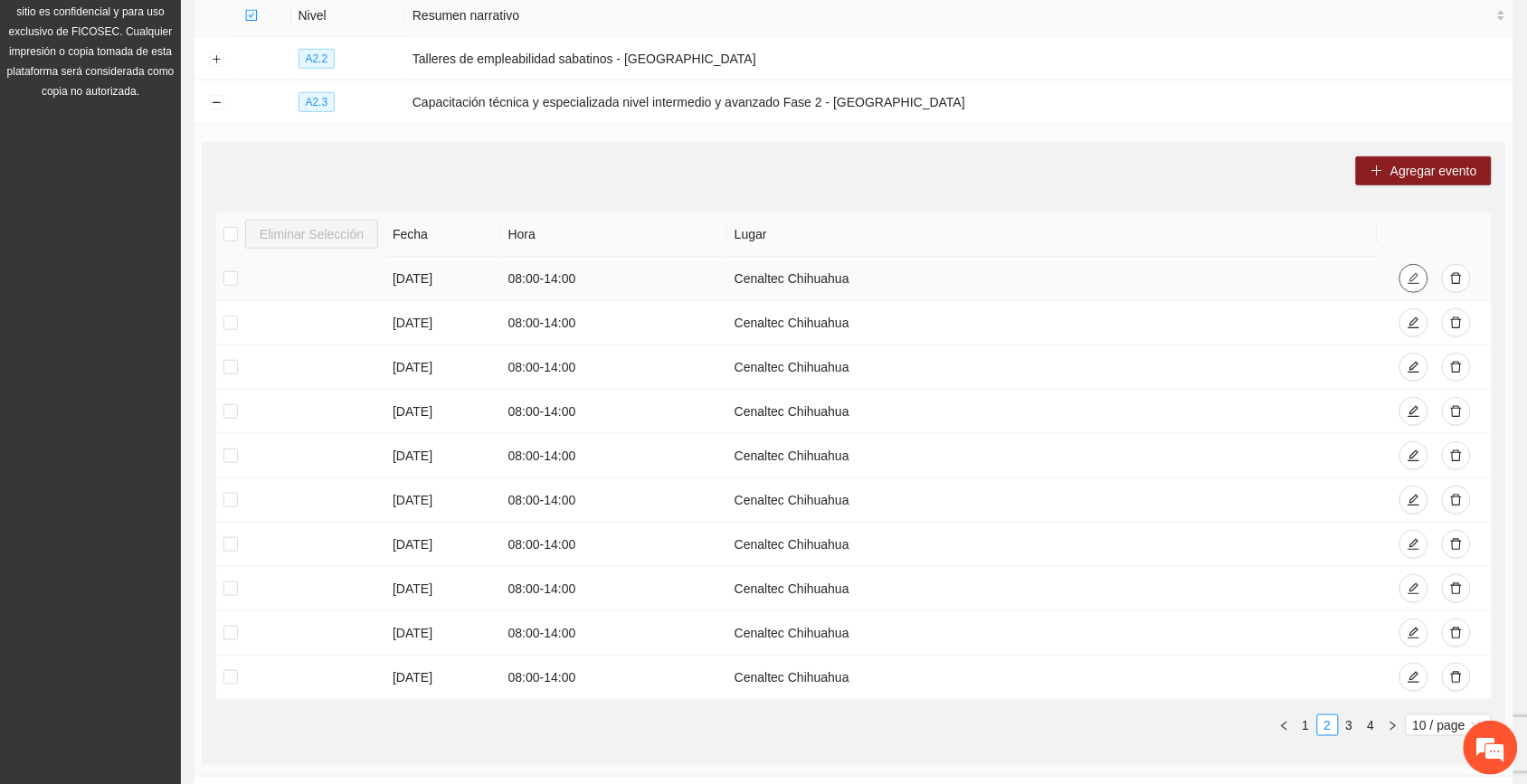 click 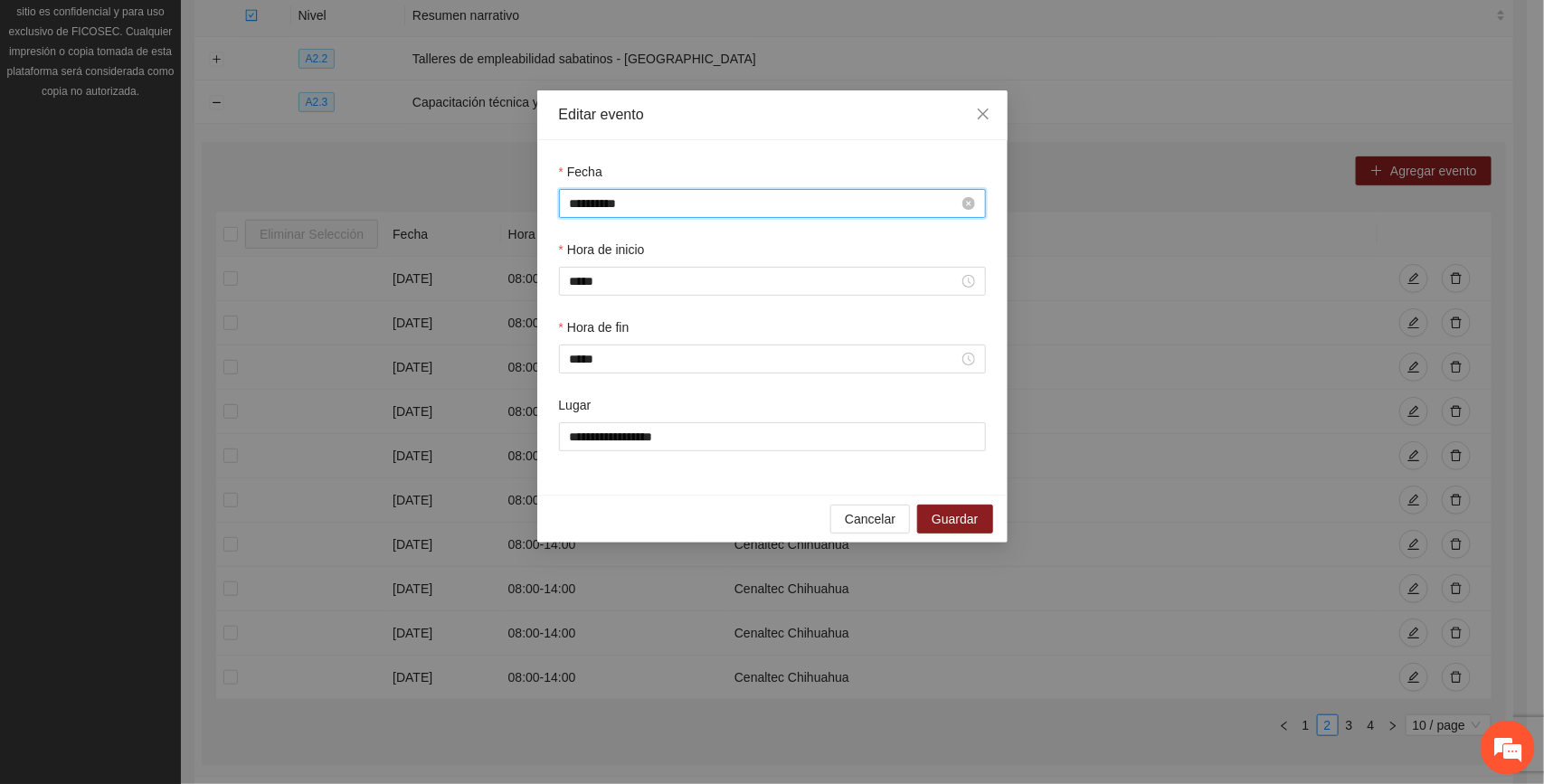 click on "**********" at bounding box center (764, 203) 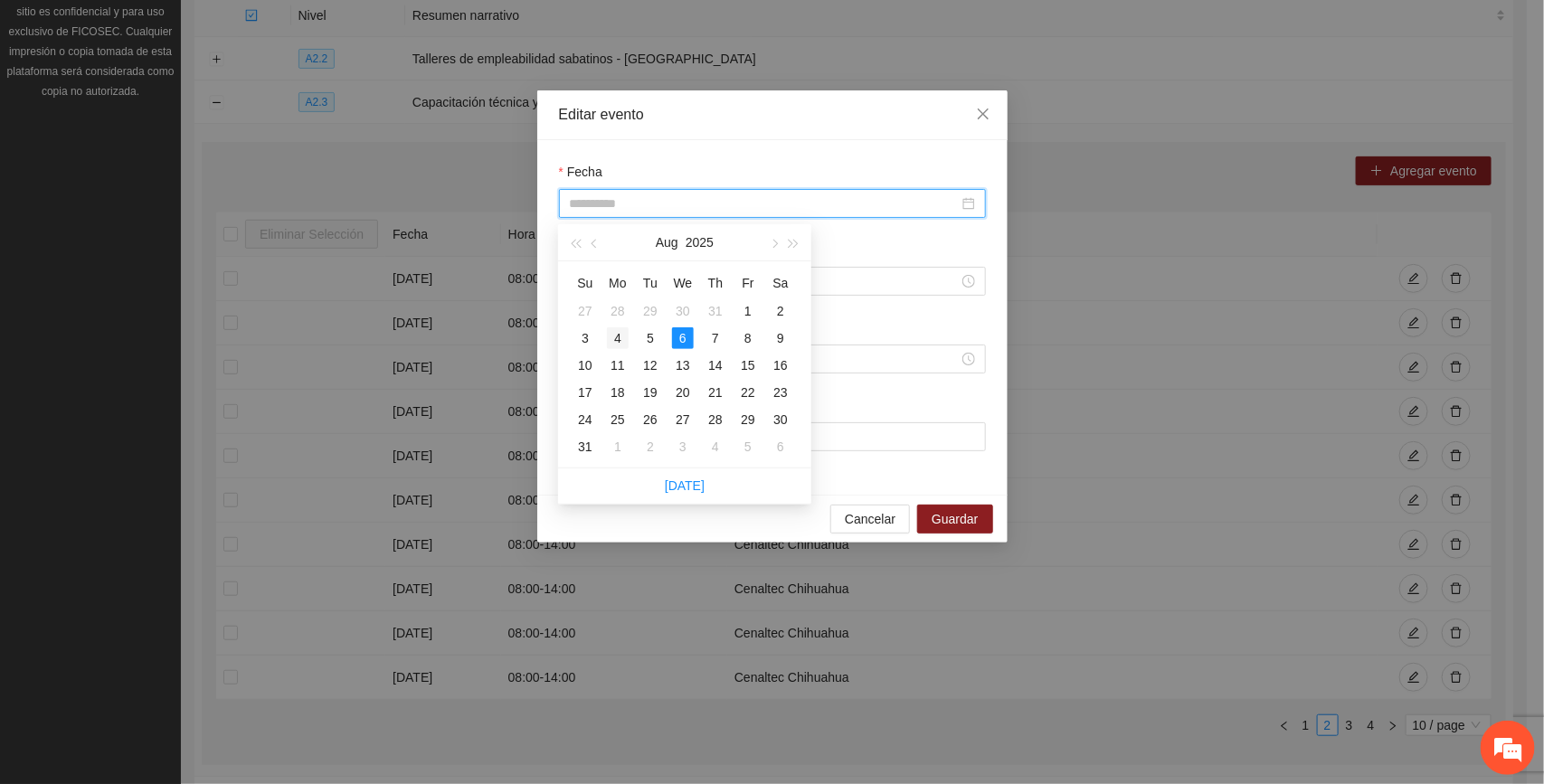 type on "**********" 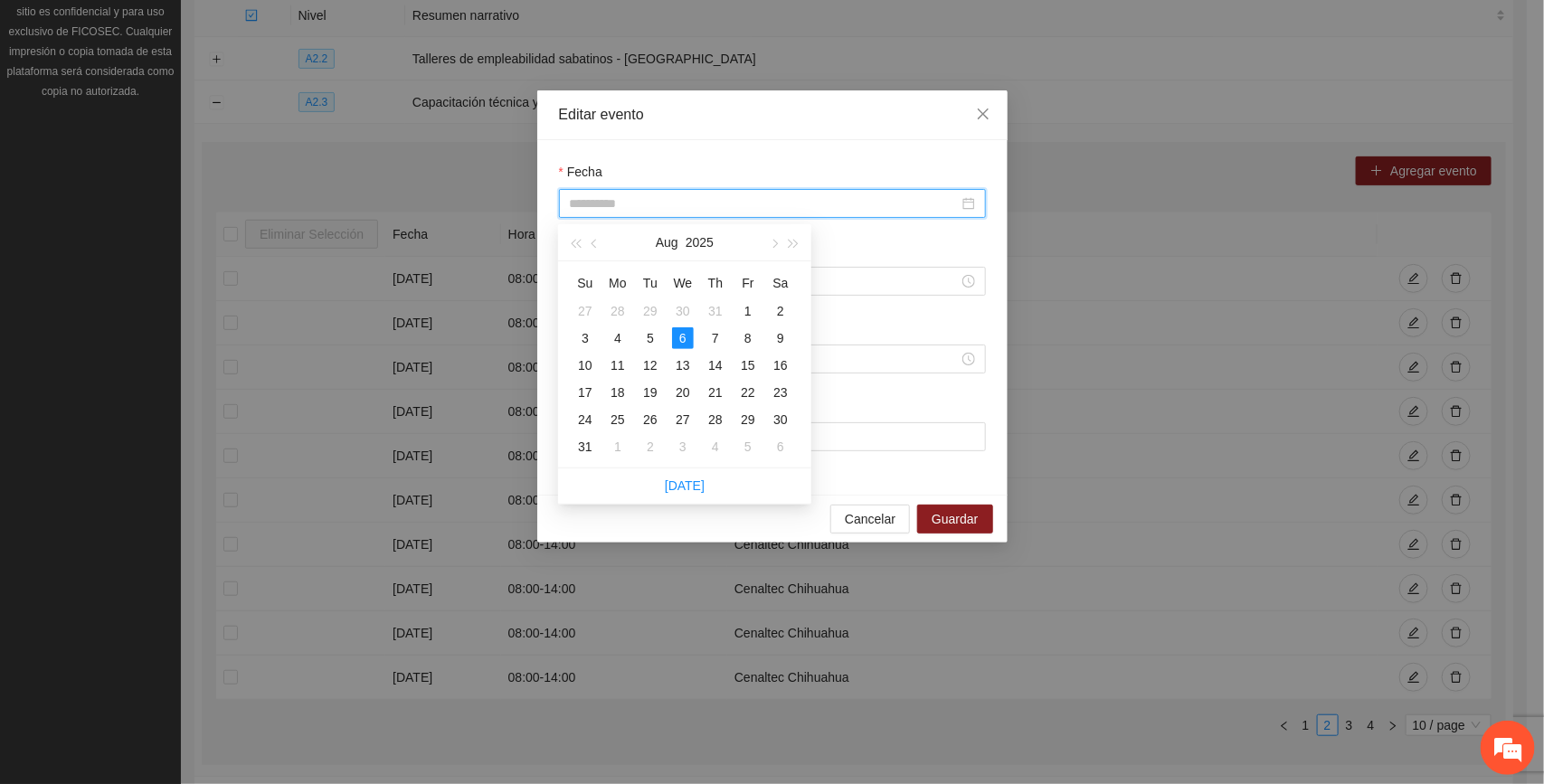 drag, startPoint x: 620, startPoint y: 330, endPoint x: 649, endPoint y: 339, distance: 30.364453 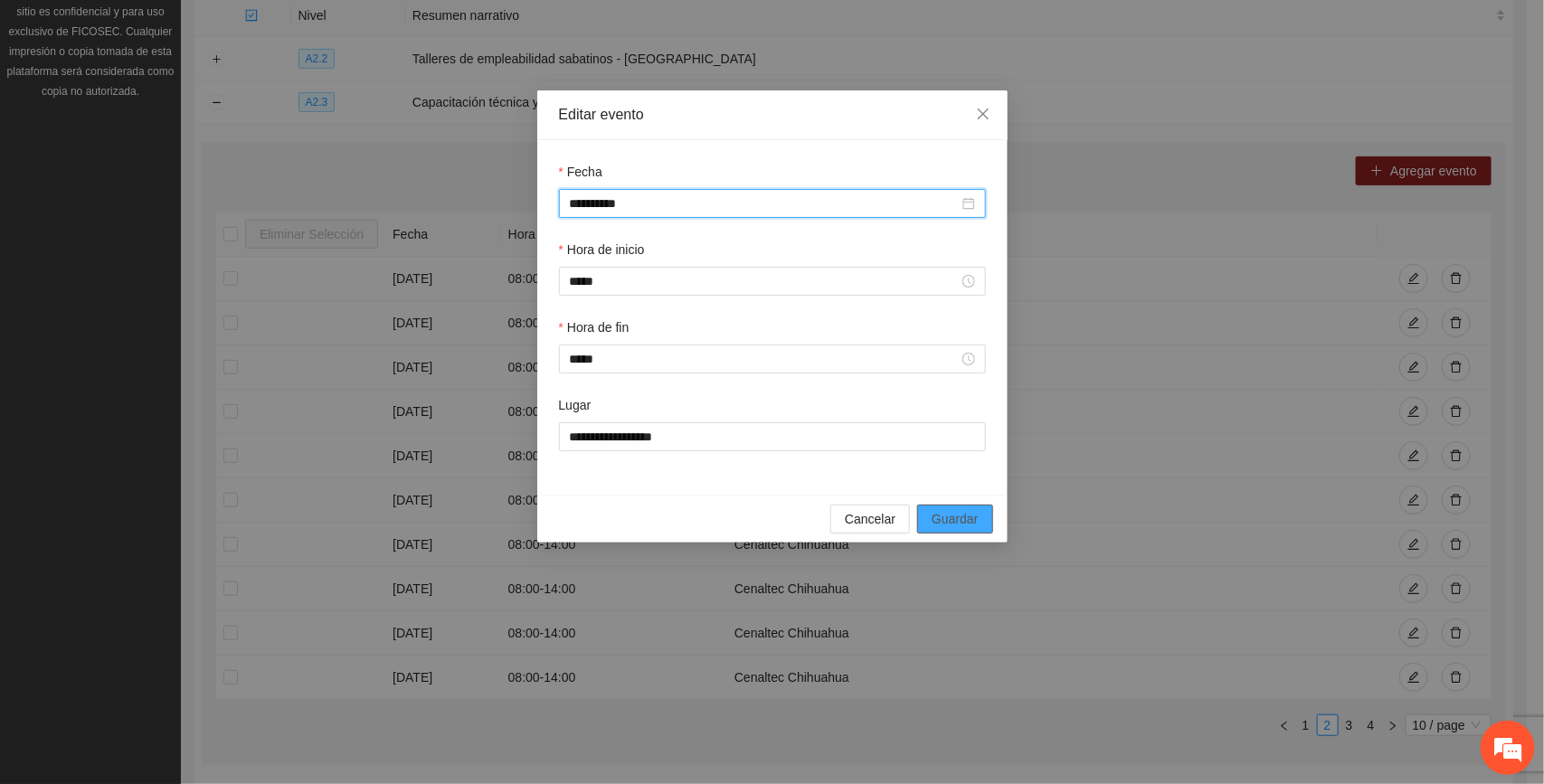 click on "Guardar" at bounding box center (954, 519) 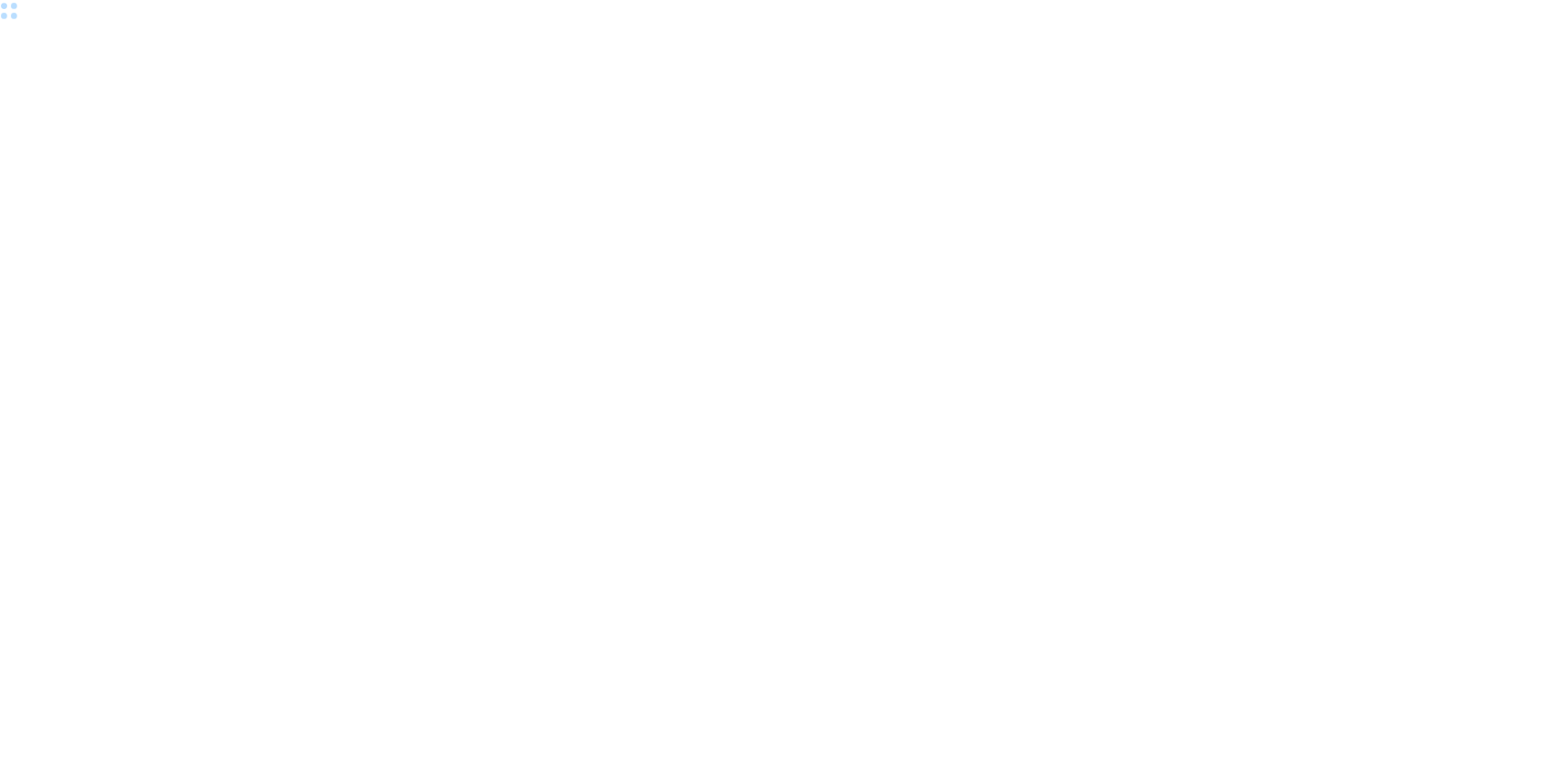 scroll, scrollTop: 0, scrollLeft: 0, axis: both 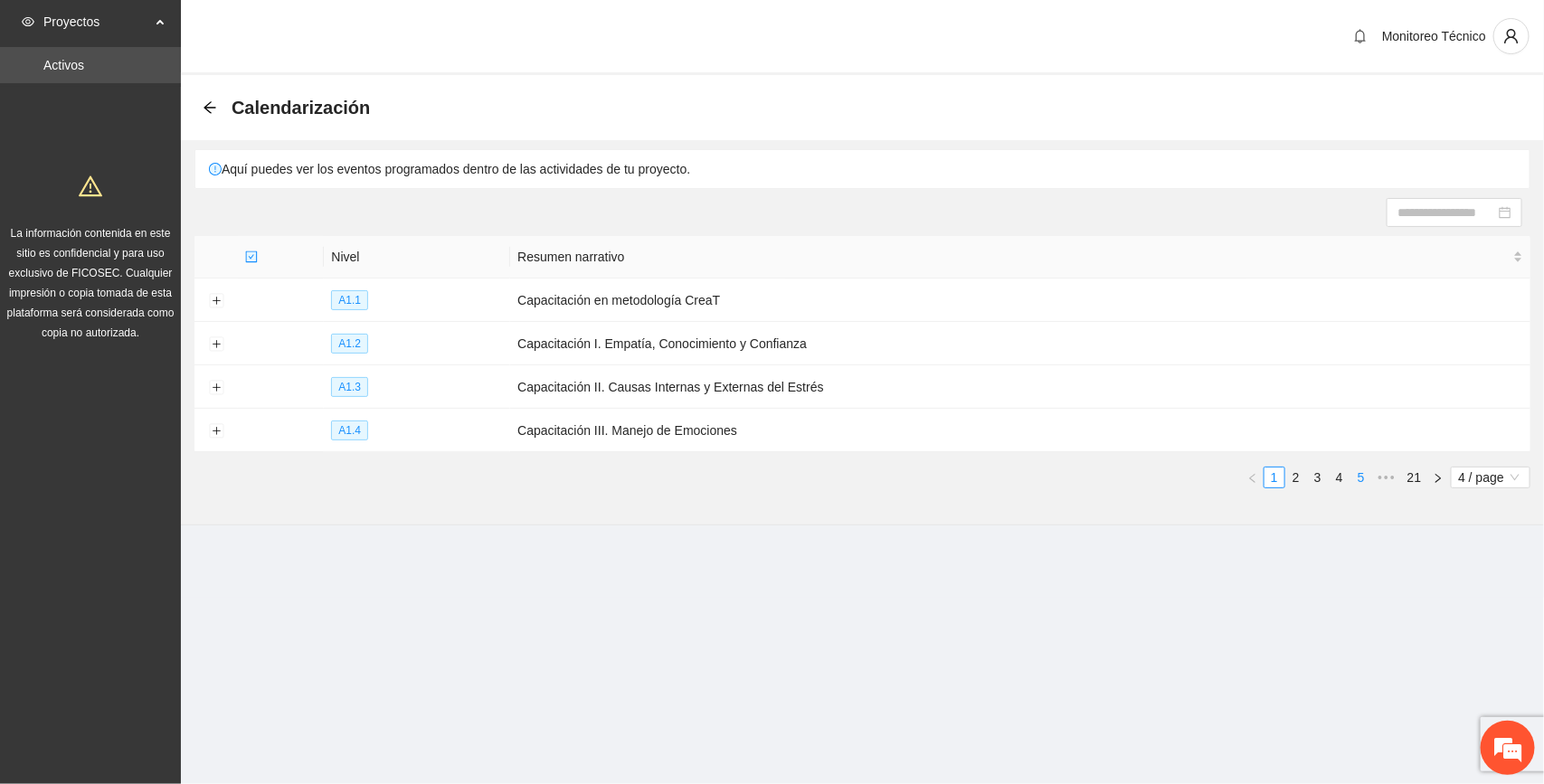 click on "5" at bounding box center (1361, 477) 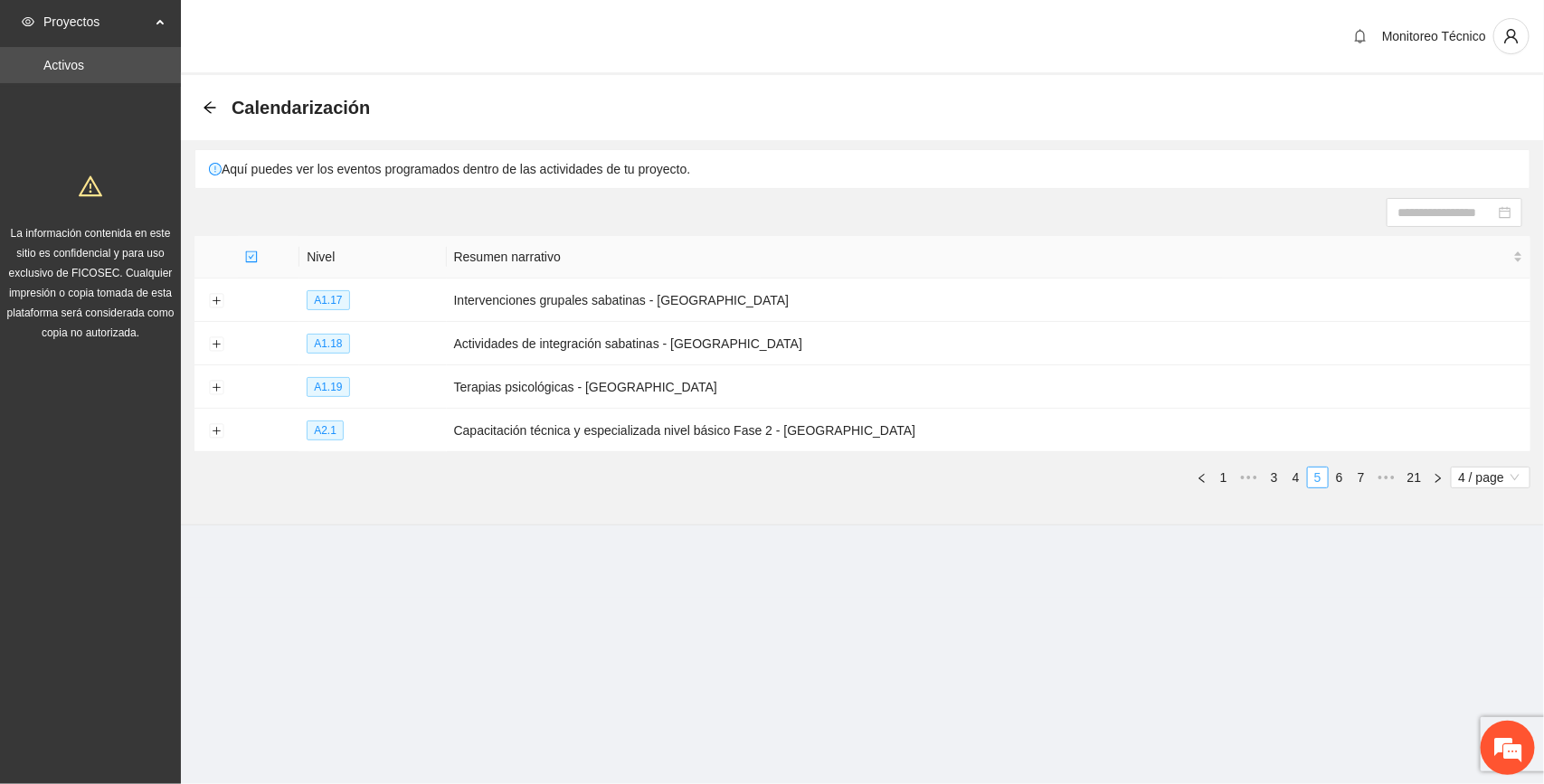 click on "5" at bounding box center (1318, 477) 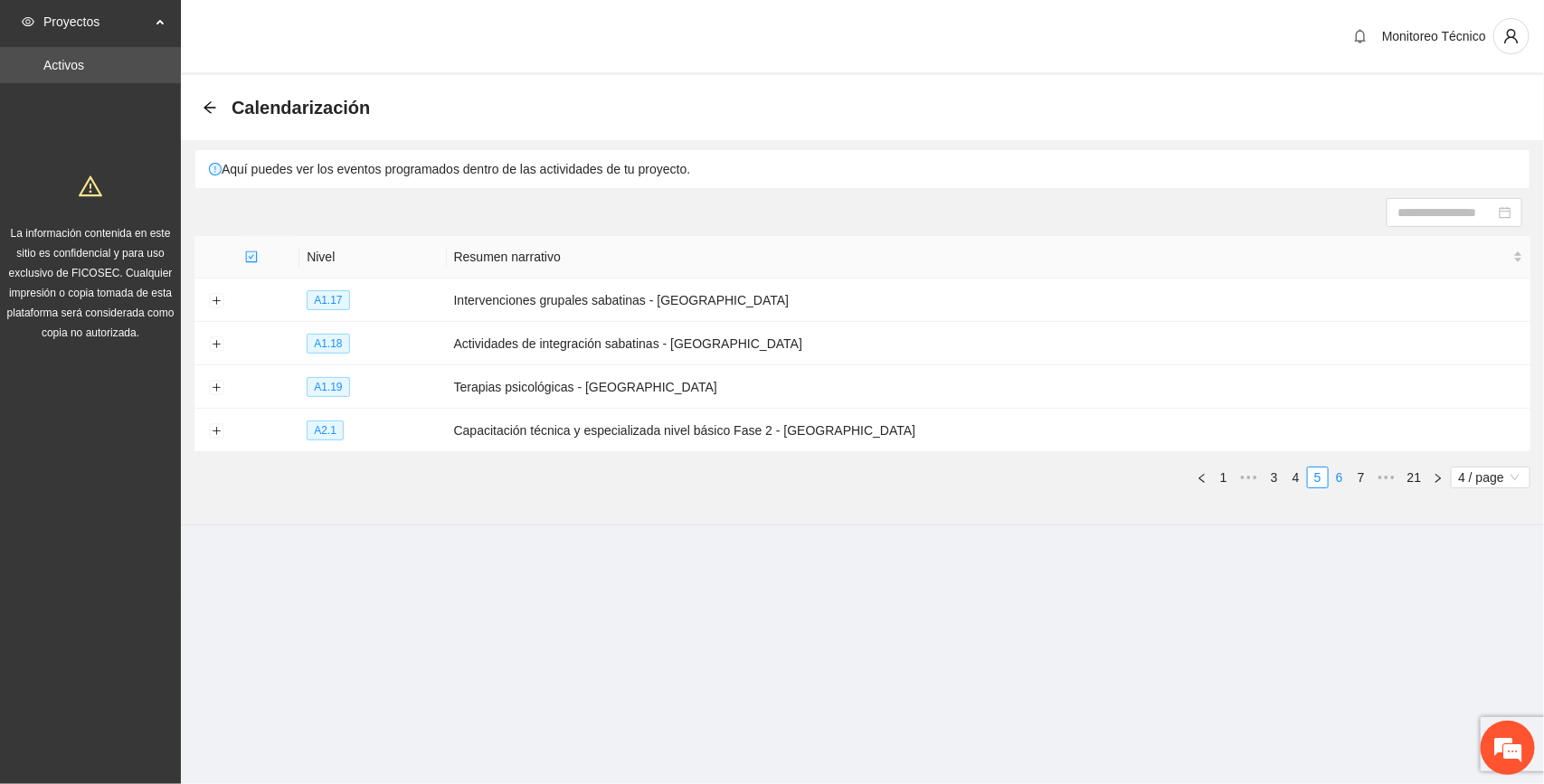 click on "6" at bounding box center (1340, 477) 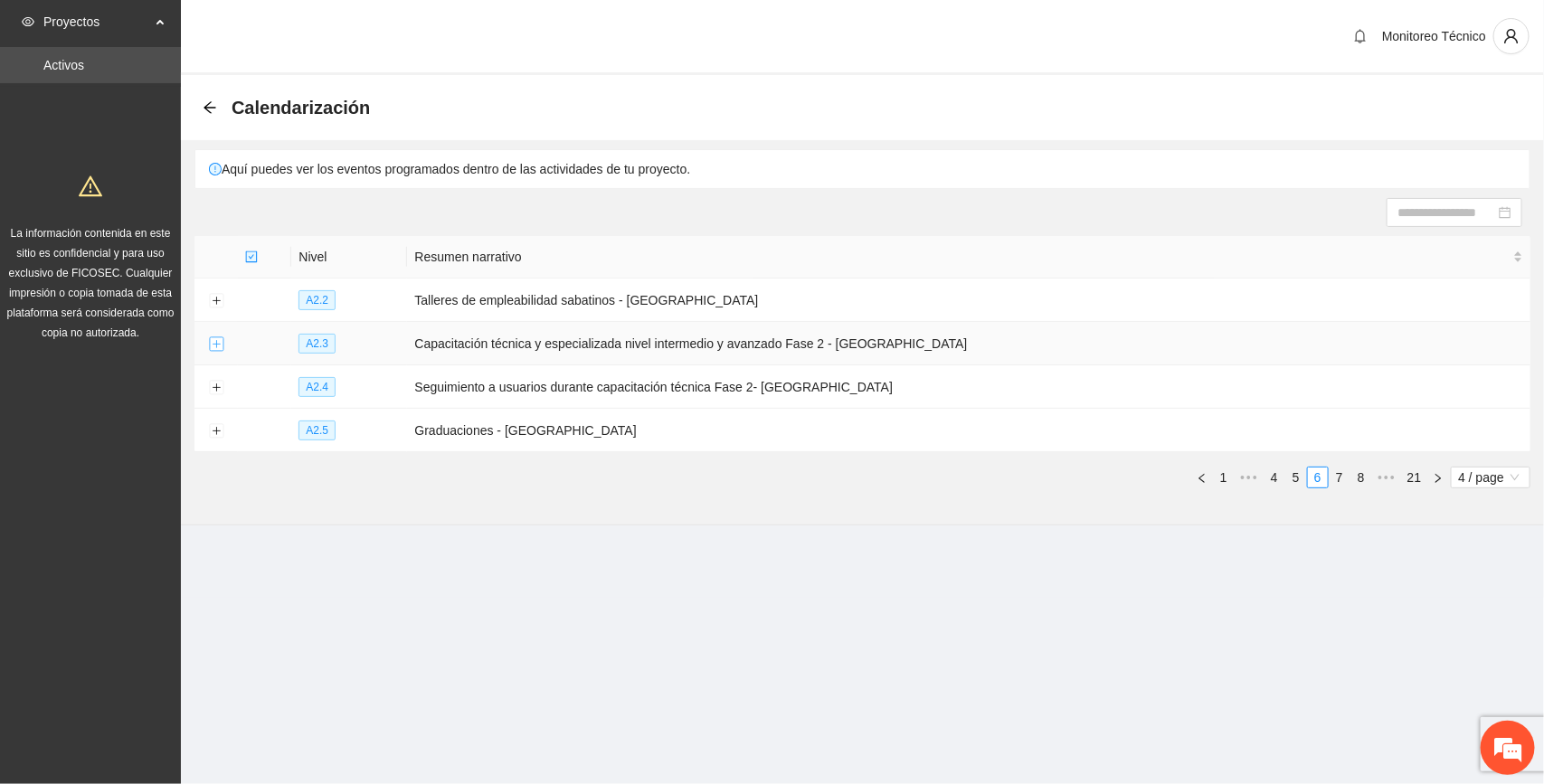 click at bounding box center [216, 345] 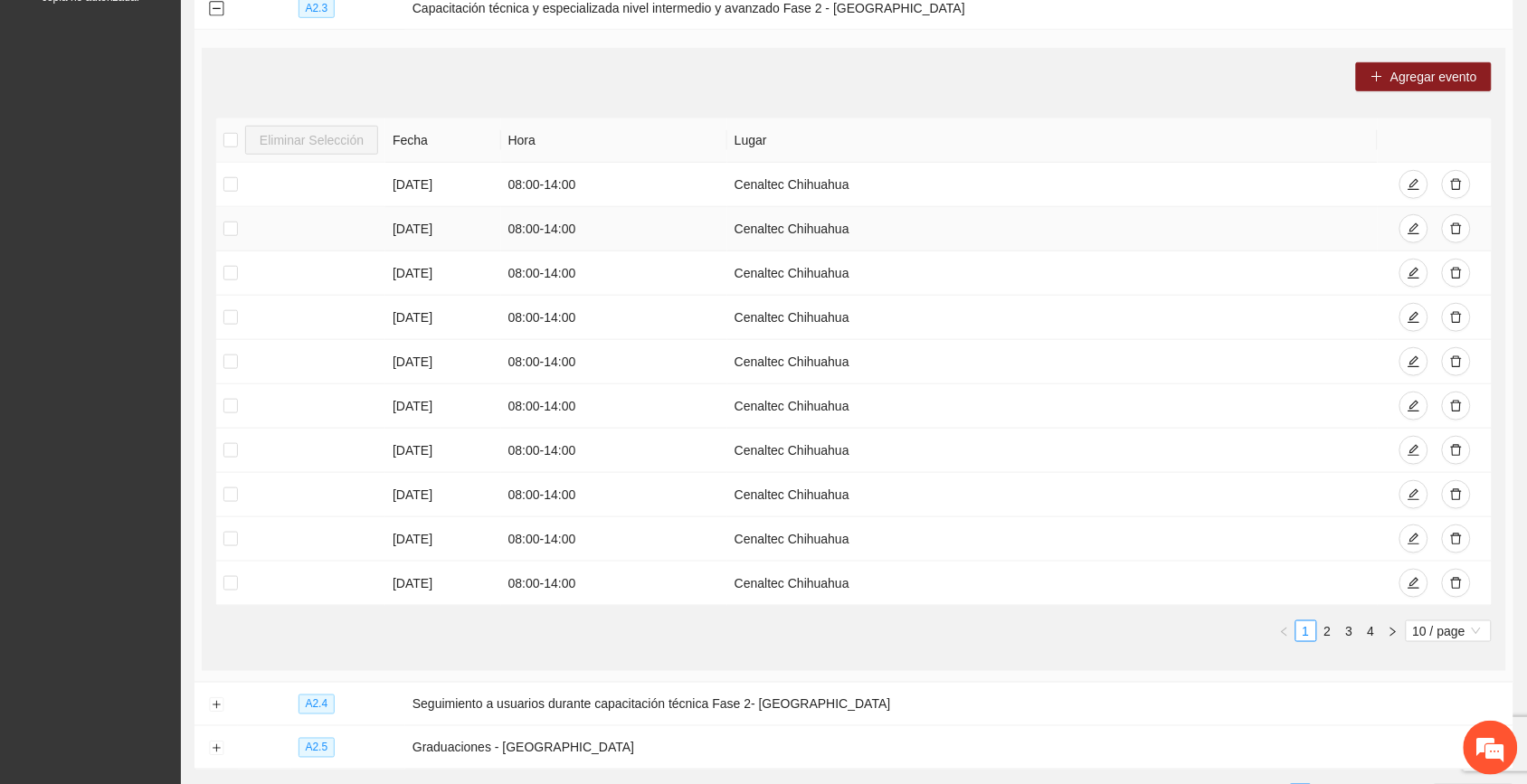 scroll, scrollTop: 339, scrollLeft: 0, axis: vertical 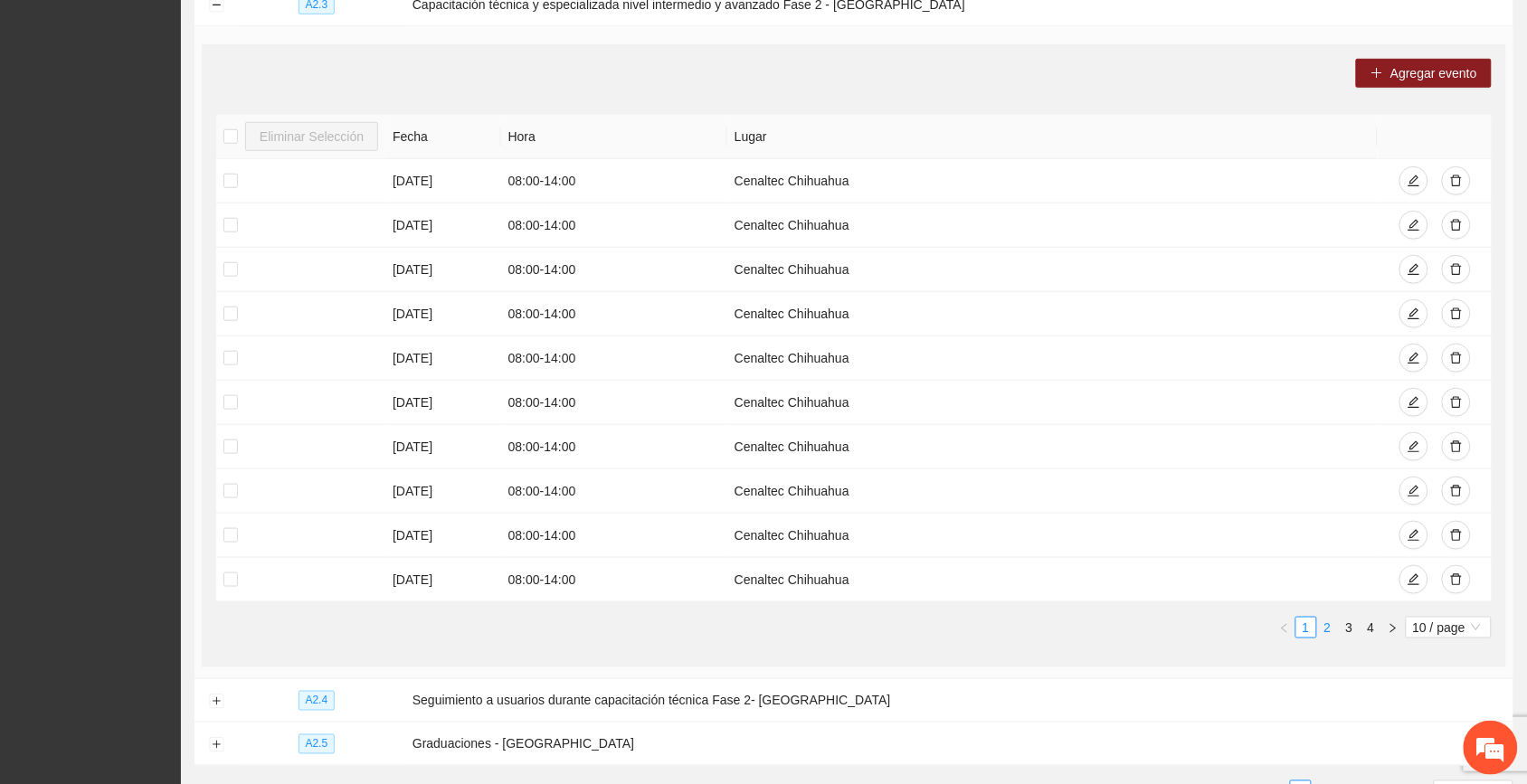 click on "2" at bounding box center [1328, 628] 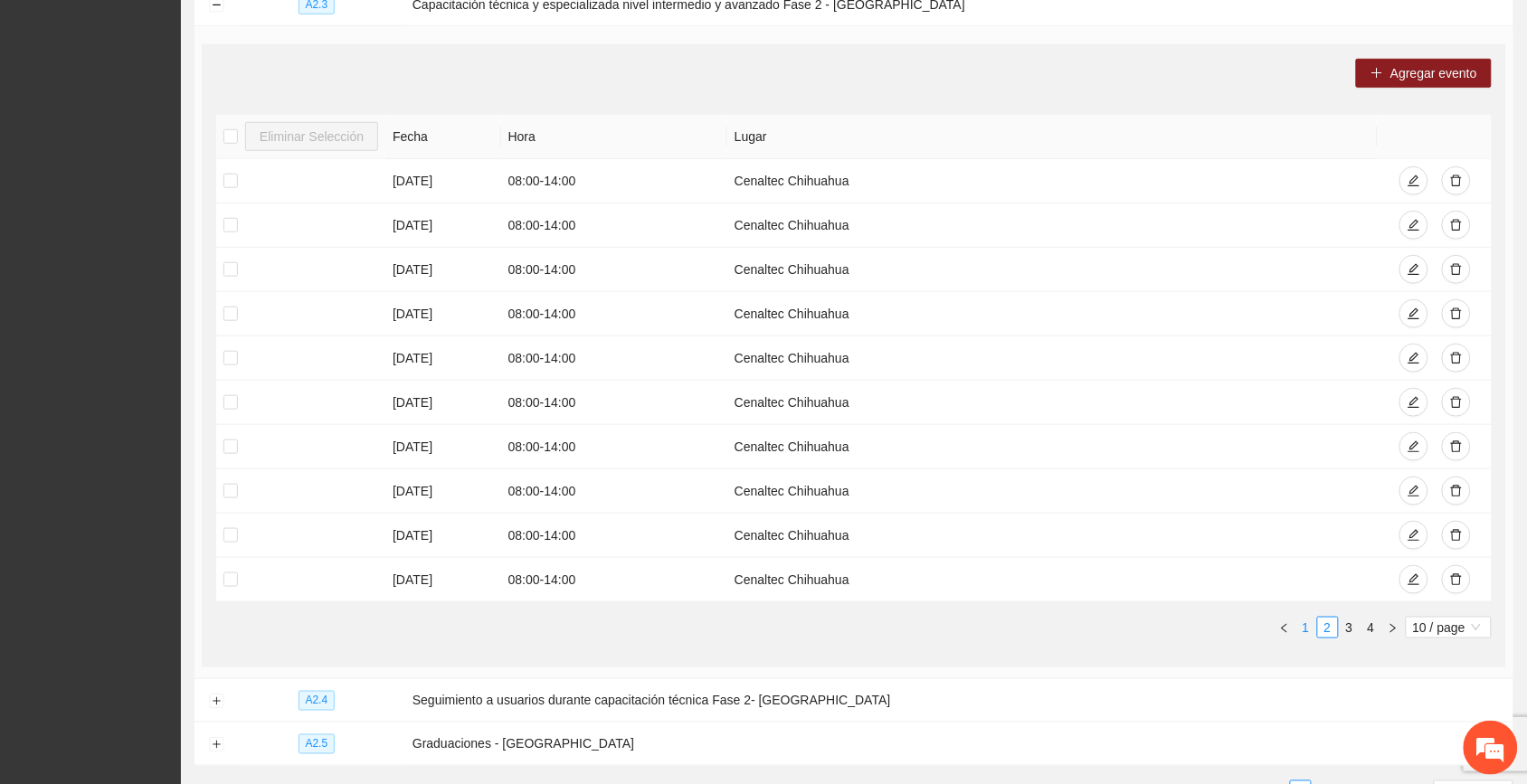 click on "1" at bounding box center [1306, 628] 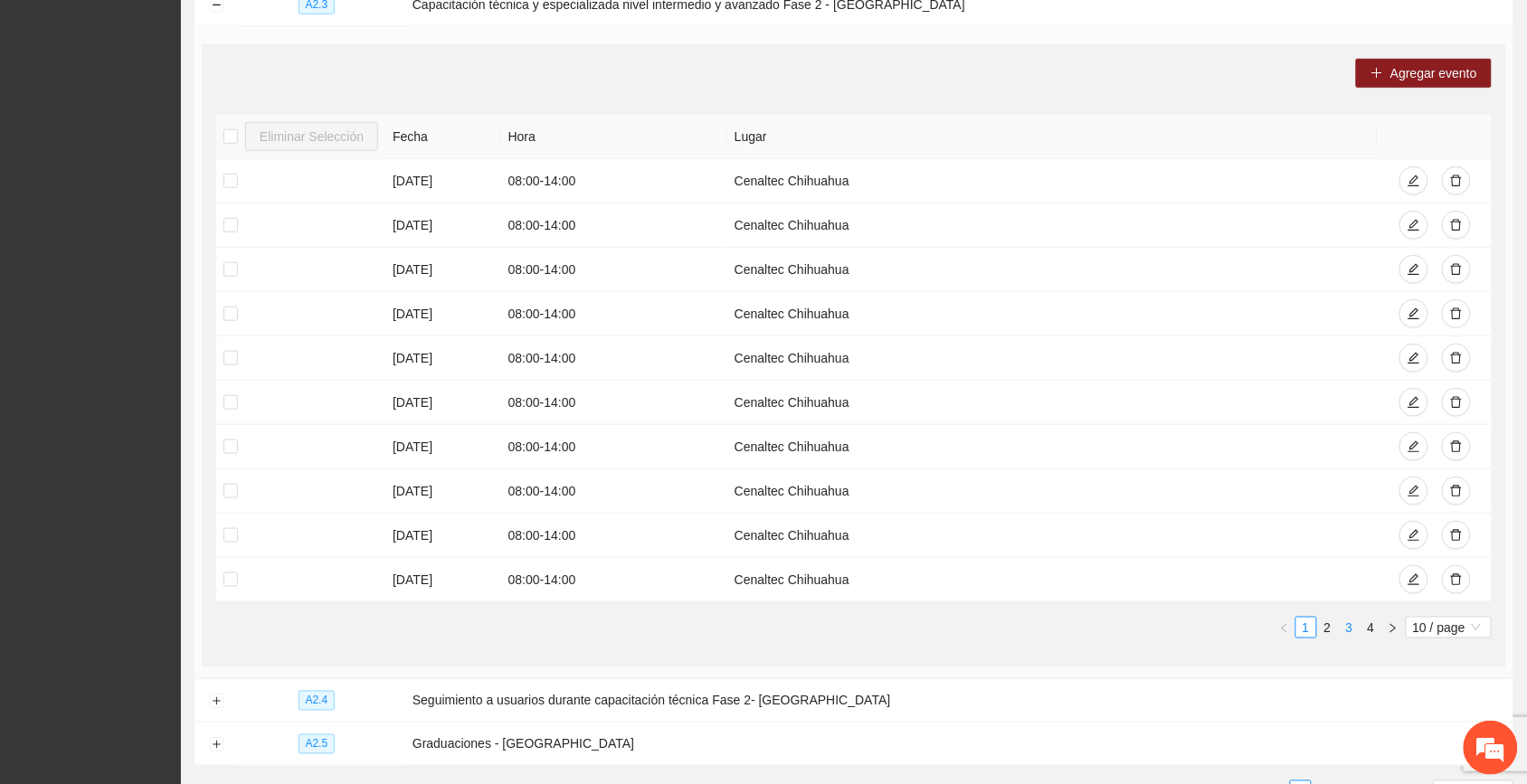 click on "3" at bounding box center [1350, 628] 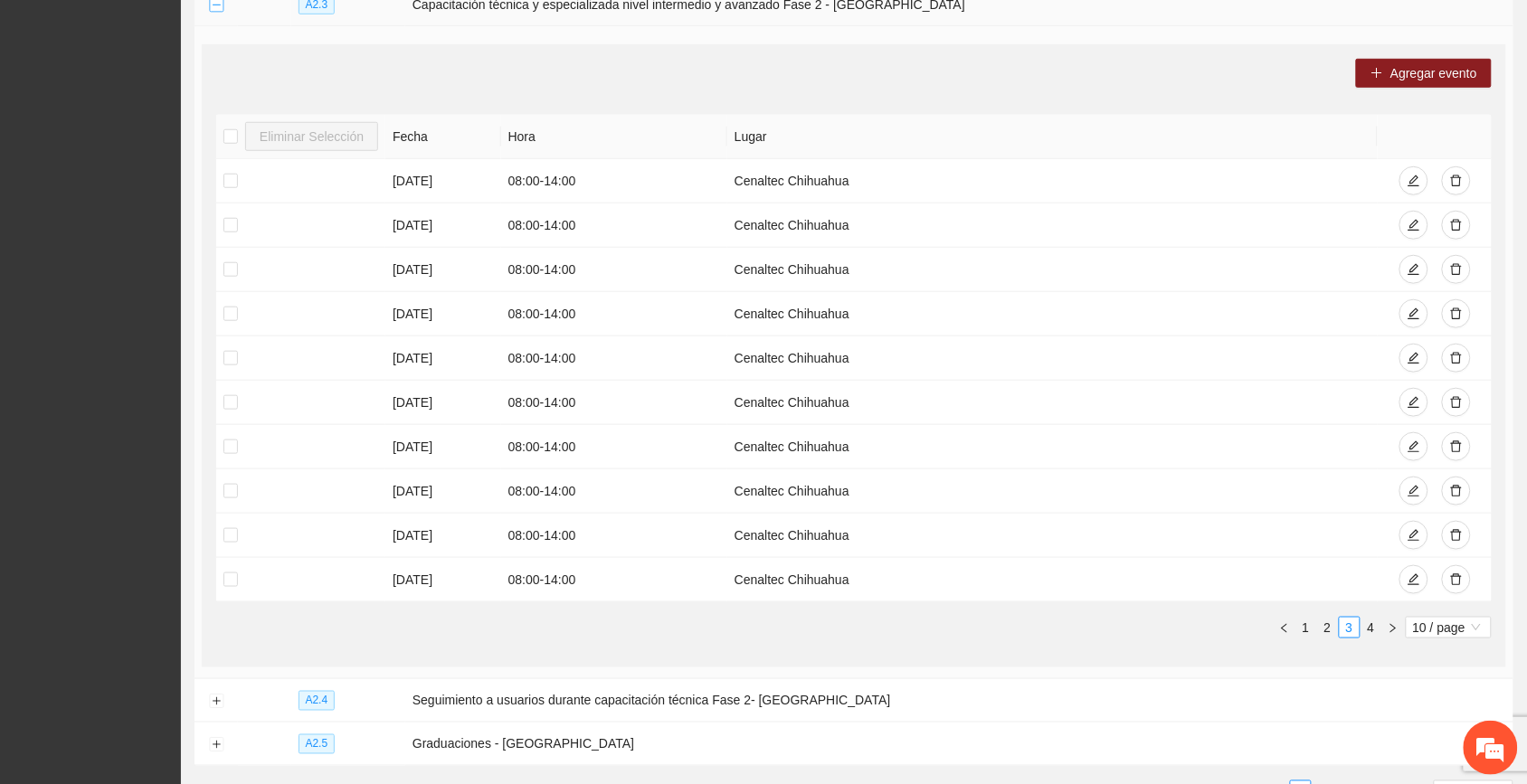 click at bounding box center [216, 5] 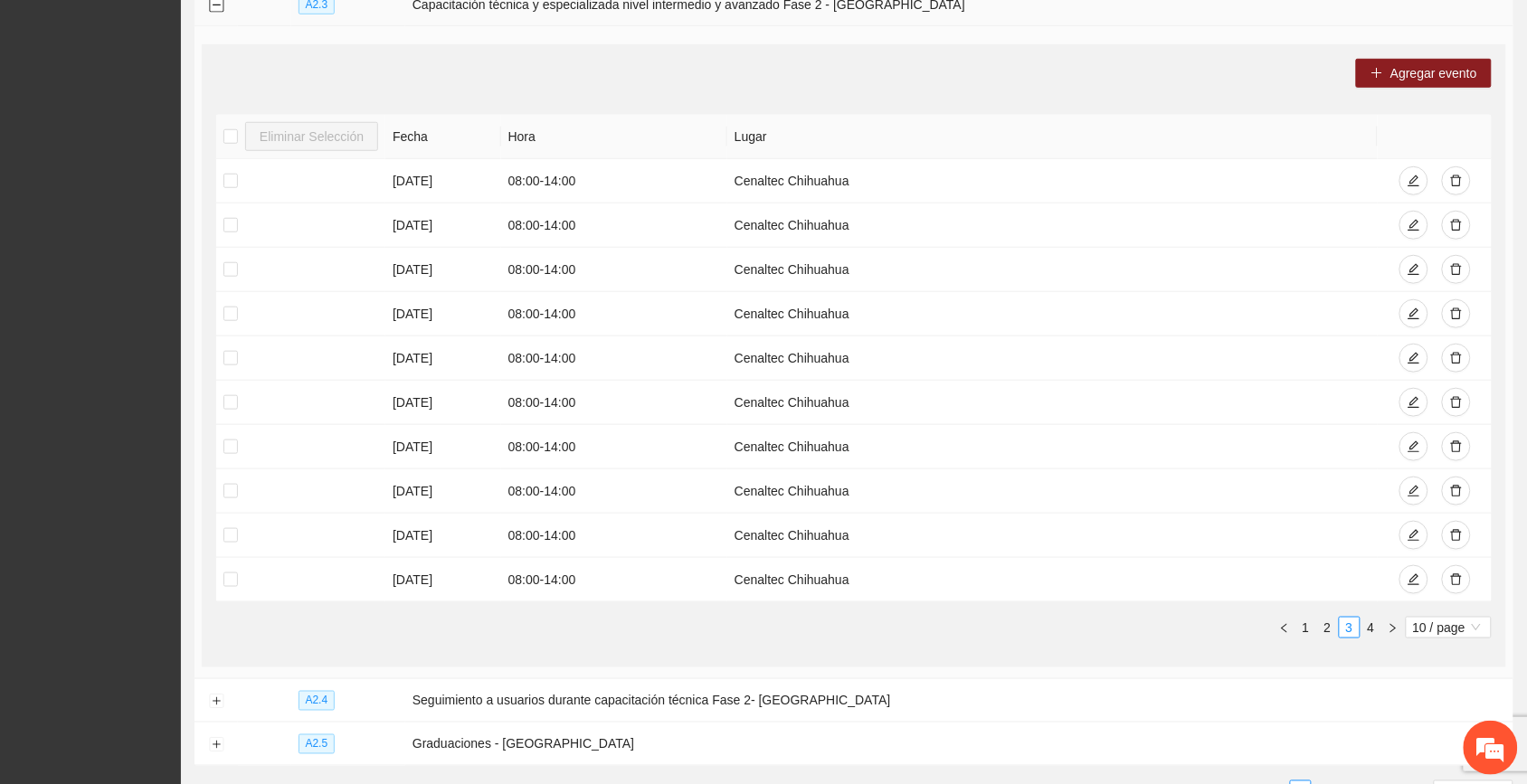 scroll, scrollTop: 0, scrollLeft: 0, axis: both 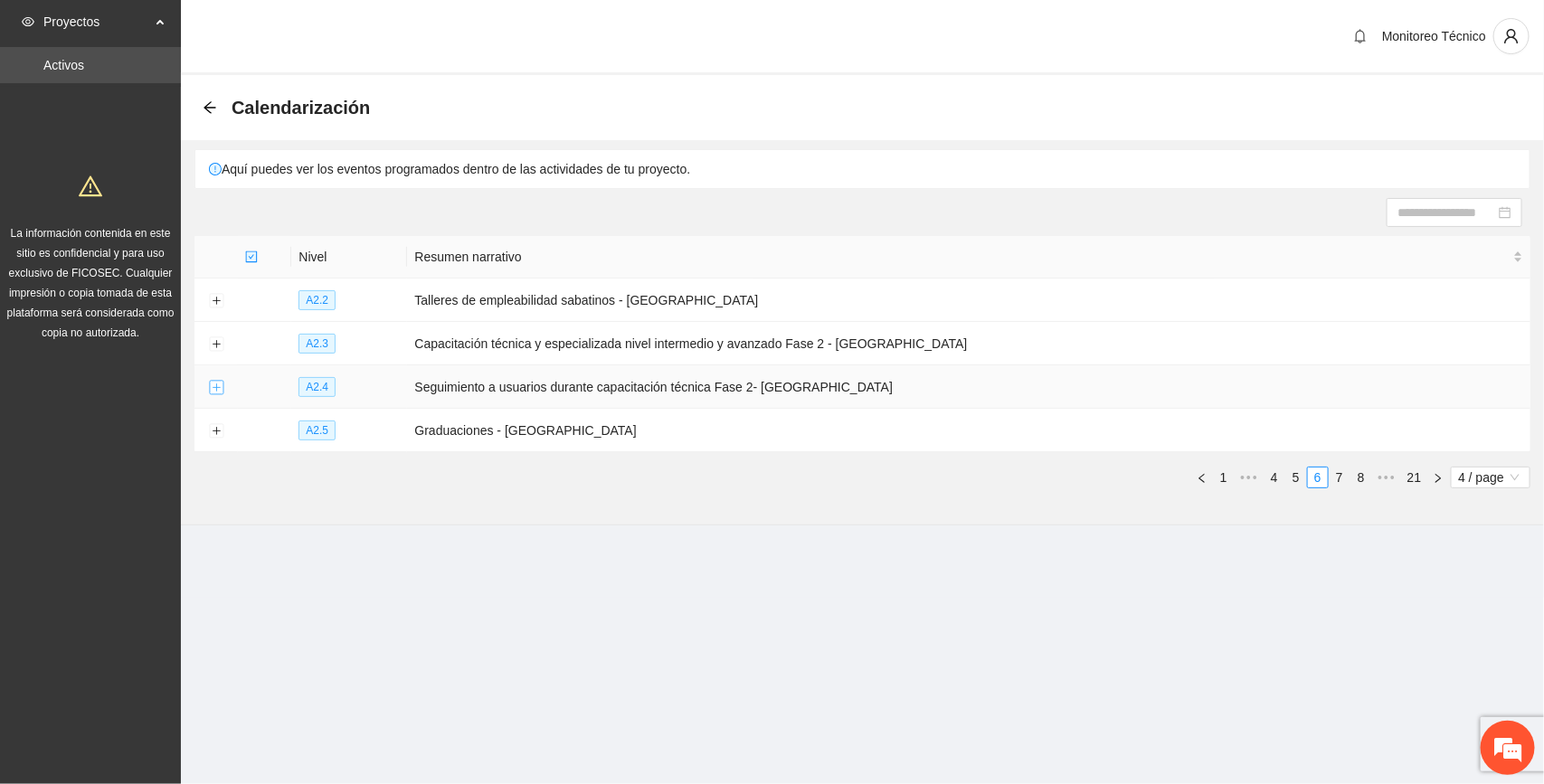 click at bounding box center (216, 388) 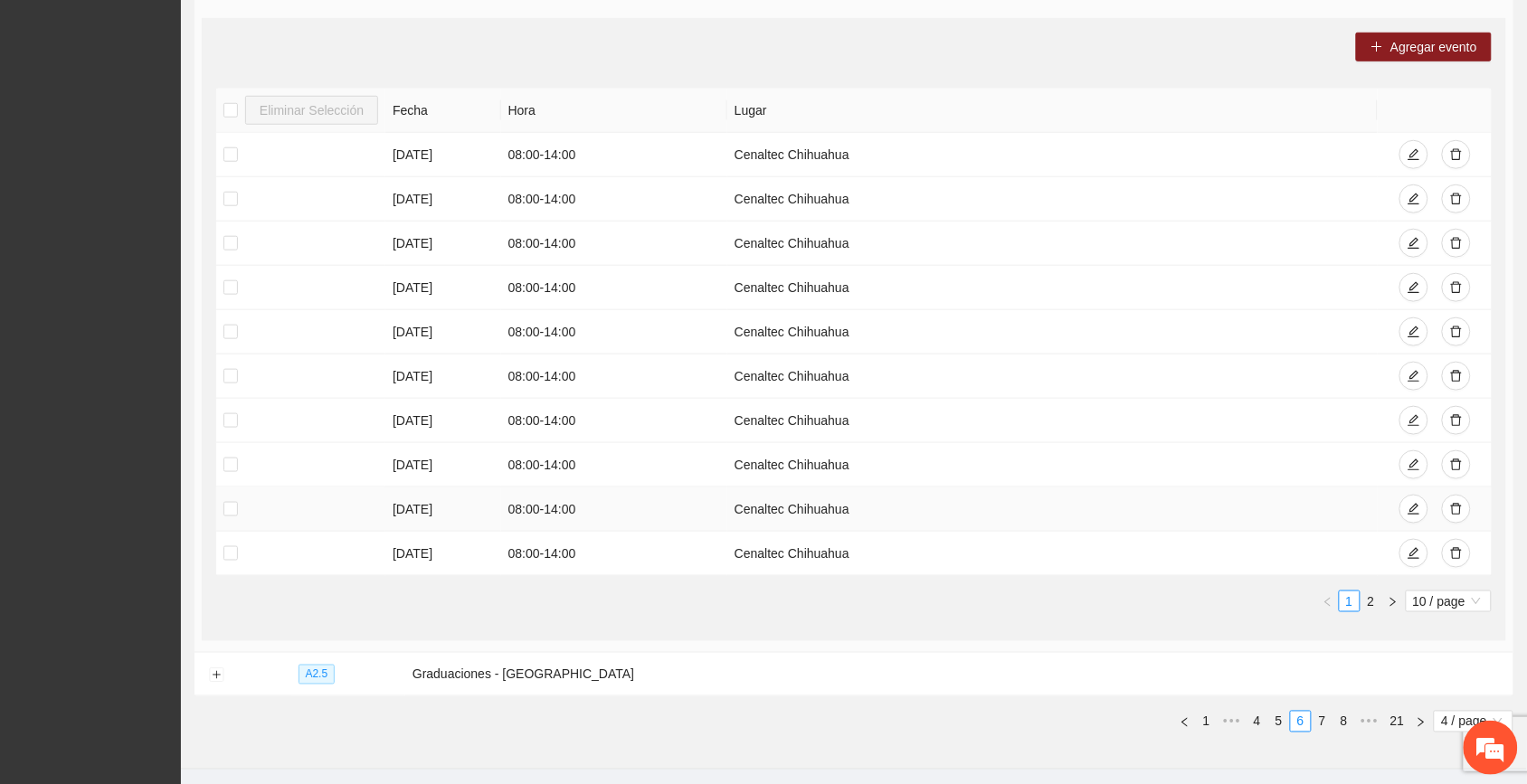 scroll, scrollTop: 449, scrollLeft: 0, axis: vertical 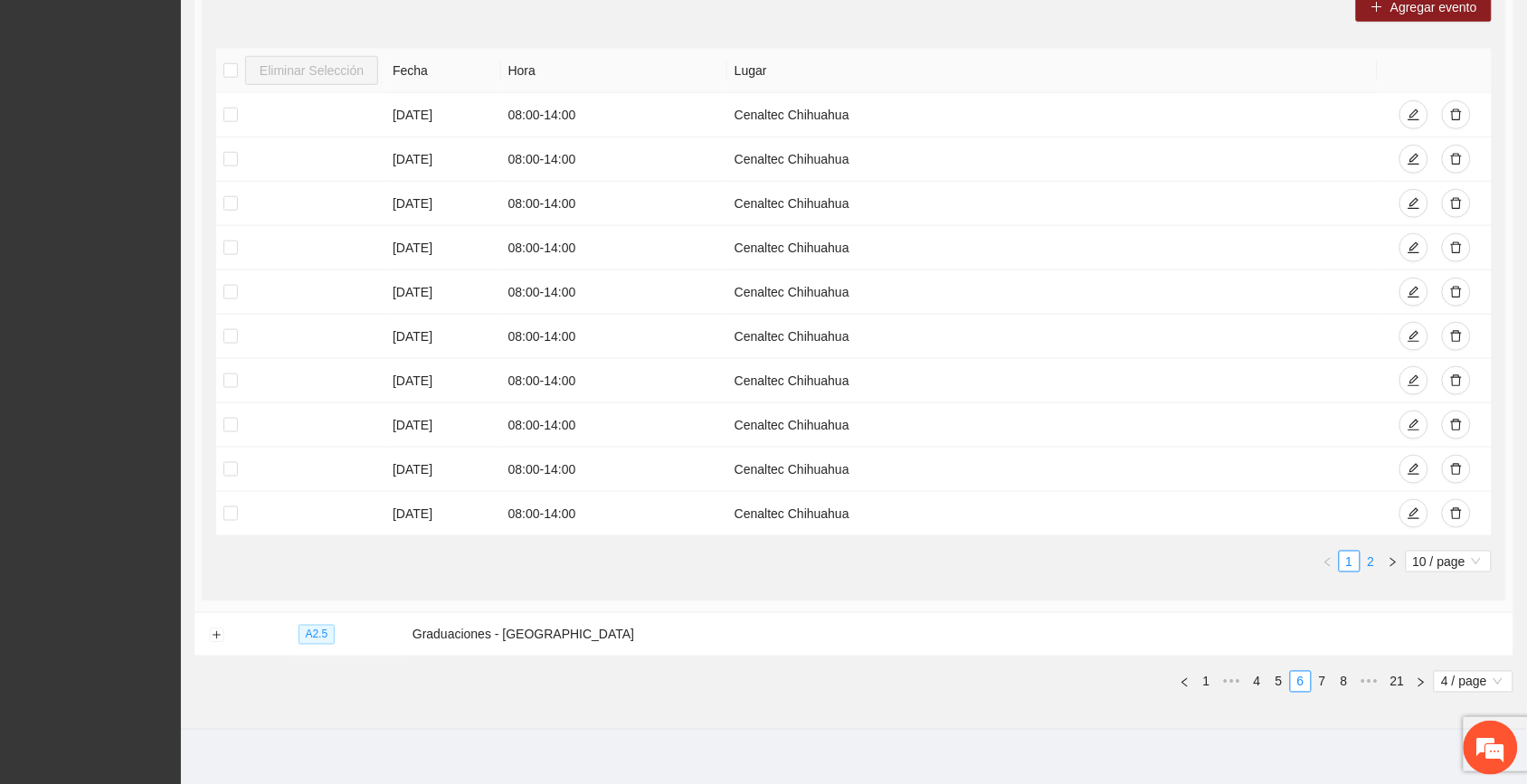 click on "2" at bounding box center (1371, 562) 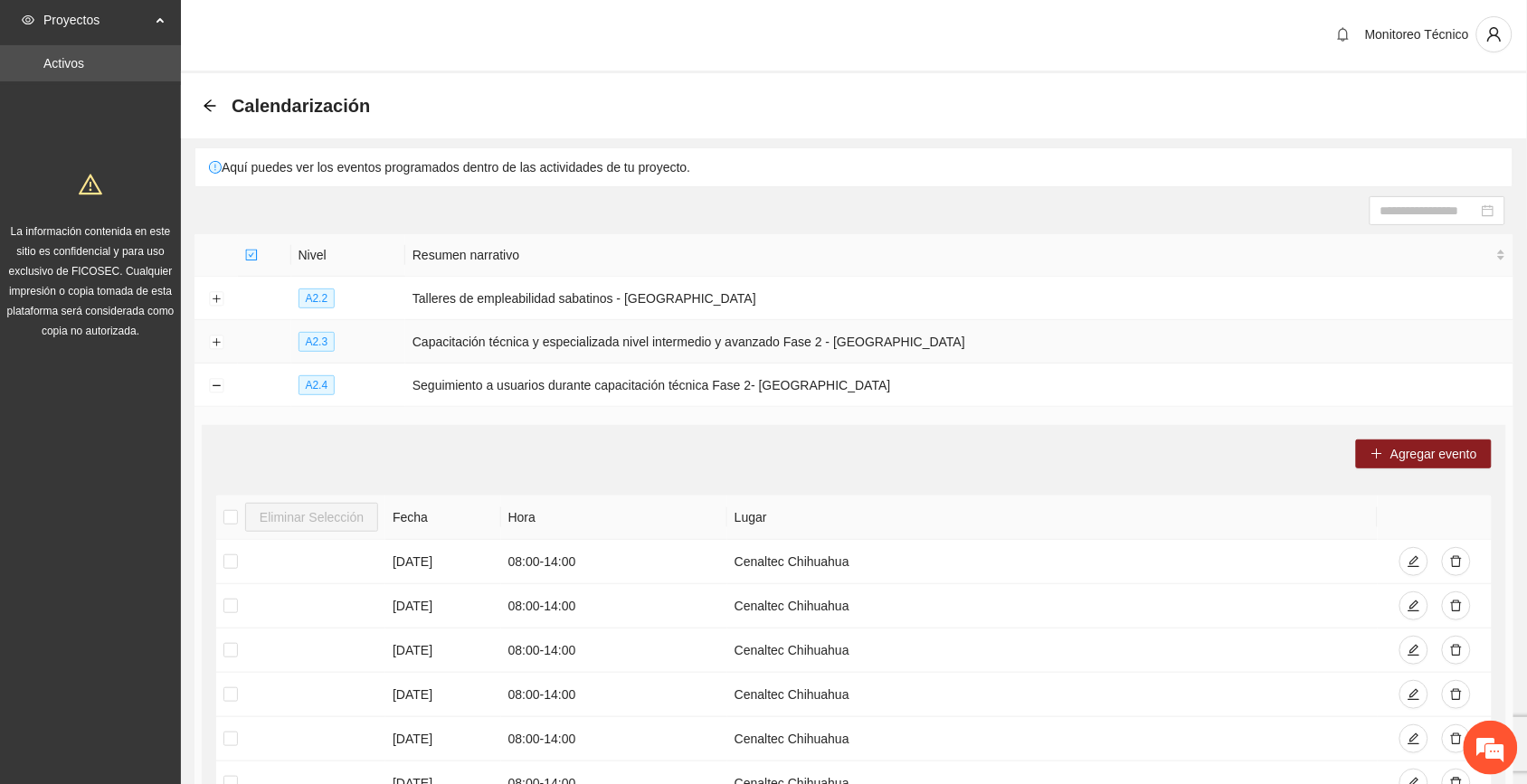 scroll, scrollTop: 0, scrollLeft: 0, axis: both 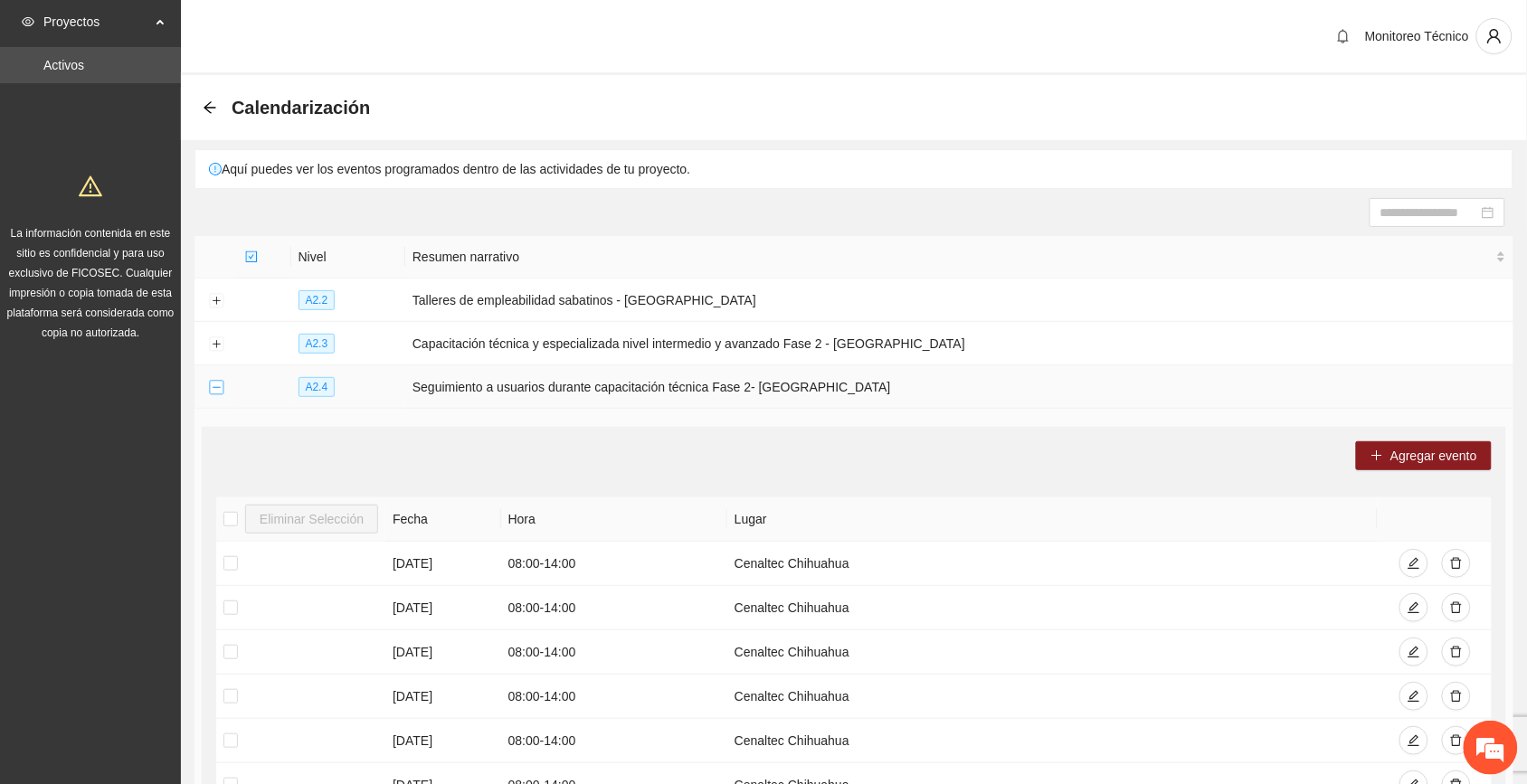 click at bounding box center (216, 388) 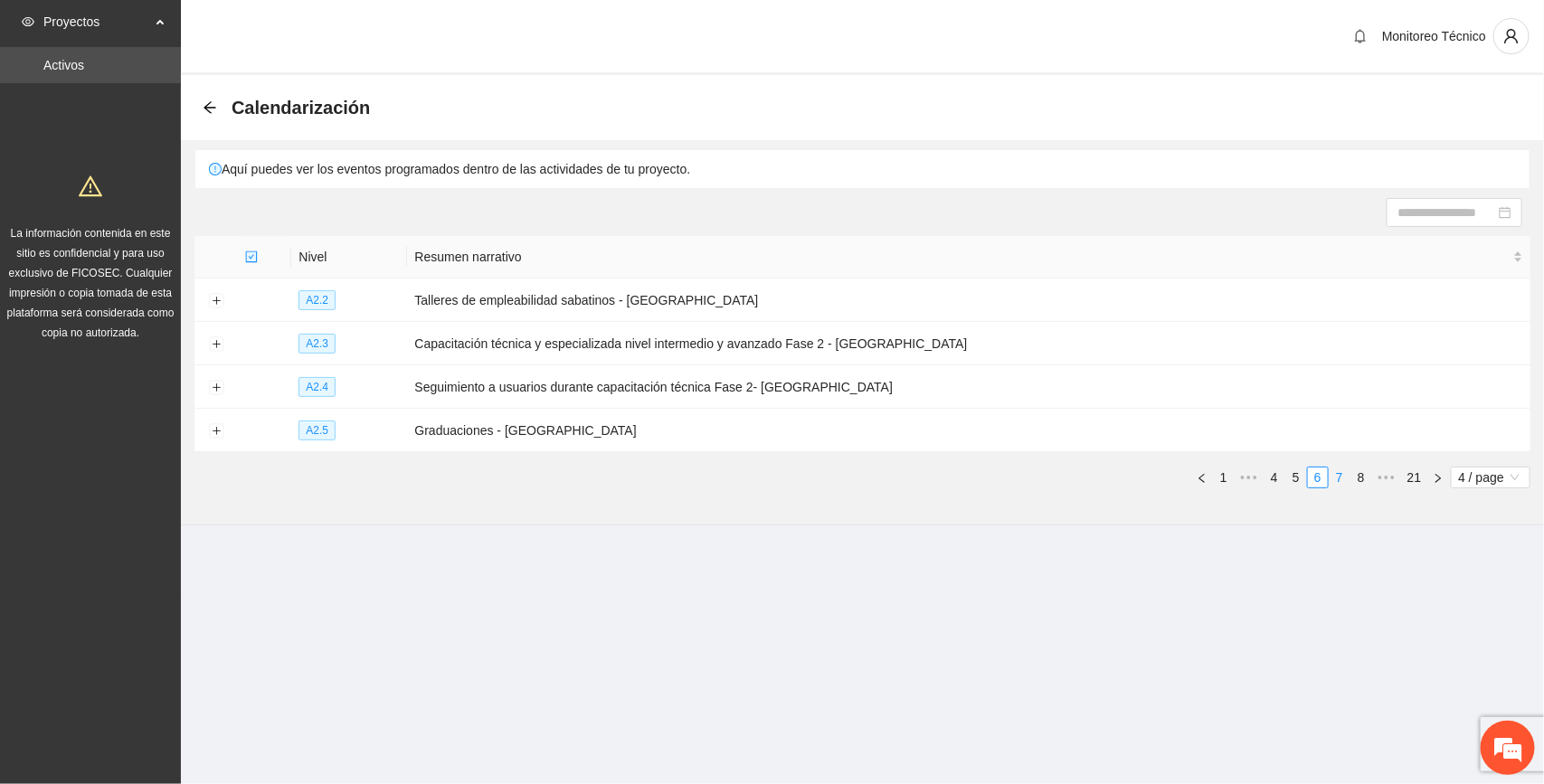 click on "7" at bounding box center [1340, 477] 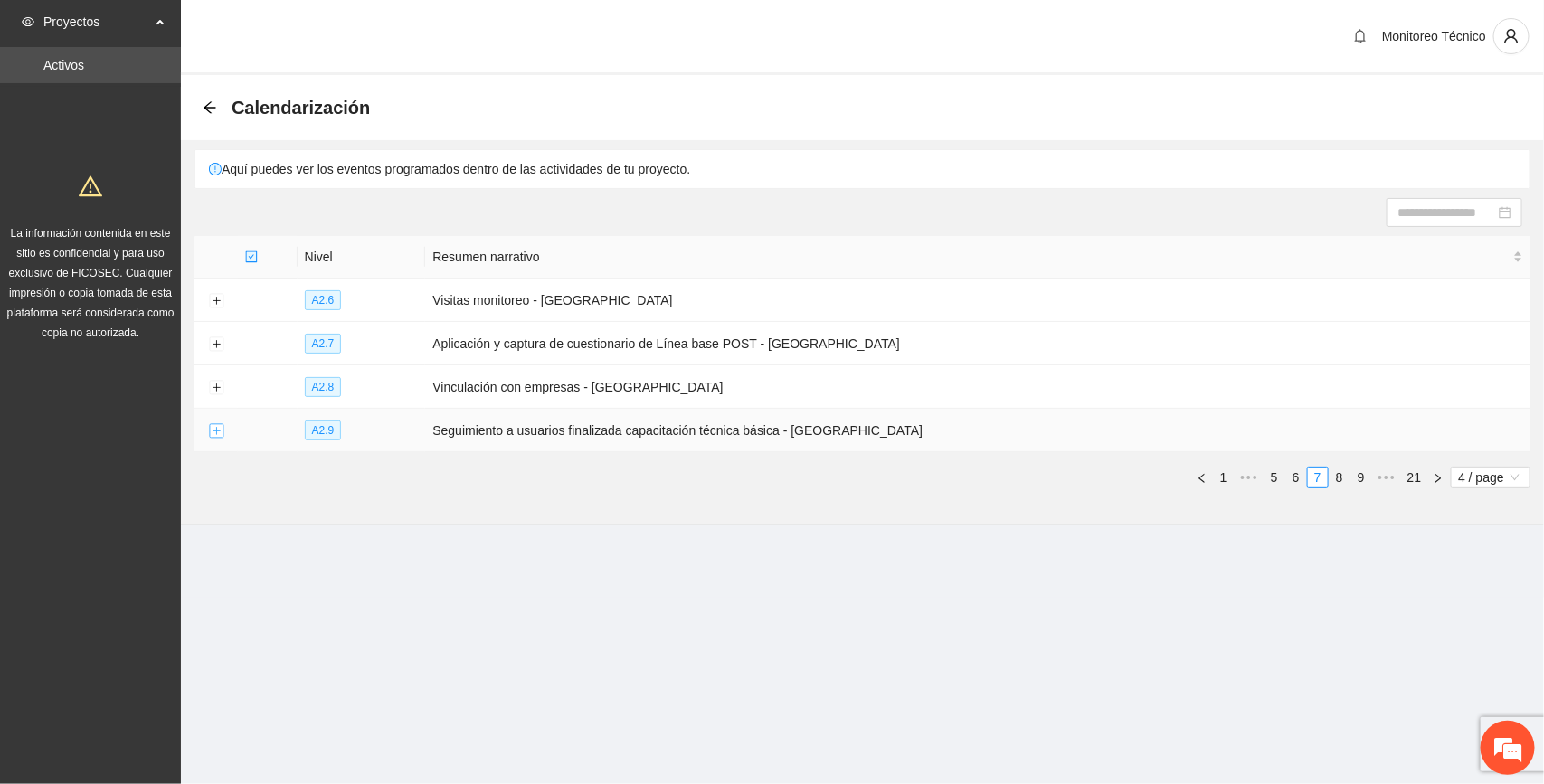 click at bounding box center (216, 431) 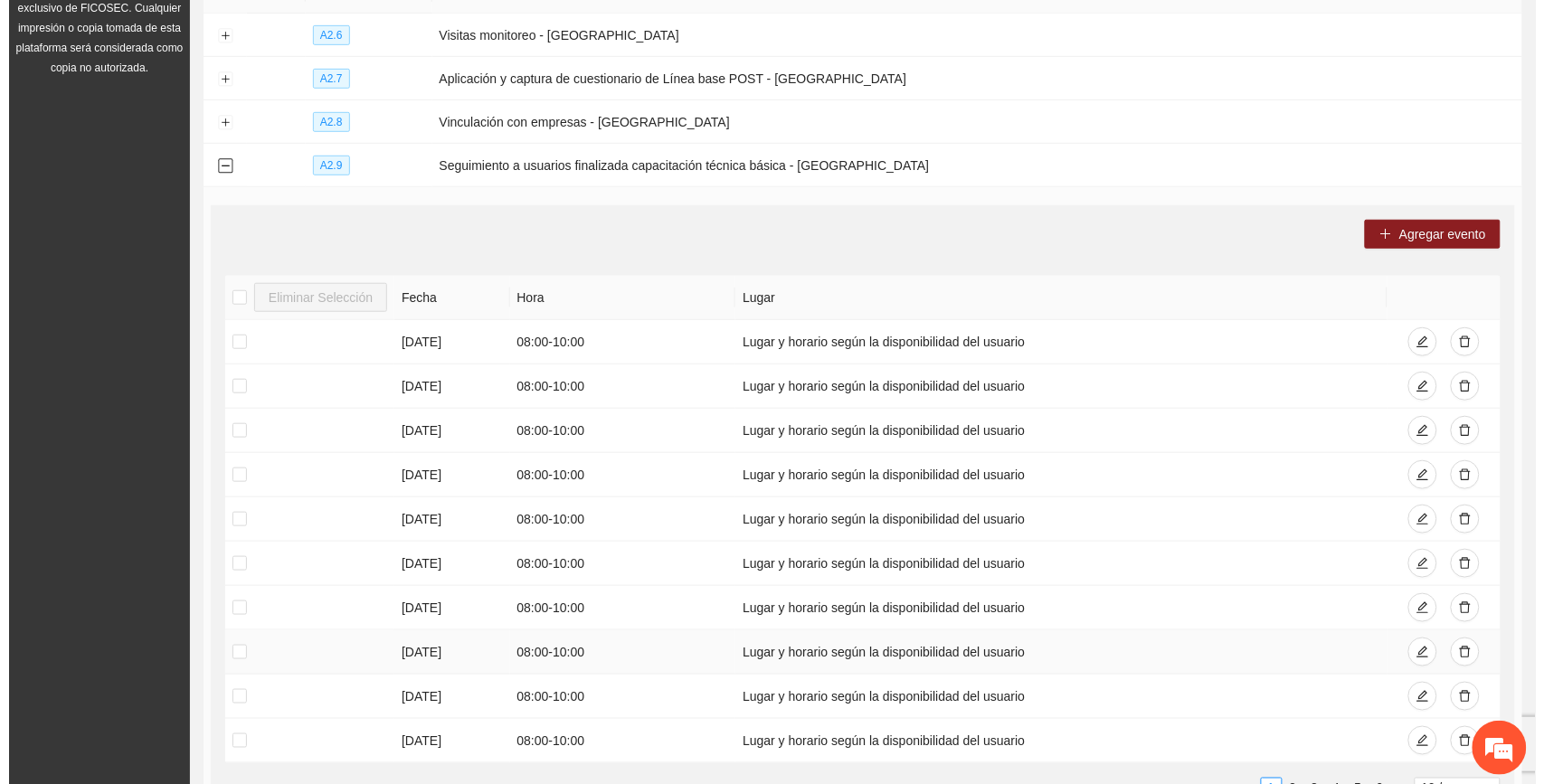 scroll, scrollTop: 226, scrollLeft: 0, axis: vertical 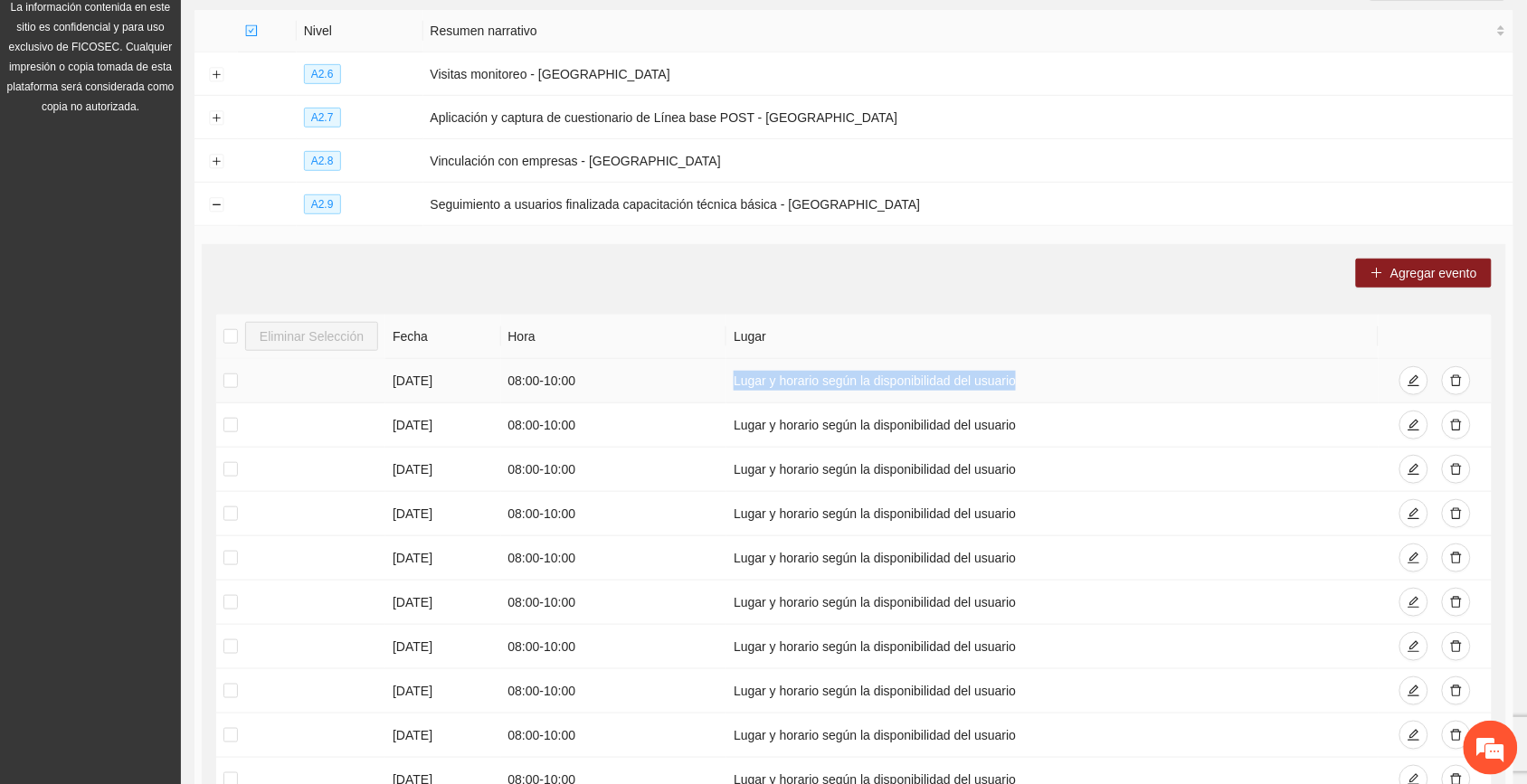 drag, startPoint x: 729, startPoint y: 383, endPoint x: 1036, endPoint y: 389, distance: 307.05863 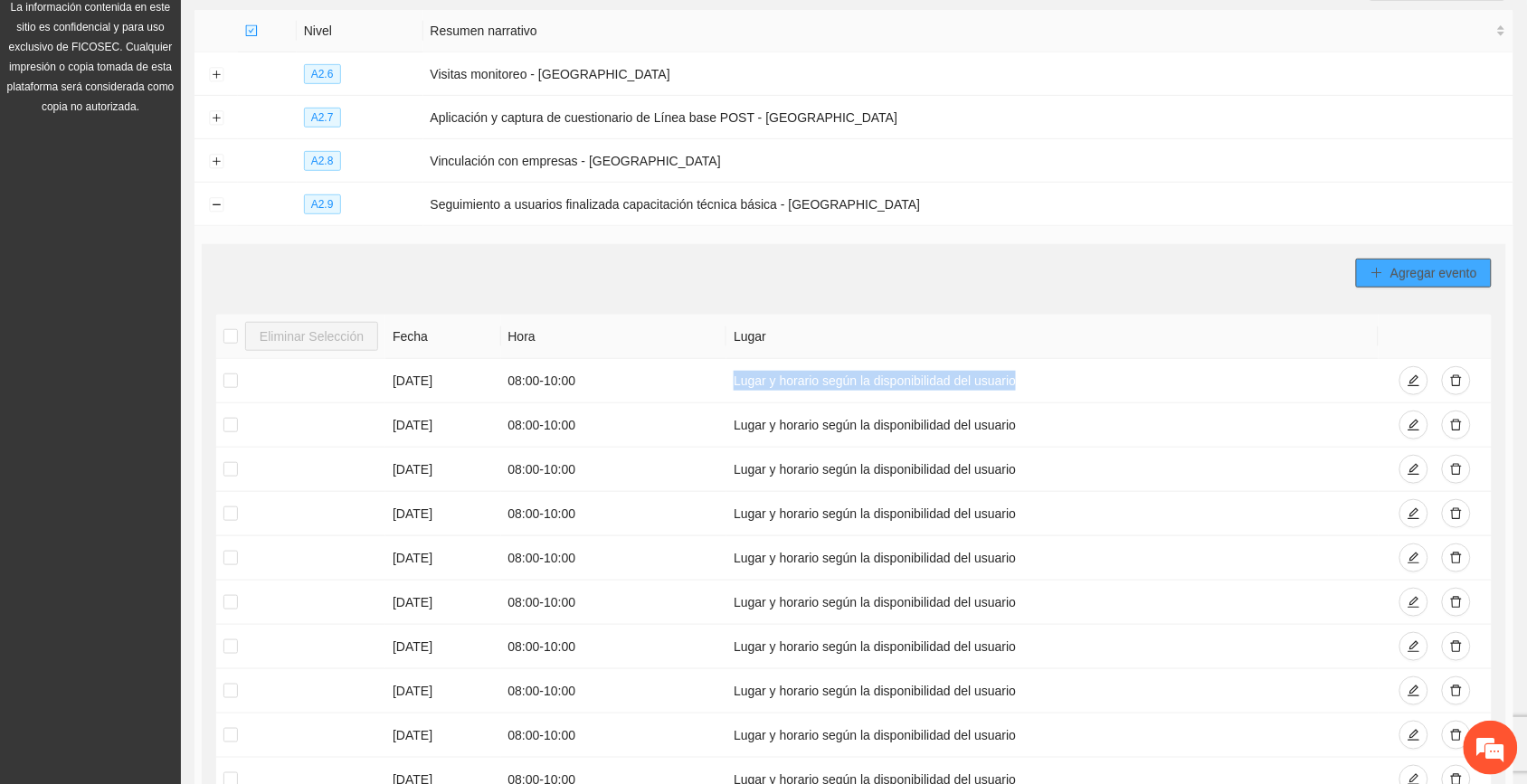 click on "Agregar evento" at bounding box center [1434, 273] 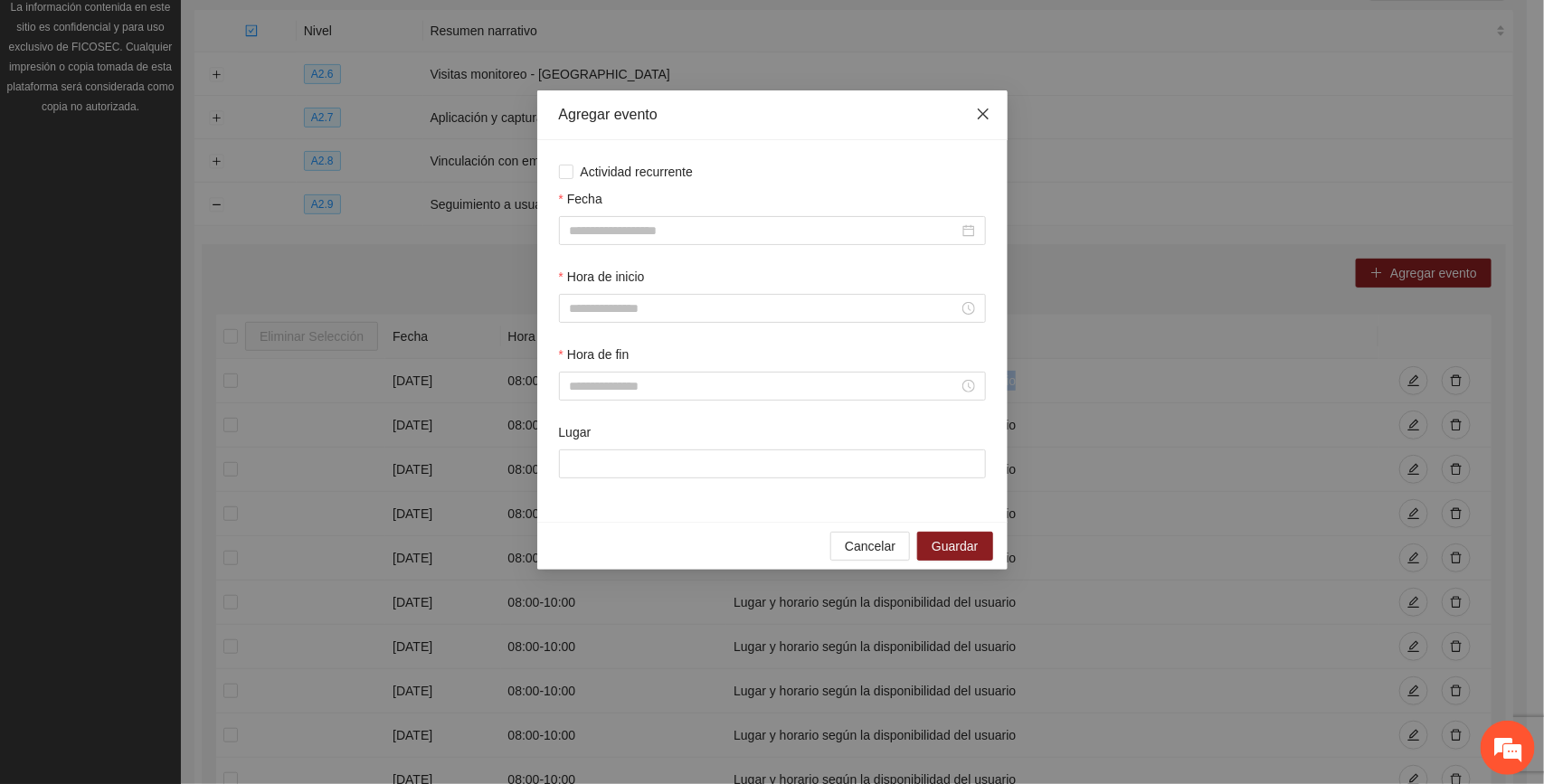 click at bounding box center (983, 115) 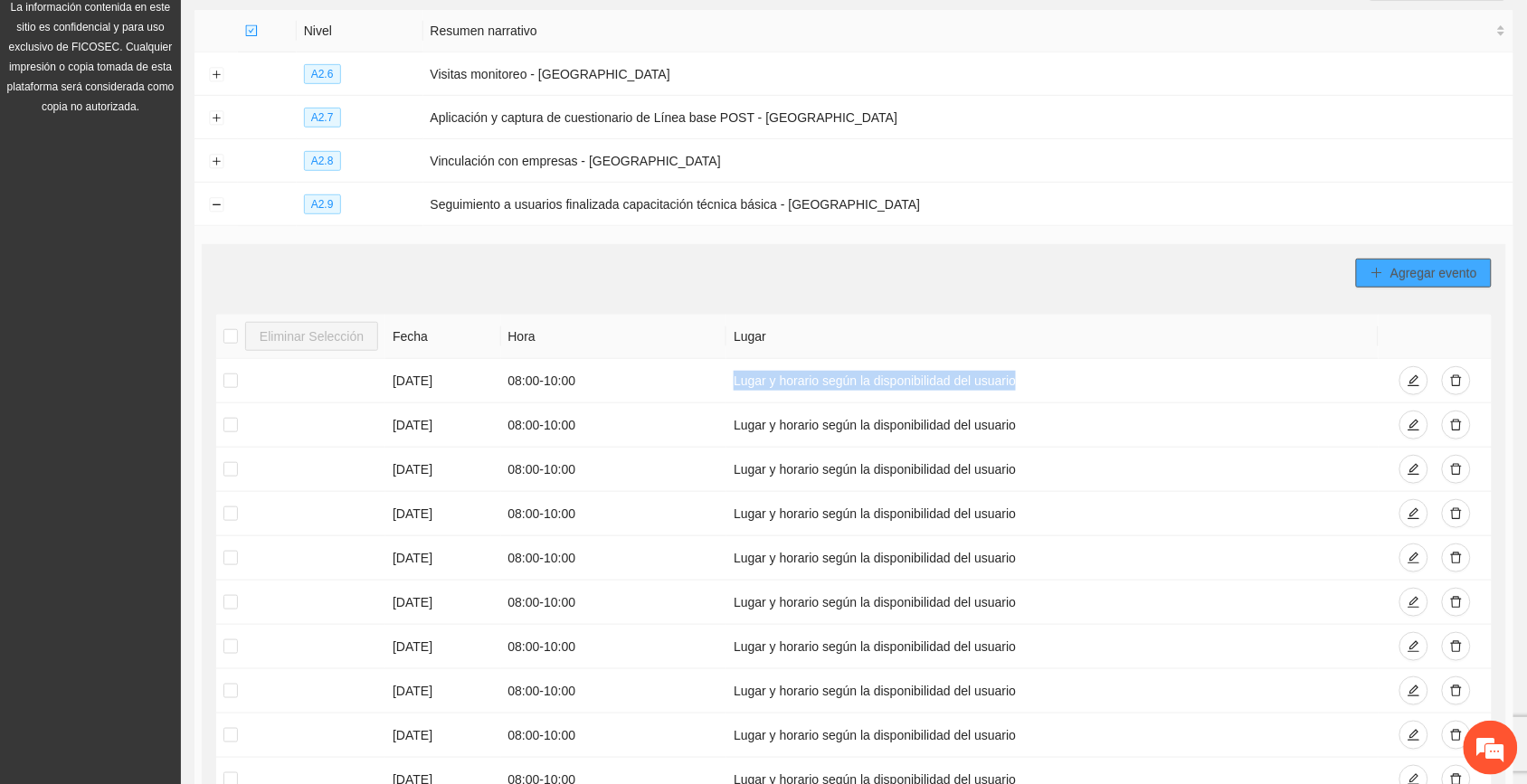 click on "Agregar evento" at bounding box center [1434, 273] 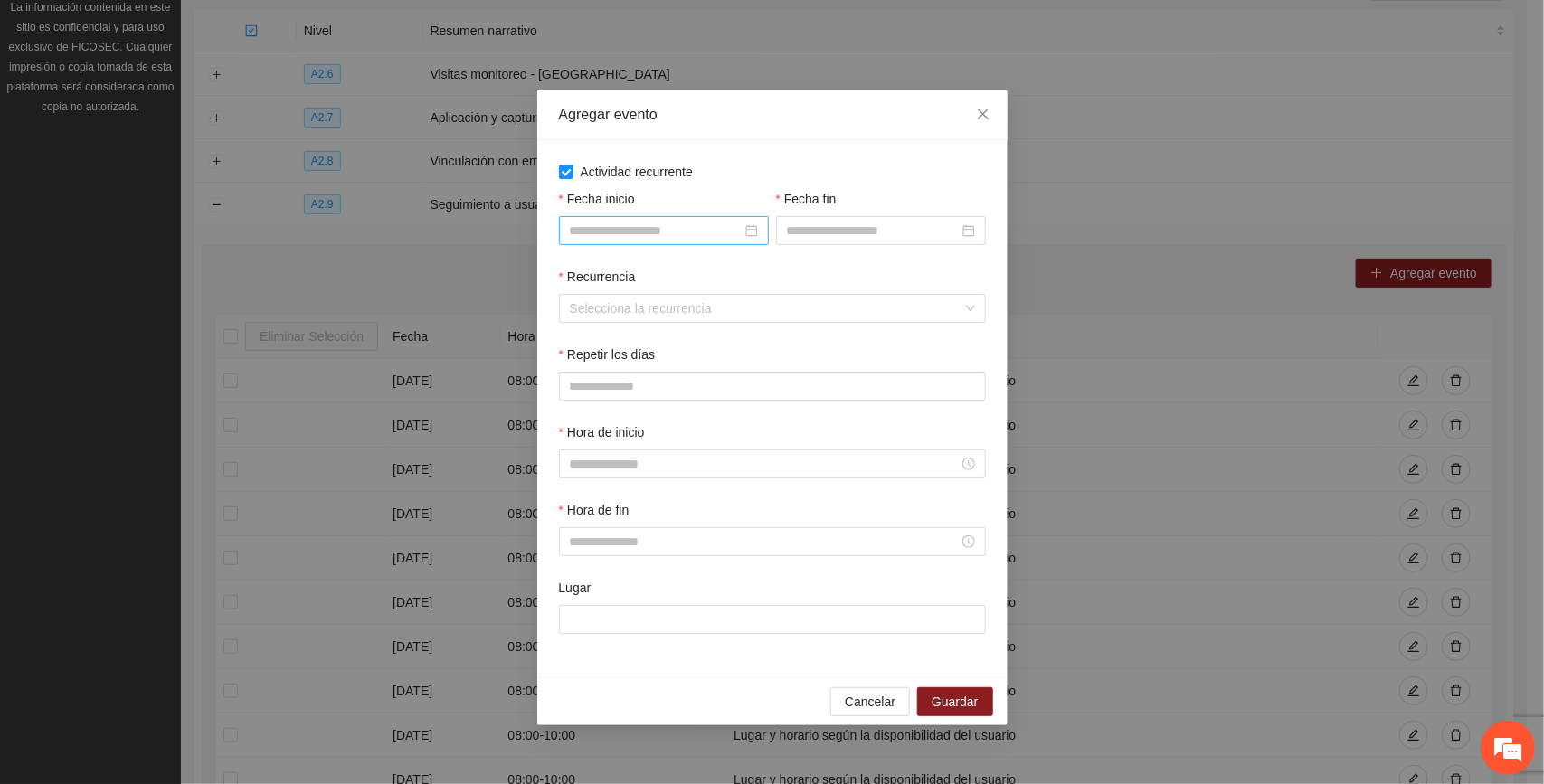 click on "Fecha inicio" at bounding box center (656, 231) 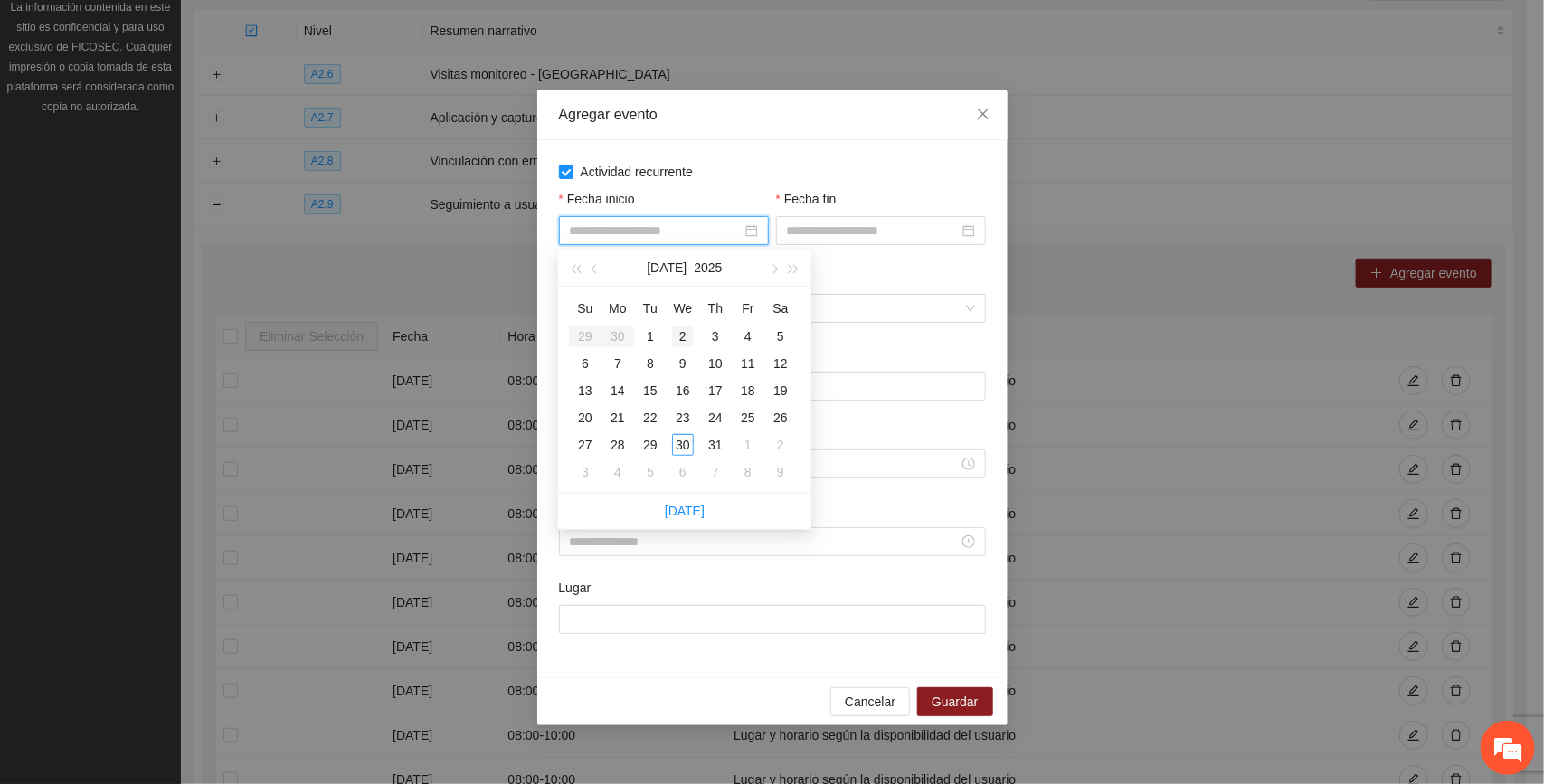 type on "**********" 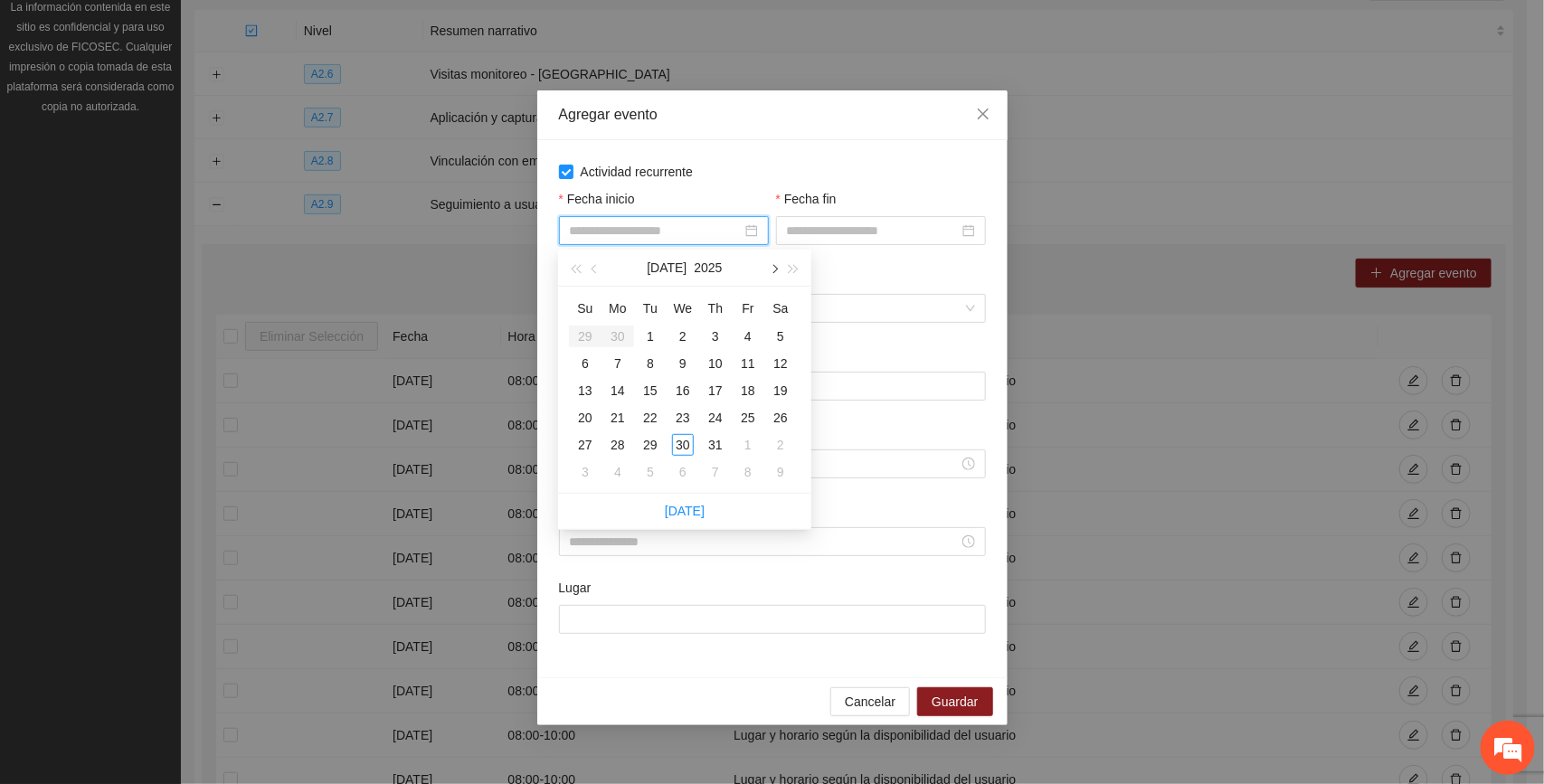 click at bounding box center (773, 268) 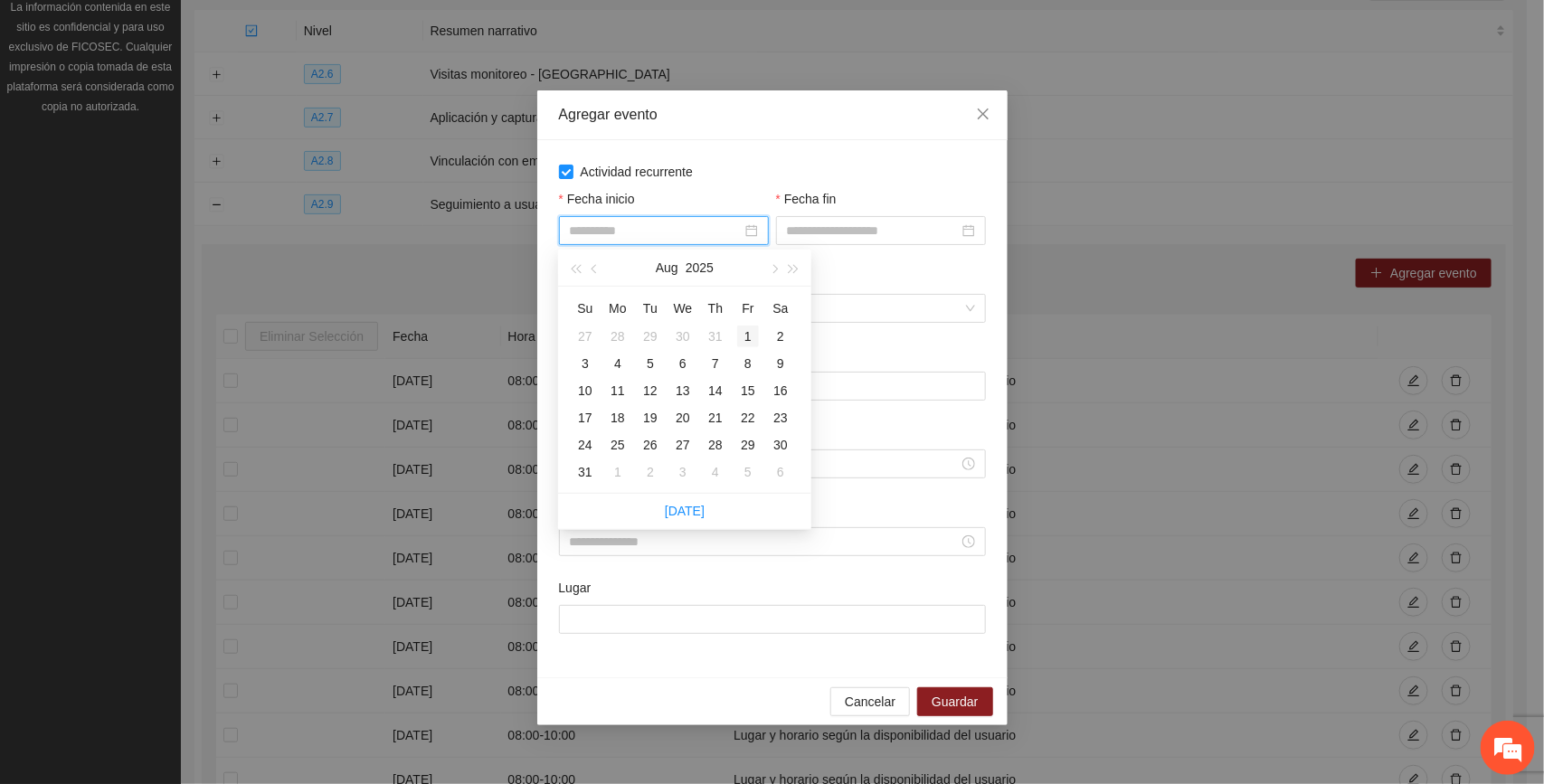 type on "**********" 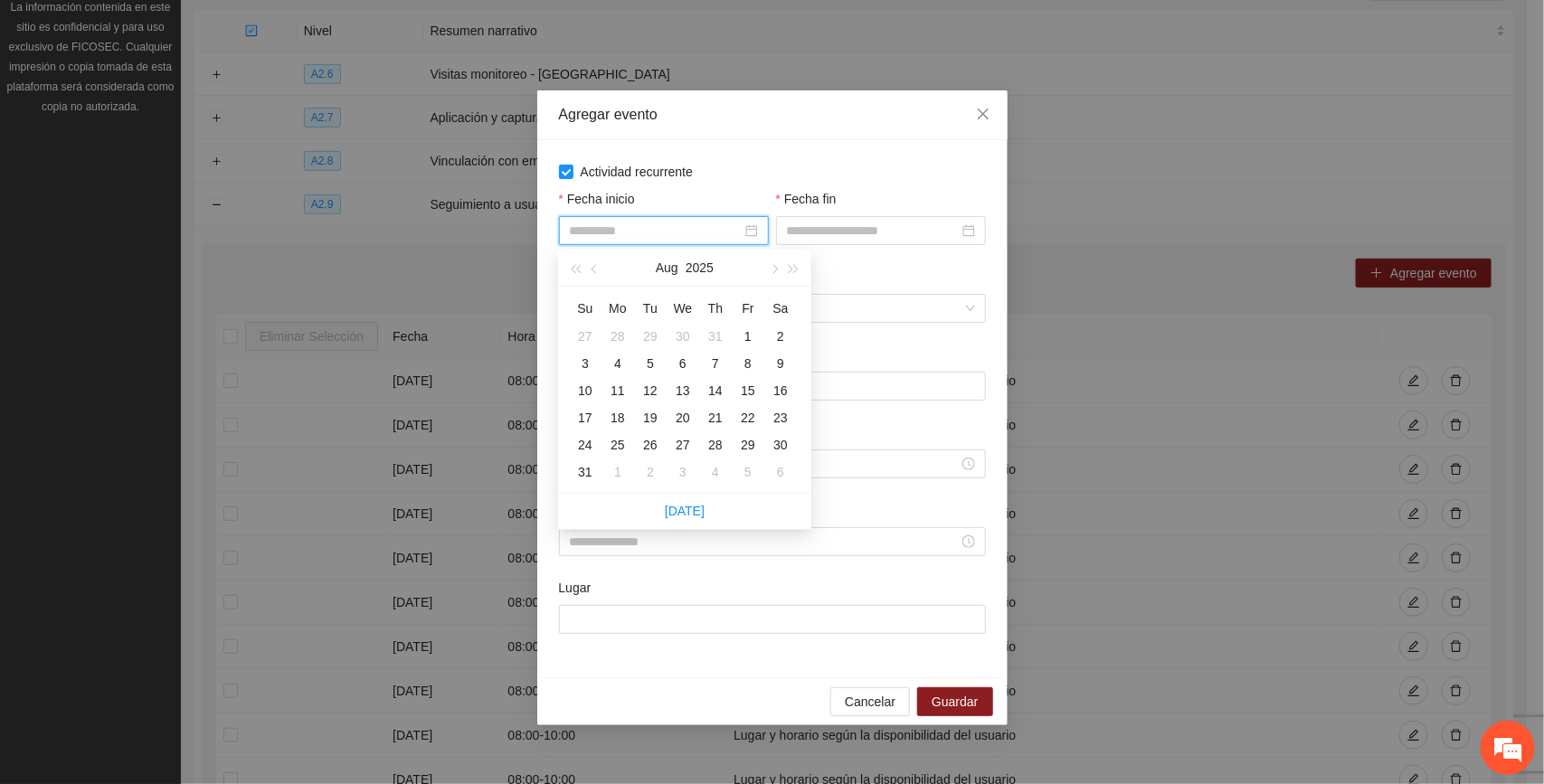 click on "1" at bounding box center (748, 336) 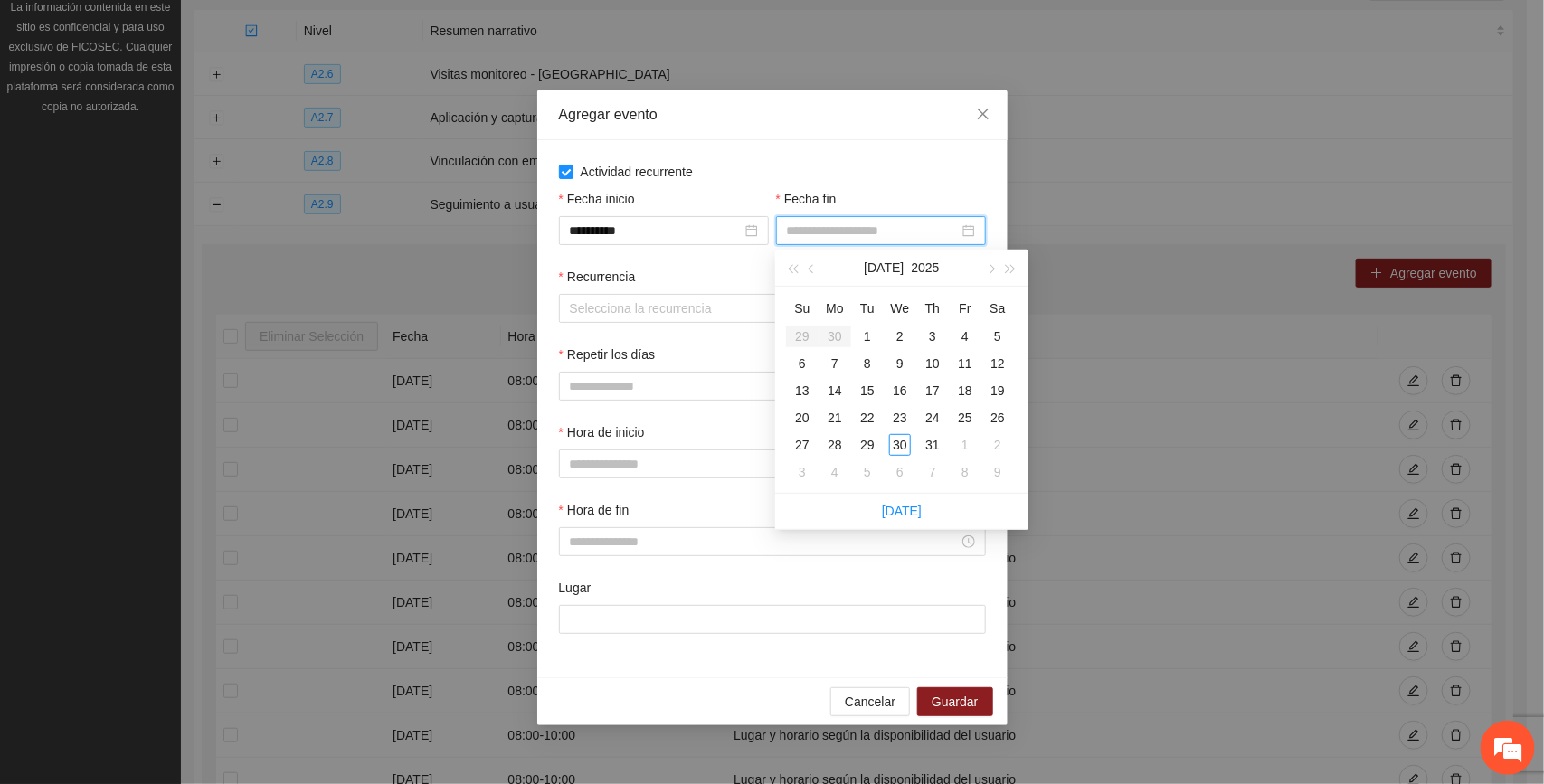 click on "Fecha fin" at bounding box center [873, 231] 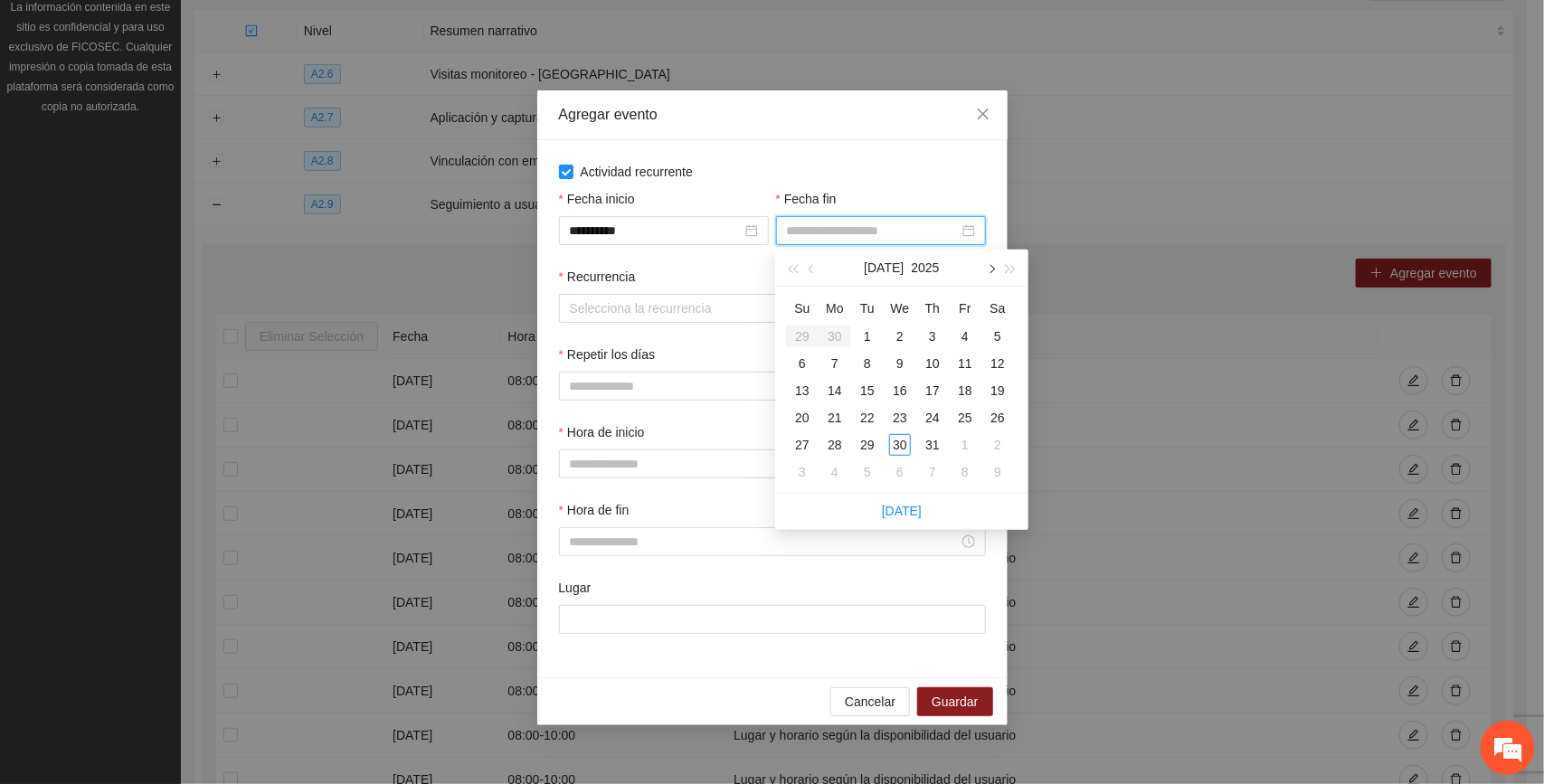 click at bounding box center (990, 269) 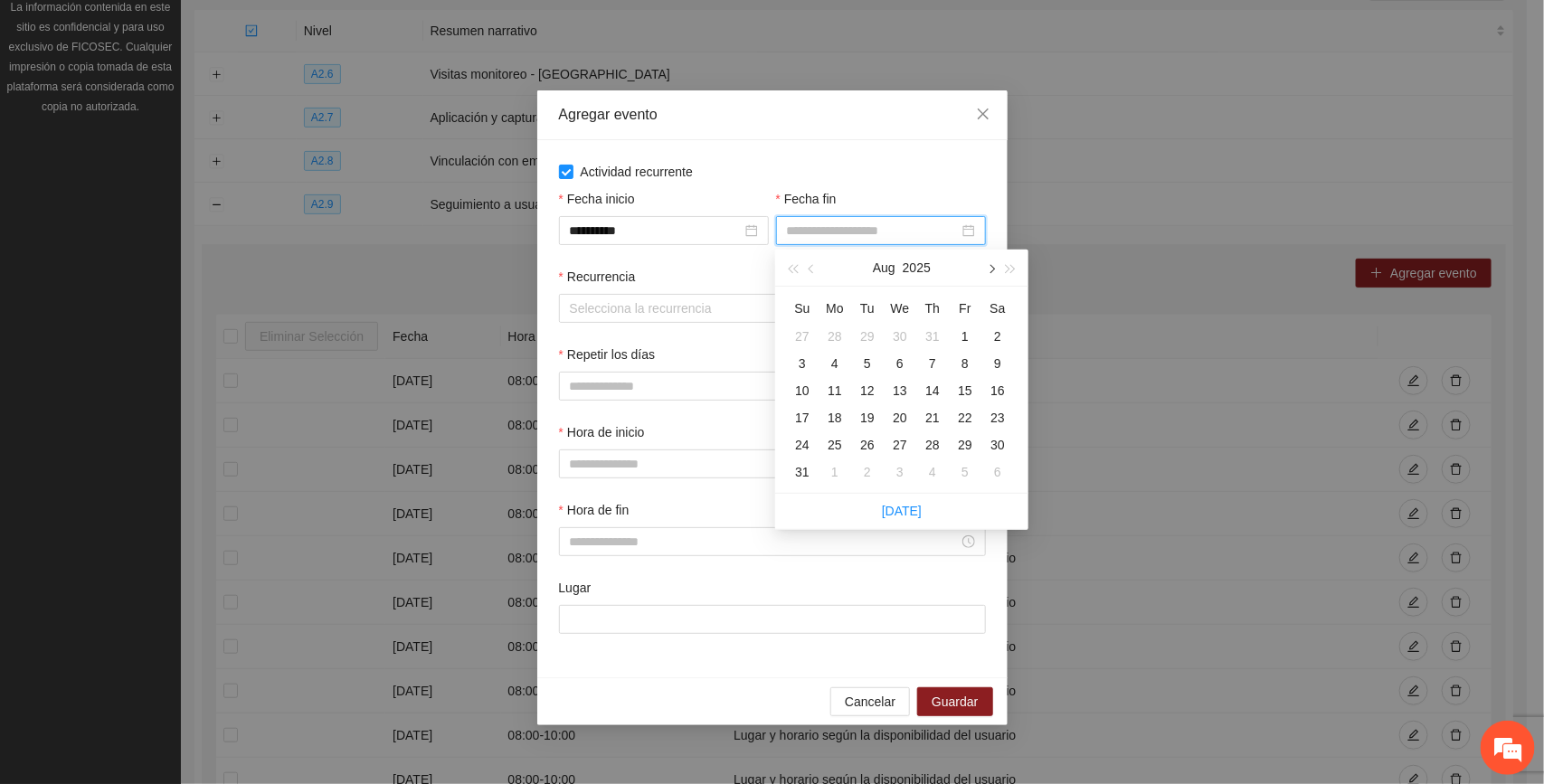 click at bounding box center [990, 268] 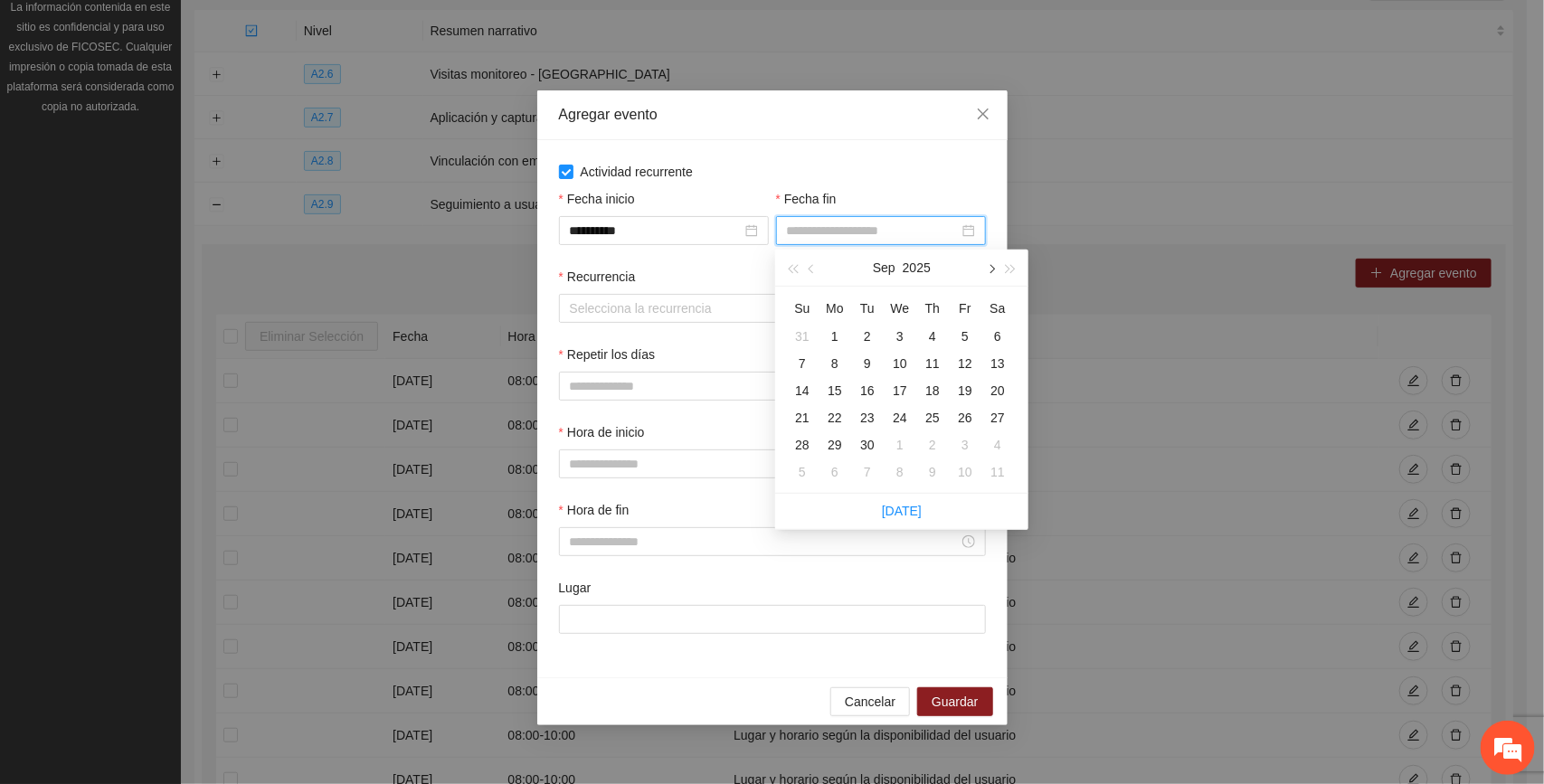 click at bounding box center [990, 268] 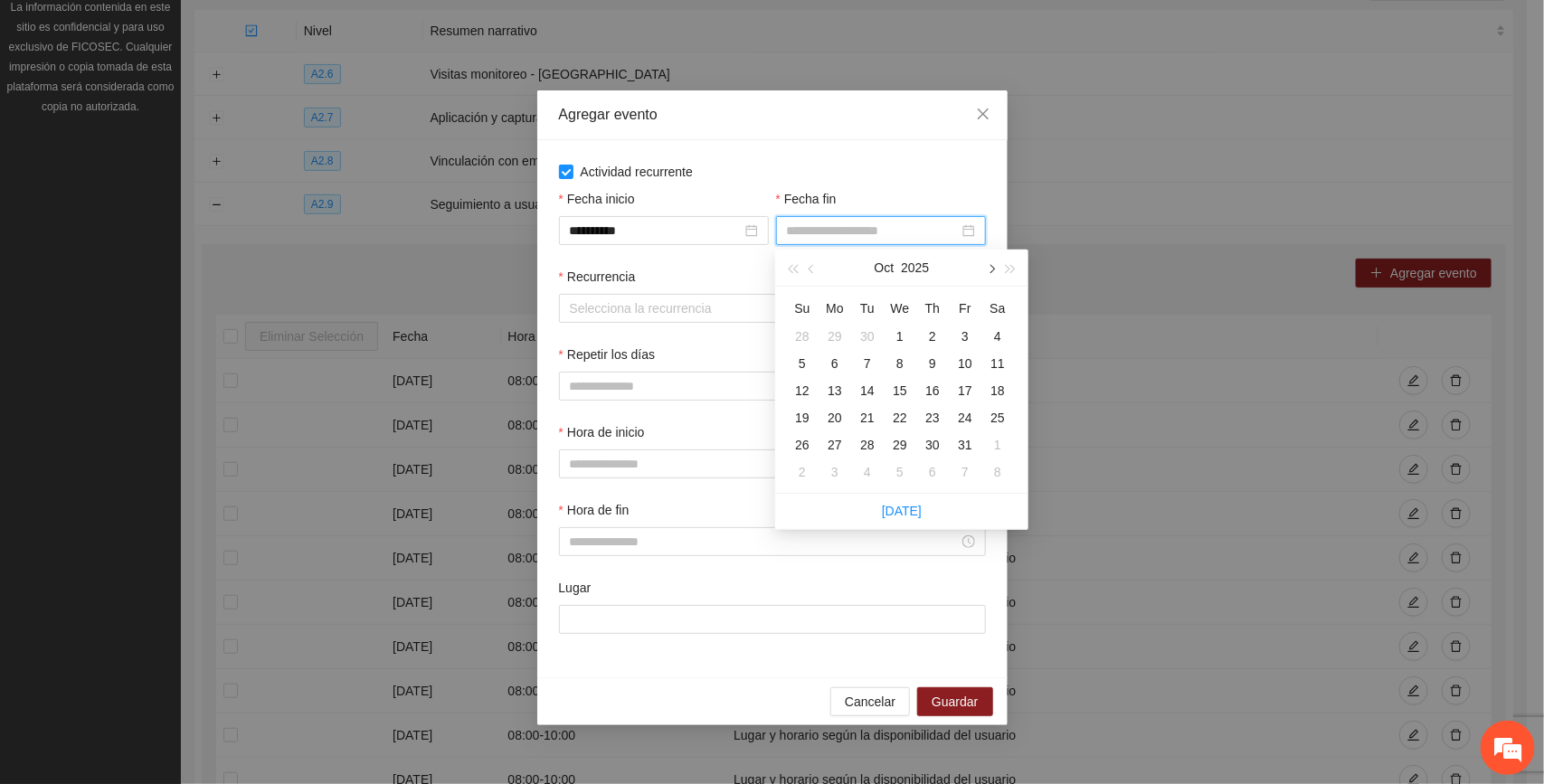 click at bounding box center (990, 268) 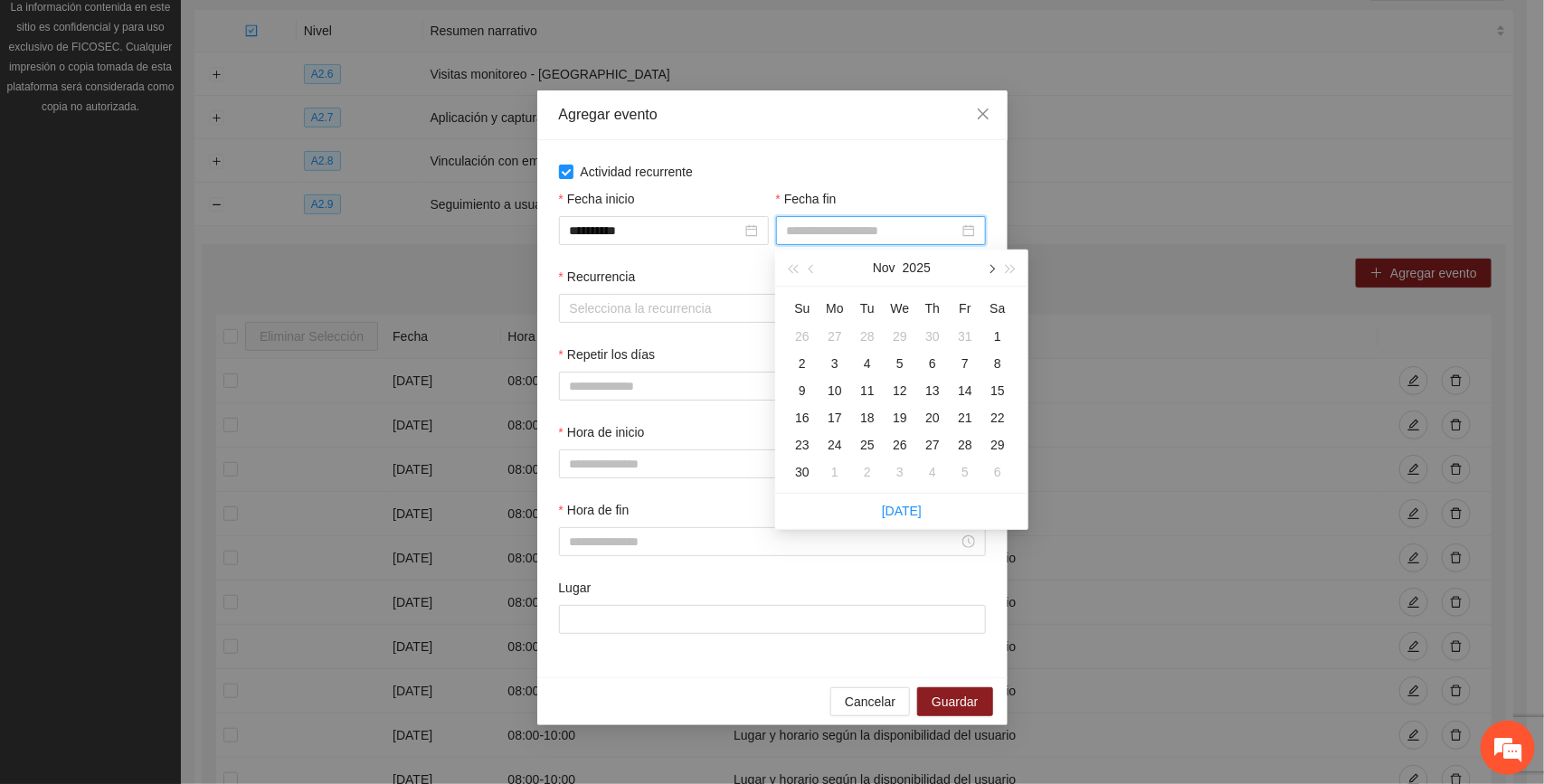 click at bounding box center (990, 268) 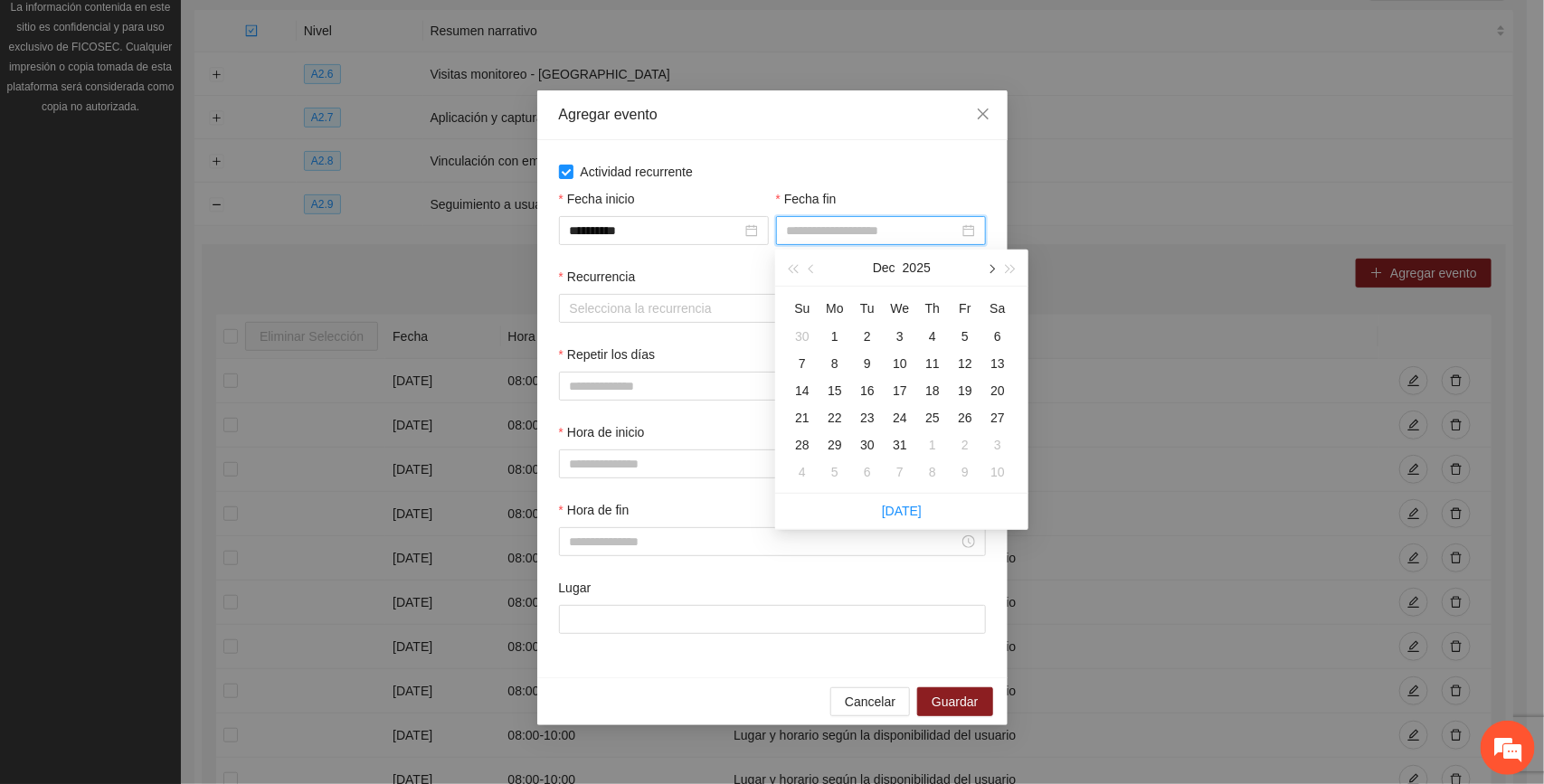 click at bounding box center [990, 268] 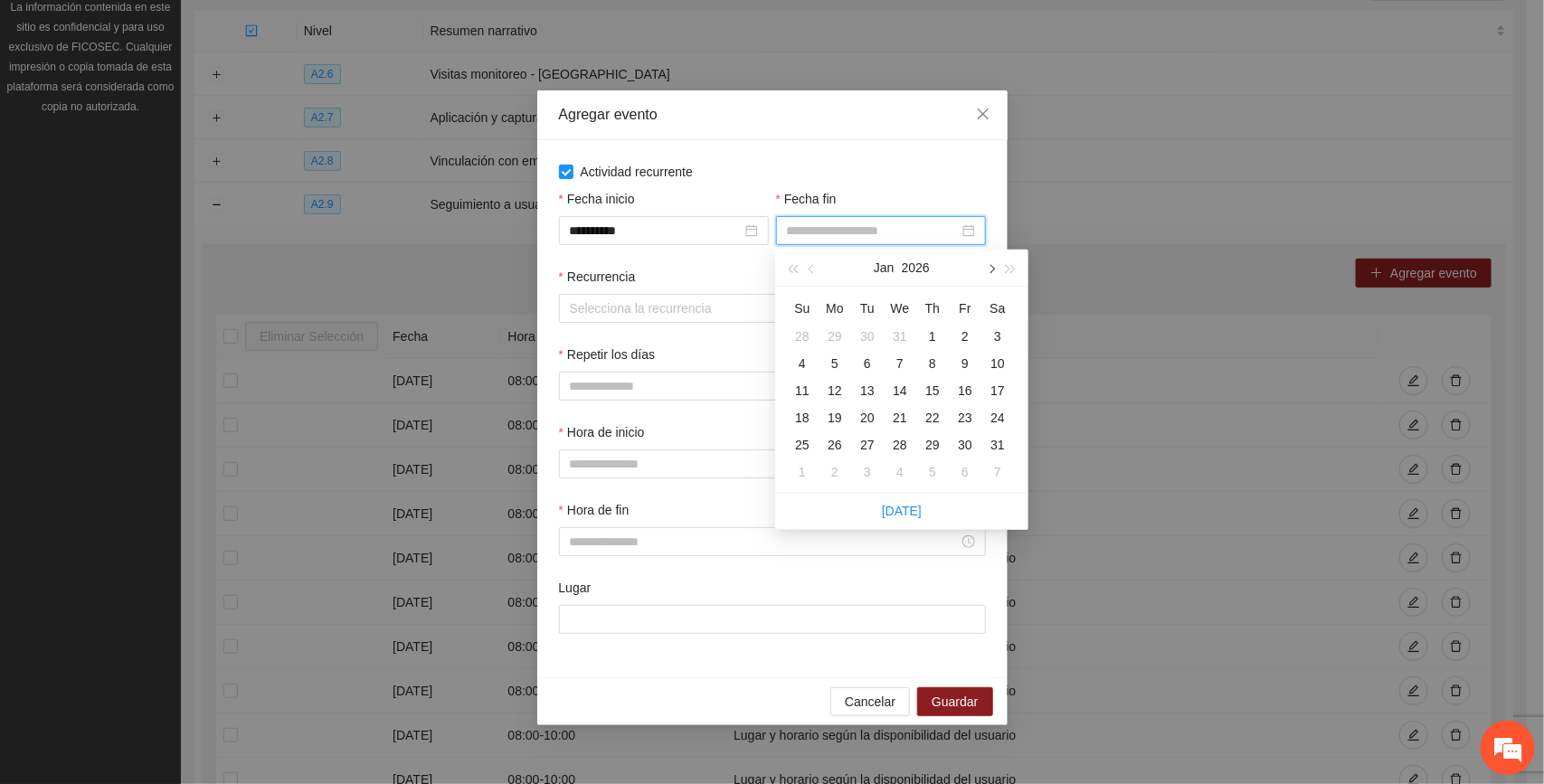 click at bounding box center (990, 268) 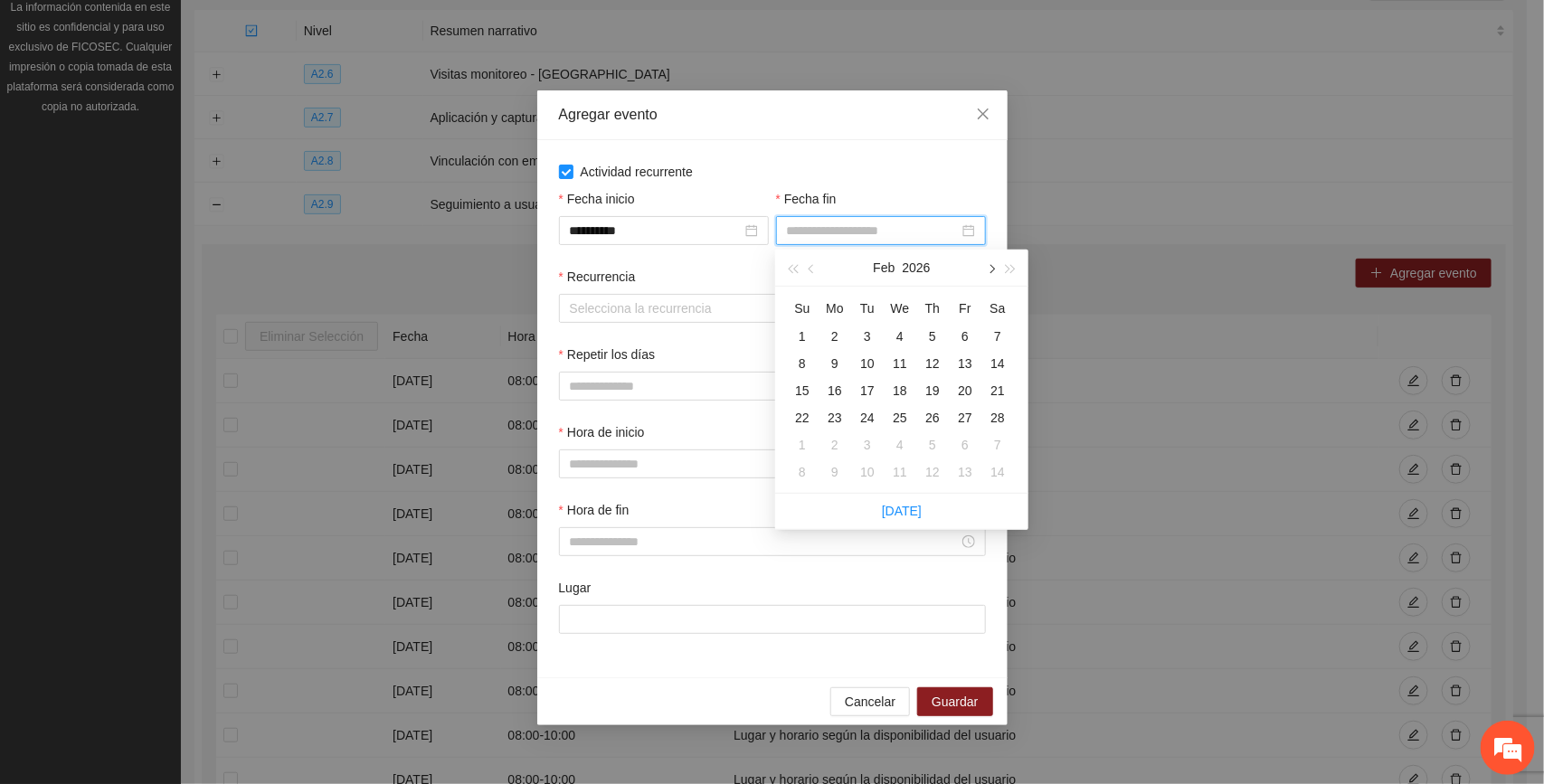 click at bounding box center (990, 268) 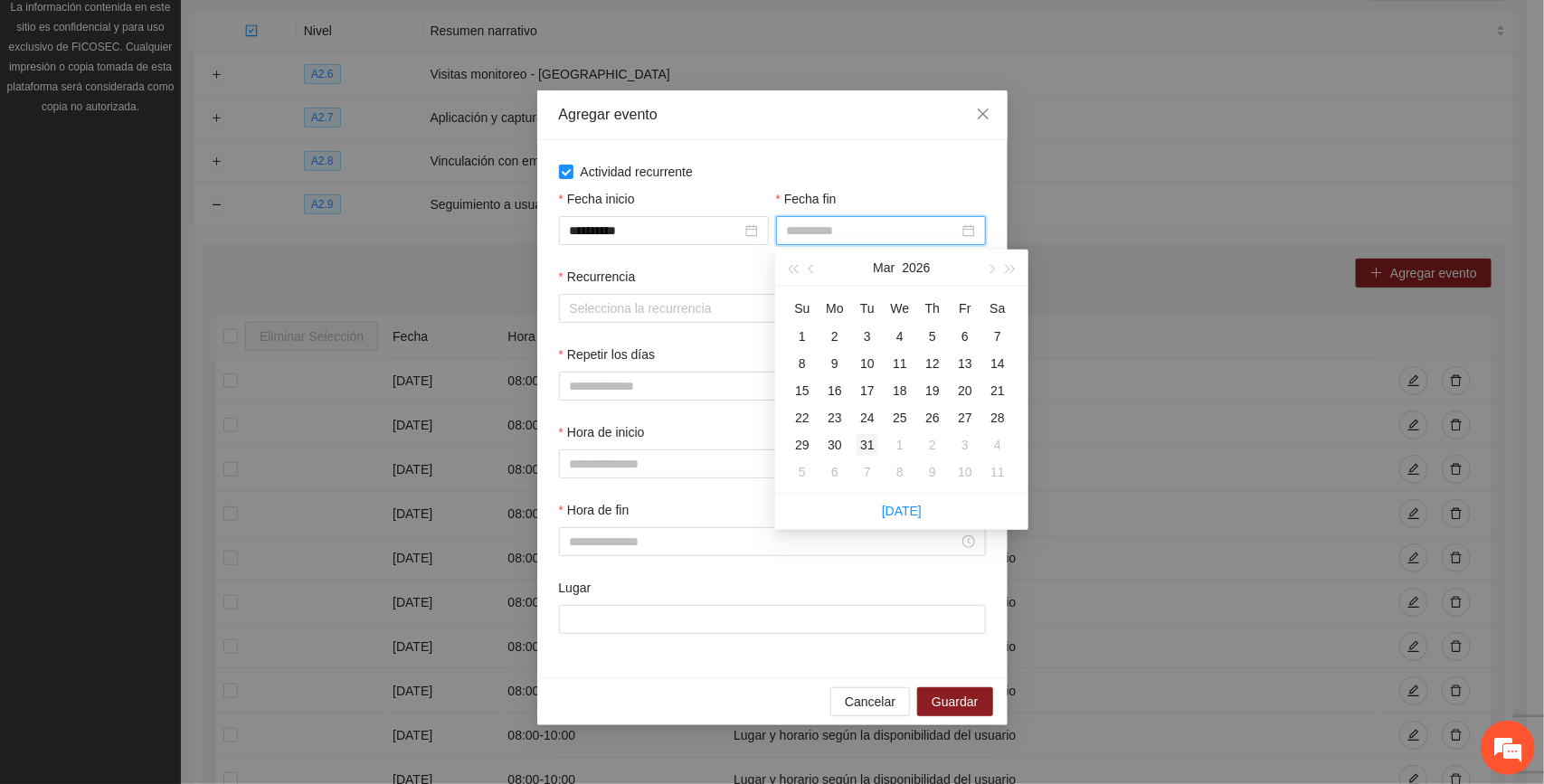 type on "**********" 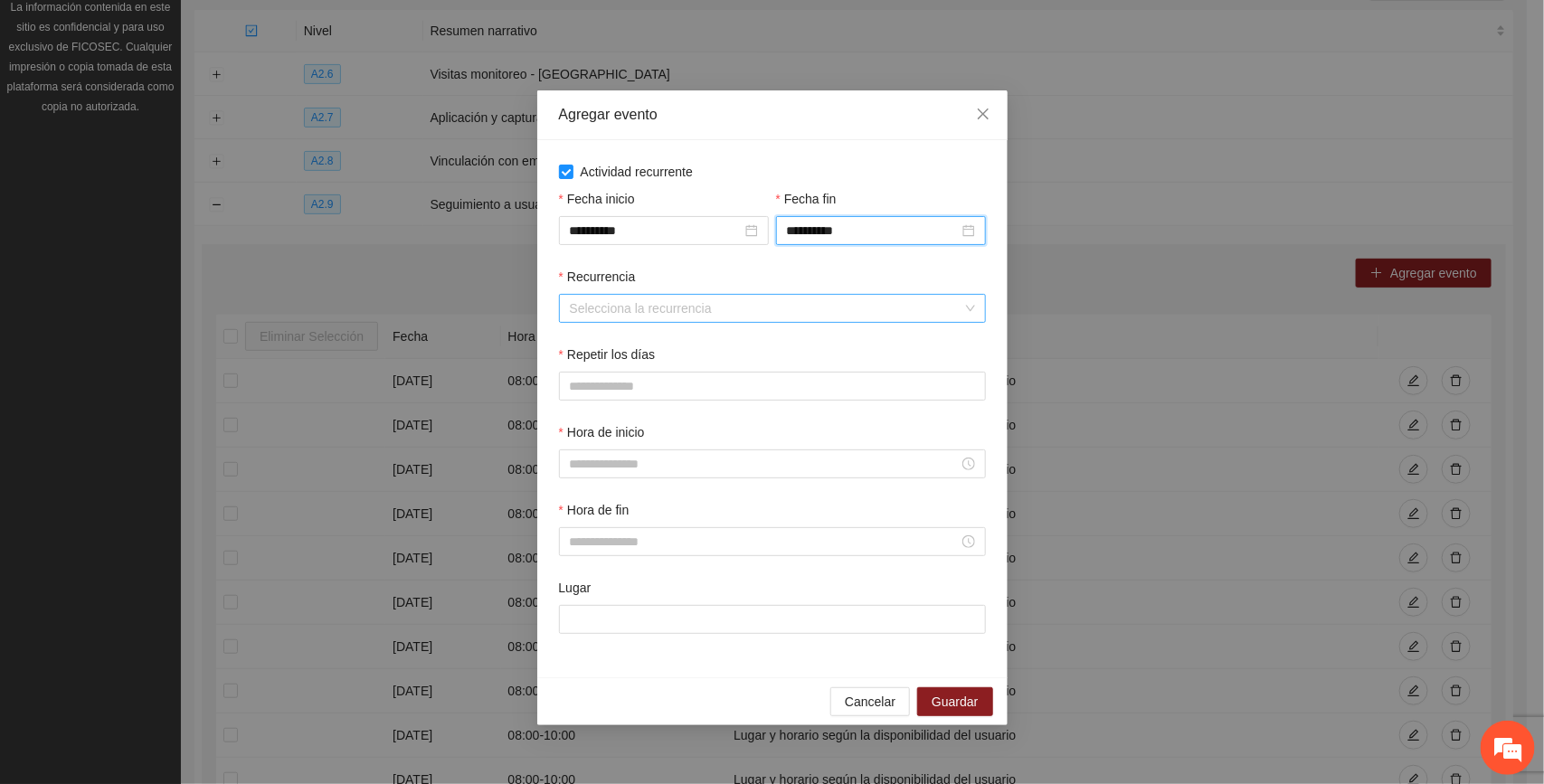 click on "Recurrencia" at bounding box center (766, 308) 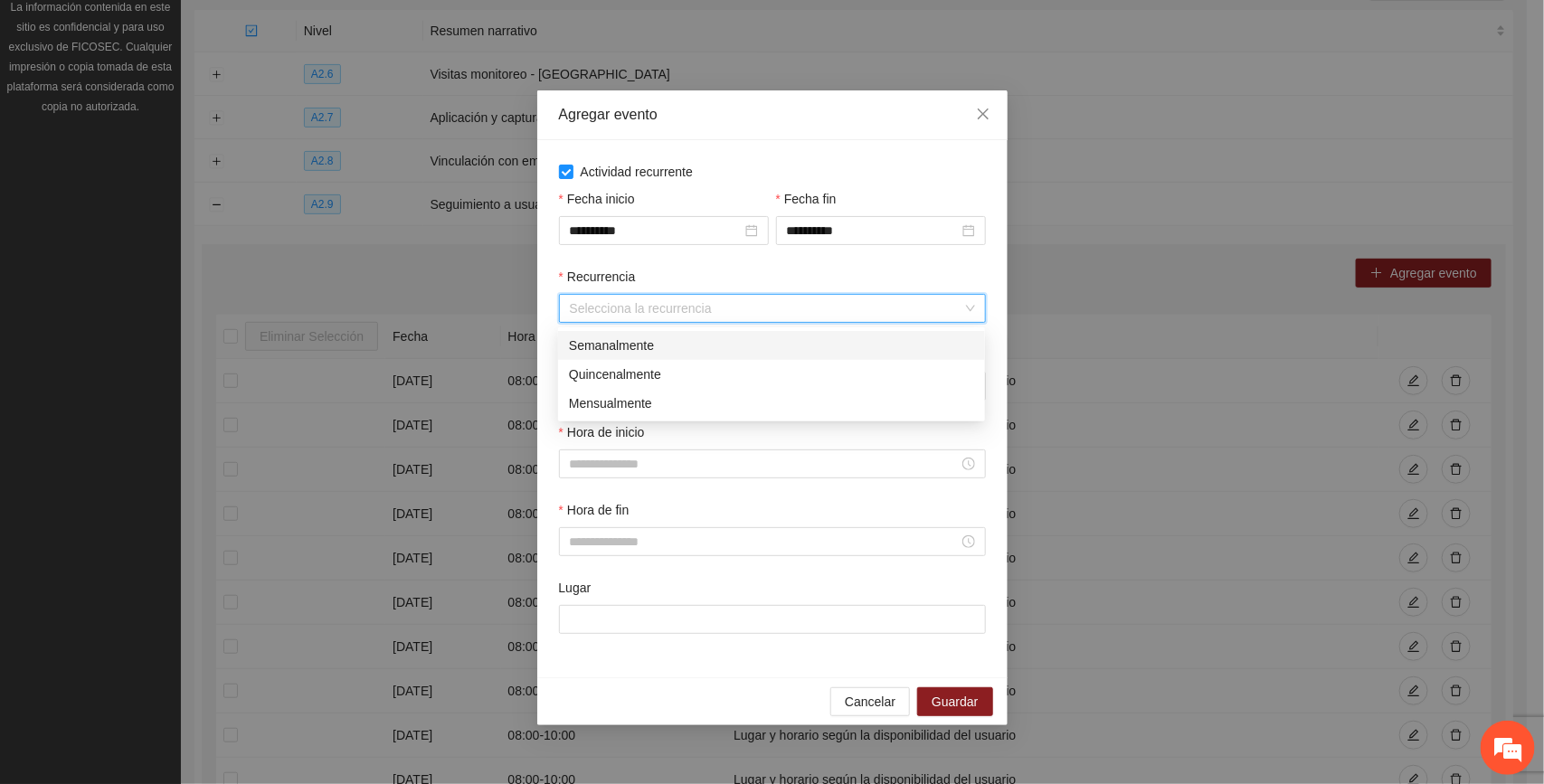 click on "Semanalmente" at bounding box center (772, 345) 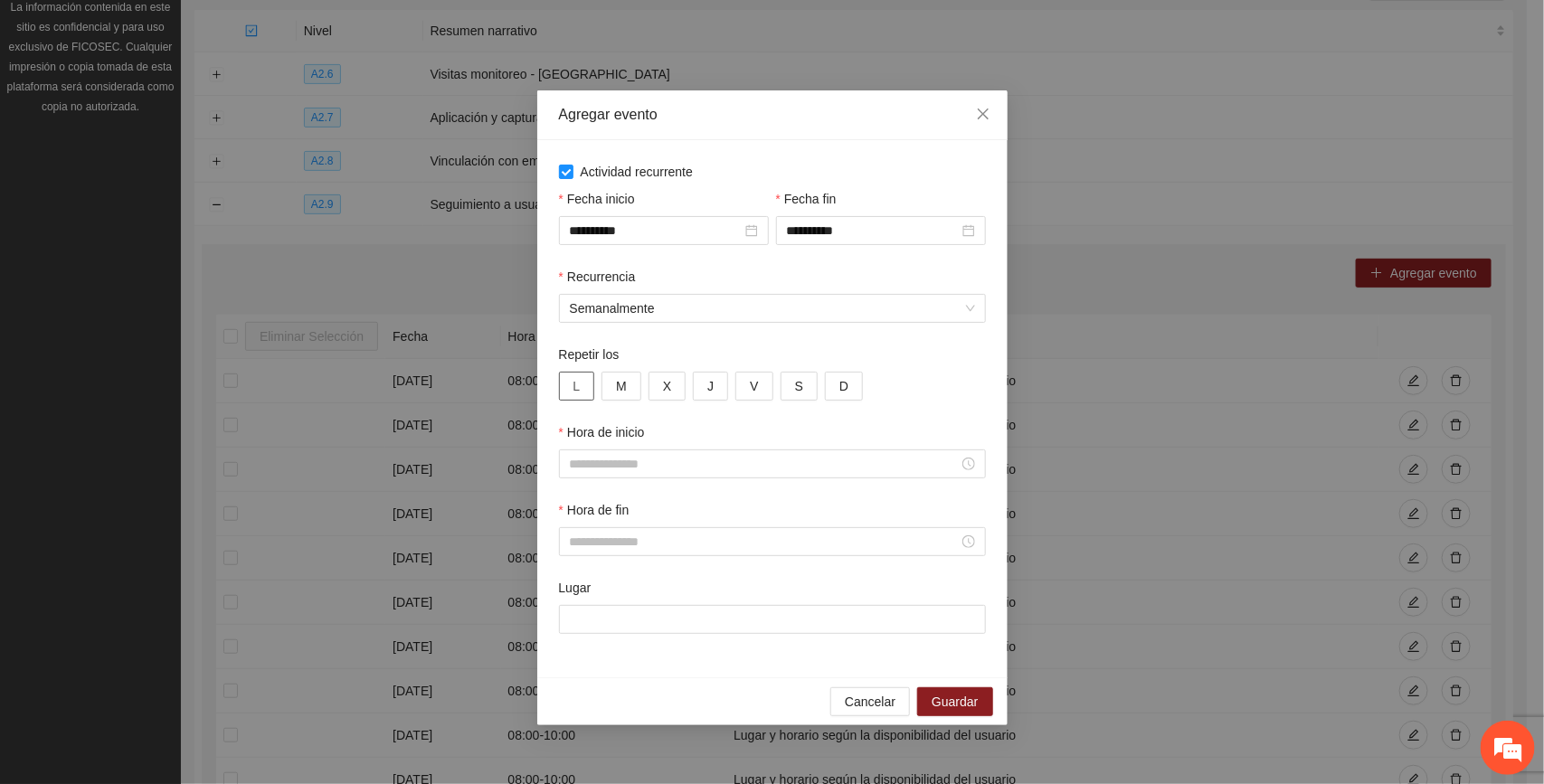 click on "L" at bounding box center (577, 386) 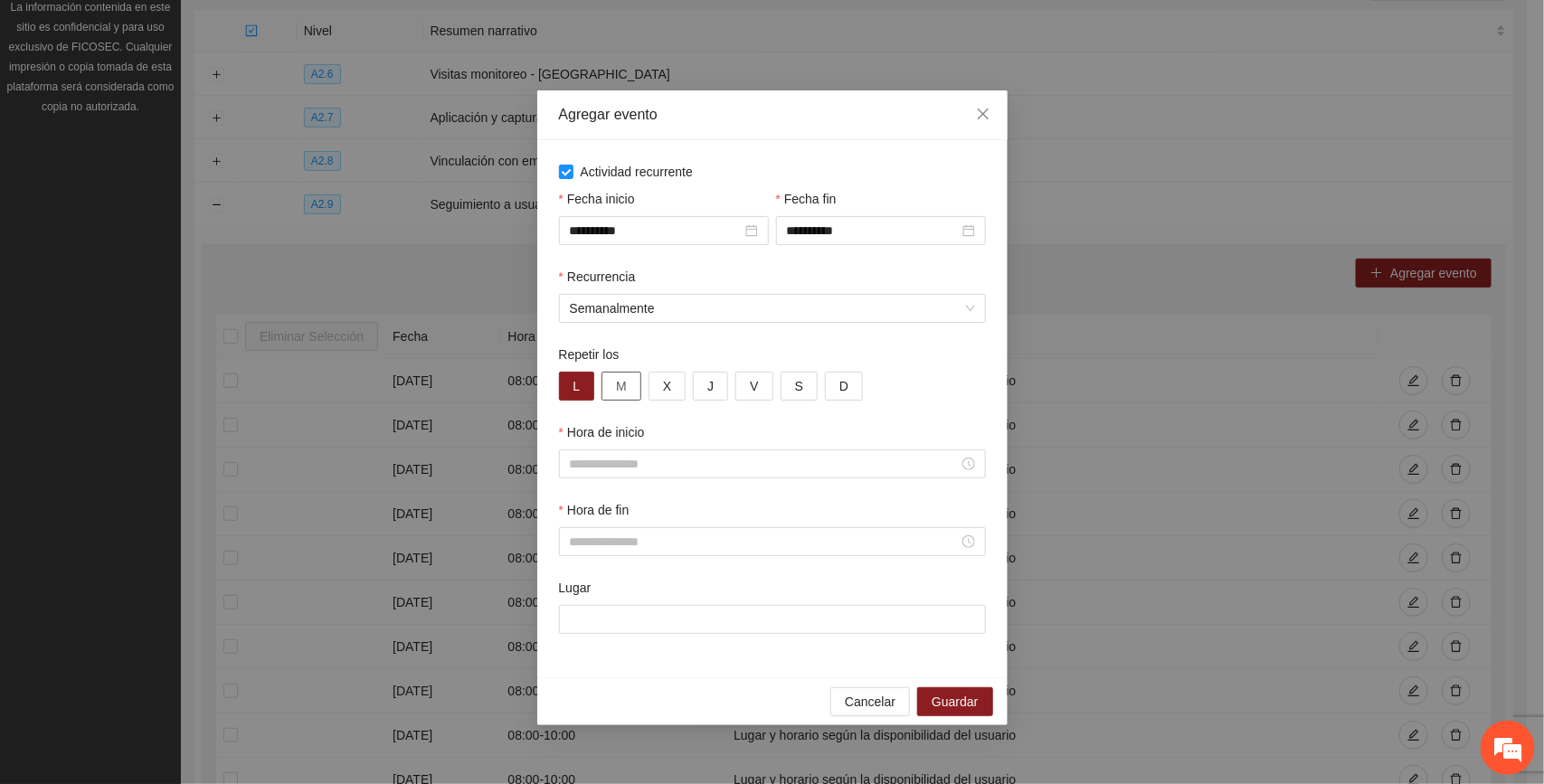click on "M" at bounding box center [621, 386] 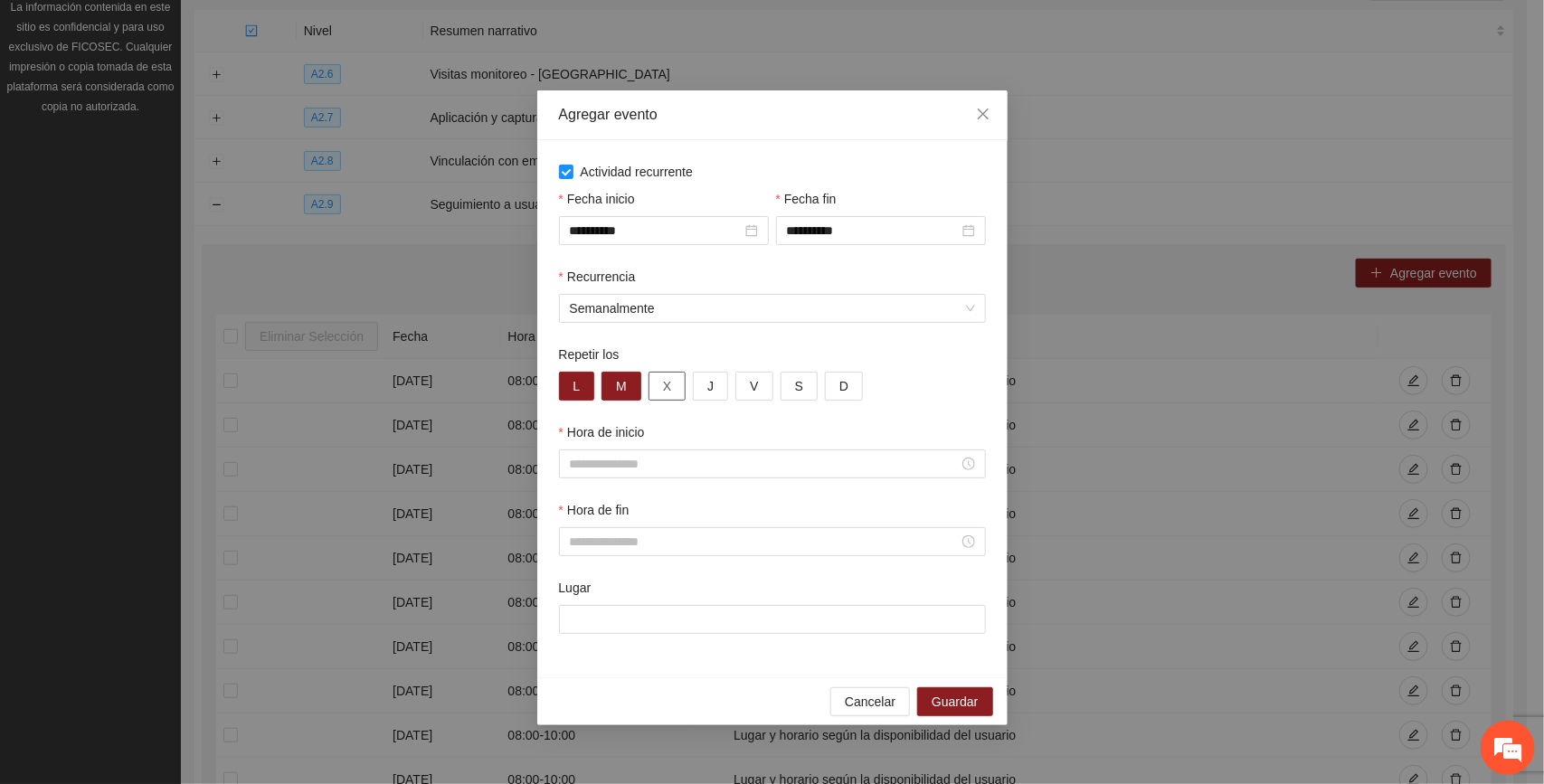 click on "X" at bounding box center [667, 386] 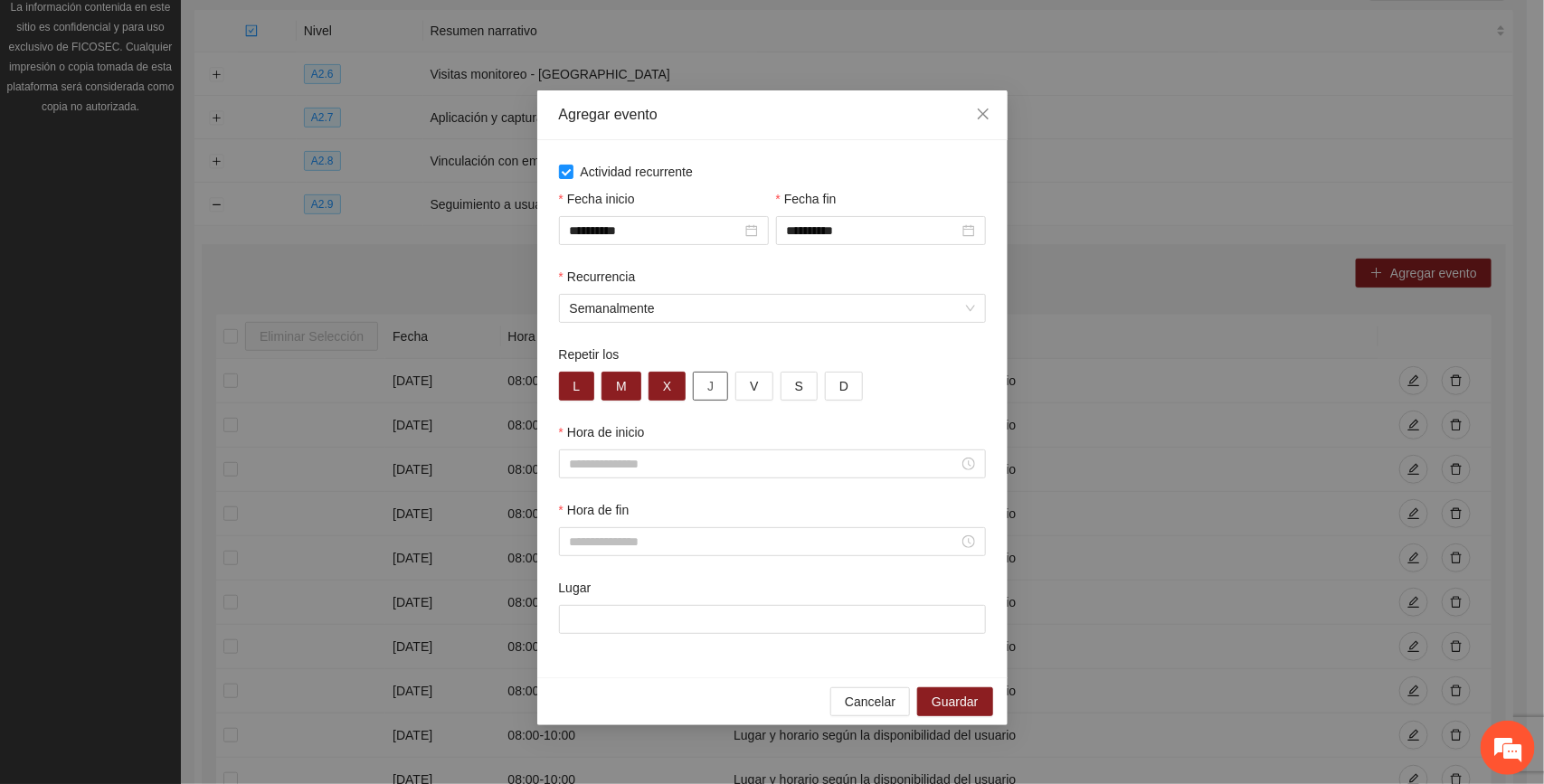 click on "J" at bounding box center [710, 386] 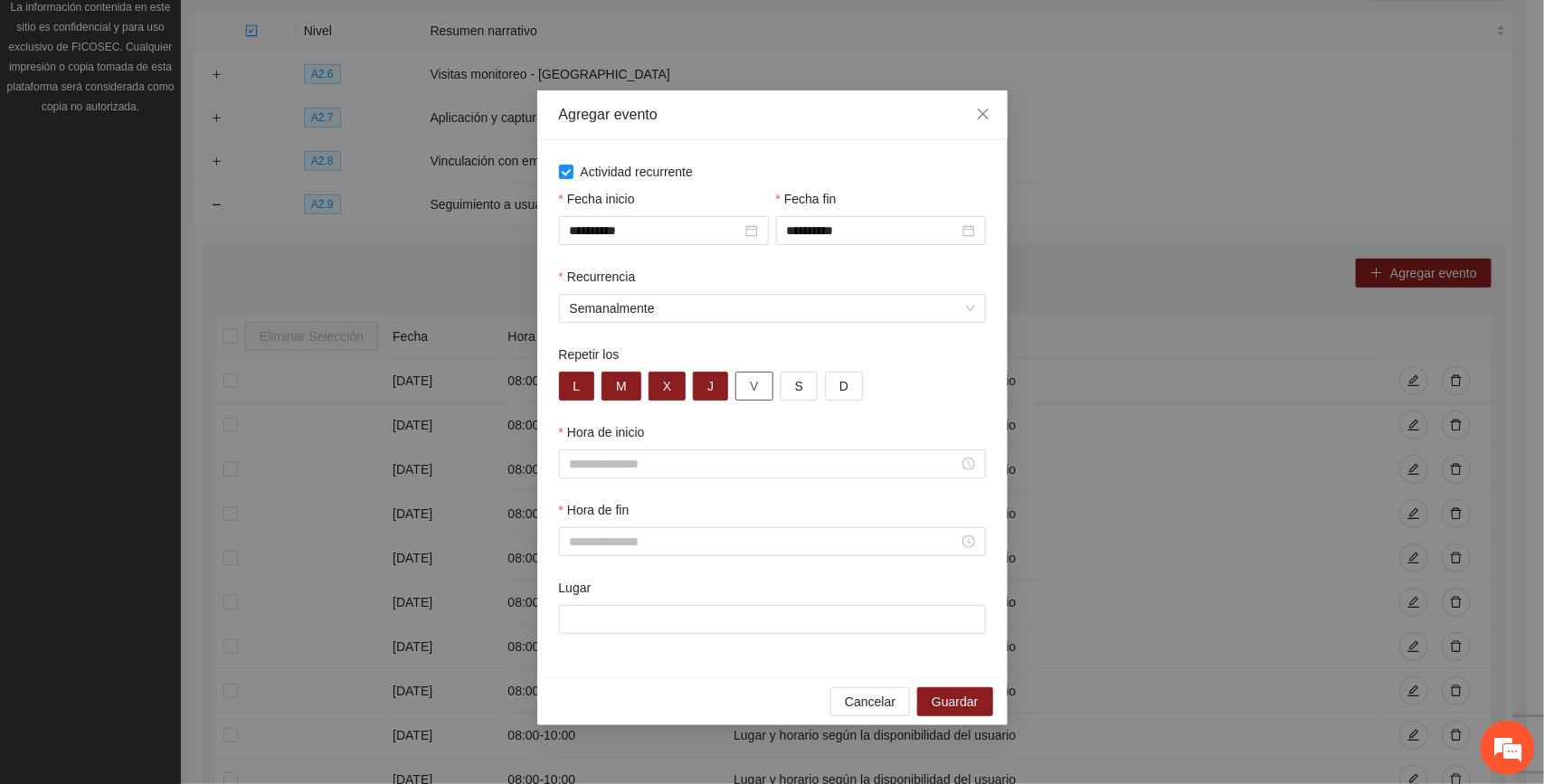 click on "V" at bounding box center [753, 386] 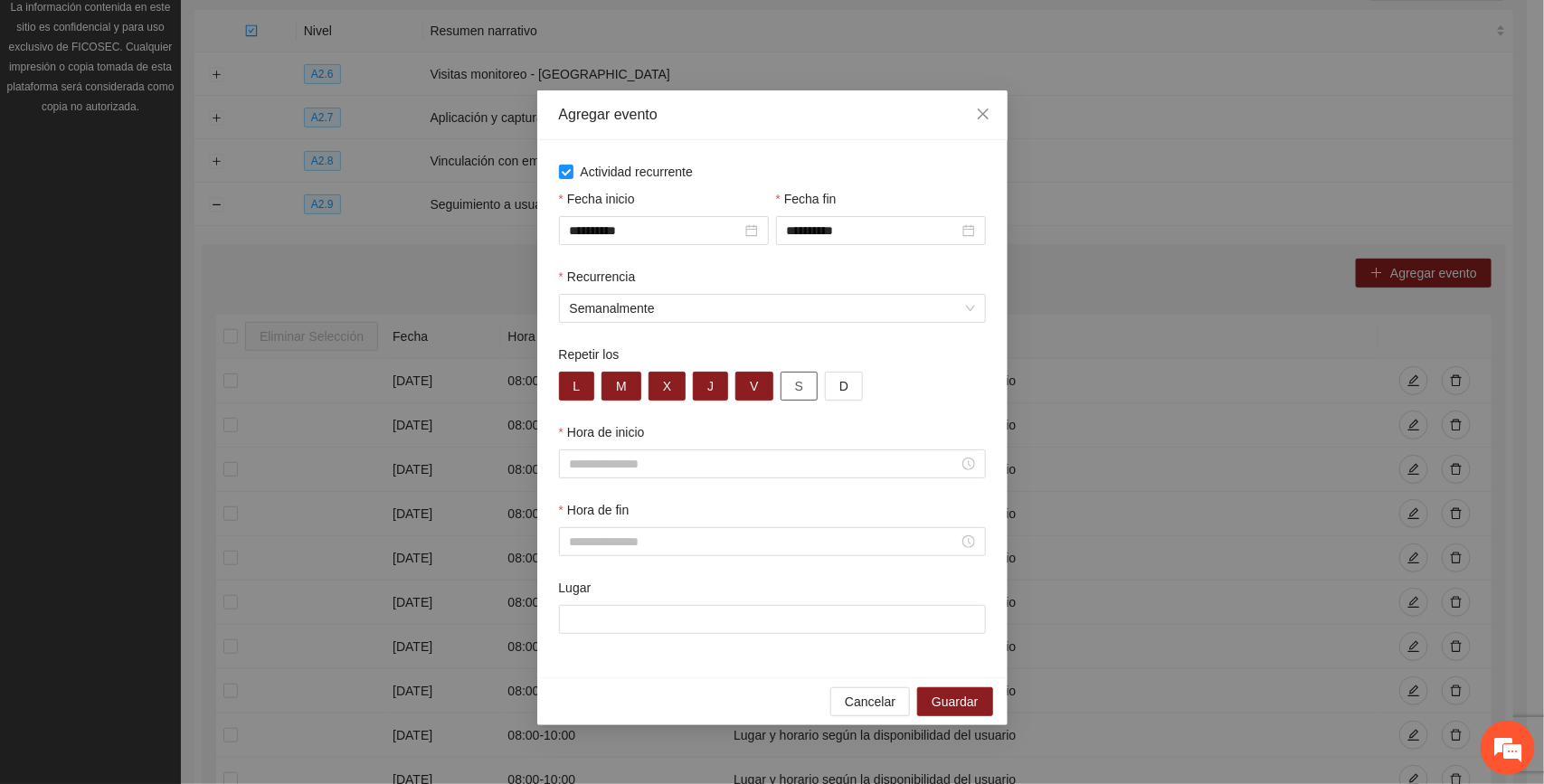 click on "S" at bounding box center (799, 386) 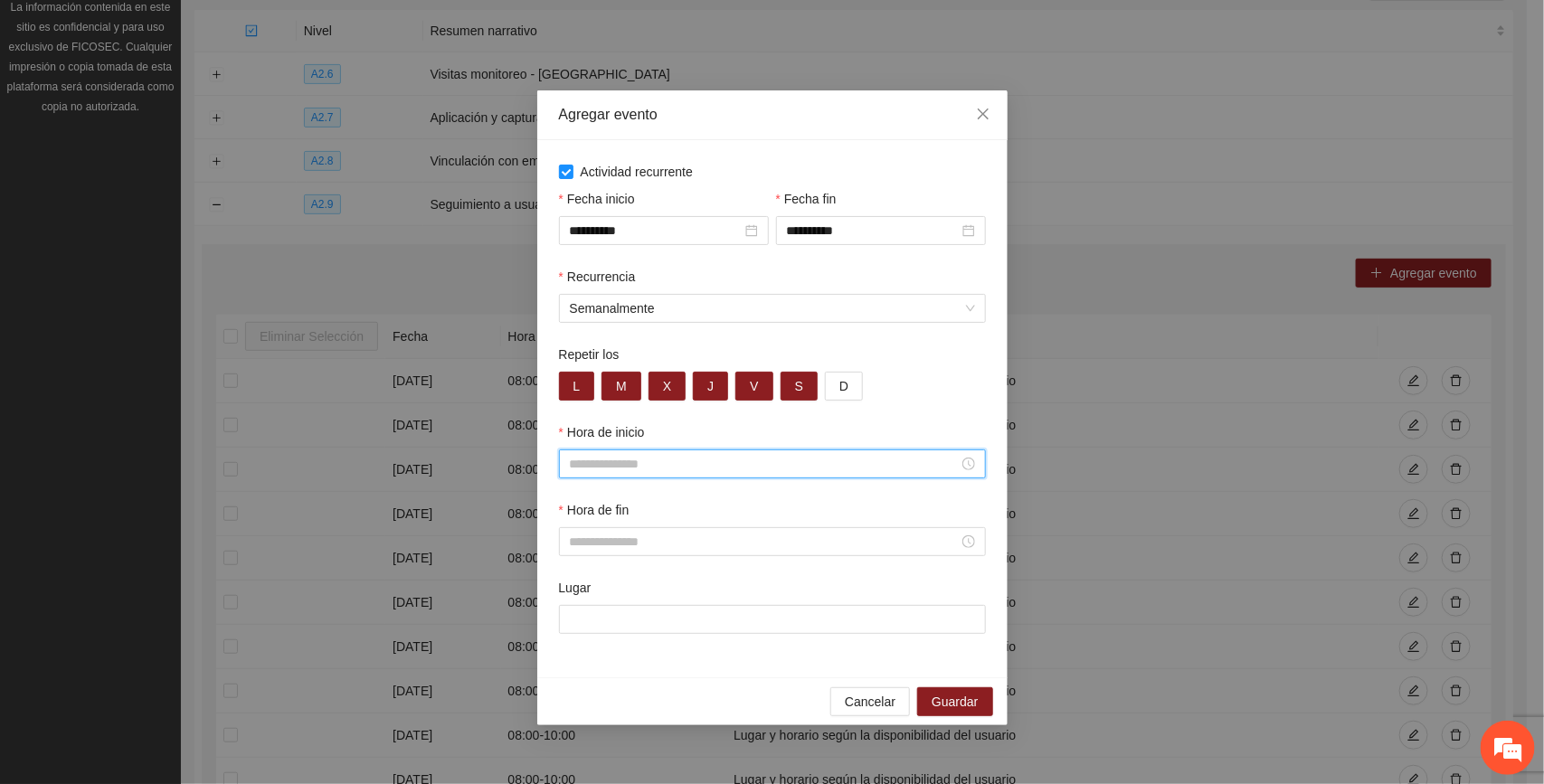 click on "Hora de inicio" at bounding box center [764, 464] 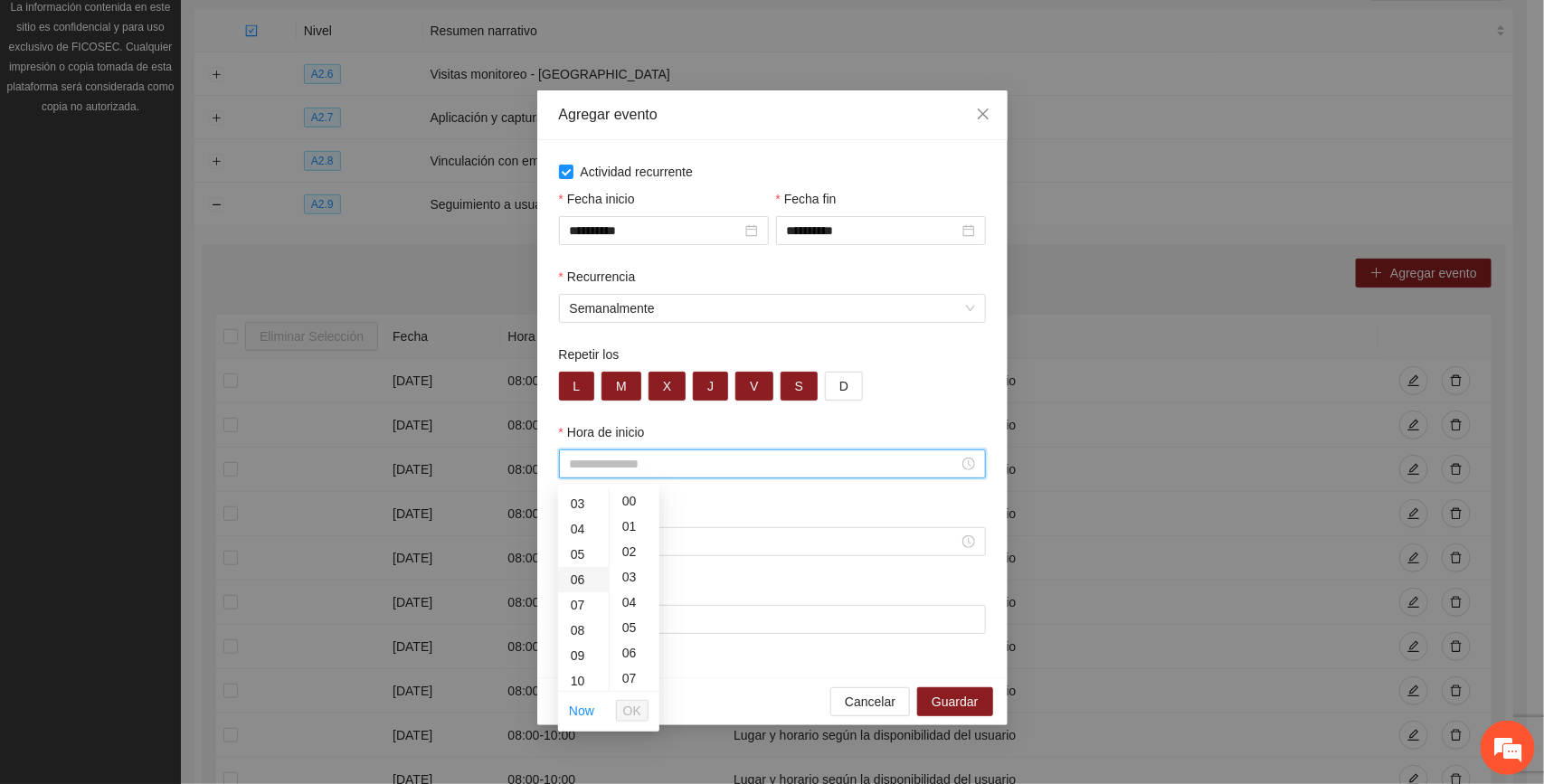 scroll, scrollTop: 113, scrollLeft: 0, axis: vertical 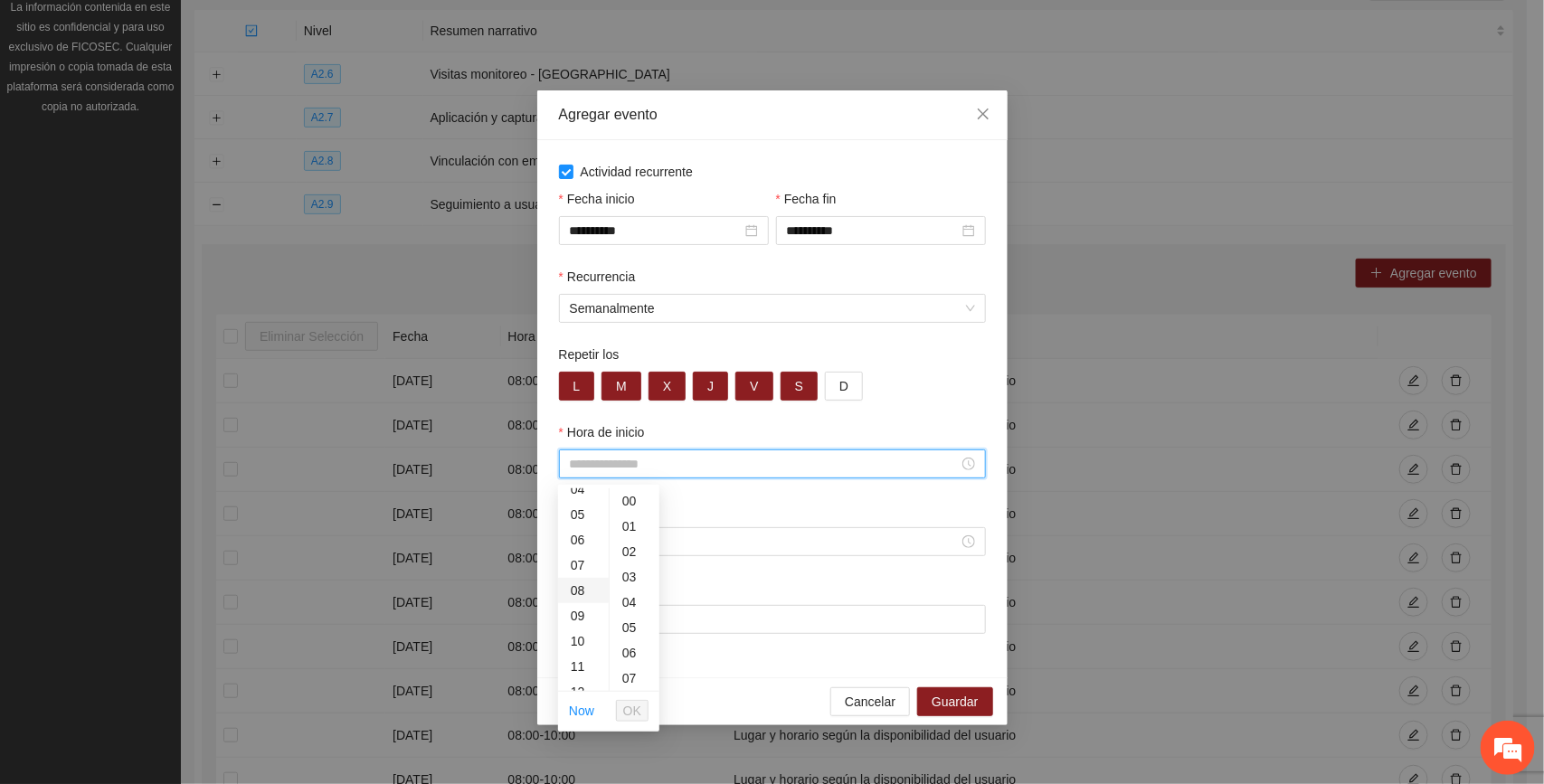 click on "08" at bounding box center [583, 590] 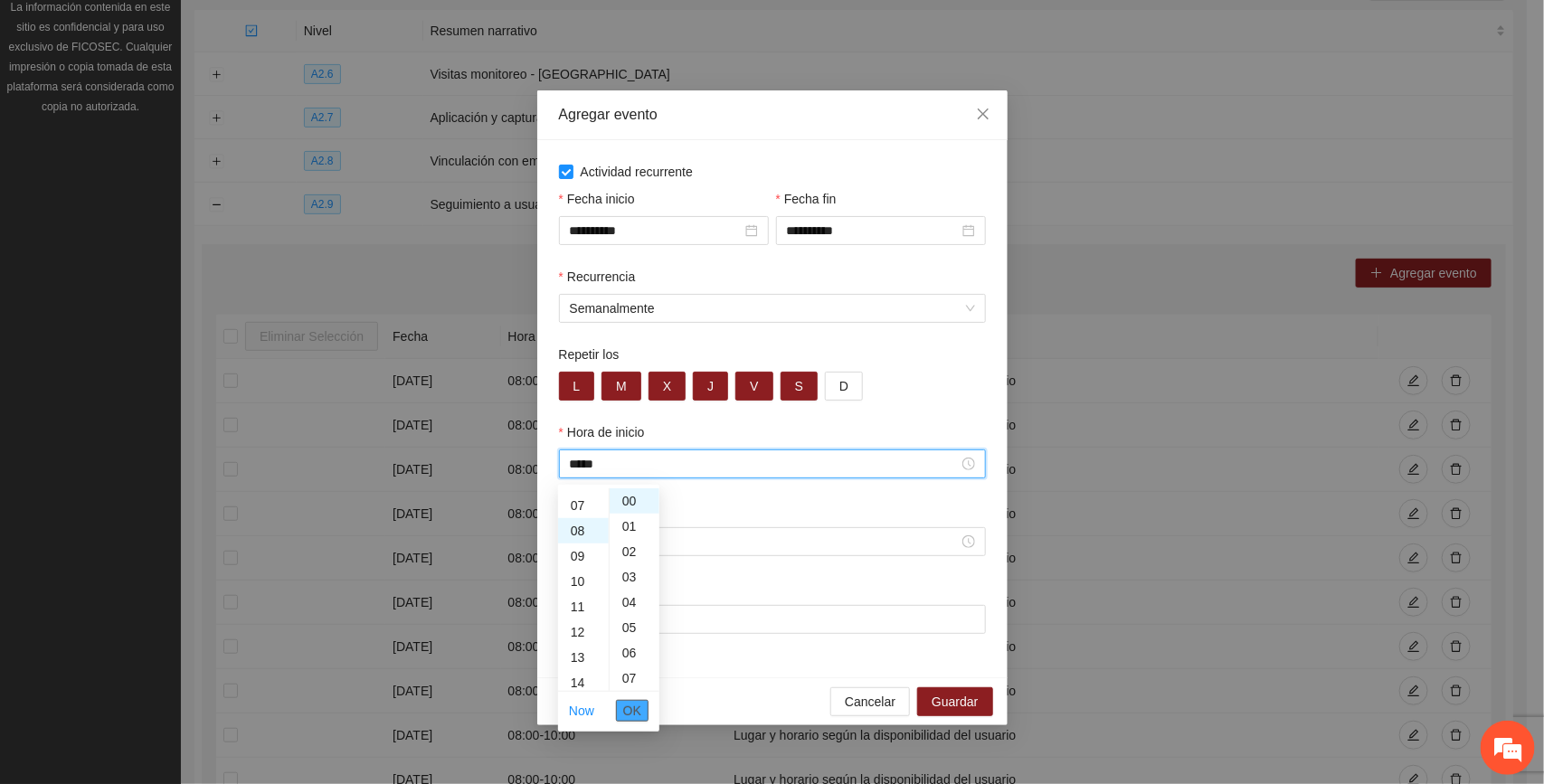 scroll, scrollTop: 202, scrollLeft: 0, axis: vertical 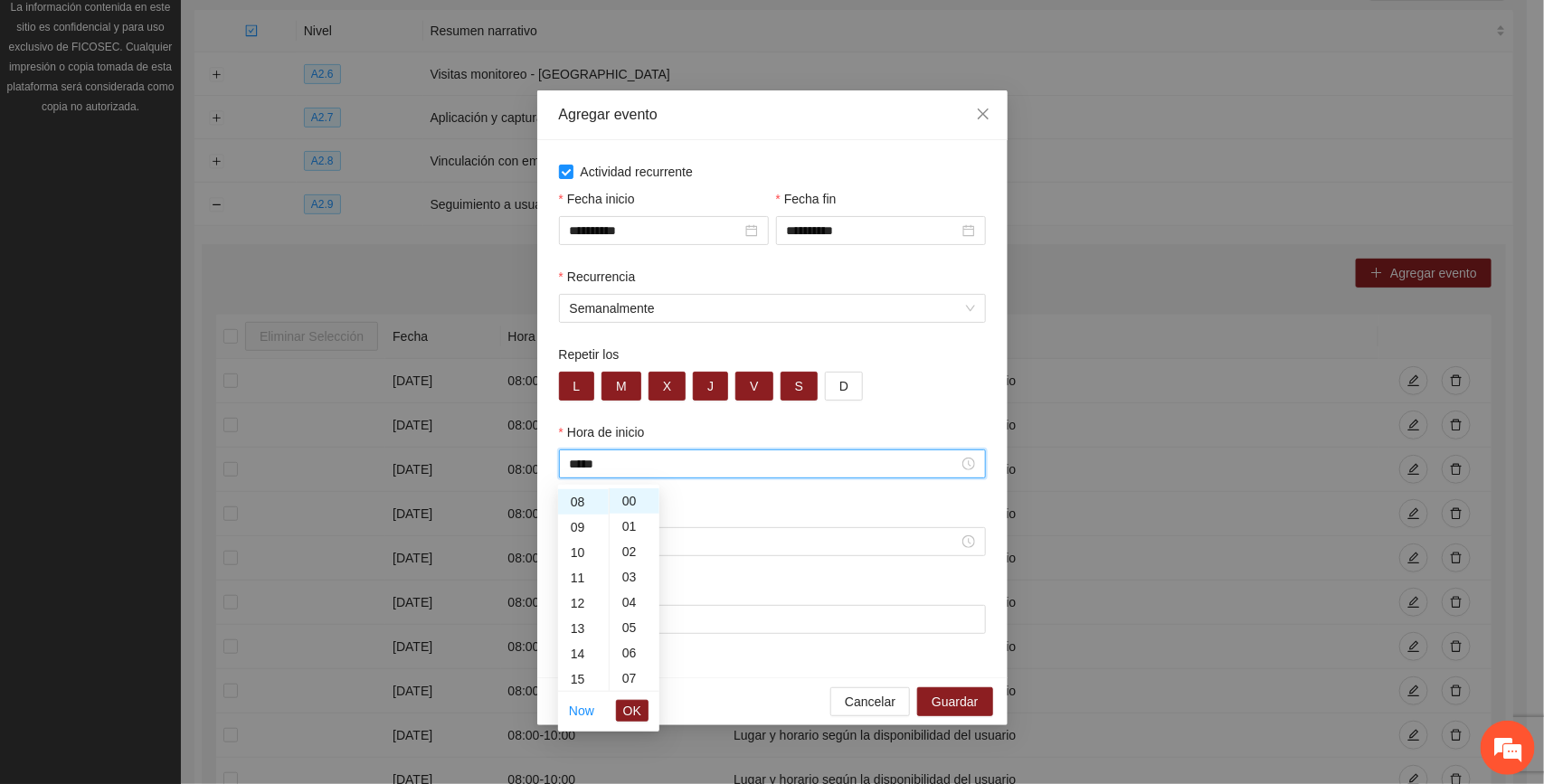 click on "OK" at bounding box center [632, 711] 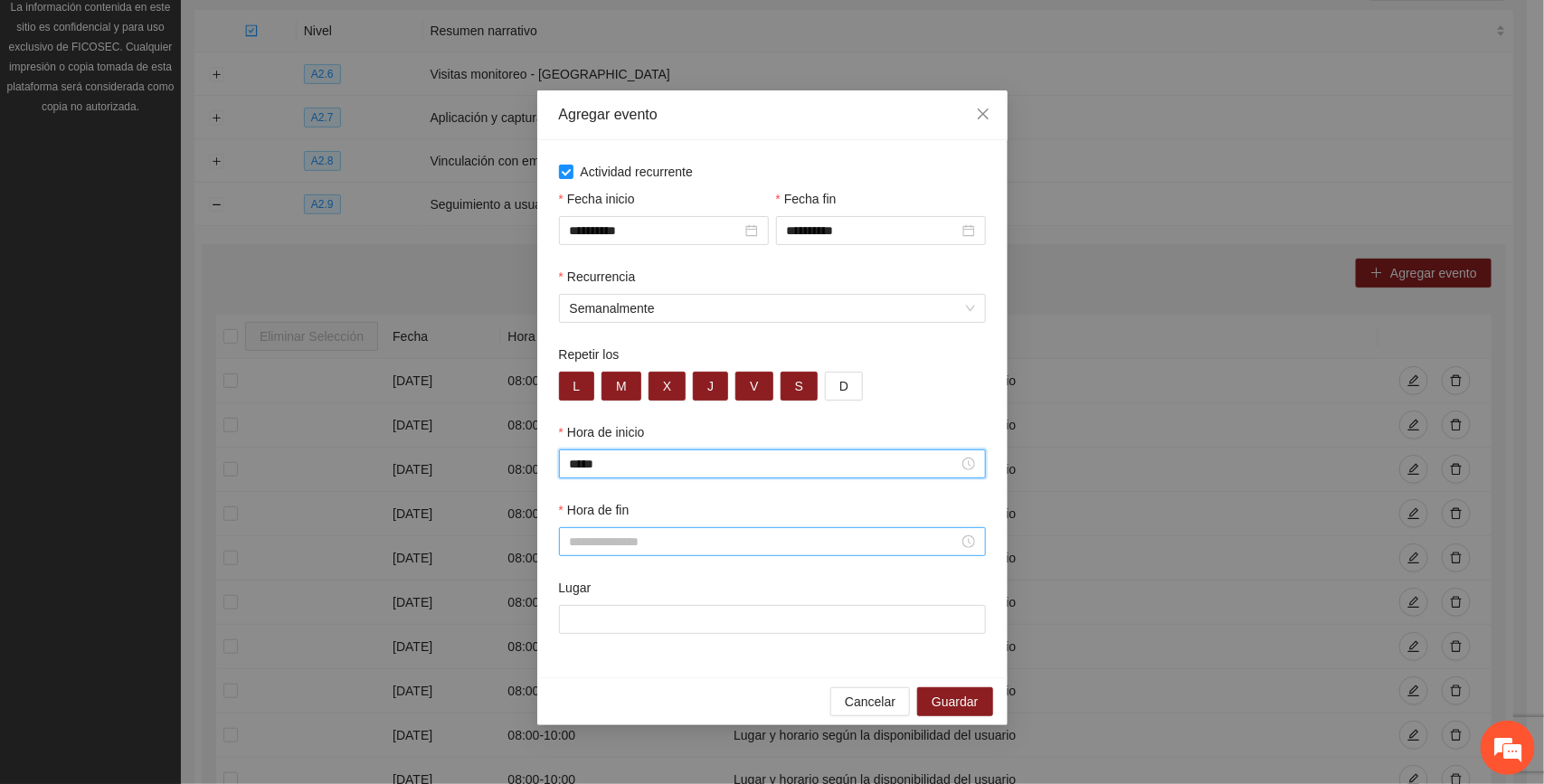 click on "Hora de fin" at bounding box center (764, 542) 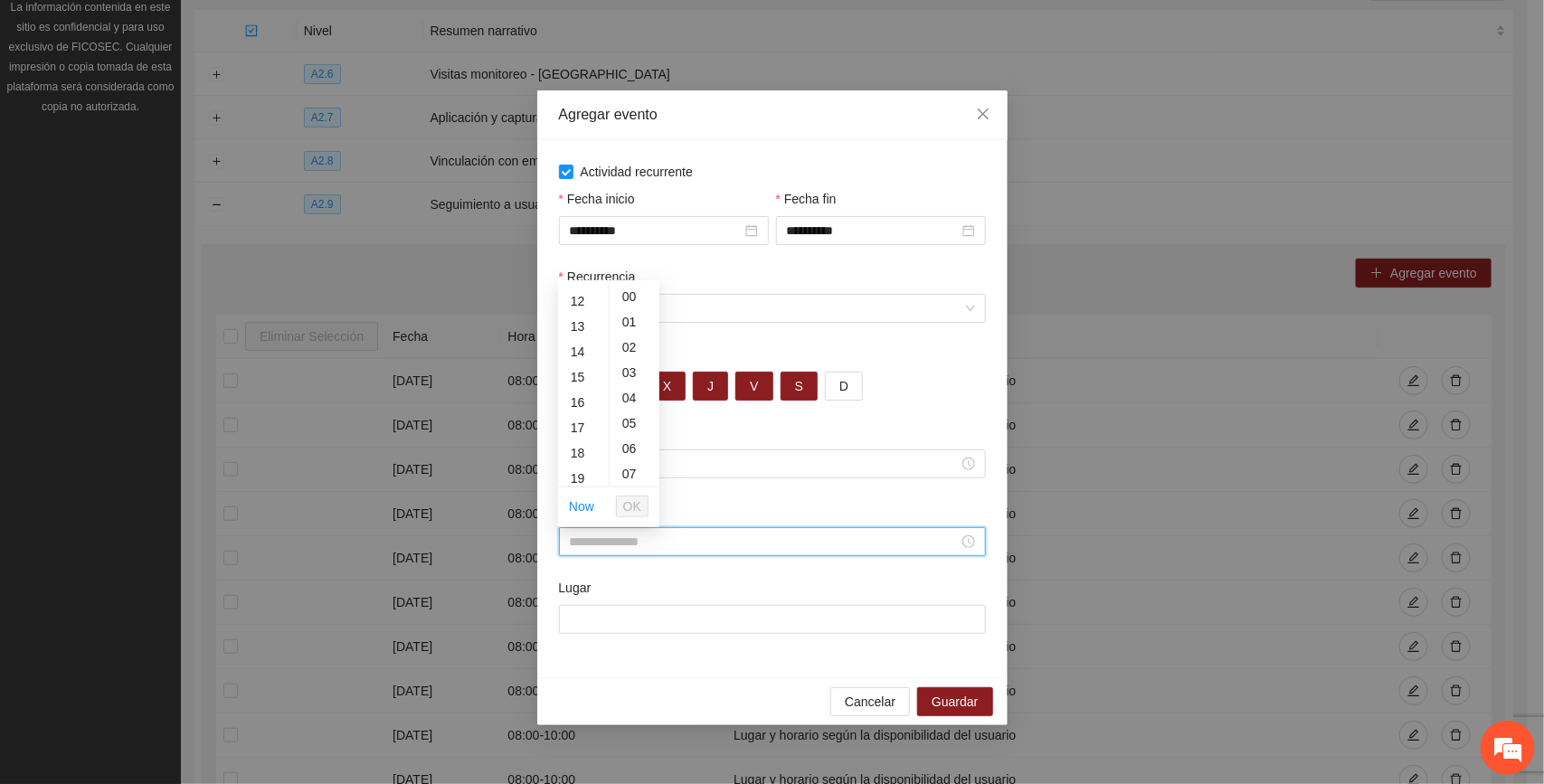 scroll, scrollTop: 339, scrollLeft: 0, axis: vertical 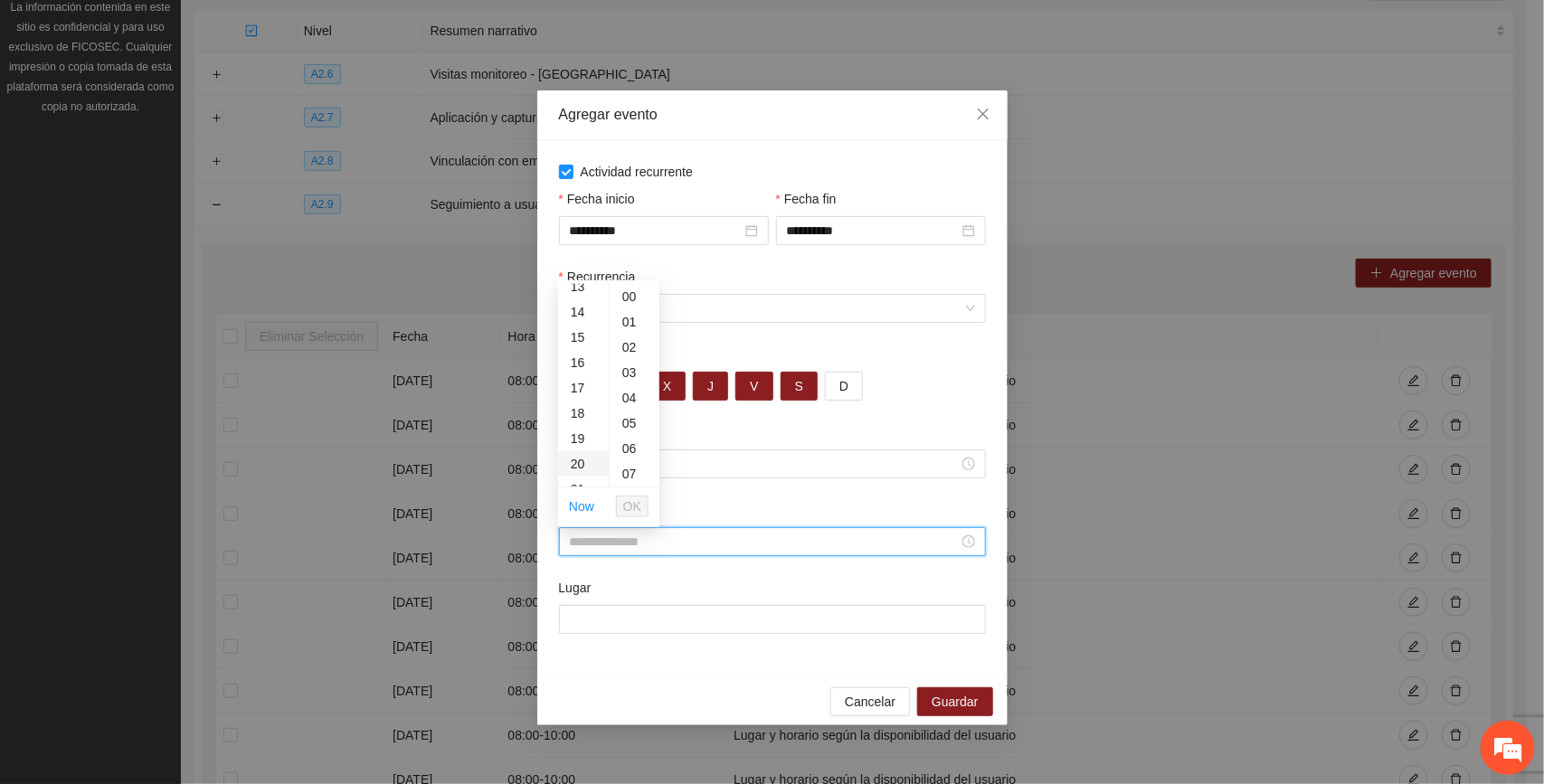 click on "20" at bounding box center (583, 464) 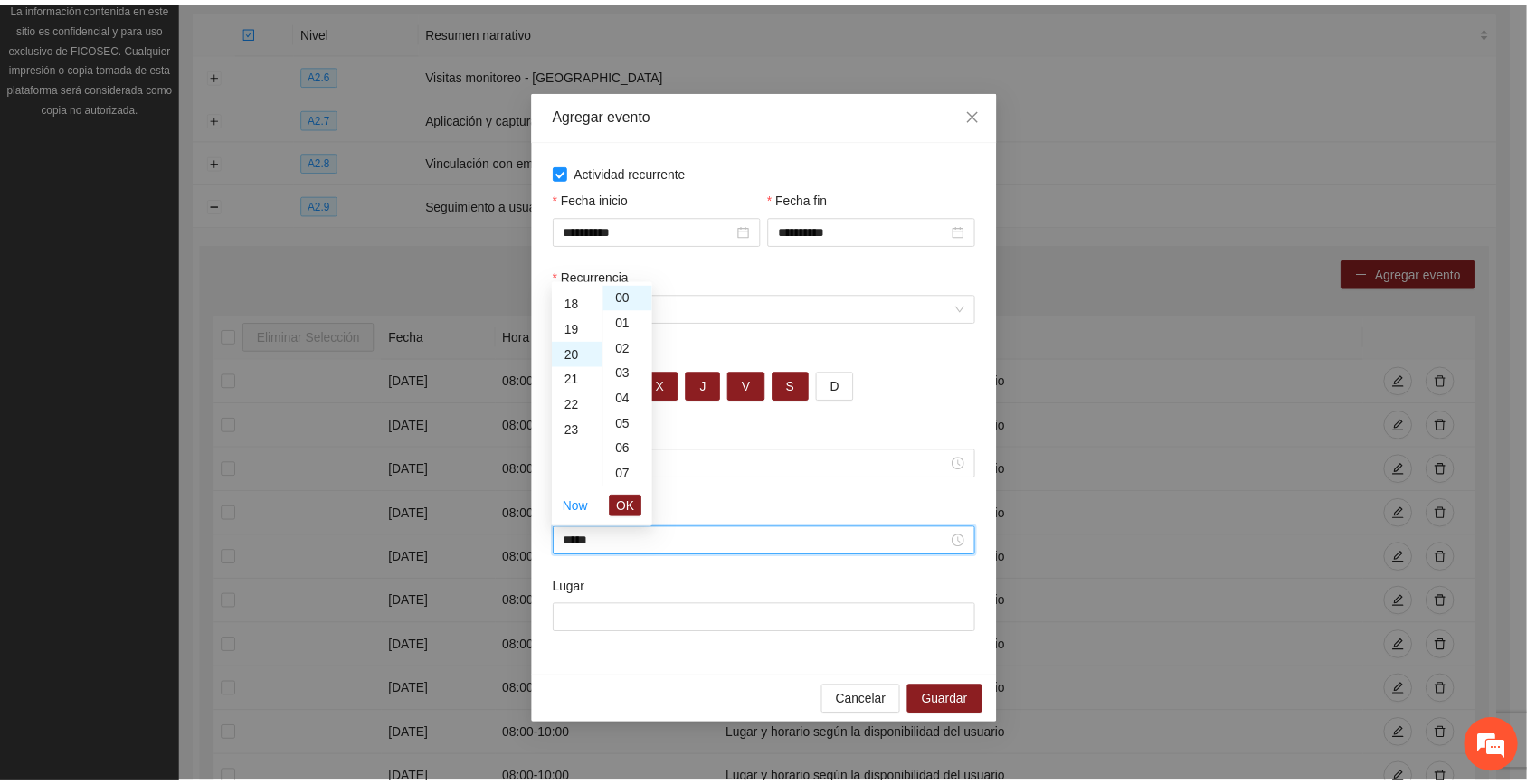 scroll, scrollTop: 506, scrollLeft: 0, axis: vertical 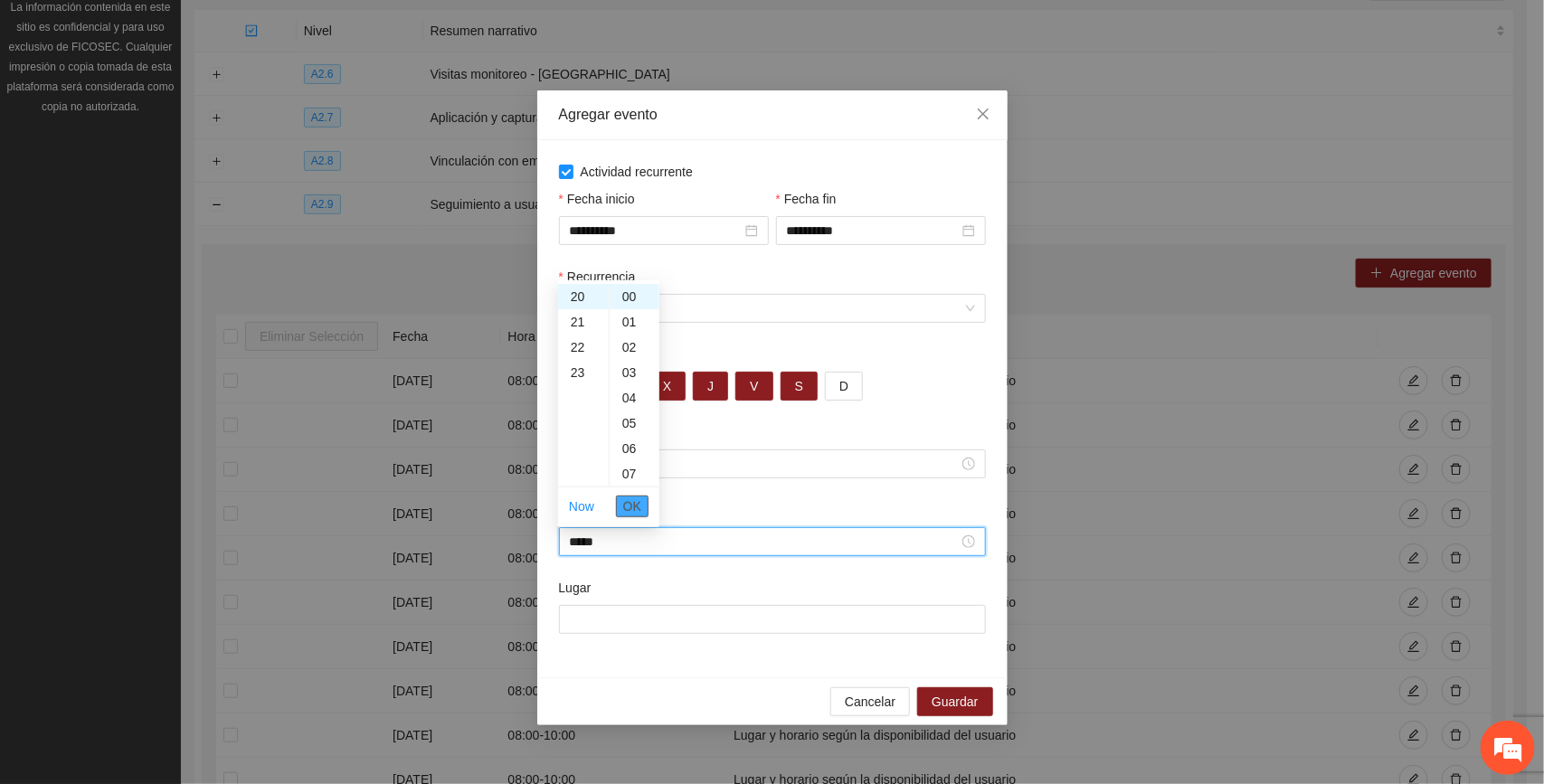 click on "OK" at bounding box center (632, 506) 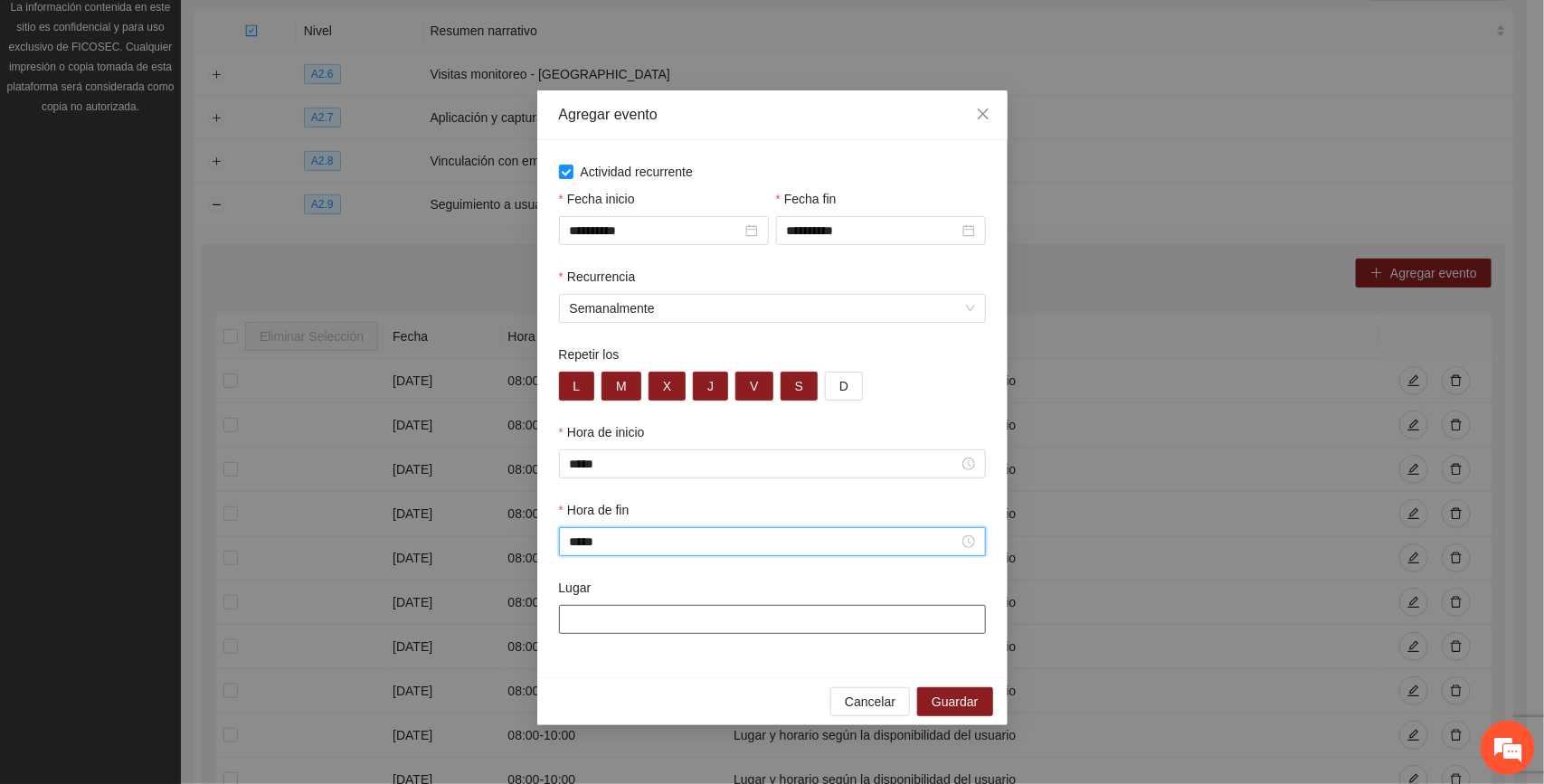 click on "Lugar" at bounding box center [772, 619] 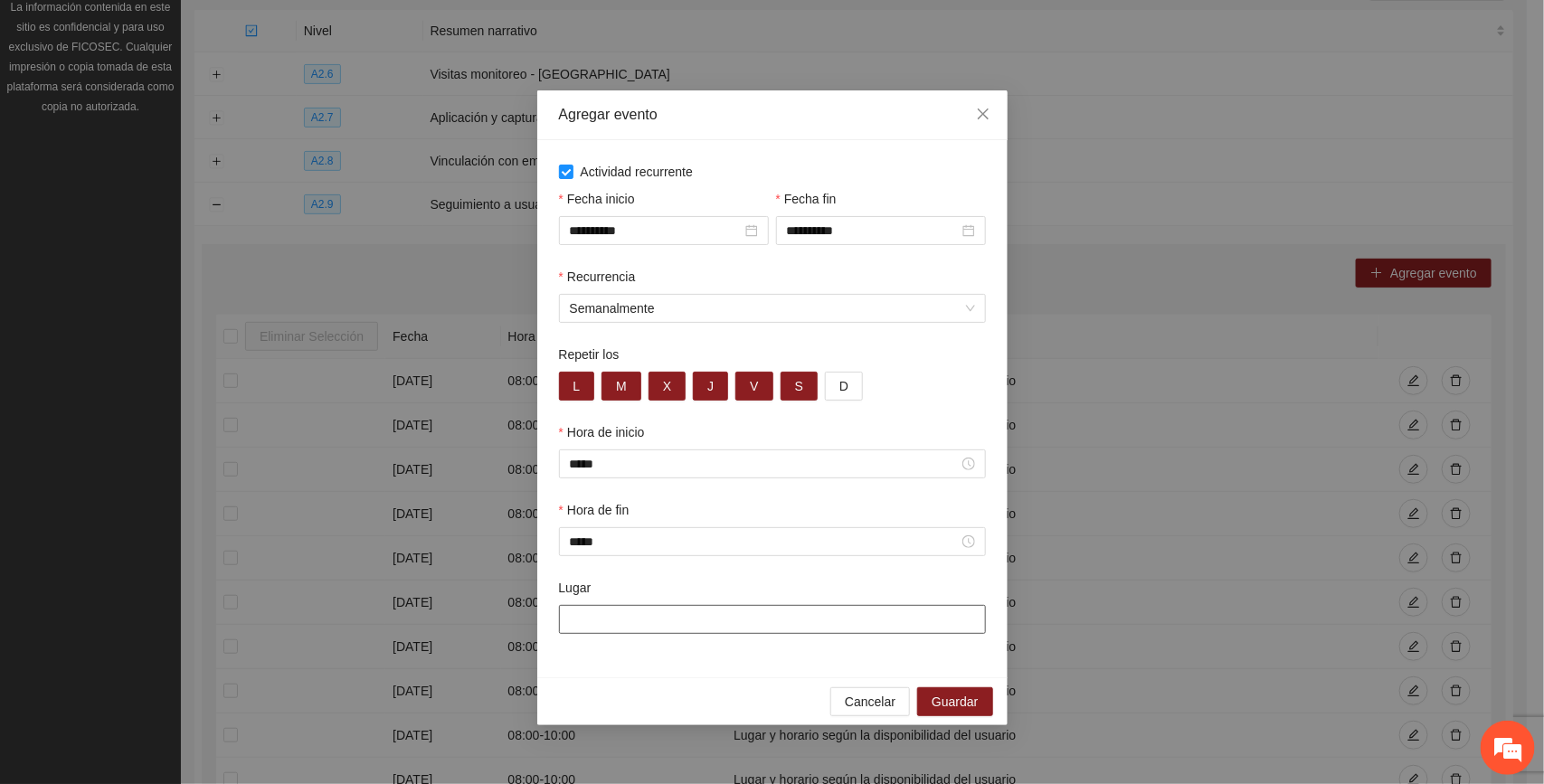 paste on "**********" 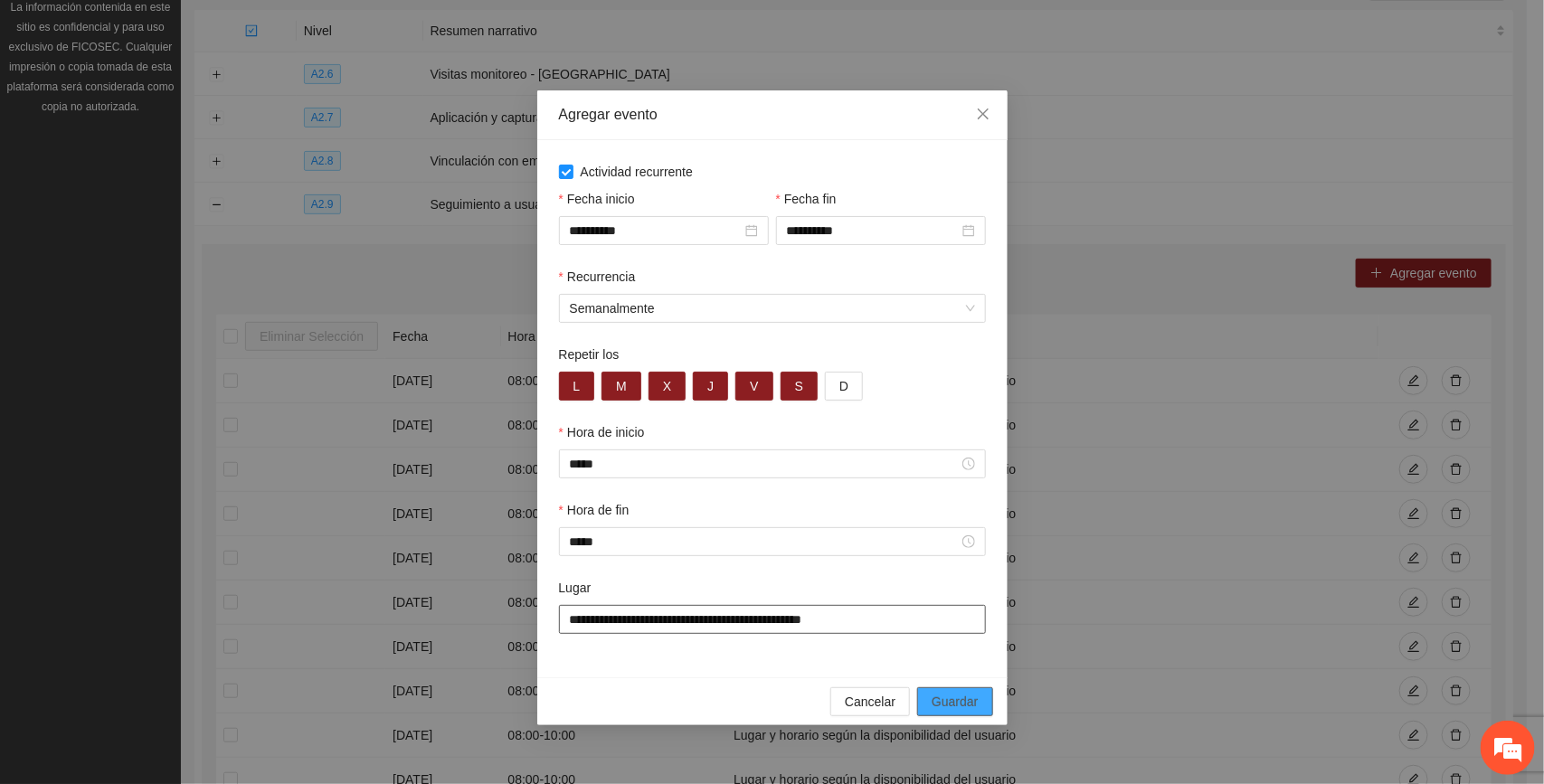 type on "**********" 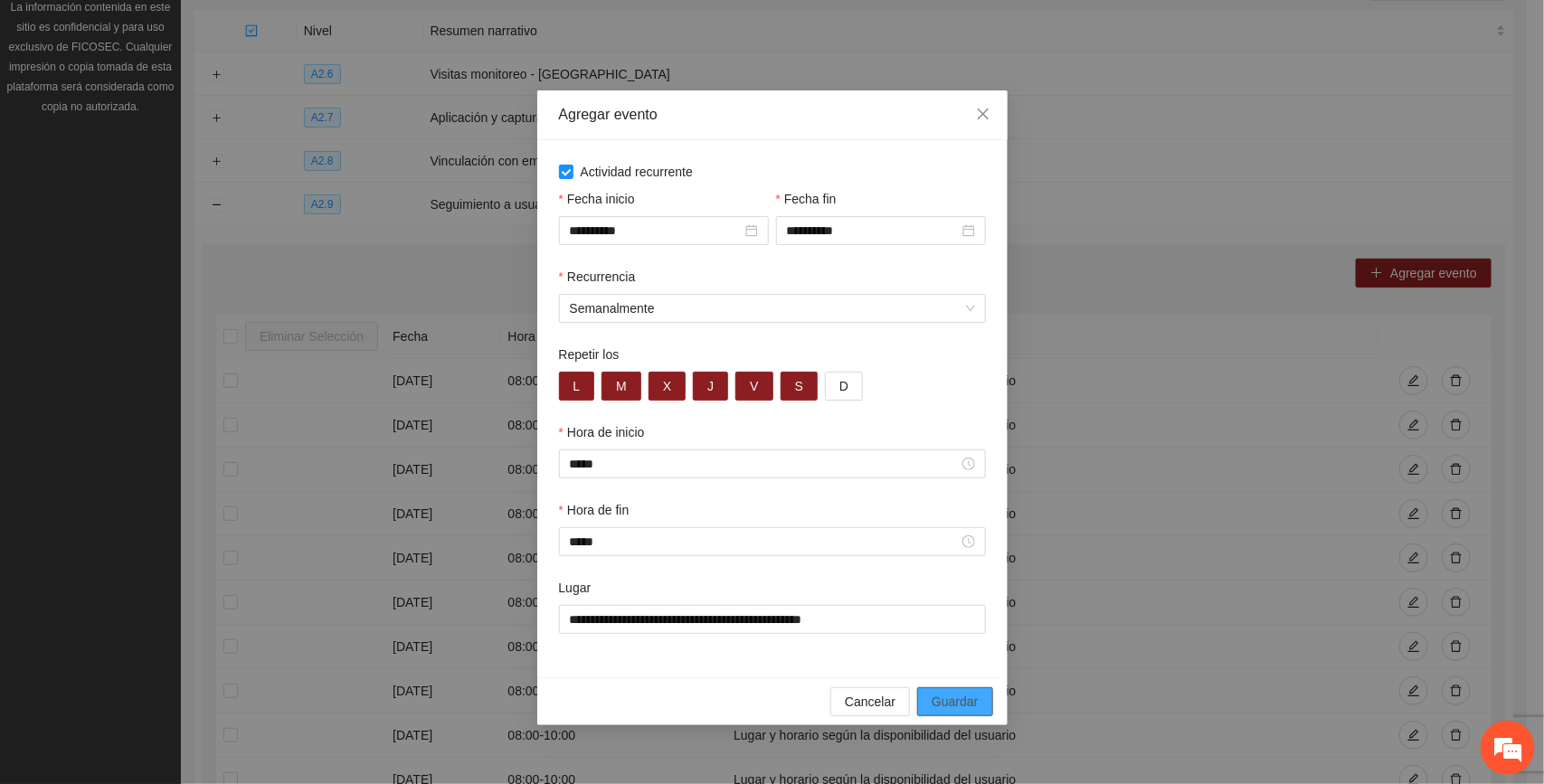 click on "Guardar" at bounding box center (954, 702) 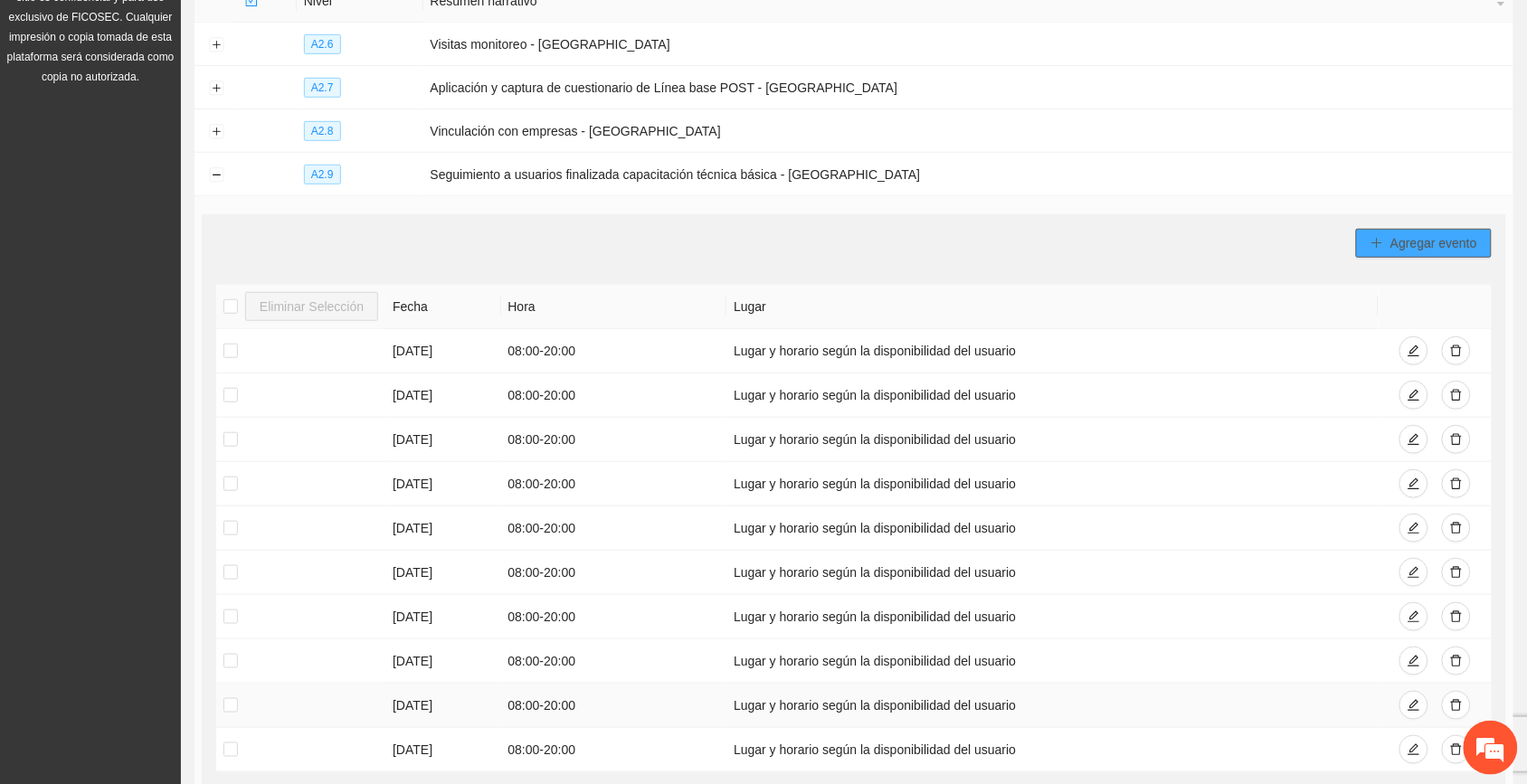 scroll, scrollTop: 241, scrollLeft: 0, axis: vertical 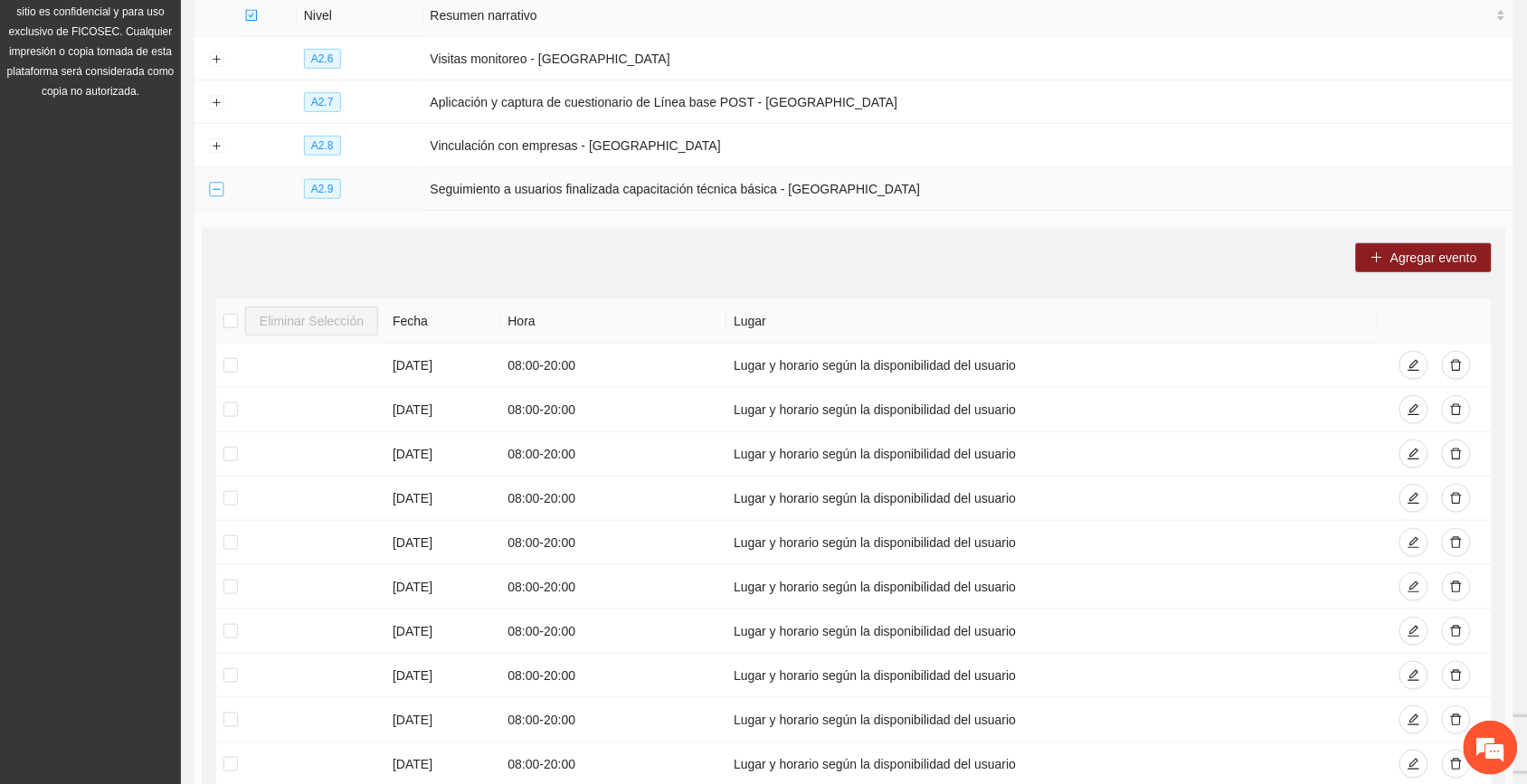 click at bounding box center (216, 190) 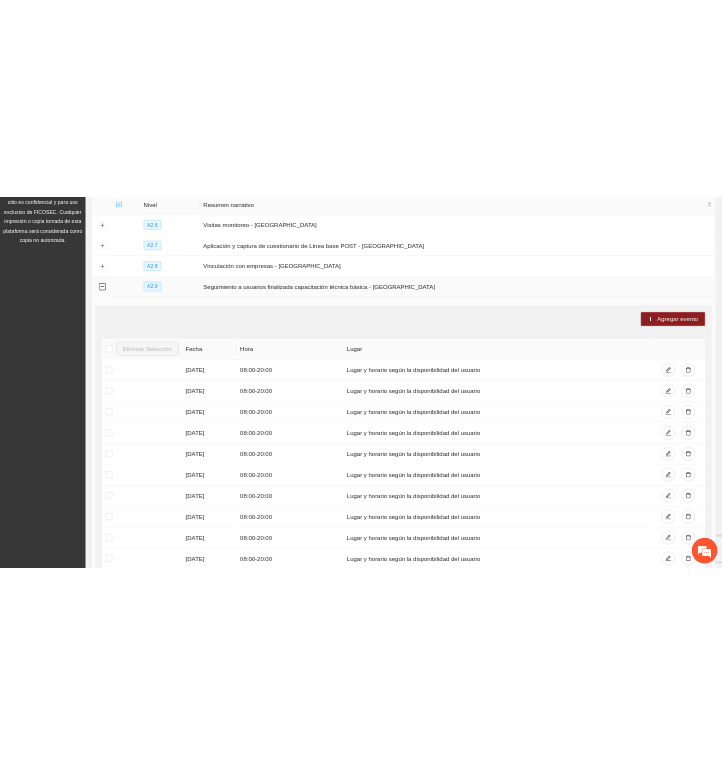 scroll, scrollTop: 0, scrollLeft: 0, axis: both 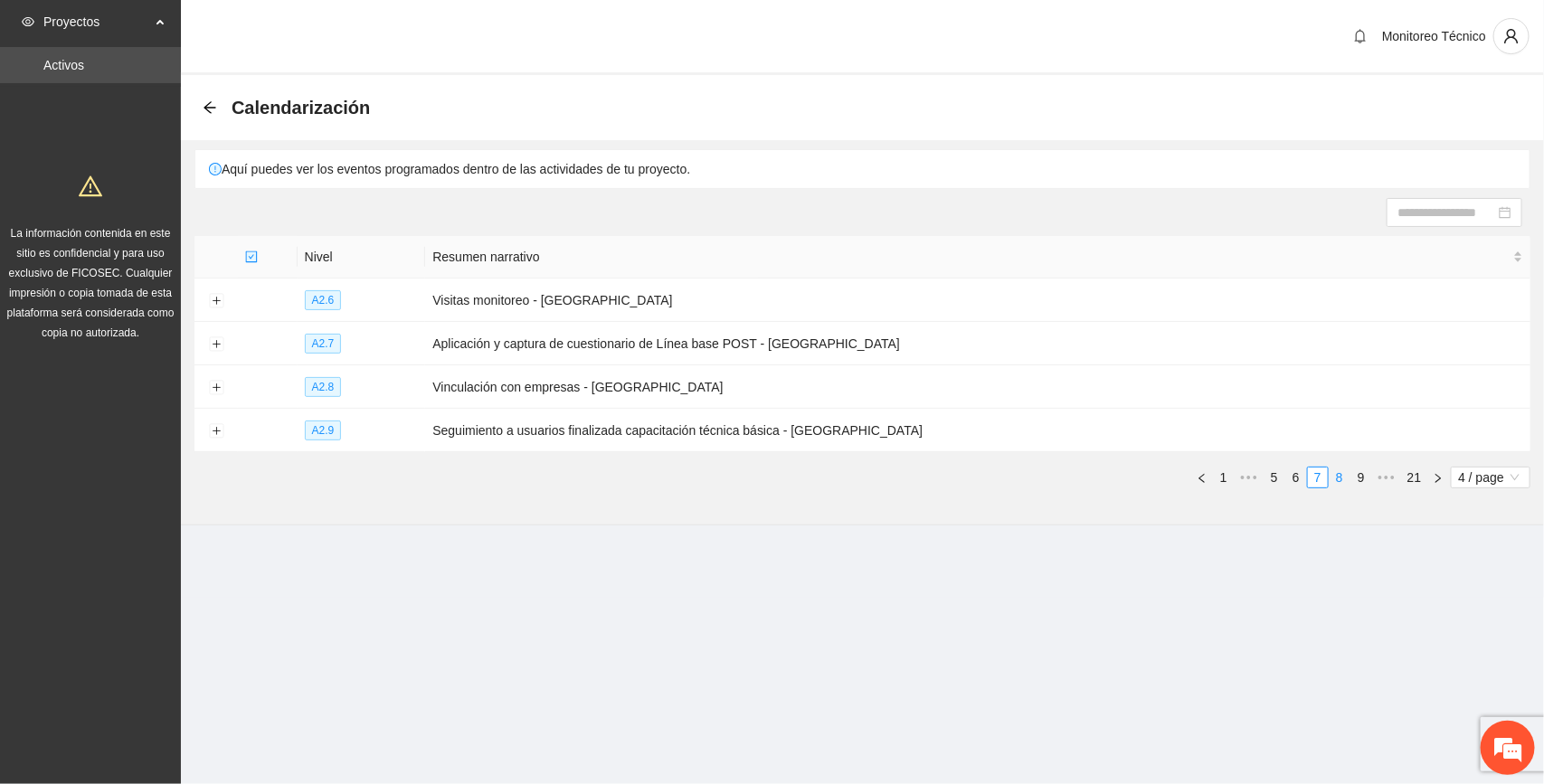 click on "8" at bounding box center (1340, 477) 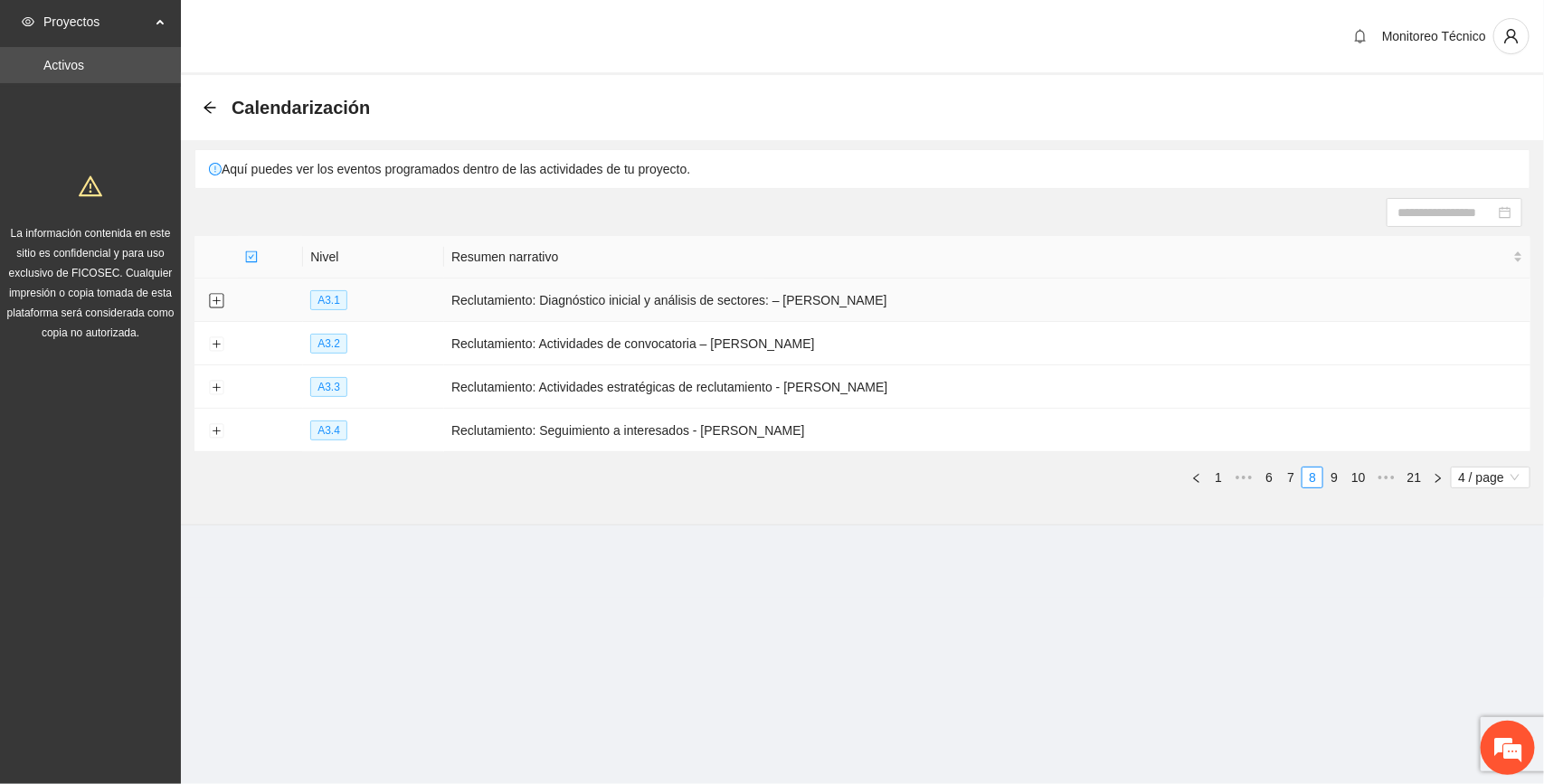 drag, startPoint x: 214, startPoint y: 301, endPoint x: 281, endPoint y: 285, distance: 68.88396 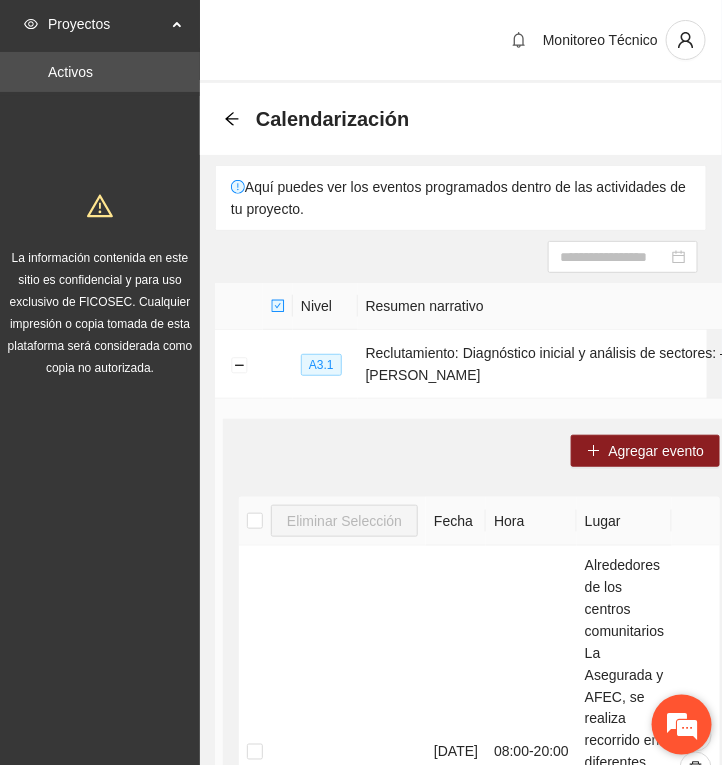 click at bounding box center (682, 725) 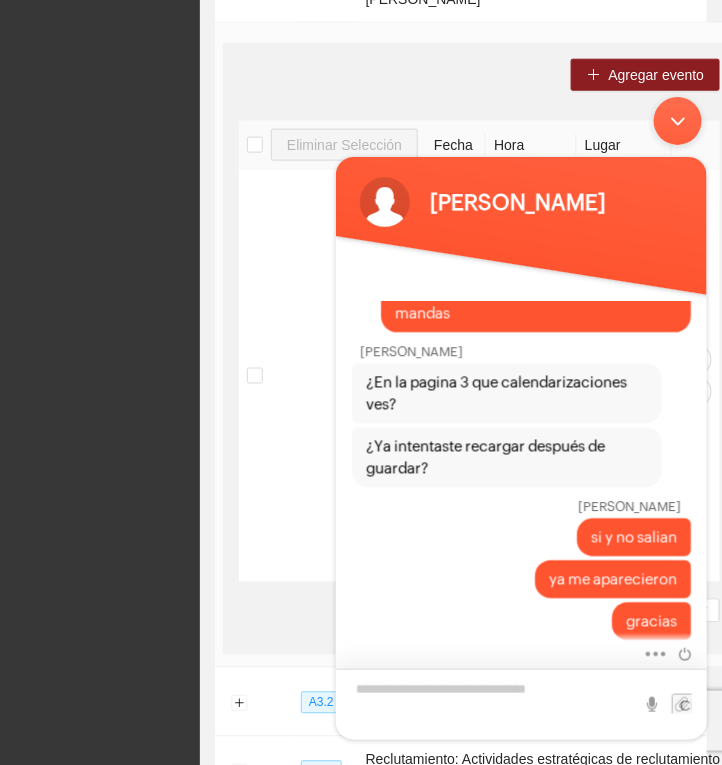 scroll, scrollTop: 375, scrollLeft: 0, axis: vertical 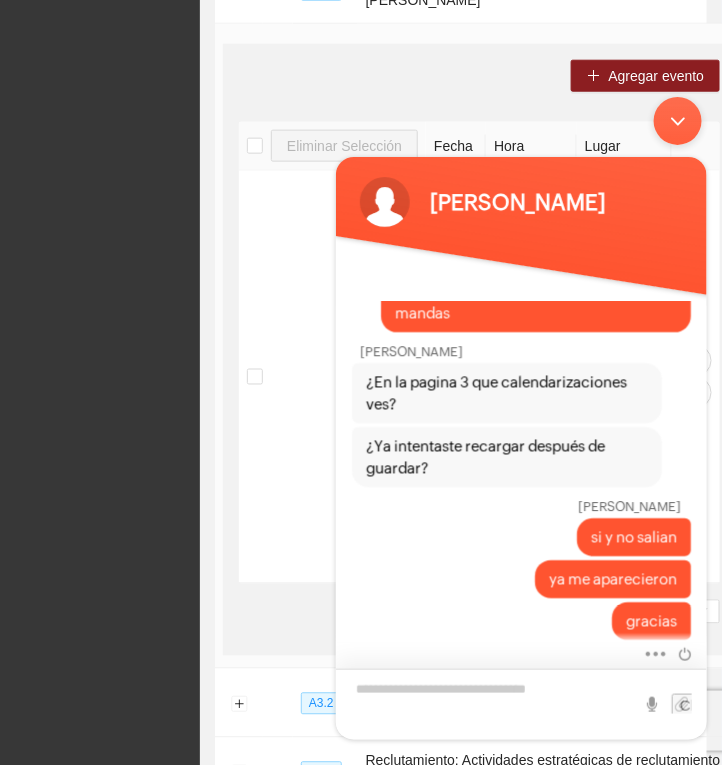 click at bounding box center (520, 703) 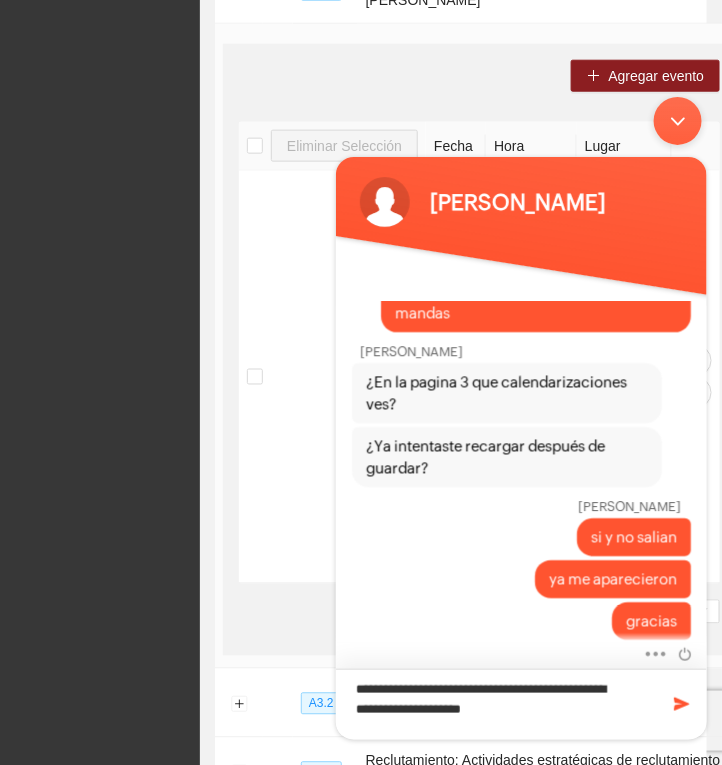 type on "**********" 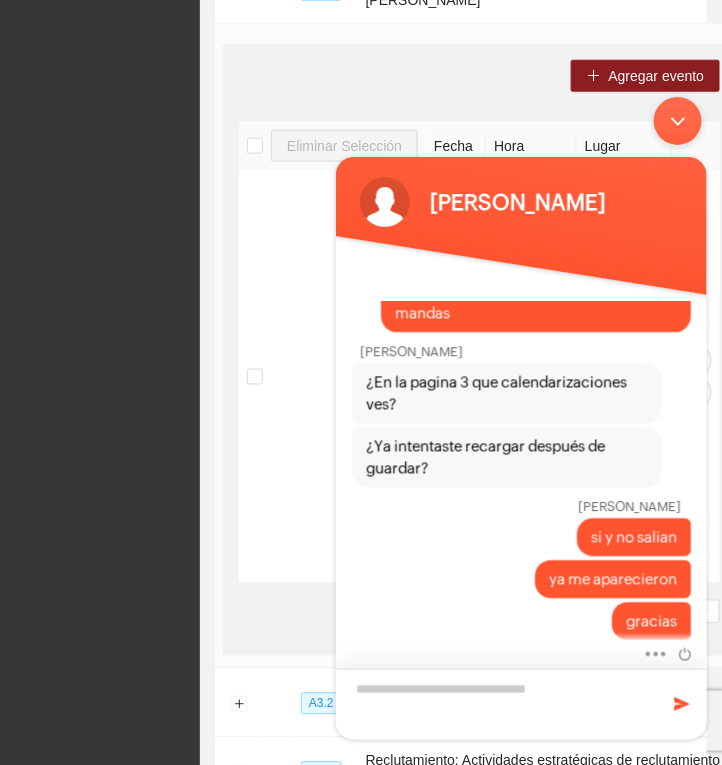 scroll, scrollTop: 1290, scrollLeft: 0, axis: vertical 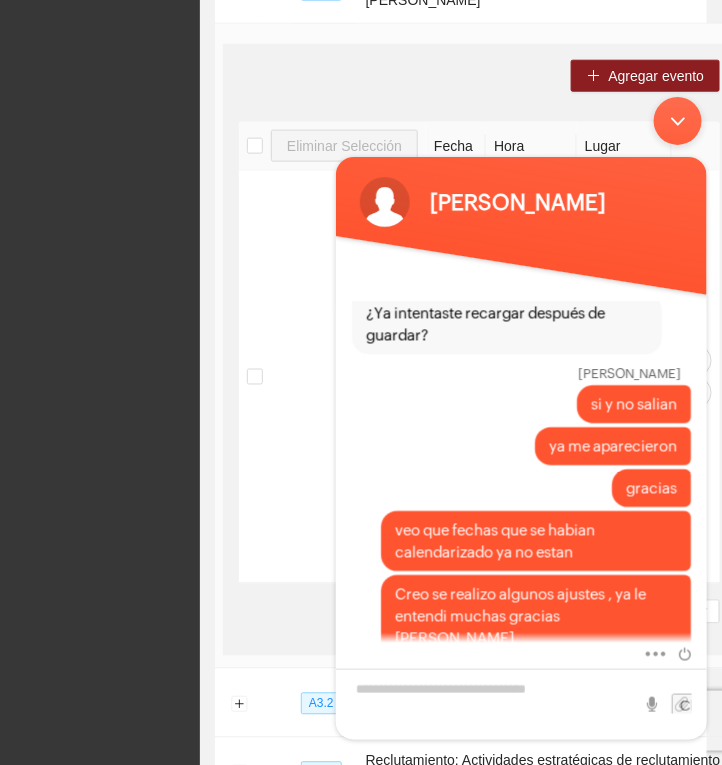 click at bounding box center (677, 120) 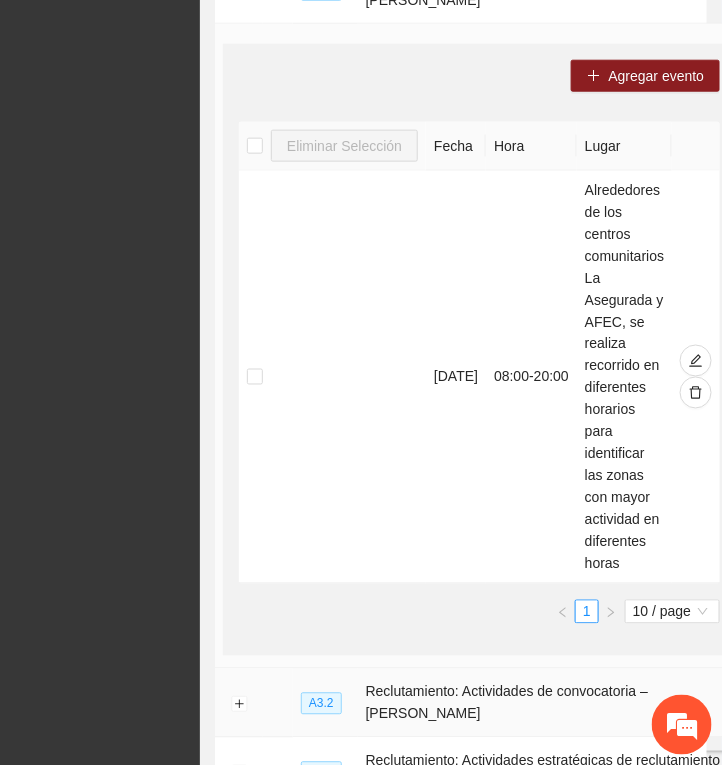 scroll, scrollTop: 1381, scrollLeft: 0, axis: vertical 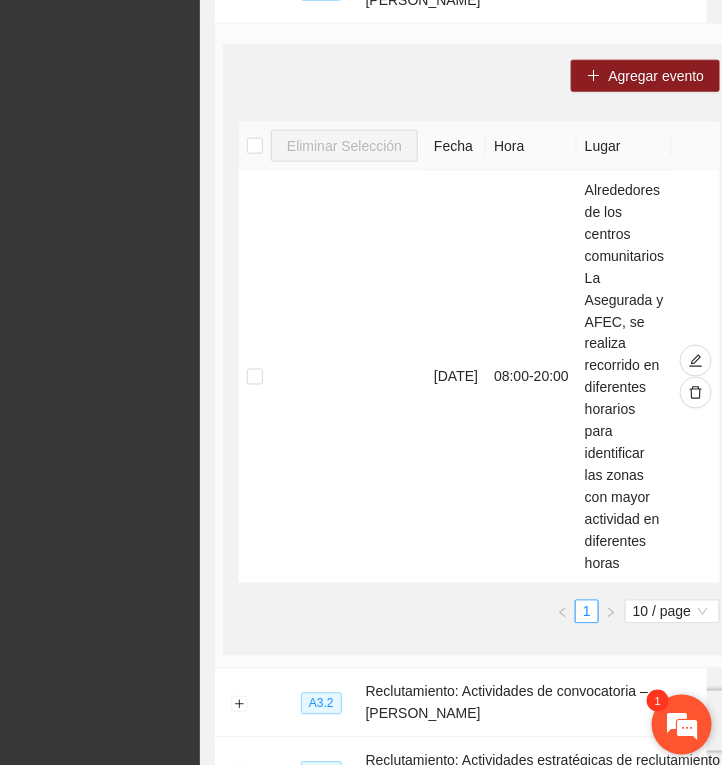 drag, startPoint x: 687, startPoint y: 717, endPoint x: 360, endPoint y: 211, distance: 602.46576 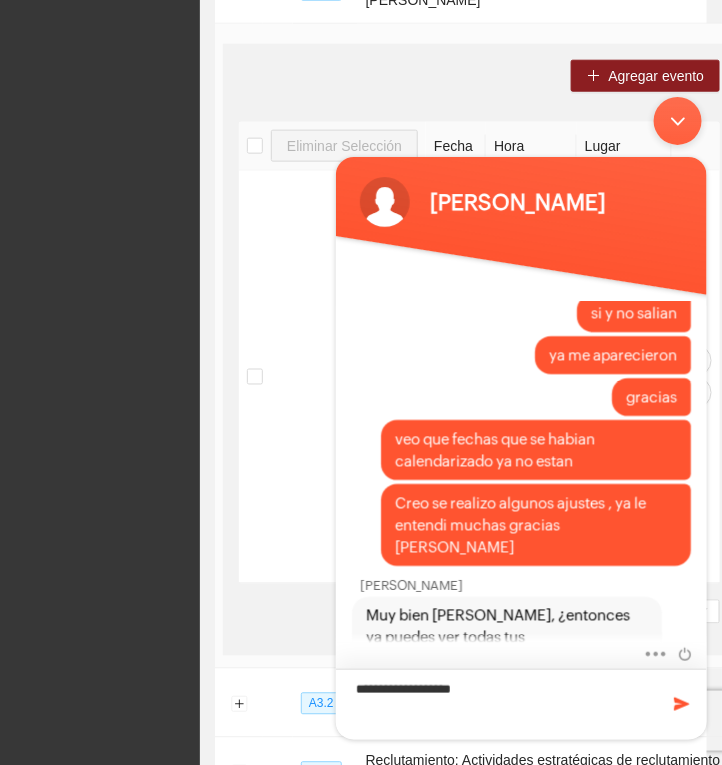 type on "**********" 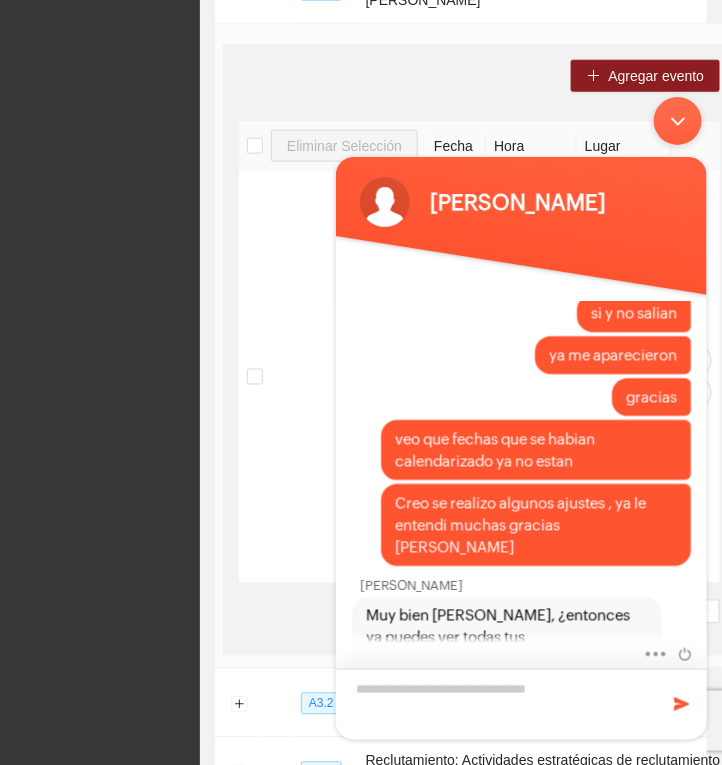 scroll, scrollTop: 1450, scrollLeft: 0, axis: vertical 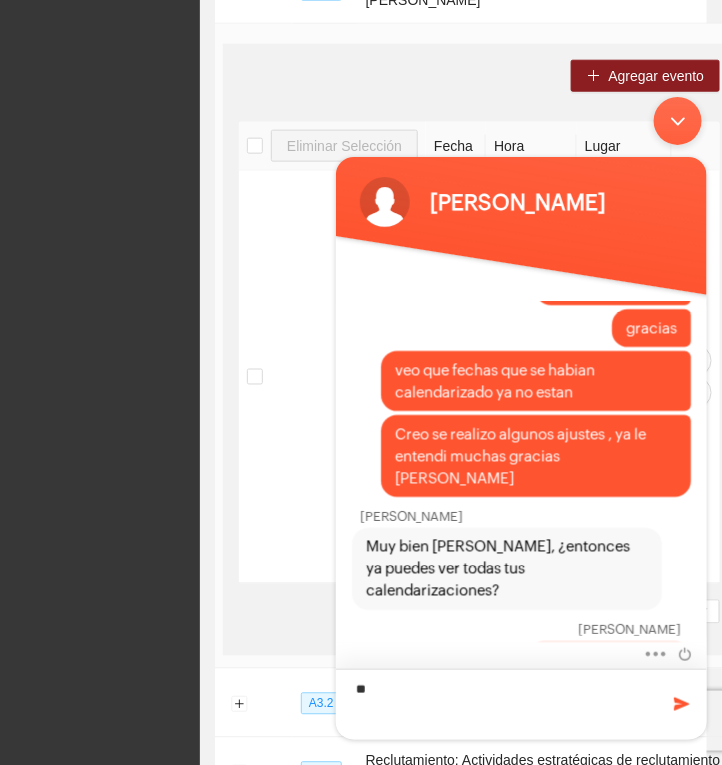 type on "*" 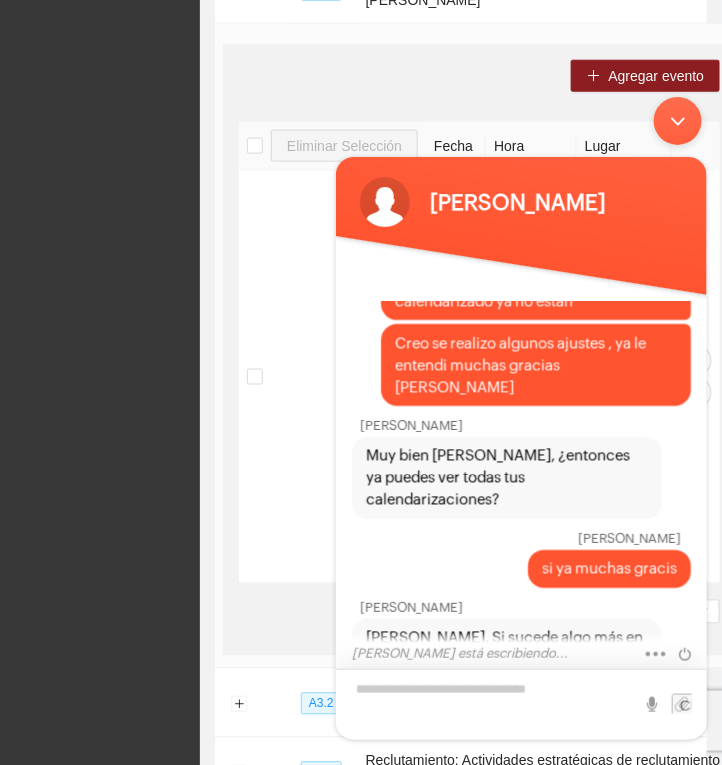 scroll, scrollTop: 1583, scrollLeft: 0, axis: vertical 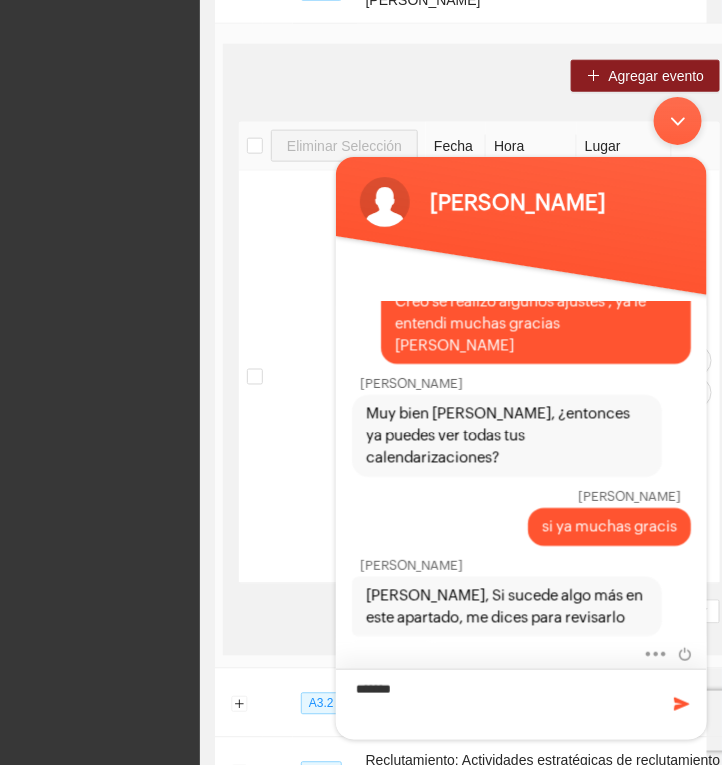 type on "*******" 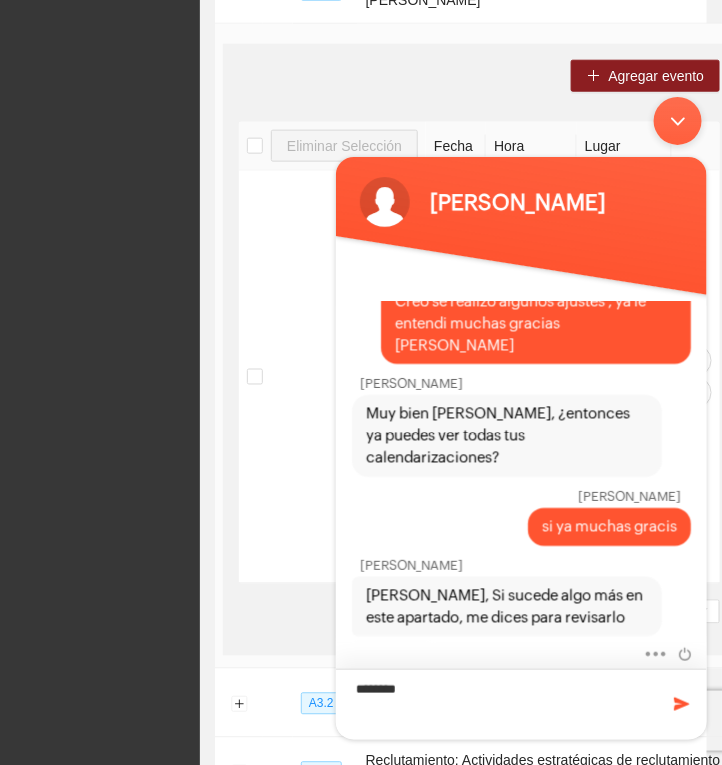 type 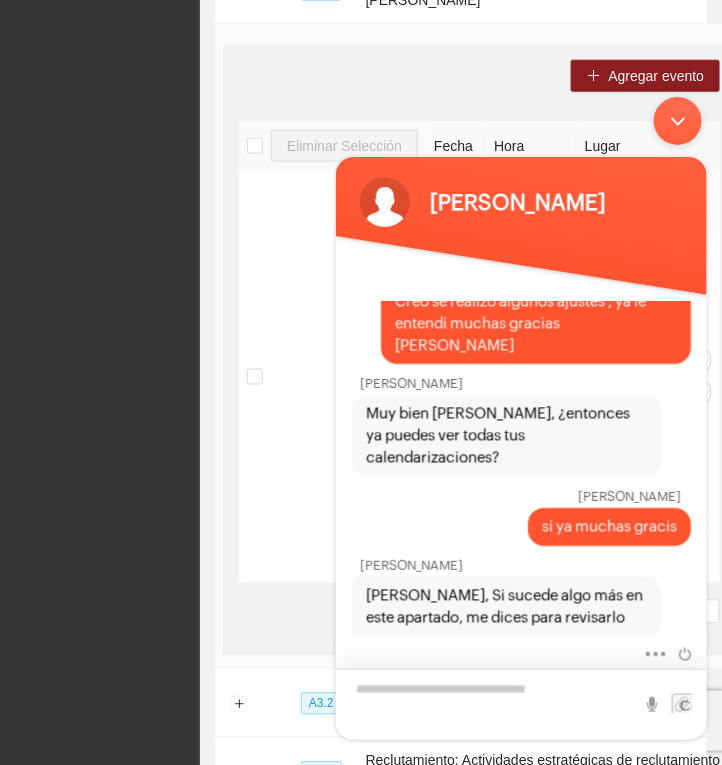 scroll, scrollTop: 1652, scrollLeft: 0, axis: vertical 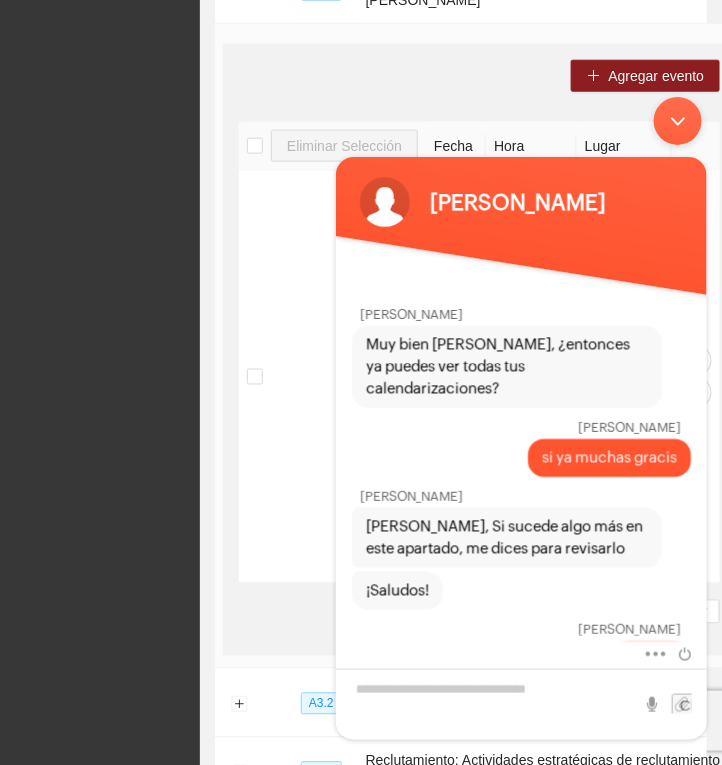 click at bounding box center (677, 120) 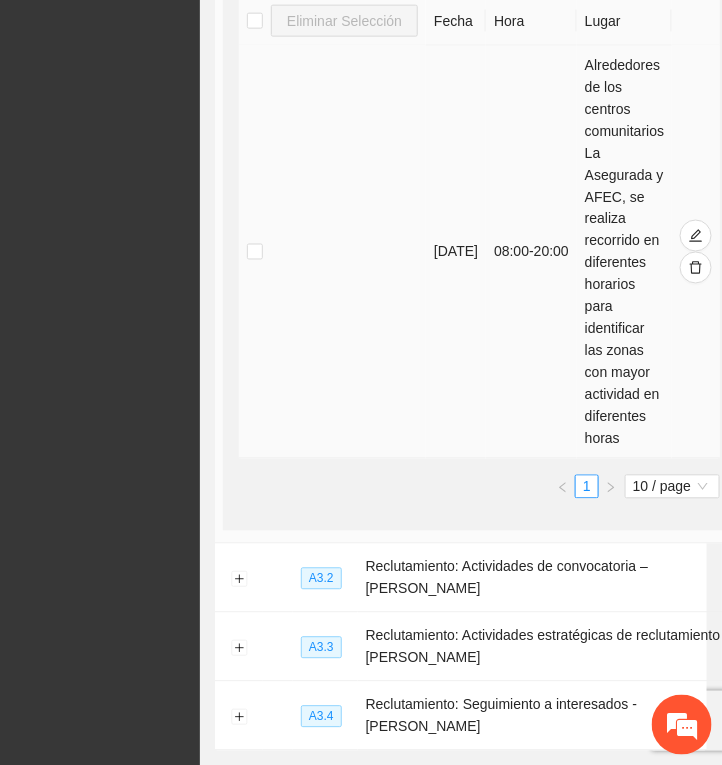 scroll, scrollTop: 375, scrollLeft: 0, axis: vertical 